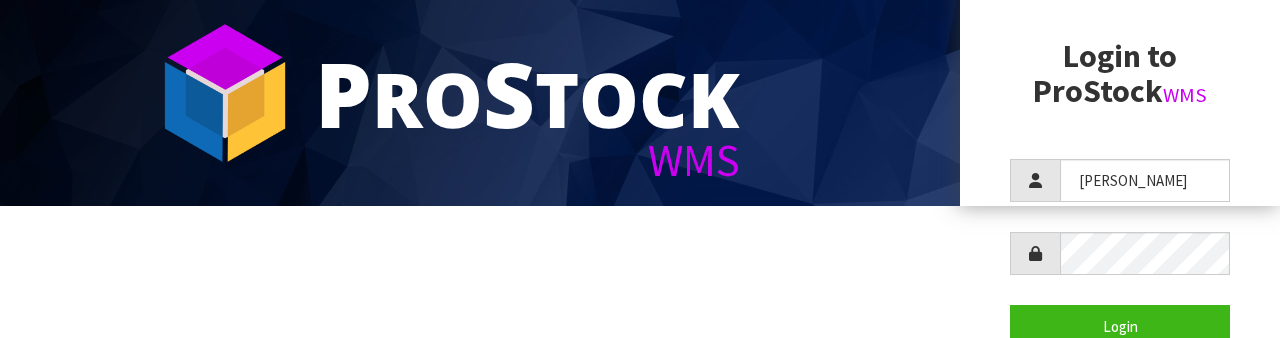 scroll, scrollTop: 129, scrollLeft: 0, axis: vertical 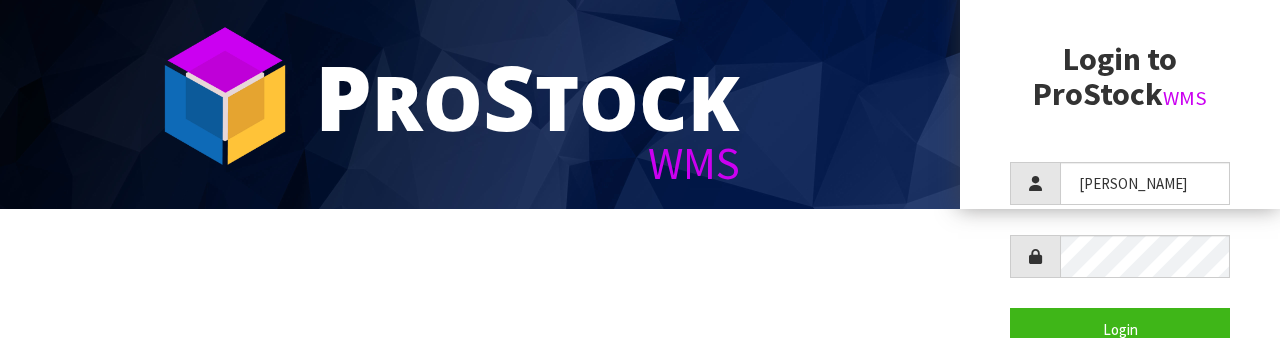 type on "[PERSON_NAME]" 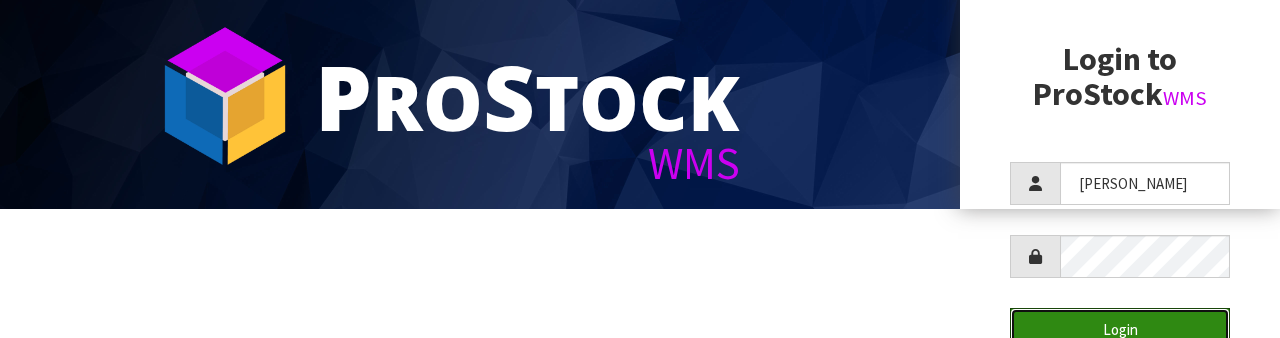 click on "Login" at bounding box center (1120, 329) 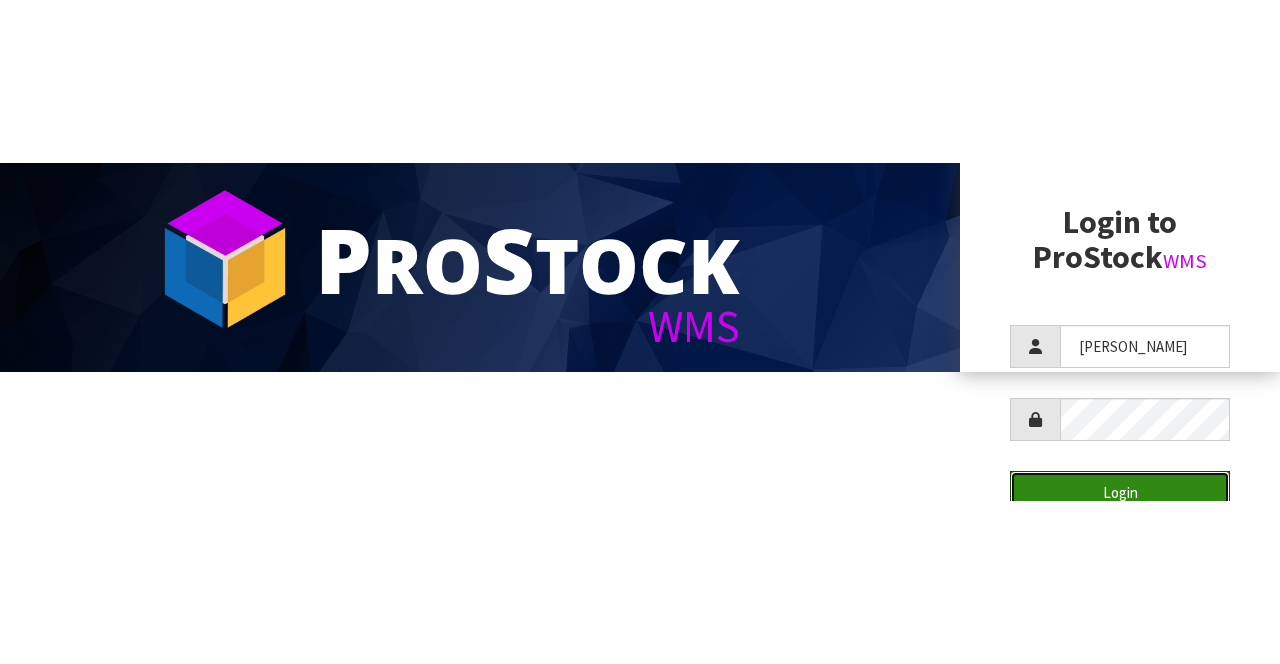 scroll, scrollTop: 0, scrollLeft: 0, axis: both 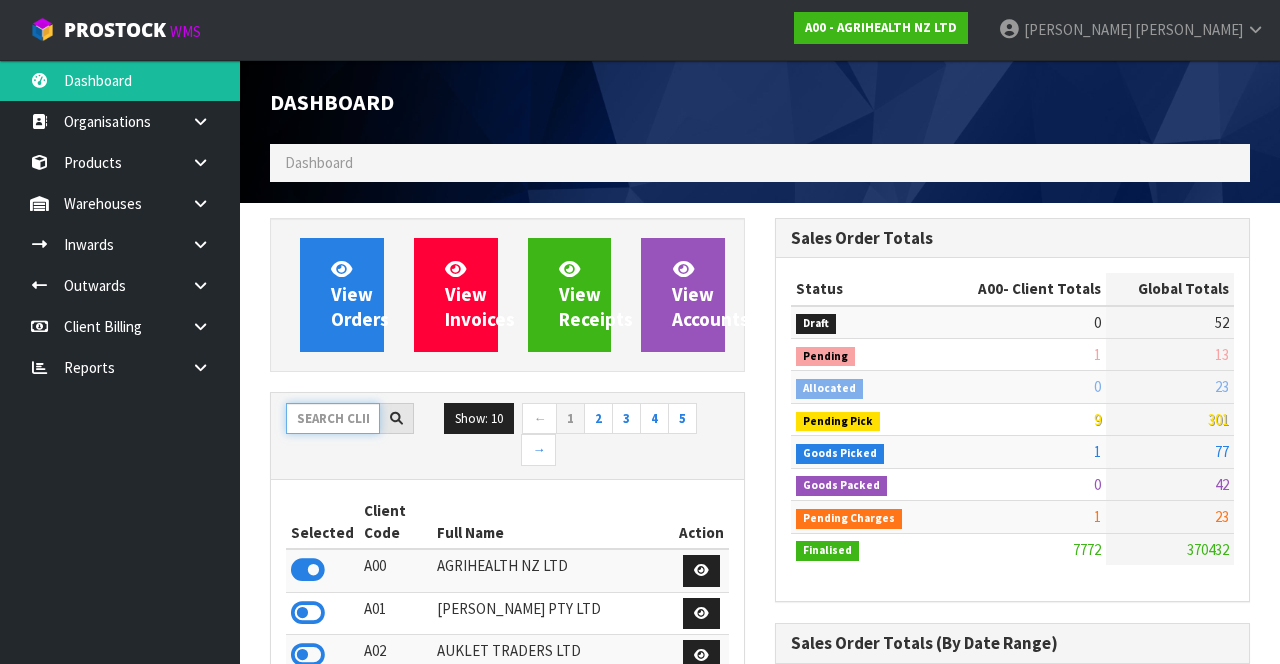 click at bounding box center (333, 418) 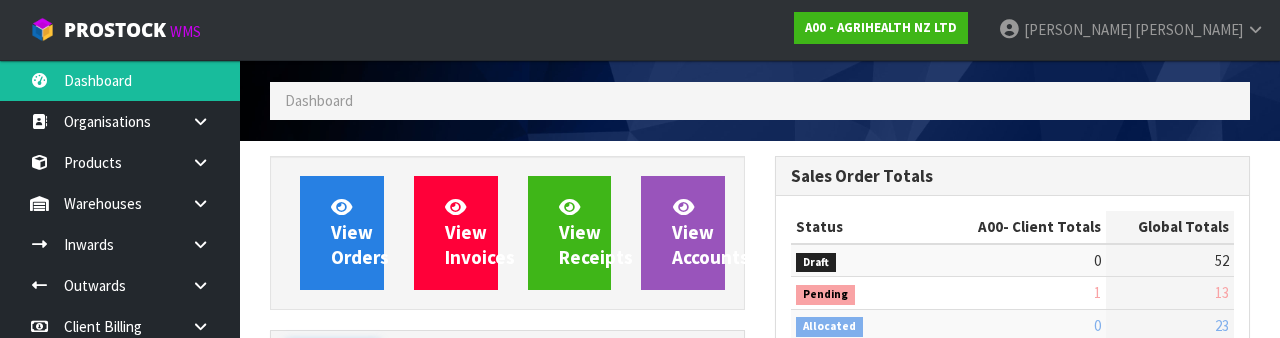 scroll, scrollTop: 235, scrollLeft: 0, axis: vertical 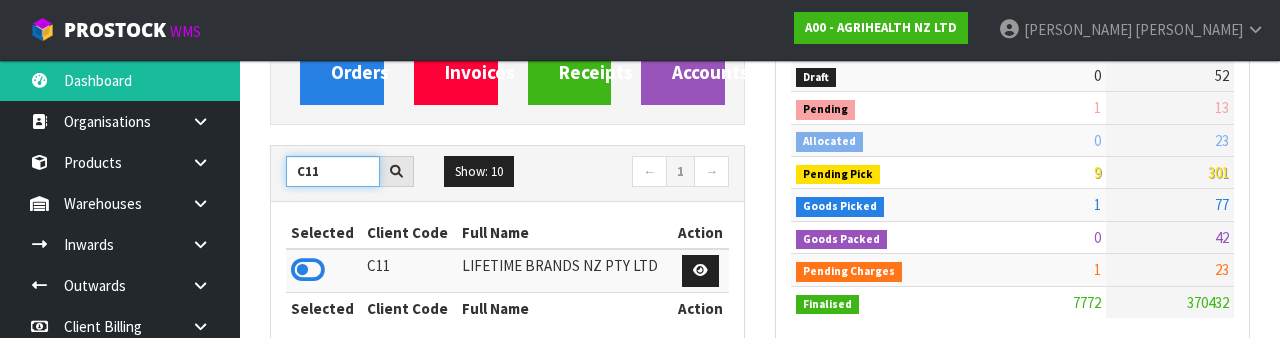 type on "C11" 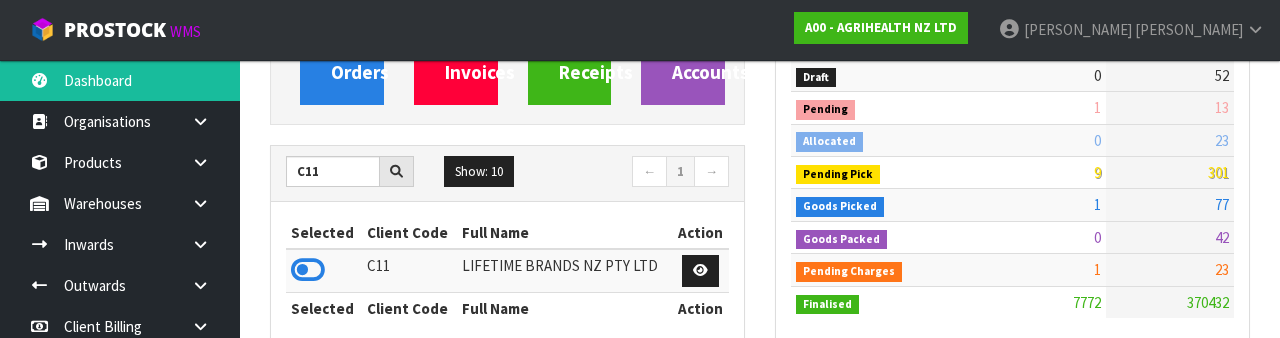 click at bounding box center [308, 270] 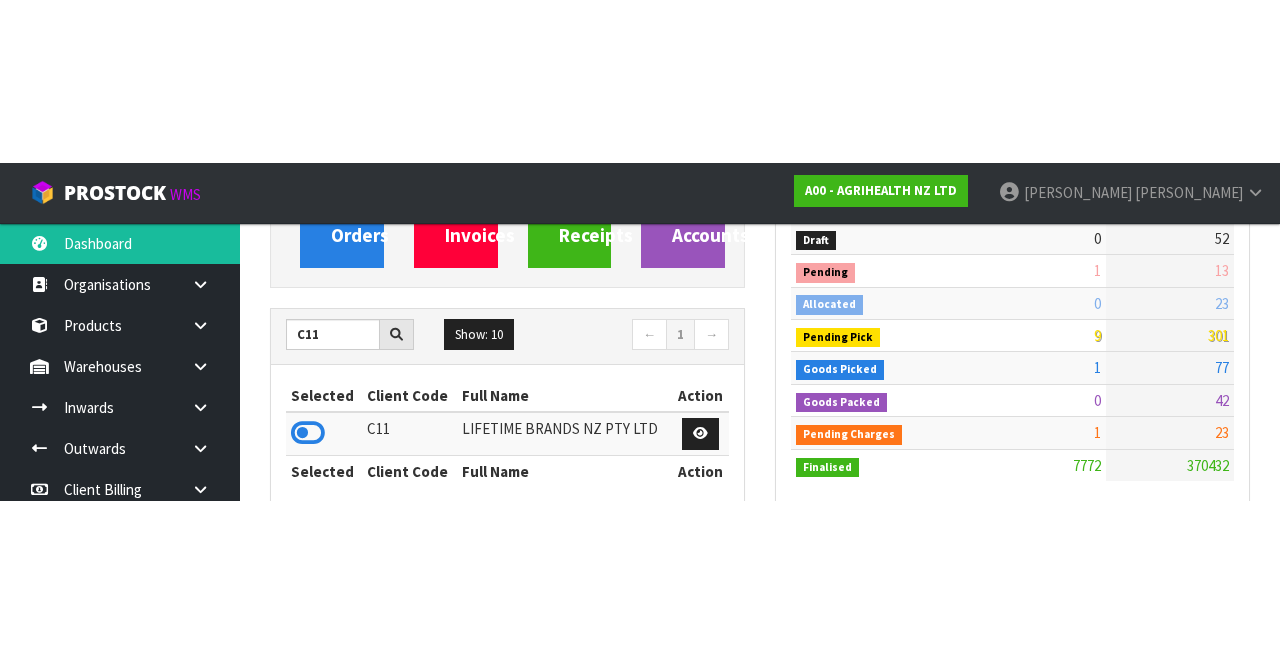 scroll, scrollTop: 247, scrollLeft: 0, axis: vertical 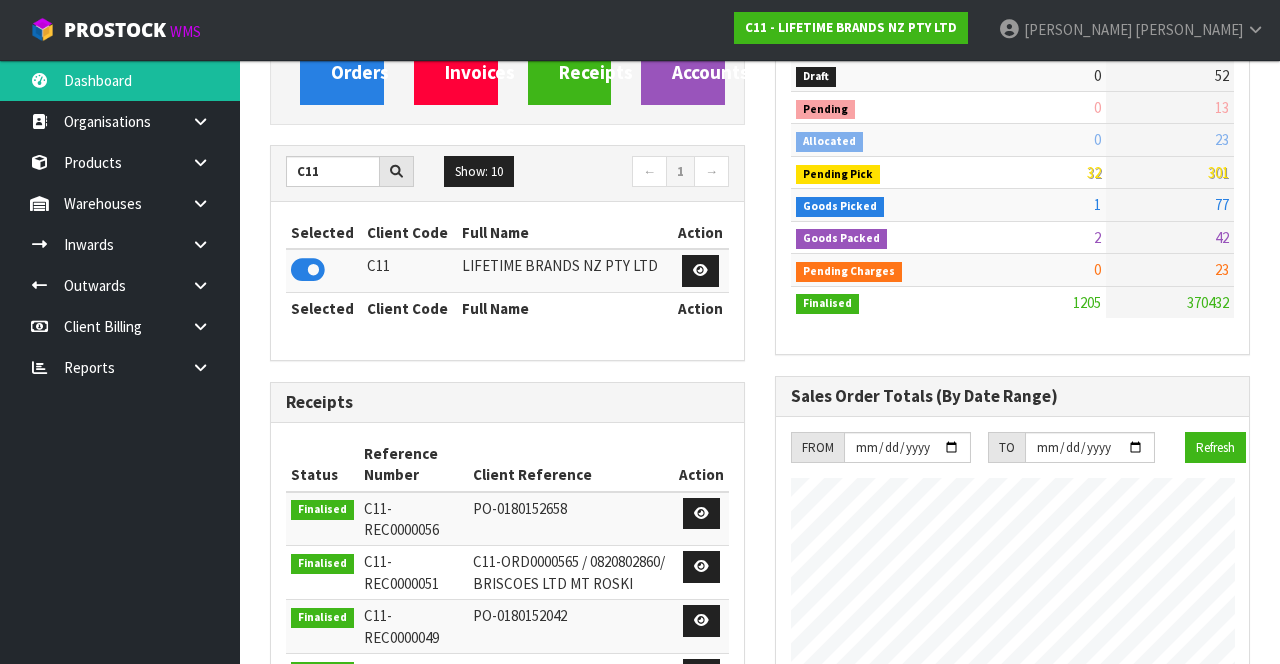 click at bounding box center [208, 203] 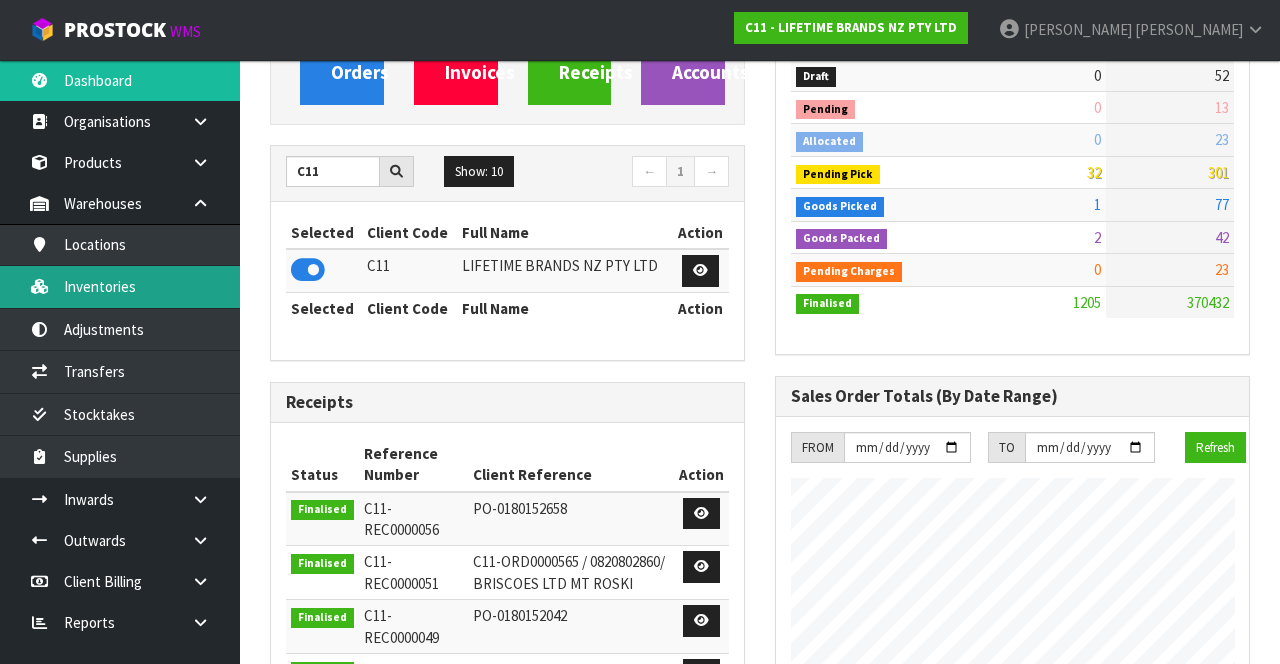 click on "Inventories" at bounding box center (120, 286) 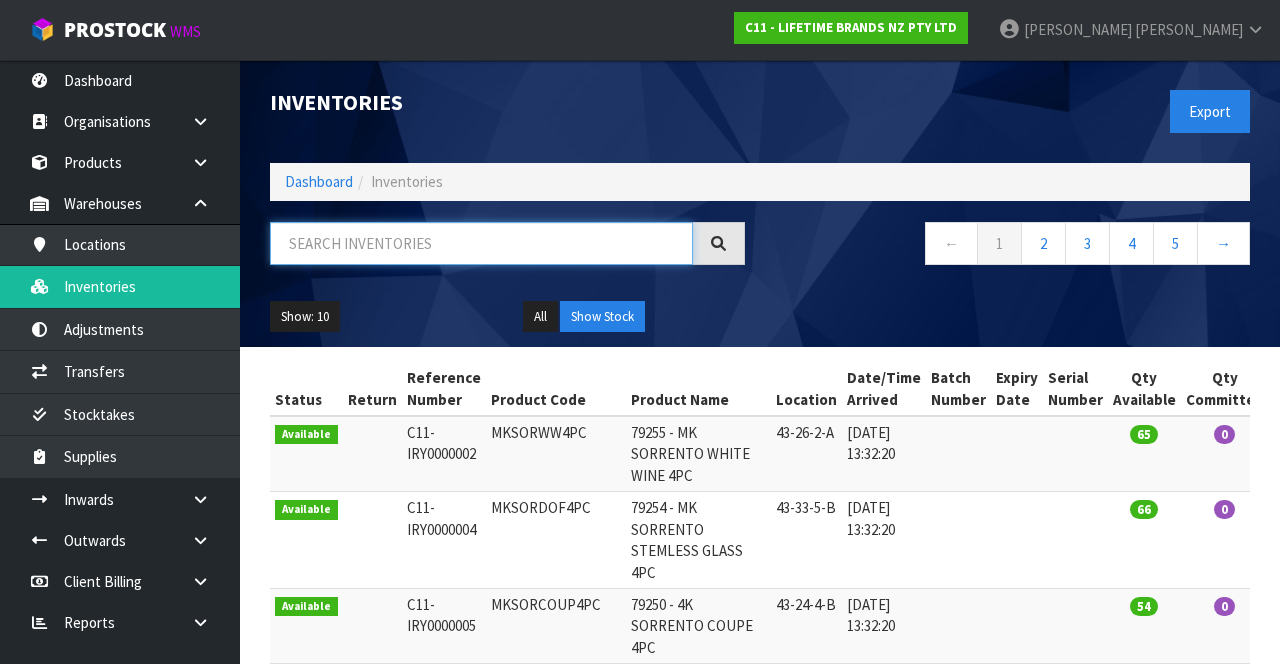 click at bounding box center (481, 243) 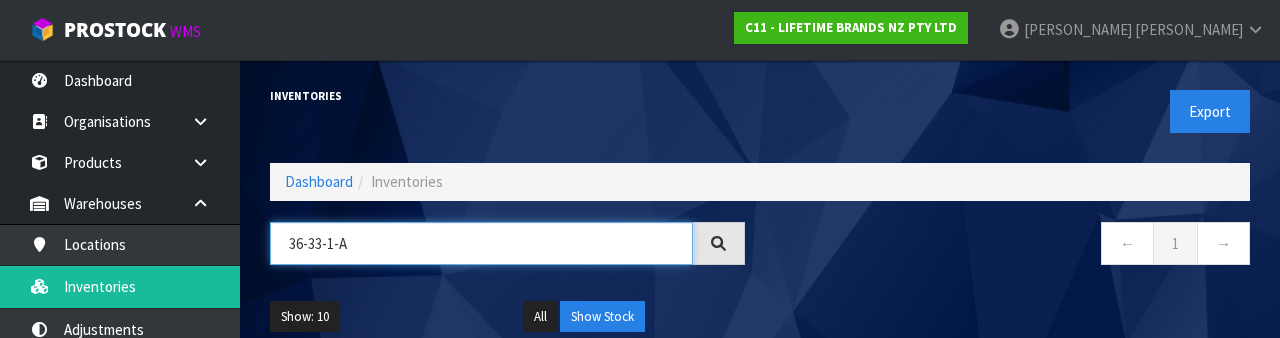 type on "36-33-1-A" 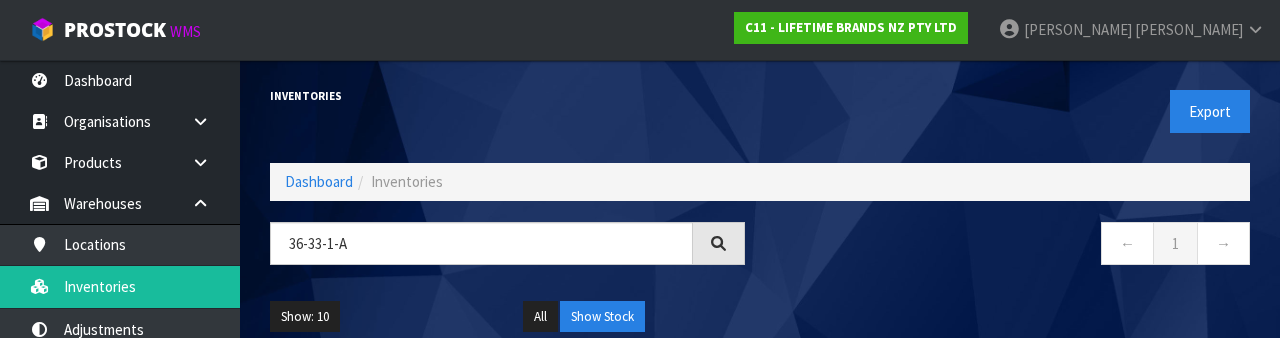 click on "←
1
→" at bounding box center (1012, 246) 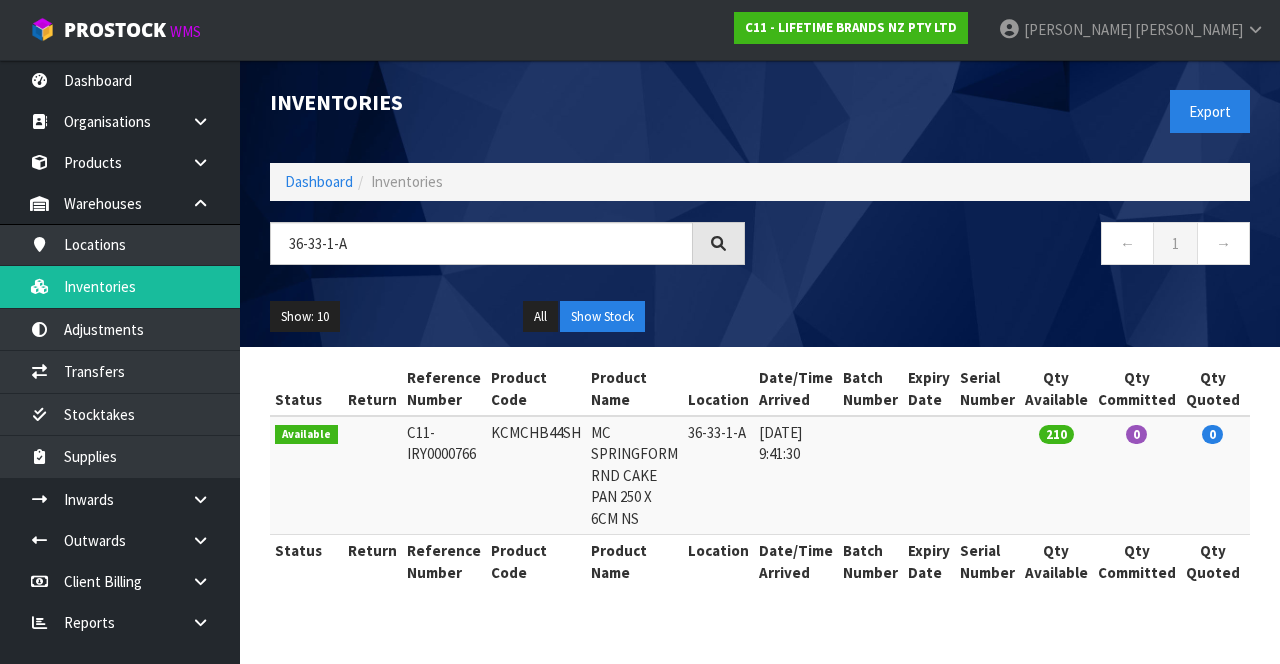 copy on "KCMCHB44SH" 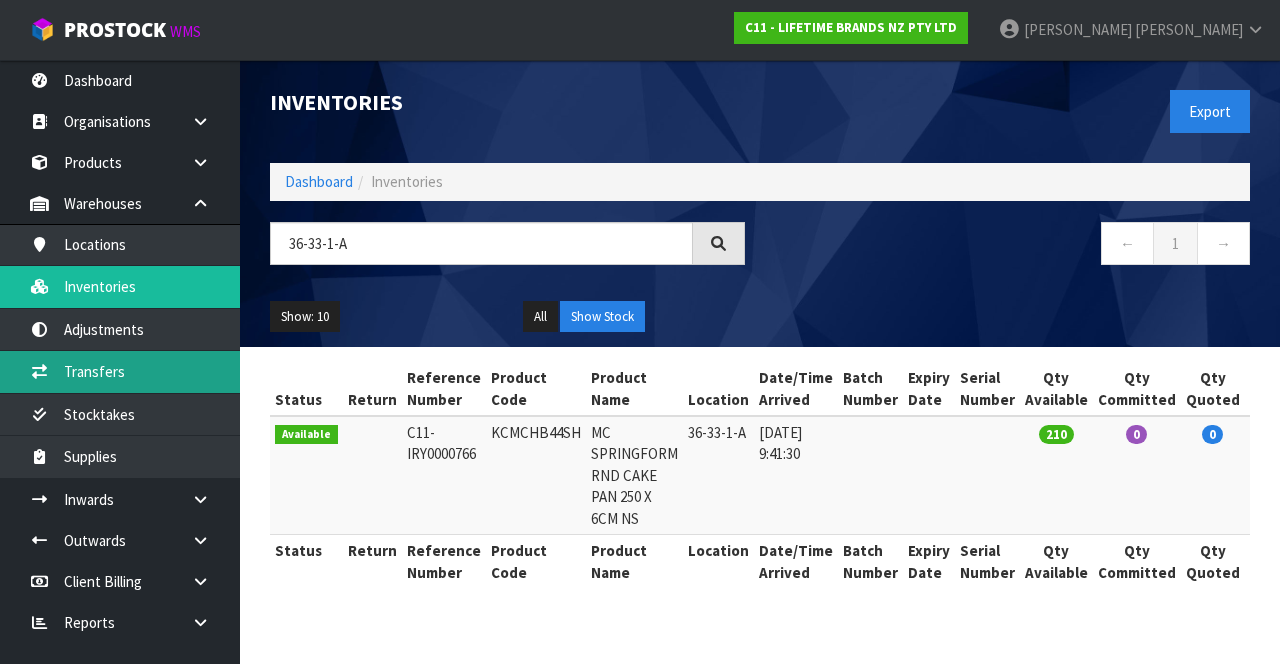 click on "Transfers" at bounding box center (120, 371) 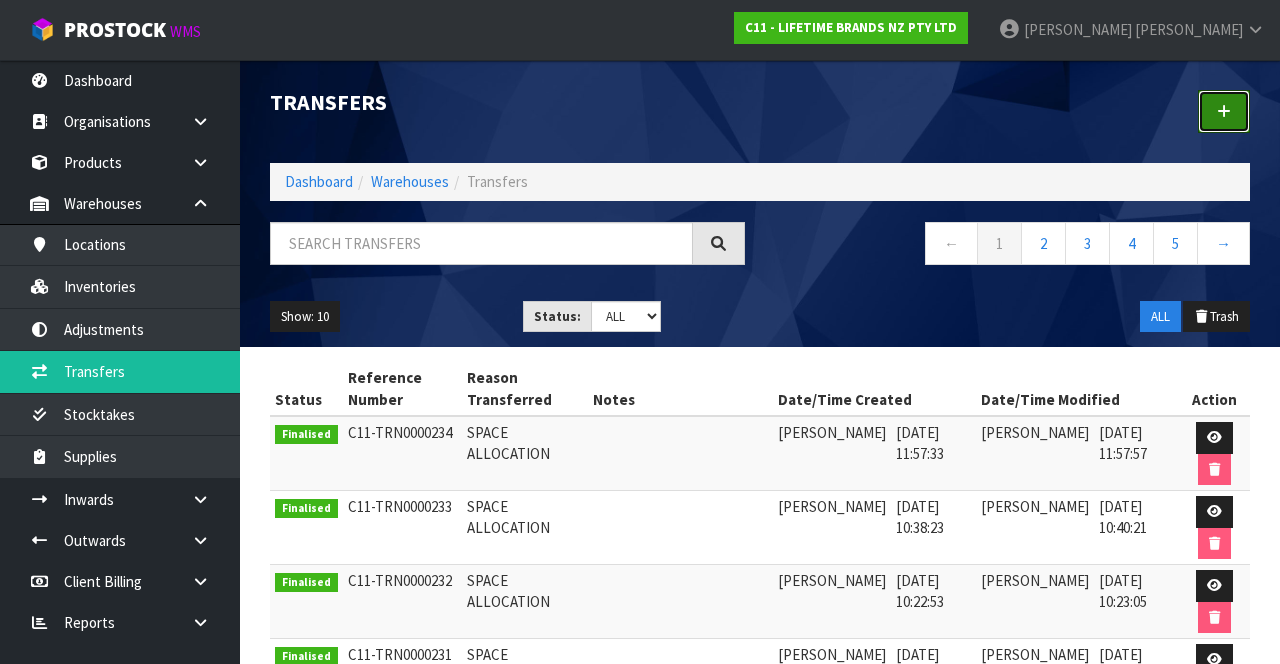 click at bounding box center [1224, 111] 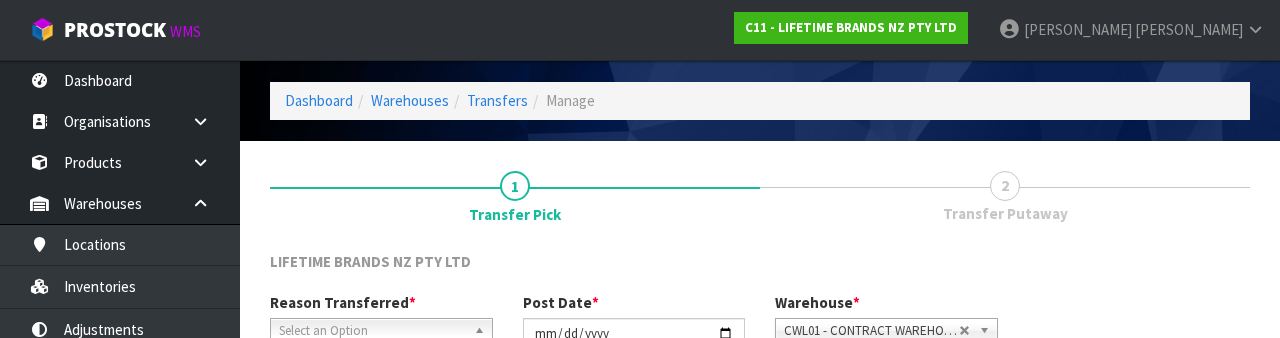 scroll, scrollTop: 239, scrollLeft: 0, axis: vertical 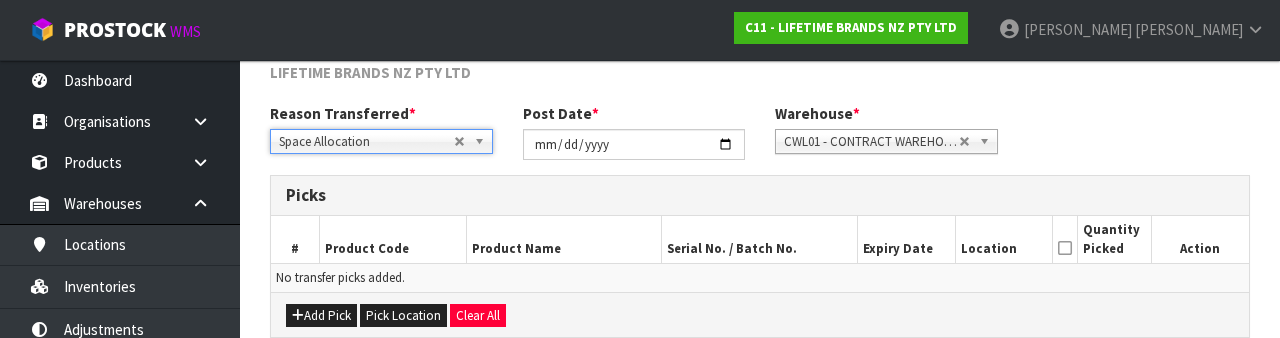 click on "Reason Transferred  *
Space Allocation Damage Expired Stock Repair QA
Space Allocation
Space Allocation Damage Expired Stock Repair QA
Post Date  *
[DATE]
Warehouse  *
01 - CONTRACT WAREHOUSING MAIN 02 - CONTRACT WAREHOUSING NO 2 CHC - CWL [GEOGRAPHIC_DATA] WAIHEKE - SOLAR SHOP [GEOGRAPHIC_DATA] - CONTRACT WAREHOUSING [GEOGRAPHIC_DATA] - CONTRACT WAREHOUSING [DEMOGRAPHIC_DATA] RUBY CWL03 - CONTRACT WAREHOUSING NEILPARK
CWL01 - CONTRACT WAREHOUSING [GEOGRAPHIC_DATA]" at bounding box center (760, 139) 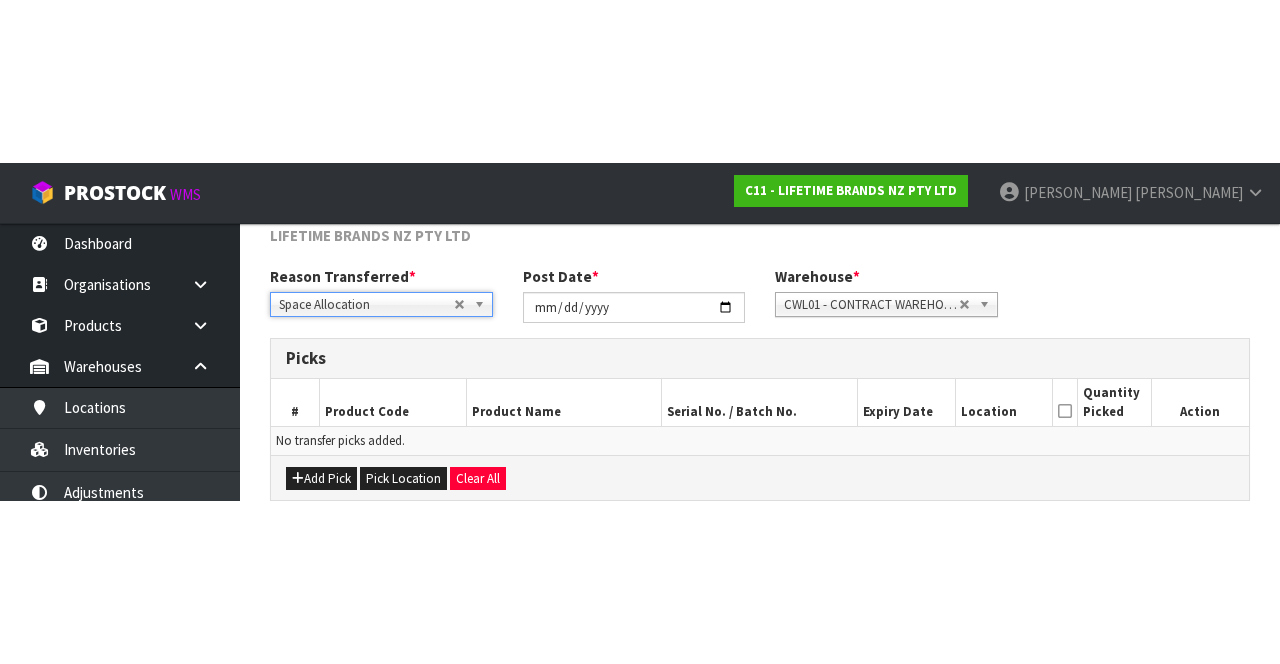 scroll, scrollTop: 108, scrollLeft: 0, axis: vertical 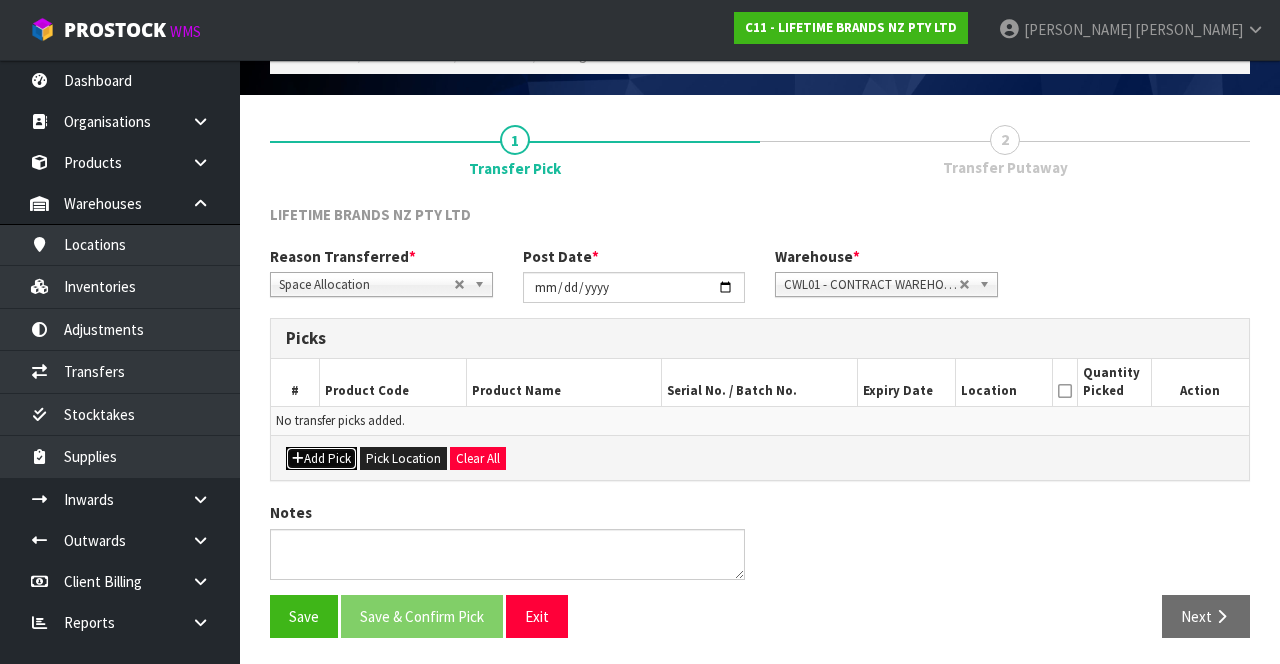 click on "Add Pick" at bounding box center (321, 459) 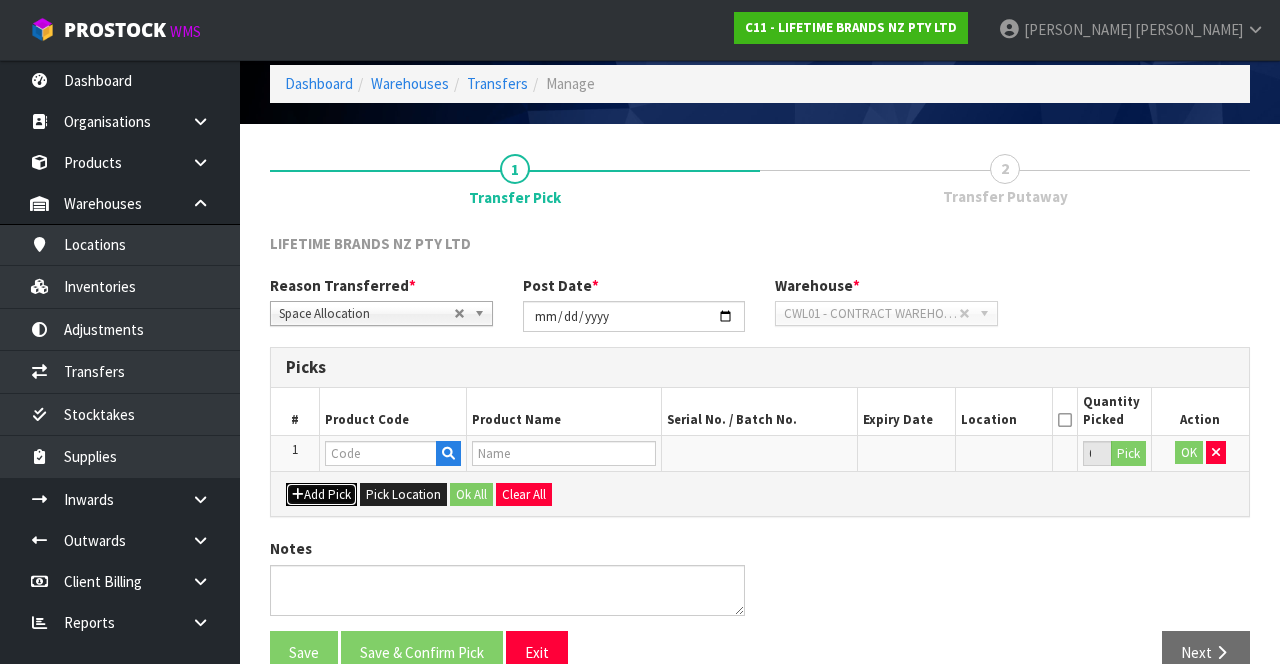 scroll, scrollTop: 108, scrollLeft: 0, axis: vertical 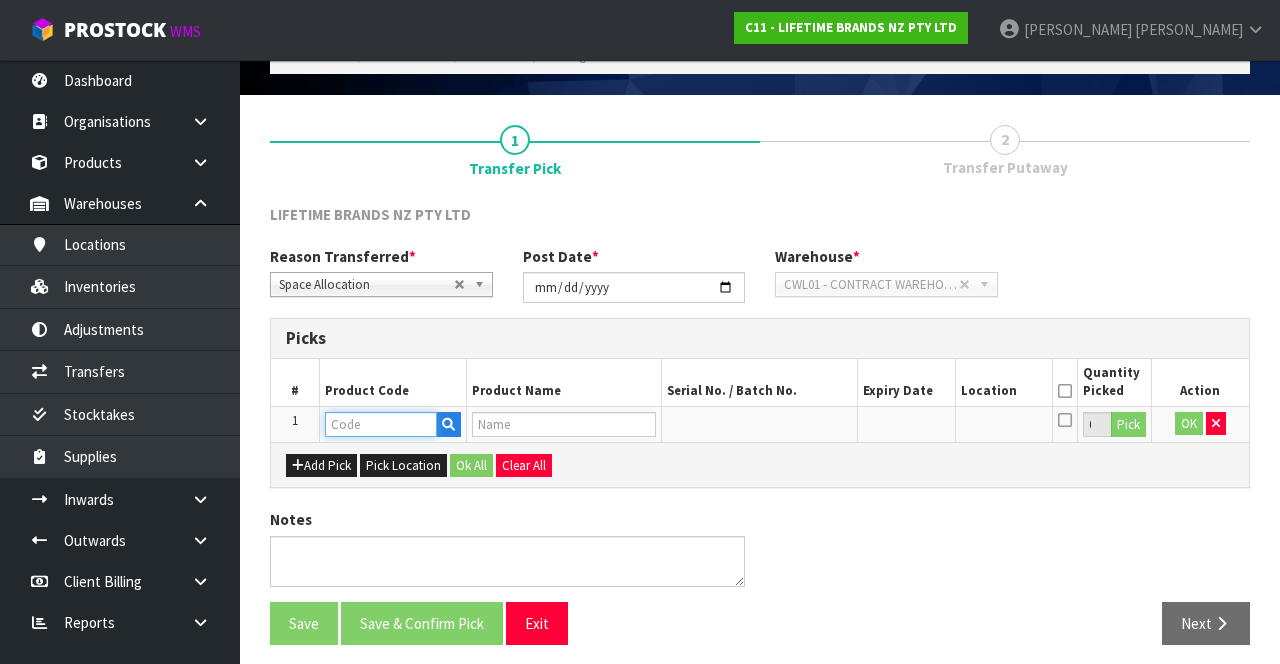 paste on "KCMCHB44SH" 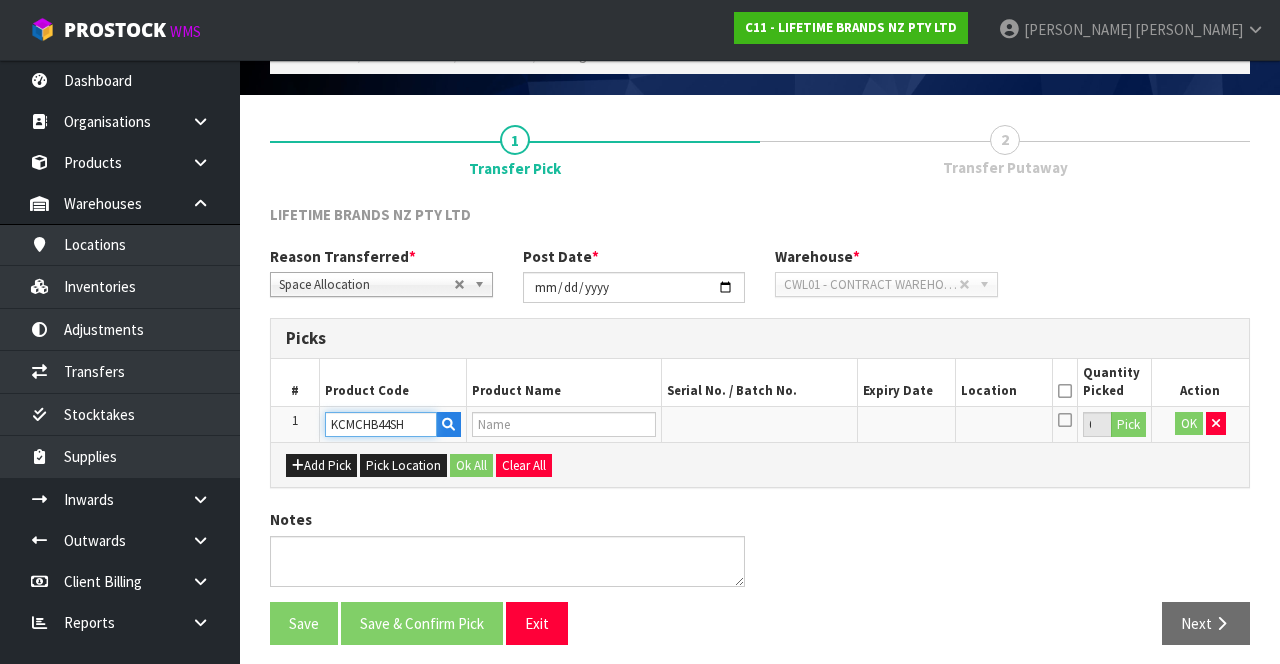 type on "MC SPRINGFORM RND CAKE PAN 250 X 6CM  NS" 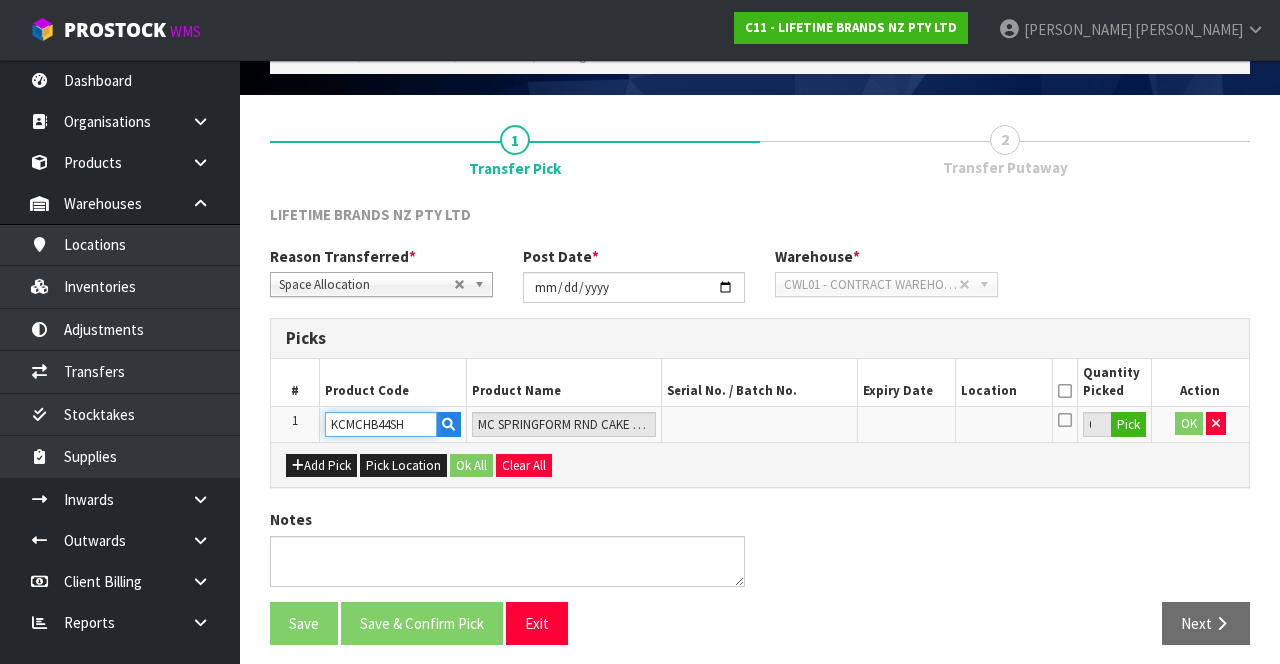 type on "KCMCHB44SH" 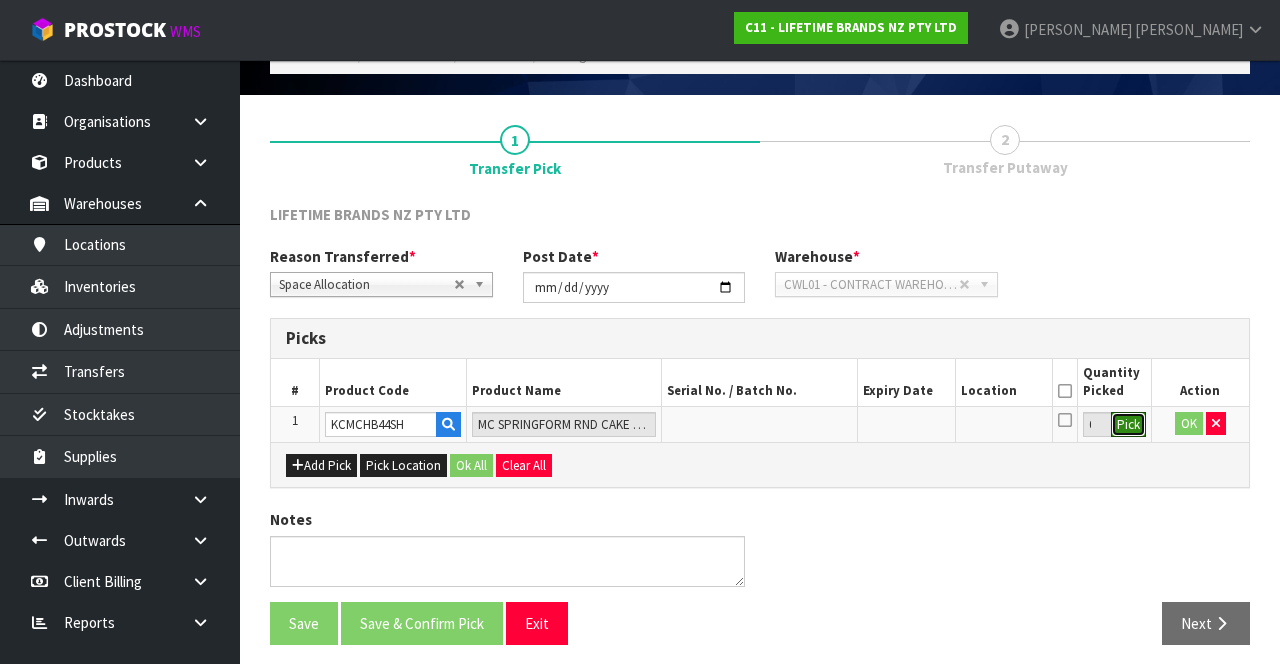 click on "Pick" at bounding box center [1128, 425] 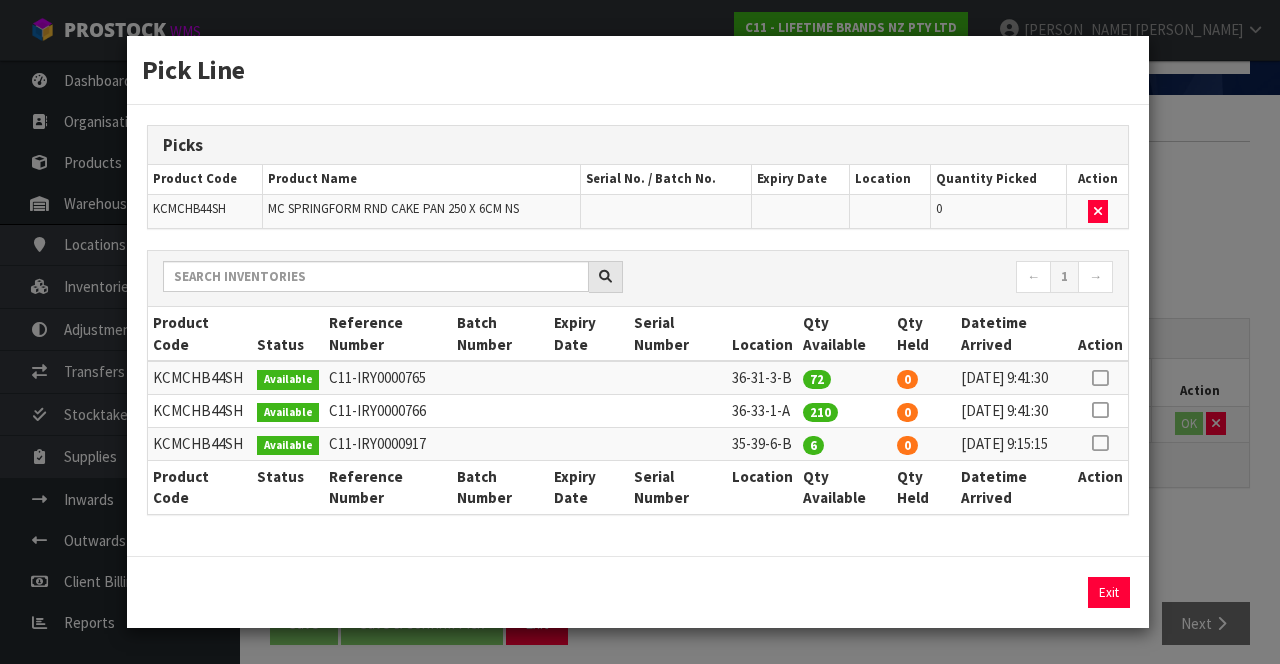 click at bounding box center (1100, 410) 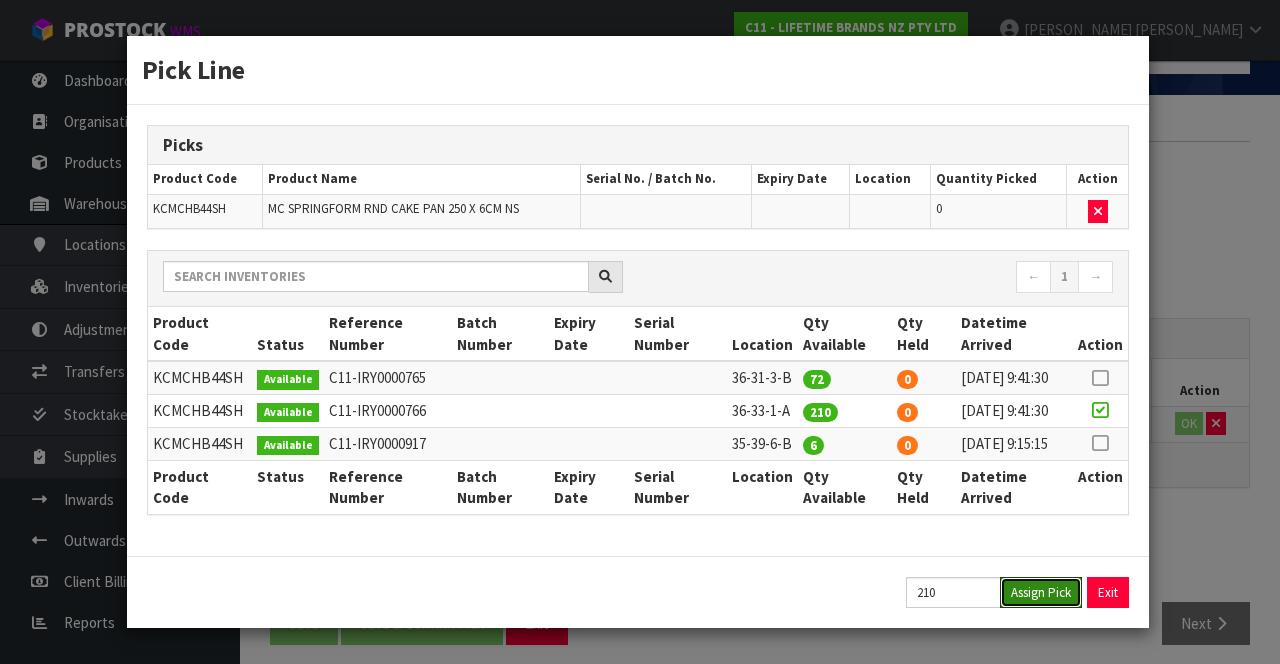 click on "Assign Pick" at bounding box center (1041, 592) 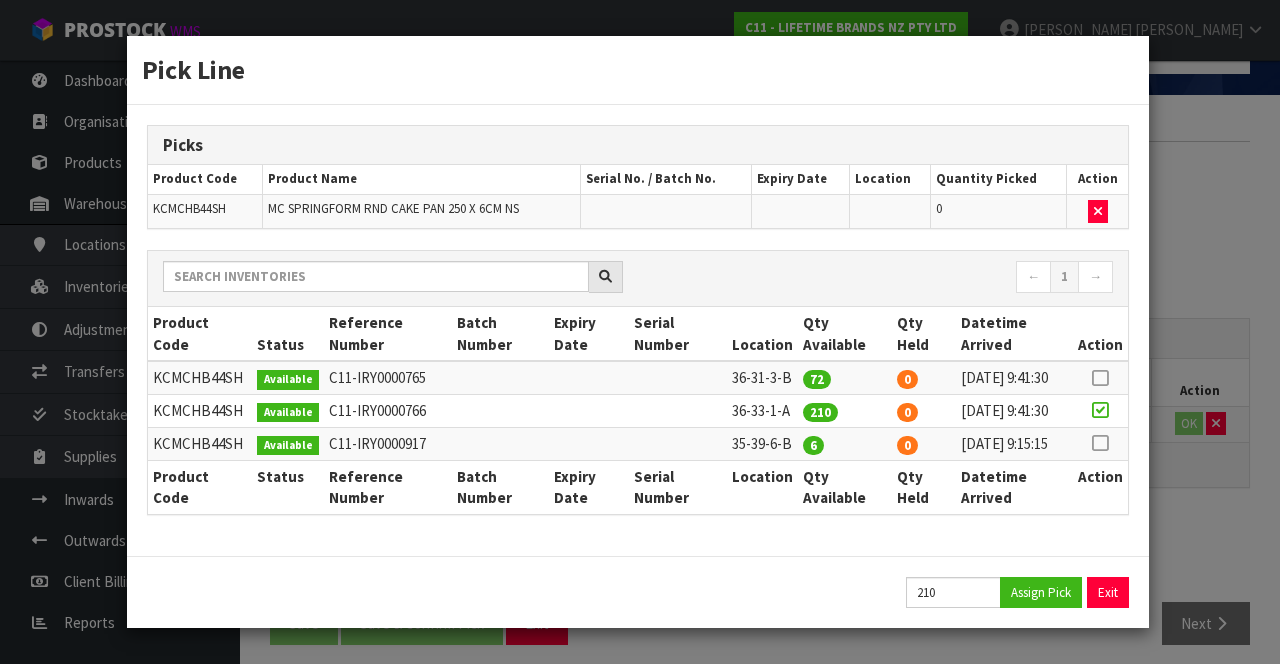 type on "210" 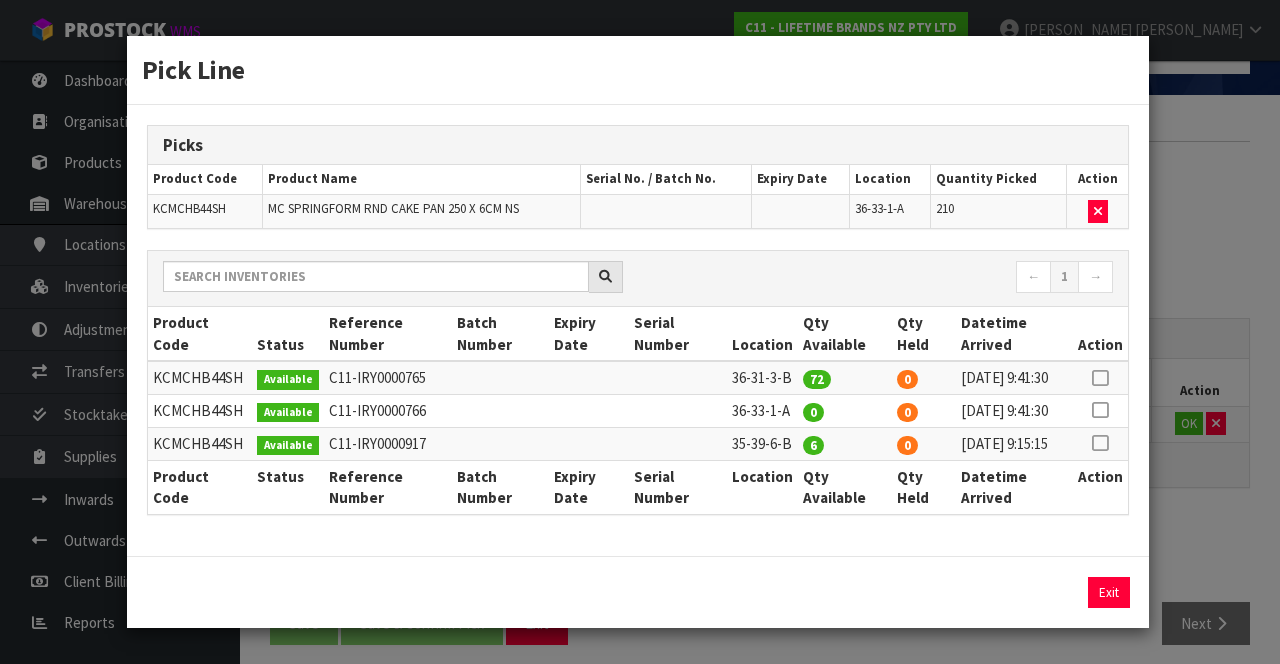 click on "Pick Line
Picks
Product Code
Product Name
Serial No. / Batch No.
Expiry Date
Location
Quantity Picked
Action
KCMCHB44SH
MC SPRINGFORM RND CAKE PAN 250 X 6CM  NS
36-33-1-A
210
←
1
→
Product Code
Status
Reference Number
Batch Number
Expiry Date
Serial Number
Location
Qty Available
Qty Held
Datetime Arrived
Action
0" at bounding box center (640, 332) 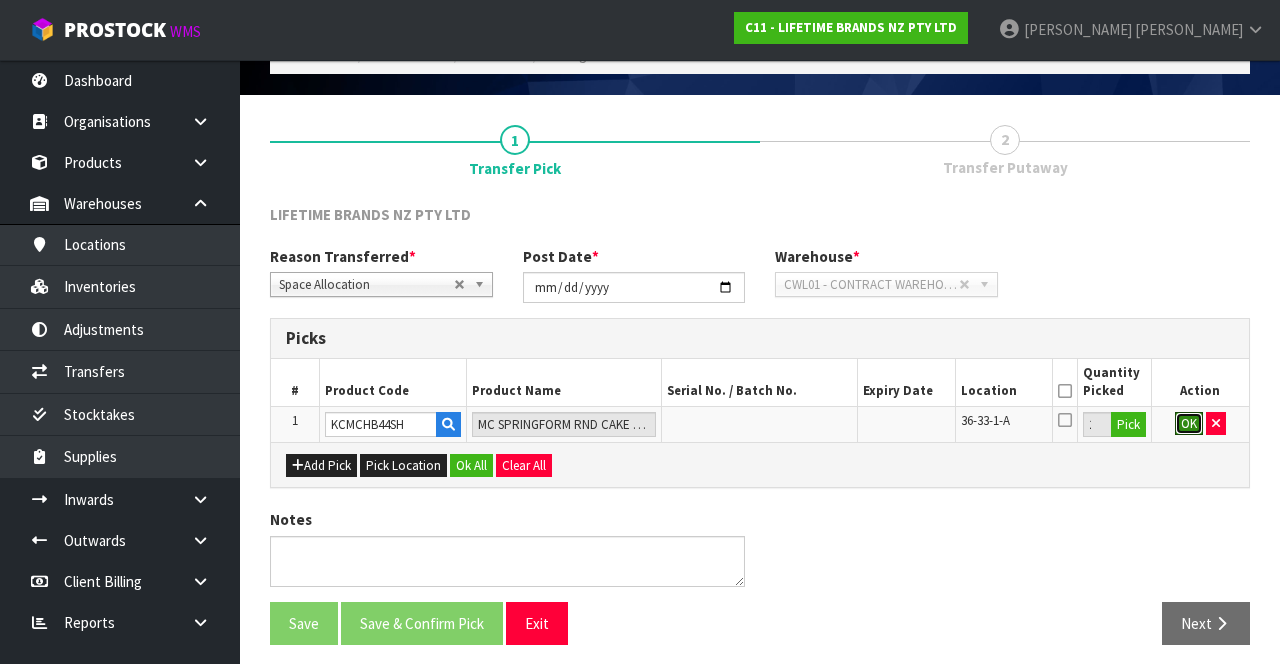 click on "OK" at bounding box center (1189, 424) 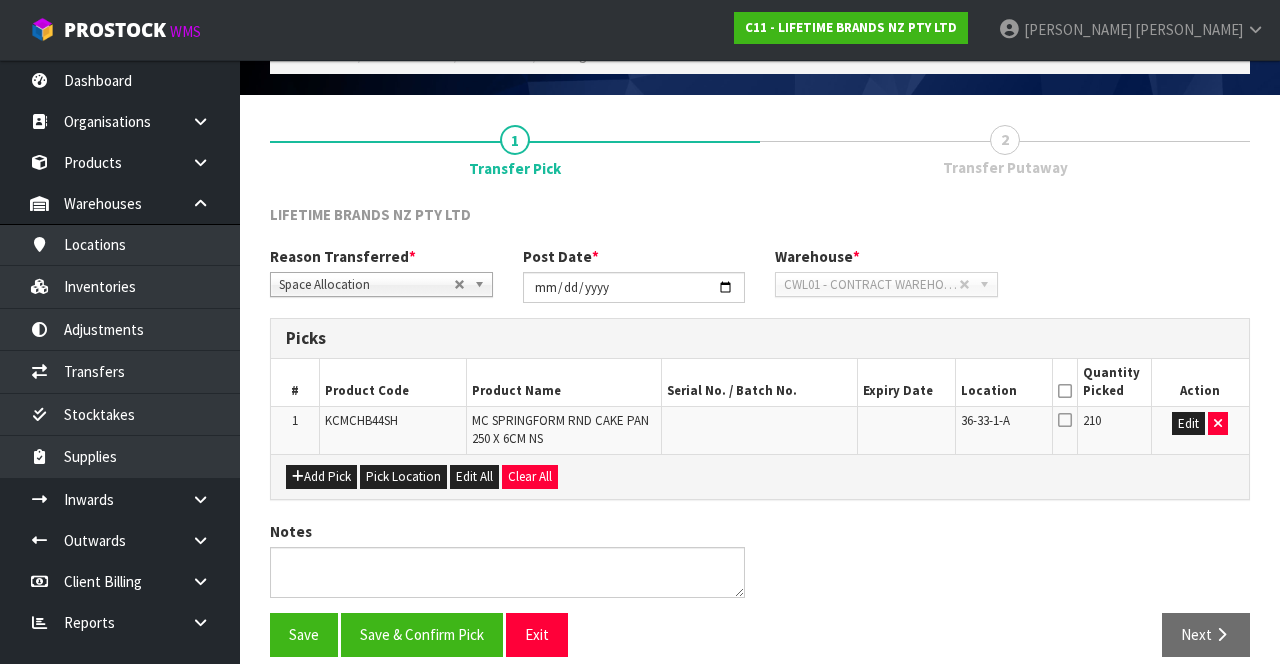 click at bounding box center [1065, 391] 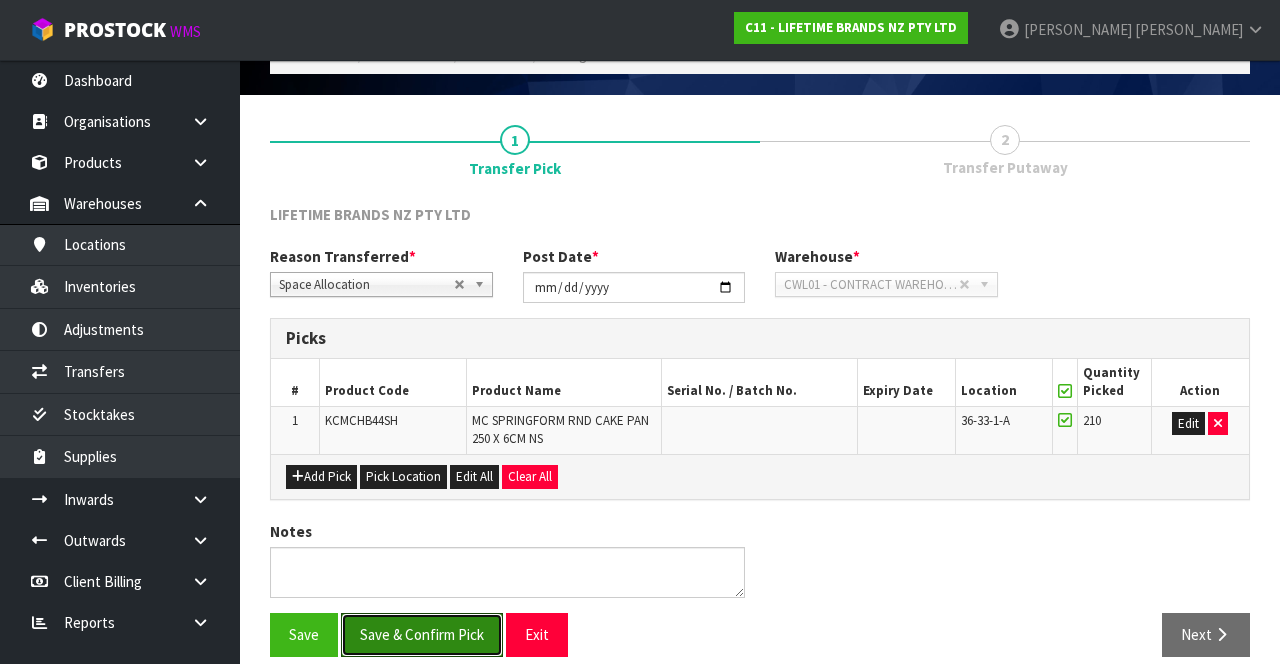 click on "Save & Confirm Pick" at bounding box center [422, 634] 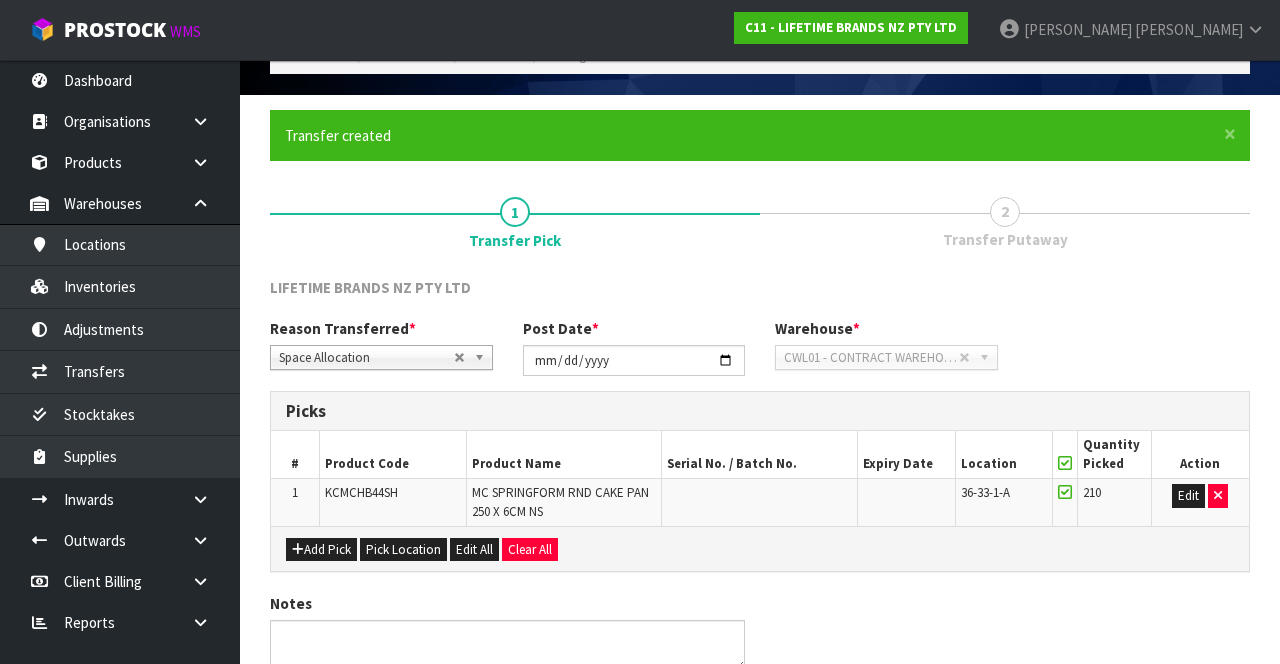 scroll, scrollTop: 0, scrollLeft: 0, axis: both 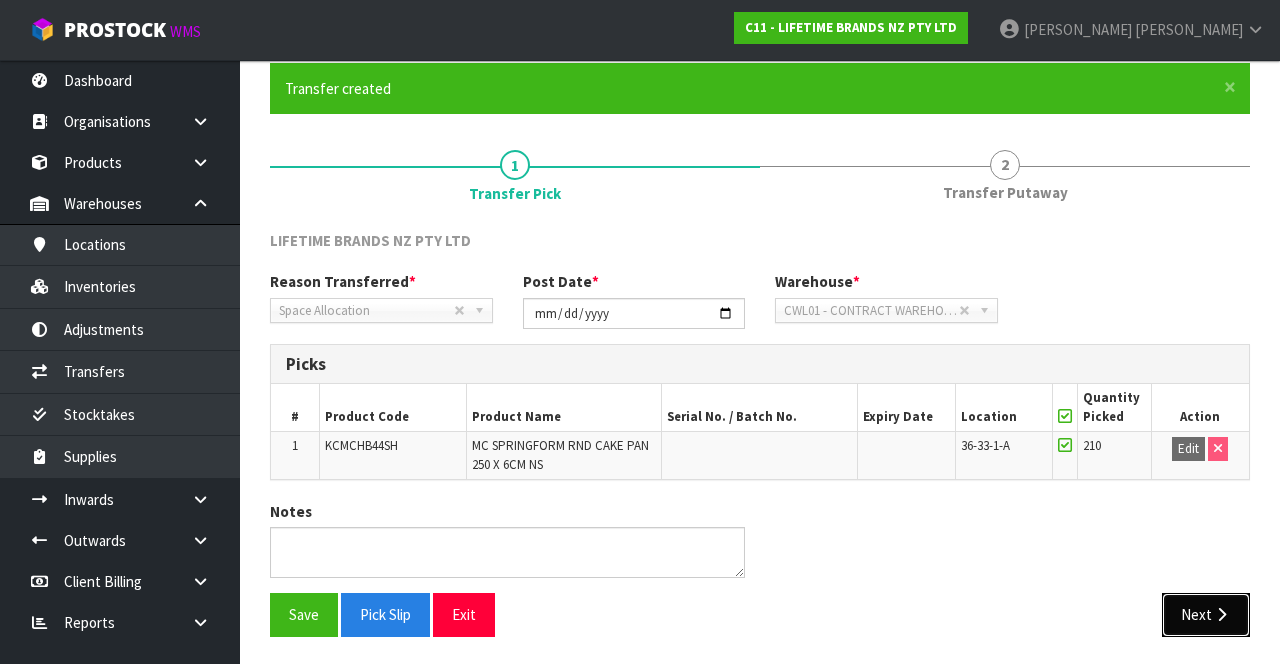 click on "Next" at bounding box center [1206, 614] 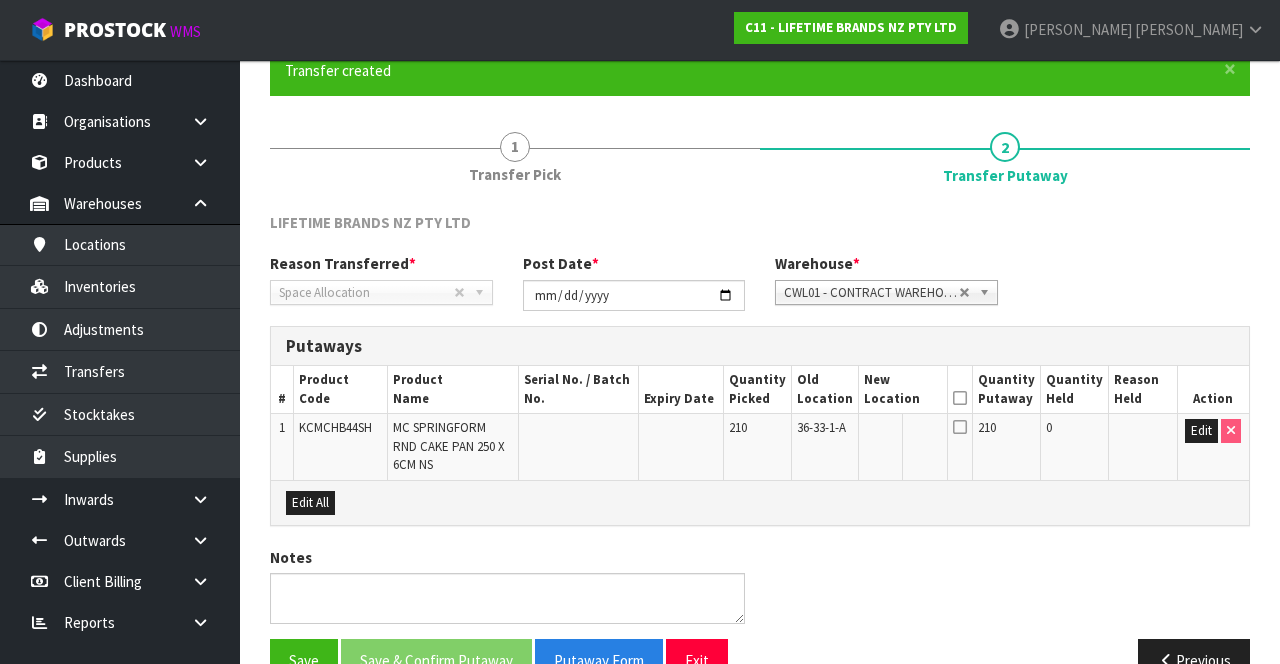 scroll, scrollTop: 217, scrollLeft: 0, axis: vertical 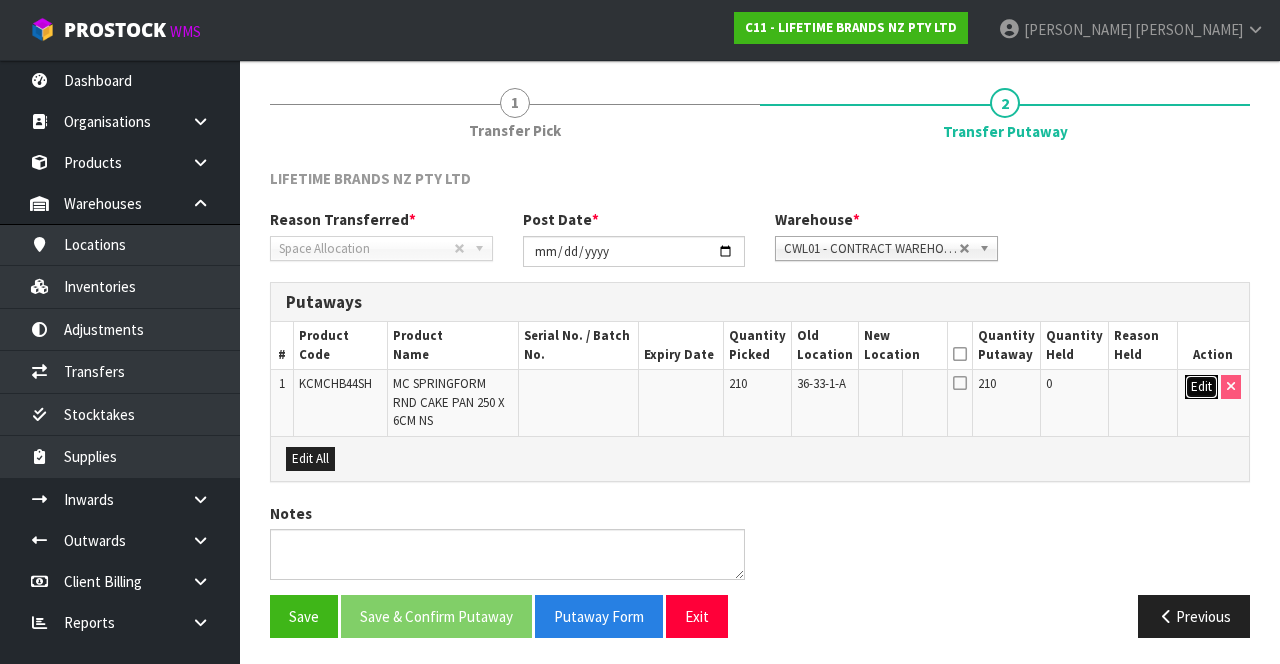 click on "Edit" at bounding box center [1201, 387] 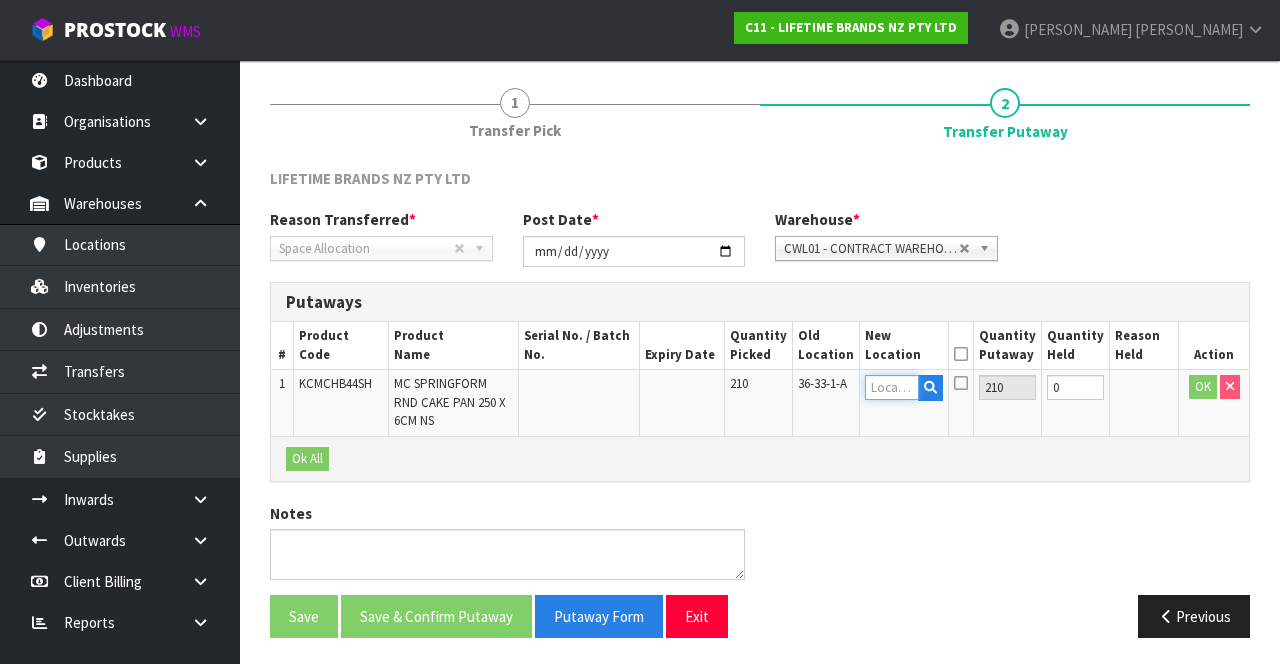 click at bounding box center [892, 387] 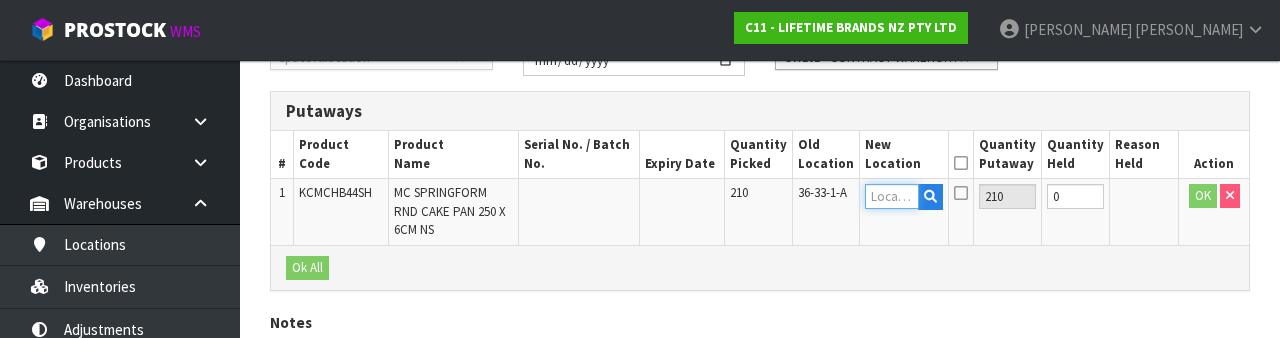 scroll, scrollTop: 422, scrollLeft: 0, axis: vertical 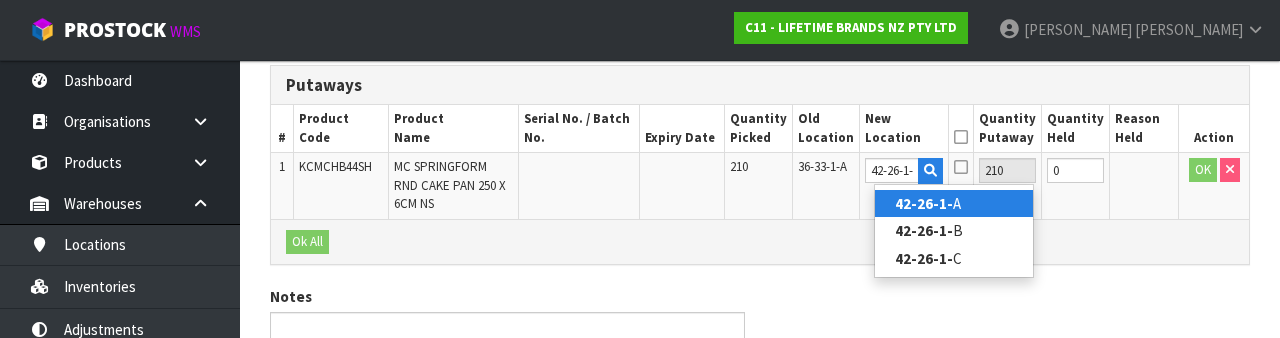 click on "42-26-1- A" at bounding box center [954, 203] 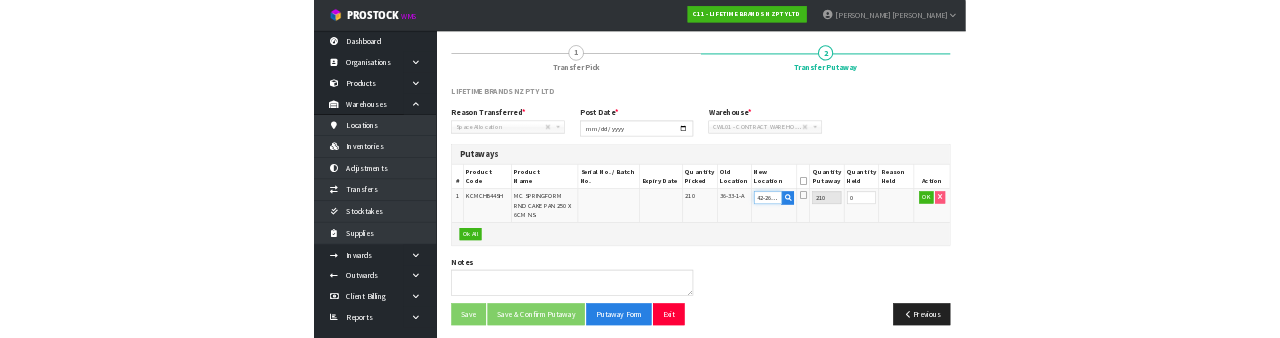 scroll, scrollTop: 422, scrollLeft: 0, axis: vertical 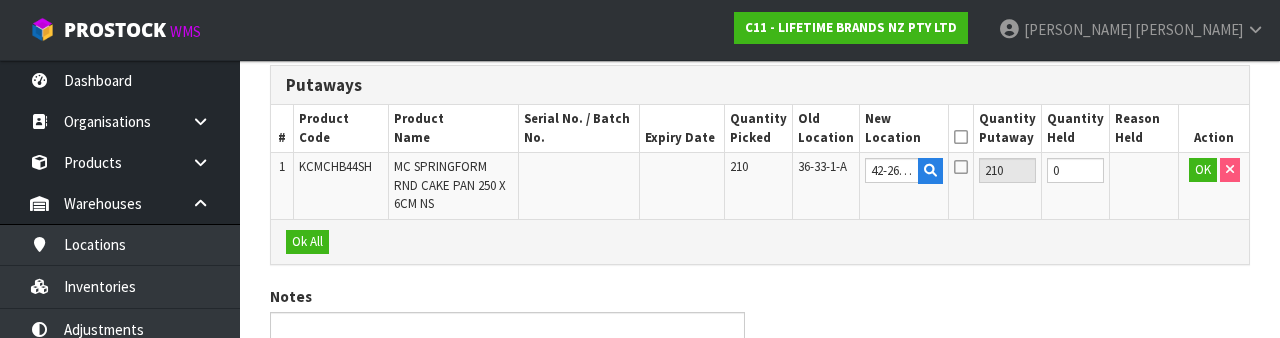 click at bounding box center [961, 137] 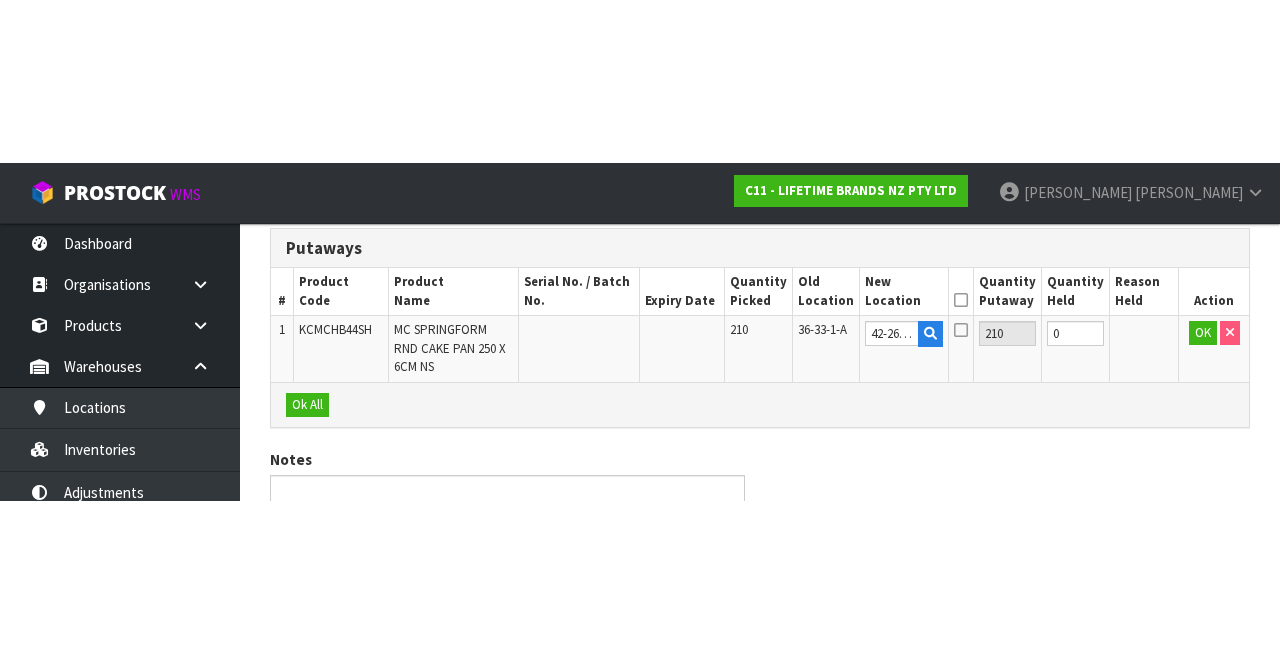scroll, scrollTop: 217, scrollLeft: 0, axis: vertical 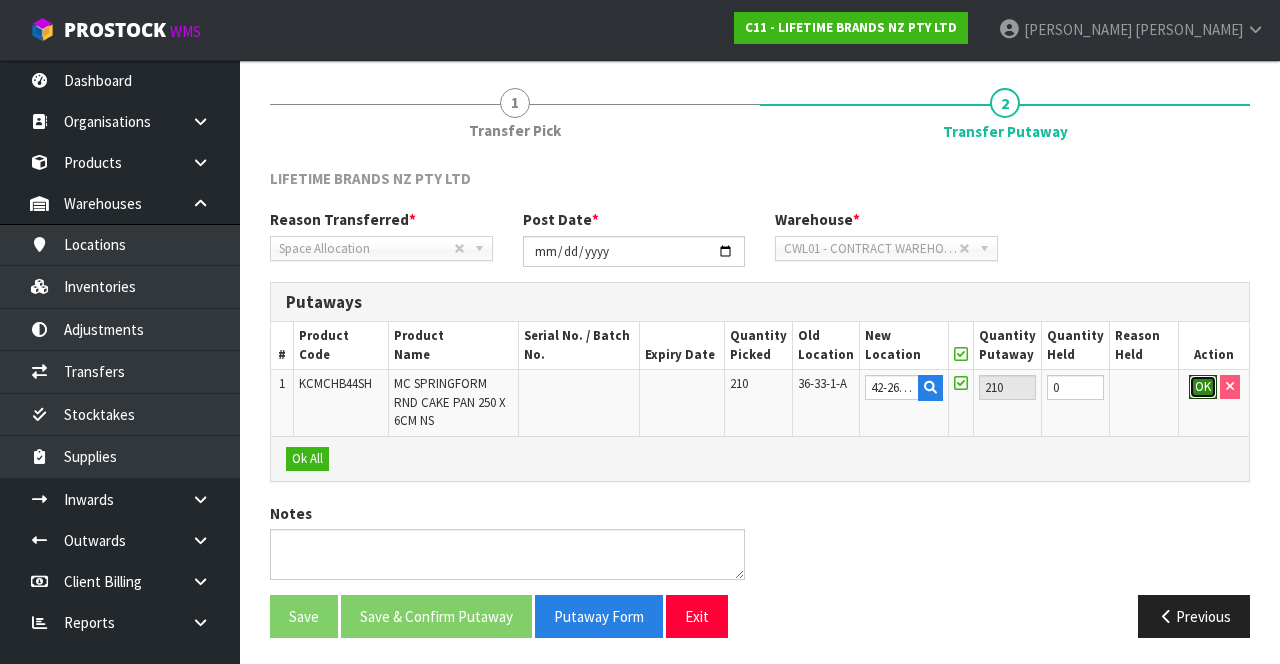 click on "OK" at bounding box center [1203, 387] 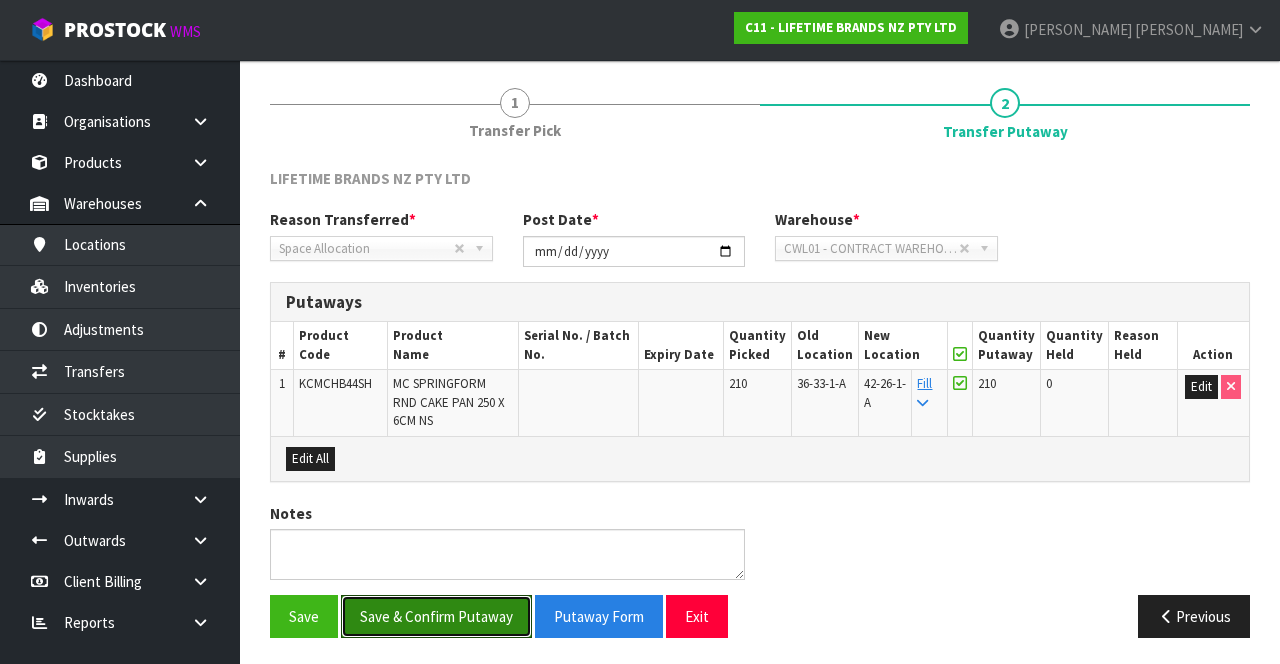 click on "Save & Confirm Putaway" at bounding box center (436, 616) 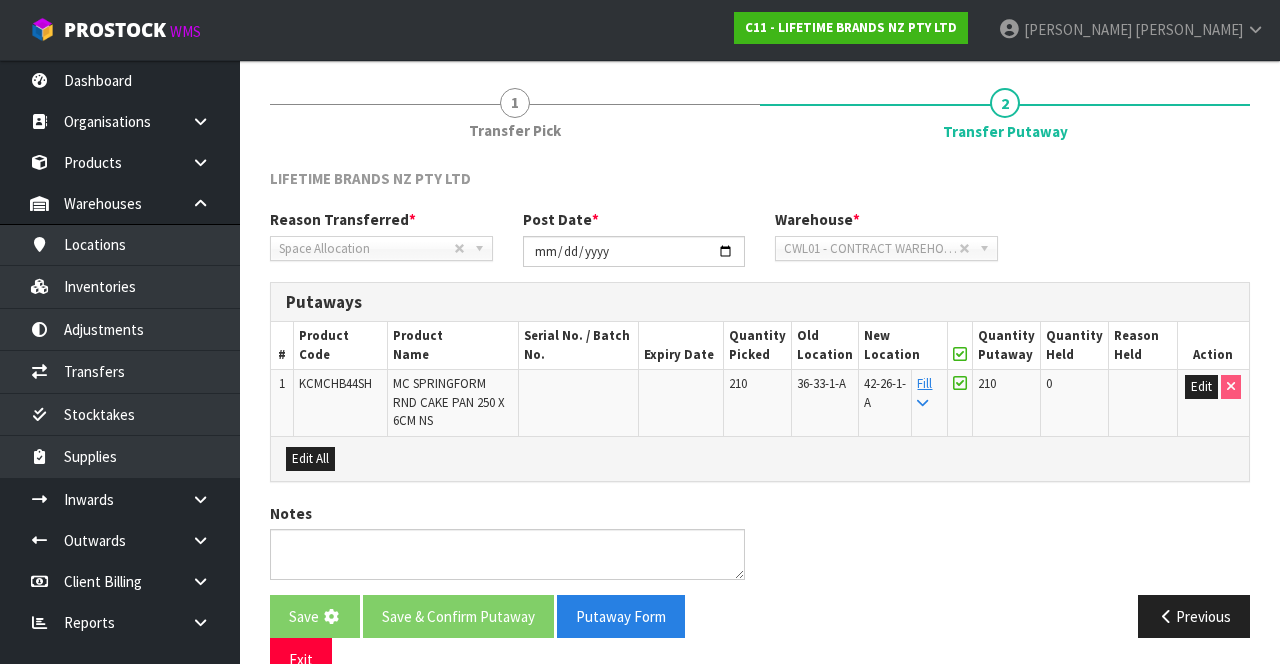 scroll, scrollTop: 0, scrollLeft: 0, axis: both 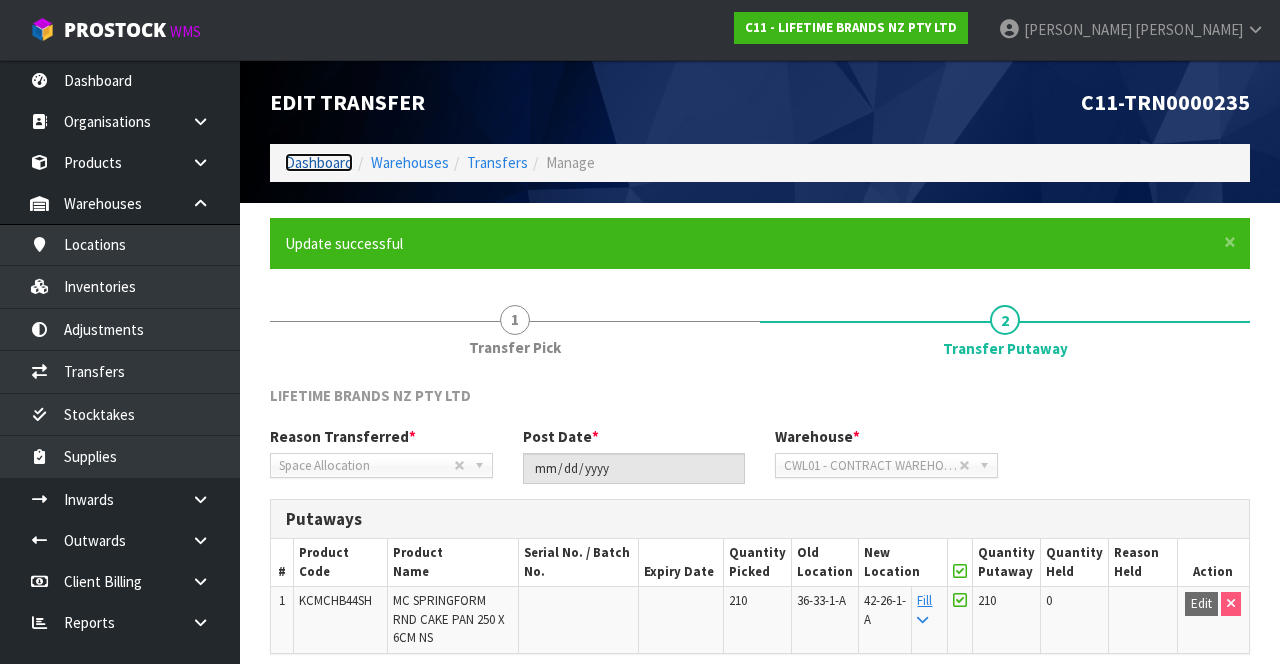 click on "Dashboard" at bounding box center [319, 162] 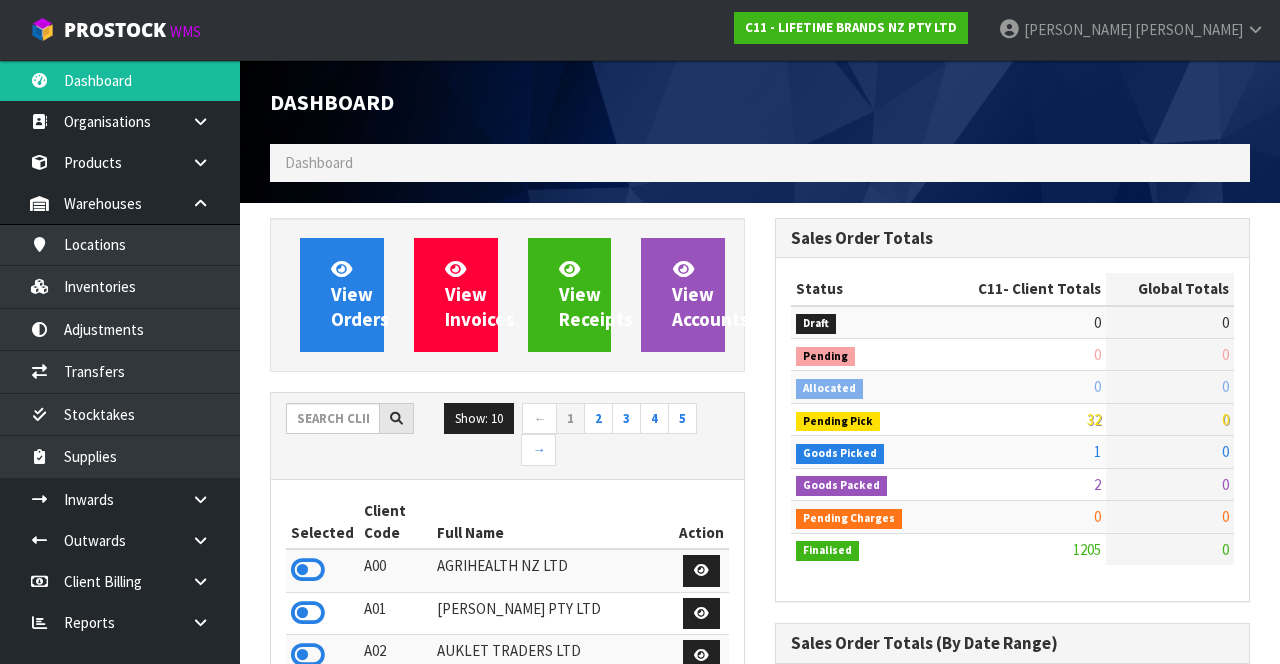 scroll, scrollTop: 998236, scrollLeft: 999494, axis: both 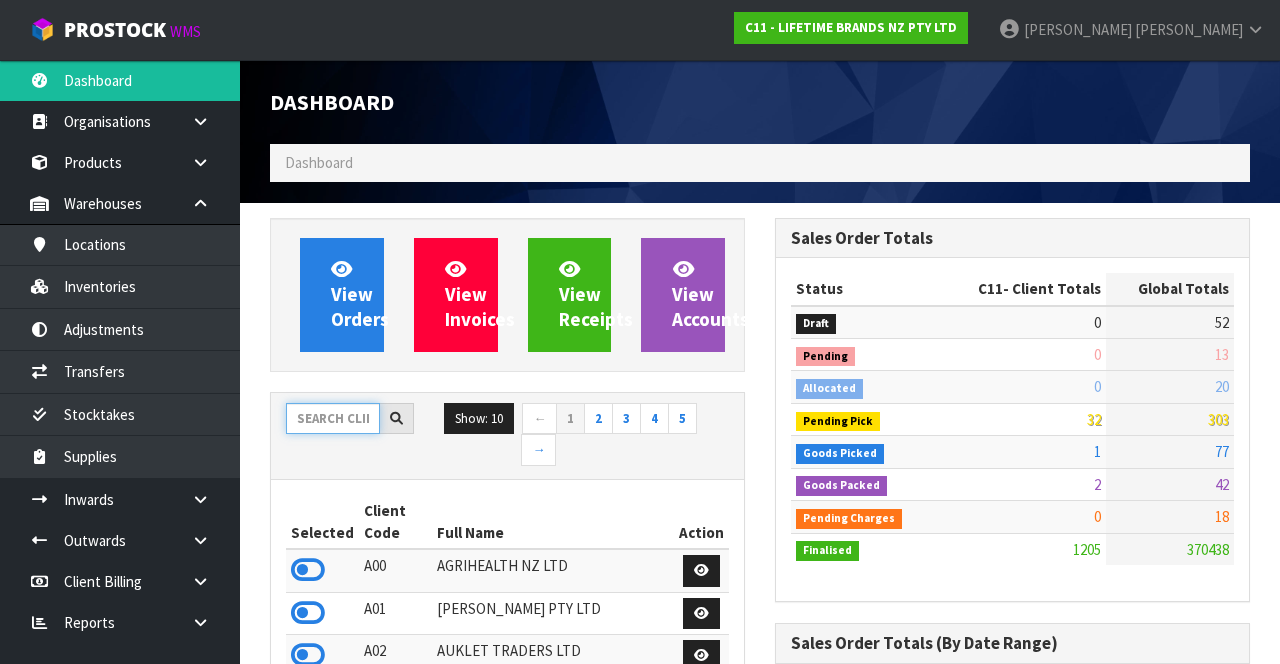 click at bounding box center (333, 418) 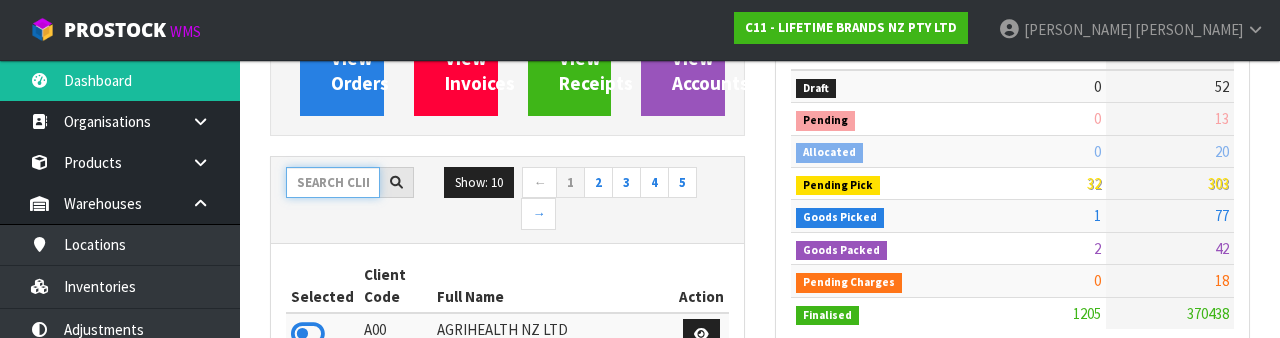 scroll, scrollTop: 235, scrollLeft: 0, axis: vertical 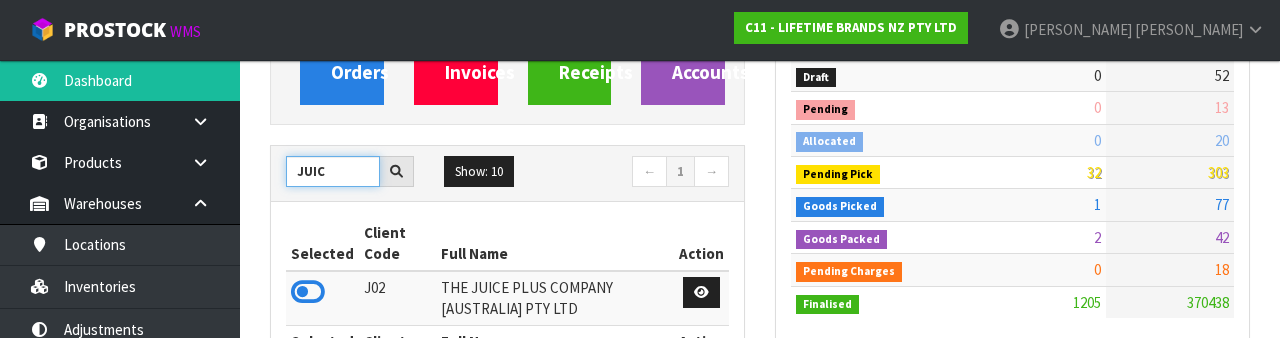type on "JUIC" 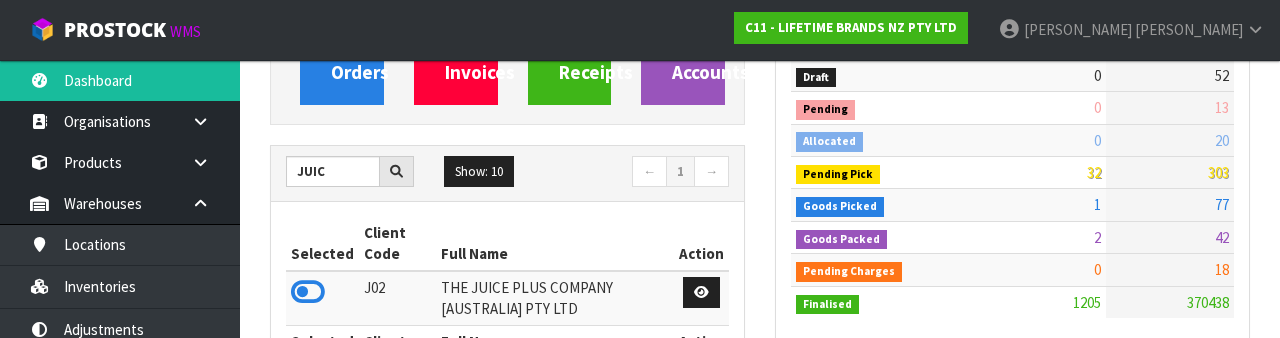 click at bounding box center (308, 292) 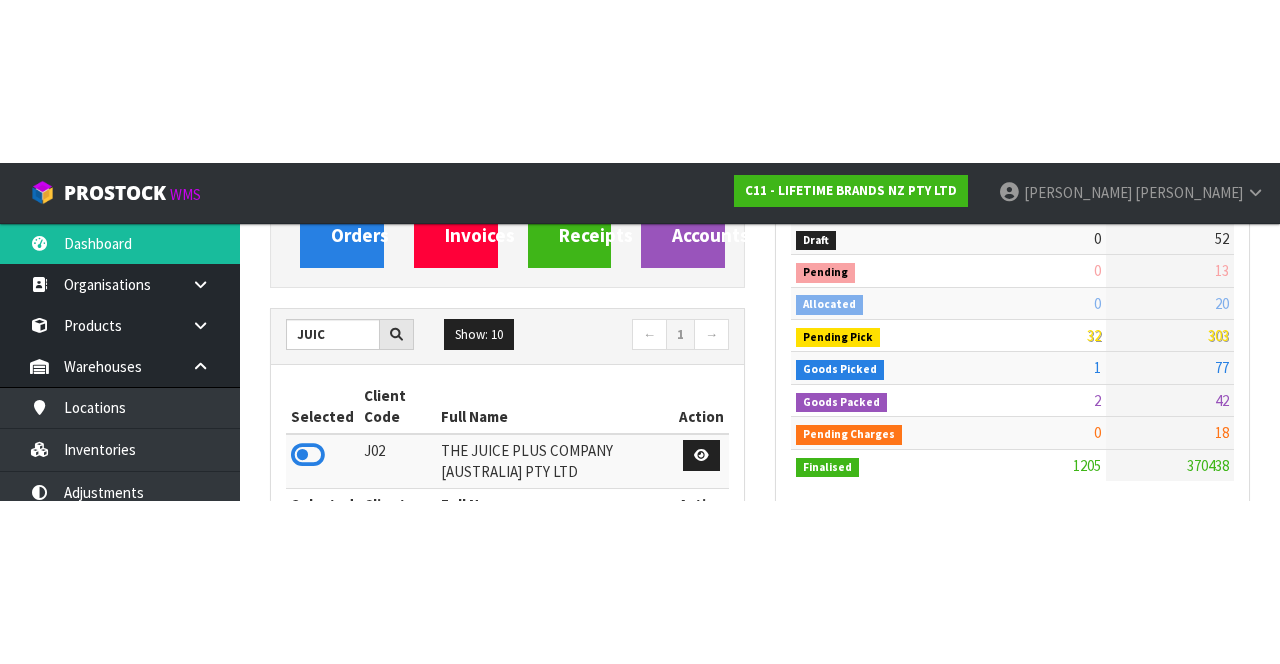 scroll, scrollTop: 247, scrollLeft: 0, axis: vertical 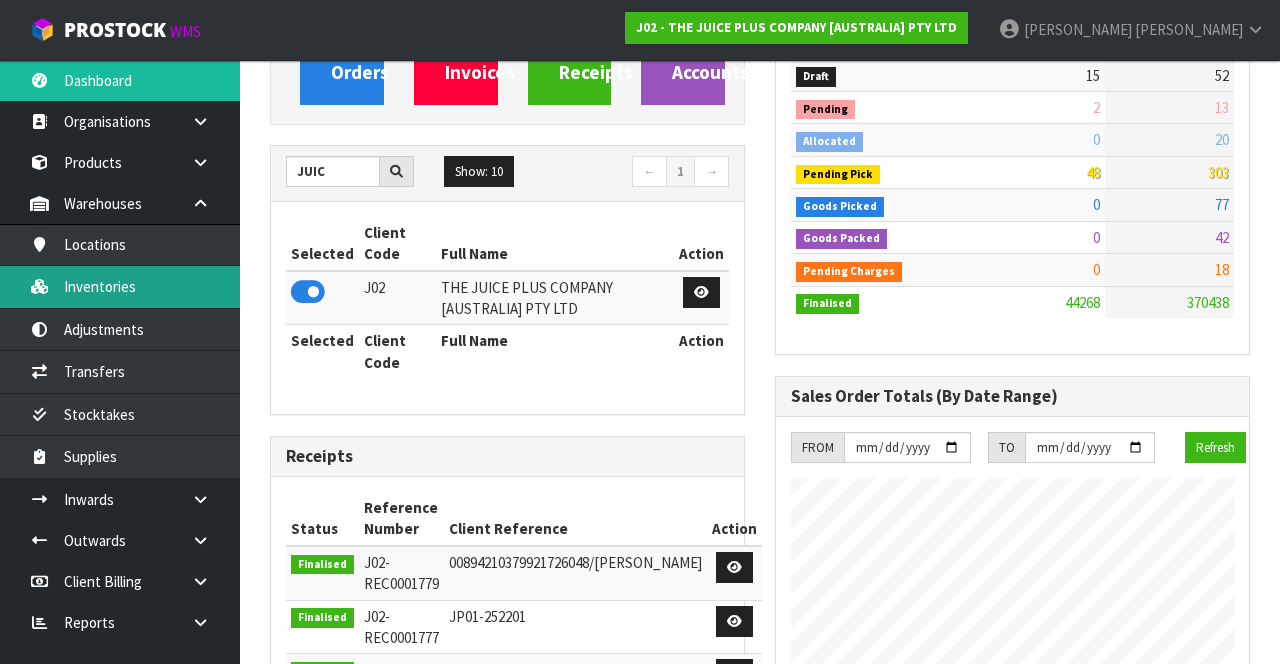 click on "Inventories" at bounding box center (120, 286) 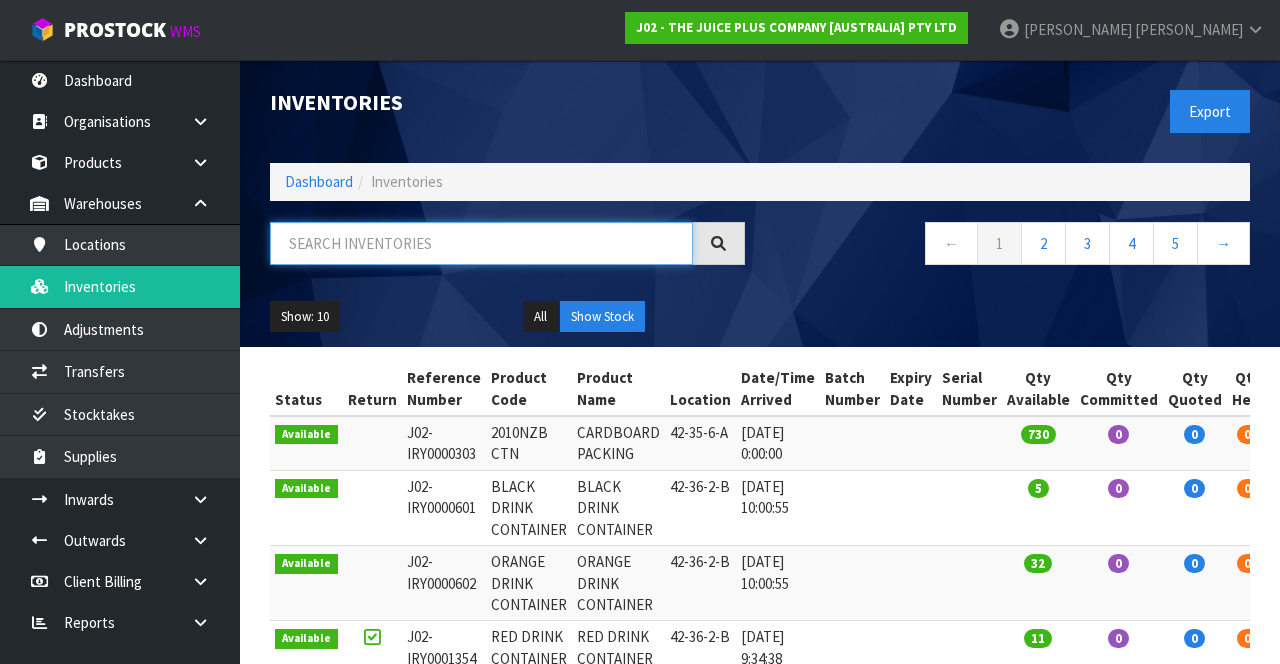click at bounding box center (481, 243) 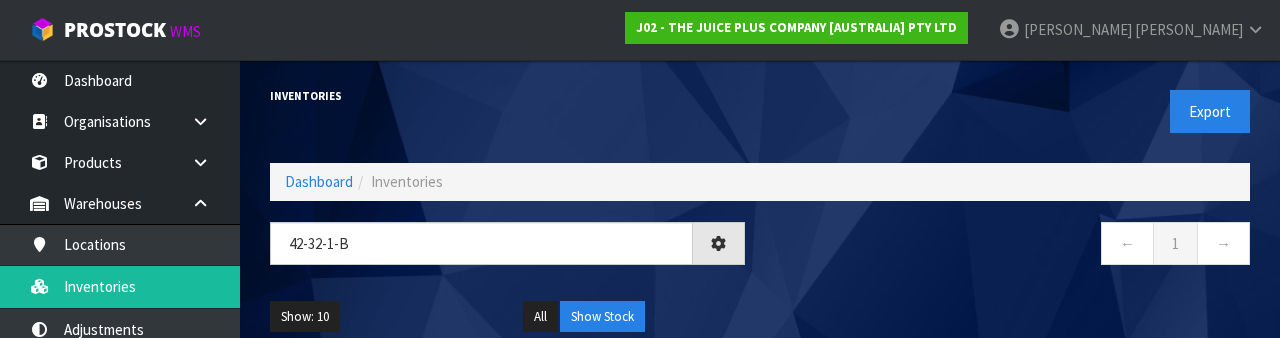 click on "←
1
→" at bounding box center [1012, 254] 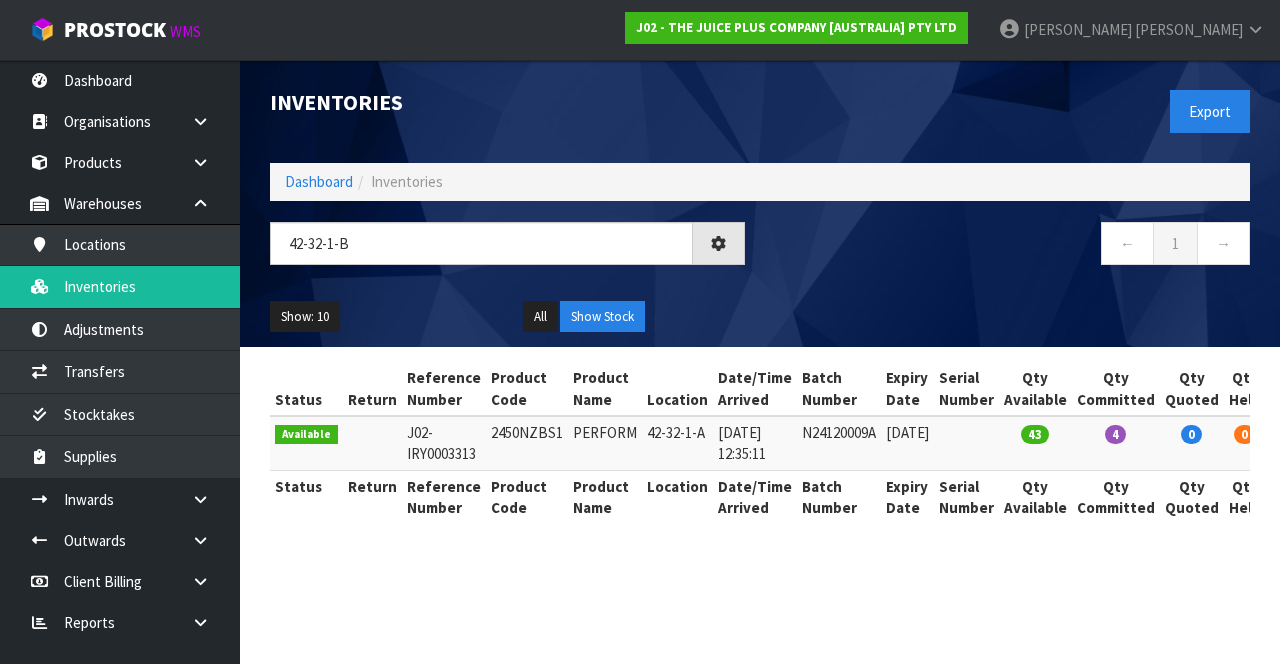 type on "42-32-1-B" 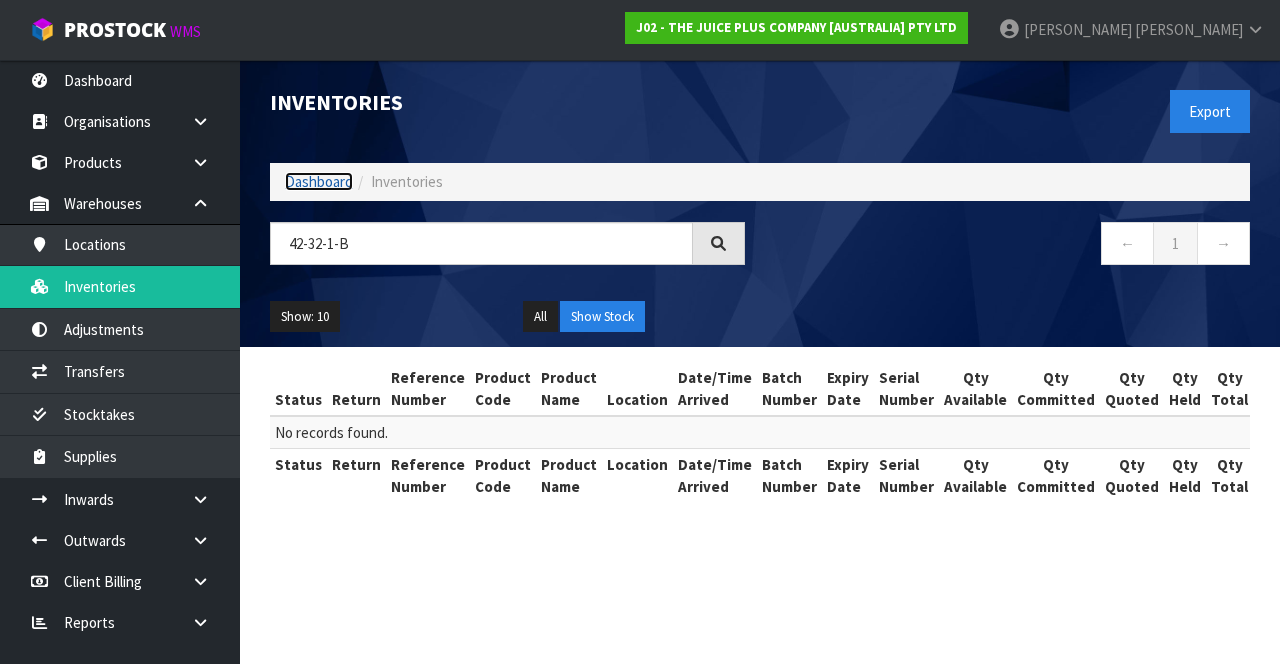 click on "Dashboard" at bounding box center (319, 181) 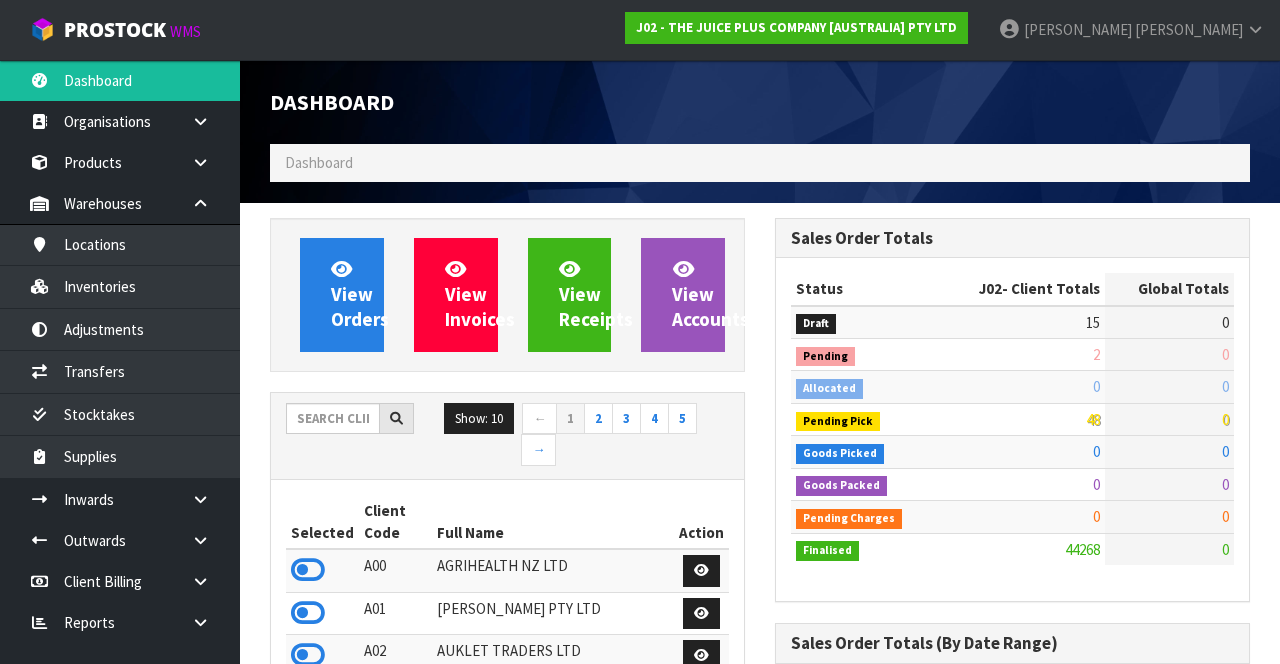 scroll, scrollTop: 998429, scrollLeft: 999494, axis: both 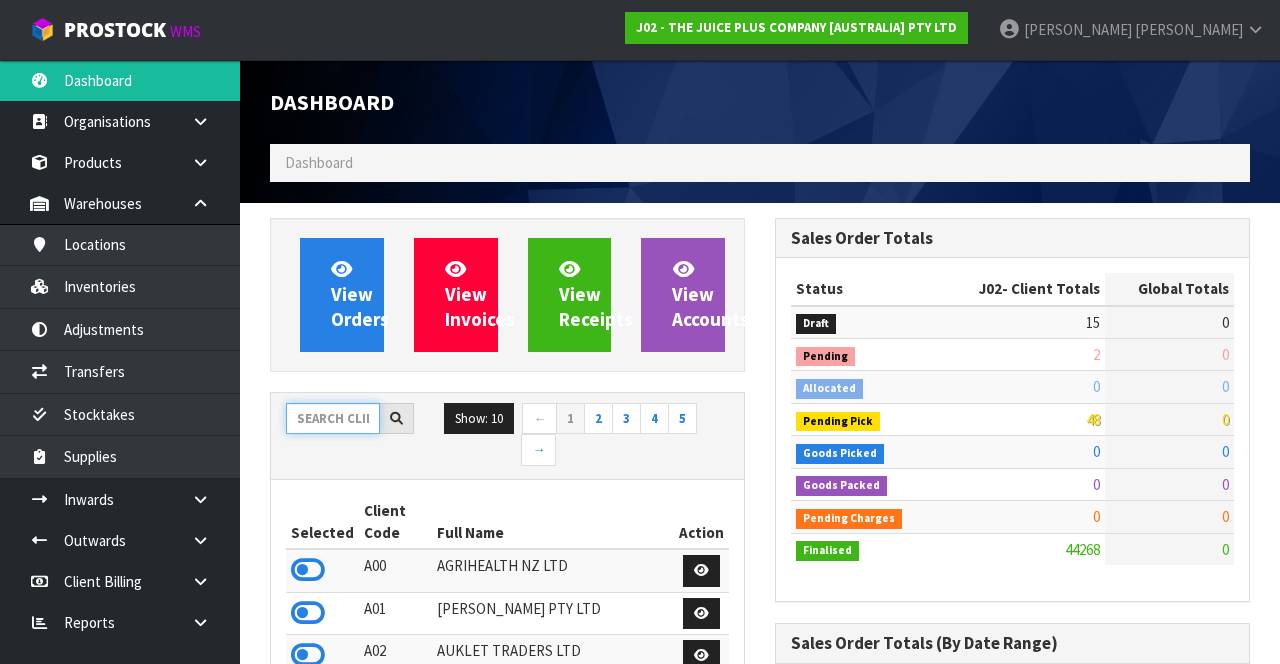 click at bounding box center [333, 418] 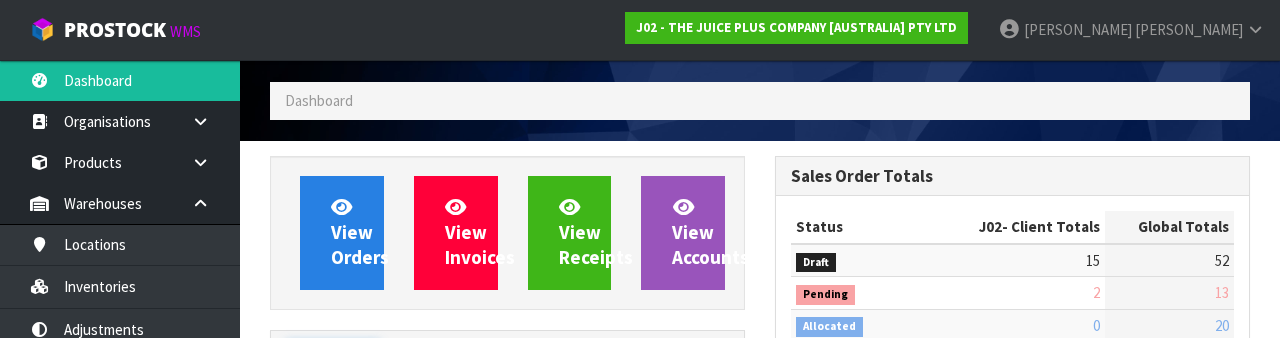 scroll, scrollTop: 235, scrollLeft: 0, axis: vertical 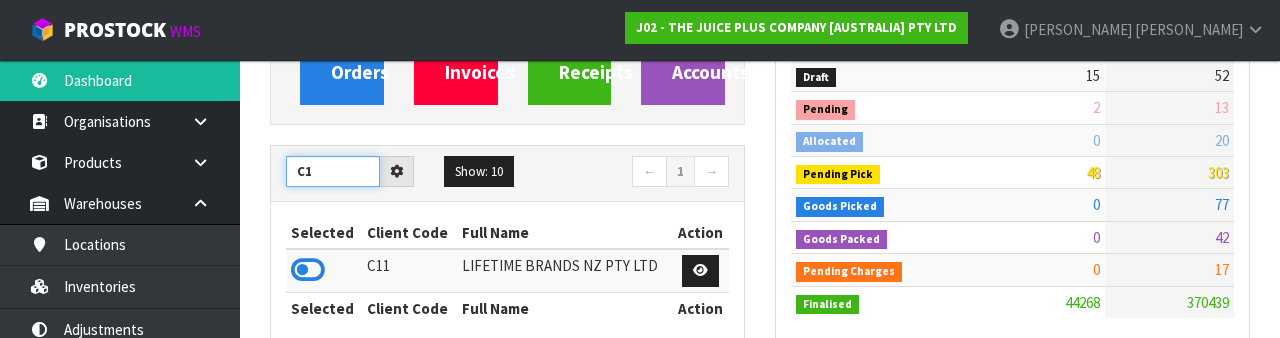 type on "C" 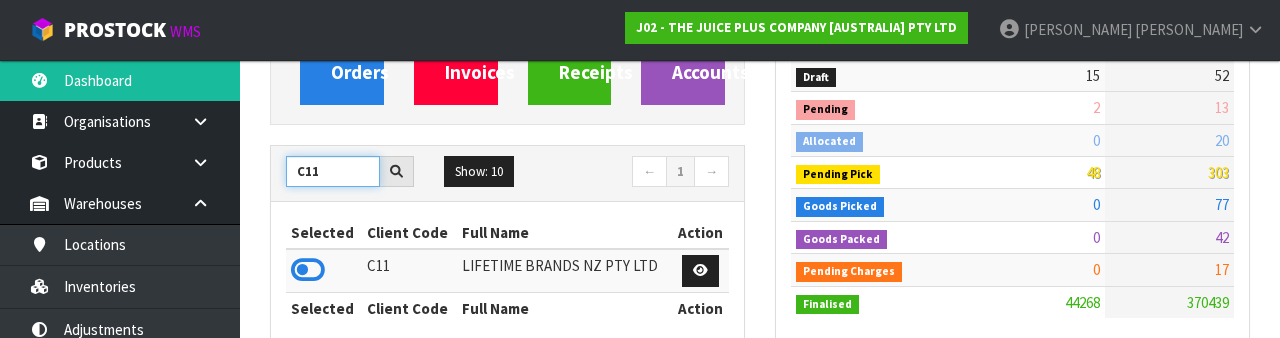 type on "C11" 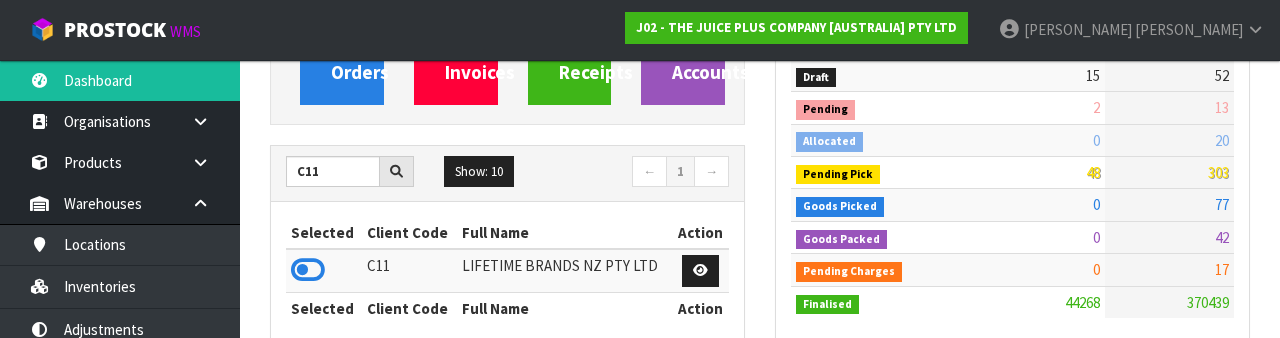 click at bounding box center [308, 270] 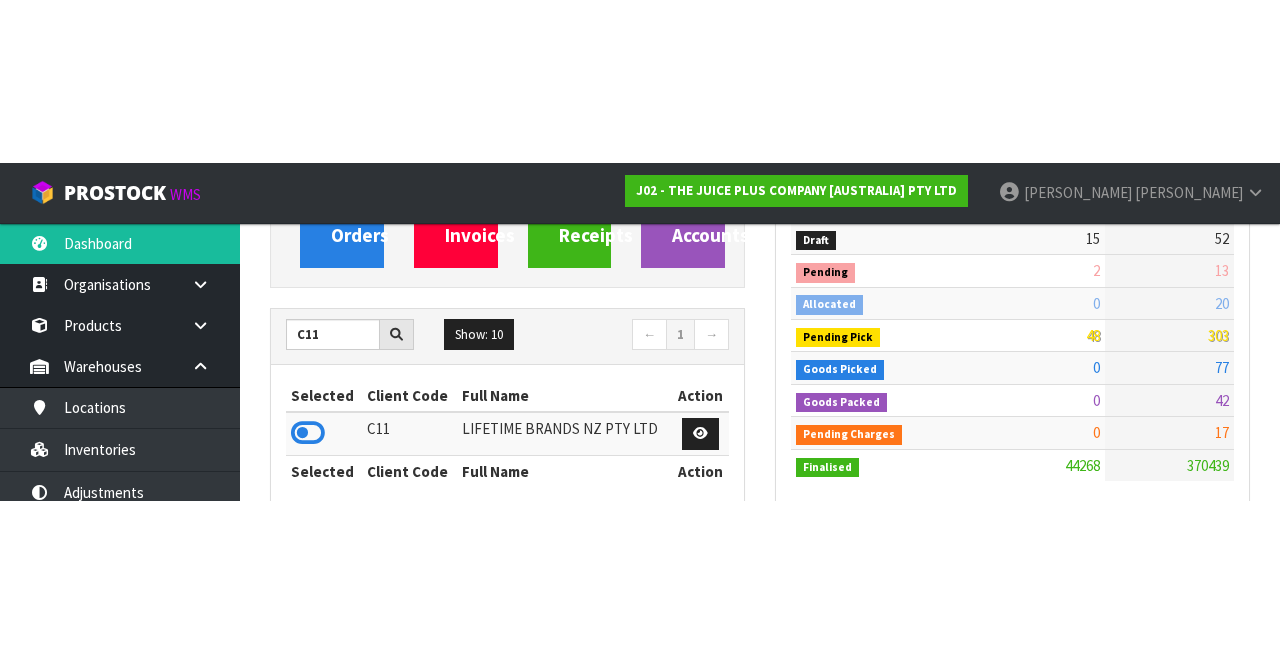 scroll, scrollTop: 247, scrollLeft: 0, axis: vertical 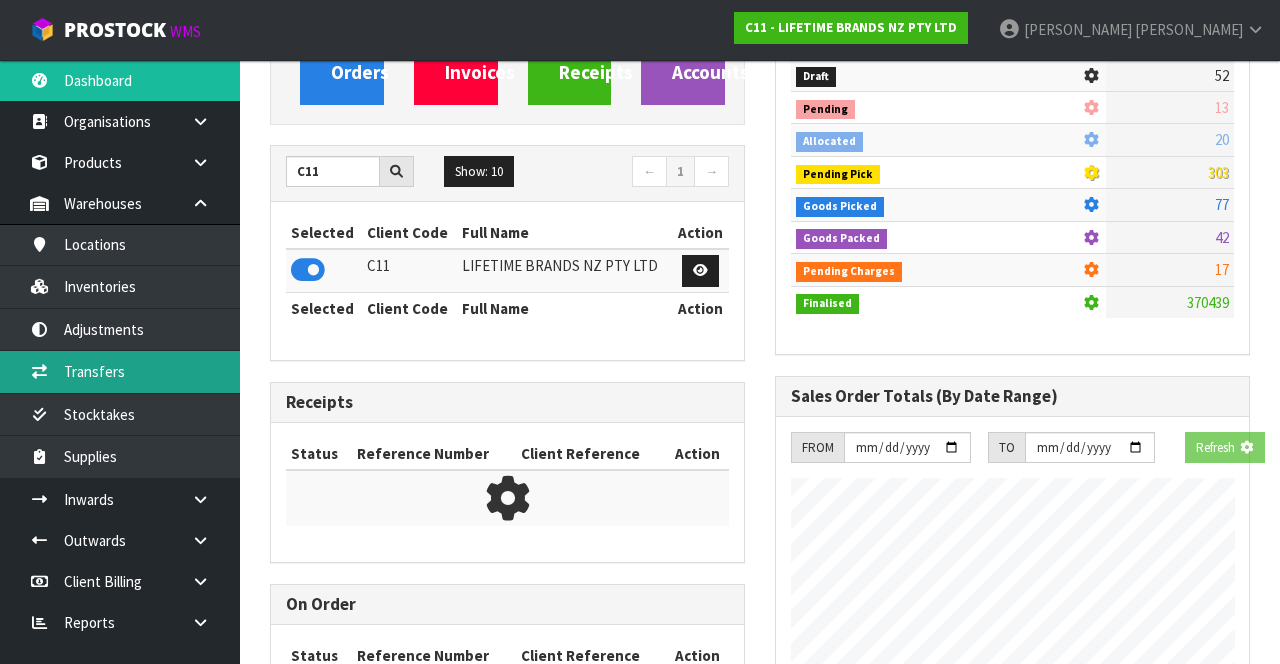 click on "Transfers" at bounding box center (120, 371) 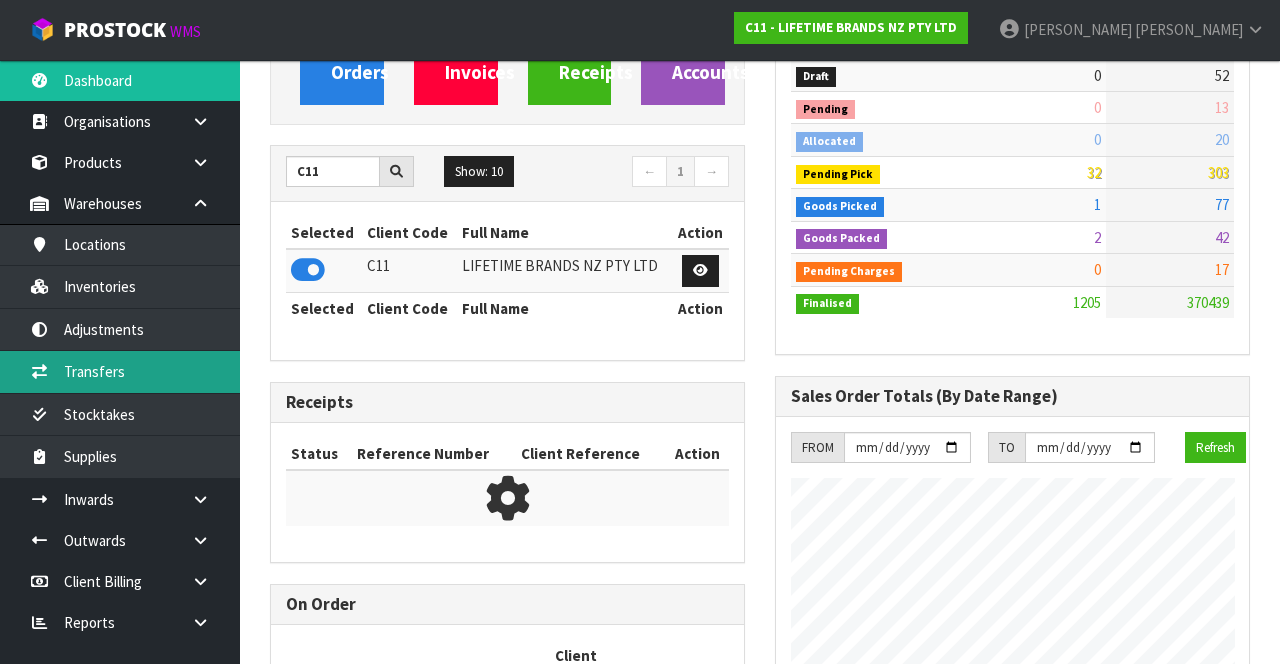 scroll, scrollTop: 998236, scrollLeft: 999494, axis: both 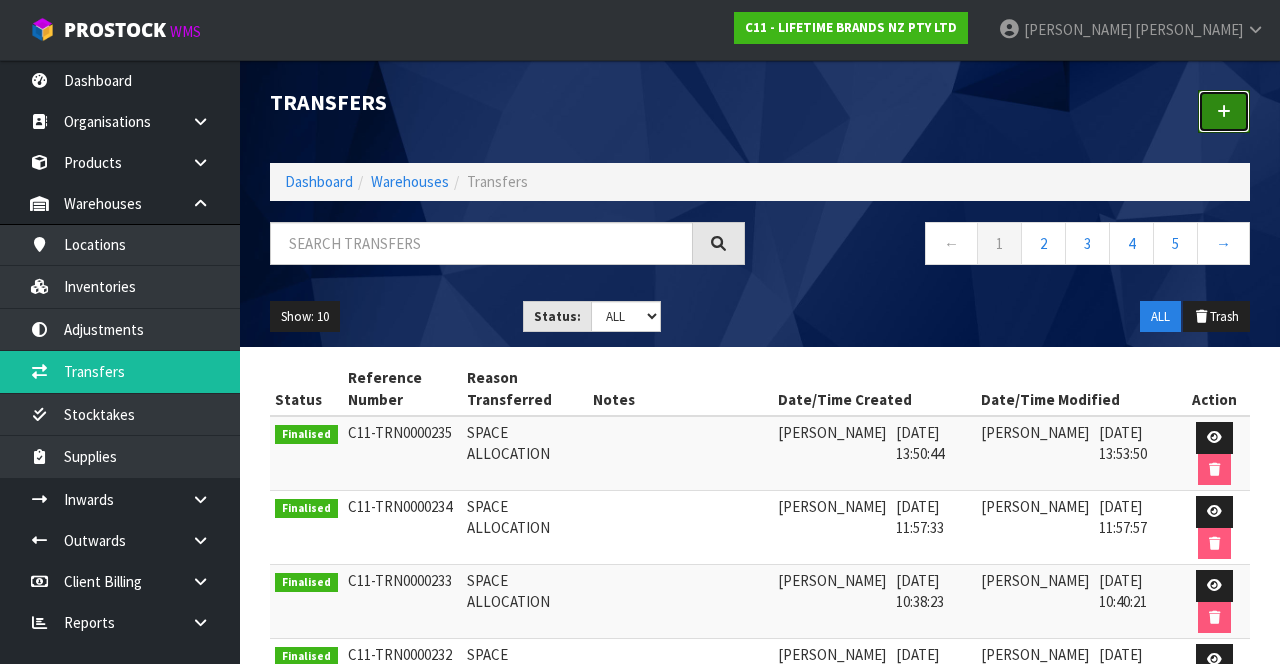 click at bounding box center (1224, 111) 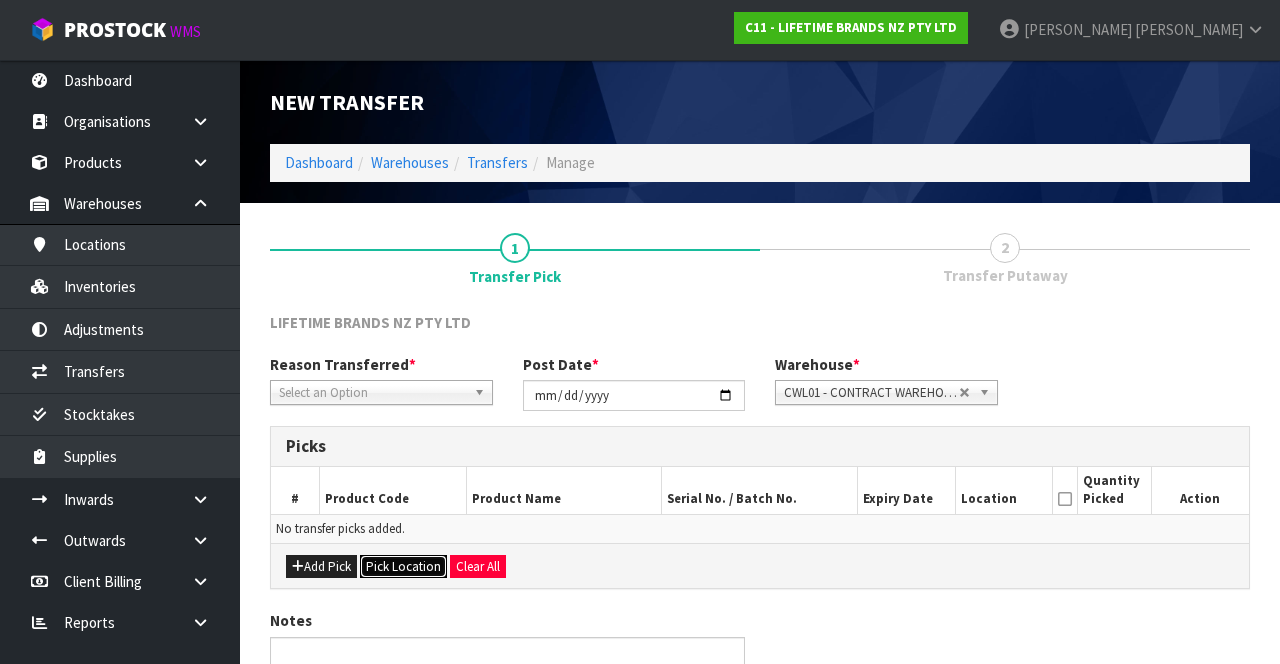 click on "Pick Location" at bounding box center (403, 567) 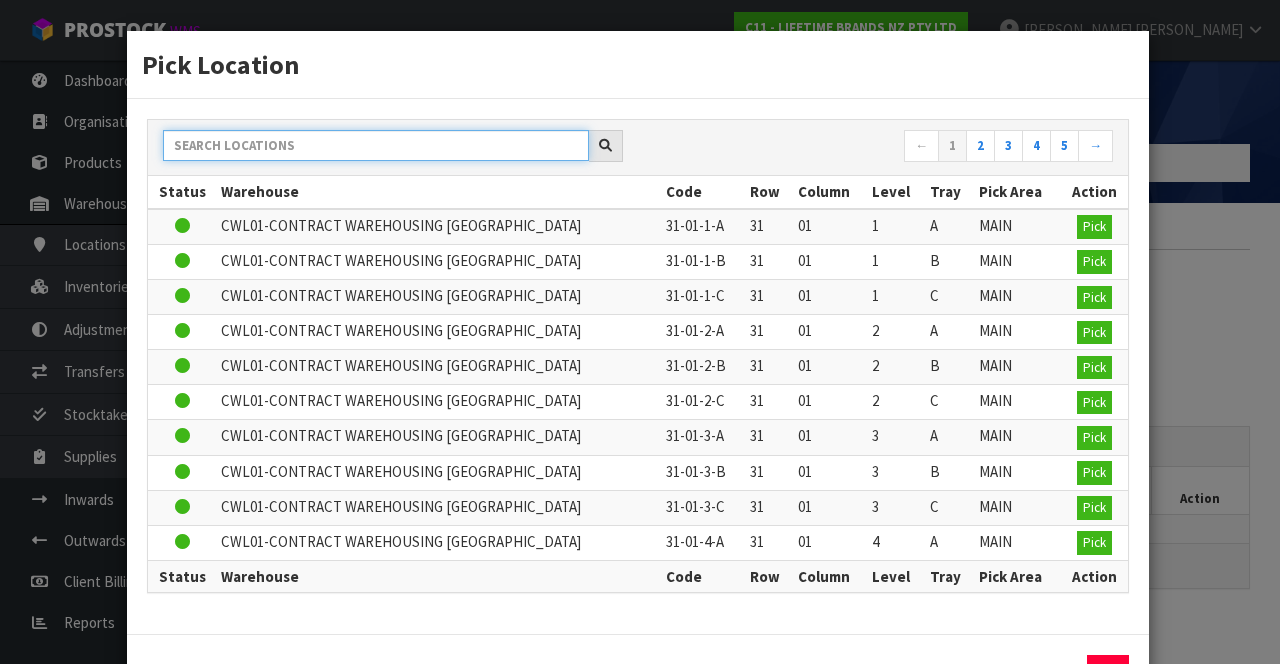 click at bounding box center (376, 145) 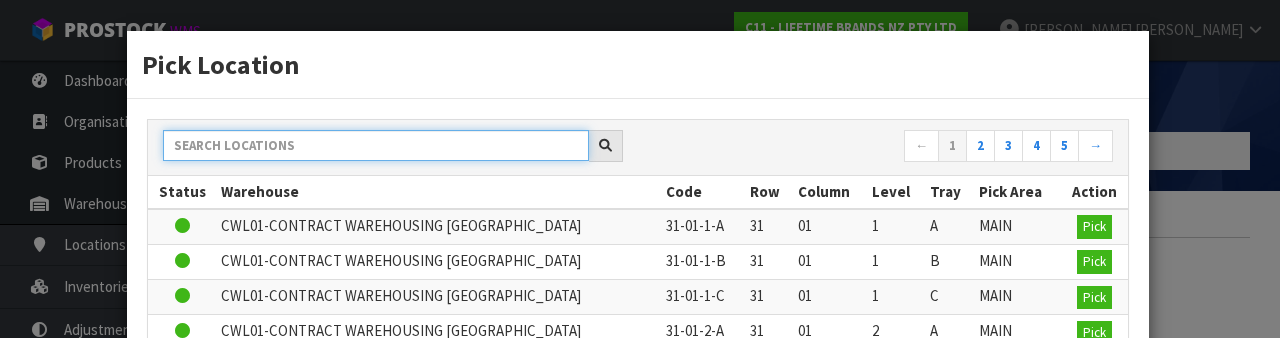 type on "2" 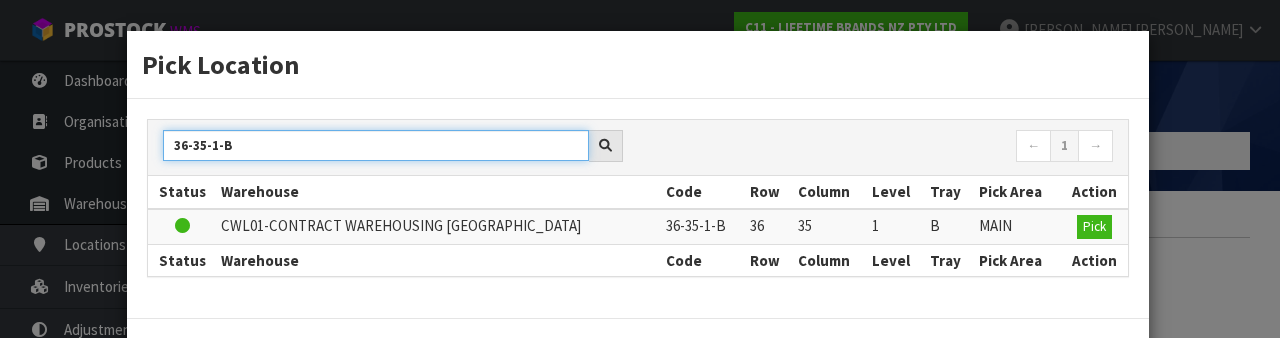 type on "36-35-1-B" 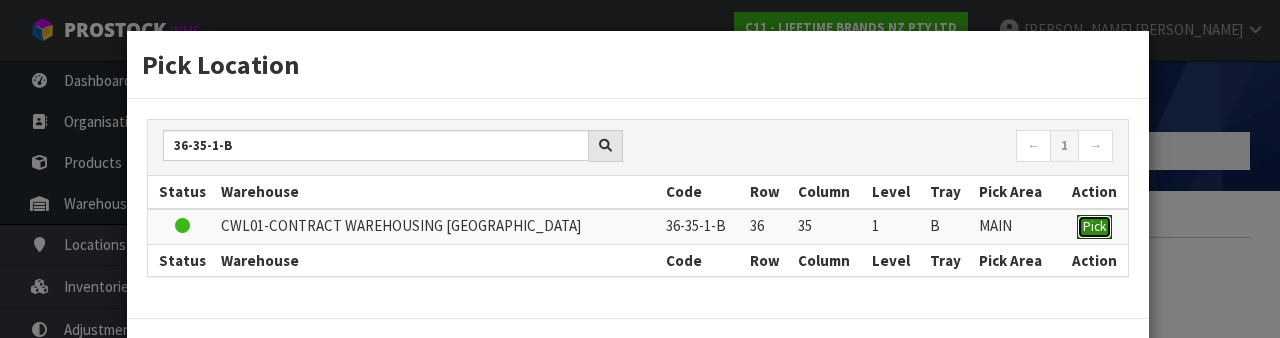 click on "Pick" at bounding box center (1094, 226) 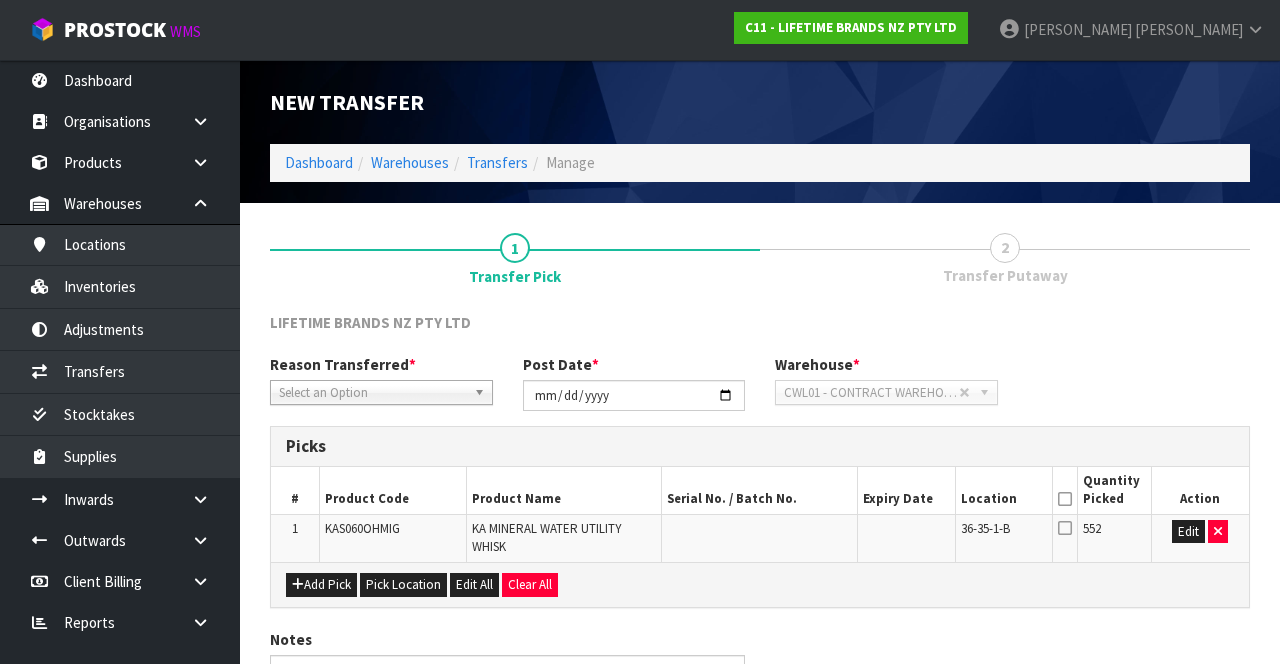click at bounding box center (1065, 499) 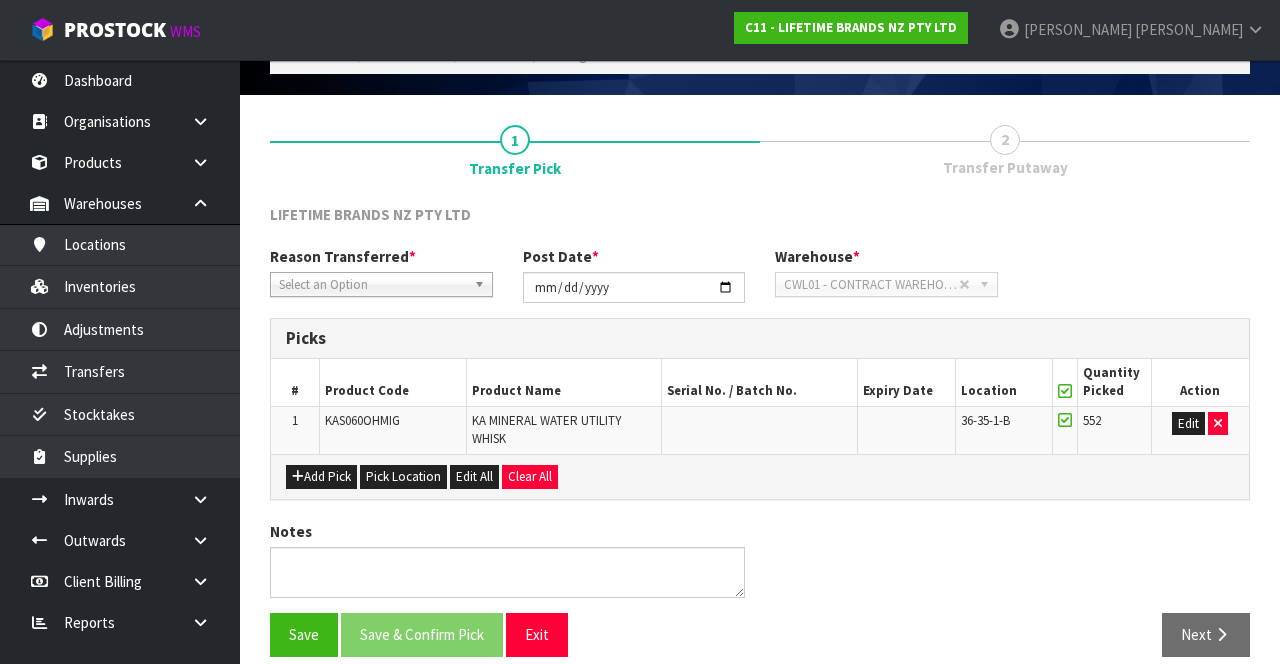 scroll, scrollTop: 126, scrollLeft: 0, axis: vertical 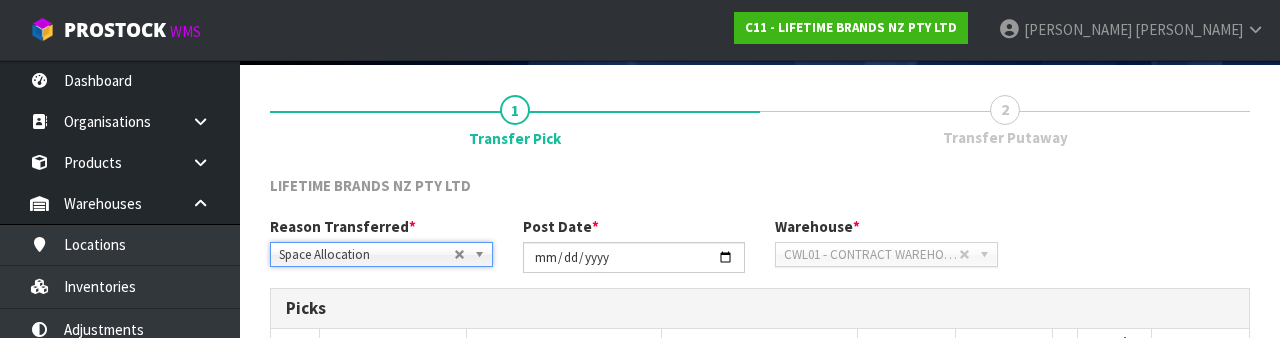 click on "1
Transfer Pick" at bounding box center [515, 120] 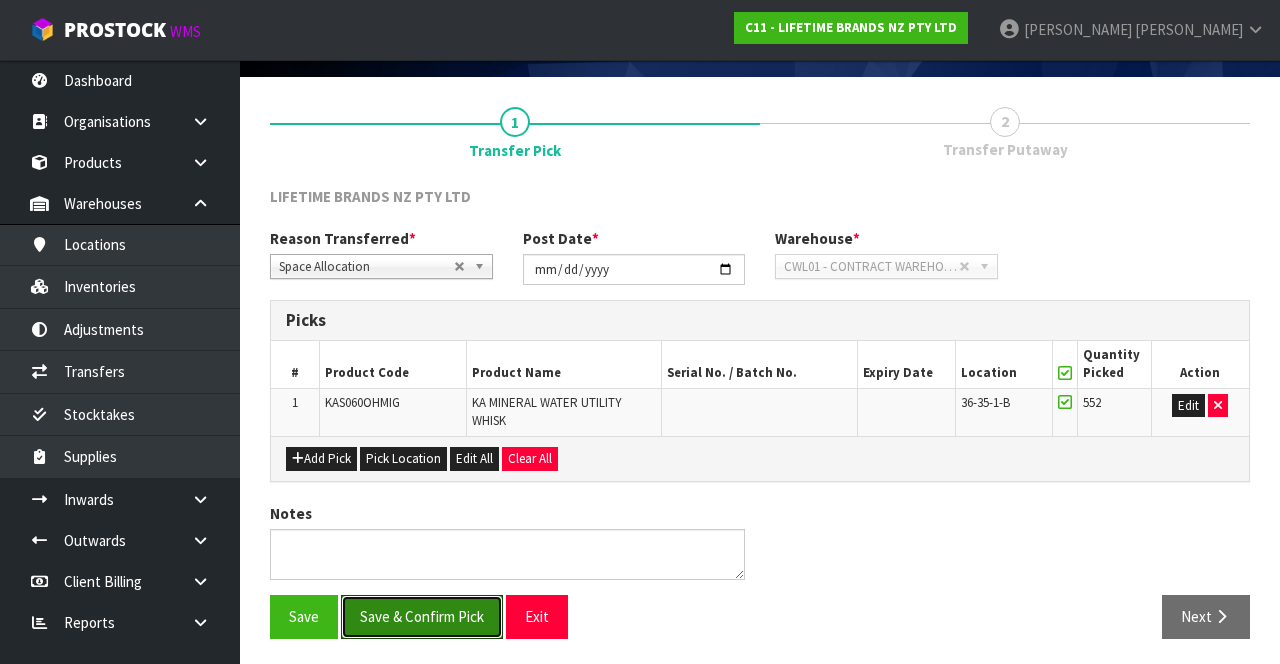 click on "Save & Confirm Pick" at bounding box center [422, 616] 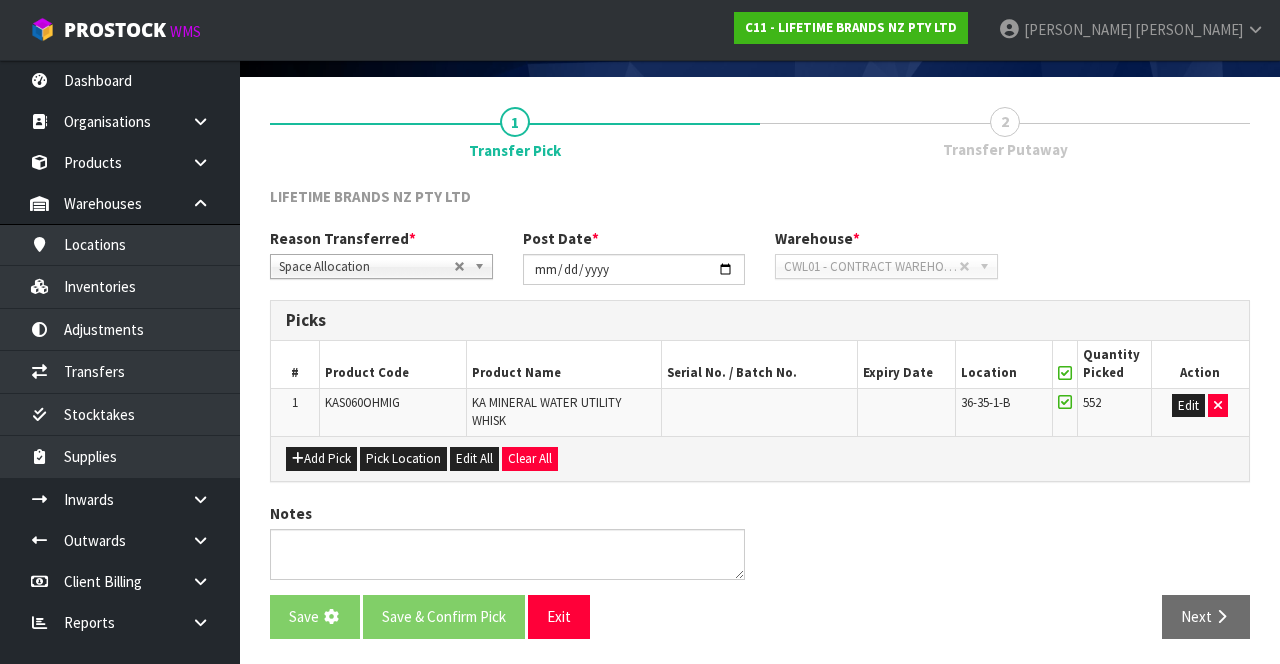 scroll, scrollTop: 0, scrollLeft: 0, axis: both 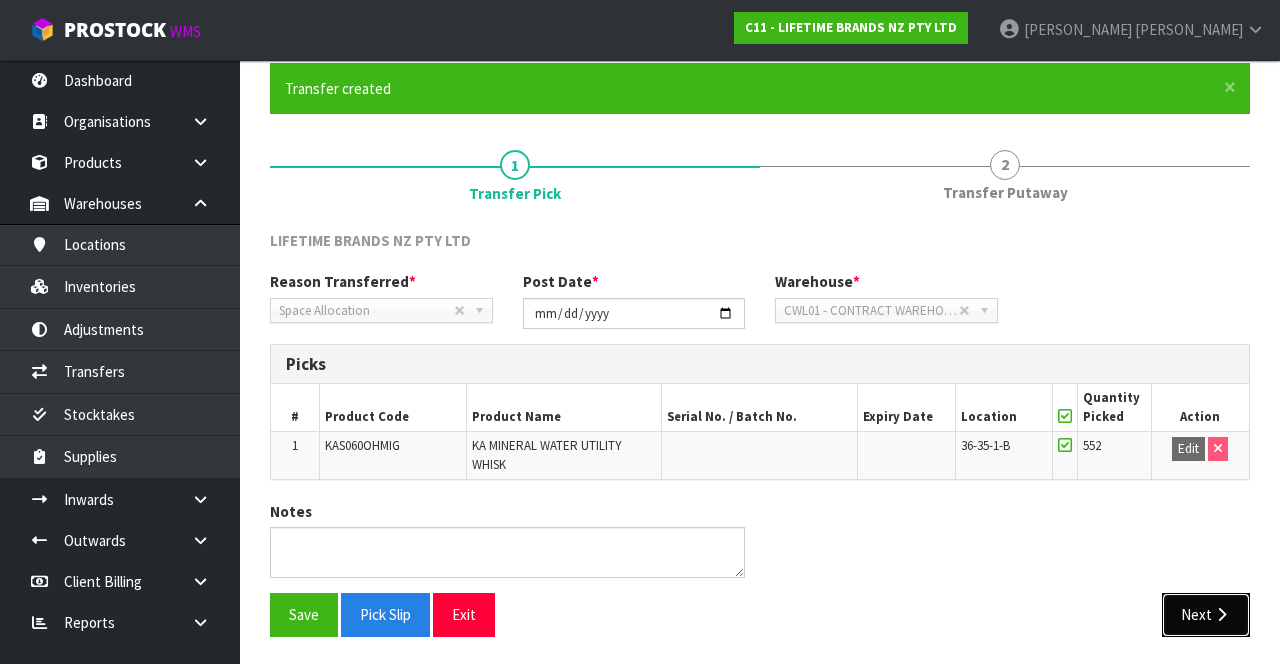 click on "Next" at bounding box center (1206, 614) 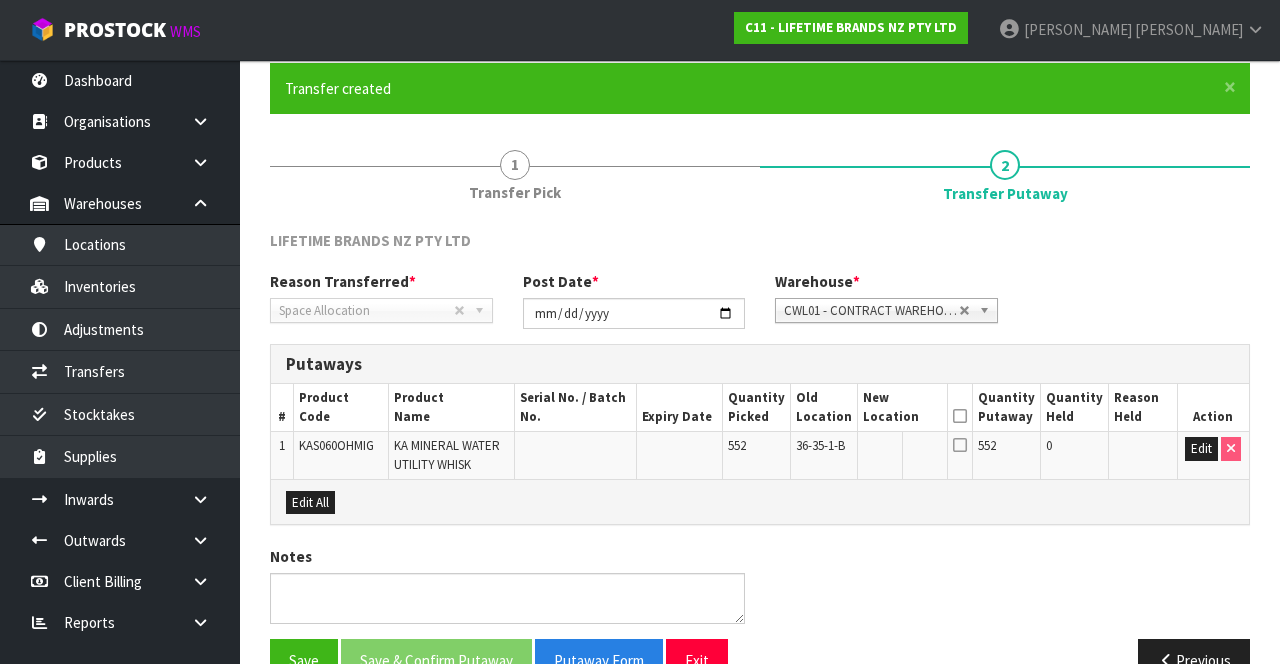 scroll, scrollTop: 198, scrollLeft: 0, axis: vertical 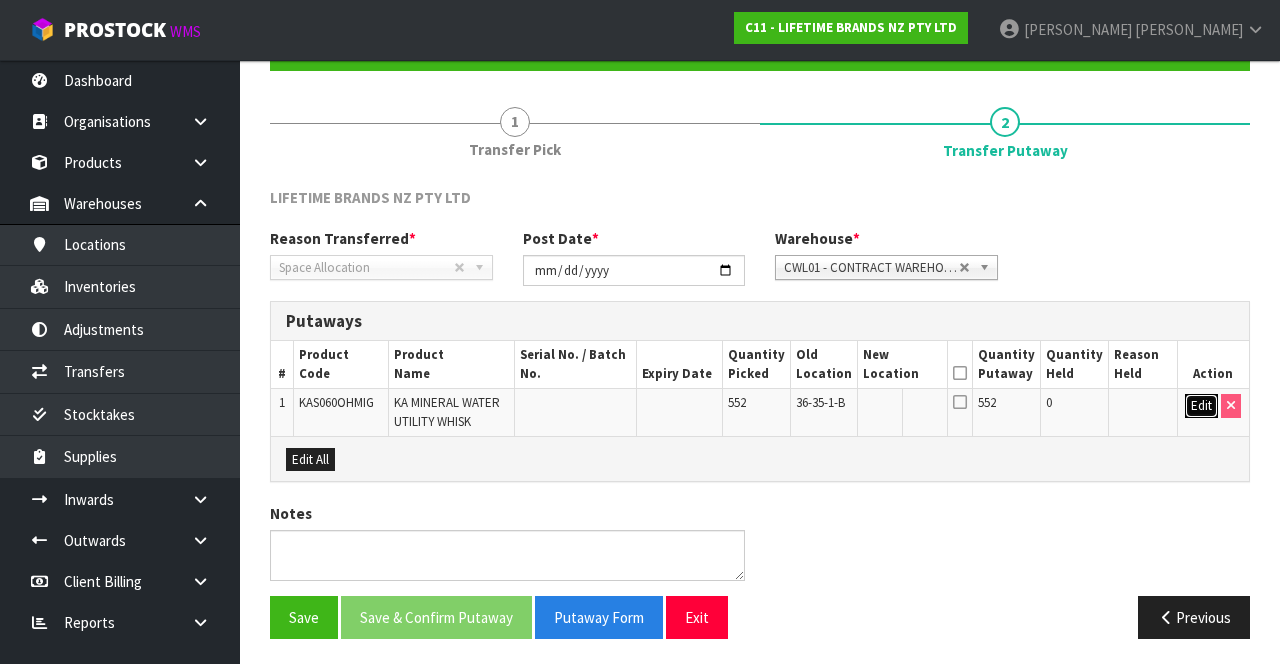 click on "Edit" at bounding box center [1201, 406] 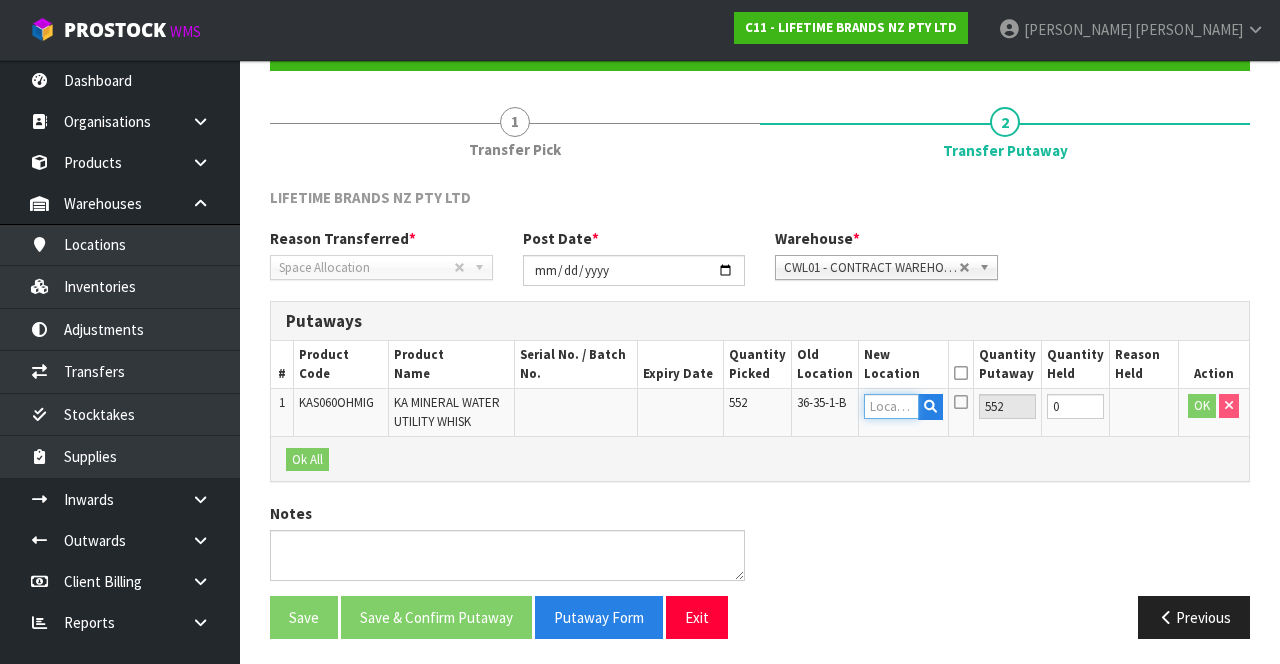 click at bounding box center [891, 406] 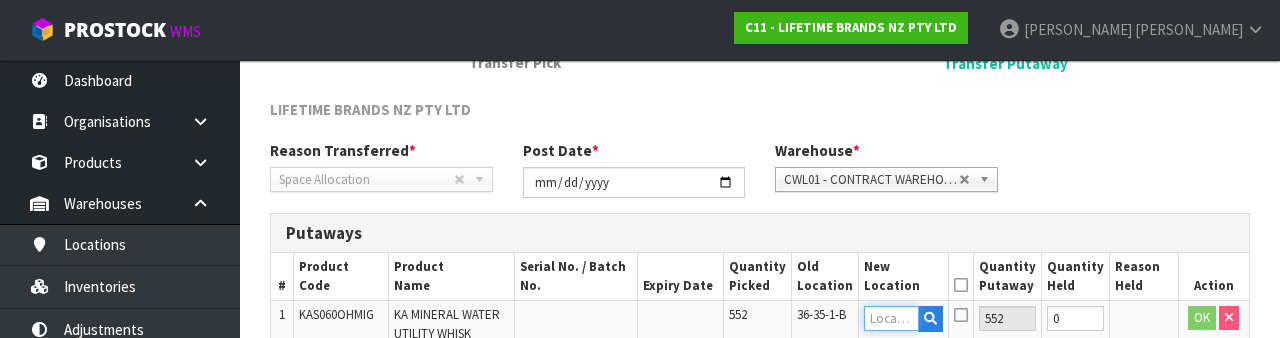scroll, scrollTop: 422, scrollLeft: 0, axis: vertical 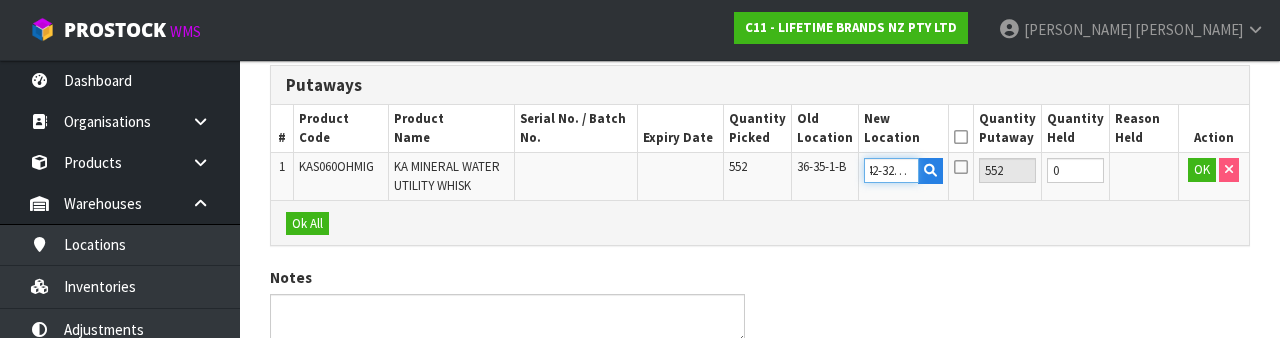 type on "42-32-1-B" 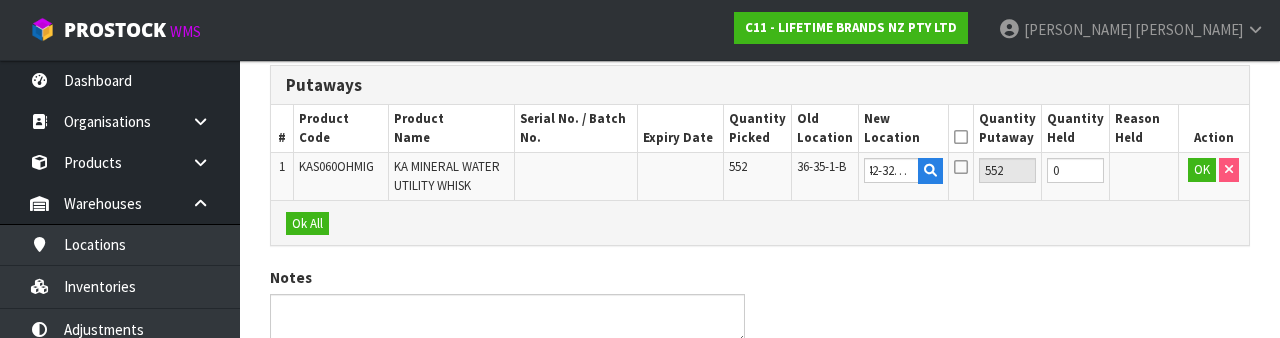 click at bounding box center [961, 137] 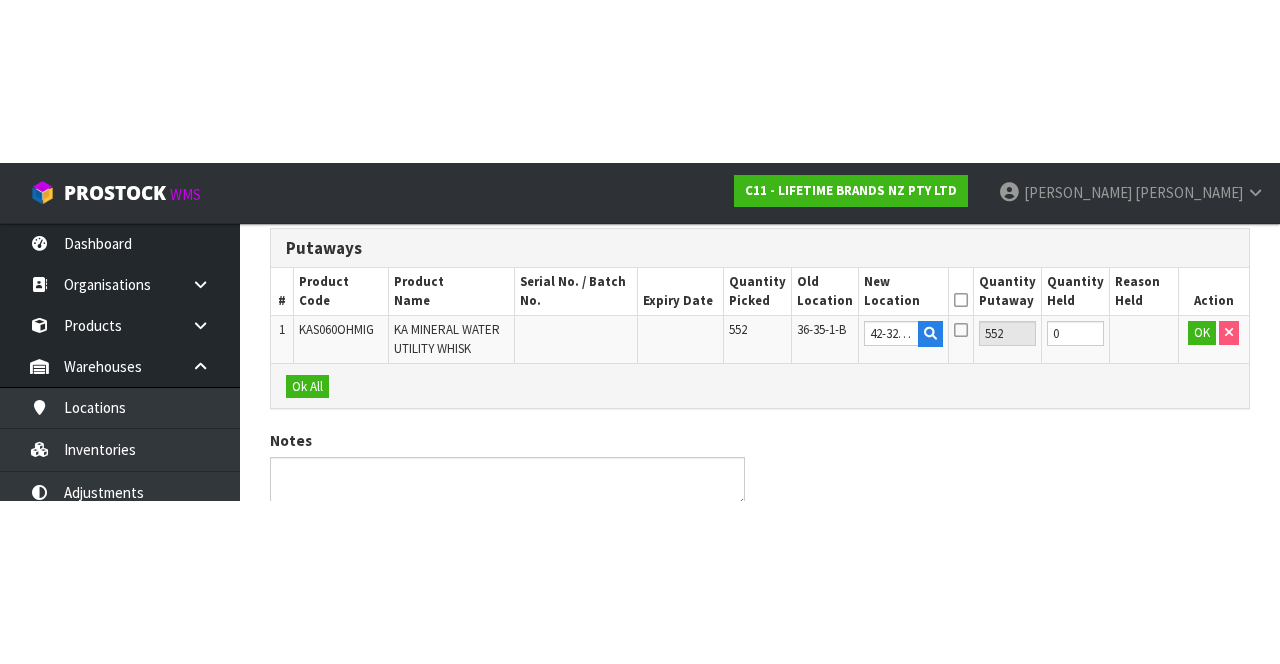 scroll, scrollTop: 198, scrollLeft: 0, axis: vertical 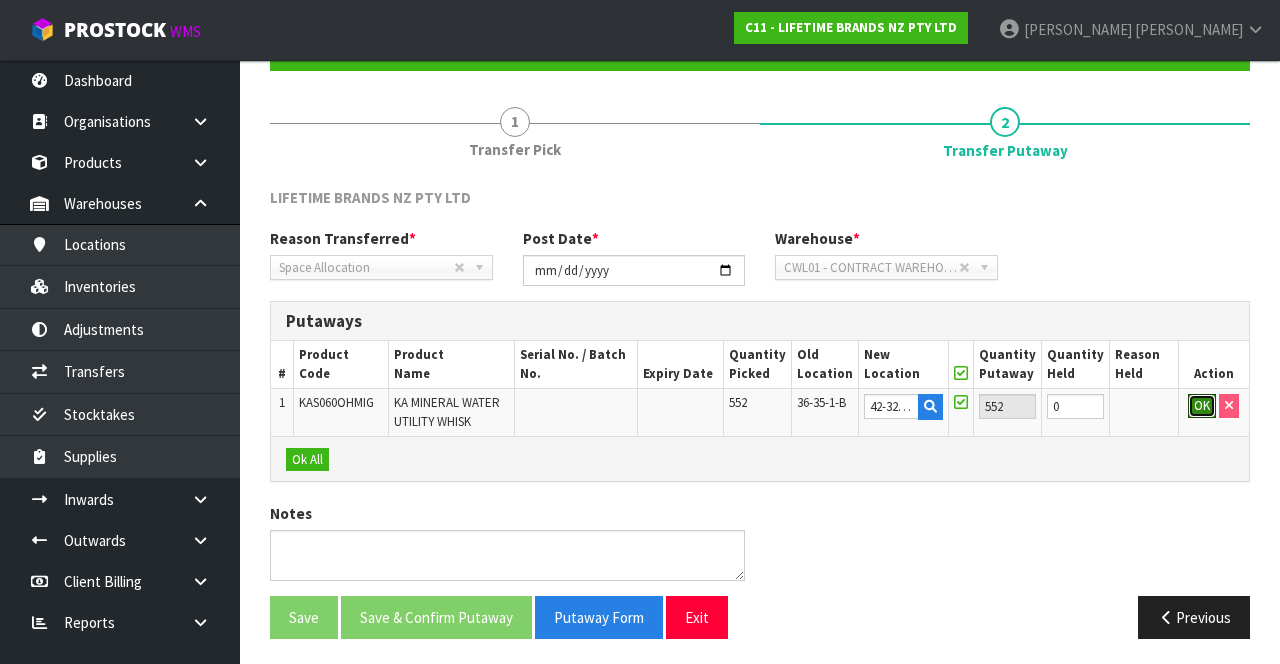 click on "OK" at bounding box center (1202, 406) 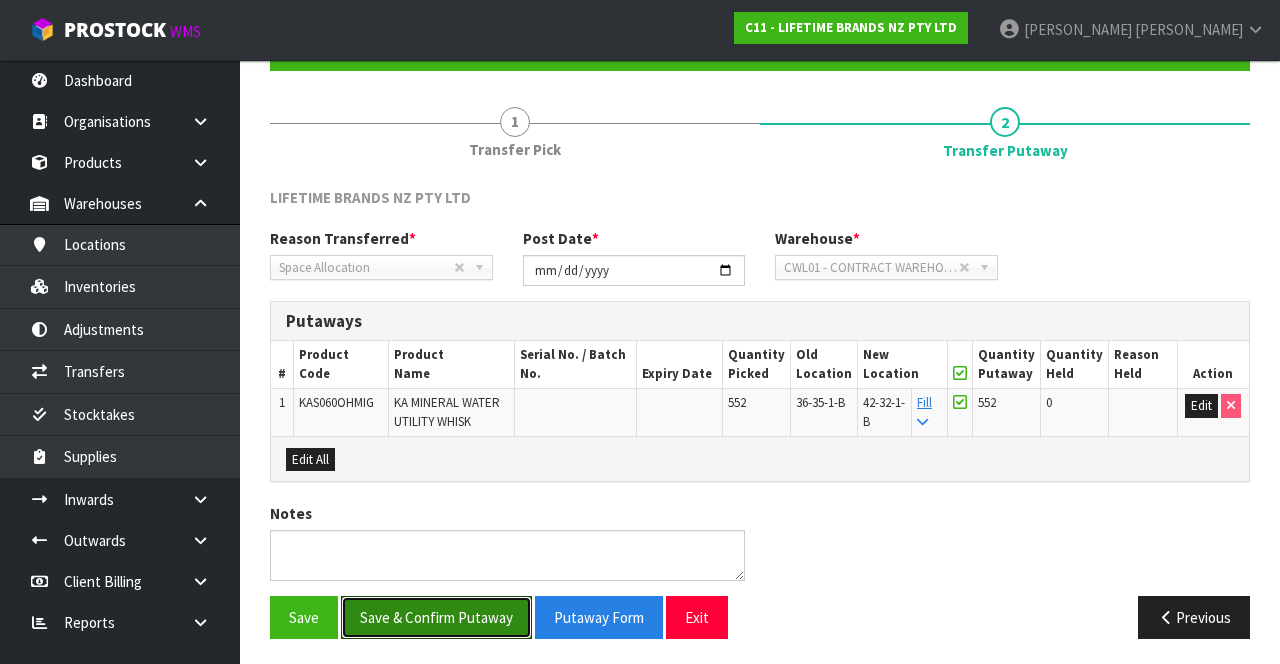 click on "Save & Confirm Putaway" at bounding box center (436, 617) 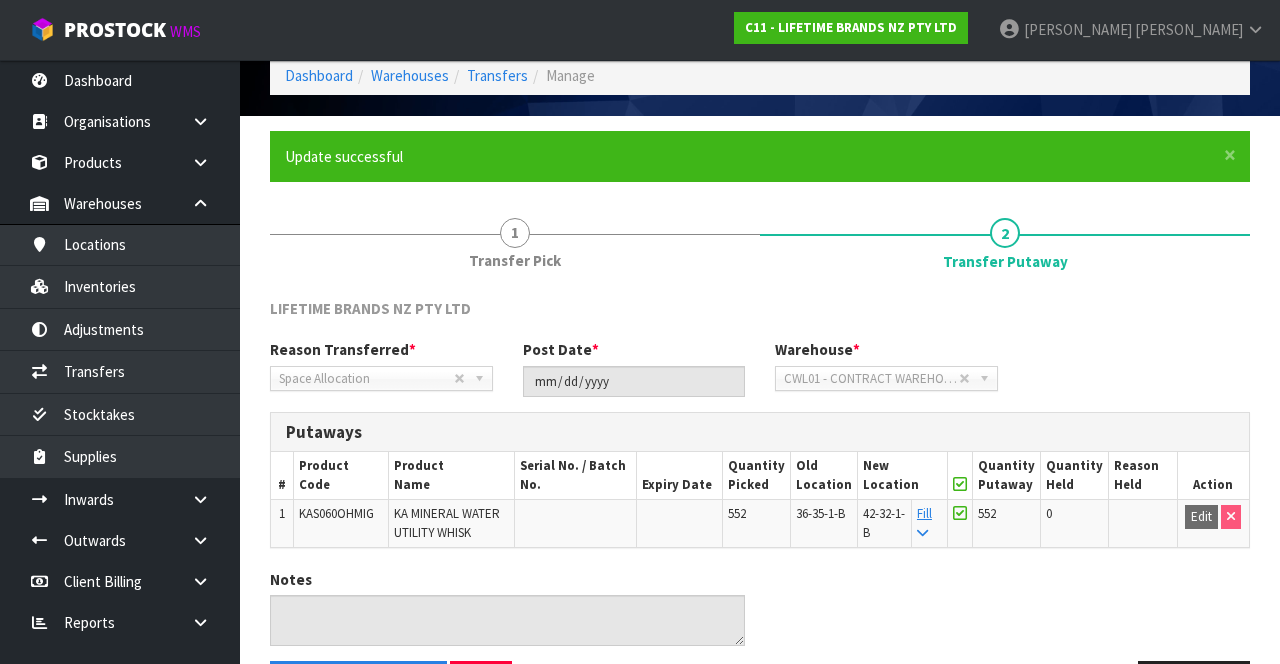 scroll, scrollTop: 143, scrollLeft: 0, axis: vertical 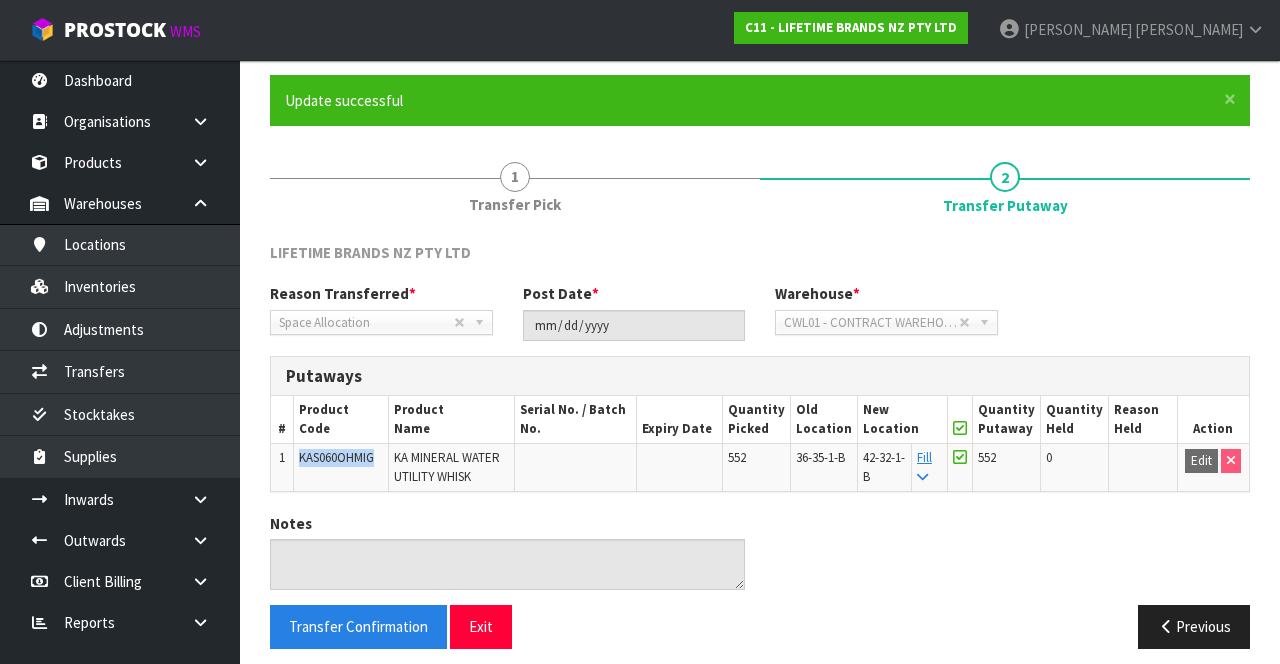 copy on "KAS060OHMIG" 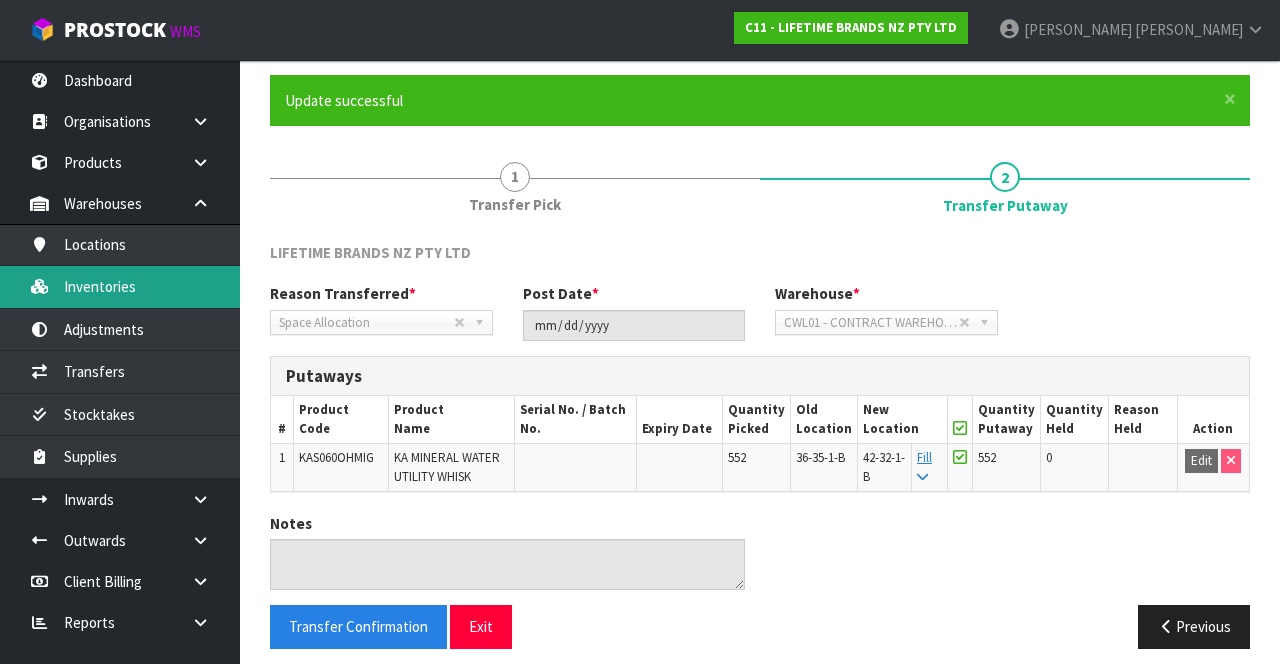 click on "Inventories" at bounding box center (120, 286) 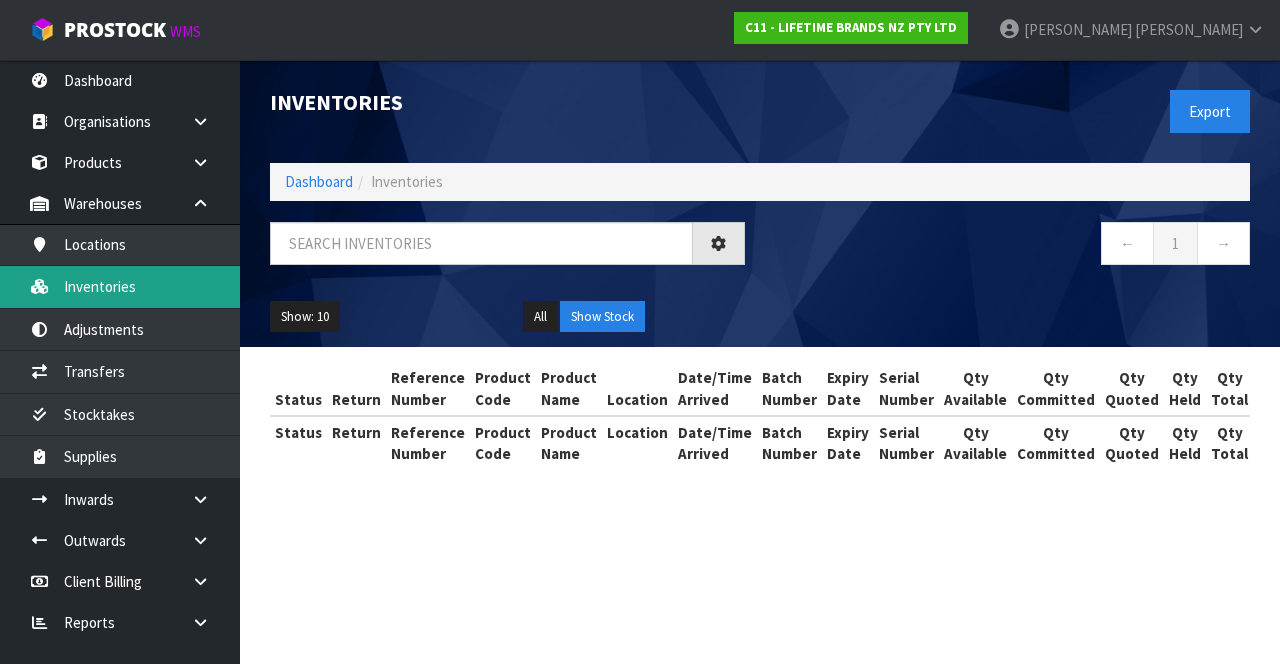 scroll, scrollTop: 0, scrollLeft: 0, axis: both 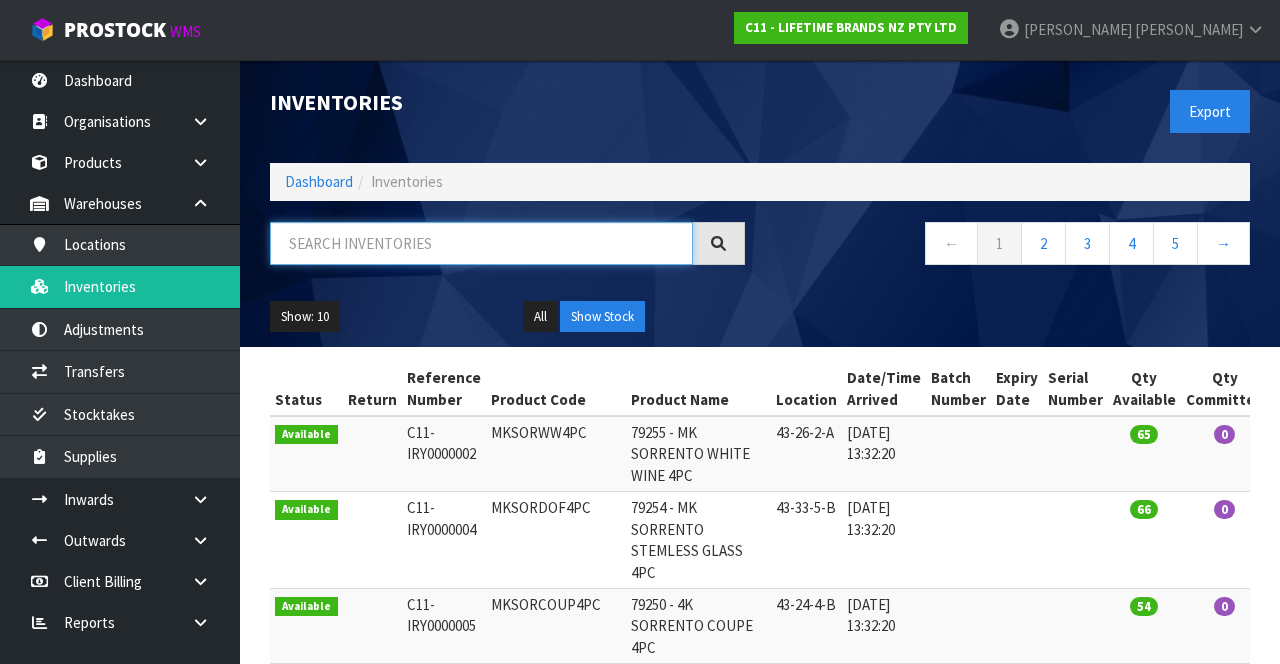 paste on "KAS060OHMIG" 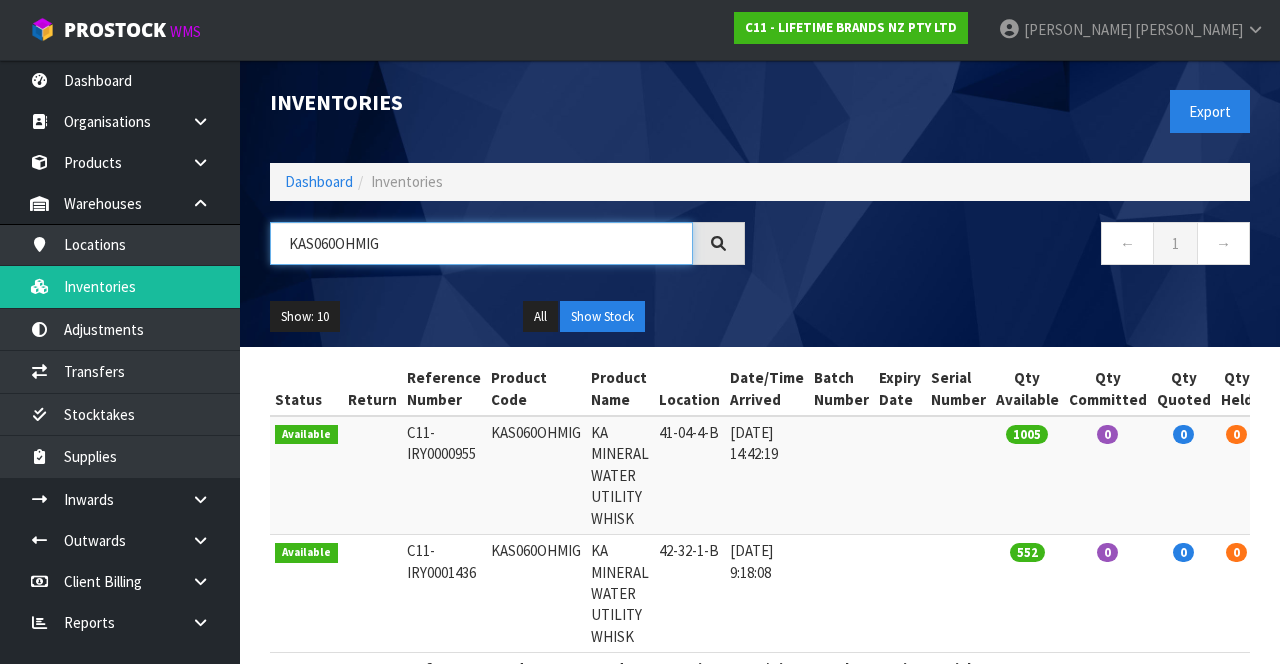 type on "KAS060OHMIG" 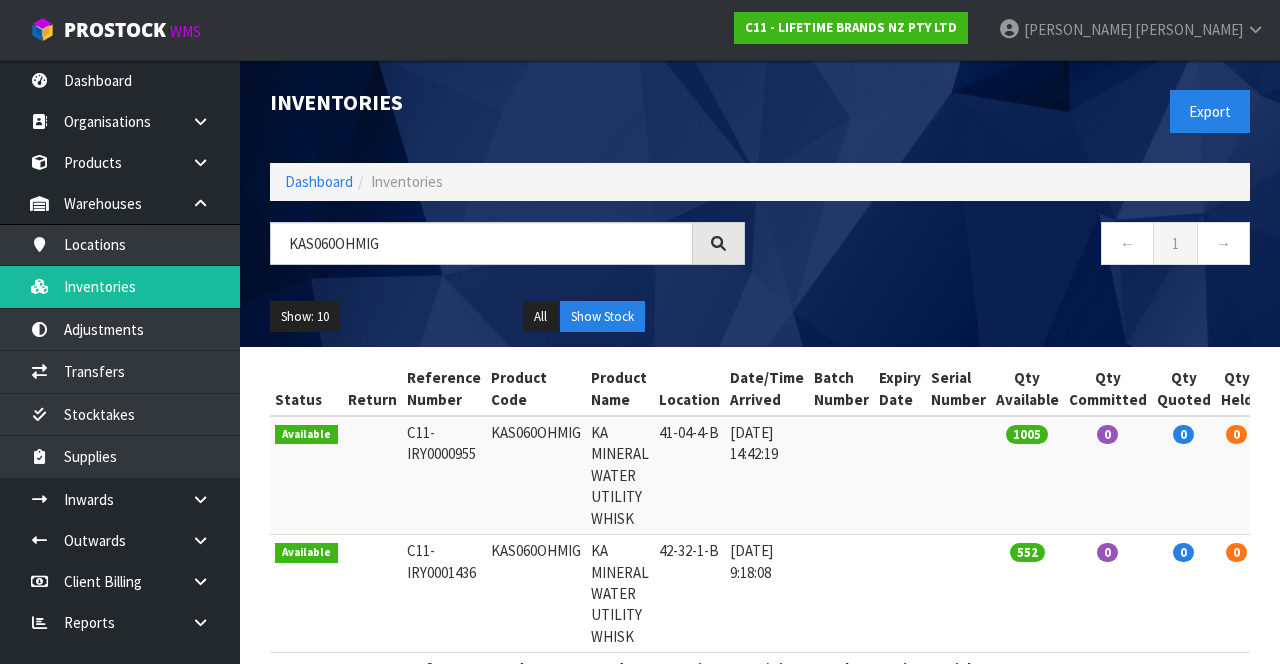 click on "Inventories
Export
Dashboard Inventories
KAS060OHMIG
←
1
→
Show: 10
5
10
25
50
All
Show Stock" at bounding box center [760, 203] 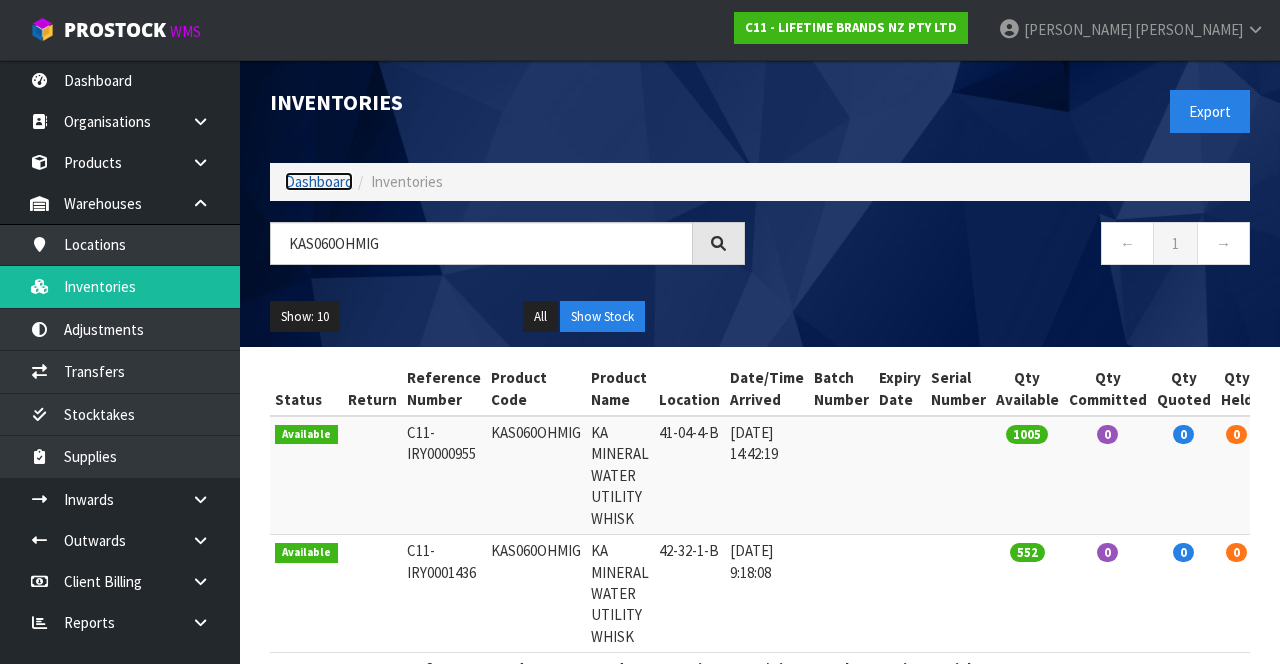 click on "Dashboard" at bounding box center [319, 181] 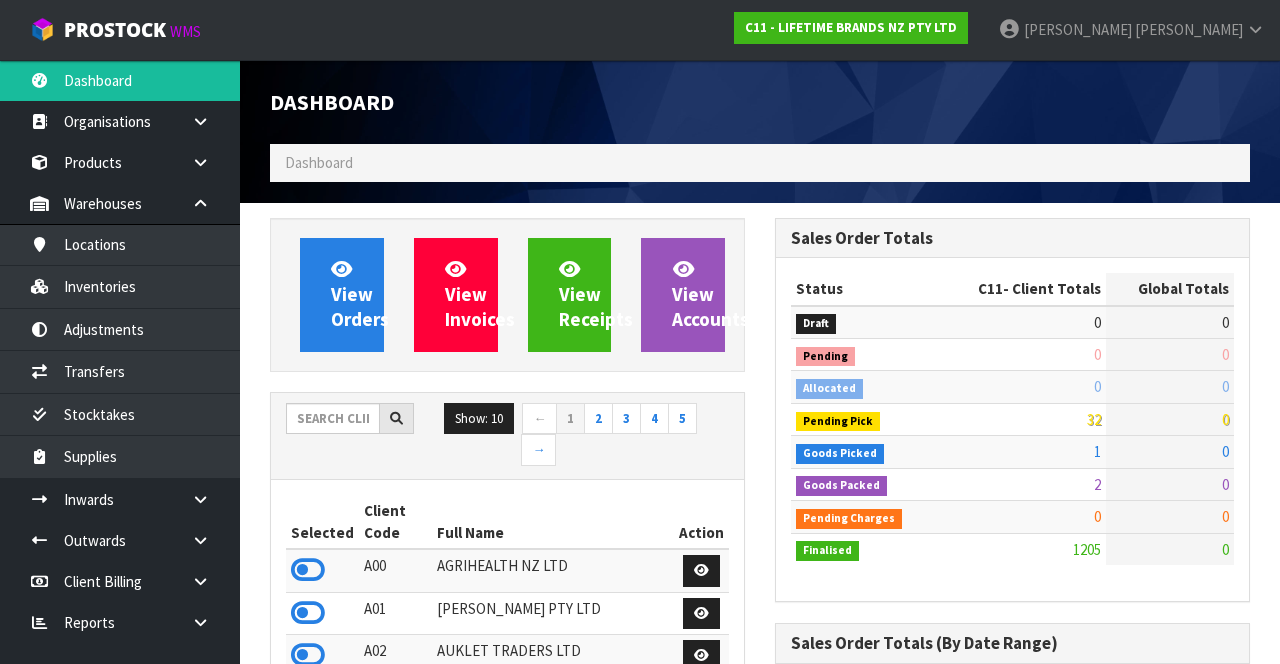 scroll, scrollTop: 998236, scrollLeft: 999494, axis: both 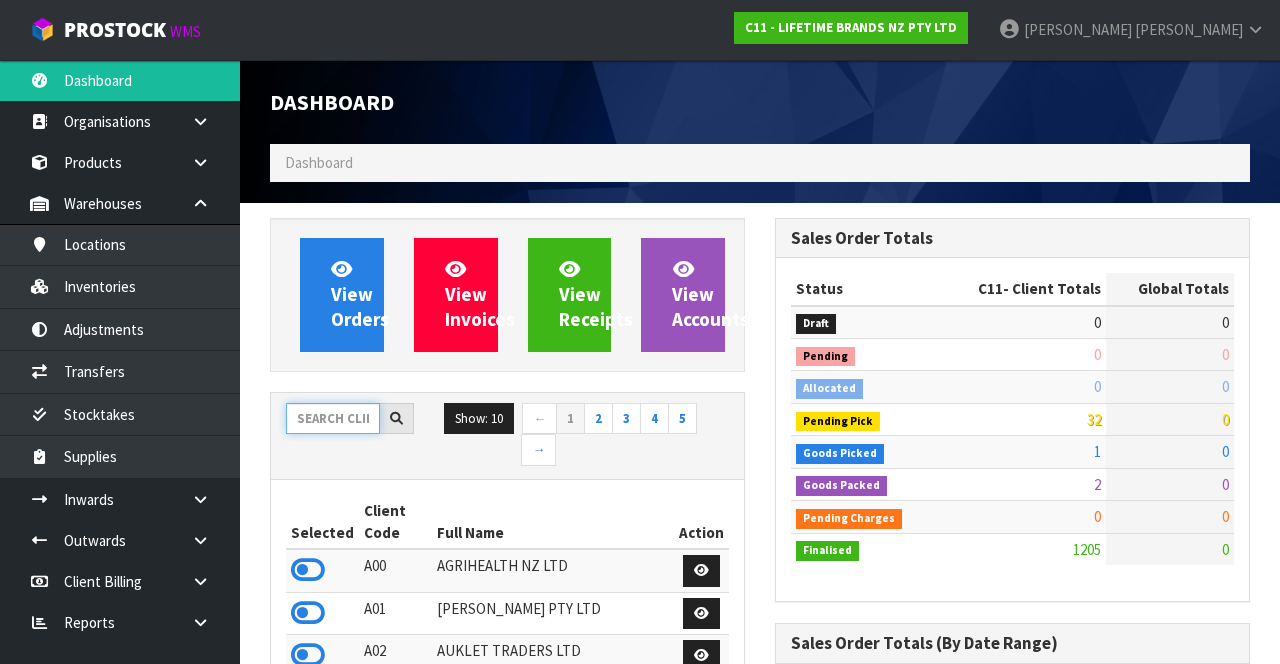 click at bounding box center [333, 418] 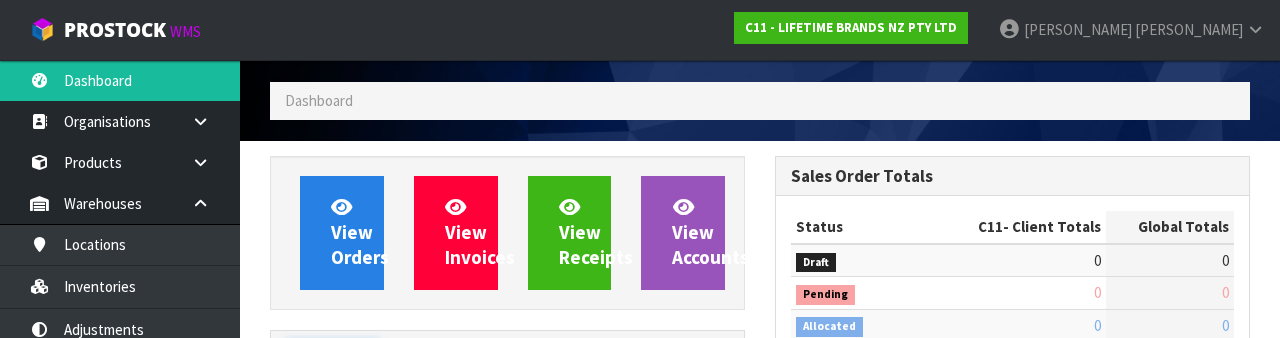 scroll, scrollTop: 235, scrollLeft: 0, axis: vertical 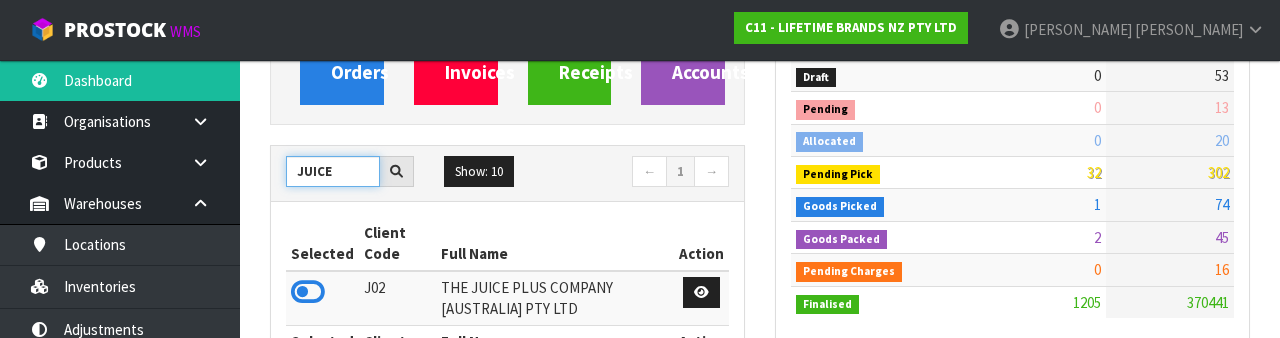 type on "JUICE" 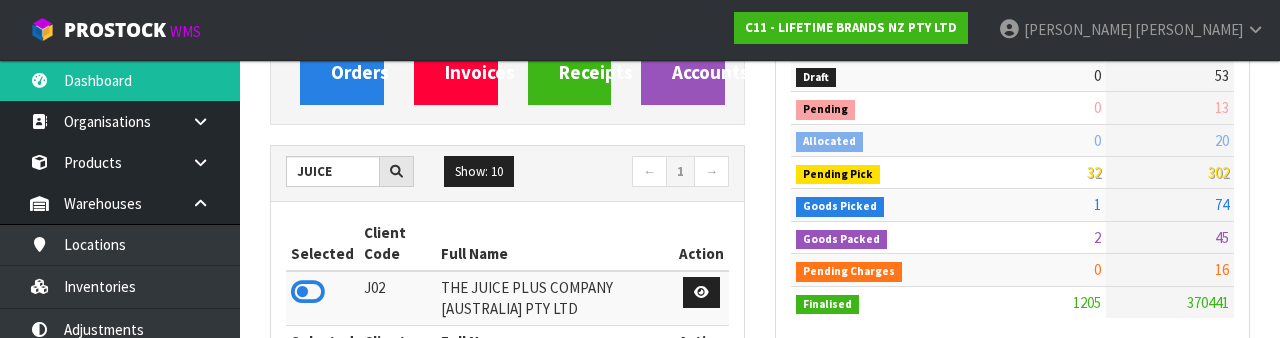 click at bounding box center (308, 292) 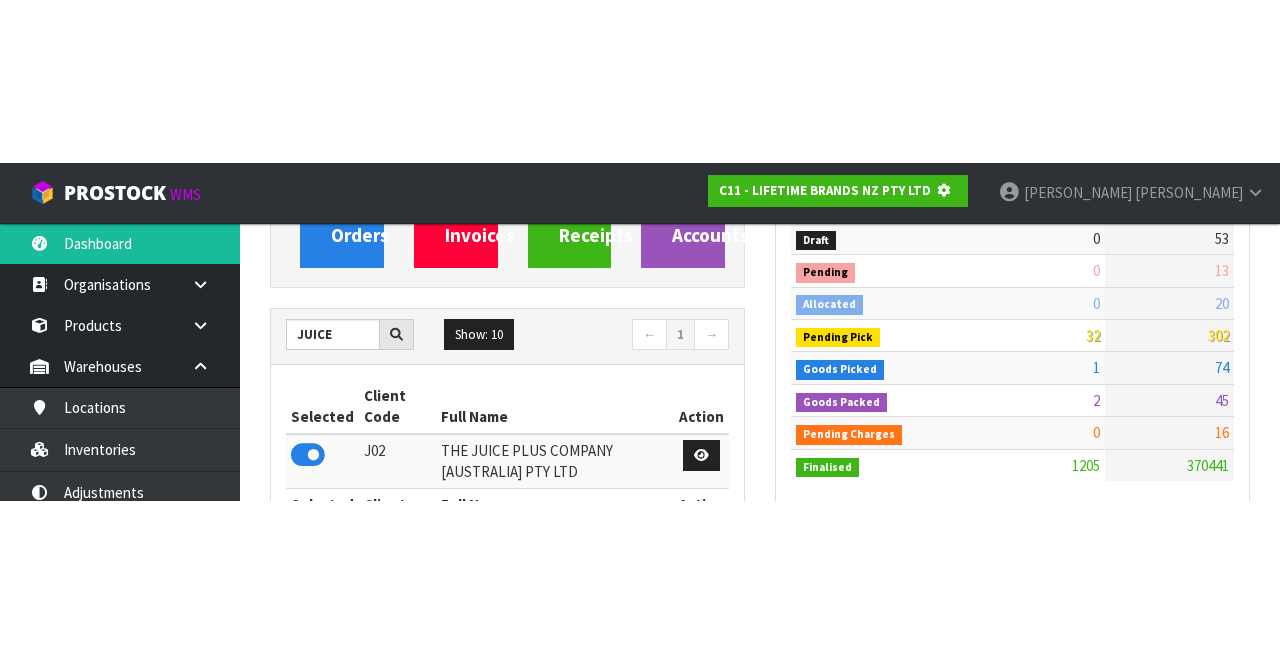 scroll, scrollTop: 247, scrollLeft: 0, axis: vertical 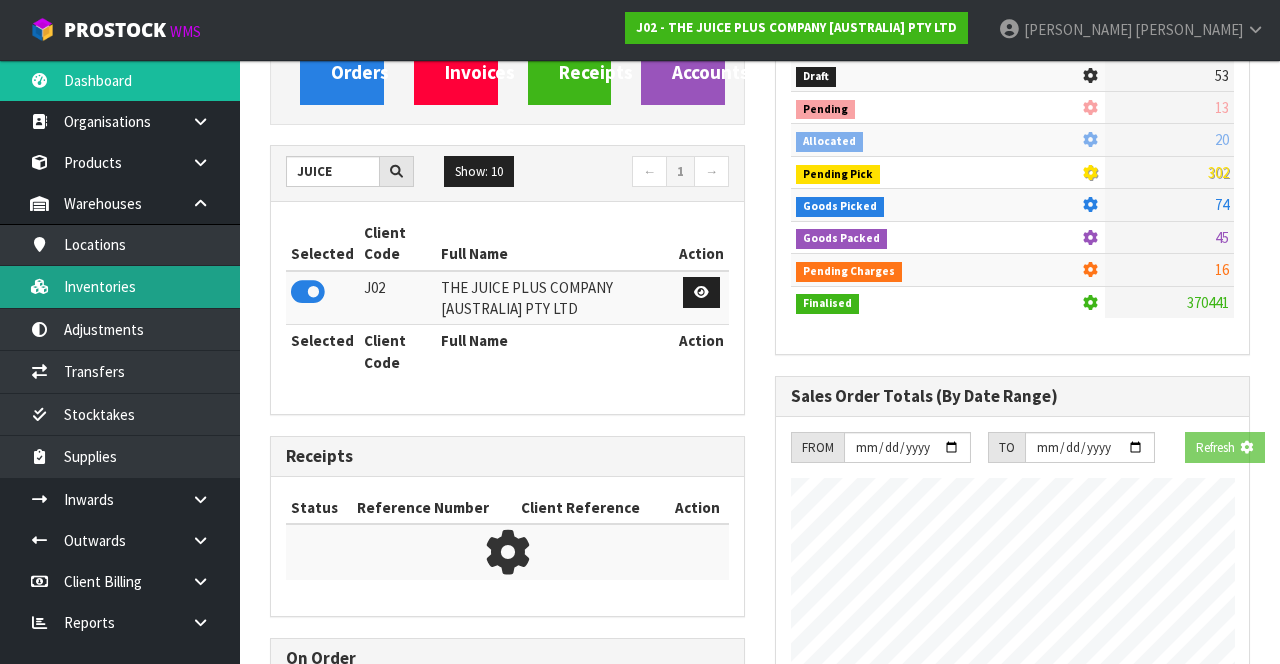 click on "Inventories" at bounding box center [120, 286] 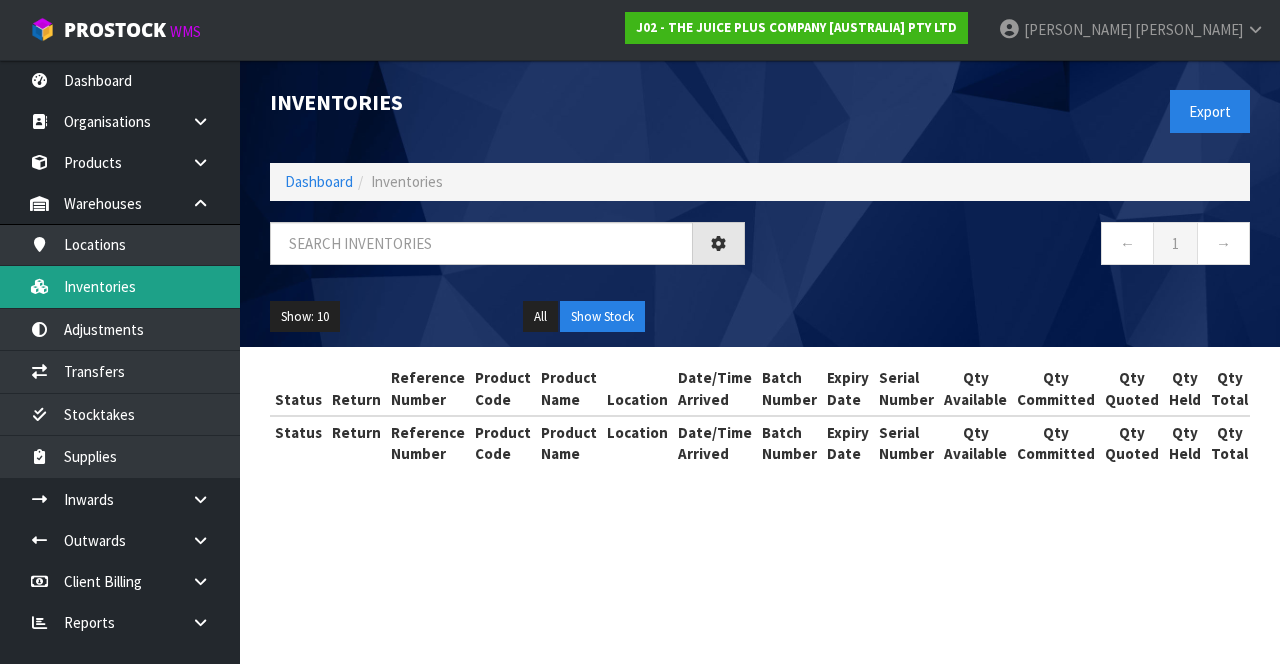 scroll, scrollTop: 0, scrollLeft: 0, axis: both 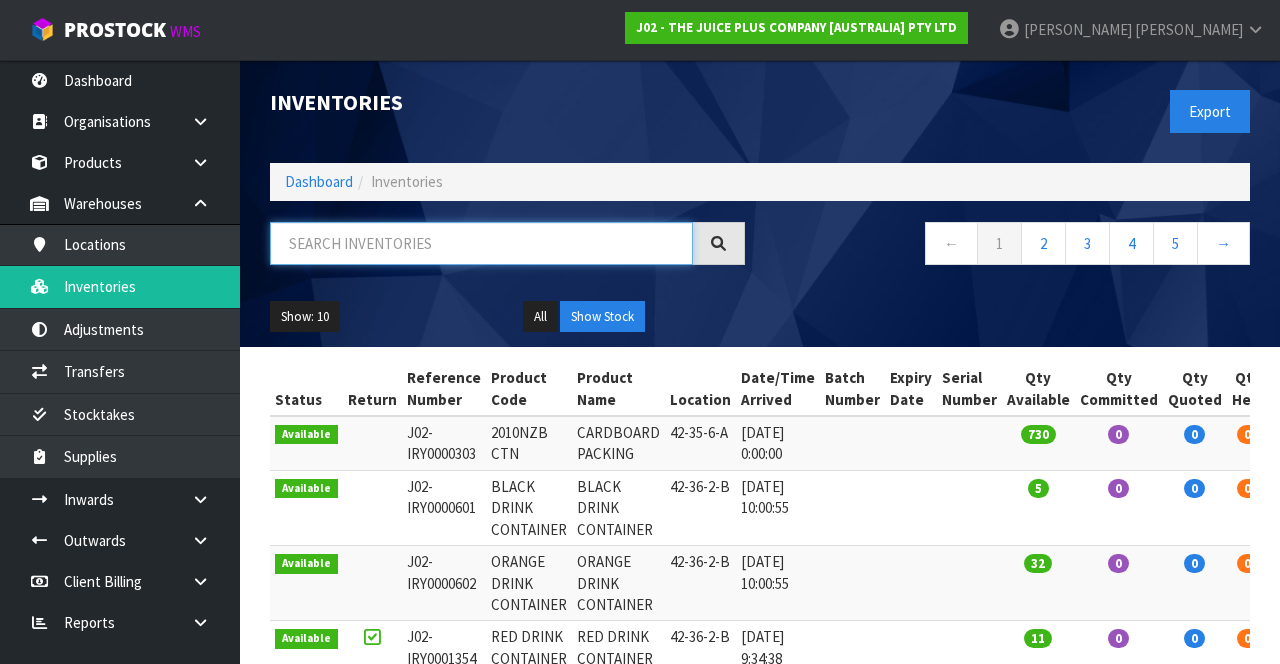 click at bounding box center (481, 243) 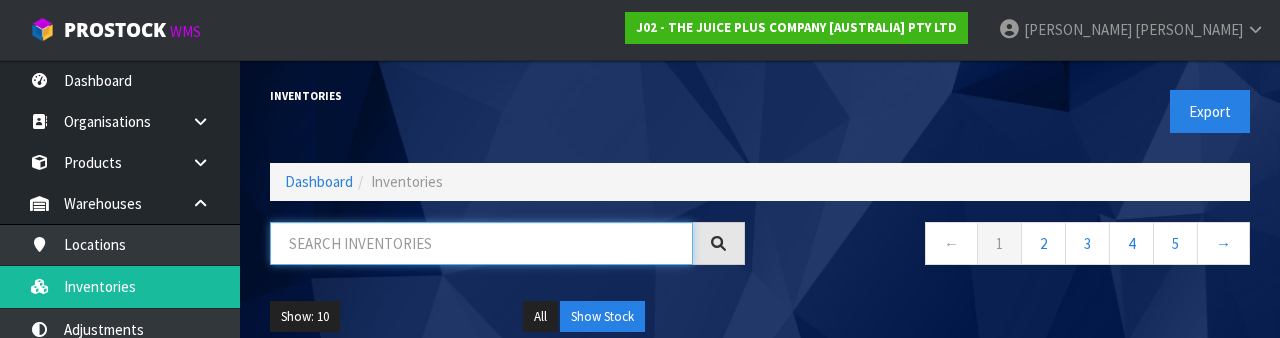 click at bounding box center (481, 243) 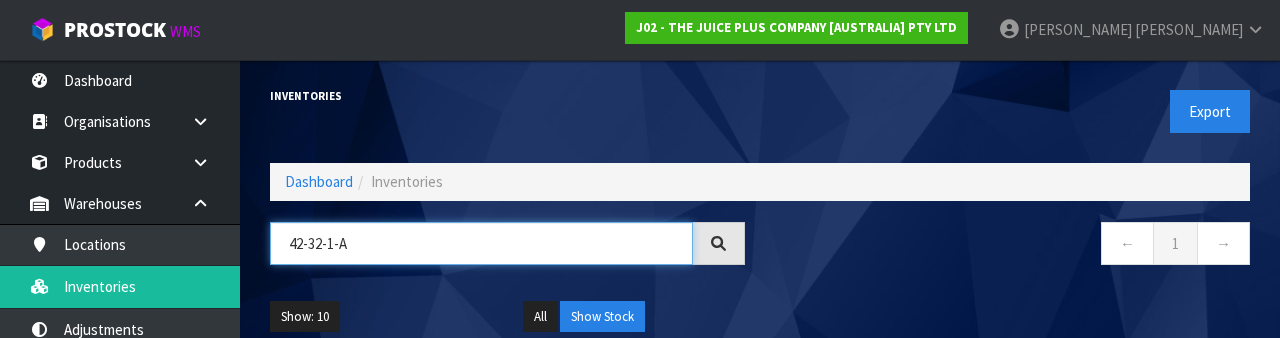 type on "42-32-1-A" 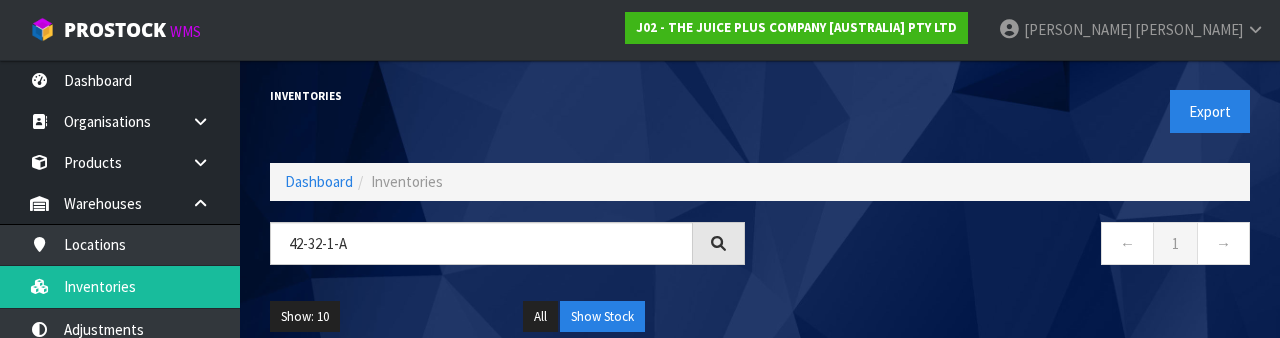 click on "←
1
→" at bounding box center [1012, 254] 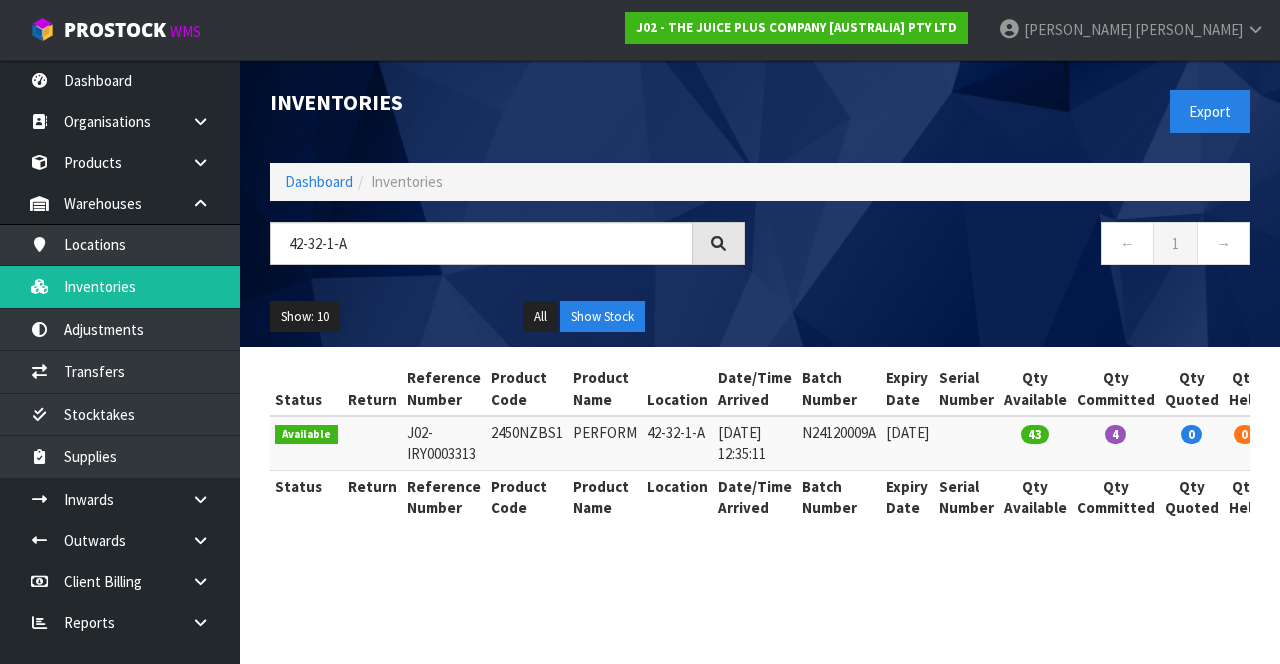 copy on "2450NZBS1" 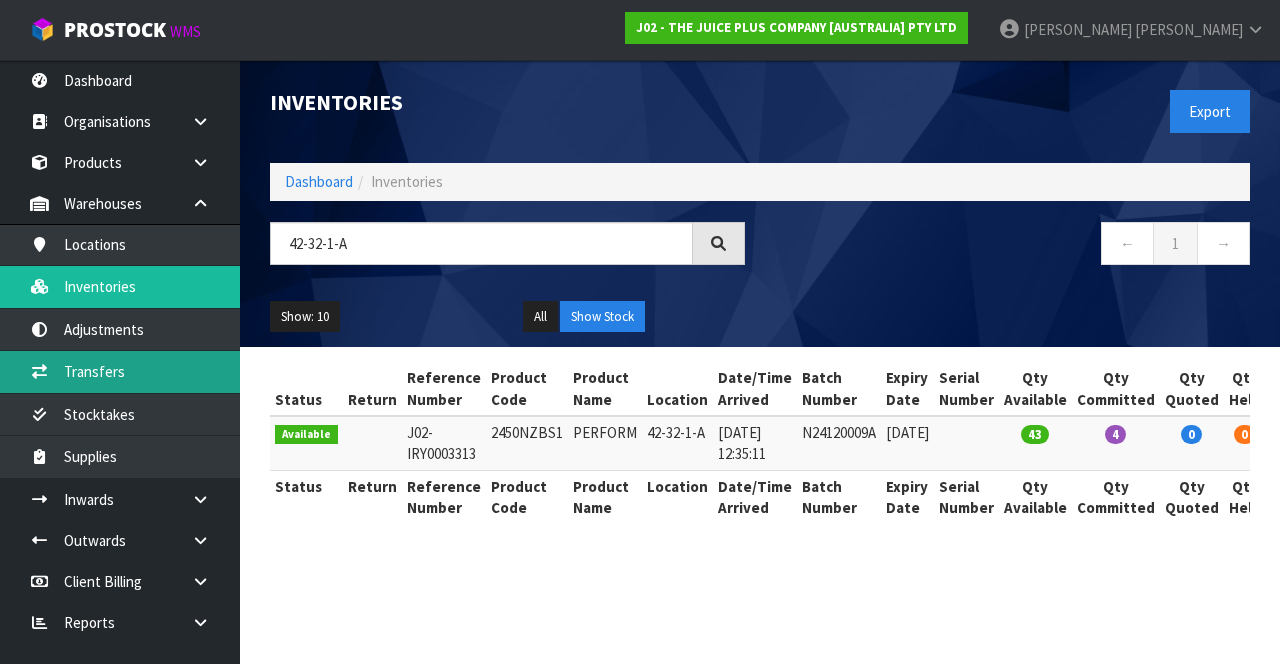 click on "Transfers" at bounding box center (120, 371) 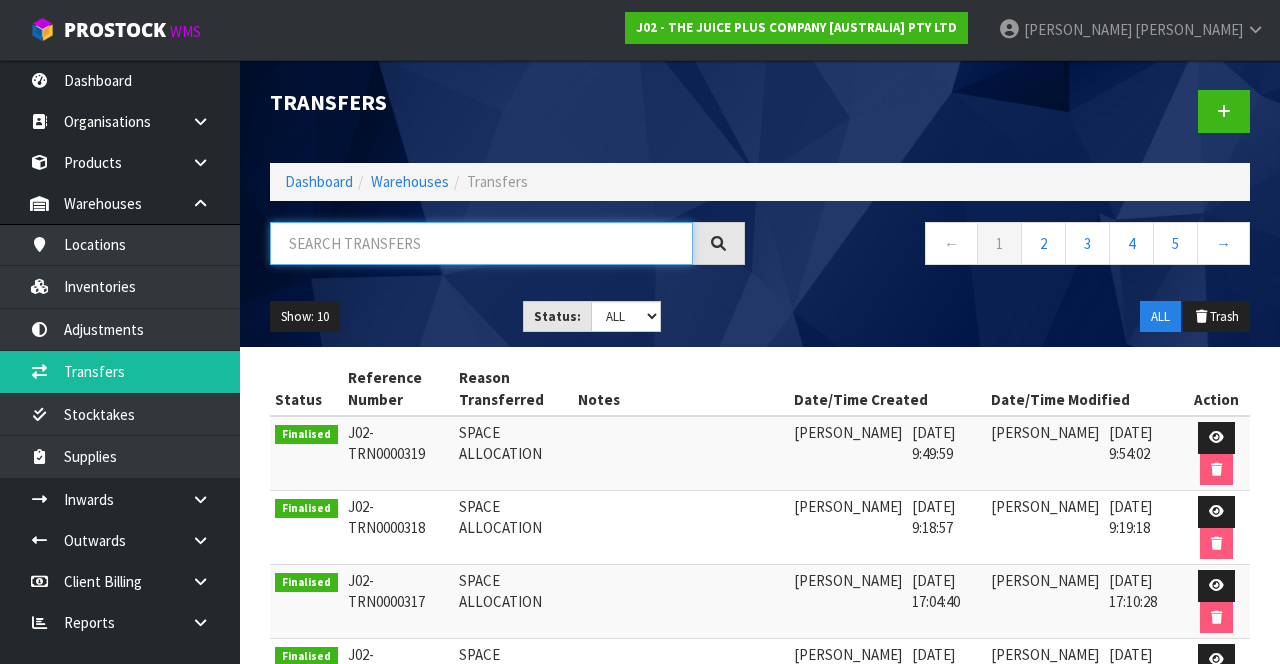 paste on "2450NZBS1" 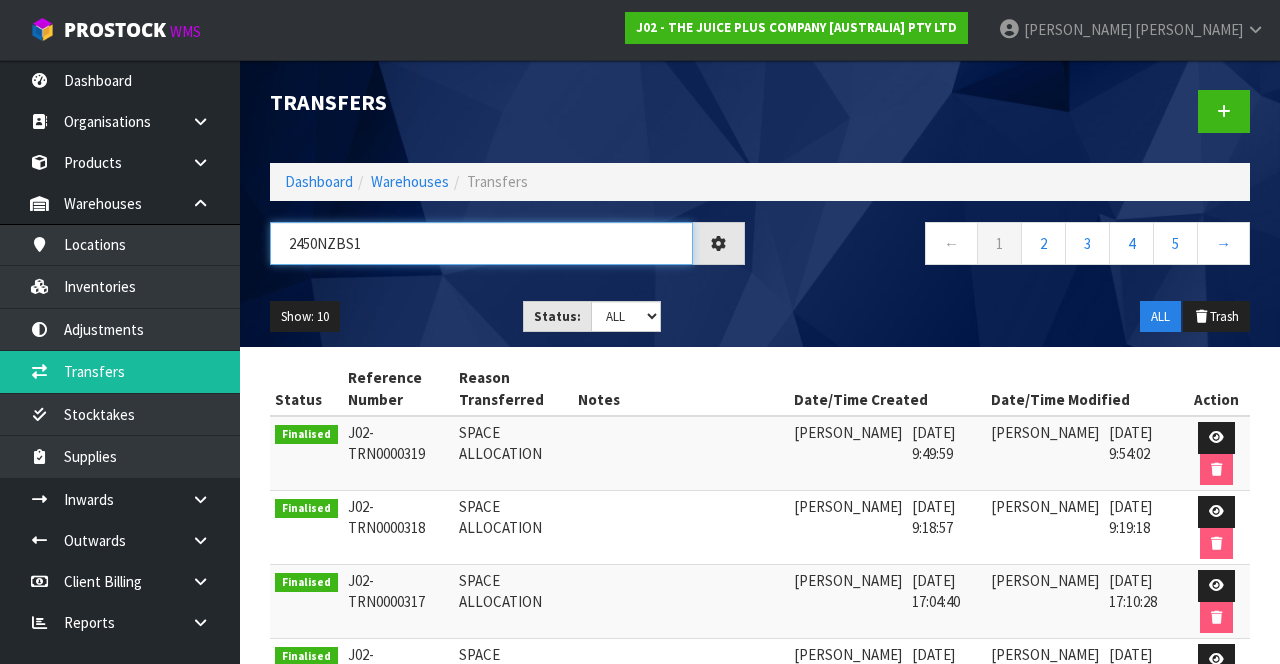 type on "2450NZBS1" 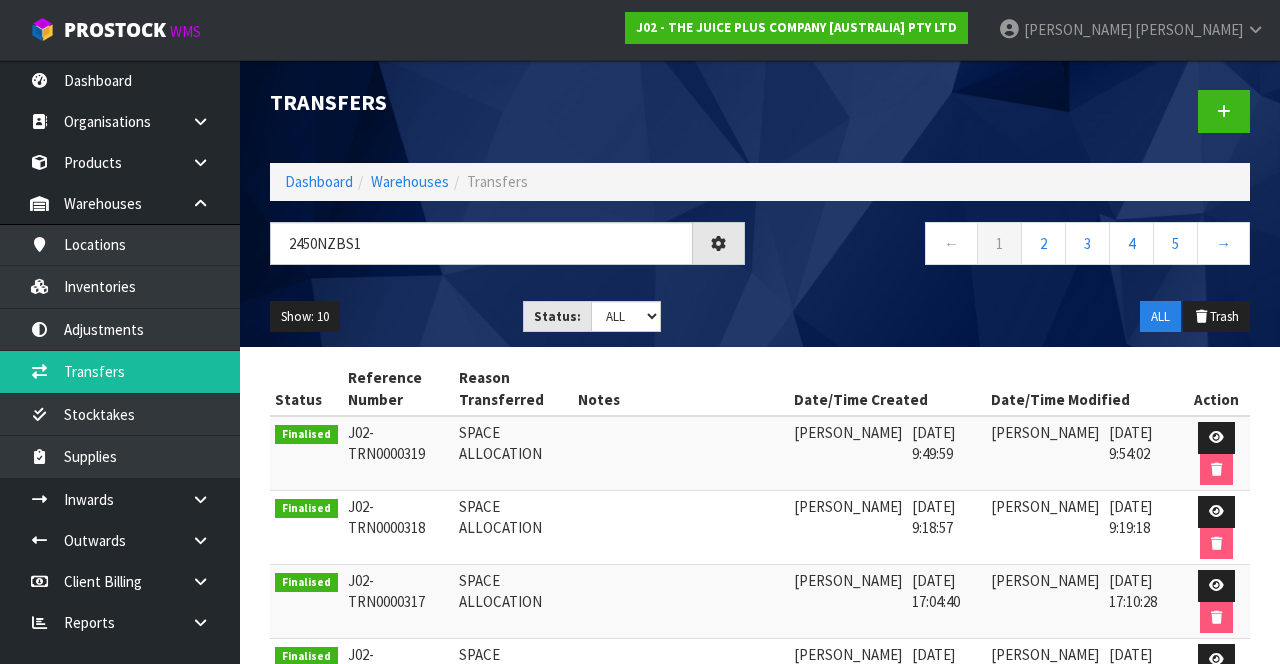 click on "Show: 10
5
10
25
50
Status:
Draft Pending Pick Goods Picked Finalised ALL
ALL
Trash" at bounding box center [760, 317] 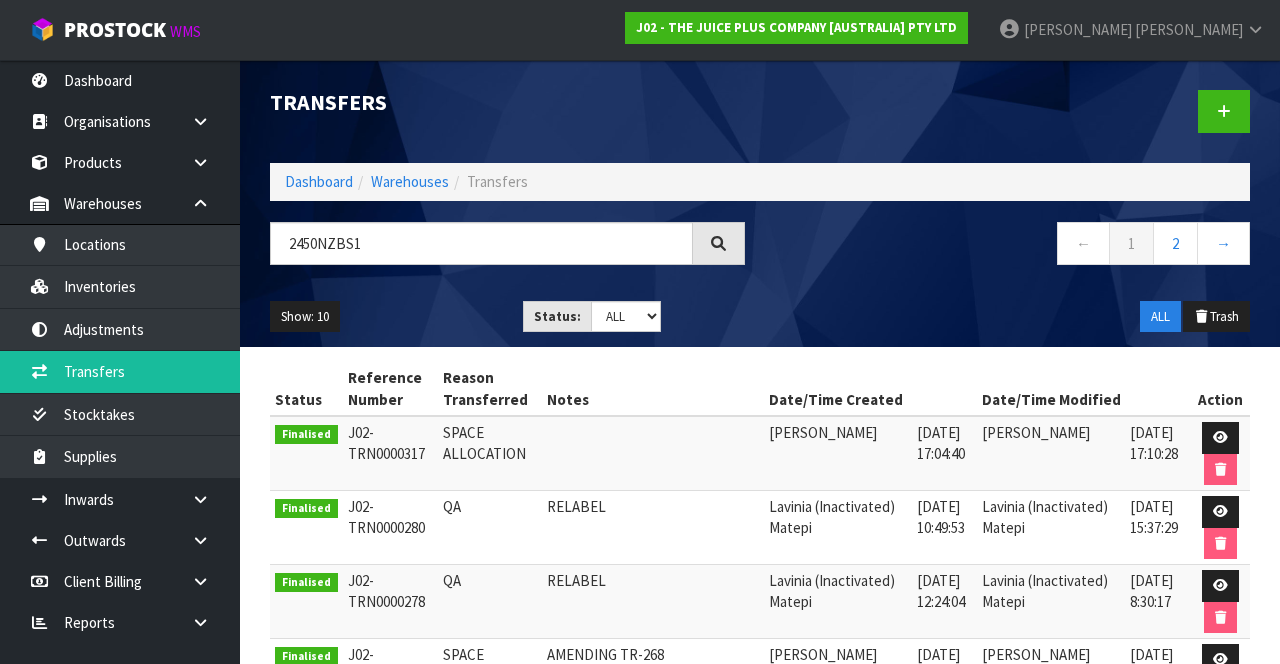 click on "Lavinia (Inactivated) Matepi" at bounding box center (1051, 602) 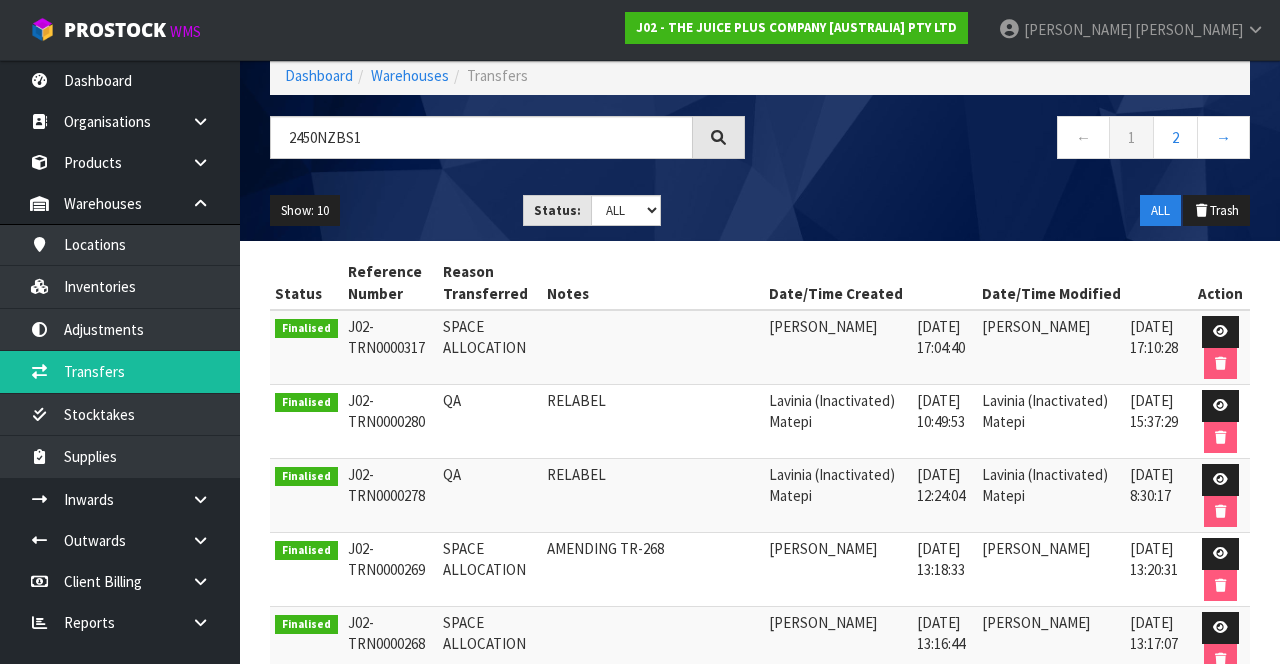 scroll, scrollTop: 92, scrollLeft: 0, axis: vertical 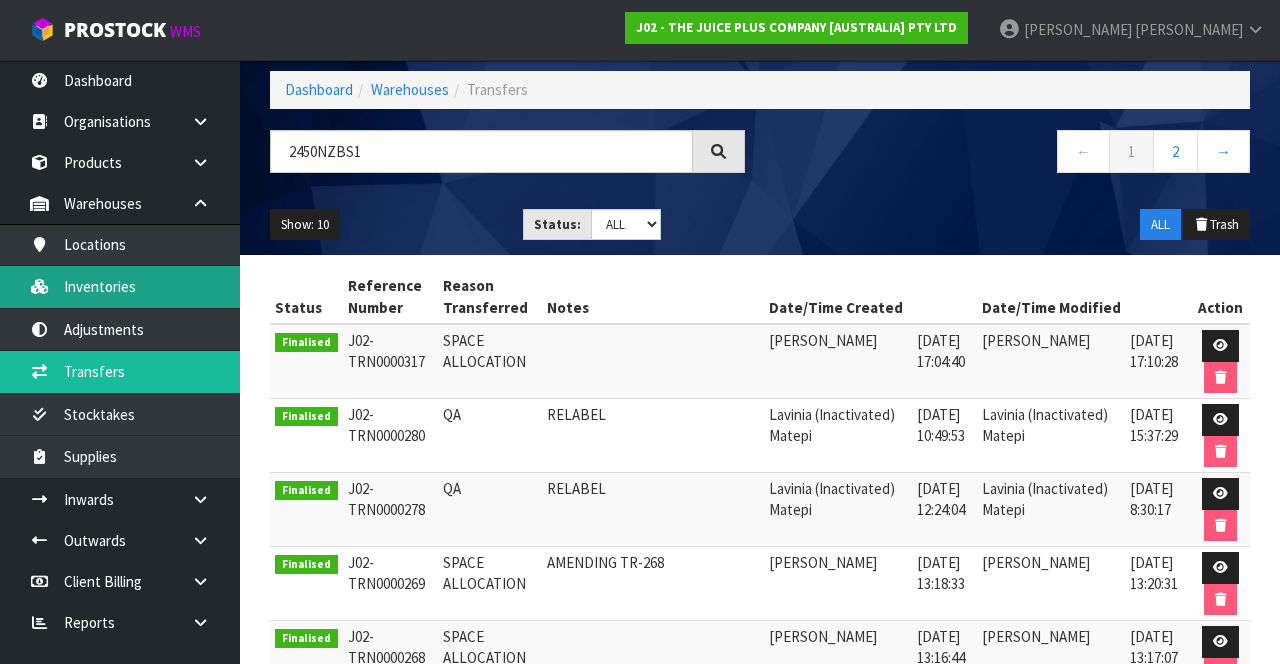 click on "Inventories" at bounding box center (120, 286) 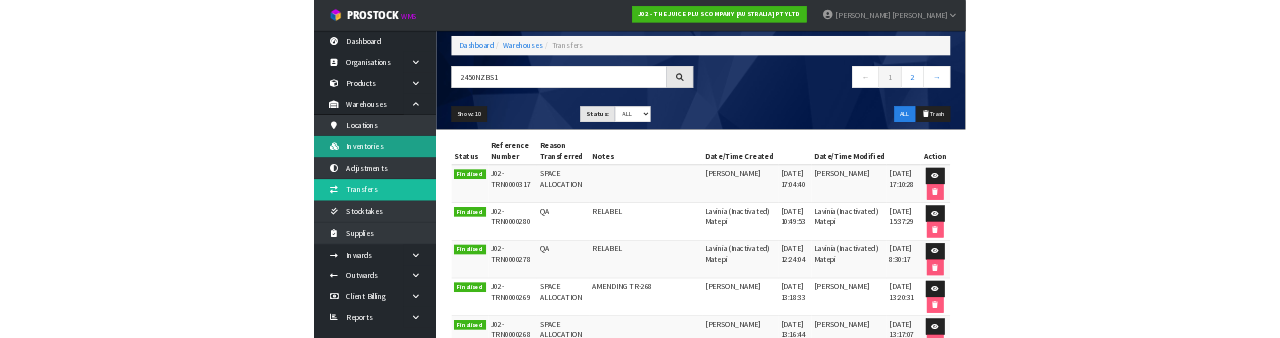scroll, scrollTop: 0, scrollLeft: 0, axis: both 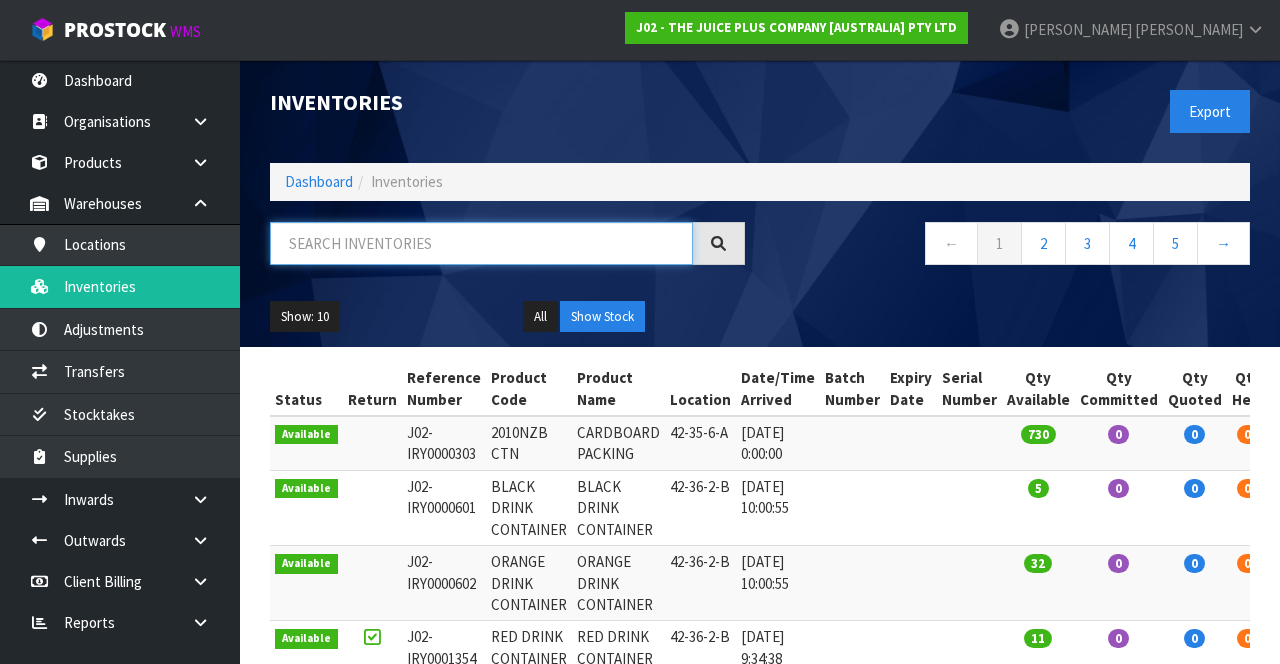 paste on "2450NZBS1" 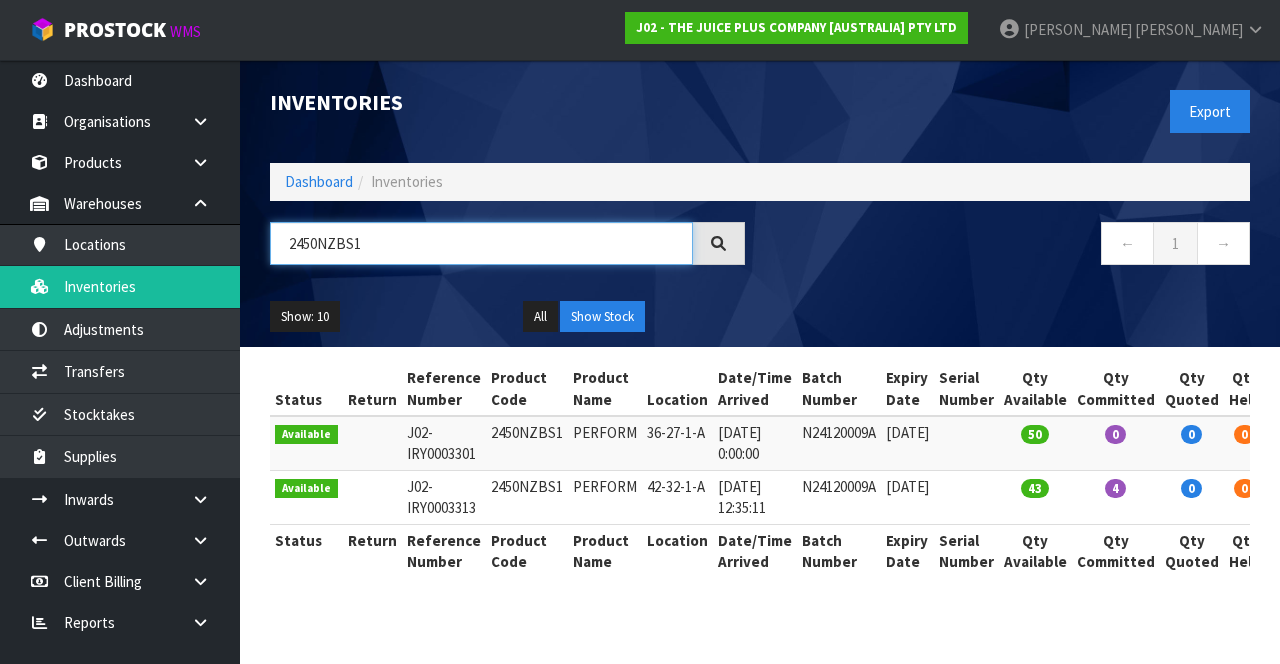 click on "2450NZBS1" at bounding box center [481, 243] 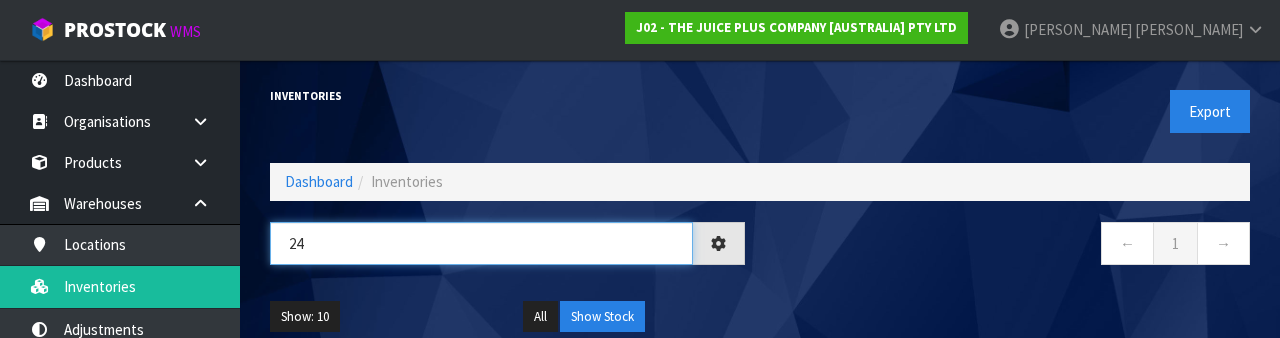type on "2" 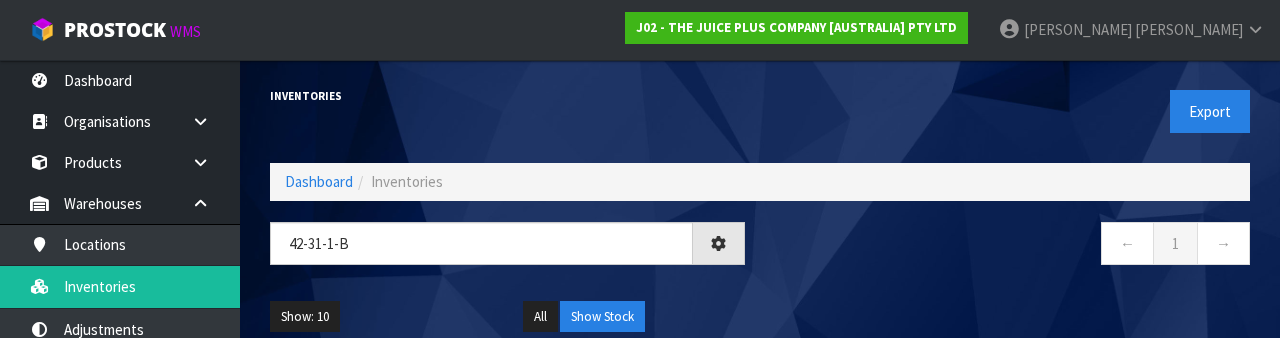 click on "←
1
→" at bounding box center (1012, 254) 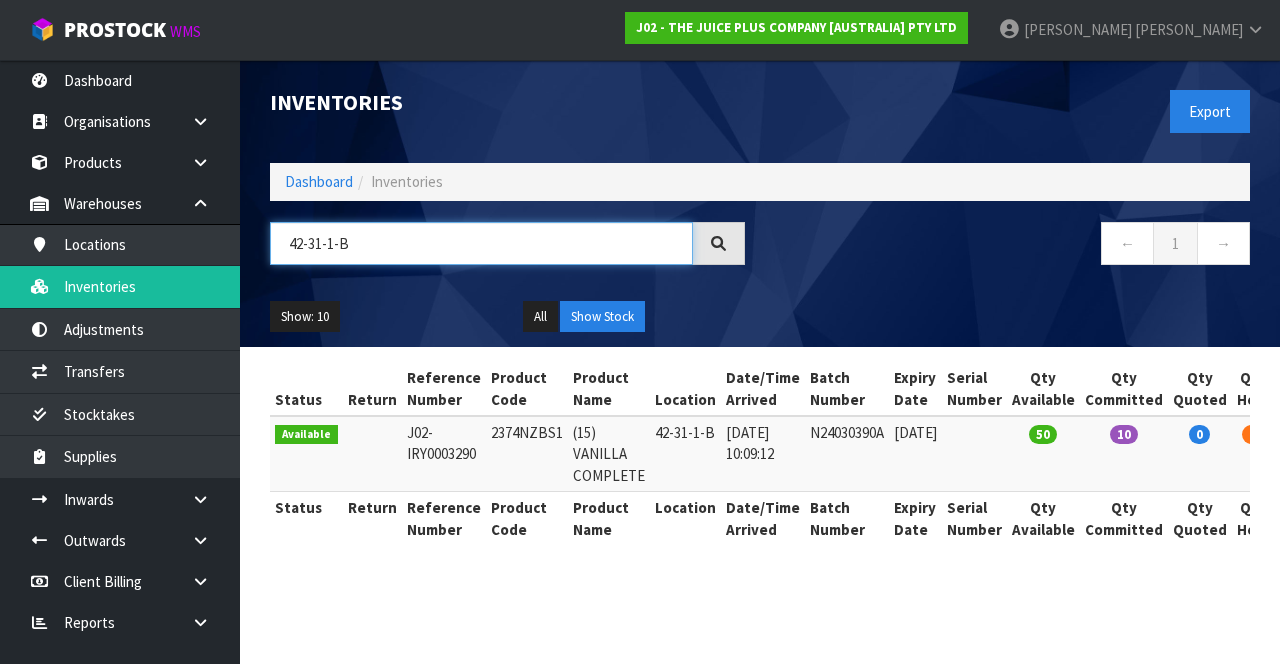 click on "42-31-1-B" at bounding box center (481, 243) 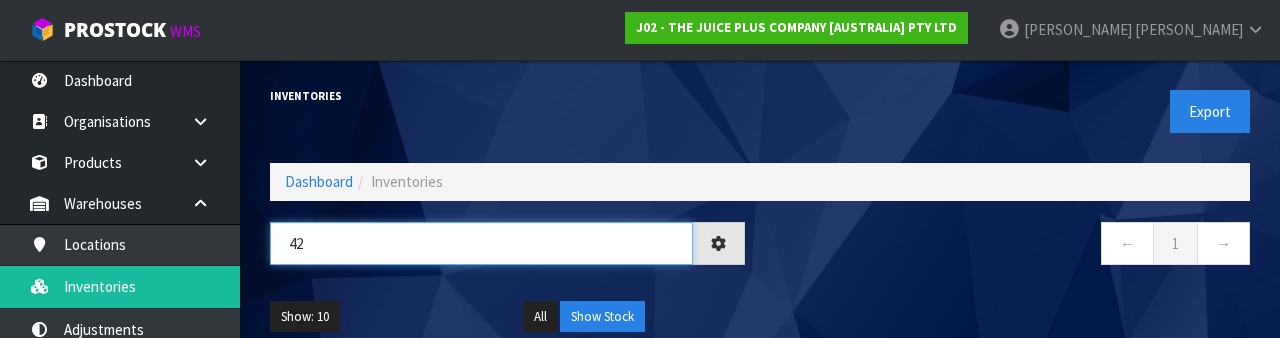 type on "4" 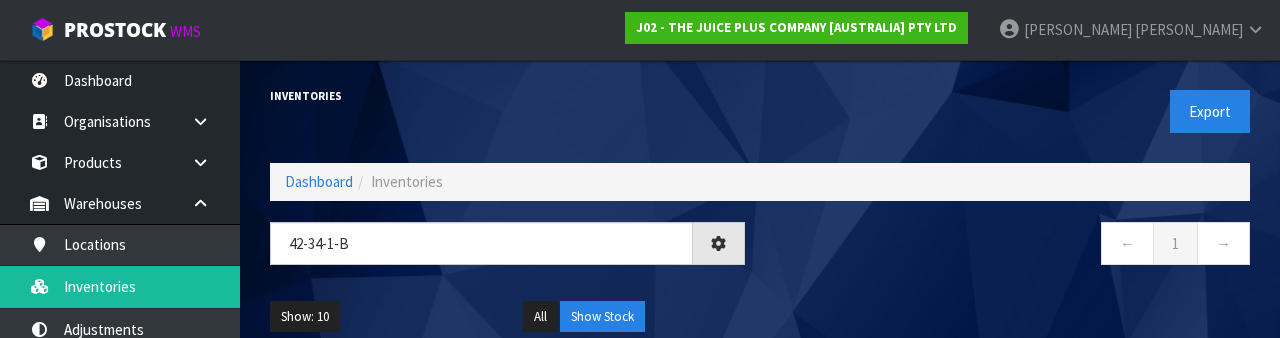 click on "←
1
→" at bounding box center (1012, 254) 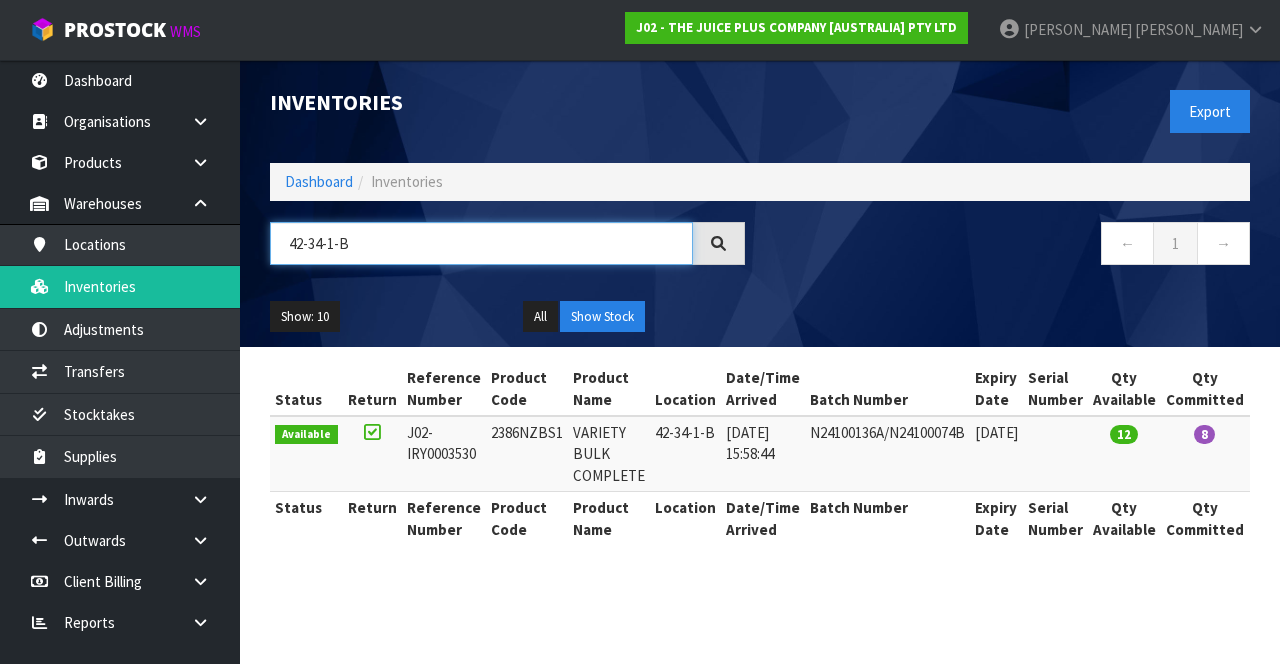click on "42-34-1-B" at bounding box center (481, 243) 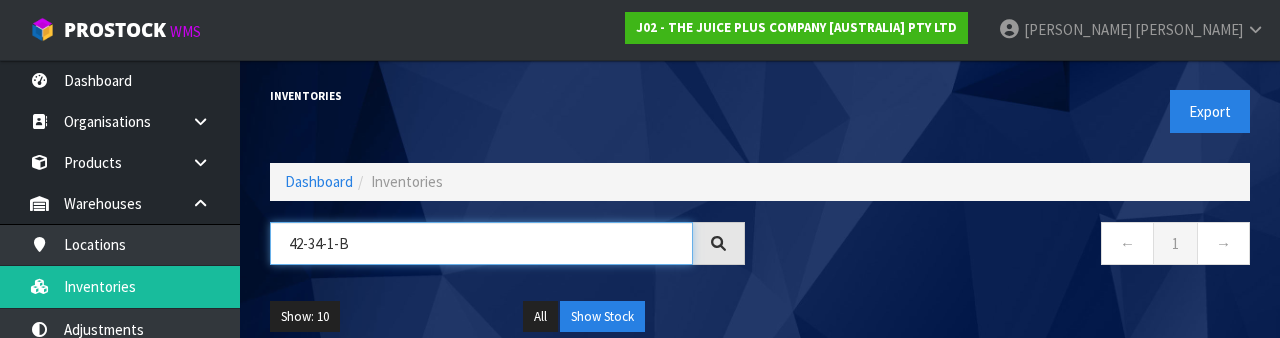 click on "42-34-1-B" at bounding box center [481, 243] 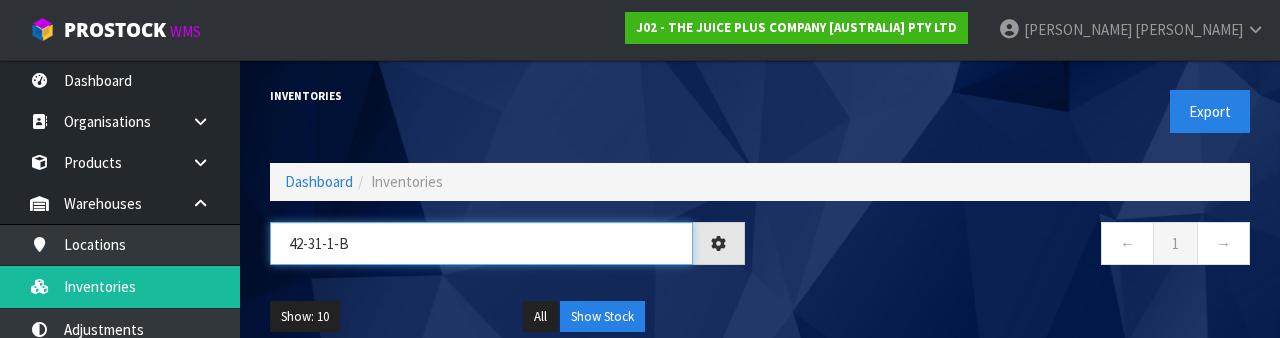 type on "42-31-1-B" 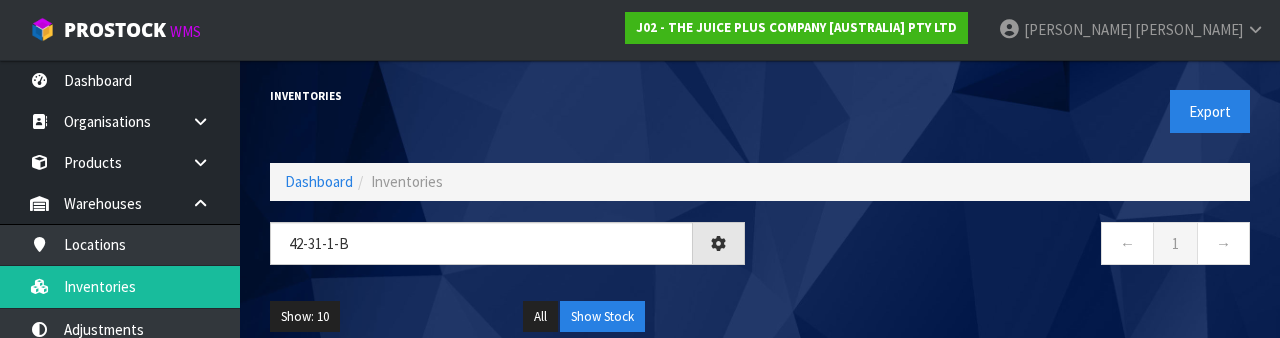click on "←
1
→" at bounding box center (1012, 246) 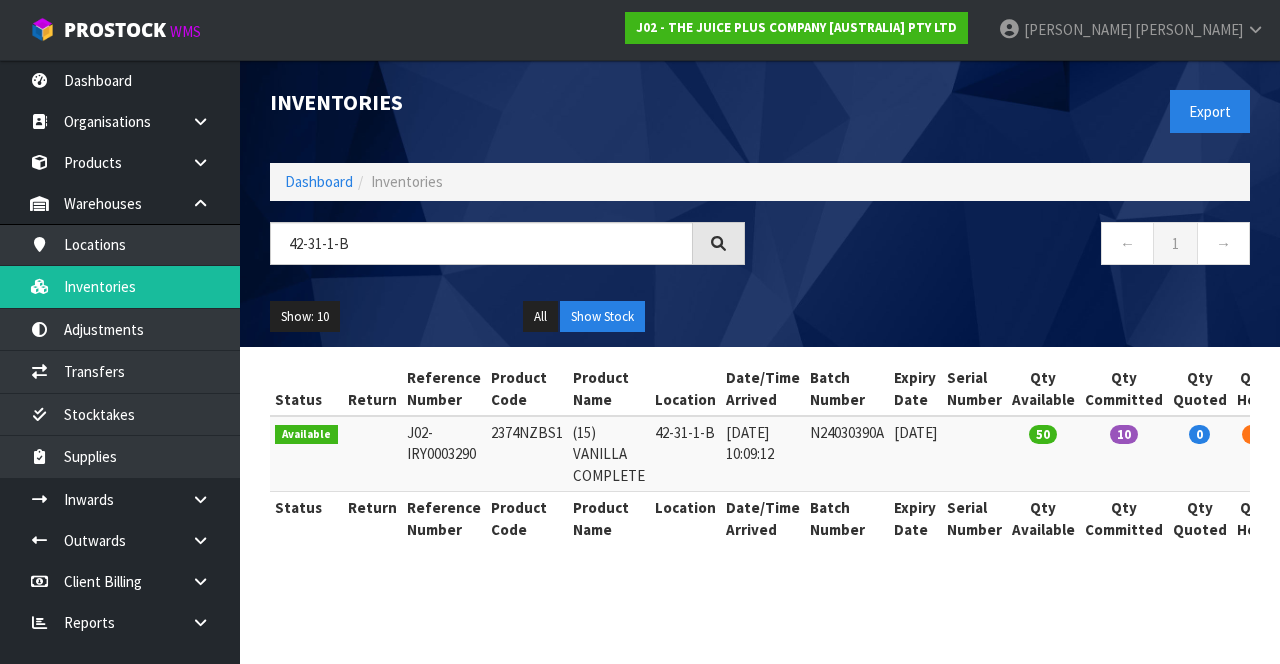 click on "←
1
→" at bounding box center [1012, 246] 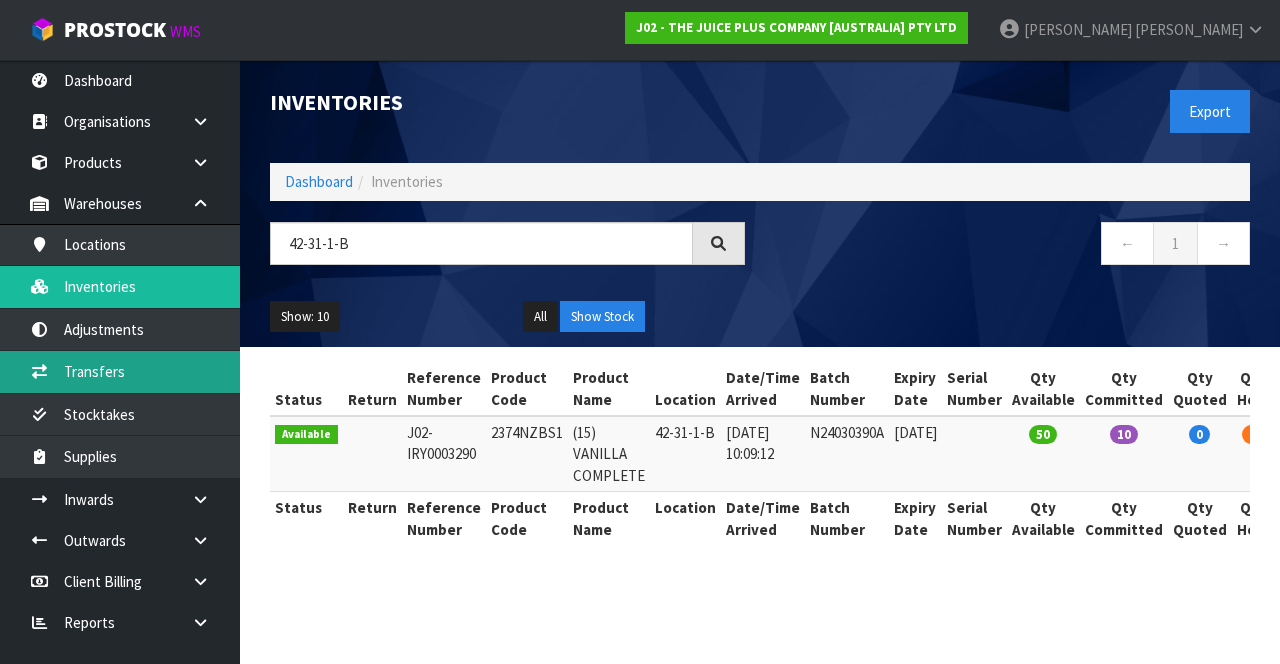 click on "Transfers" at bounding box center (120, 371) 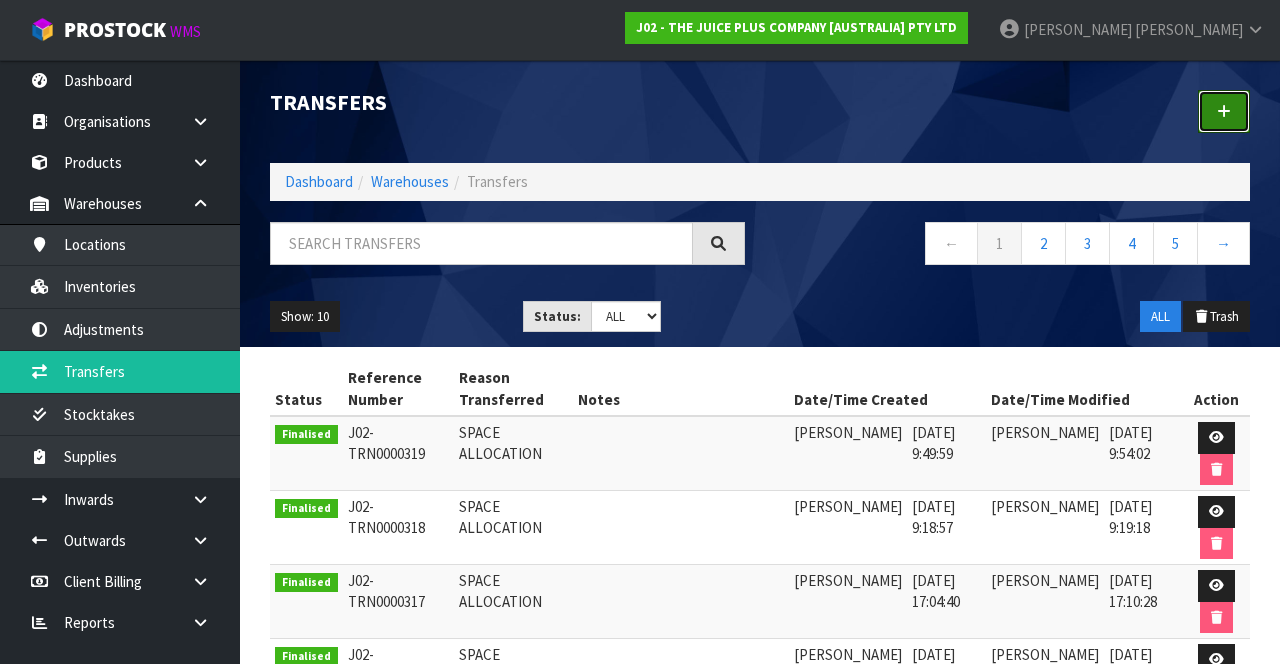 click at bounding box center [1224, 111] 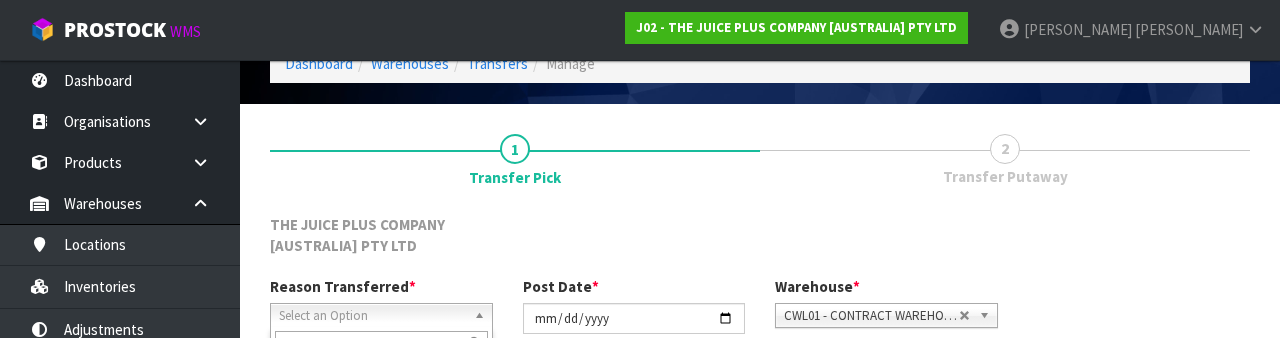 scroll, scrollTop: 260, scrollLeft: 0, axis: vertical 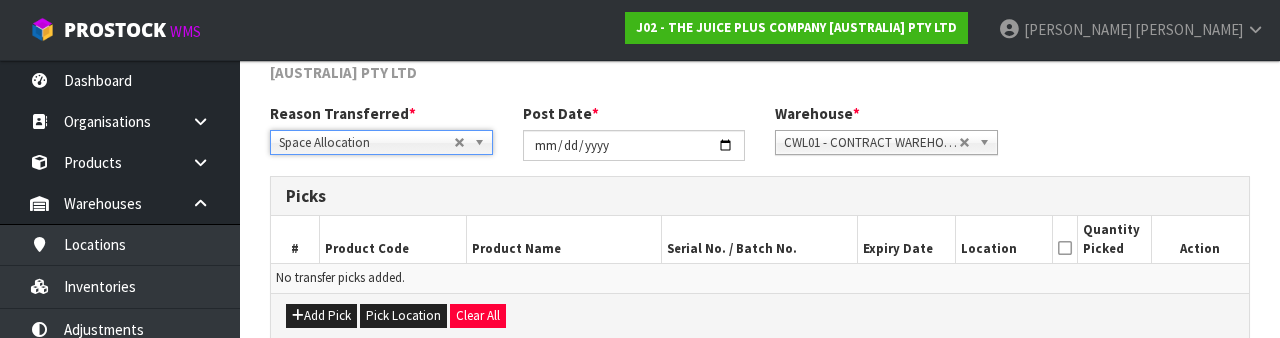 click on "Reason Transferred  *
Space Allocation Damage Expired Stock Repair QA
Space Allocation
Space Allocation Damage Expired Stock Repair QA
Post Date  *
[DATE]
Warehouse  *
01 - CONTRACT WAREHOUSING MAIN 02 - CONTRACT WAREHOUSING NO 2 CHC - CWL [GEOGRAPHIC_DATA] WAIHEKE - SOLAR SHOP [GEOGRAPHIC_DATA] - CONTRACT WAREHOUSING [GEOGRAPHIC_DATA] - CONTRACT WAREHOUSING [DEMOGRAPHIC_DATA] RUBY CWL03 - CONTRACT WAREHOUSING NEILPARK
CWL01 - CONTRACT WAREHOUSING [GEOGRAPHIC_DATA]" at bounding box center (760, 139) 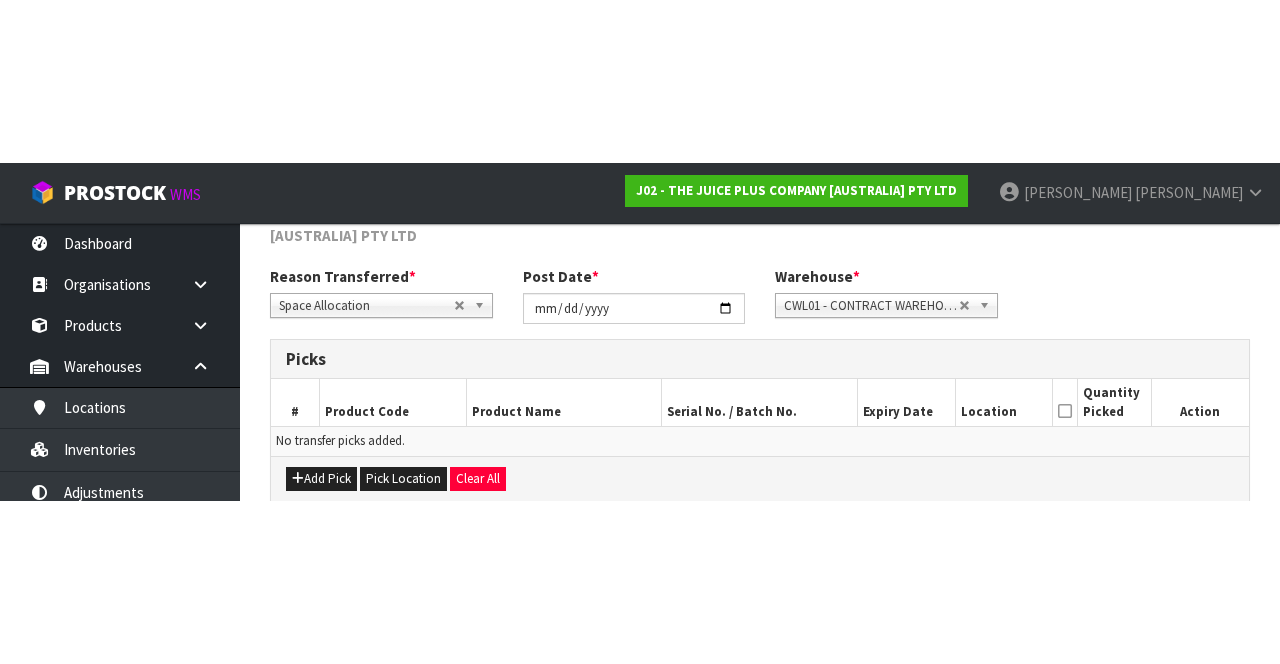 scroll, scrollTop: 129, scrollLeft: 0, axis: vertical 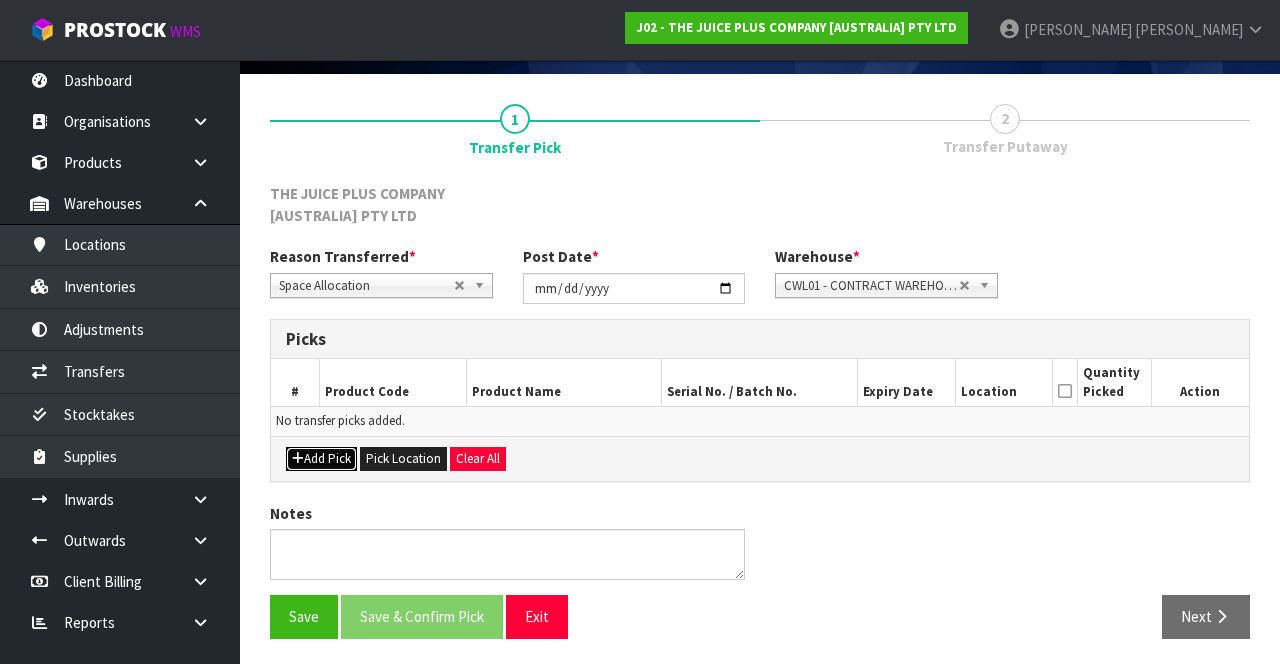click on "Add Pick" at bounding box center (321, 459) 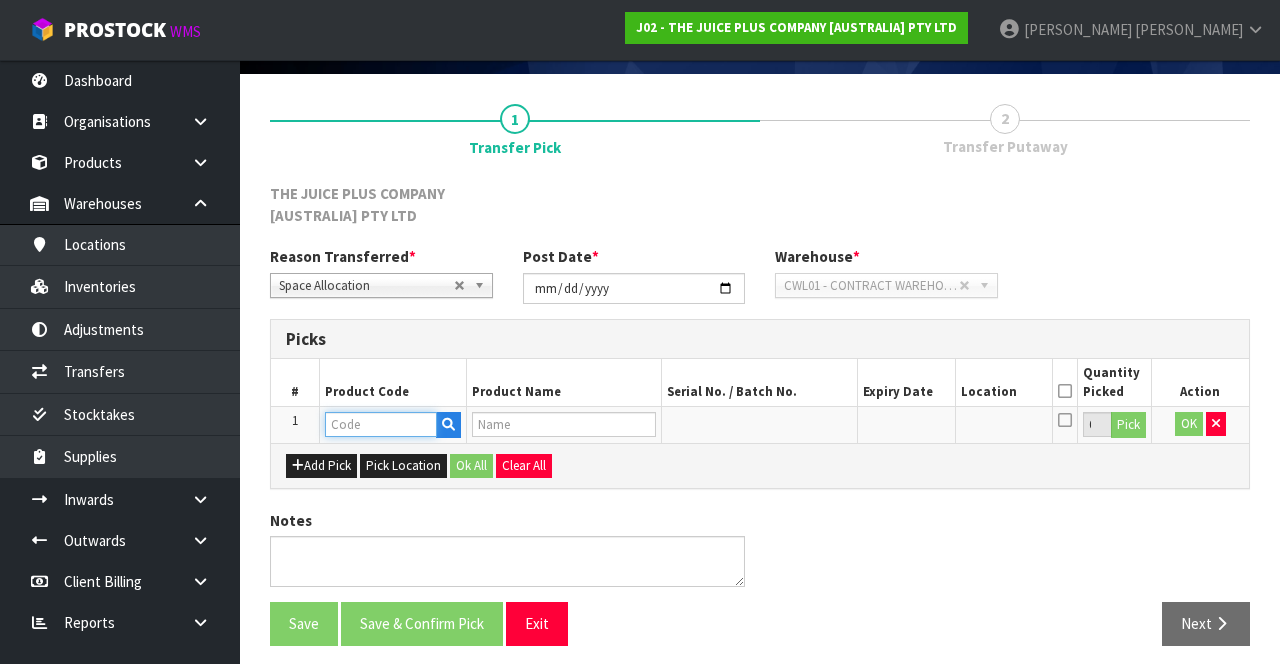 click at bounding box center [381, 424] 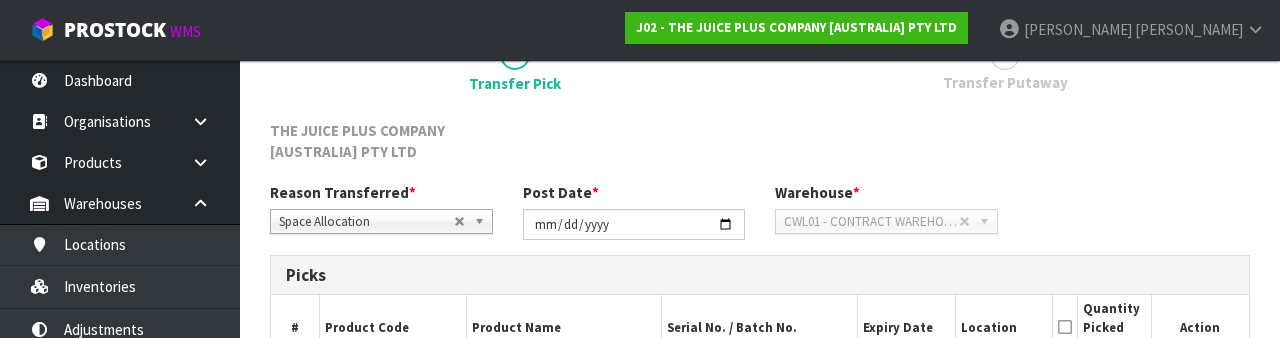 scroll, scrollTop: 372, scrollLeft: 0, axis: vertical 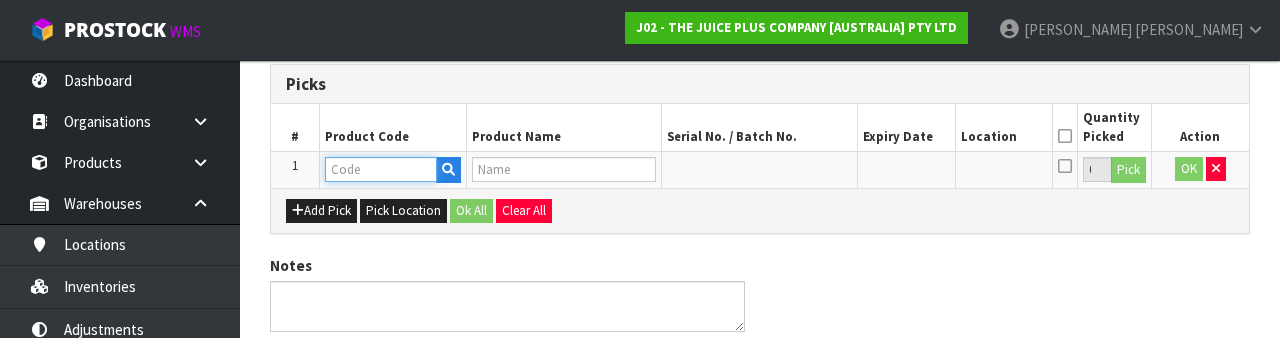 type on "2374NZBS1" 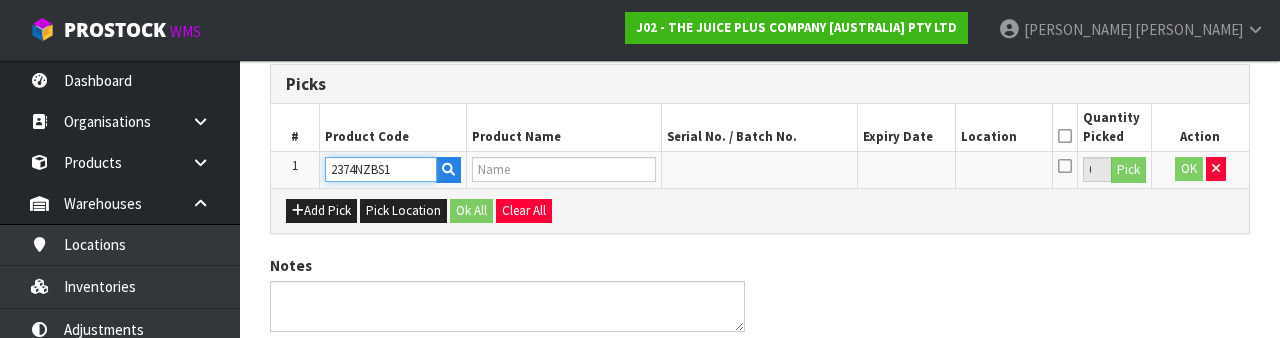 type on "(15) VANILLA COMPLETE" 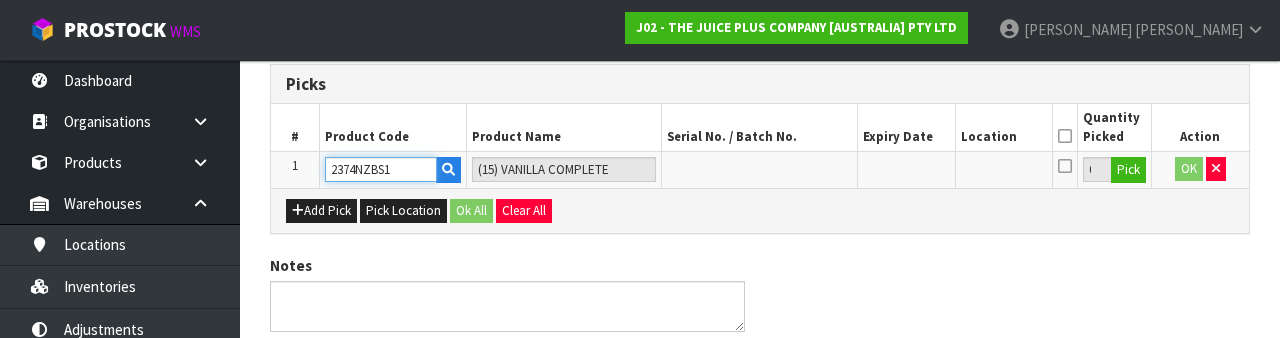 type on "2374NZBS1" 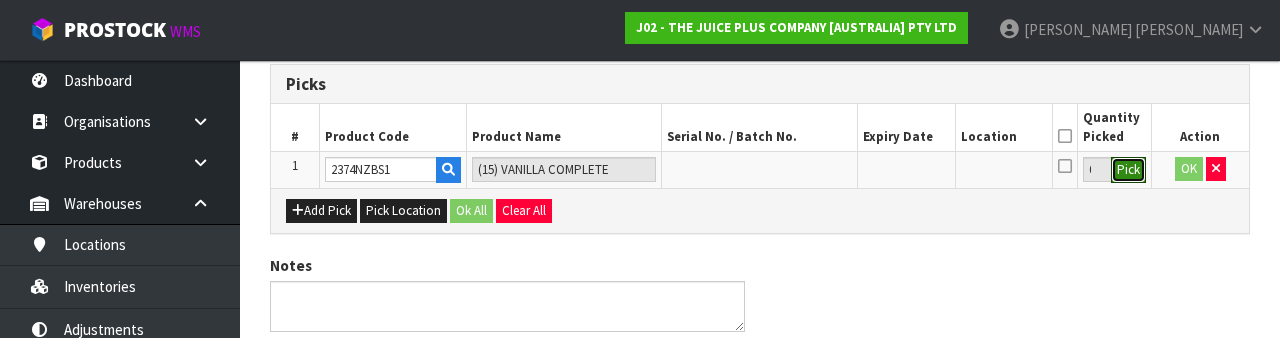 click on "Pick" at bounding box center (1128, 170) 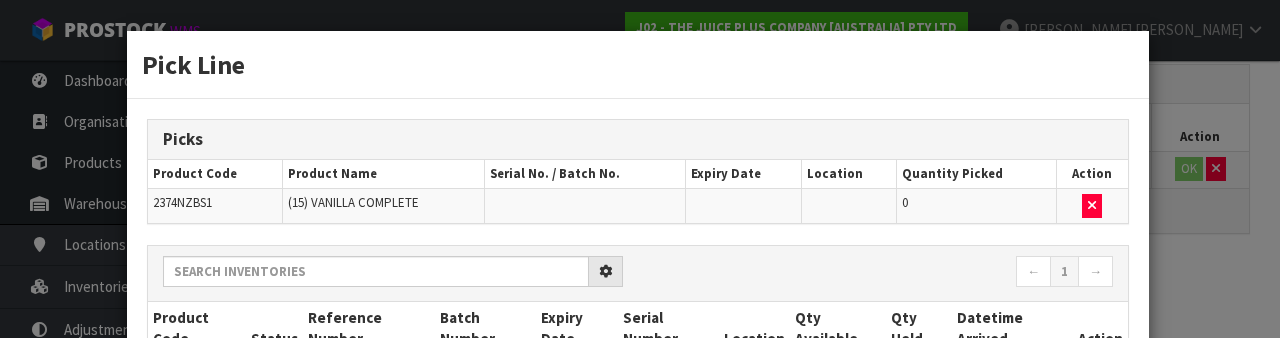 scroll, scrollTop: 136, scrollLeft: 0, axis: vertical 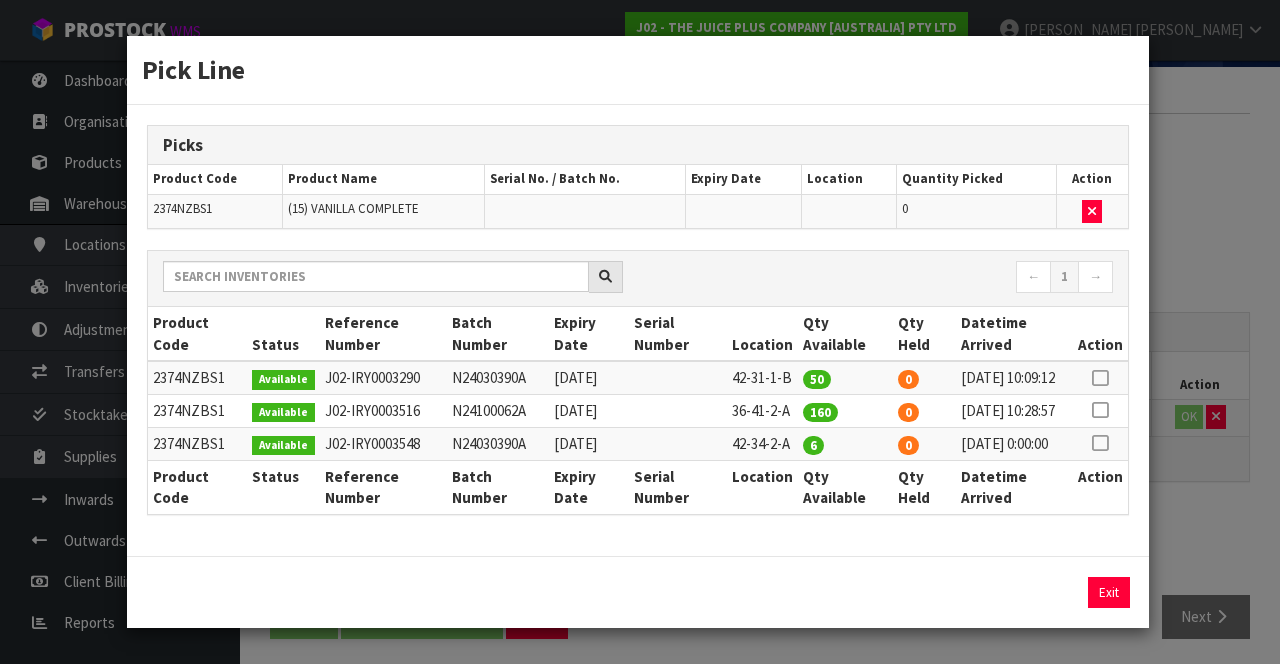 click at bounding box center (1100, 378) 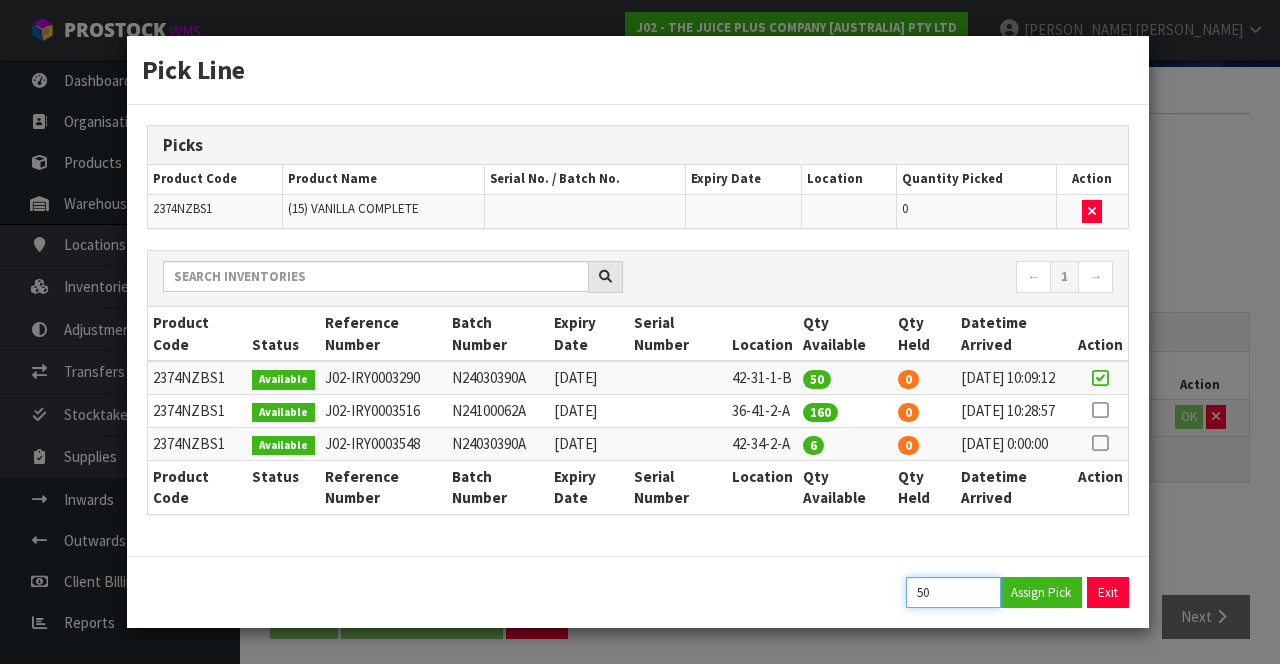 click on "50" at bounding box center [953, 592] 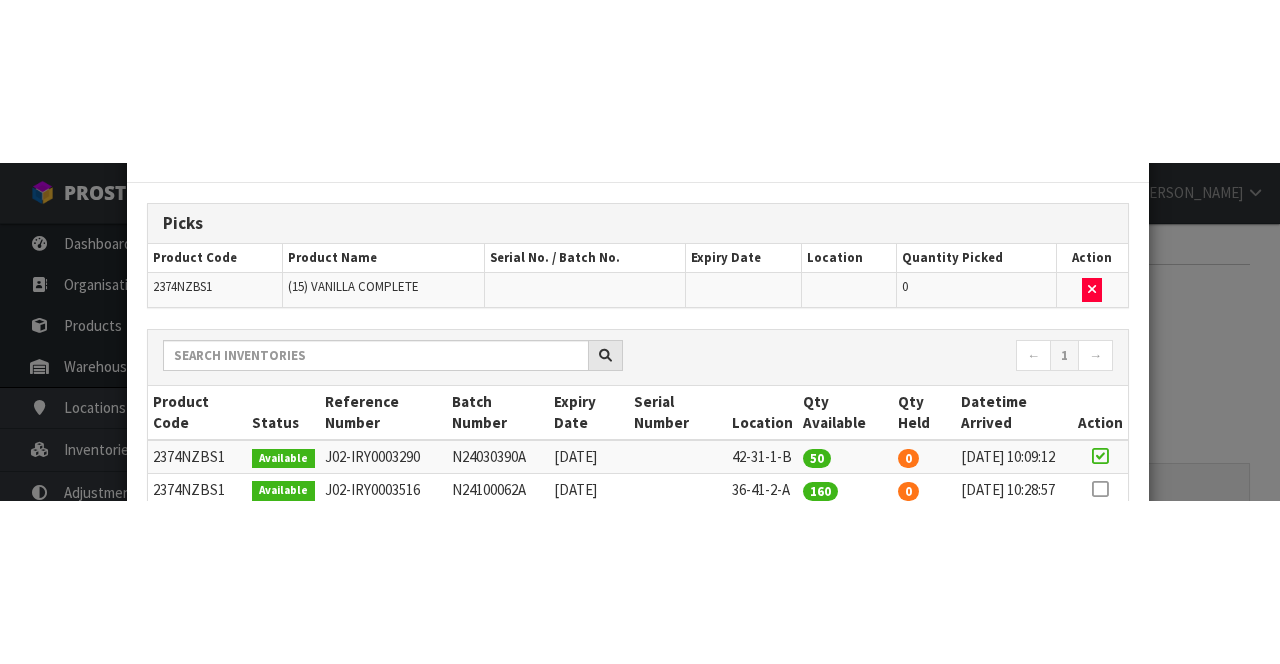 scroll, scrollTop: 372, scrollLeft: 0, axis: vertical 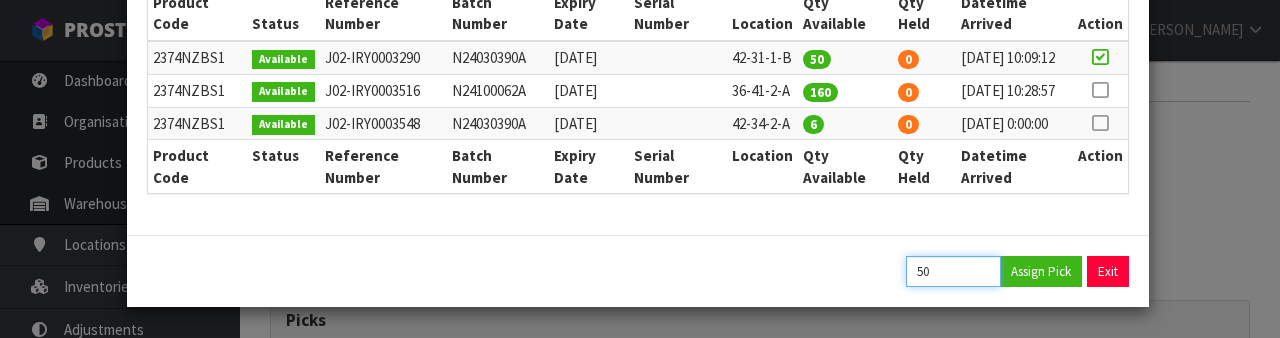 type on "5" 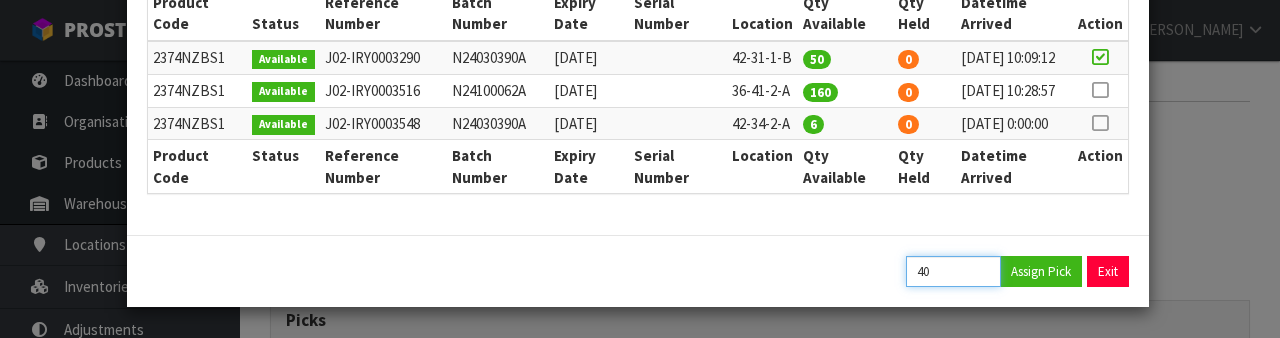 type on "40" 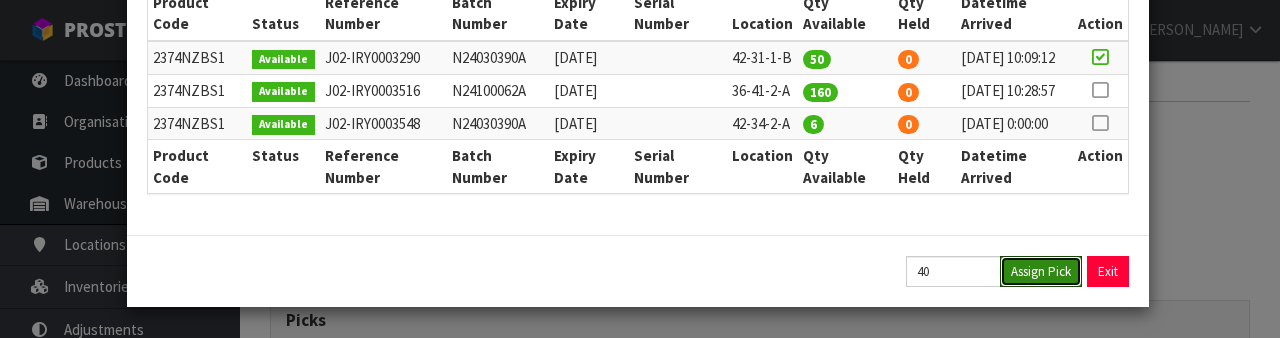 click on "Assign Pick" at bounding box center [1041, 271] 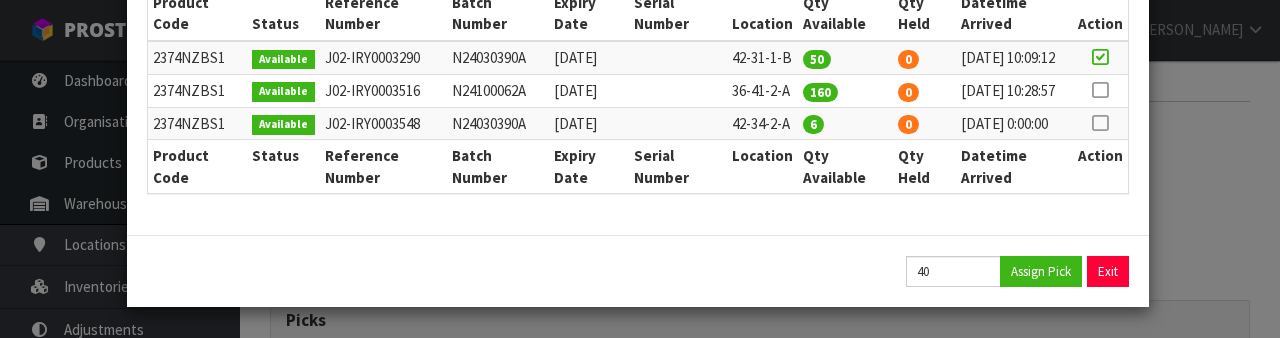 type on "40" 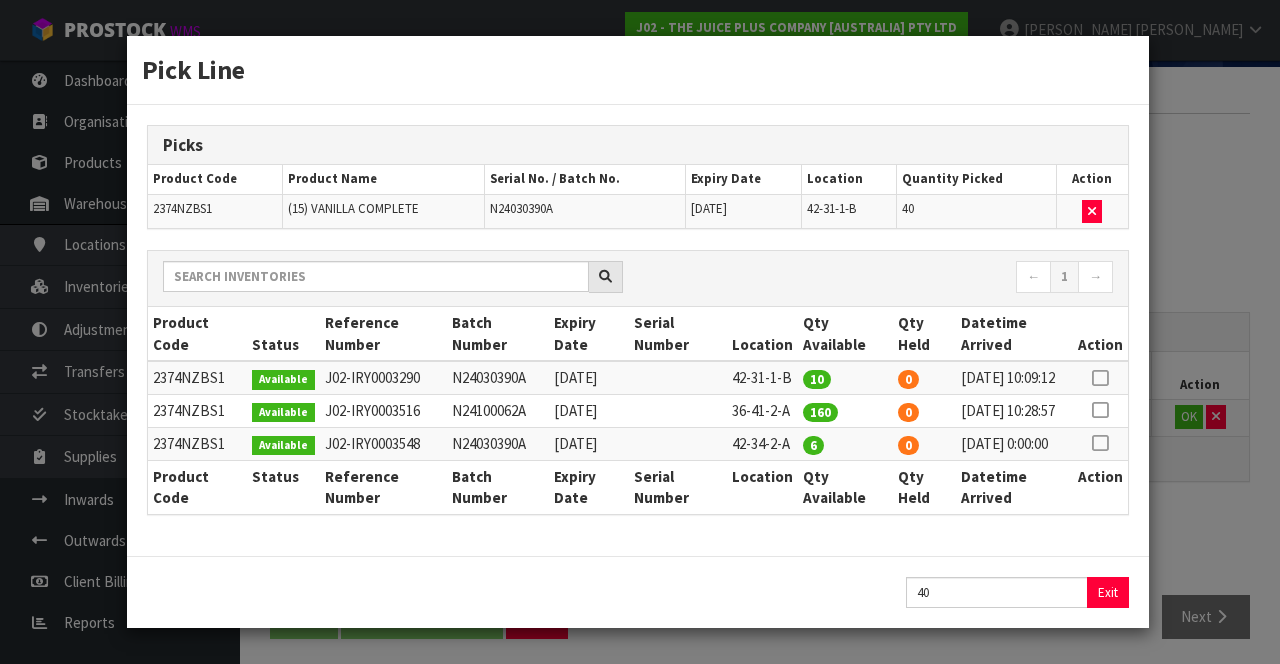 scroll, scrollTop: 46, scrollLeft: 0, axis: vertical 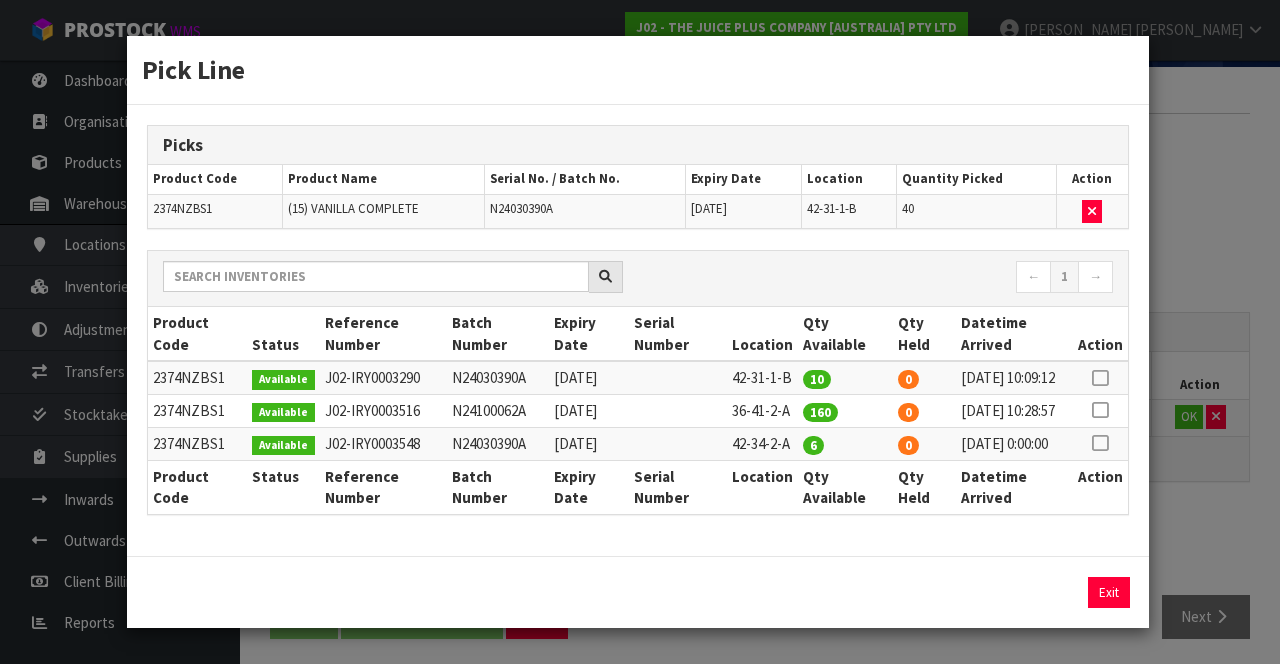 click on "Pick Line
Picks
Product Code
Product Name
Serial No. / Batch No.
Expiry Date
Location
Quantity Picked
Action
2374NZBS1
(15) VANILLA COMPLETE
N24030390A
[DATE]
42-31-1-B
40
←
1
→
Product Code
Status
Reference Number
Batch Number
Expiry Date
Serial Number
Location
Qty Available
Qty Held
Datetime Arrived
Action" at bounding box center (640, 332) 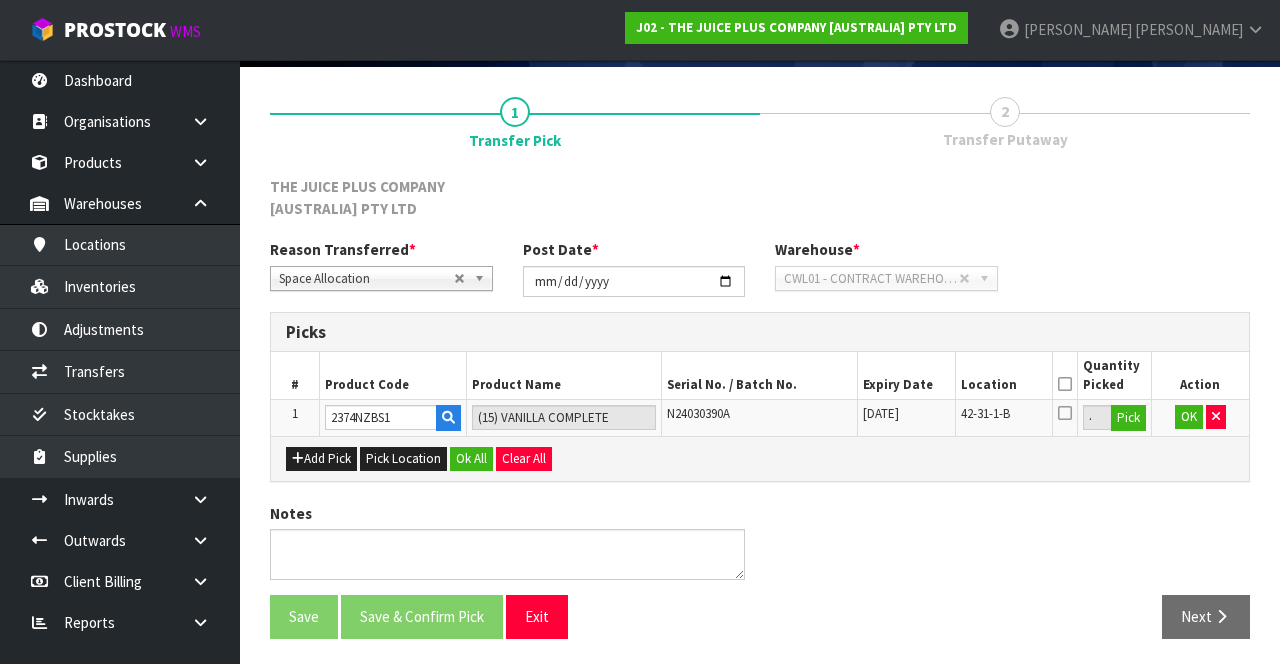 click at bounding box center [1065, 384] 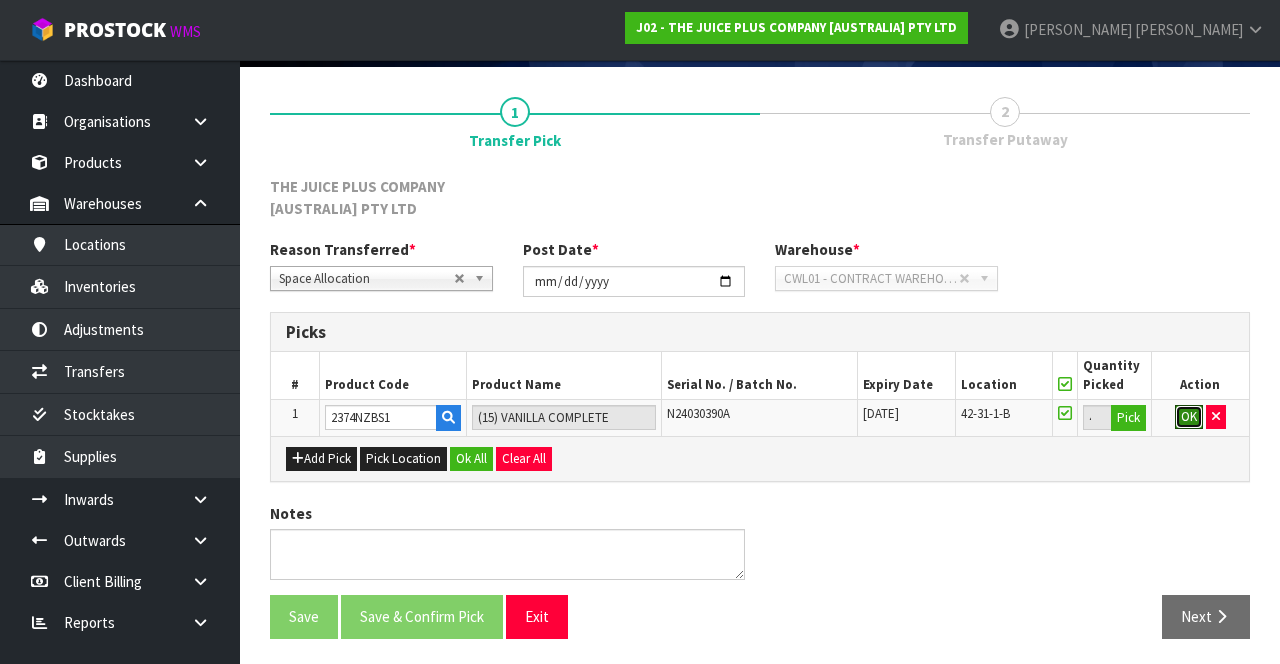 click on "OK" at bounding box center (1189, 417) 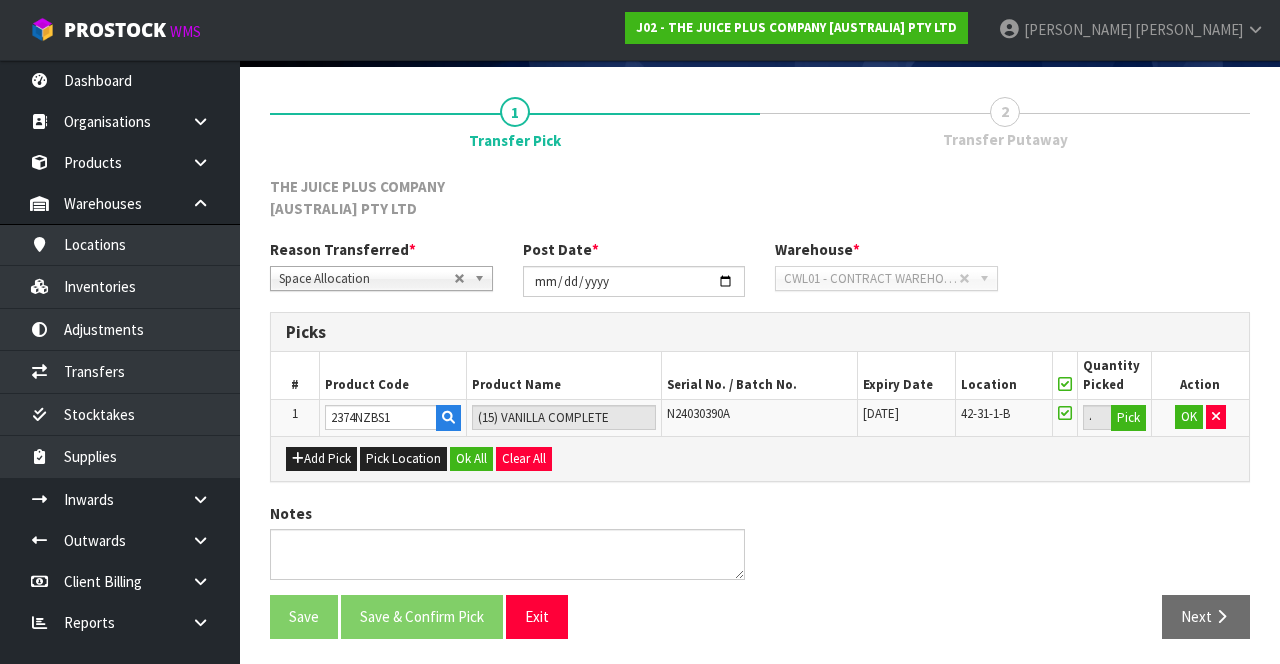 scroll, scrollTop: 134, scrollLeft: 0, axis: vertical 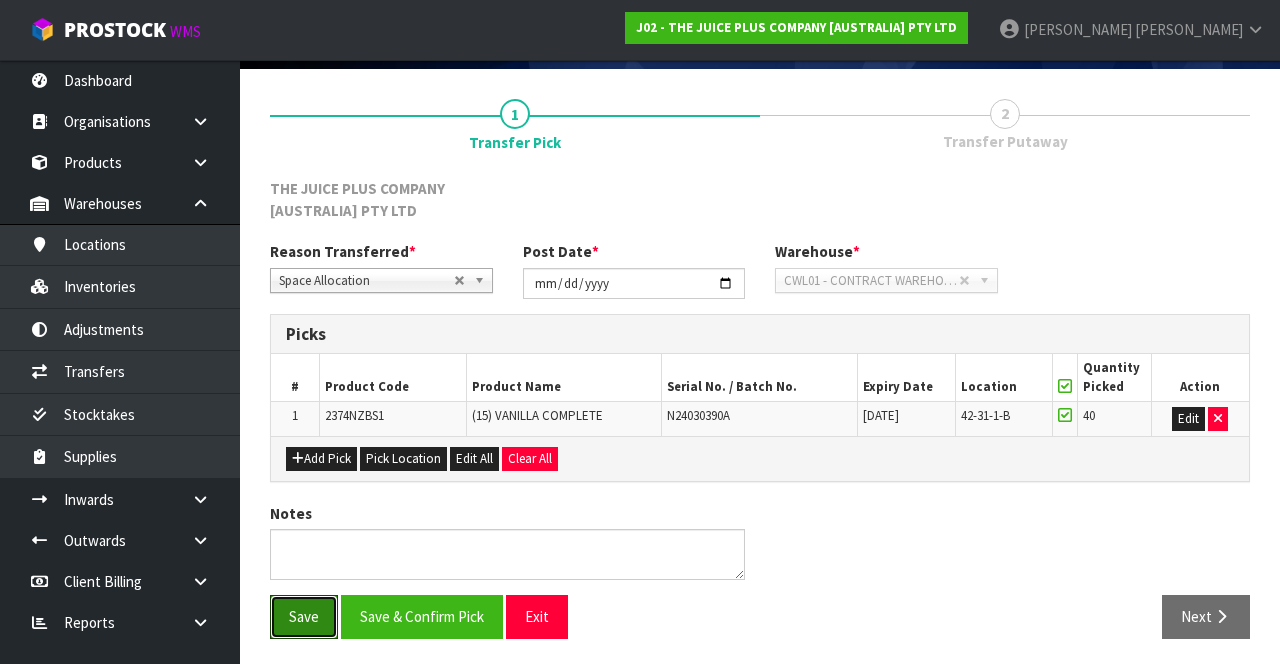 click on "Save" at bounding box center [304, 616] 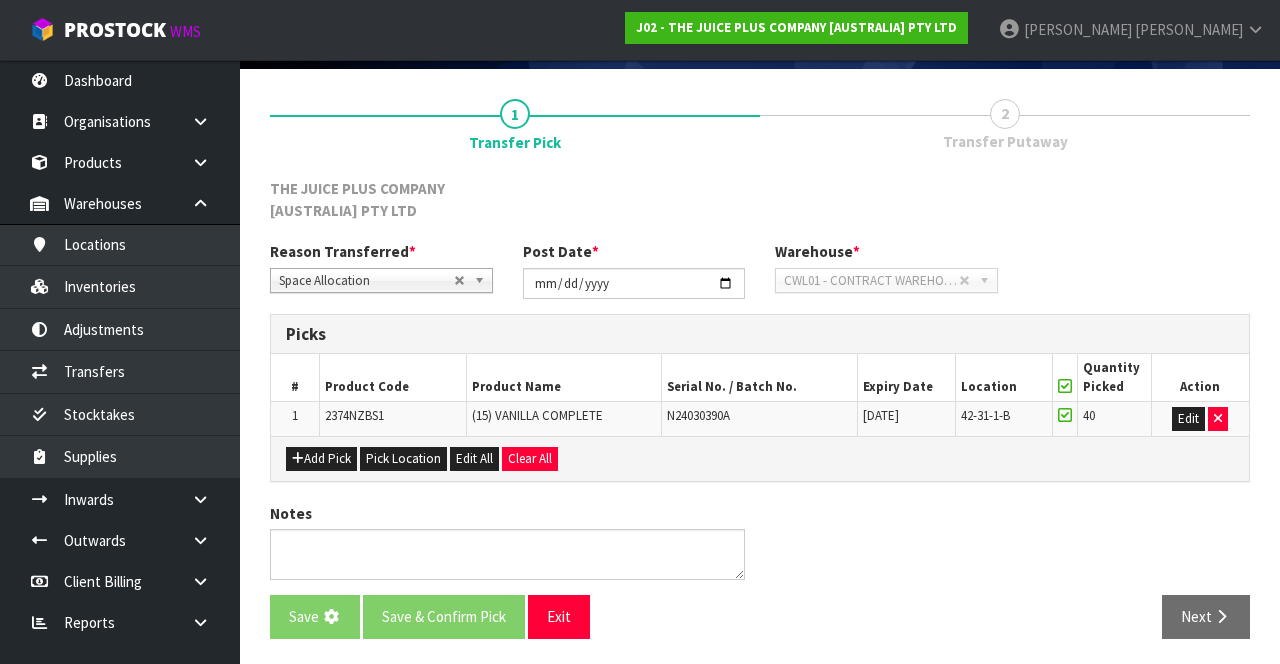 scroll, scrollTop: 0, scrollLeft: 0, axis: both 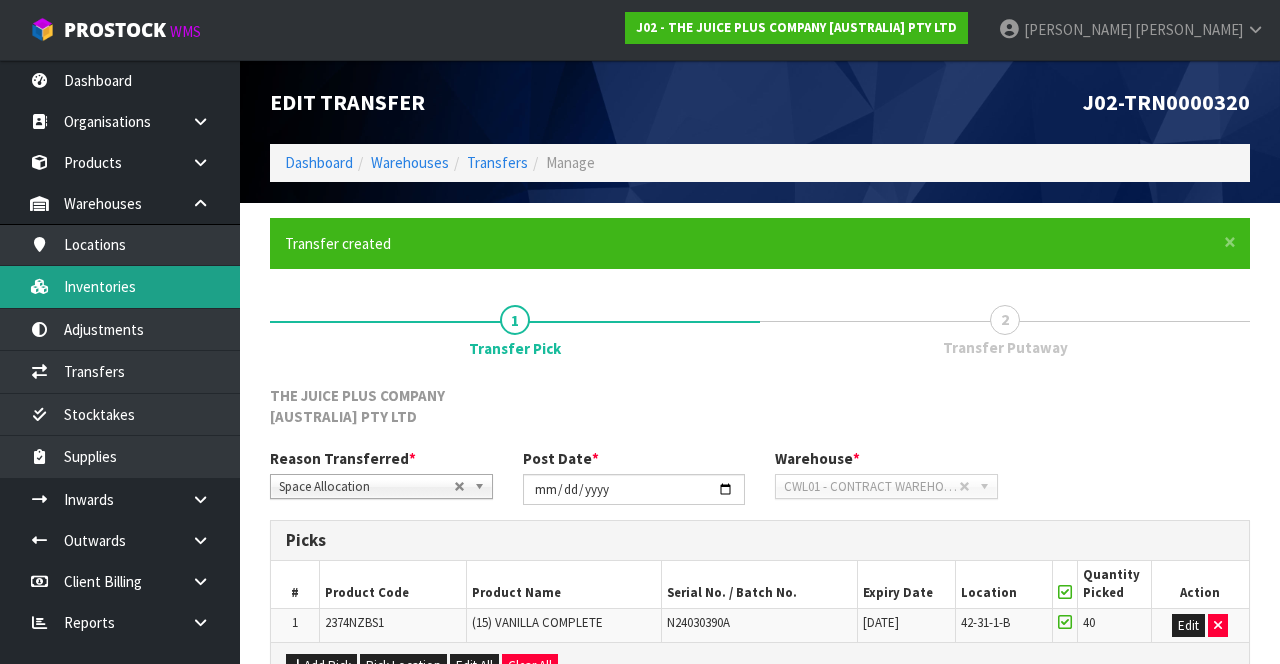 click on "Inventories" at bounding box center [120, 286] 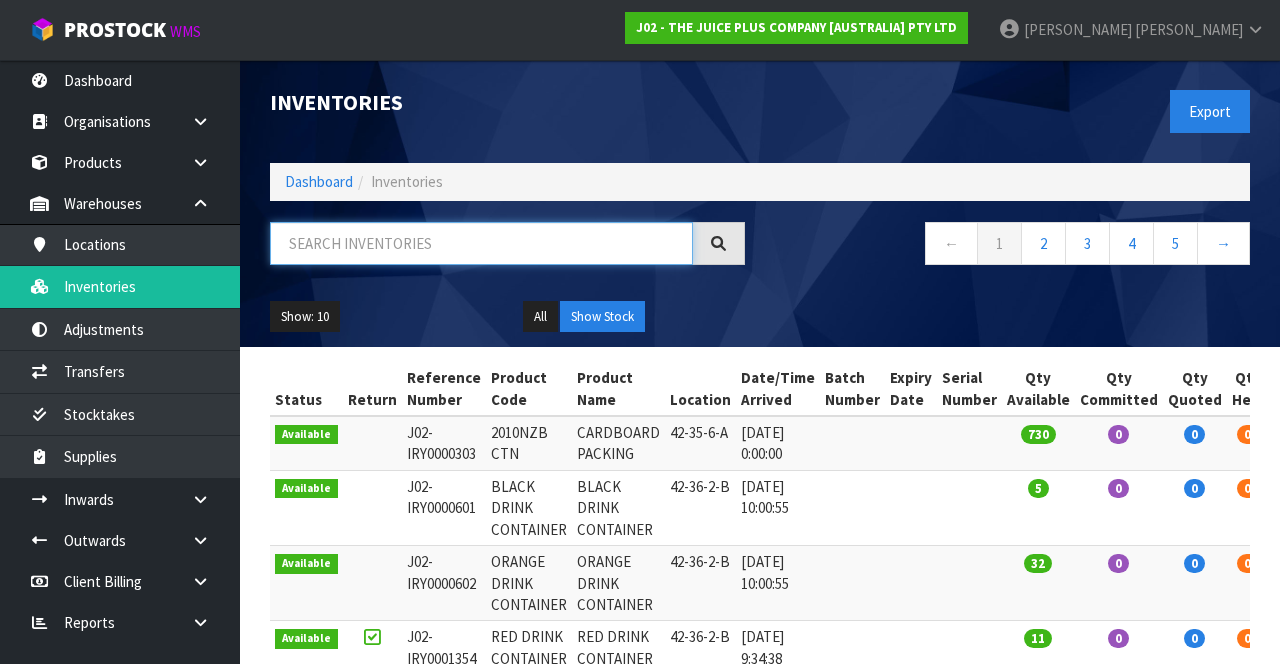 click at bounding box center [481, 243] 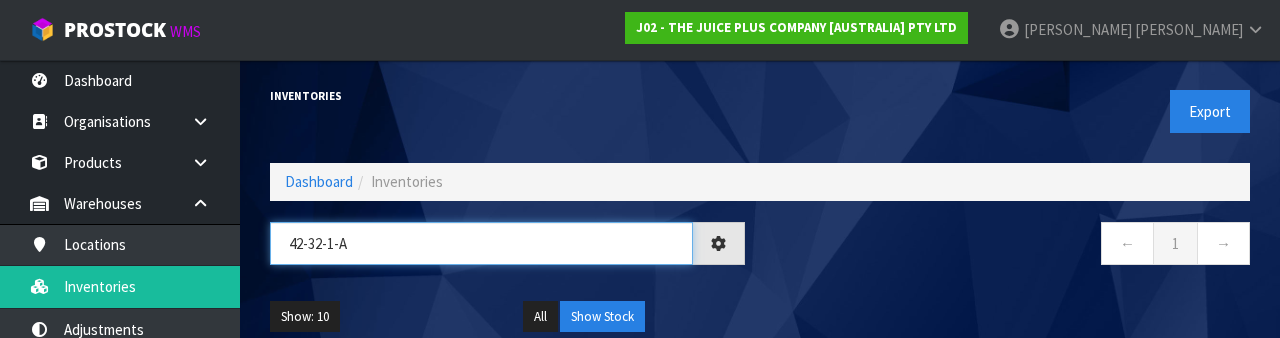 type on "42-32-1-A" 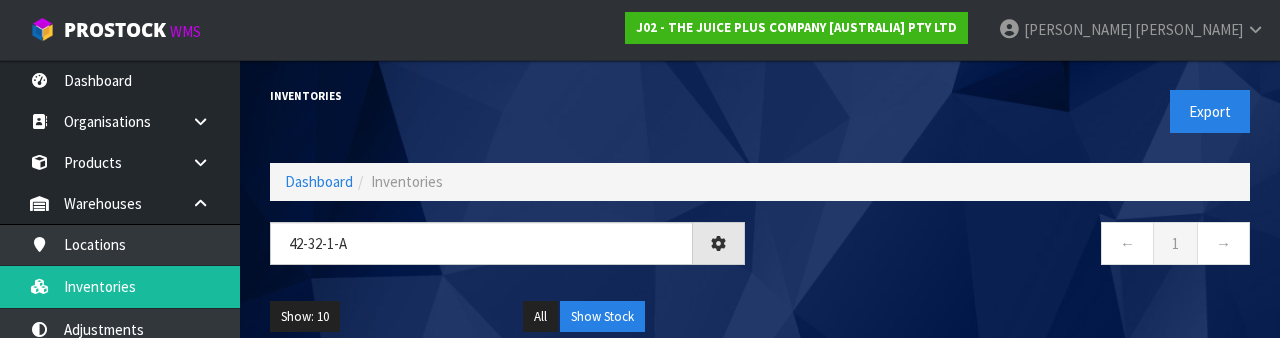 click on "←
1
→" at bounding box center [1012, 246] 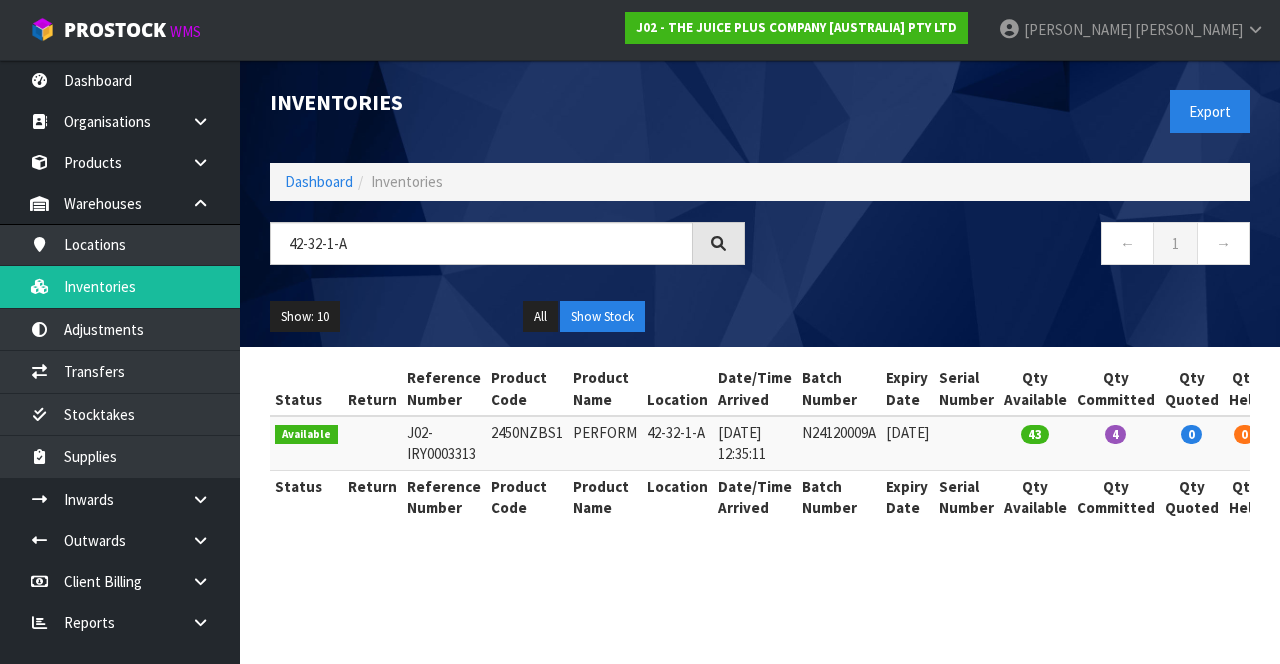 click on "2450NZBS1" at bounding box center [527, 443] 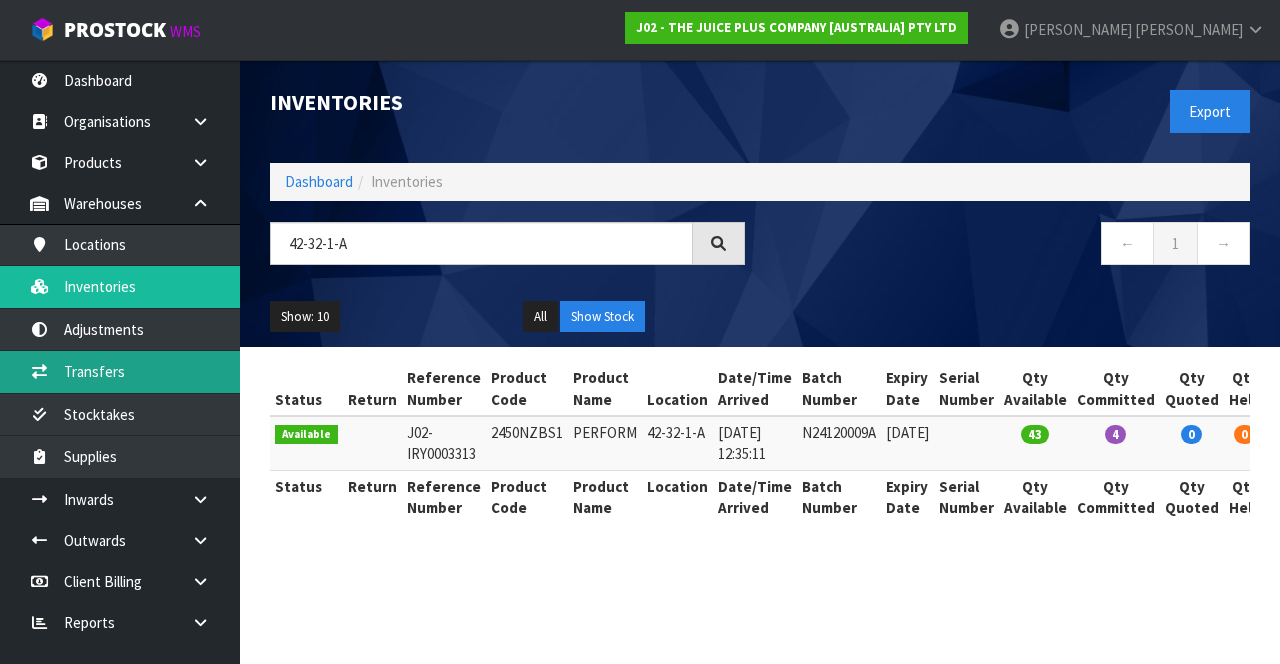 click on "Transfers" at bounding box center (120, 371) 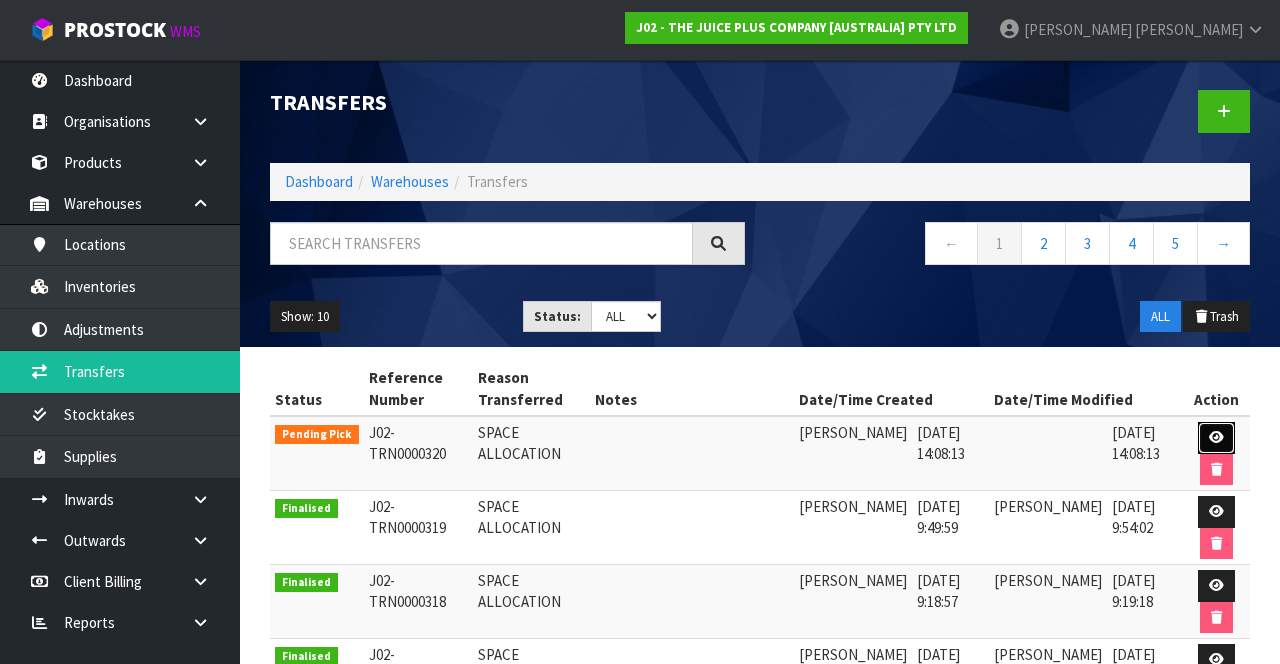 click at bounding box center [1216, 437] 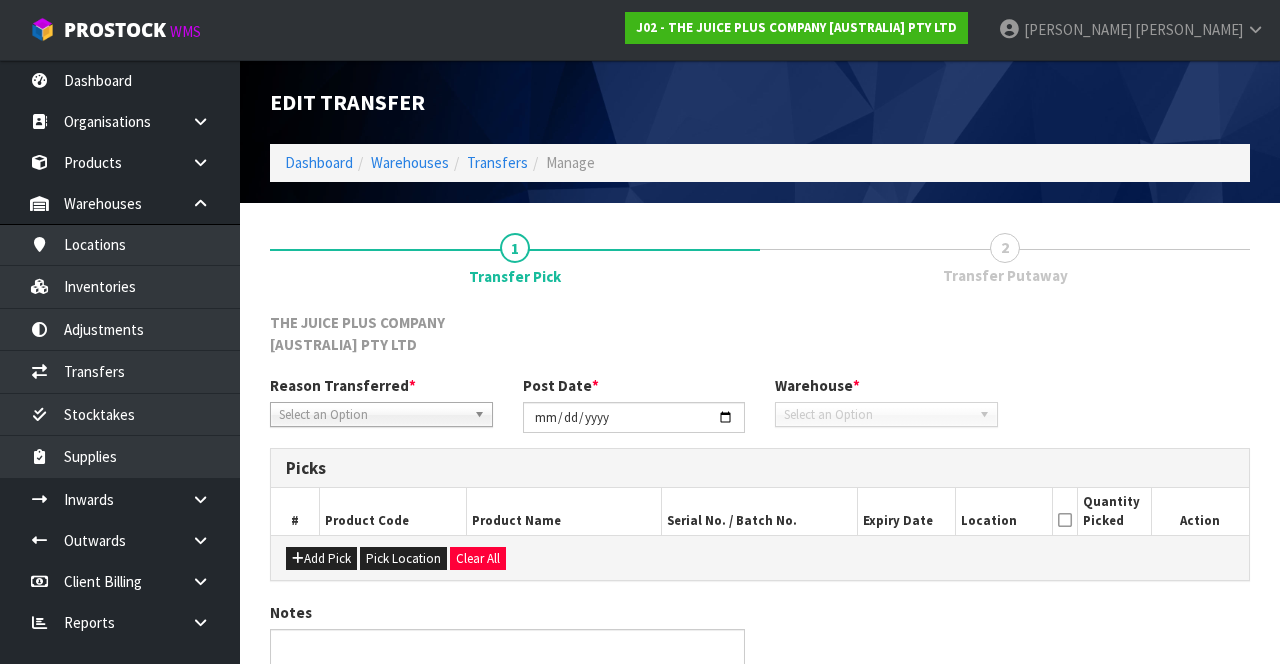 type on "[DATE]" 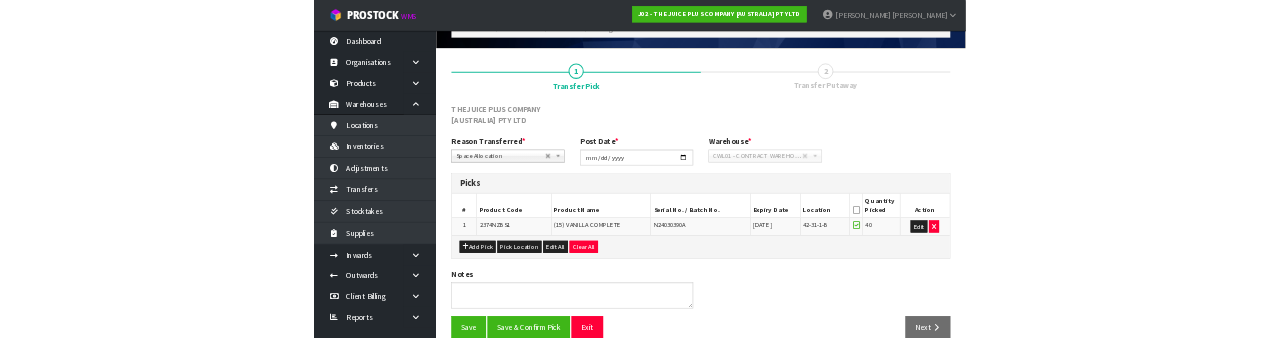 scroll, scrollTop: 118, scrollLeft: 0, axis: vertical 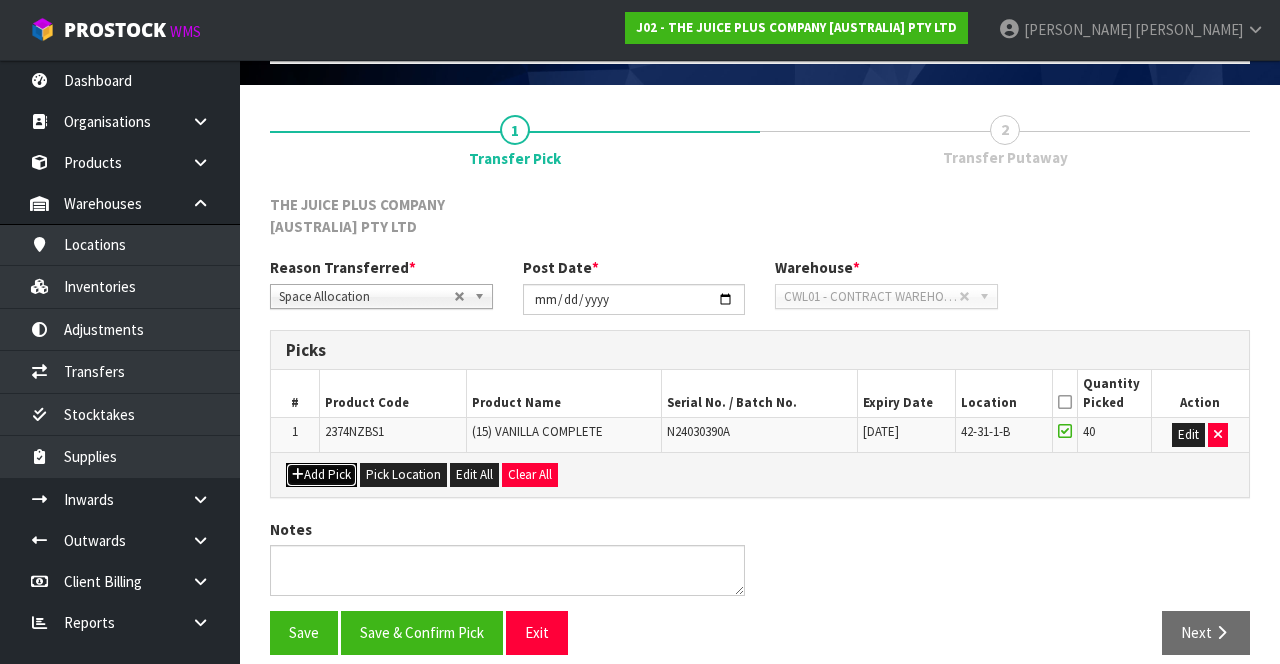 click on "Add Pick" at bounding box center [321, 475] 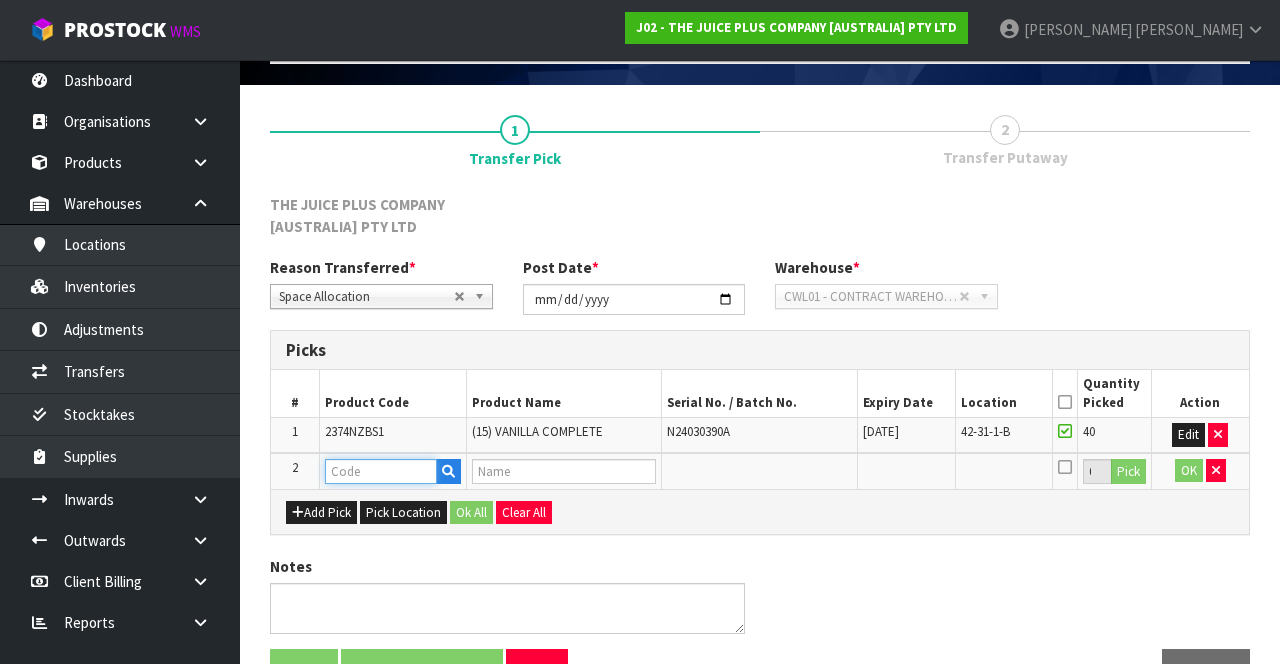 paste on "2450NZBS1" 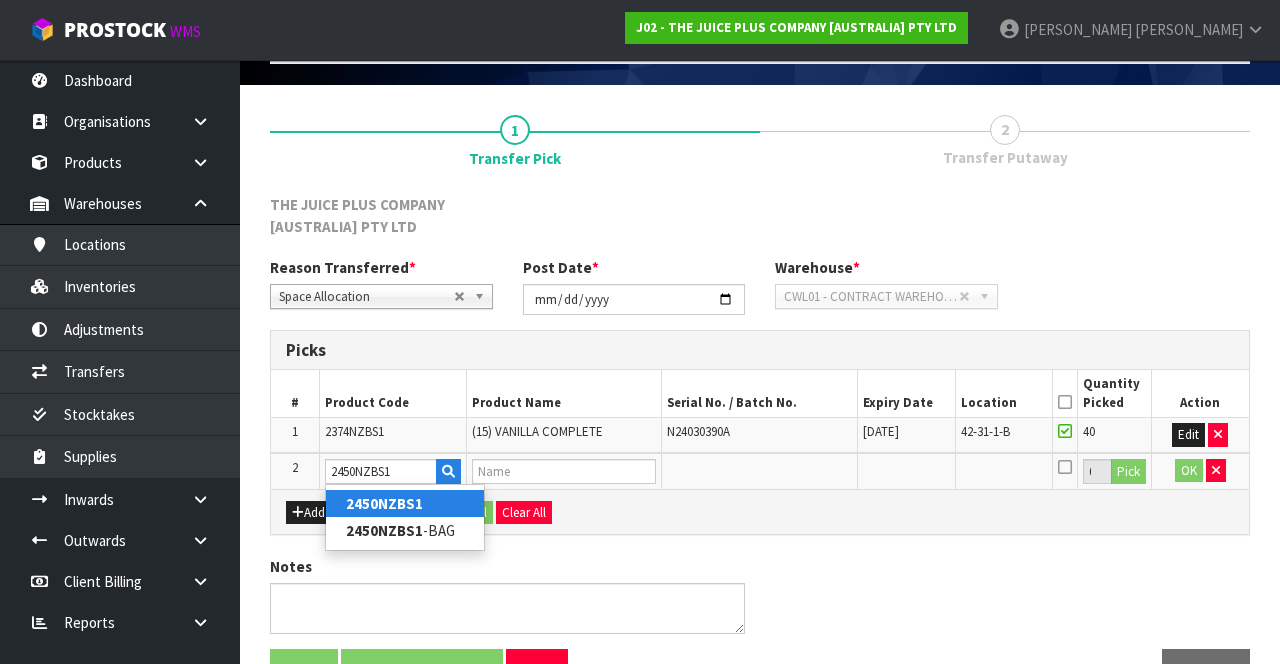 click on "2450NZBS1" at bounding box center (405, 503) 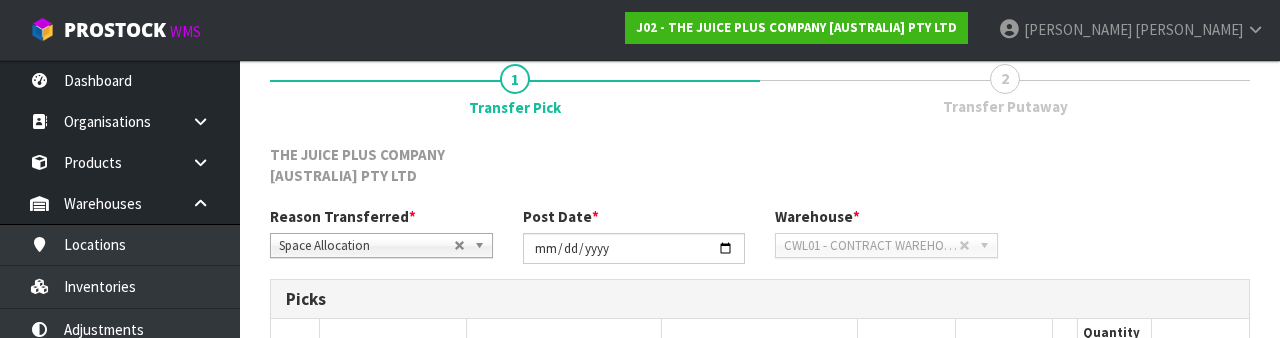 type on "PERFORM" 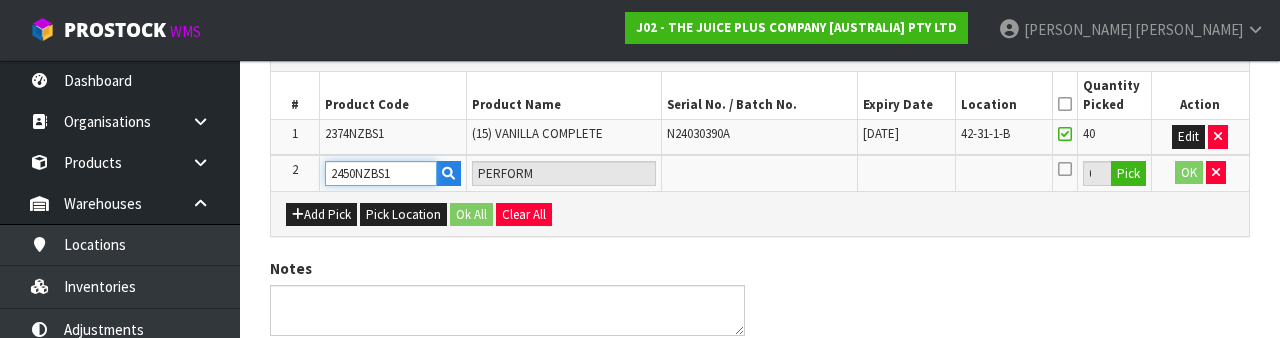 scroll, scrollTop: 406, scrollLeft: 0, axis: vertical 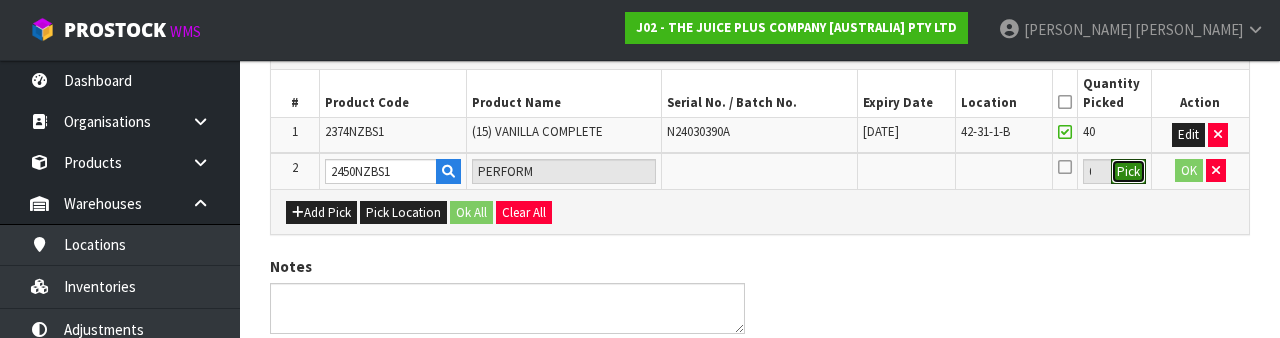 click on "Pick" at bounding box center [1128, 172] 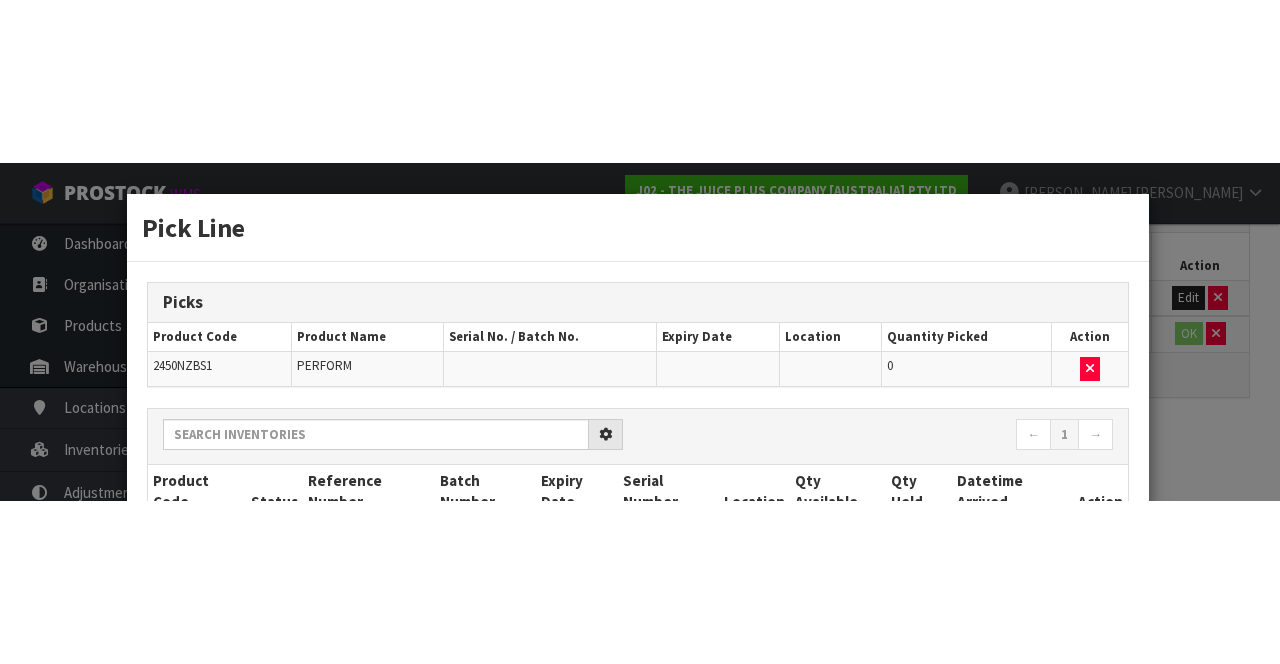 scroll, scrollTop: 170, scrollLeft: 0, axis: vertical 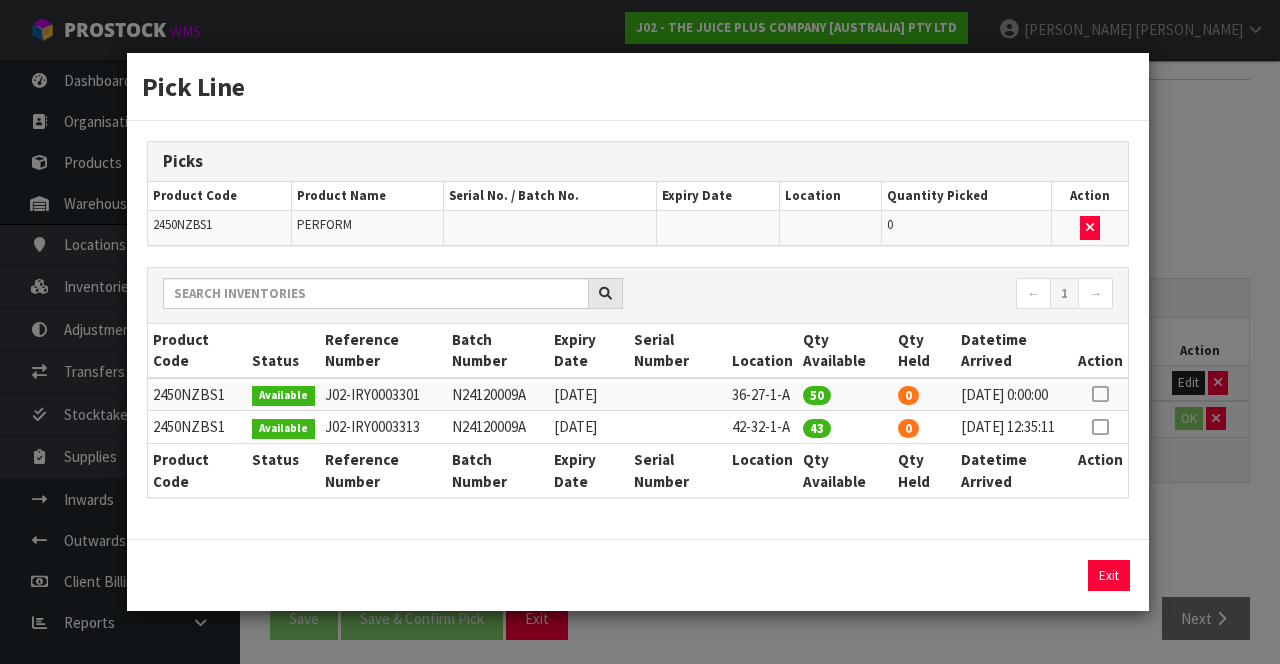 click at bounding box center [1100, 427] 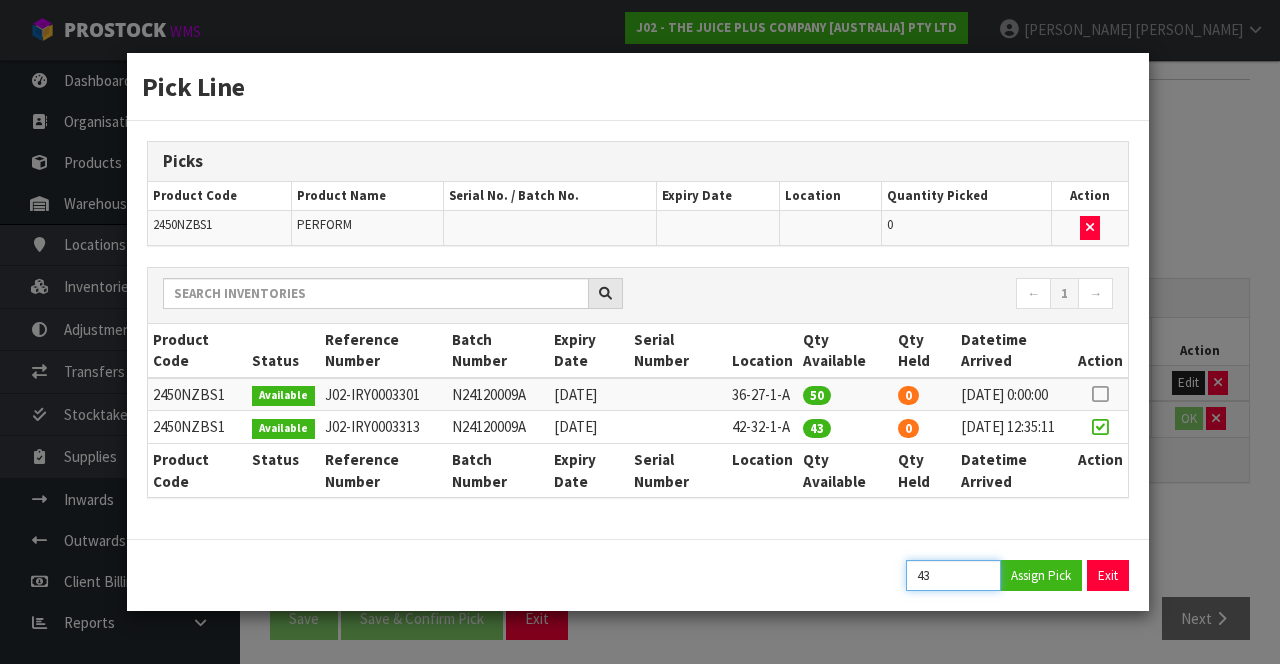 click on "43" at bounding box center [953, 575] 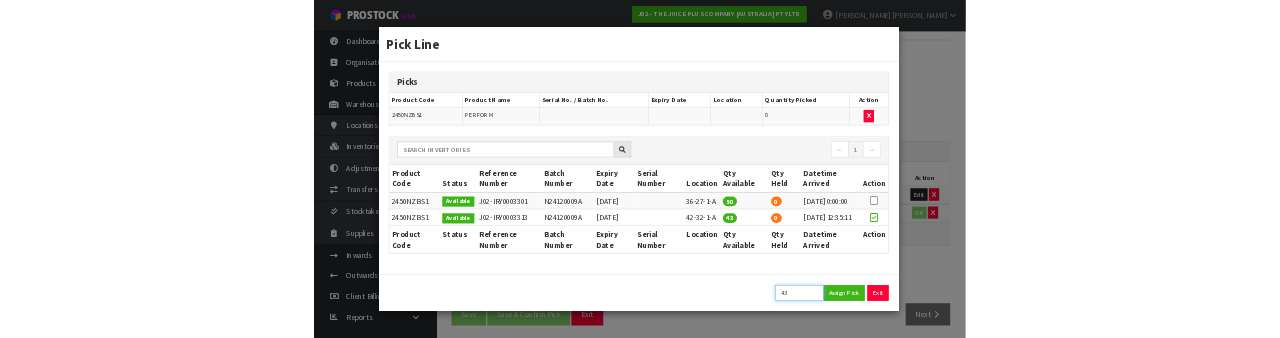 scroll, scrollTop: 158, scrollLeft: 0, axis: vertical 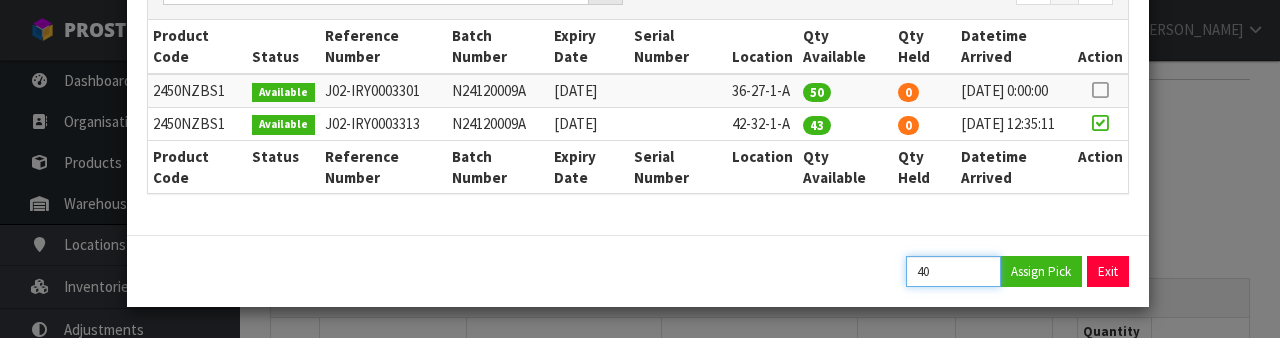 type on "40" 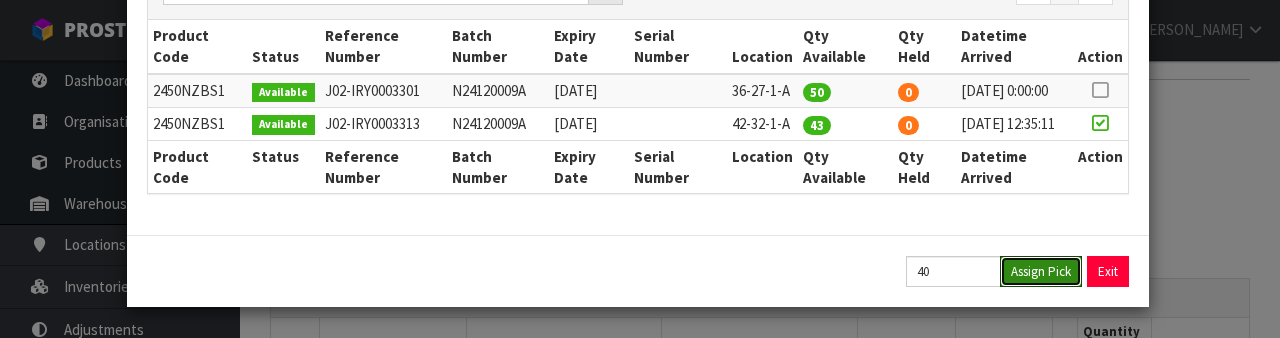 click on "Assign Pick" at bounding box center (1041, 271) 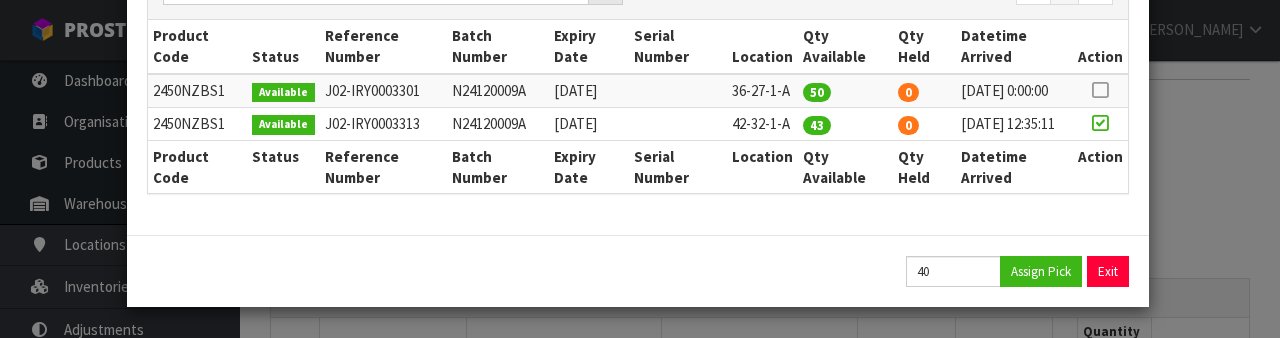 type on "40" 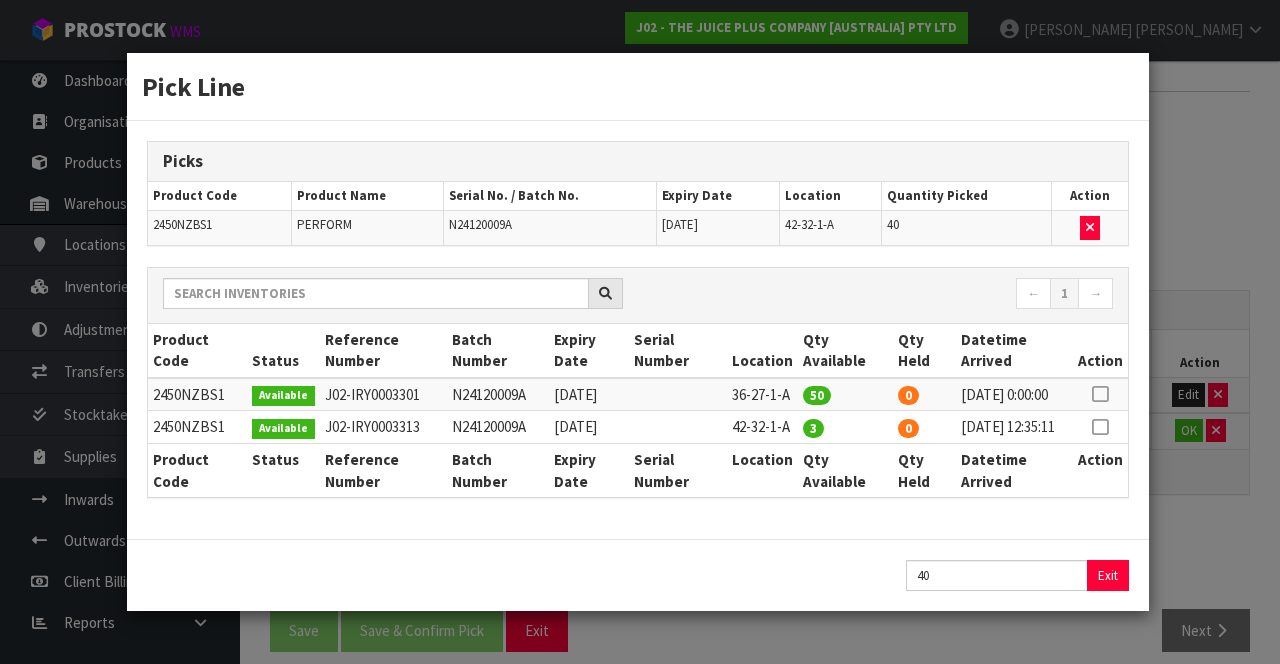 scroll, scrollTop: 0, scrollLeft: 0, axis: both 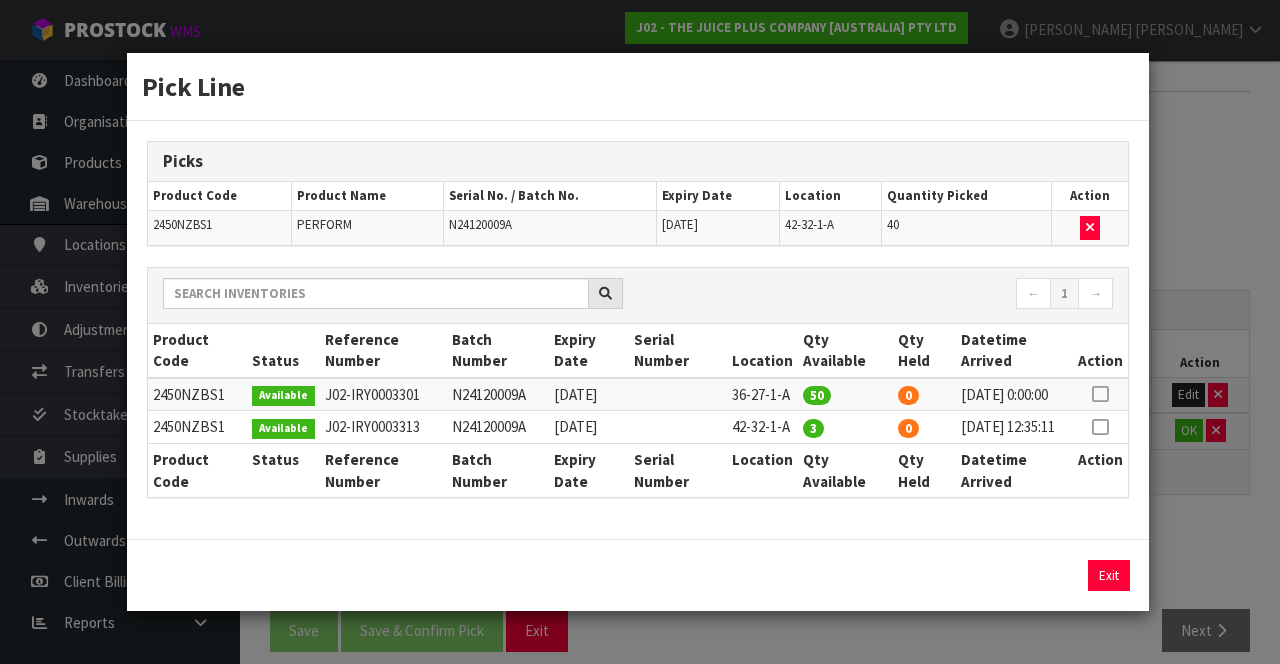click on "Pick Line
Picks
Product Code
Product Name
Serial No. / Batch No.
Expiry Date
Location
Quantity Picked
Action
2450NZBS1
PERFORM
N24120009A
[DATE]
42-32-1-A
40
←
1
→
Product Code
Status
Reference Number
Batch Number
Expiry Date
Serial Number
Location
Qty Available
Qty Held
Datetime Arrived
Action
0" at bounding box center (640, 332) 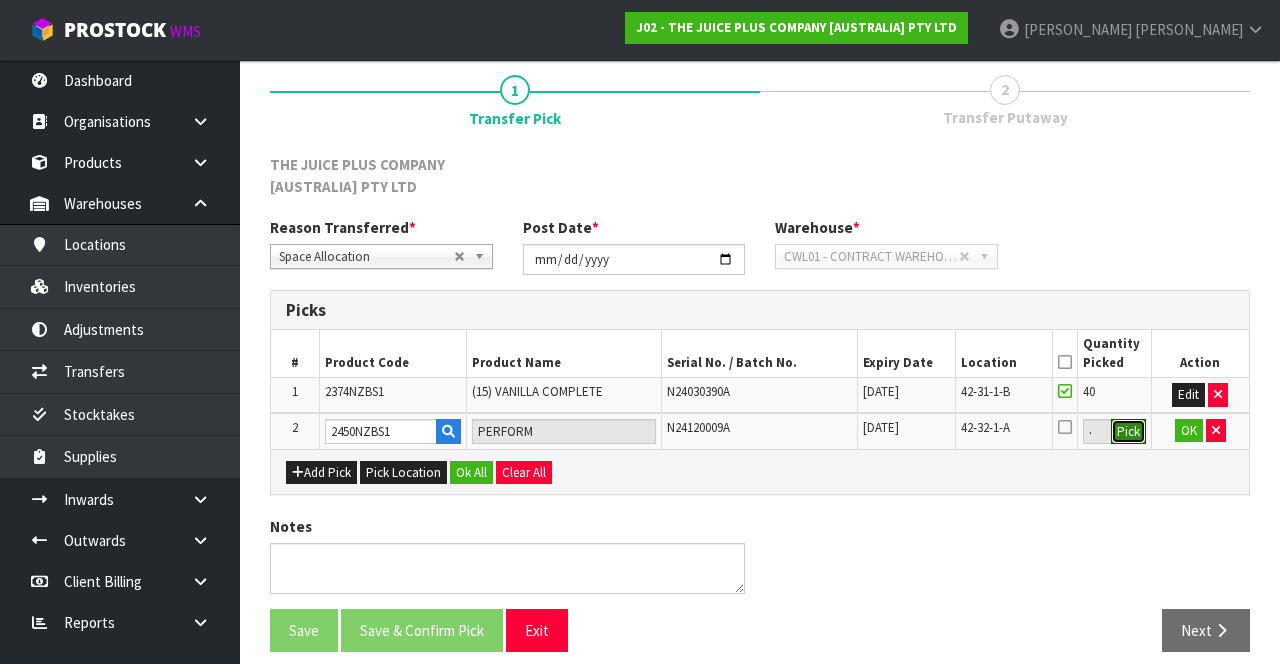 click on "Pick" at bounding box center (1128, 432) 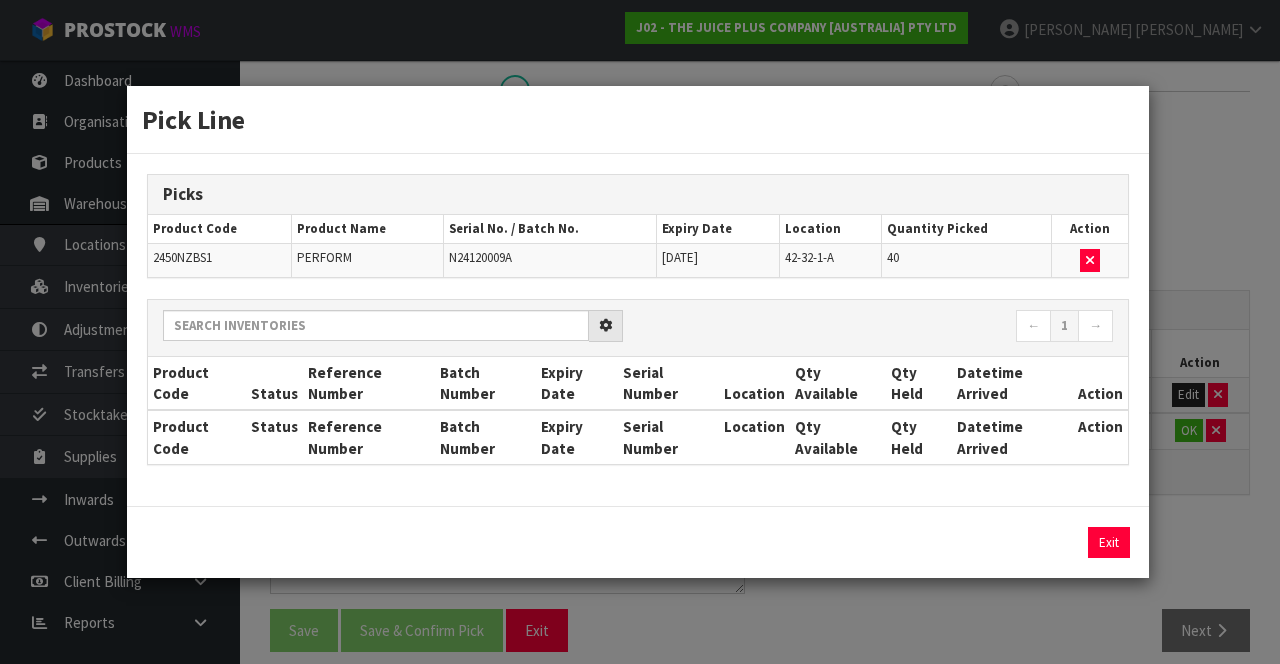 click on "Pick Line
Picks
Product Code
Product Name
Serial No. / Batch No.
Expiry Date
Location
Quantity Picked
Action
2450NZBS1
PERFORM
N24120009A
[DATE]
42-32-1-A
40
←
1
→
Product Code
Status
Reference Number
Batch Number
Expiry Date
Serial Number
Location
Qty Available
Qty Held
Datetime Arrived
Action" at bounding box center [640, 332] 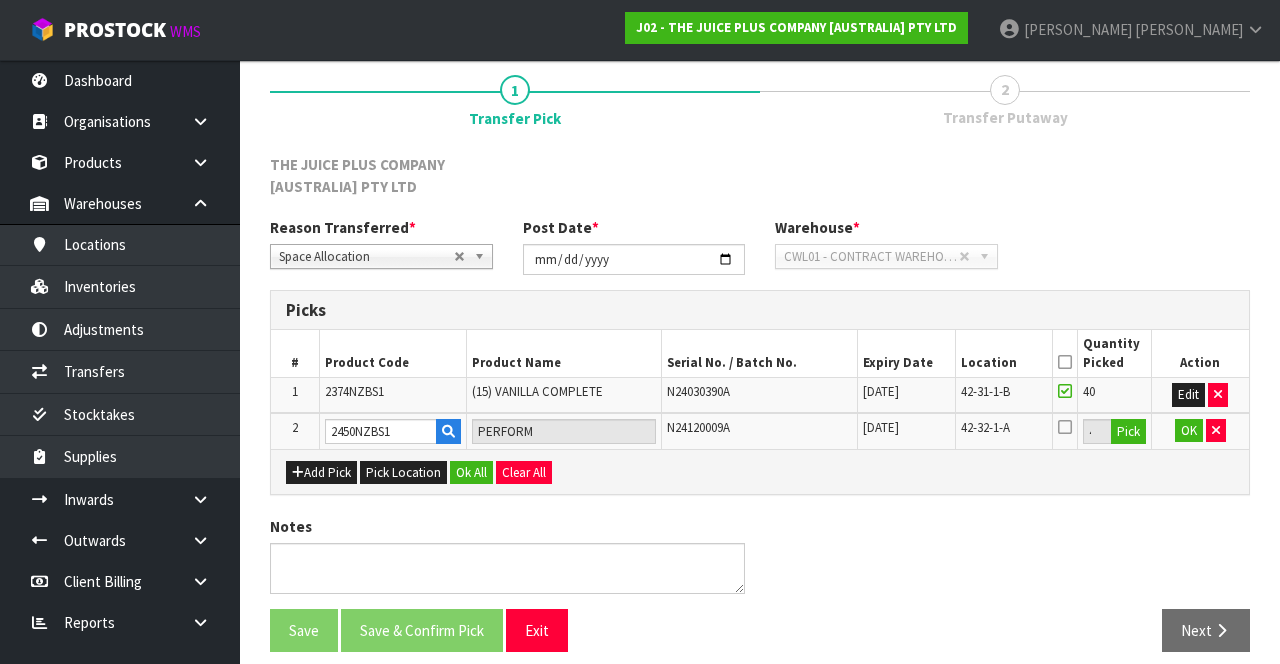 click at bounding box center (1065, 427) 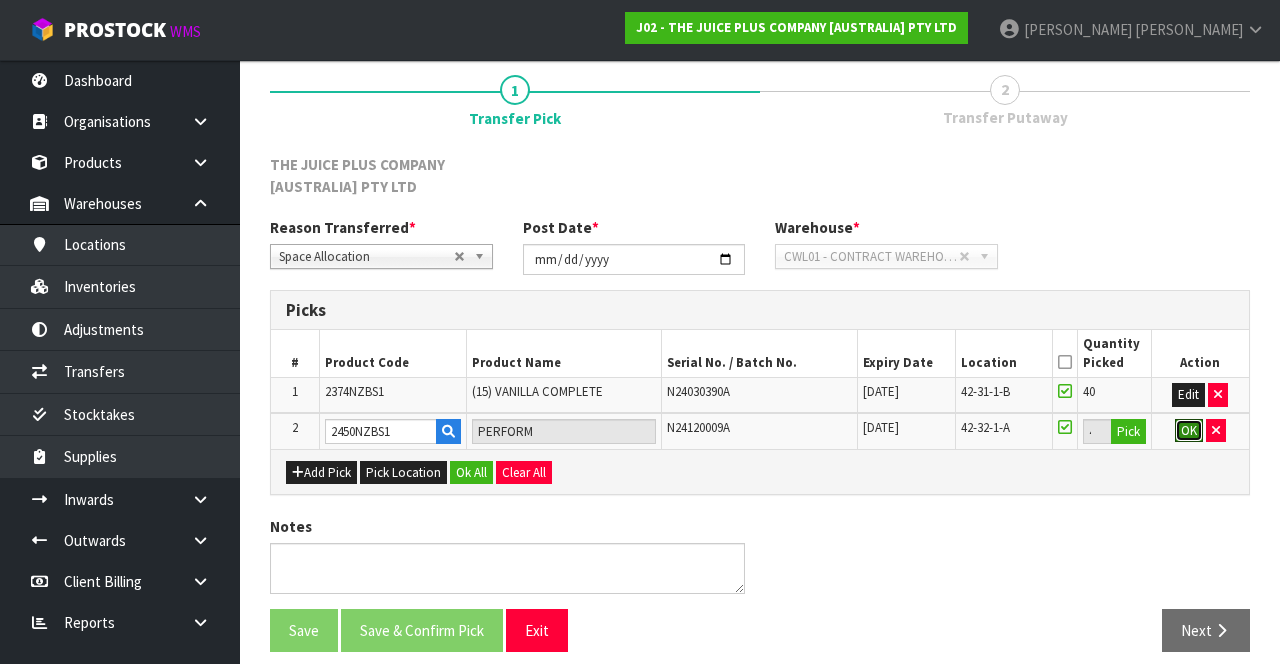 click on "OK" at bounding box center [1189, 431] 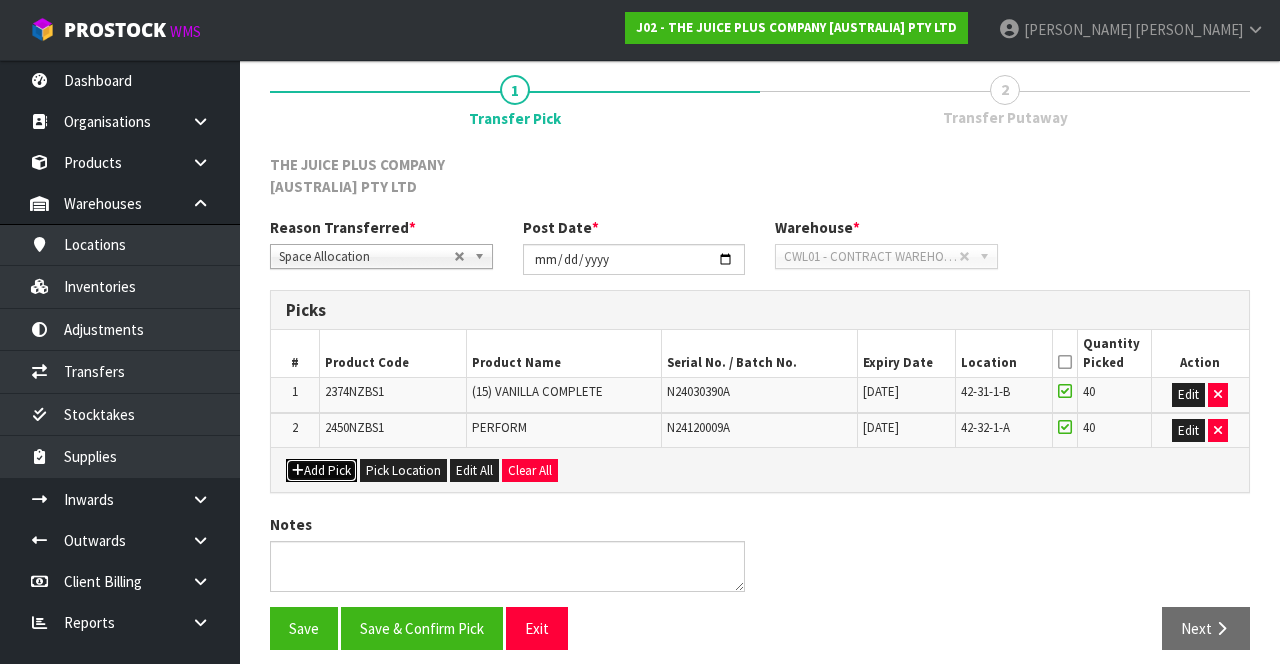 click on "Add Pick" at bounding box center (321, 471) 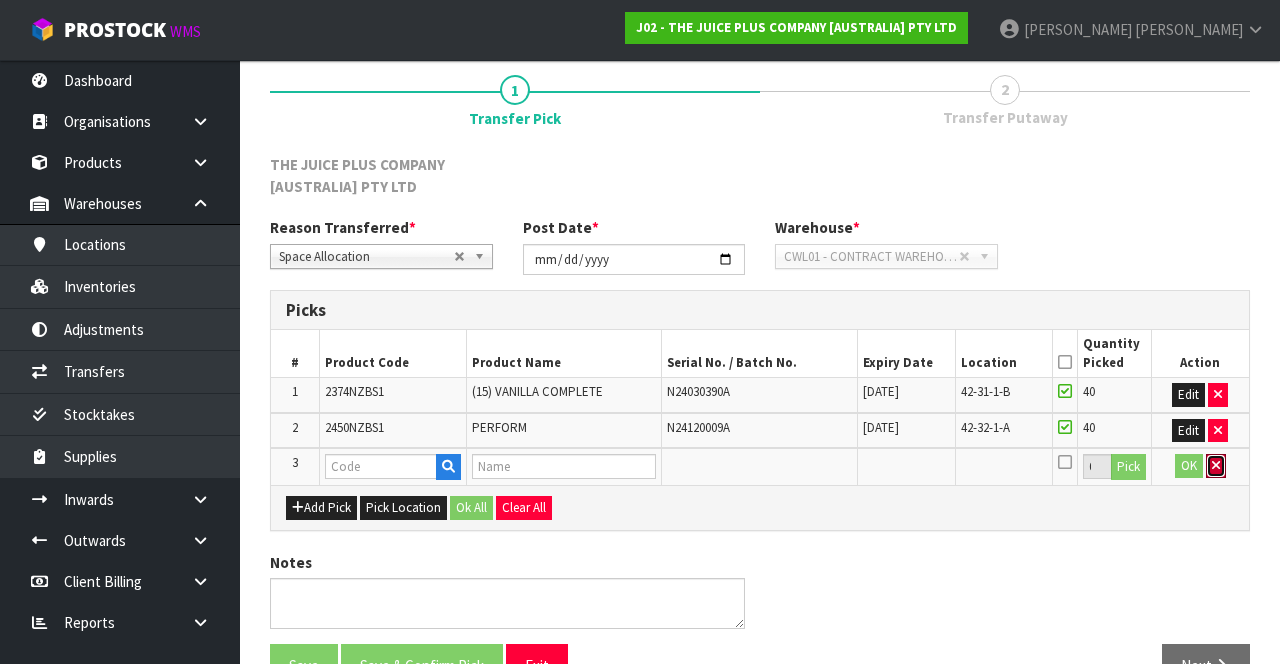 click at bounding box center [1216, 465] 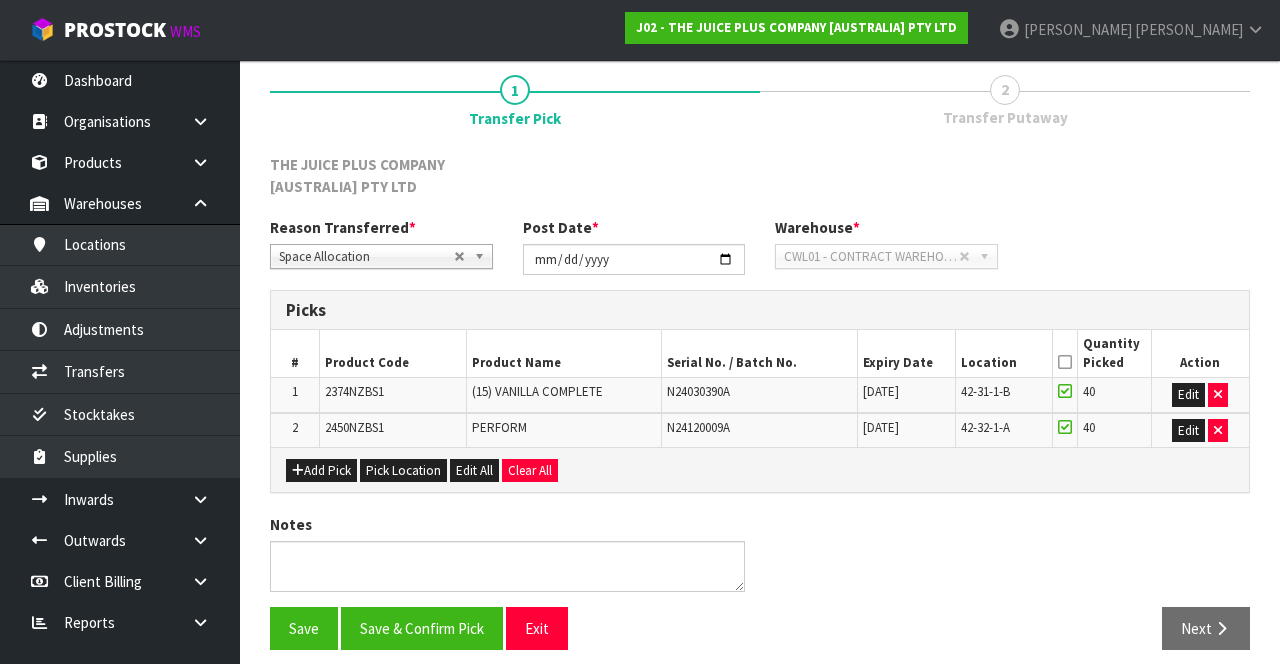 scroll, scrollTop: 168, scrollLeft: 0, axis: vertical 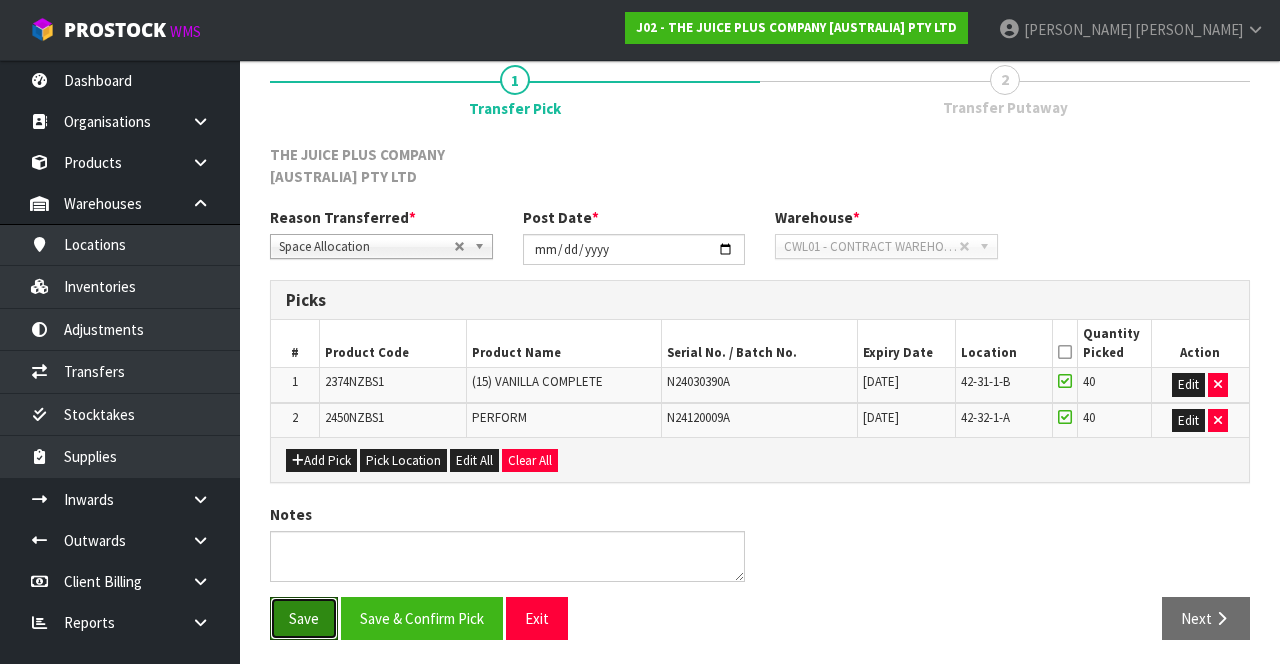 click on "Save" at bounding box center (304, 618) 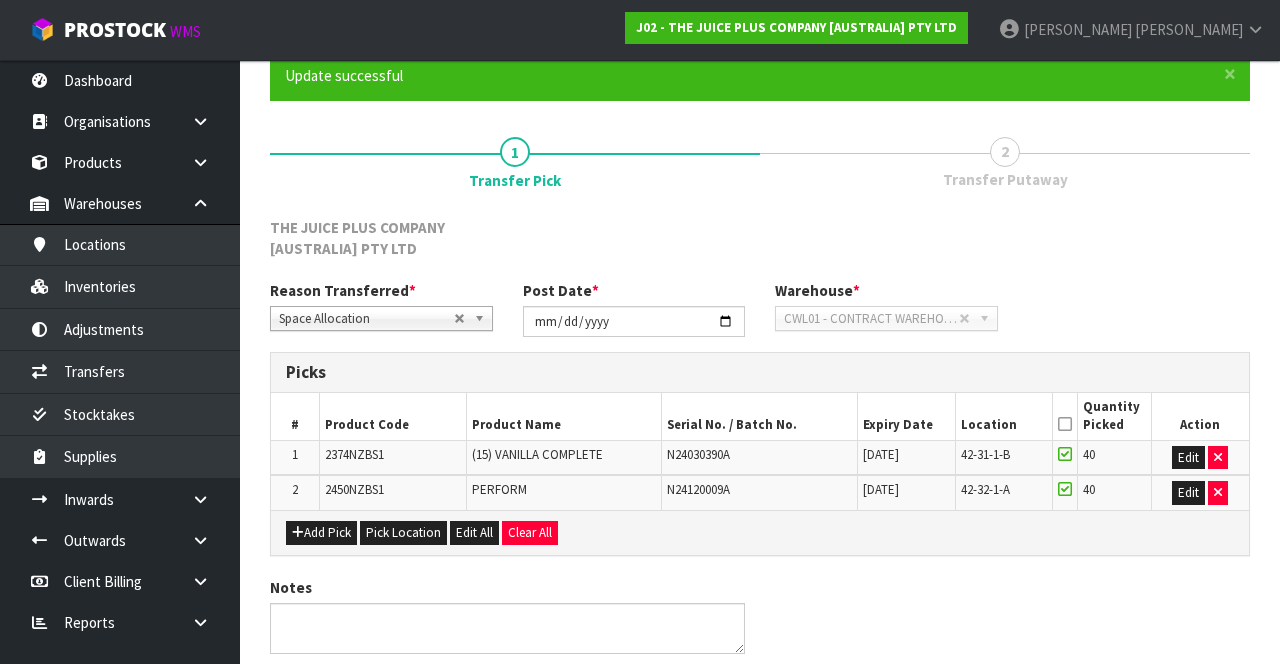 scroll, scrollTop: 0, scrollLeft: 0, axis: both 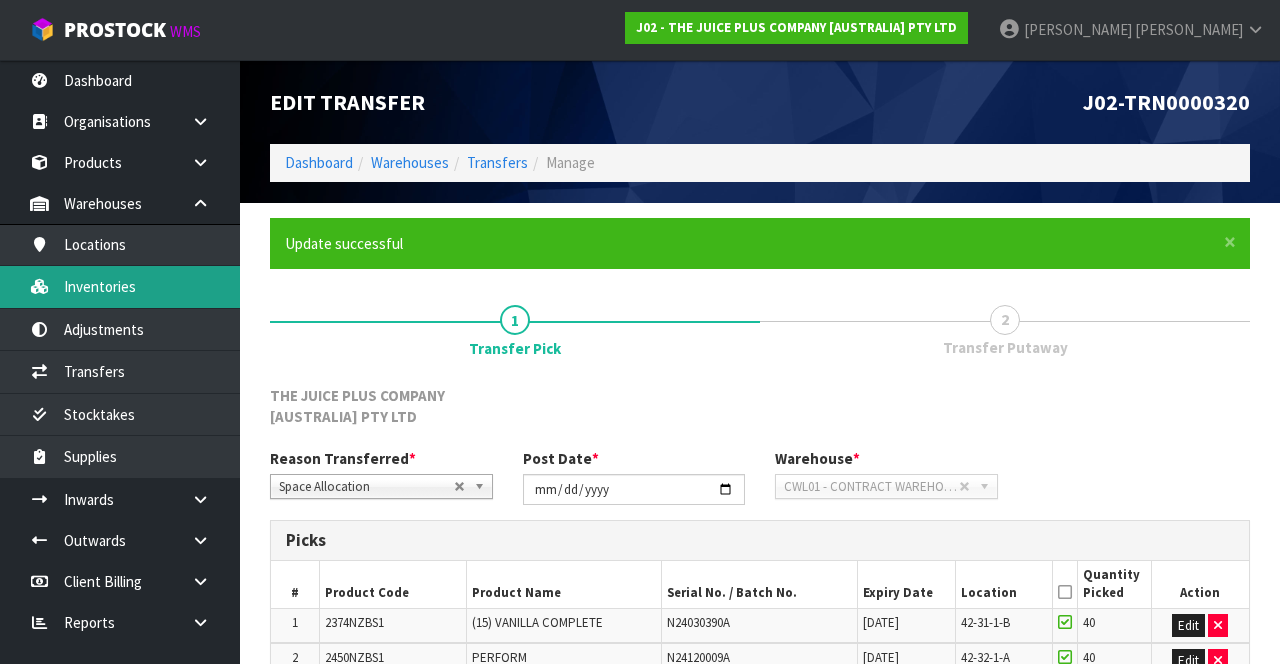 click on "Inventories" at bounding box center (120, 286) 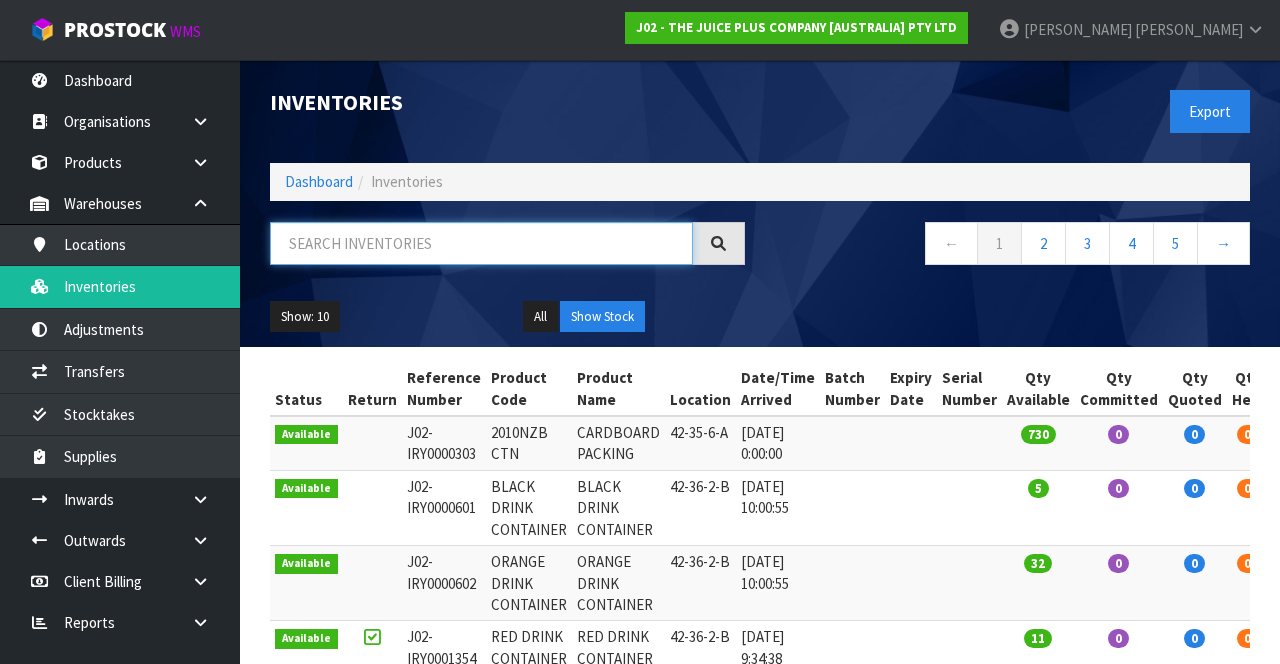 click at bounding box center (481, 243) 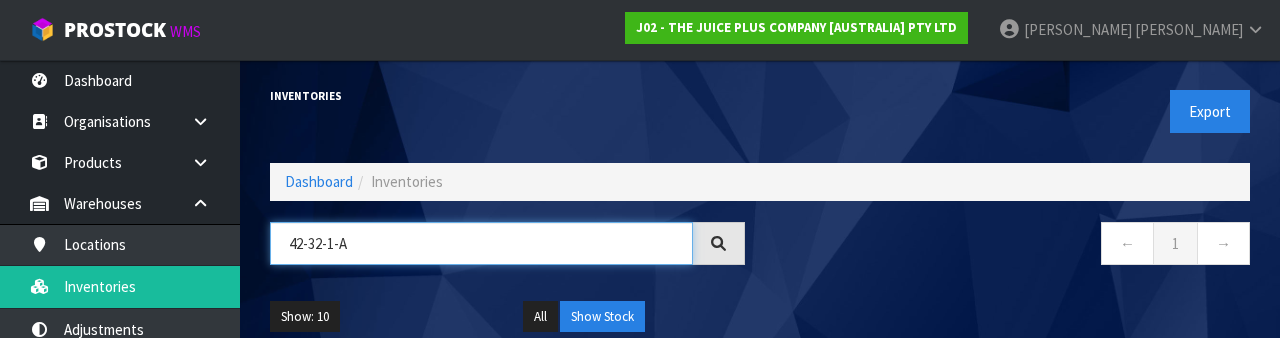 type on "42-32-1-A" 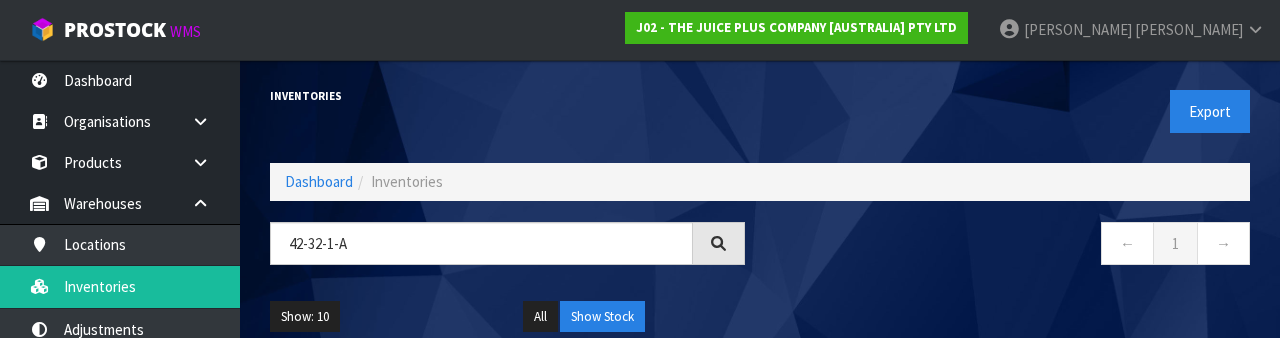 click on "←
1
→" at bounding box center [1012, 254] 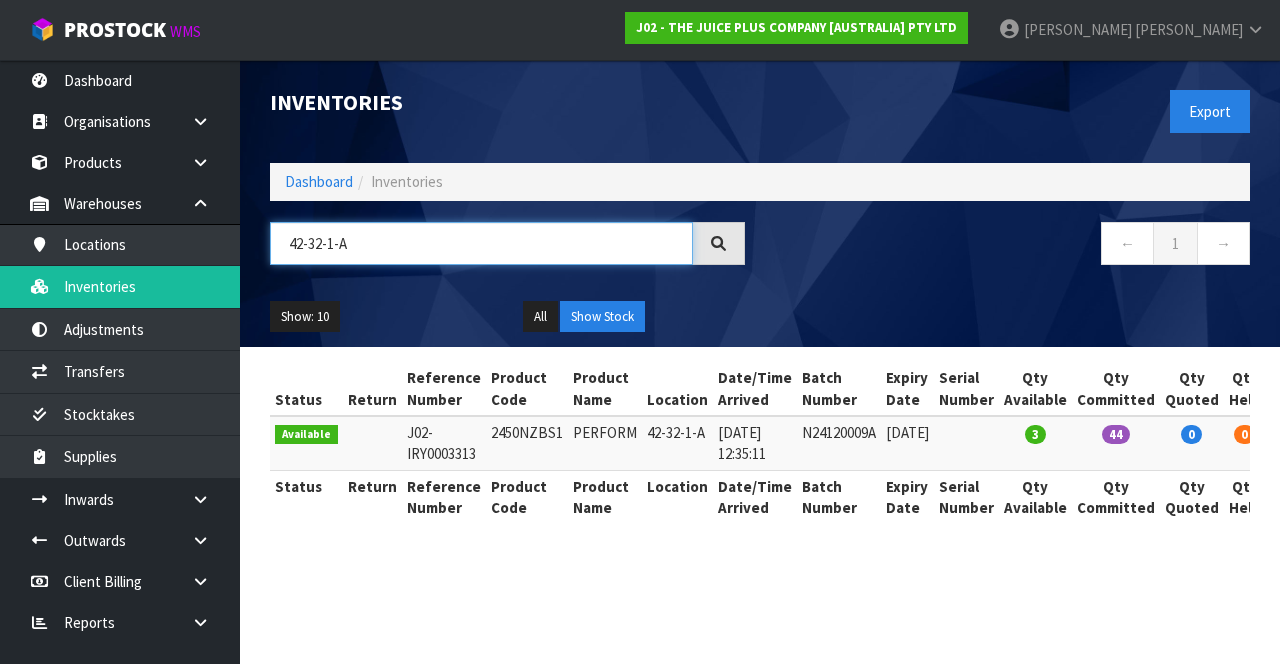 click on "42-32-1-A" at bounding box center [481, 243] 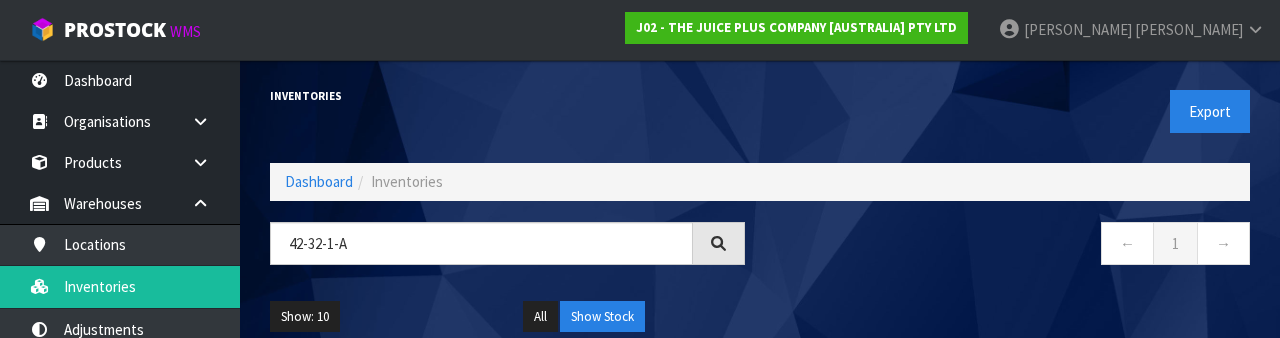 click on "←
1
→" at bounding box center [1012, 254] 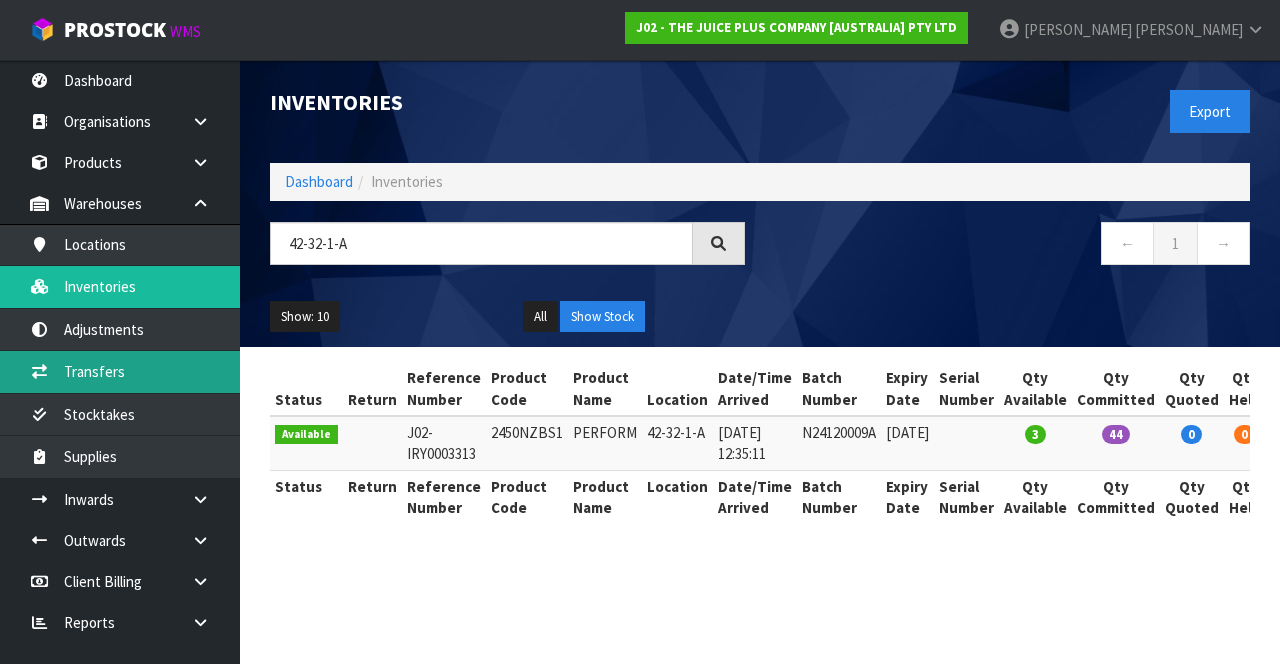 click on "Transfers" at bounding box center [120, 371] 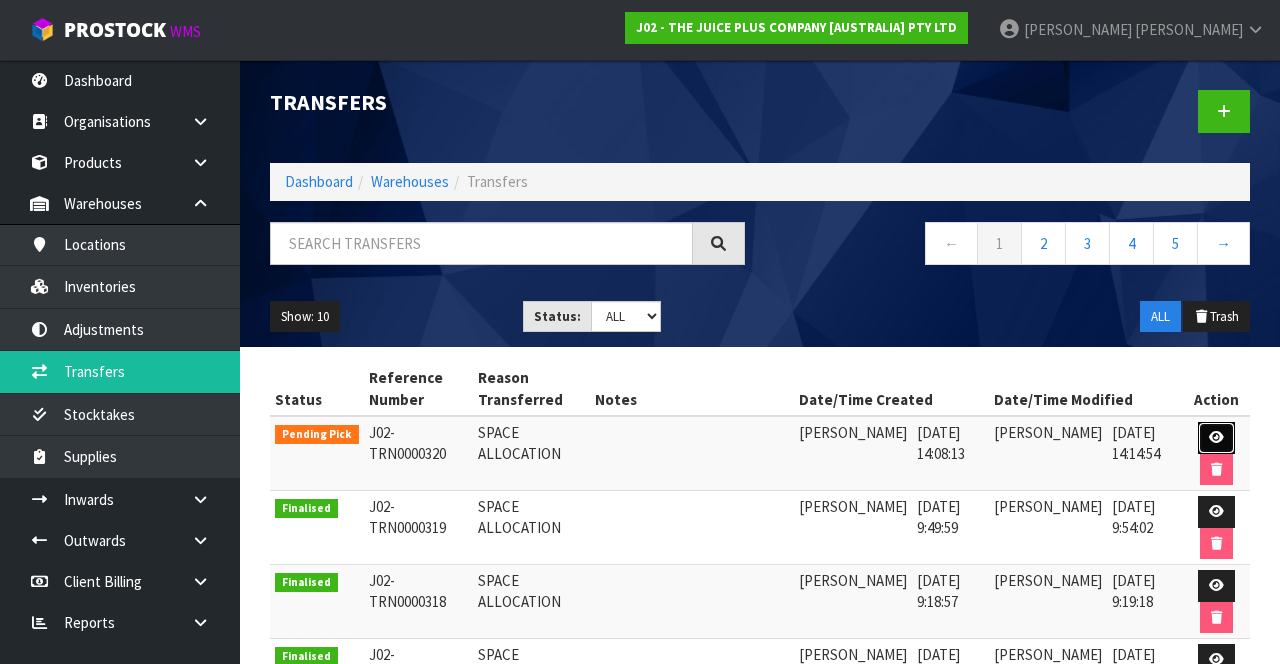 click at bounding box center (1216, 437) 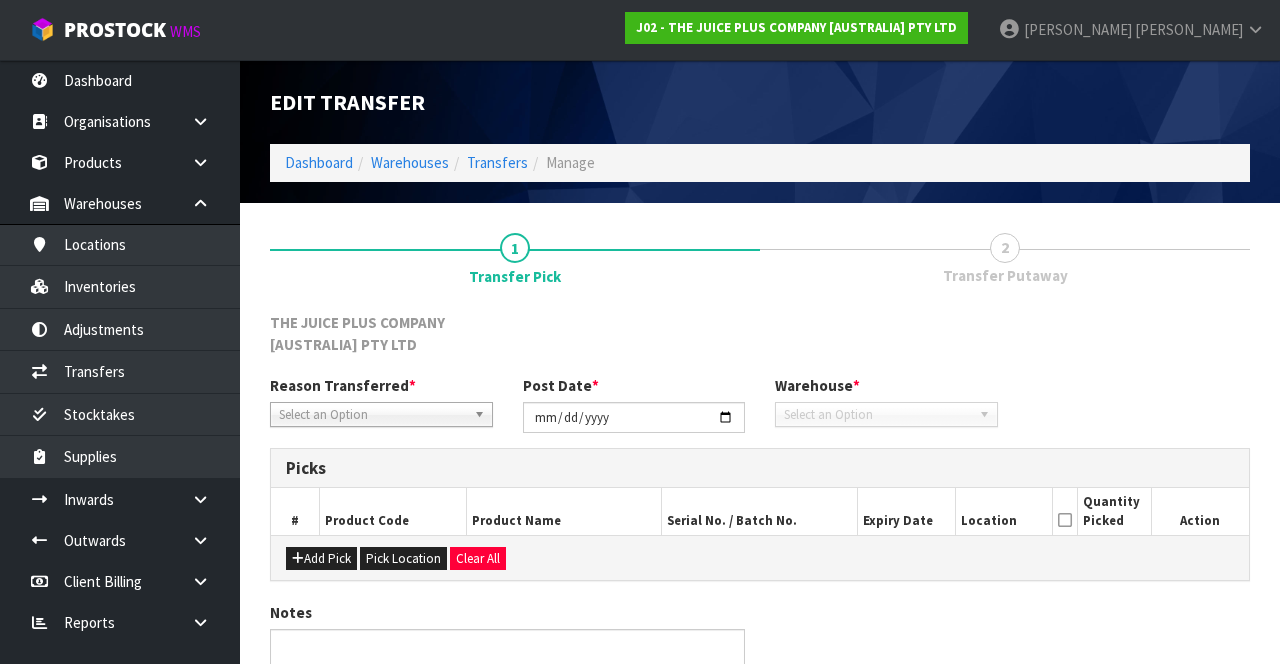 type on "[DATE]" 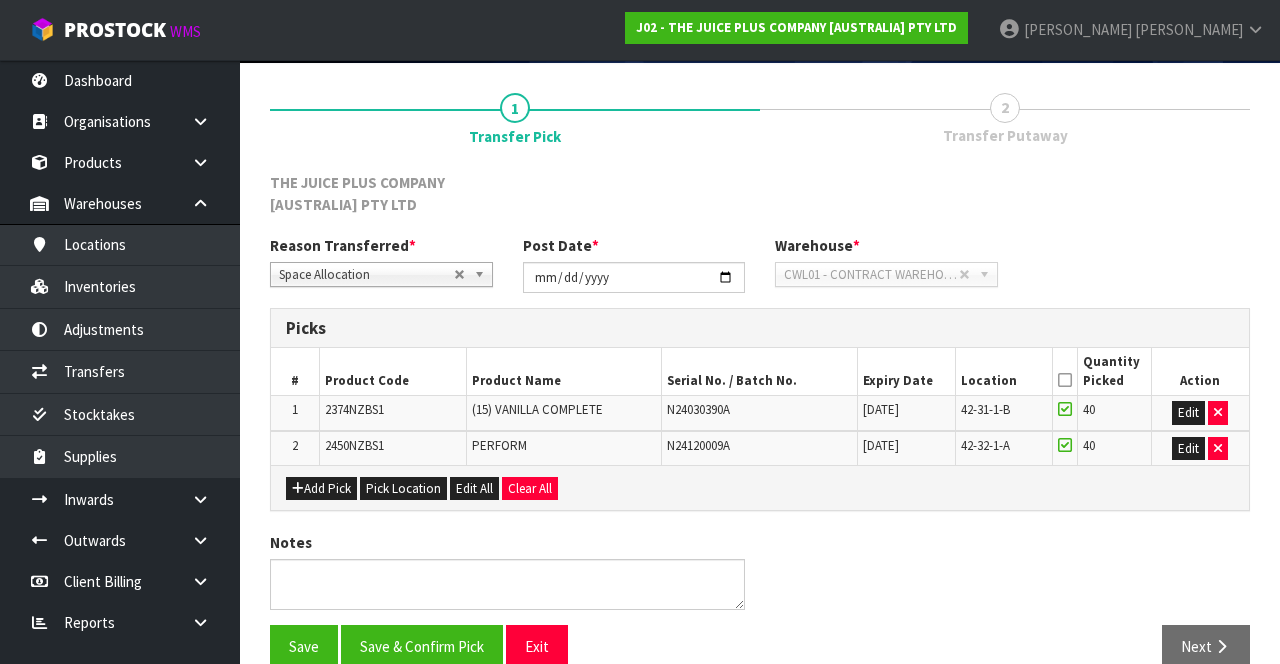 scroll, scrollTop: 168, scrollLeft: 0, axis: vertical 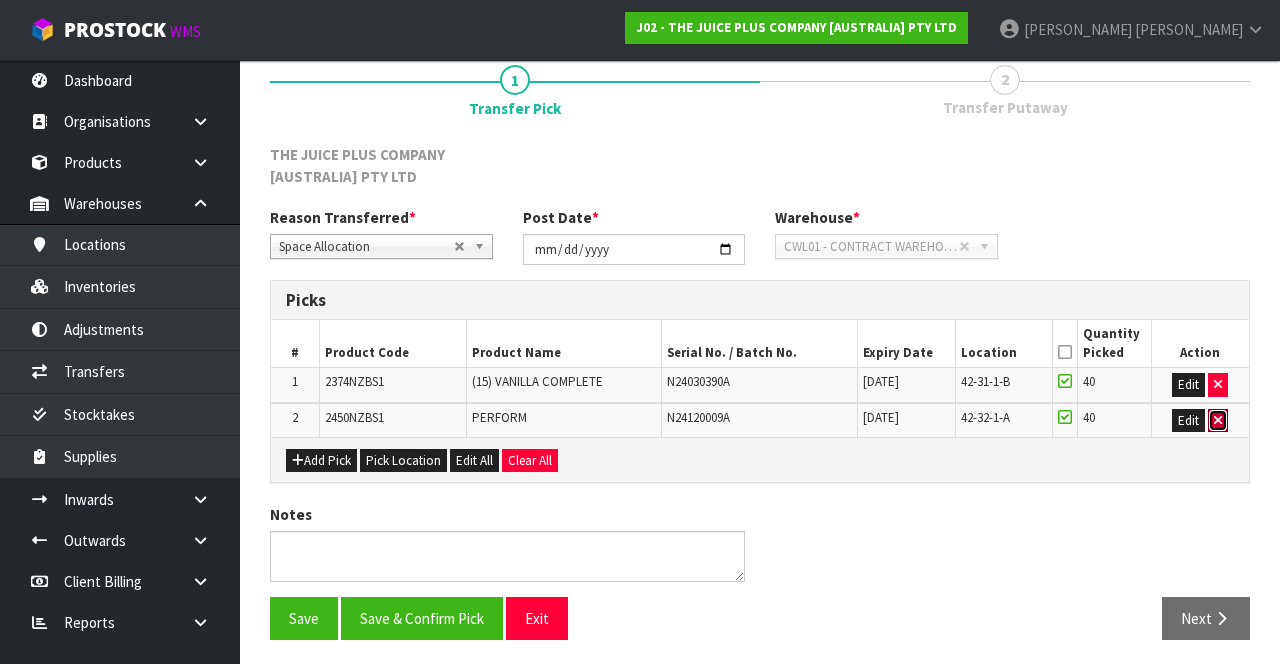 click at bounding box center [1218, 420] 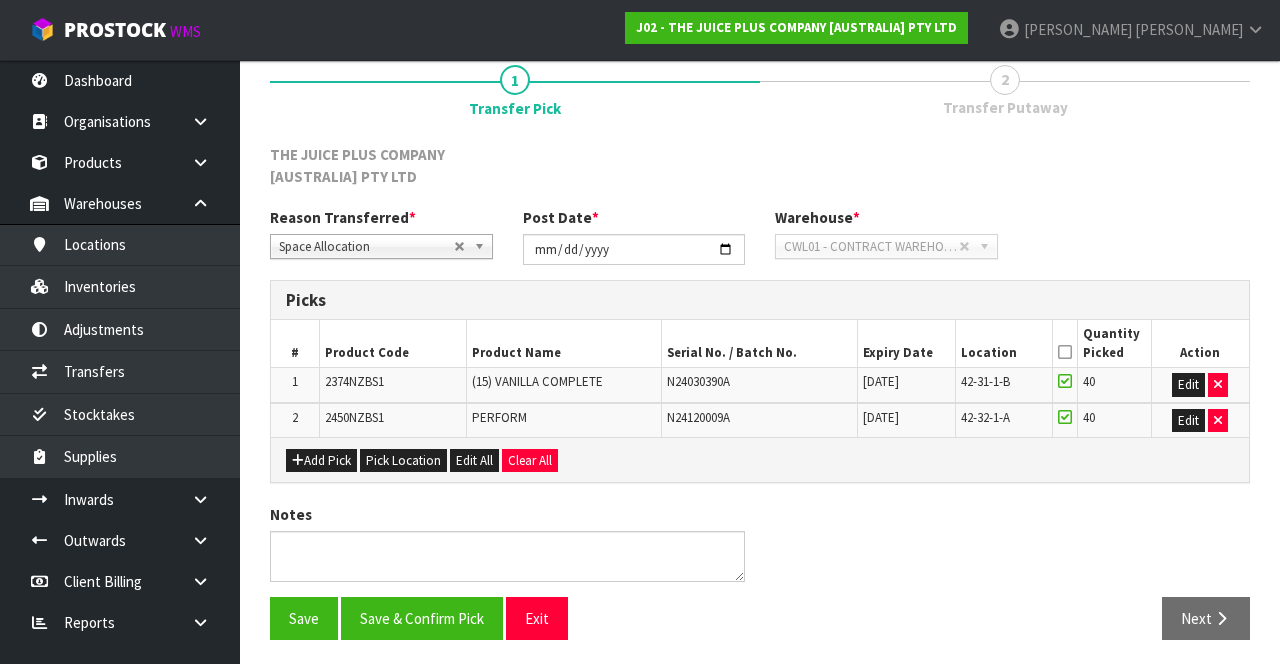 scroll, scrollTop: 134, scrollLeft: 0, axis: vertical 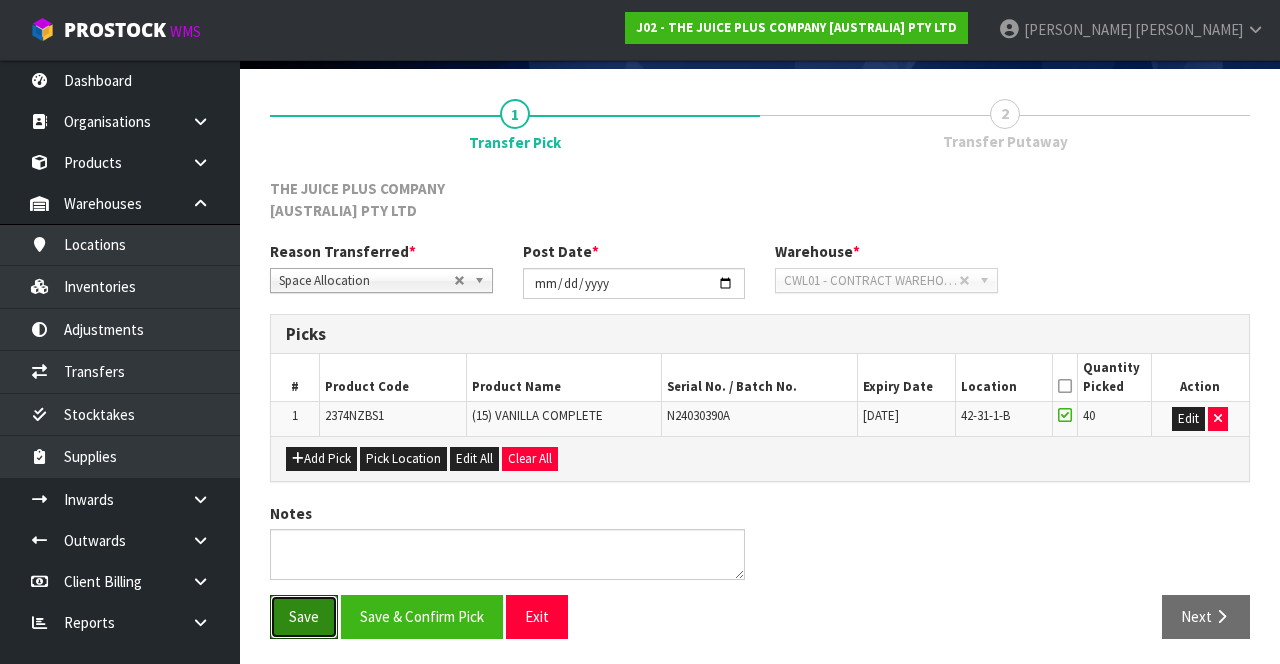 click on "Save" at bounding box center [304, 616] 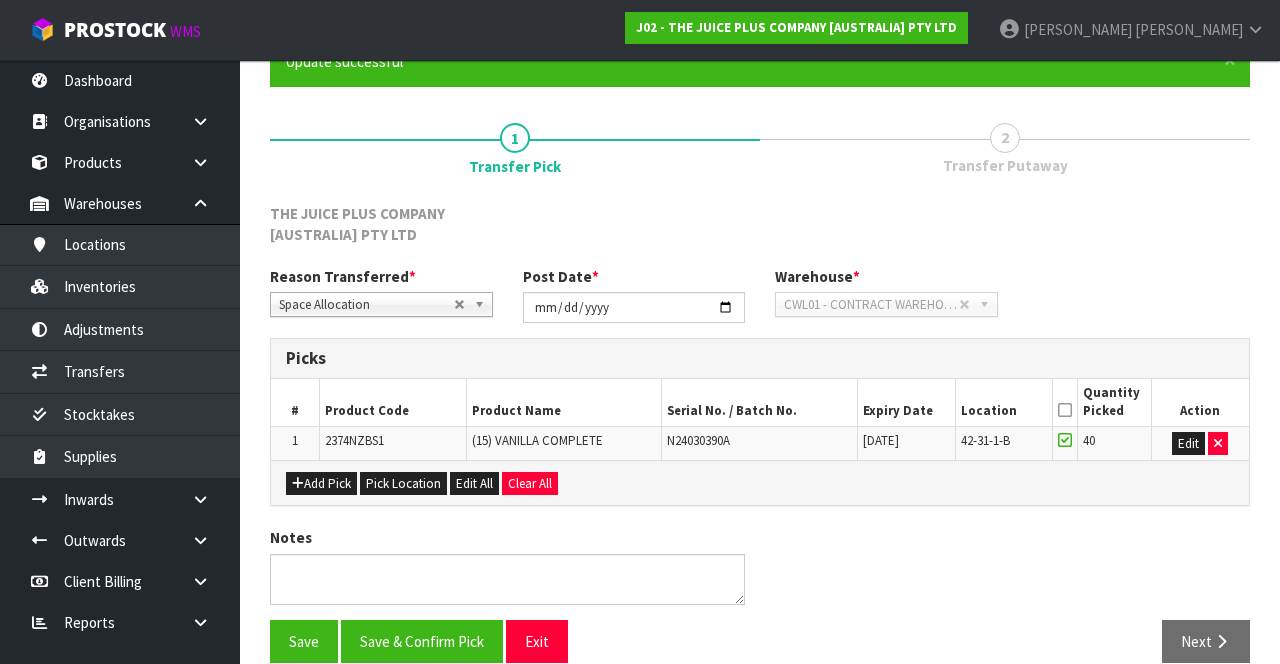 scroll, scrollTop: 206, scrollLeft: 0, axis: vertical 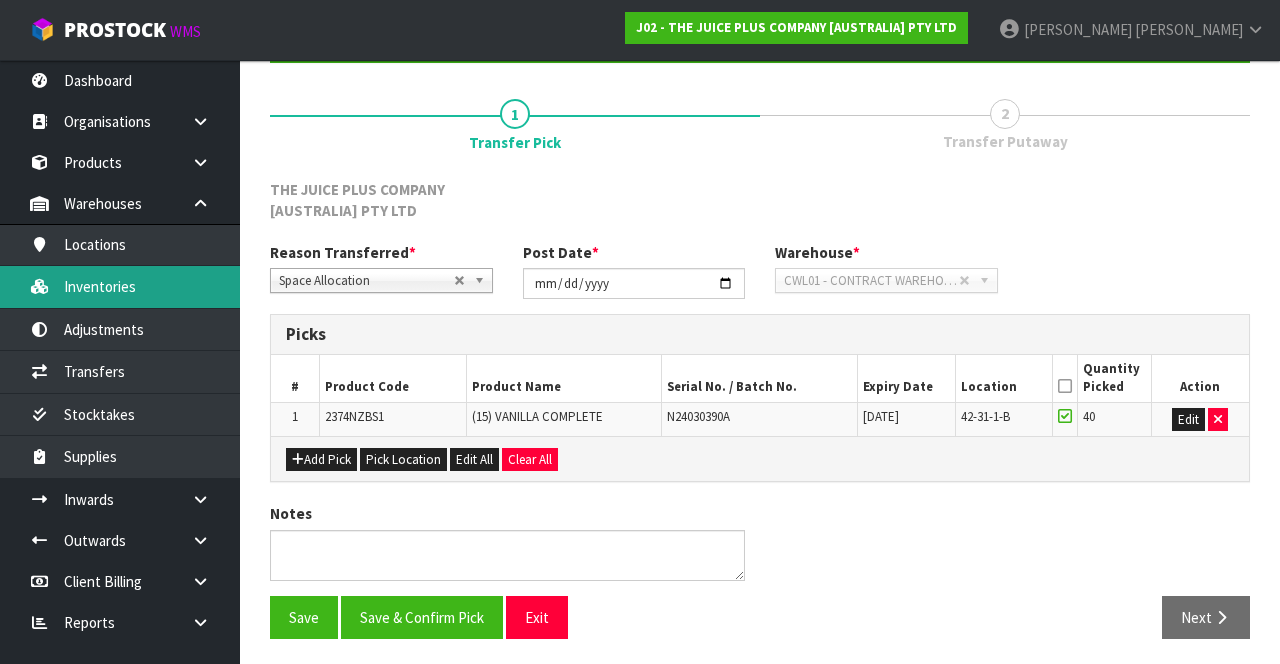 click on "Inventories" at bounding box center [120, 286] 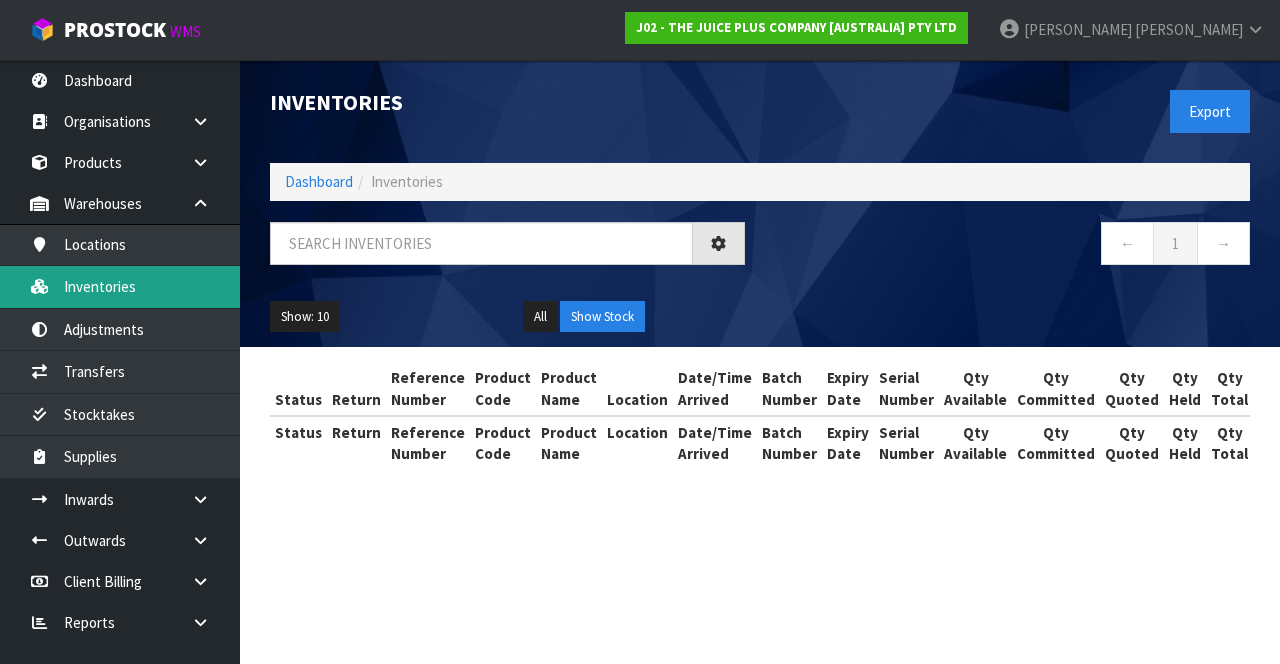 scroll, scrollTop: 0, scrollLeft: 0, axis: both 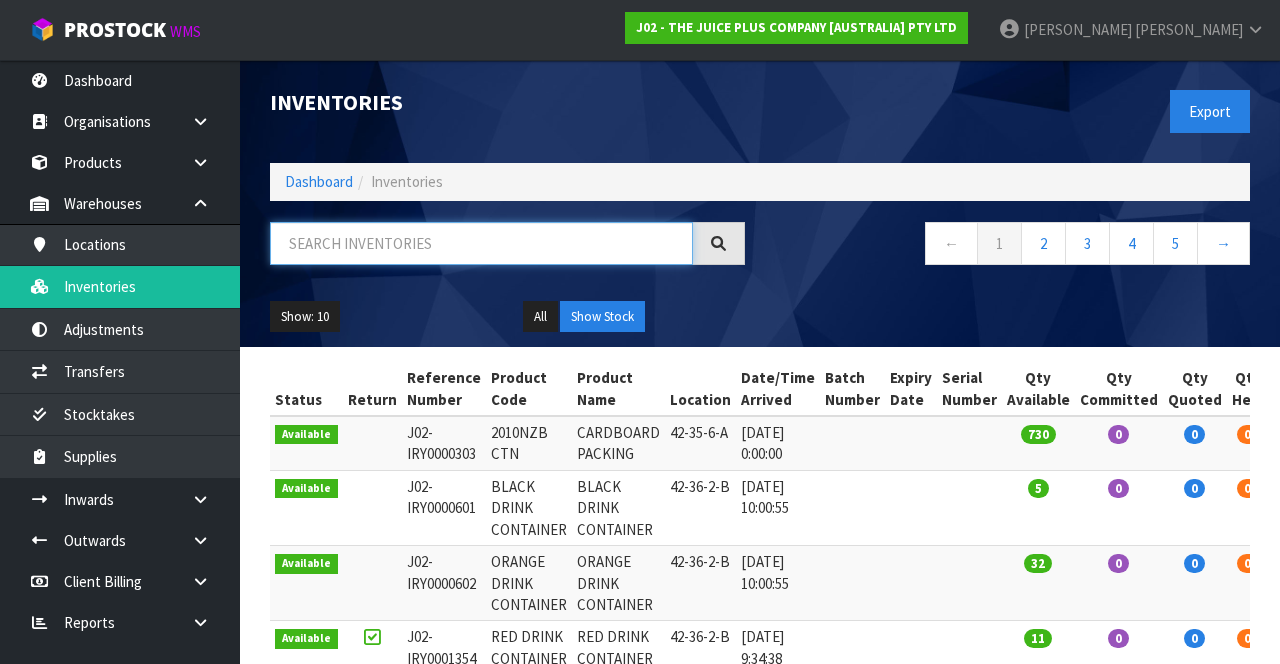 click at bounding box center (481, 243) 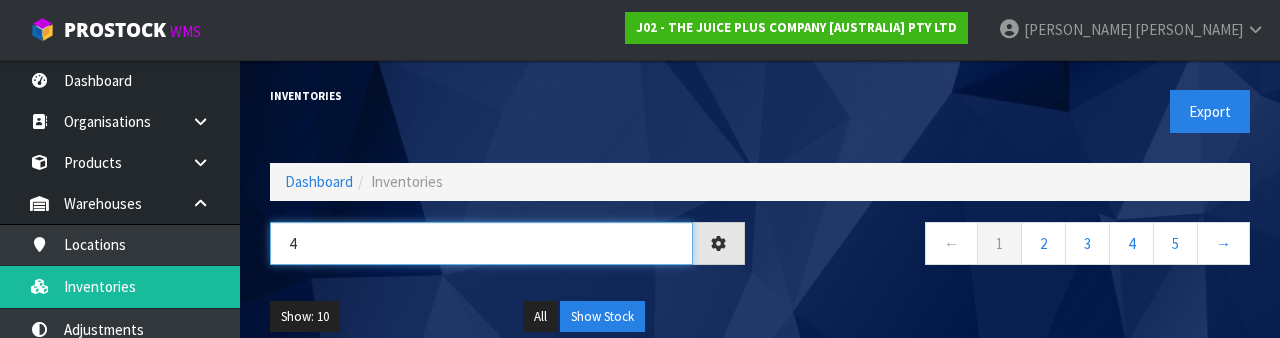 type on "42" 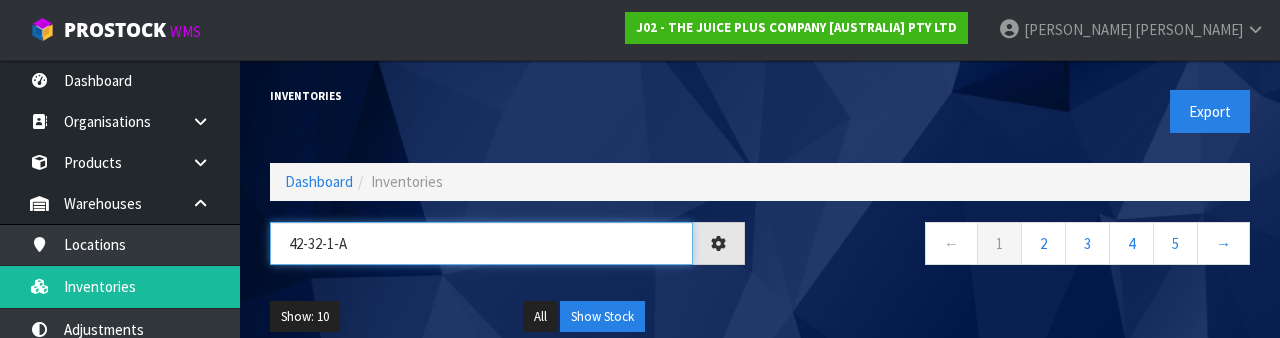type on "42-32-1-A" 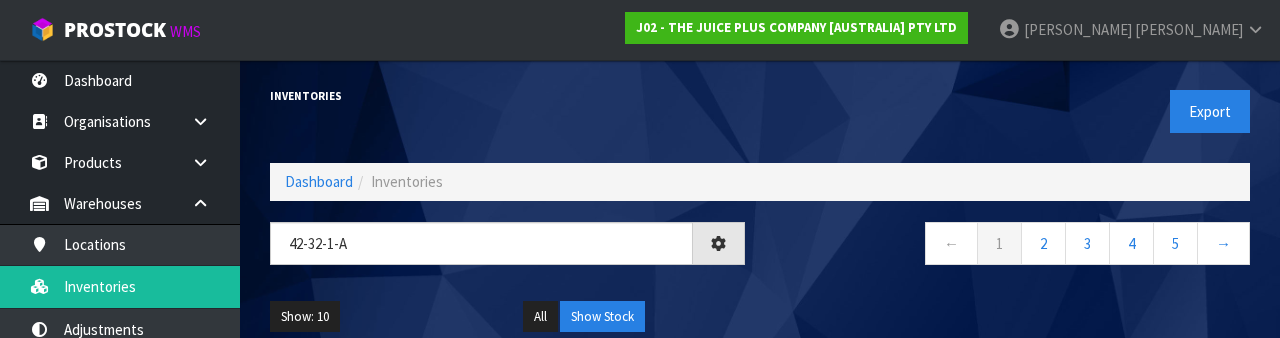 click on "←
1 2 3 4 5
→" at bounding box center [1012, 246] 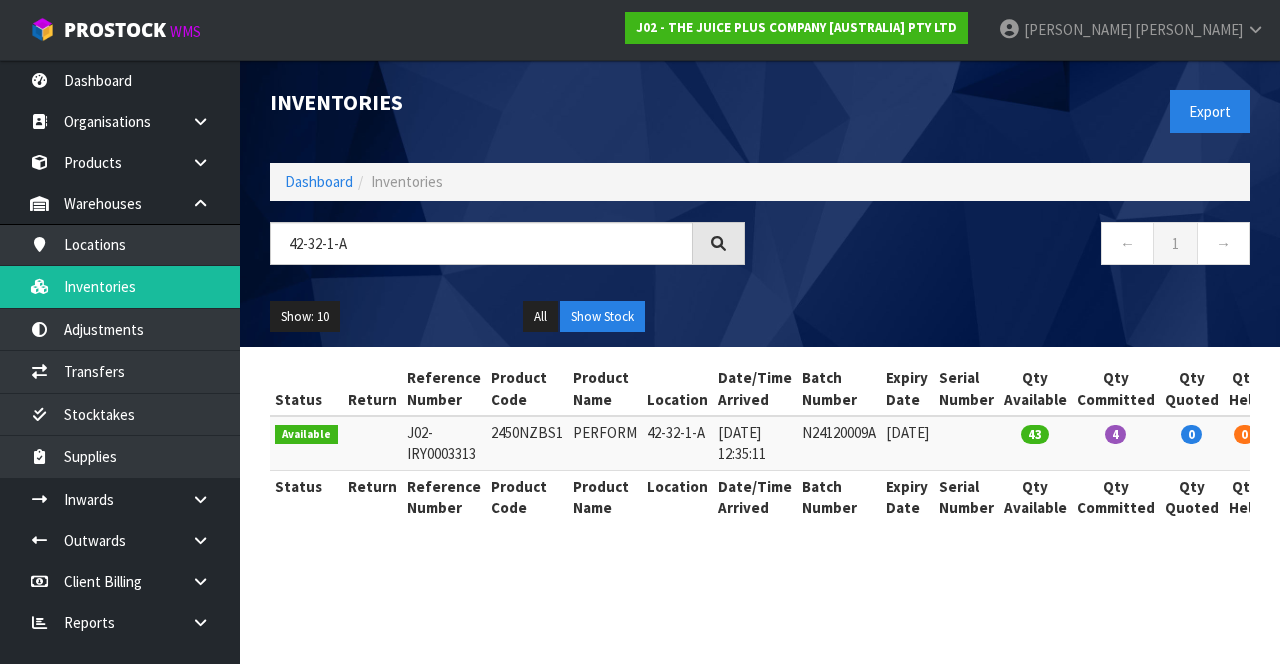 copy on "2450NZBS1" 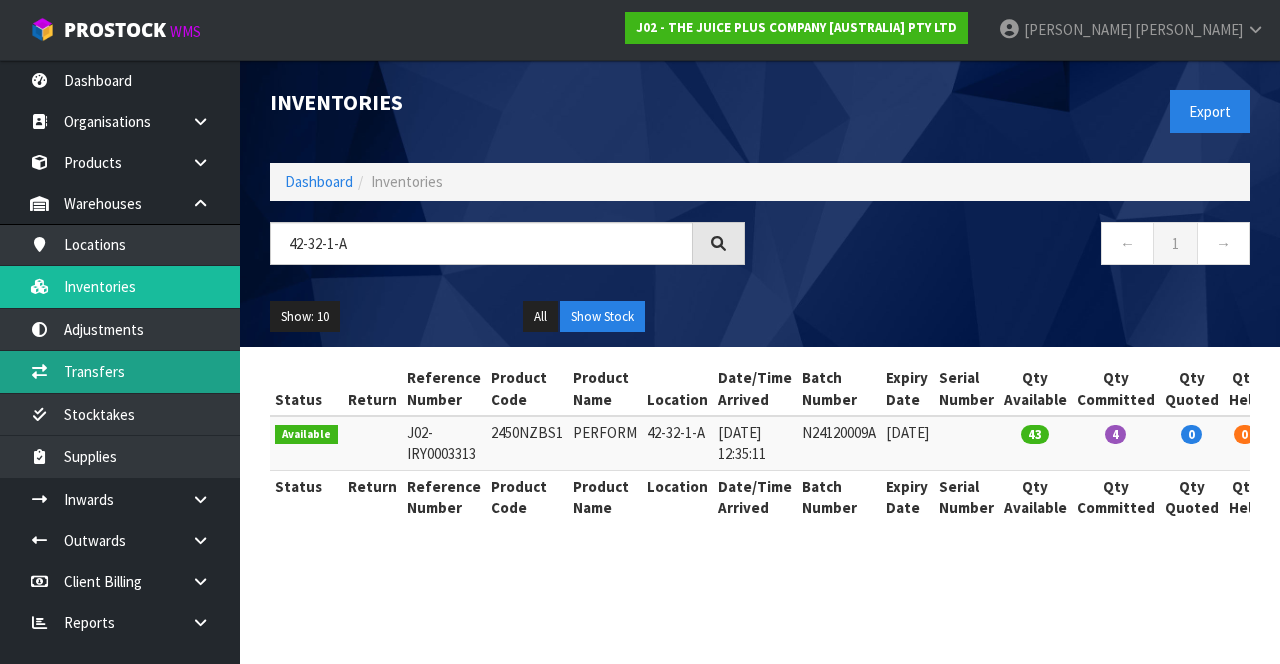 click on "Transfers" at bounding box center [120, 371] 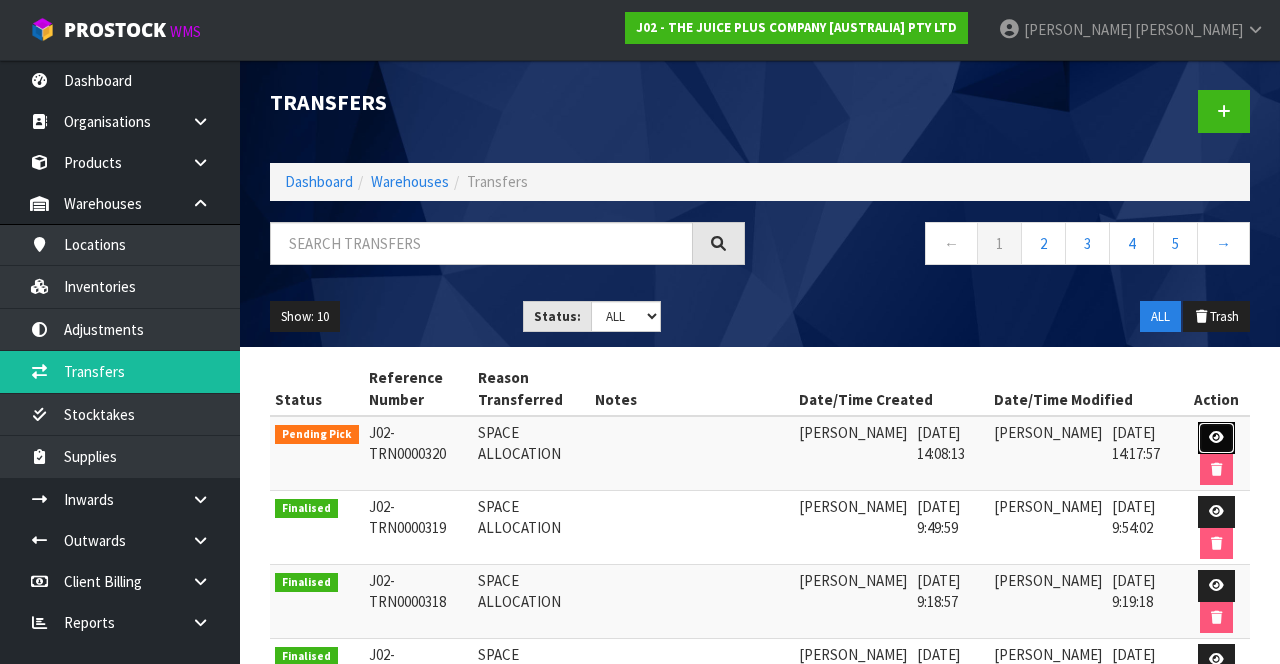 click at bounding box center [1216, 437] 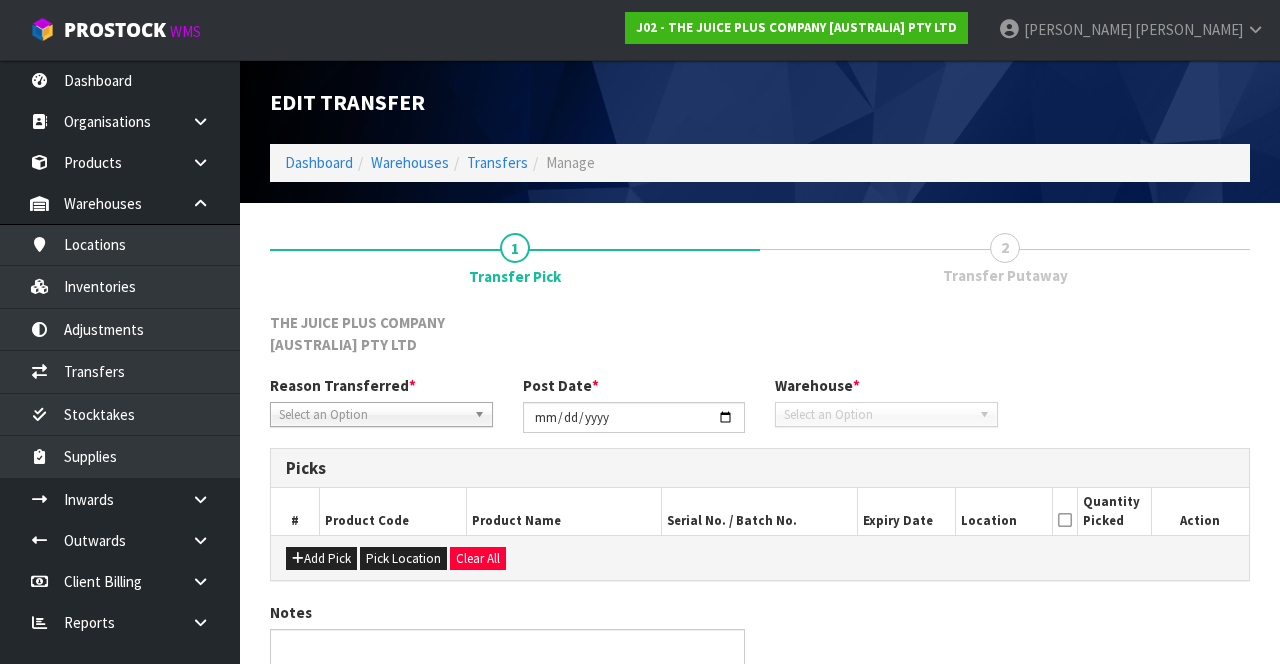 type on "[DATE]" 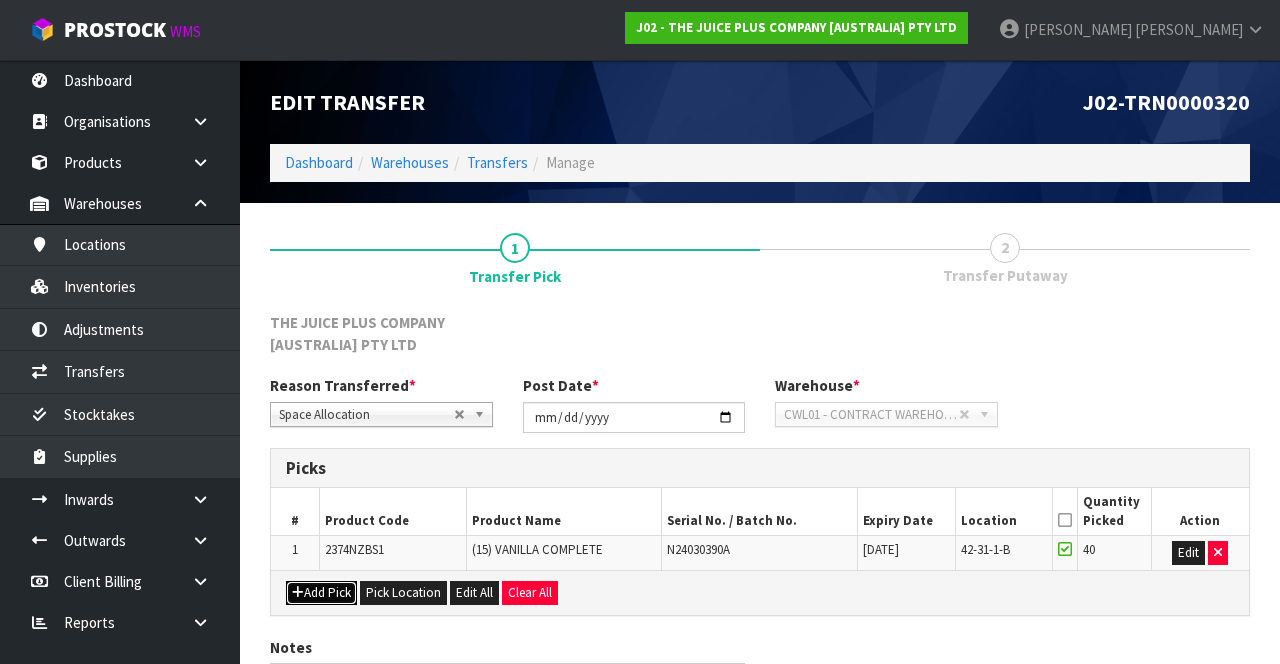 click on "Add Pick" at bounding box center (321, 593) 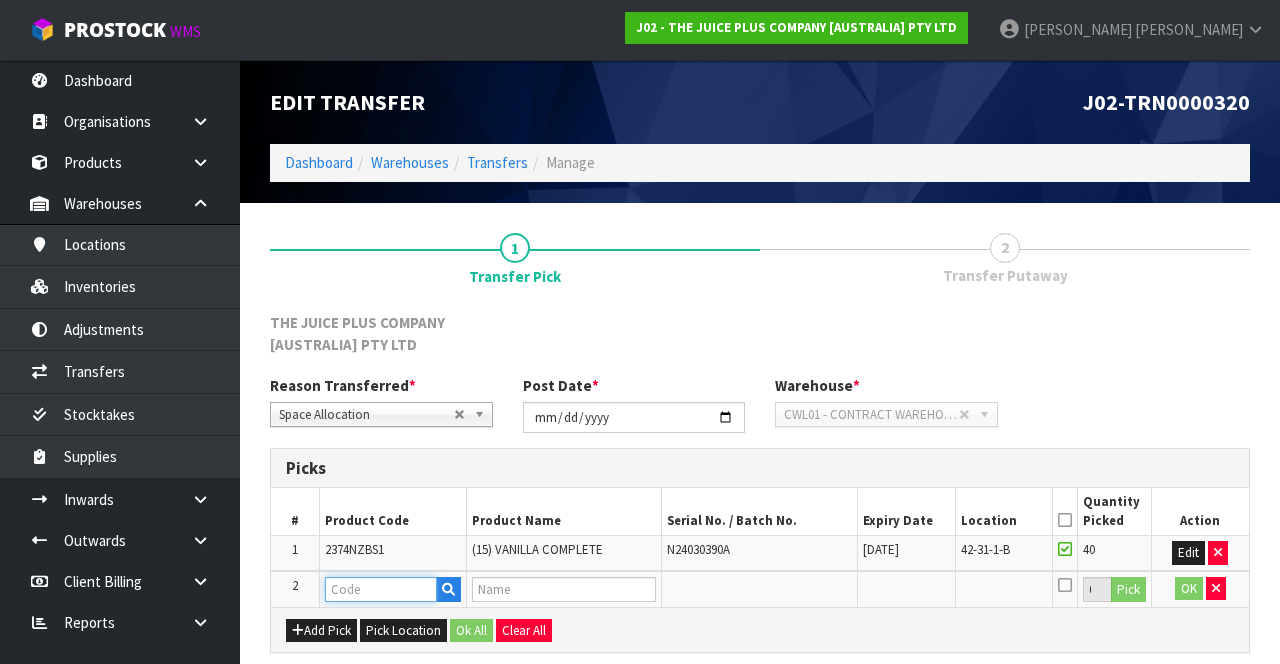 paste on "2450NZBS1" 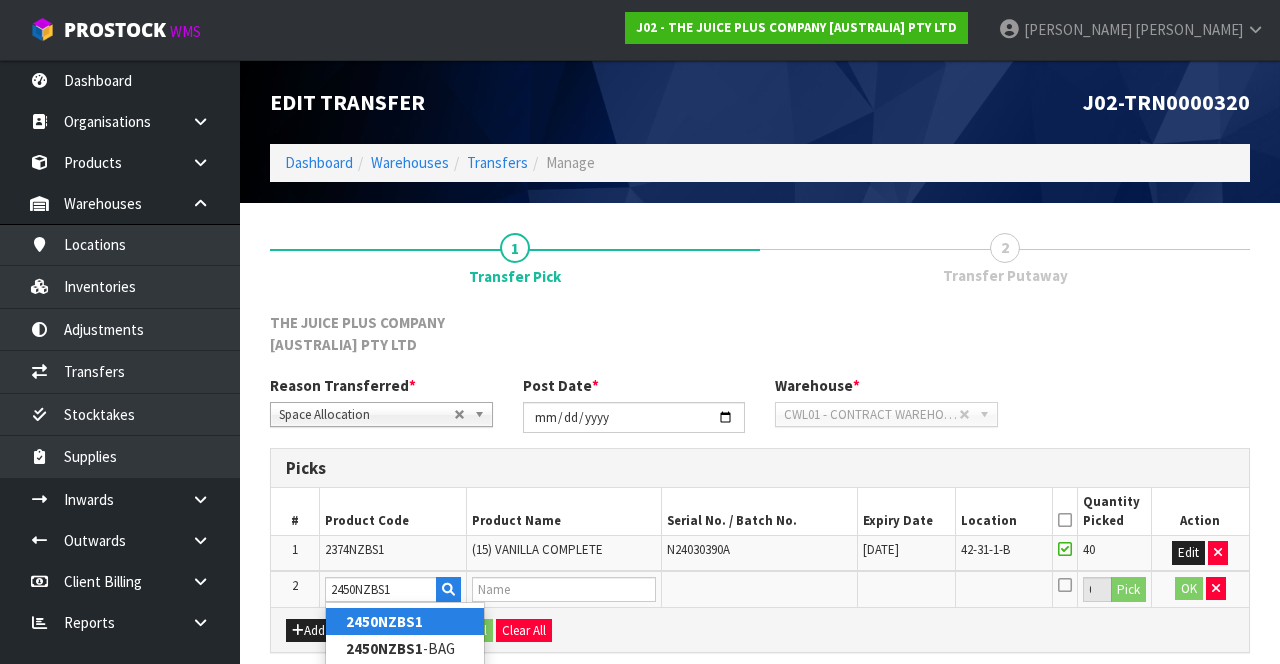 click on "2450NZBS1" at bounding box center [405, 621] 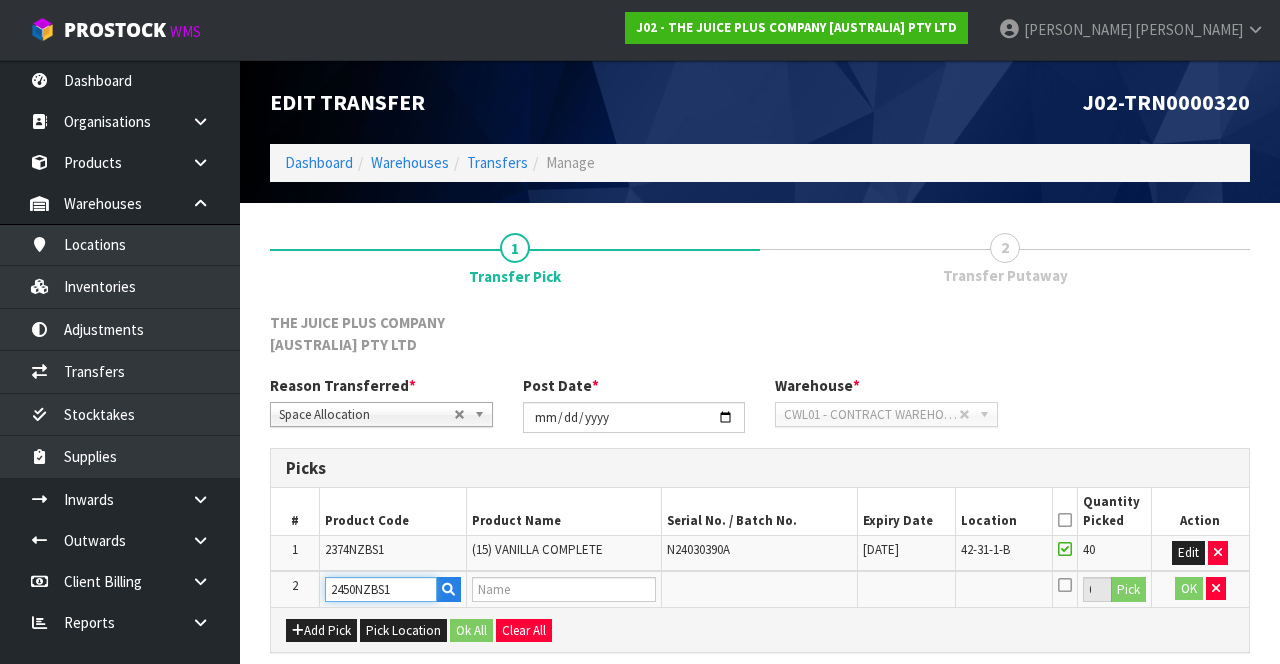 type on "PERFORM" 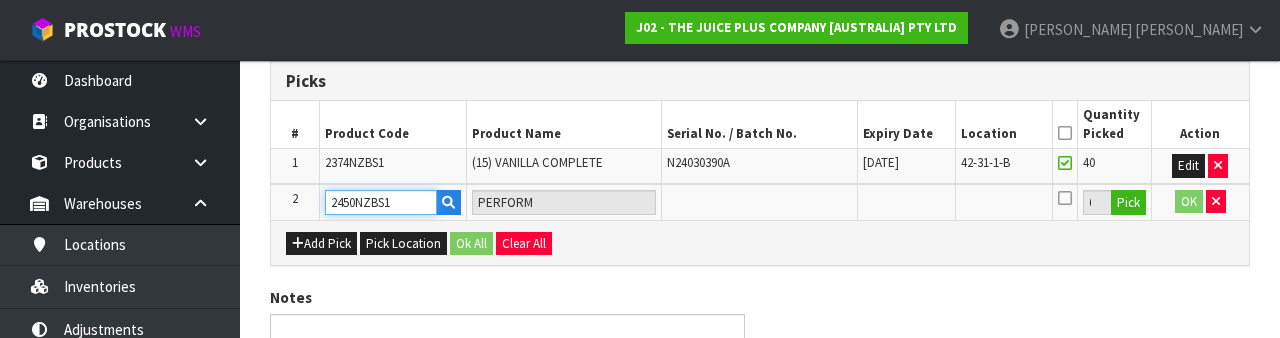 scroll, scrollTop: 406, scrollLeft: 0, axis: vertical 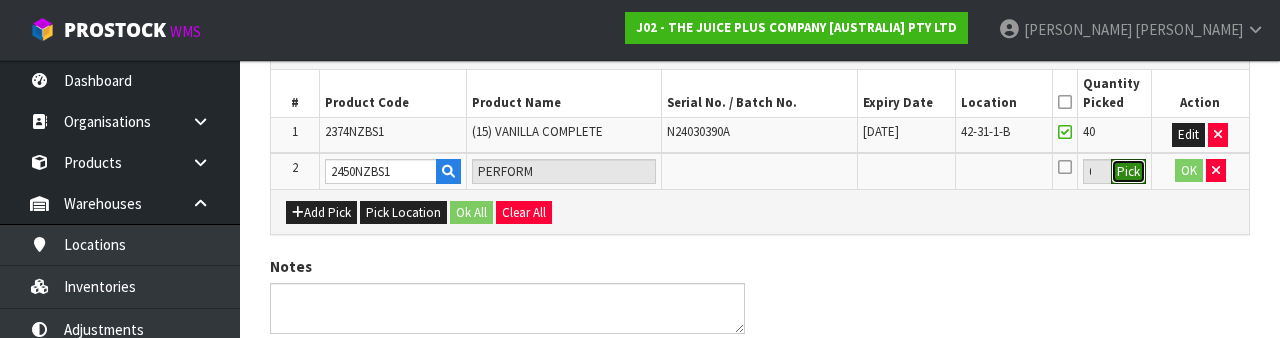 click on "Pick" at bounding box center (1128, 172) 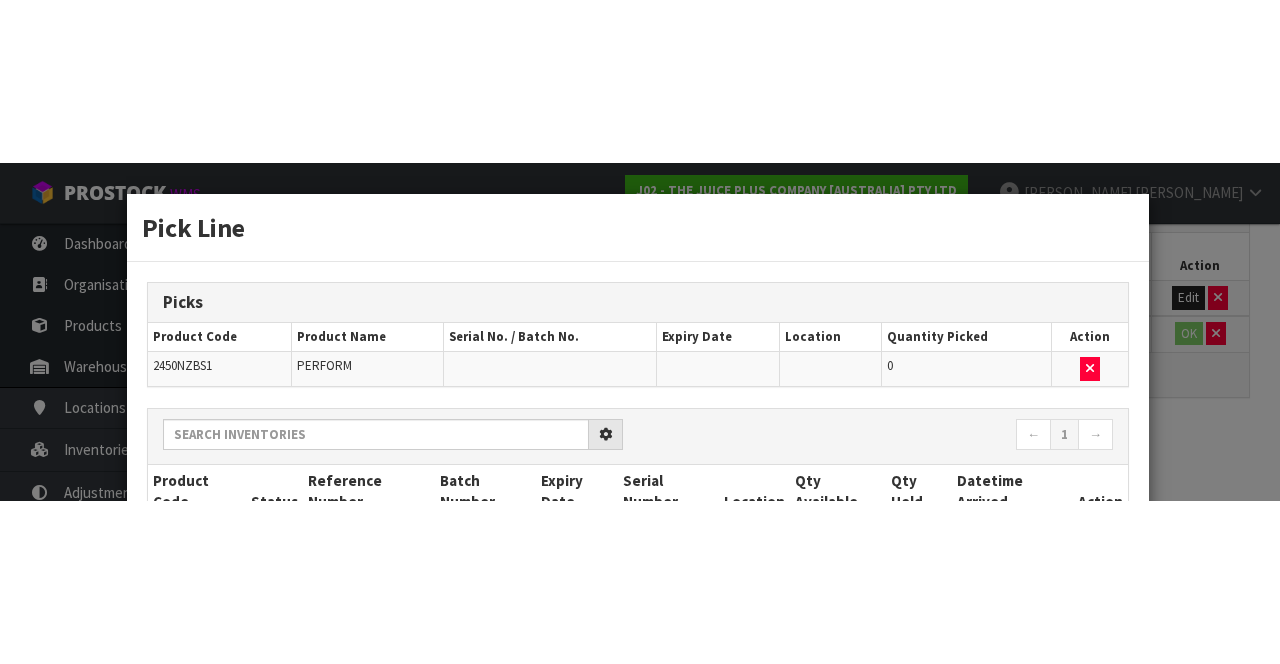 scroll, scrollTop: 170, scrollLeft: 0, axis: vertical 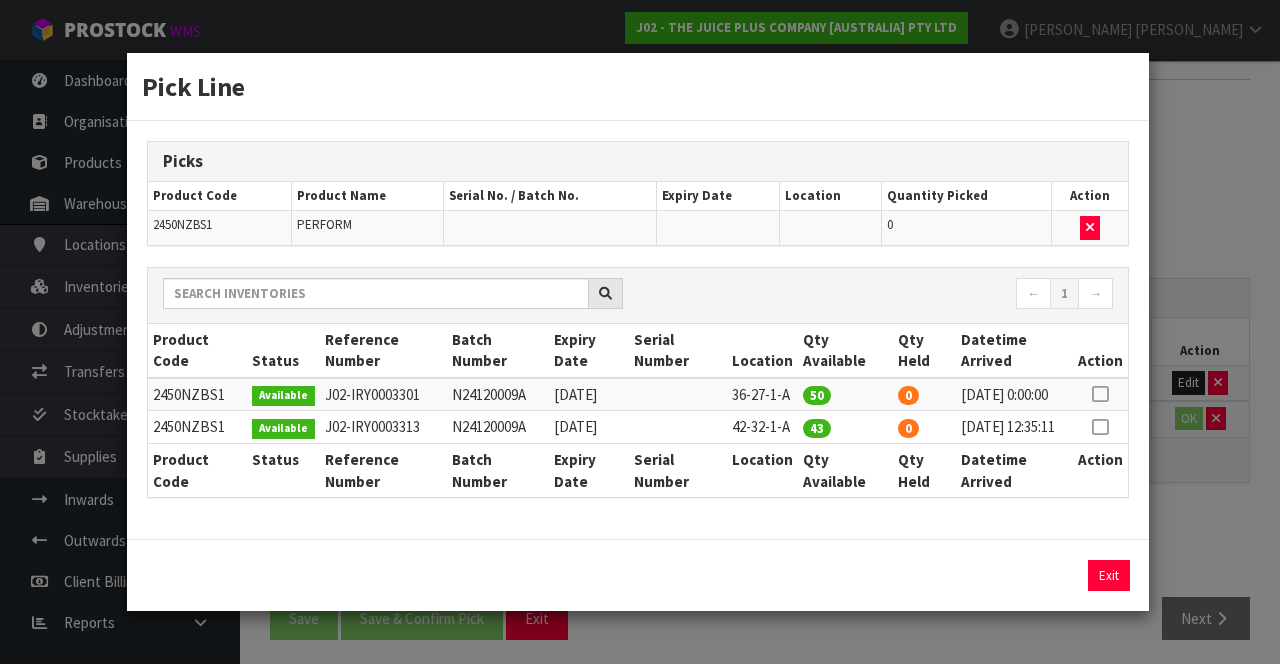click at bounding box center (1100, 427) 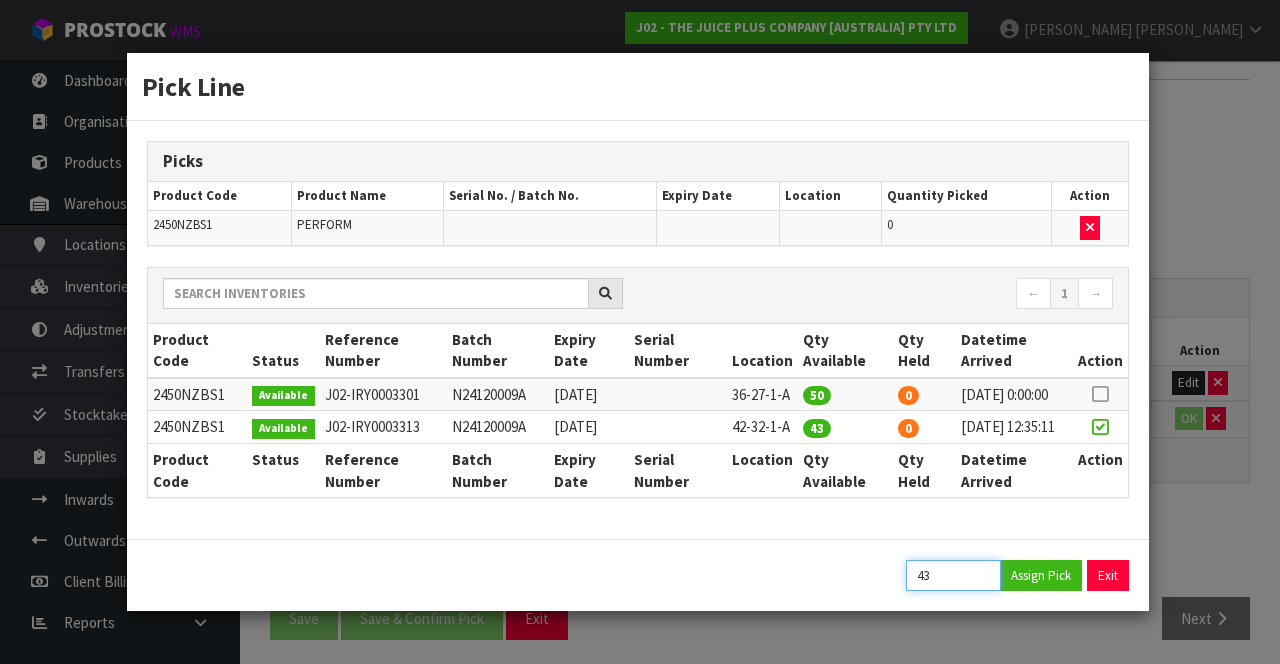 click on "43" at bounding box center (953, 575) 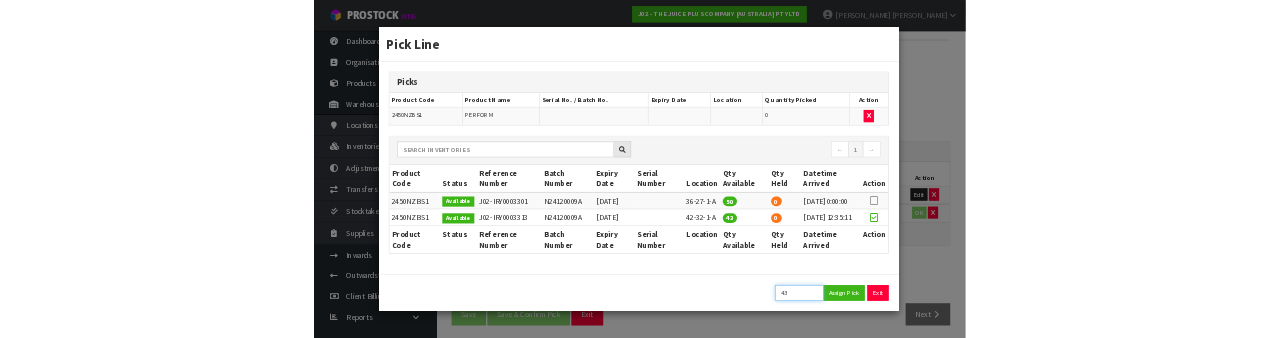 scroll, scrollTop: 158, scrollLeft: 0, axis: vertical 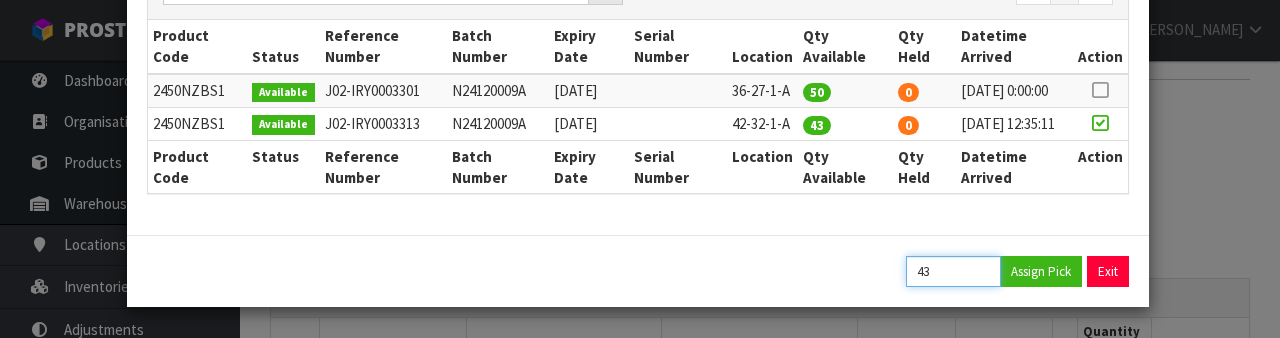 type on "4" 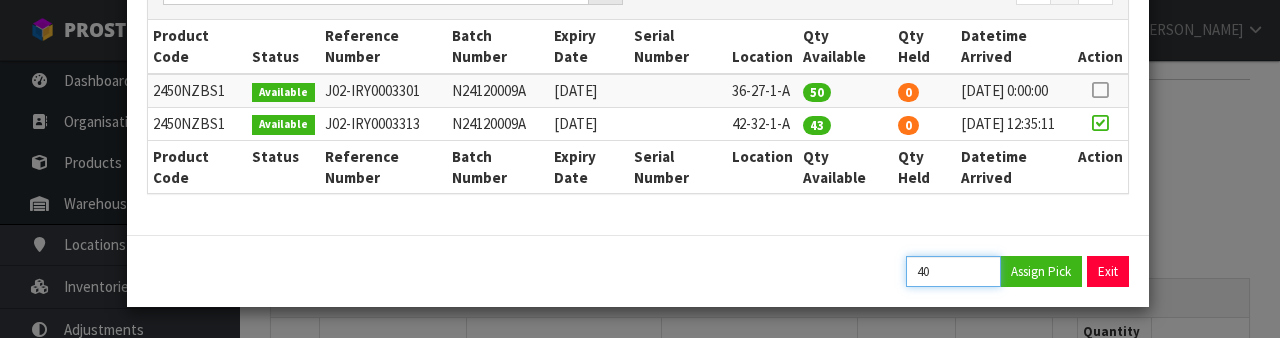 type on "40" 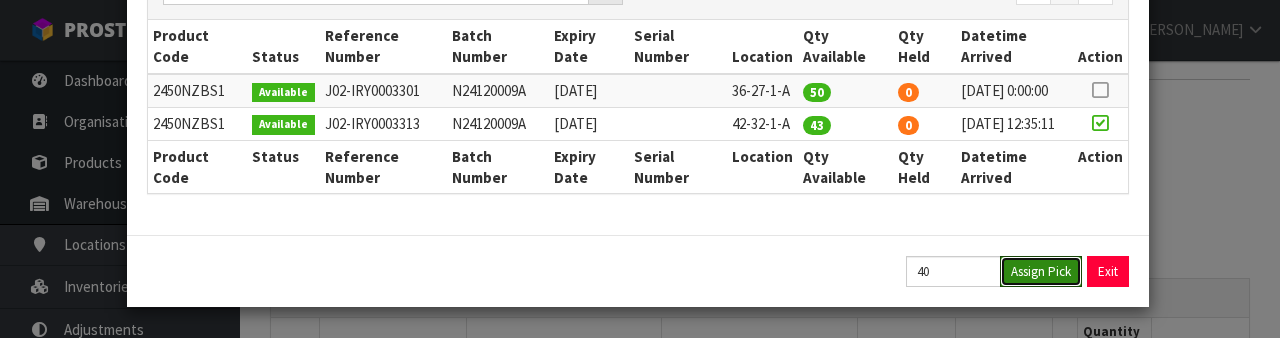 click on "Assign Pick" at bounding box center [1041, 271] 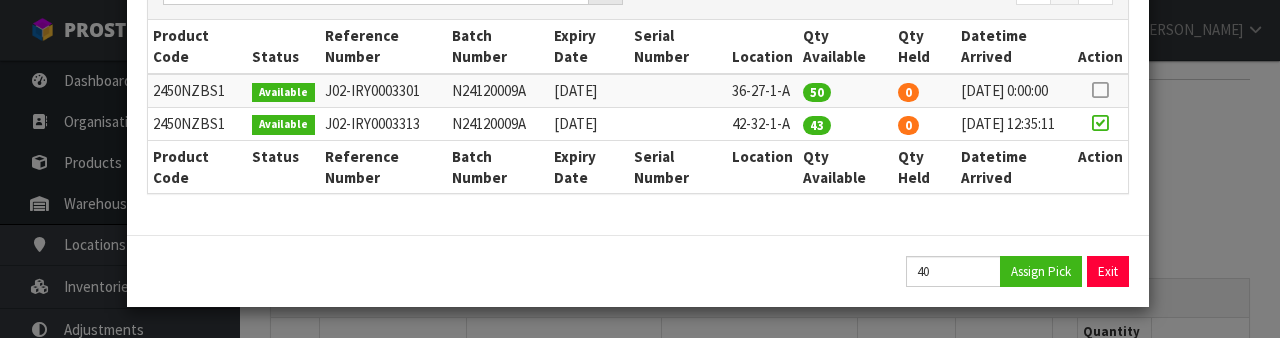 type on "40" 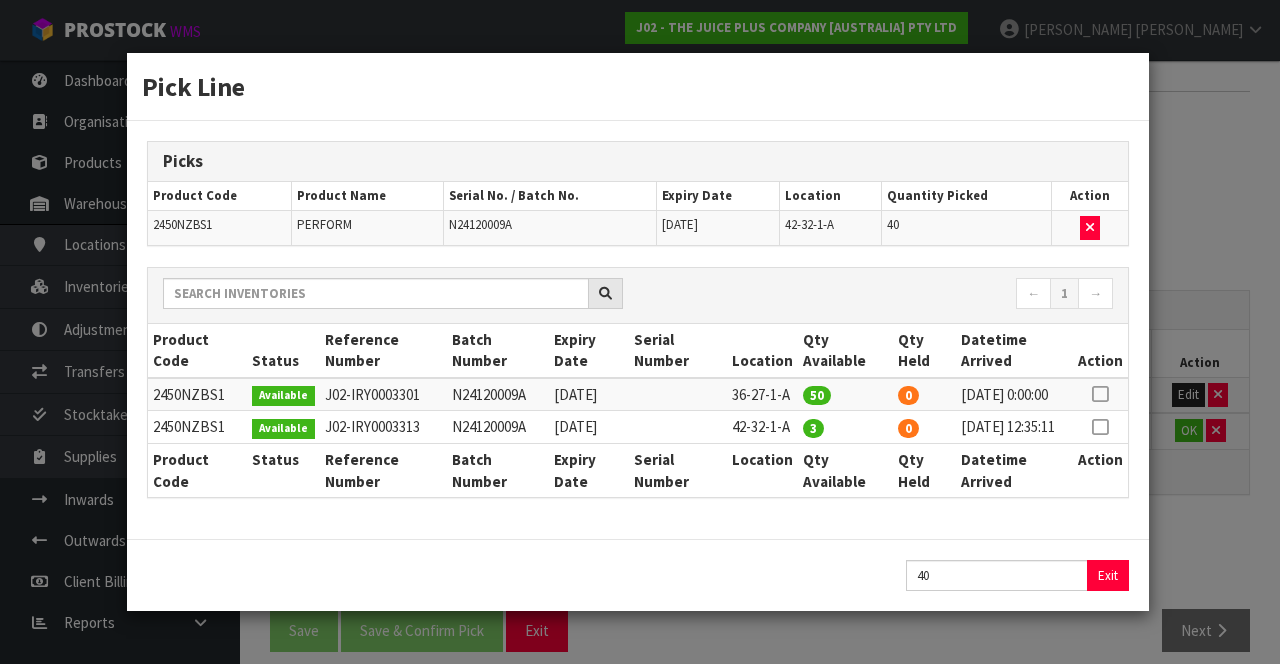 scroll, scrollTop: 0, scrollLeft: 0, axis: both 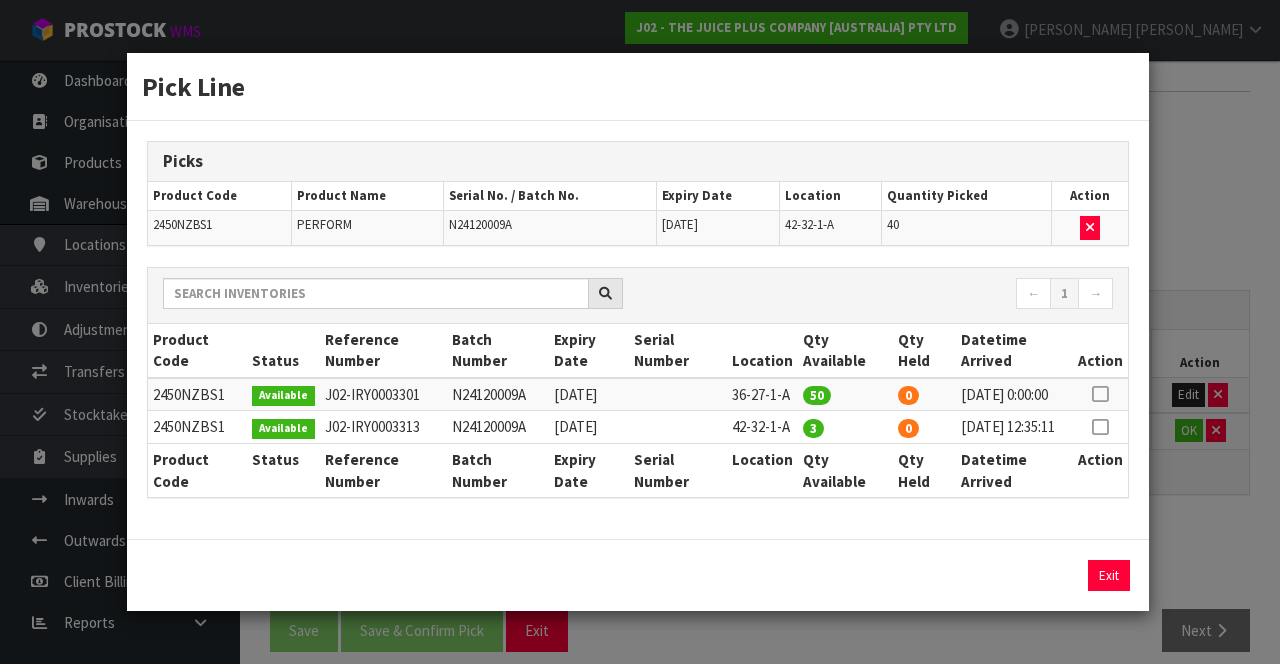 click on "Pick Line
Picks
Product Code
Product Name
Serial No. / Batch No.
Expiry Date
Location
Quantity Picked
Action
2450NZBS1
PERFORM
N24120009A
[DATE]
42-32-1-A
40
←
1
→
Product Code
Status
Reference Number
Batch Number
Expiry Date
Serial Number
Location
Qty Available
Qty Held
Datetime Arrived
Action
0" at bounding box center (640, 332) 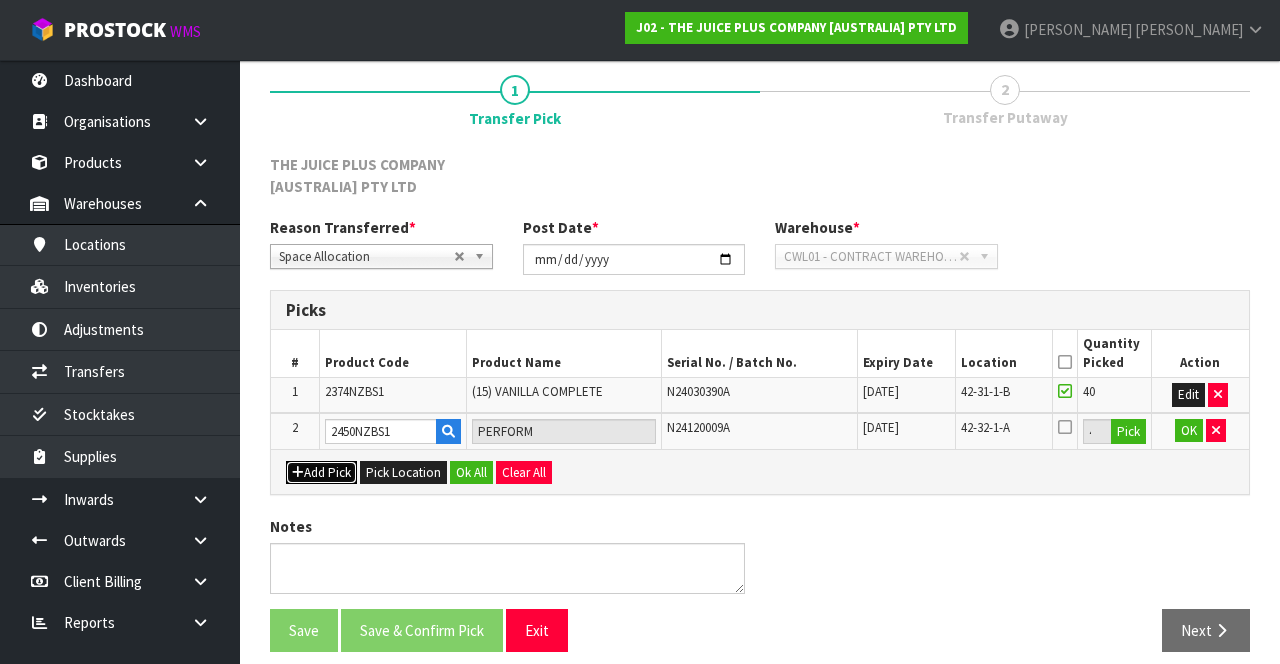 click on "Add Pick" at bounding box center (321, 473) 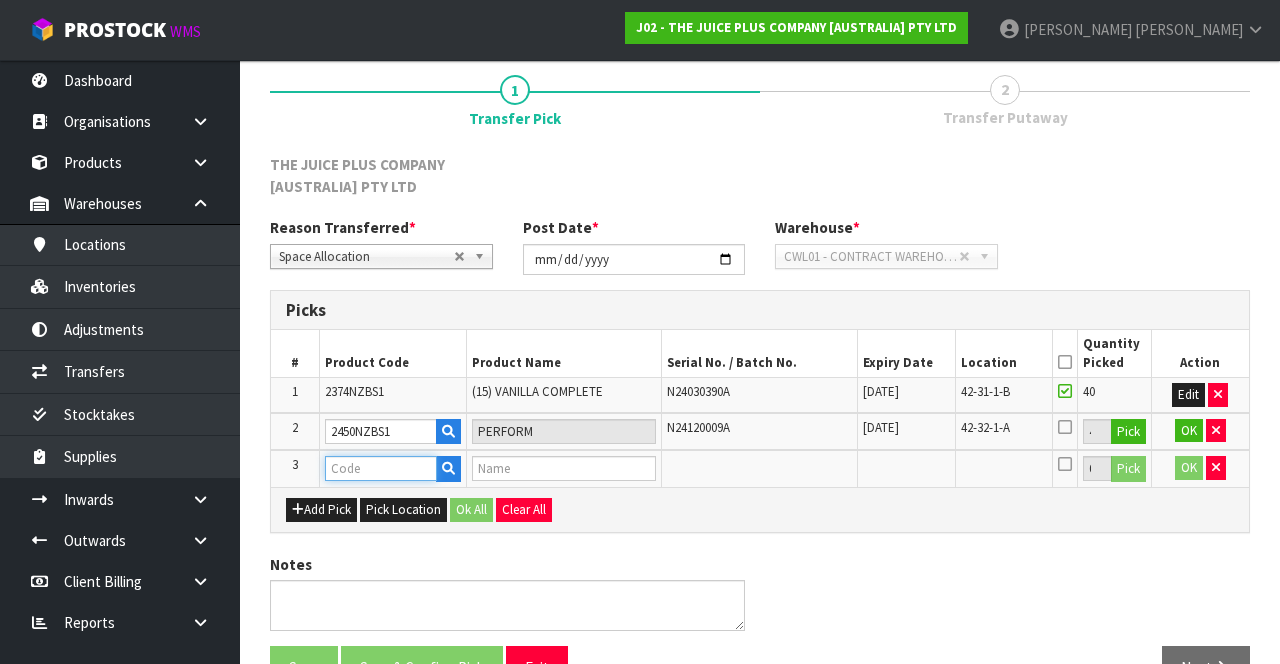 click at bounding box center (381, 468) 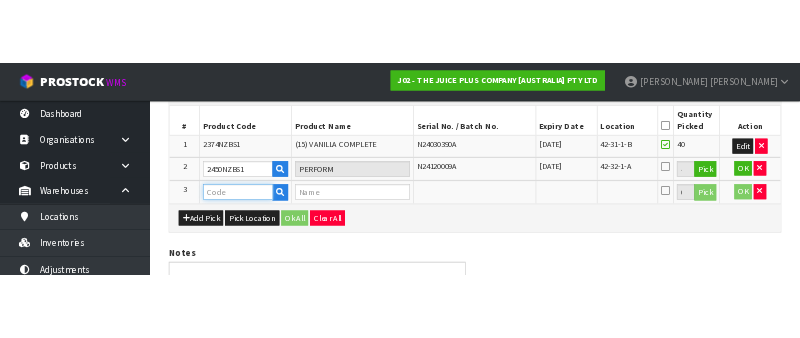 scroll, scrollTop: 443, scrollLeft: 0, axis: vertical 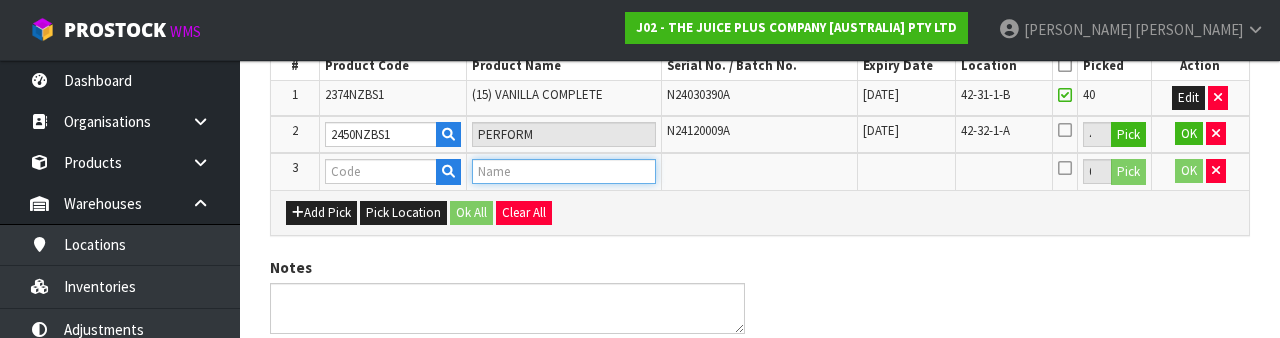 click at bounding box center (564, 171) 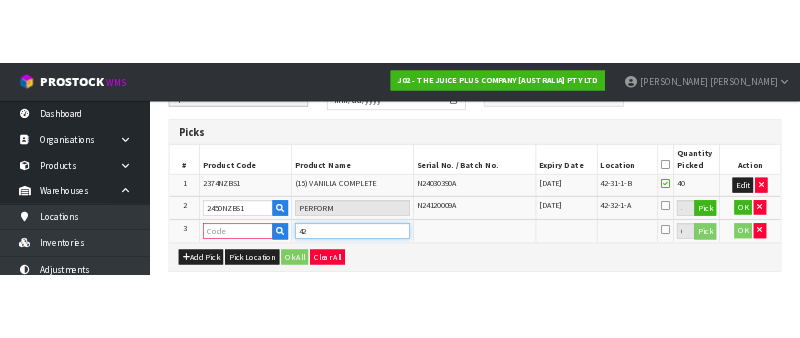 scroll, scrollTop: 346, scrollLeft: 0, axis: vertical 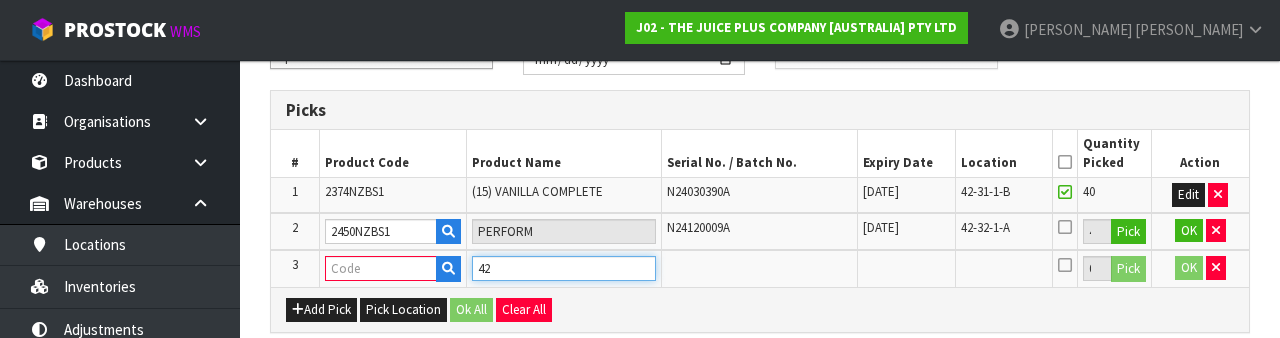 type on "4" 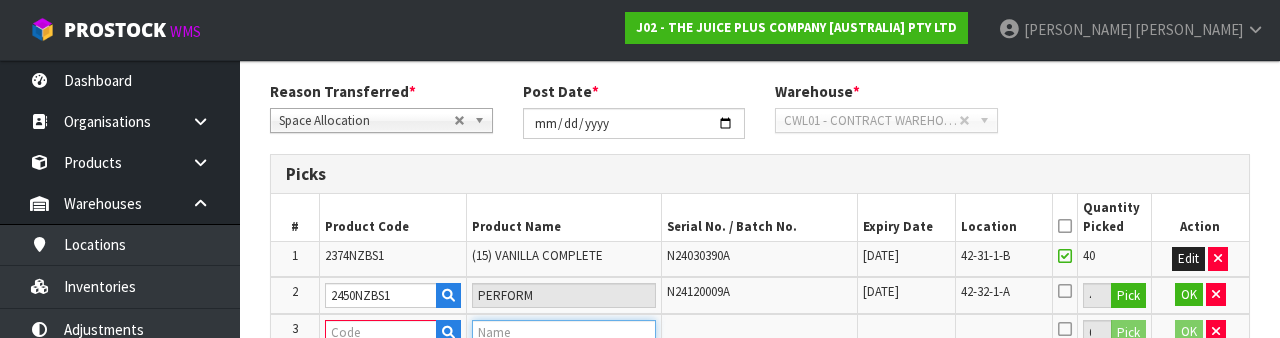 scroll, scrollTop: 286, scrollLeft: 0, axis: vertical 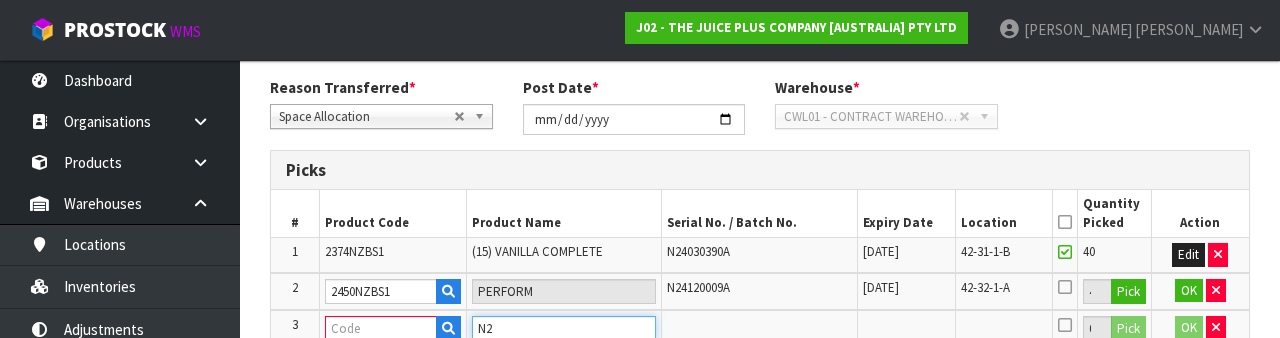 type on "N" 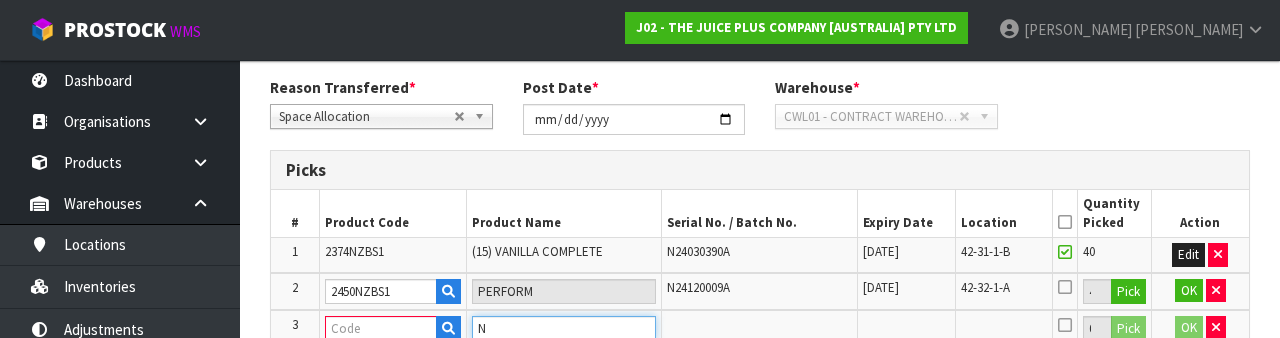 type 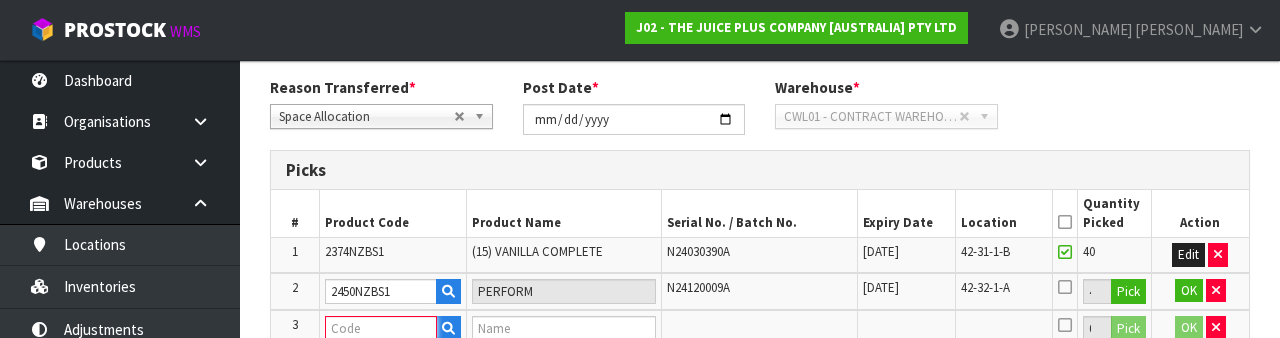 click at bounding box center [381, 328] 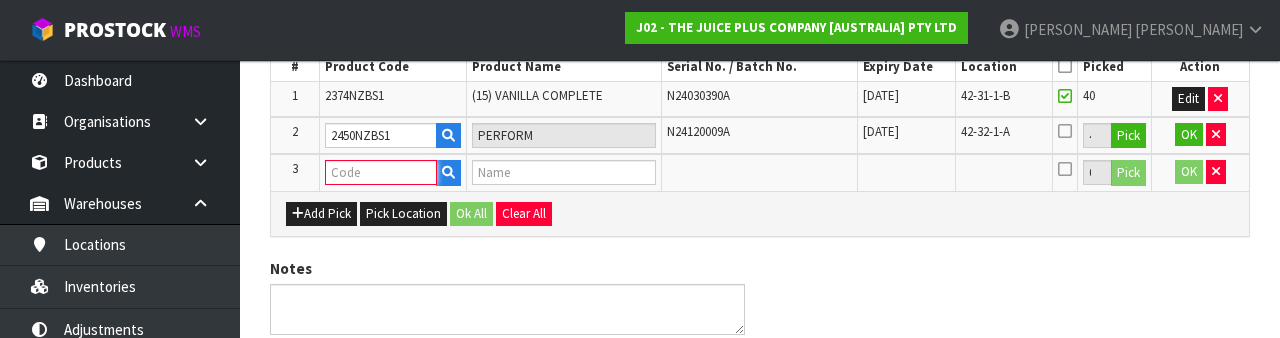 scroll, scrollTop: 443, scrollLeft: 0, axis: vertical 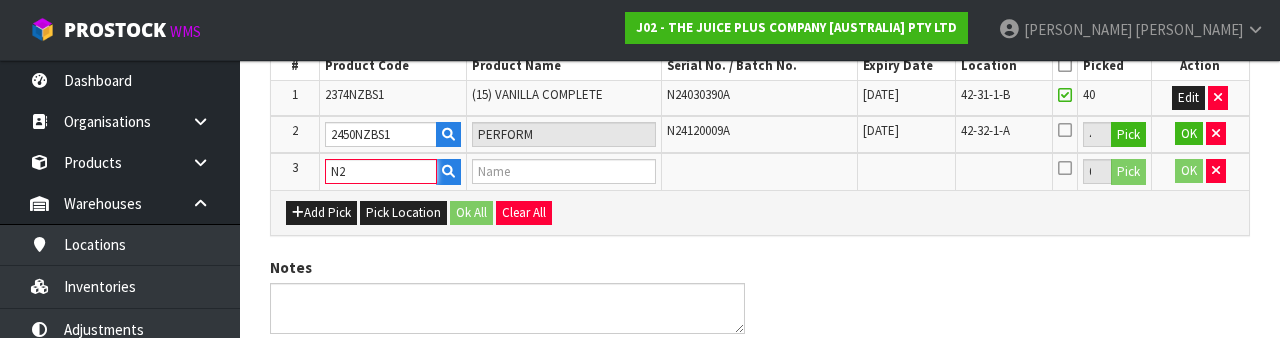type on "N" 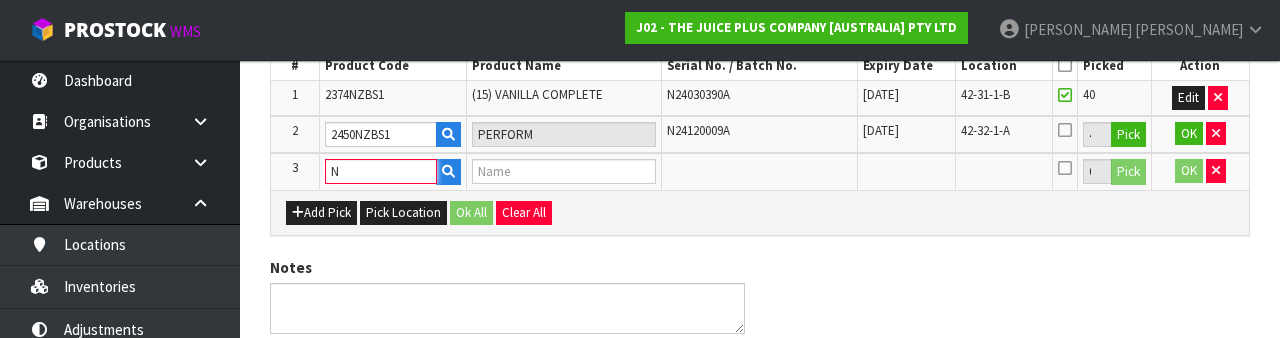 type 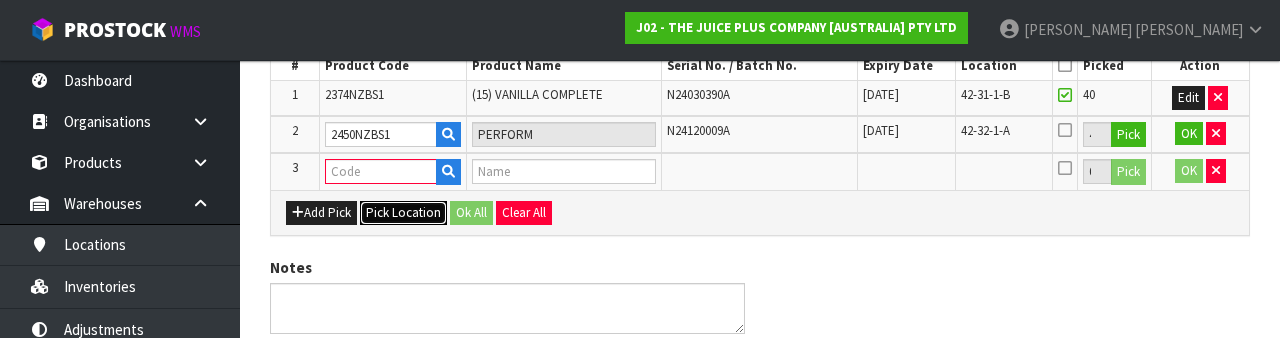 click on "Pick Location" at bounding box center [403, 213] 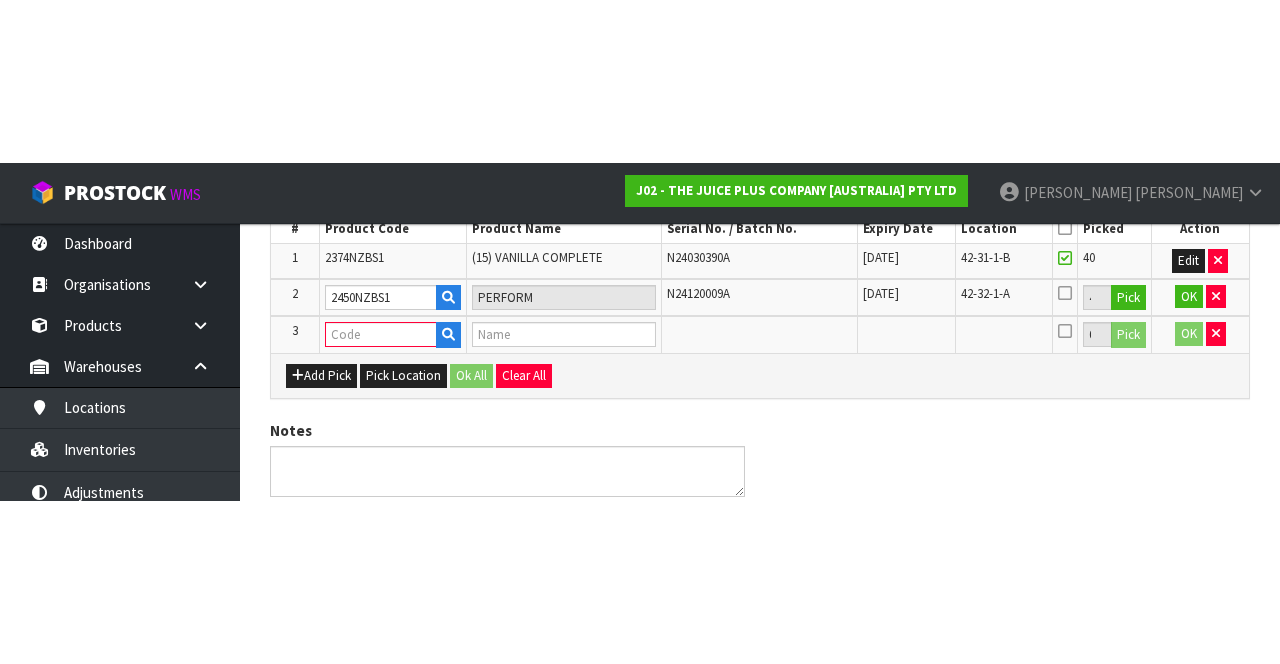 scroll, scrollTop: 208, scrollLeft: 0, axis: vertical 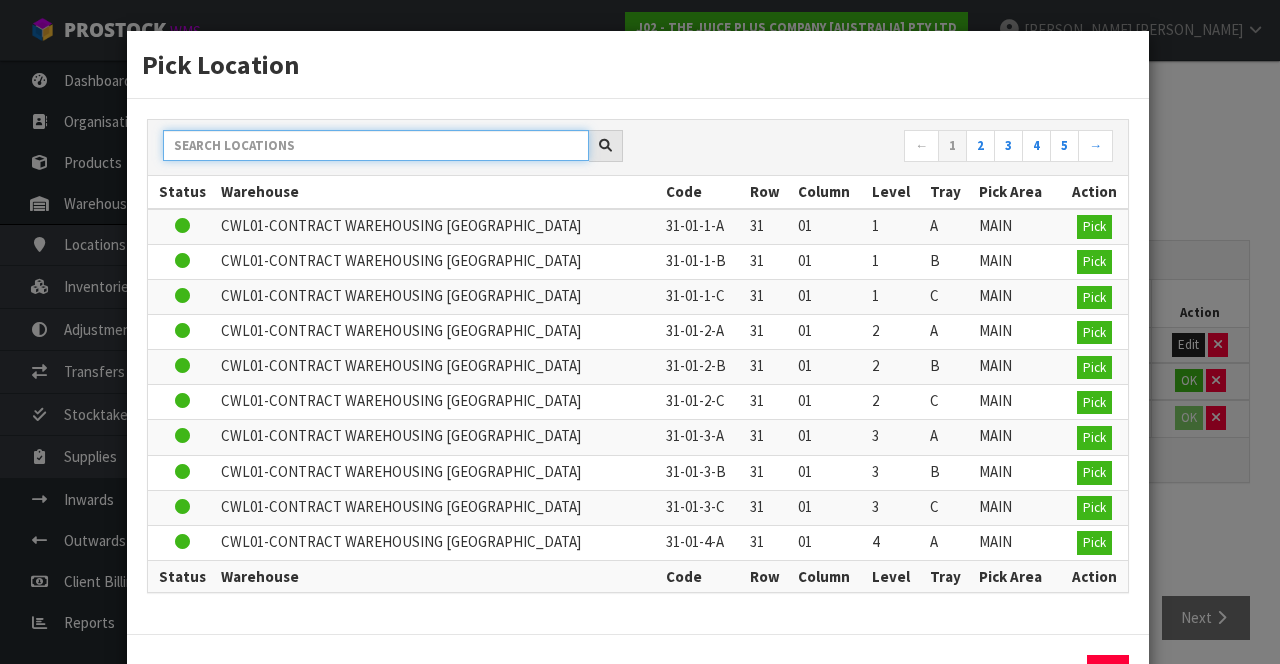 click at bounding box center (376, 145) 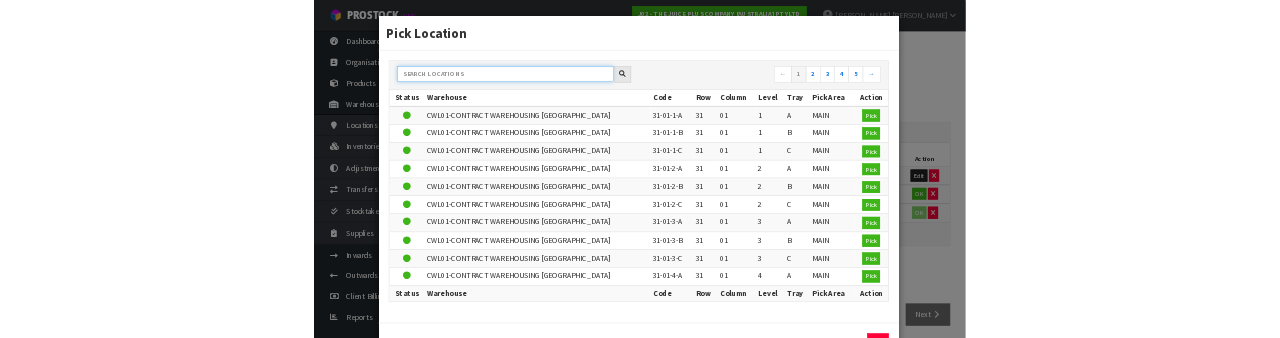 scroll, scrollTop: 196, scrollLeft: 0, axis: vertical 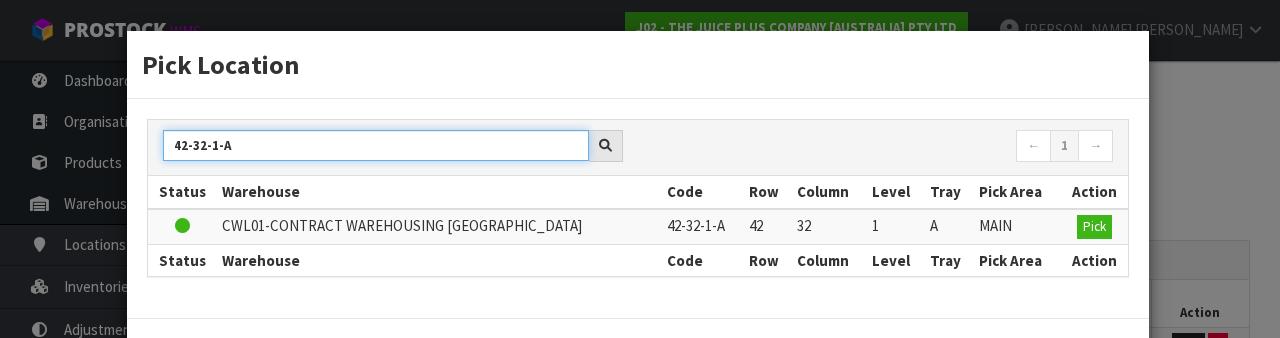 type on "42-32-1-A" 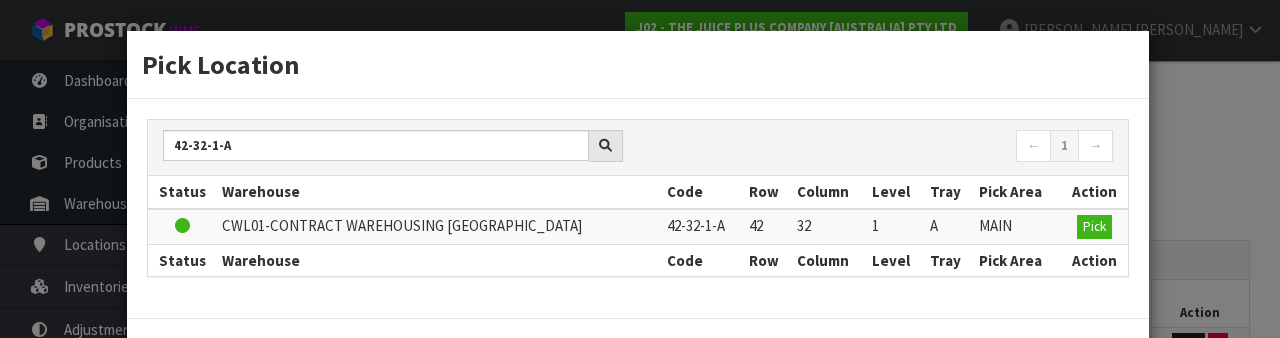 click on "←
1
→" at bounding box center [883, 147] 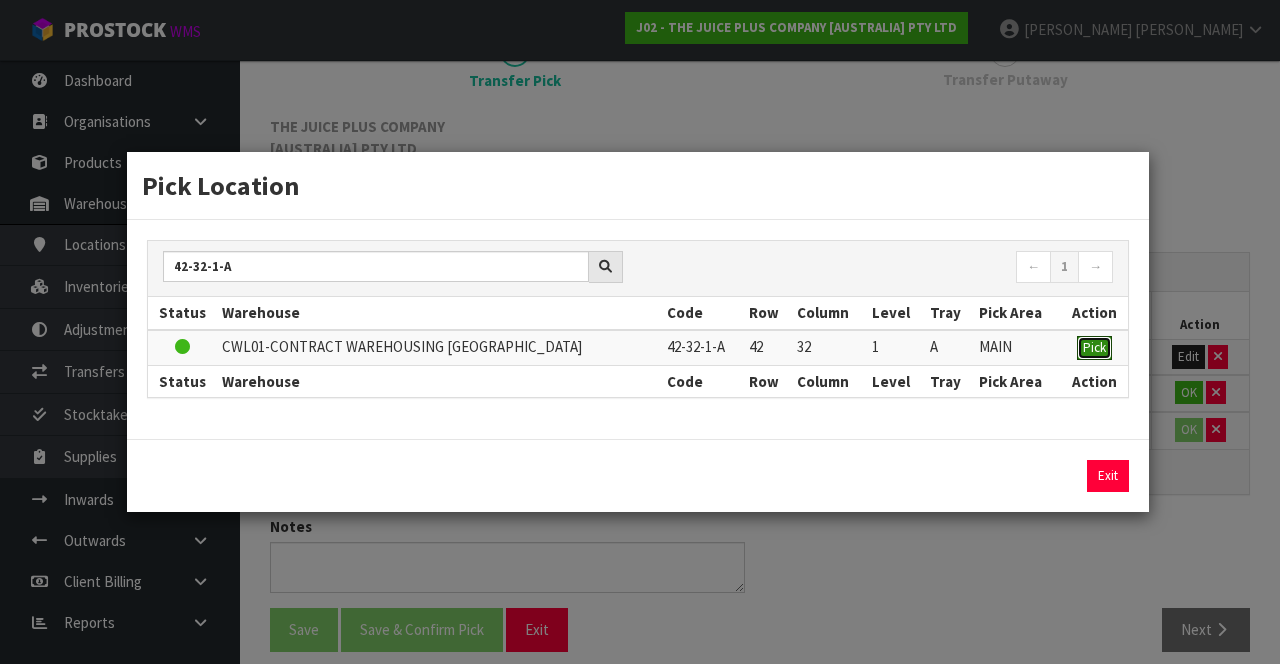 click on "Pick" at bounding box center (1094, 347) 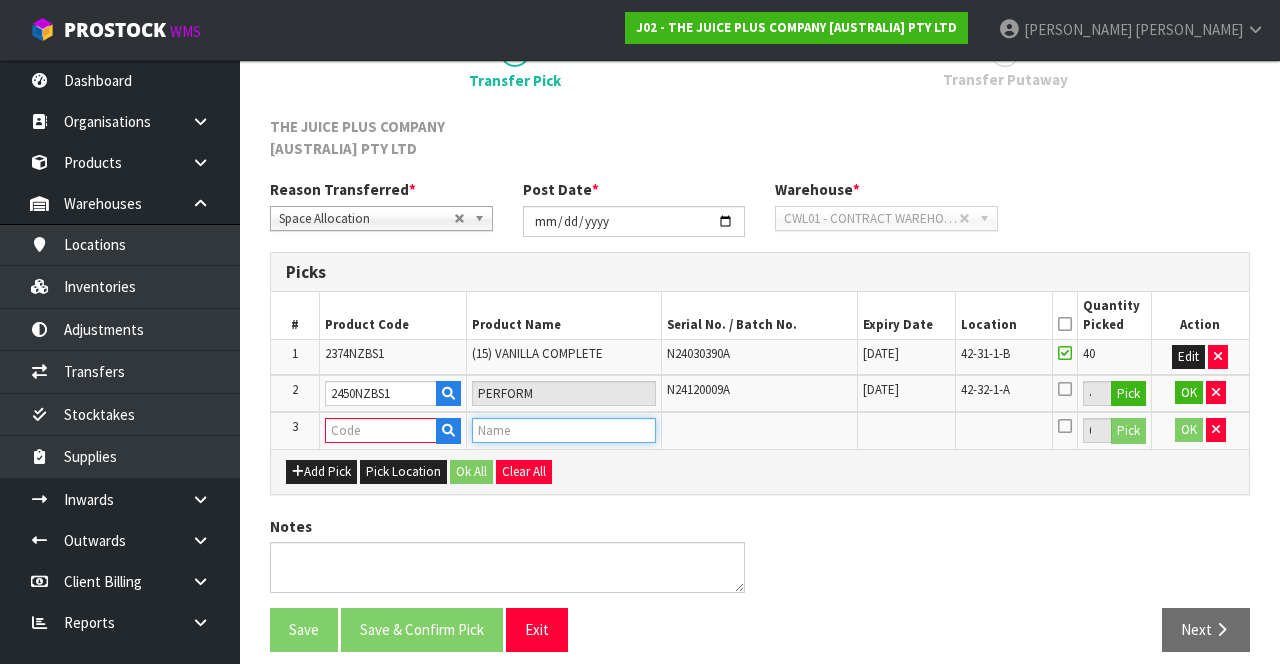 click at bounding box center (564, 430) 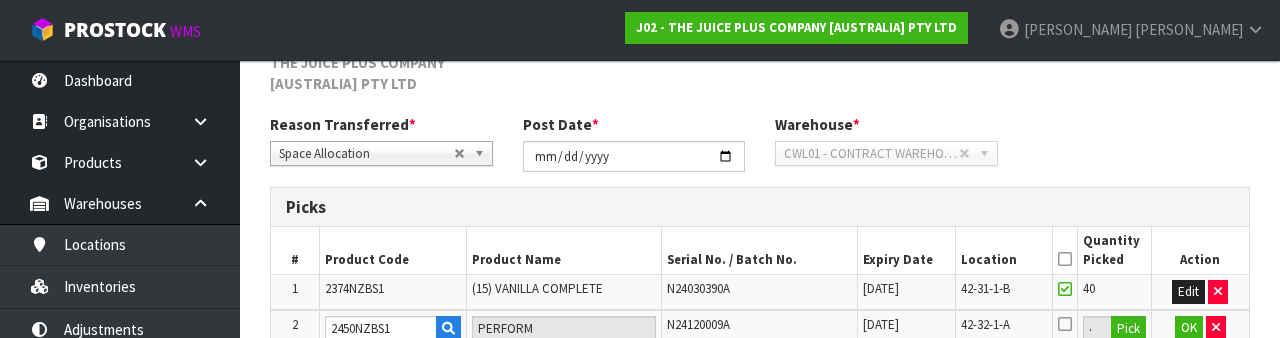 scroll, scrollTop: 443, scrollLeft: 0, axis: vertical 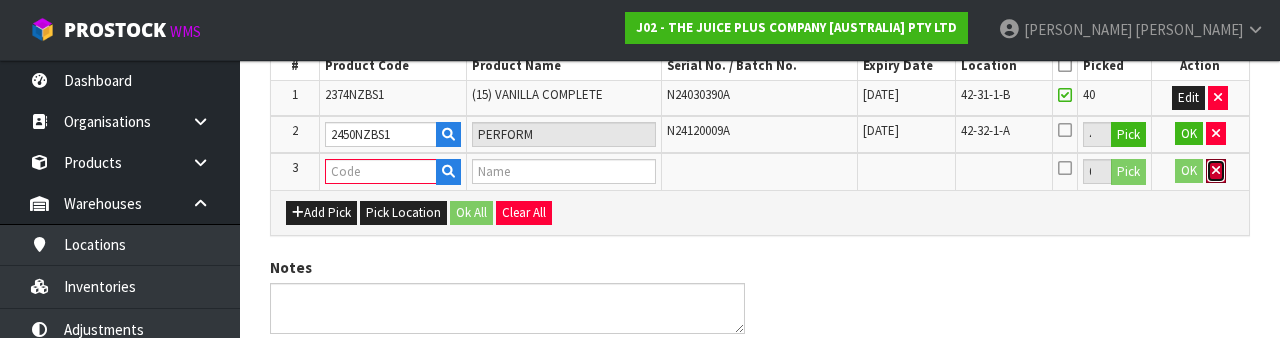 click at bounding box center (1216, 170) 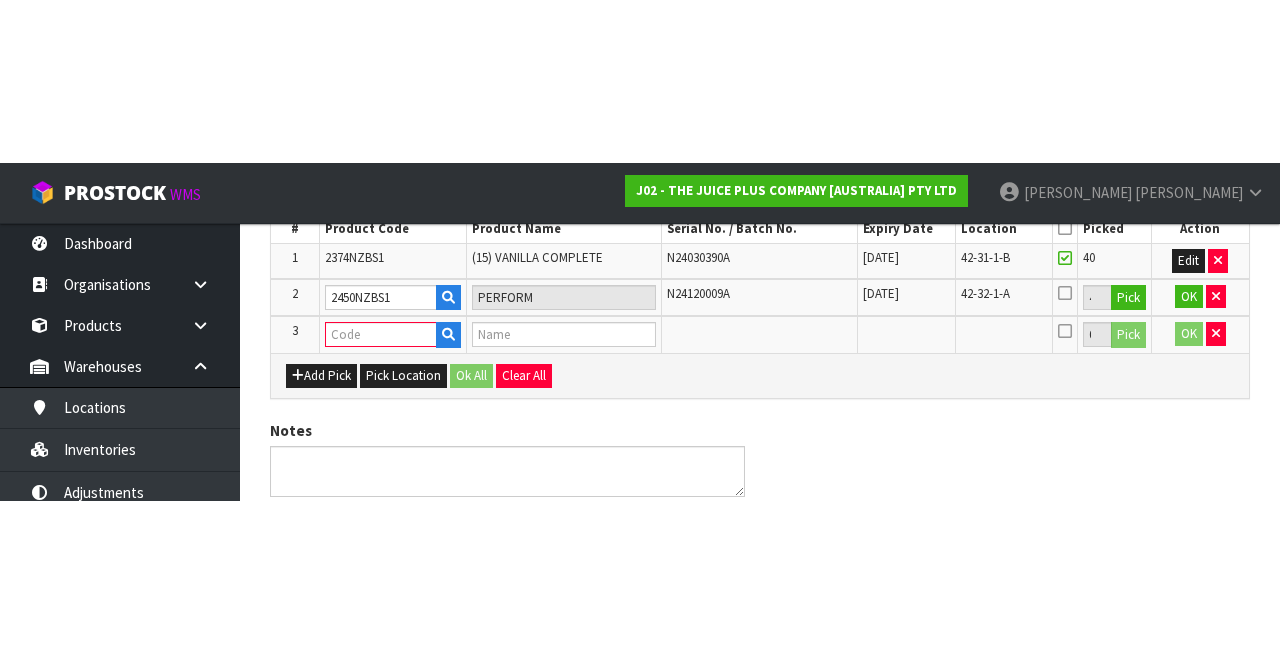 scroll, scrollTop: 170, scrollLeft: 0, axis: vertical 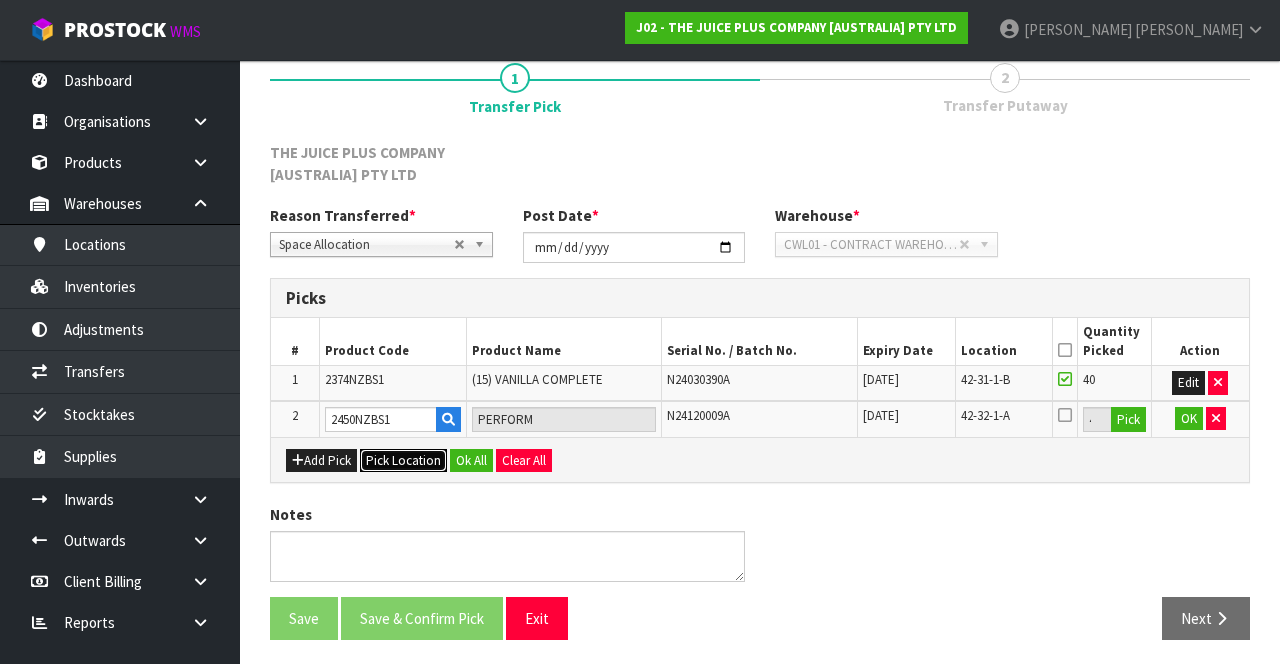 click on "Pick Location" at bounding box center (403, 461) 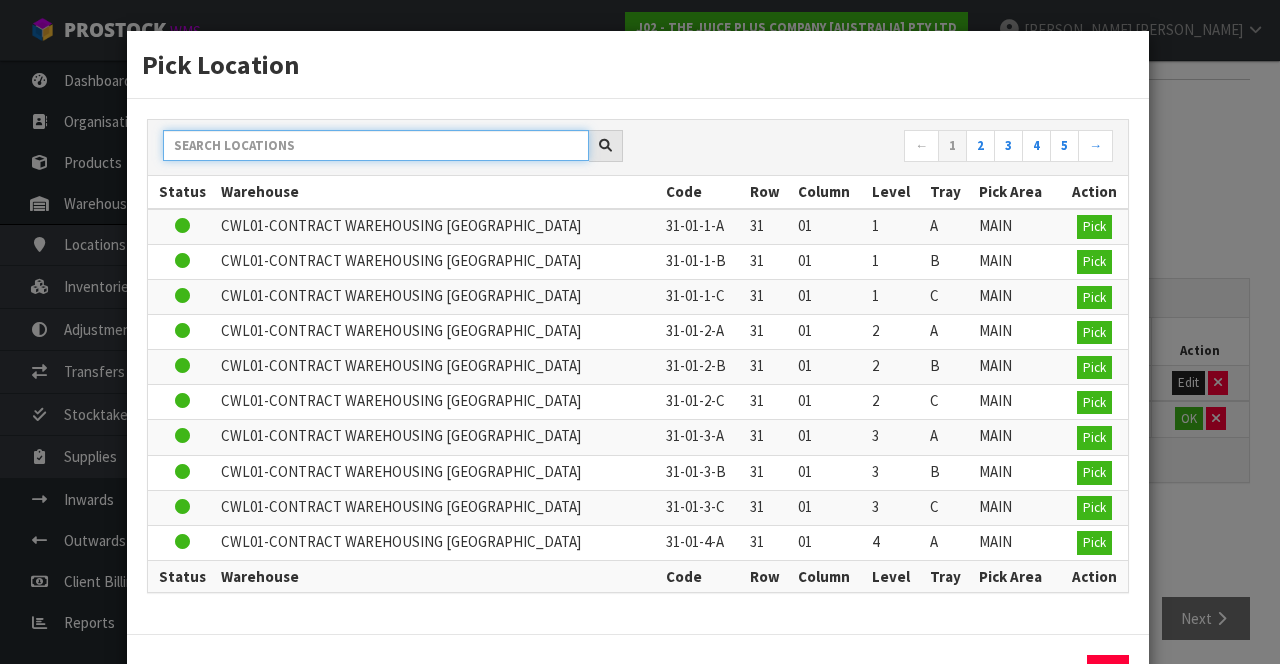 click at bounding box center [376, 145] 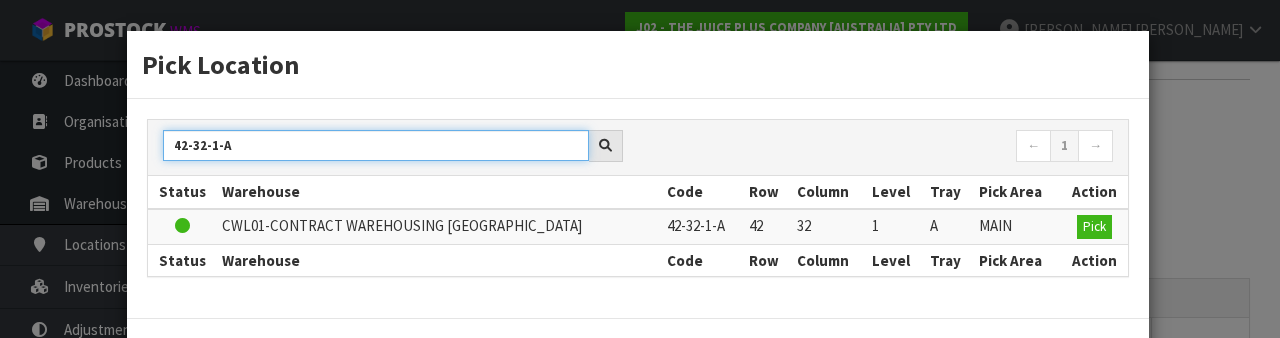 type on "42-32-1-A" 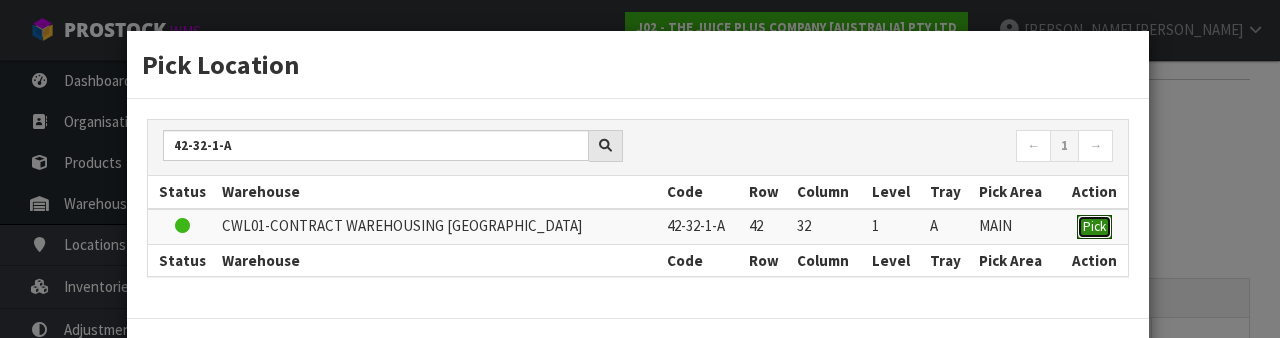 click on "Pick" at bounding box center (1094, 226) 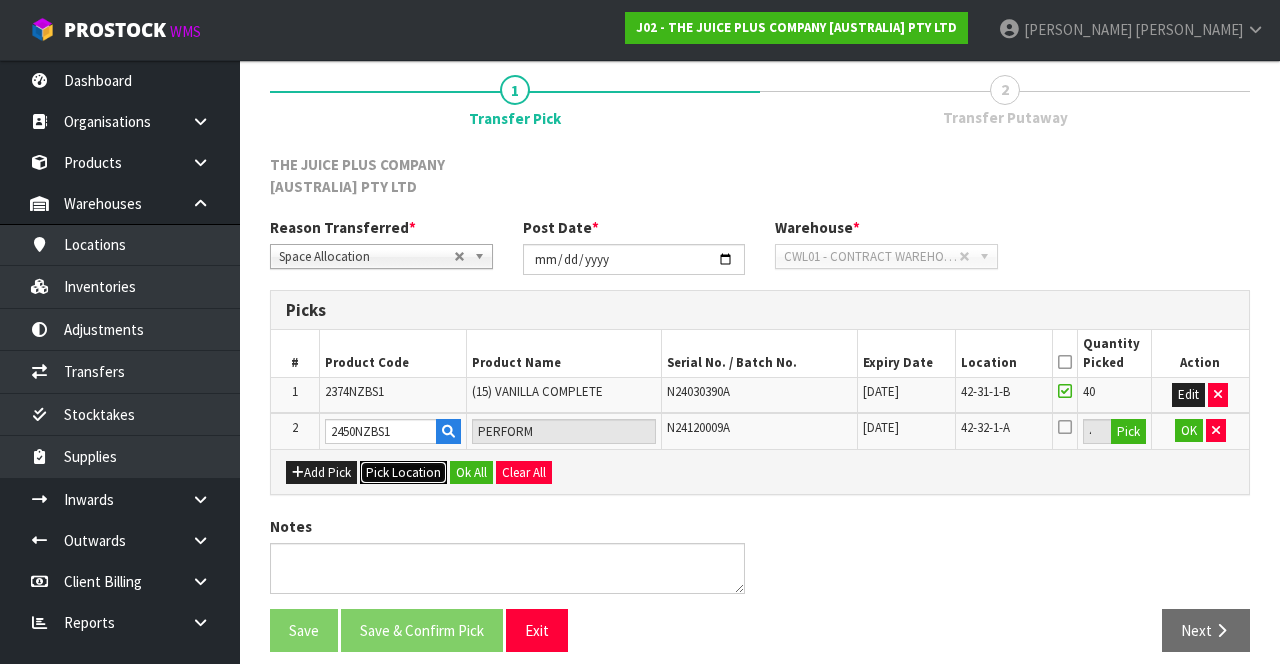 click on "Pick Location" at bounding box center (403, 473) 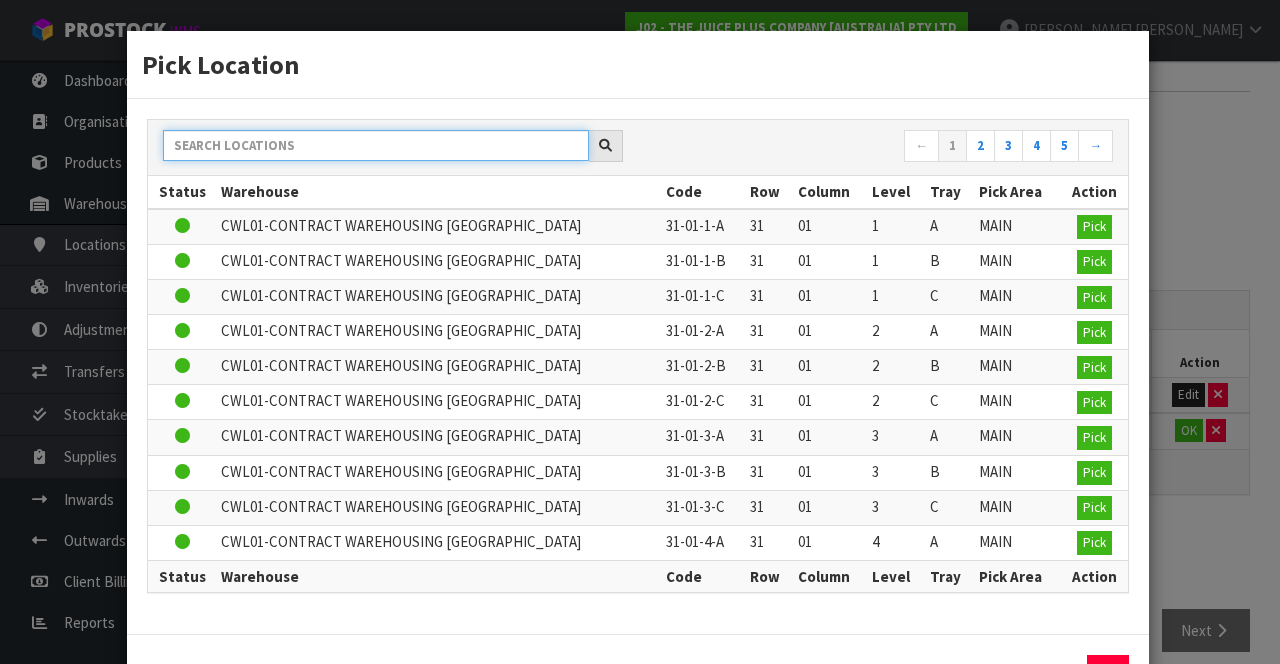 click at bounding box center [376, 145] 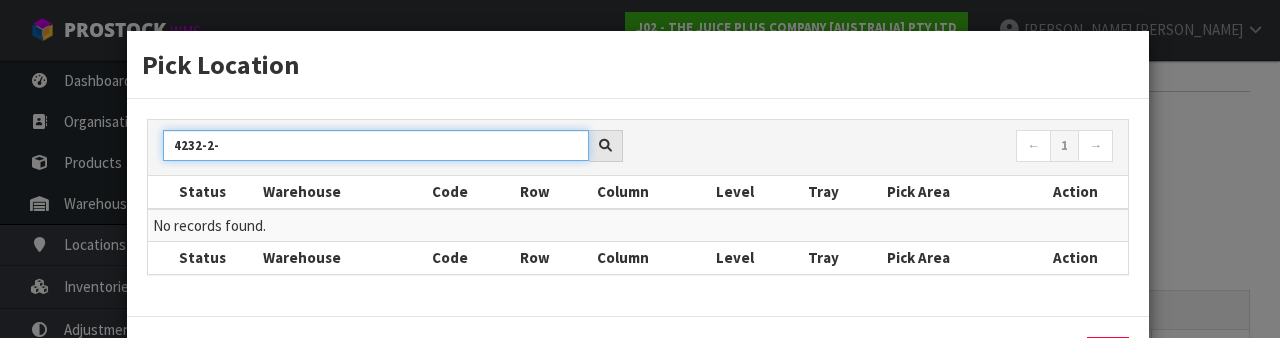 click on "4232-2-" at bounding box center (376, 145) 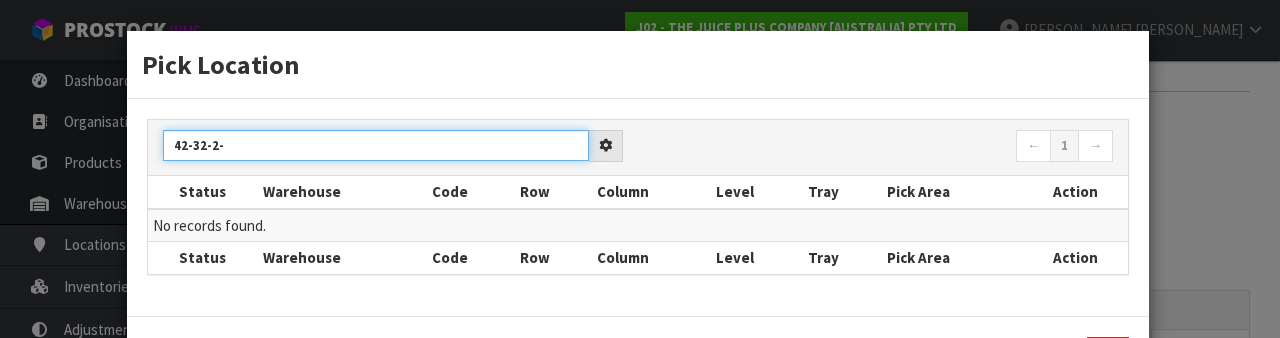 click on "42-32-2-" at bounding box center (376, 145) 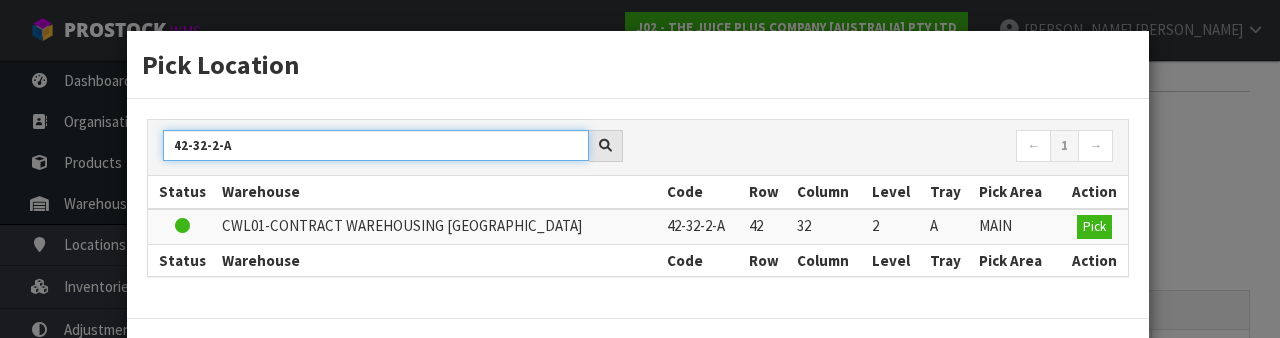 type on "42-32-2-A" 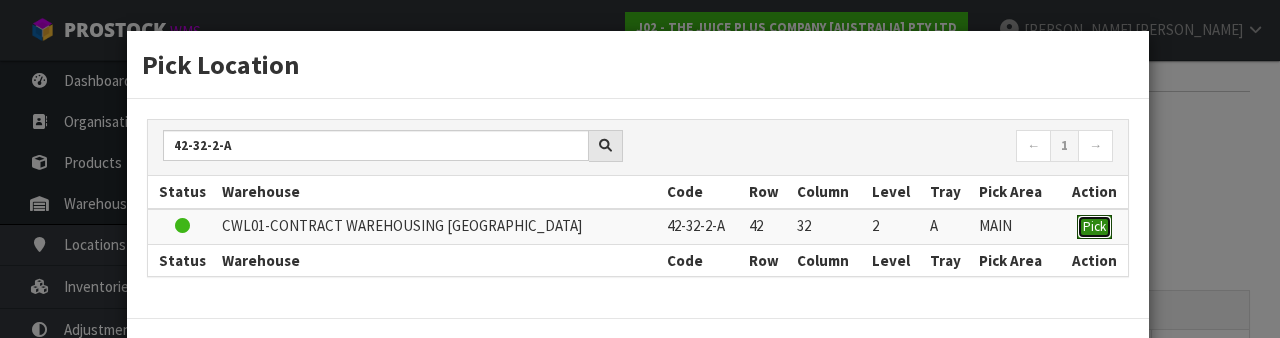 click on "Pick" at bounding box center [1094, 226] 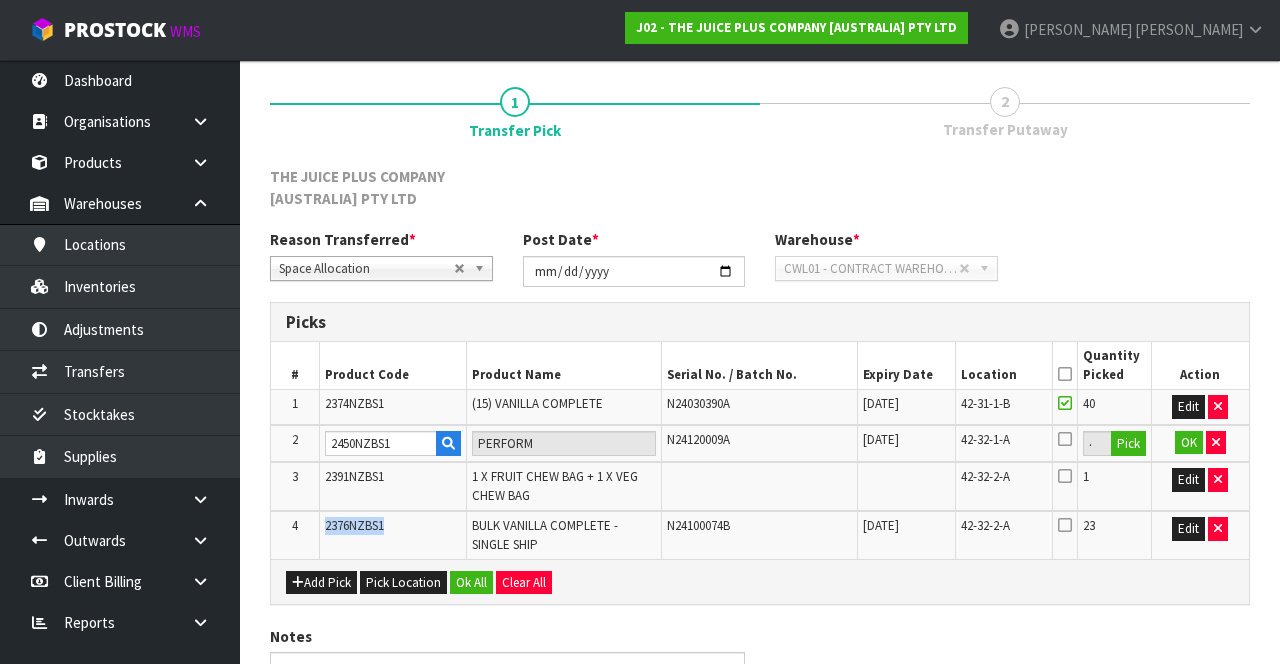 copy on "2376NZBS1" 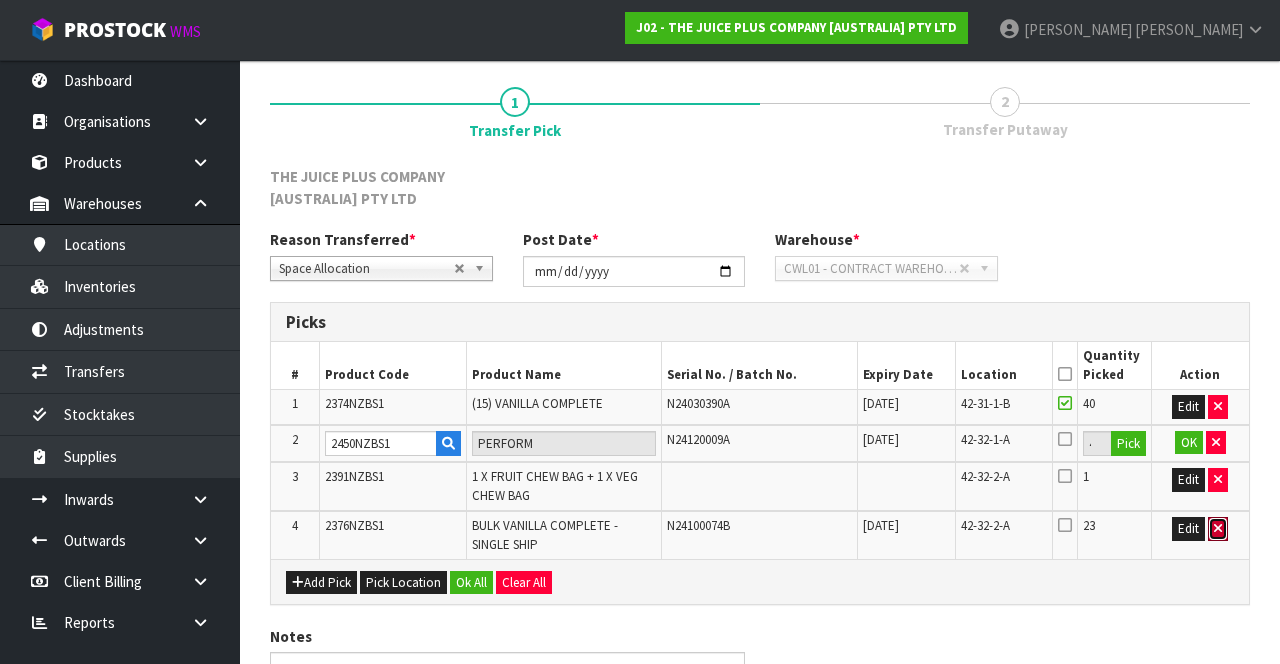 click at bounding box center [1218, 528] 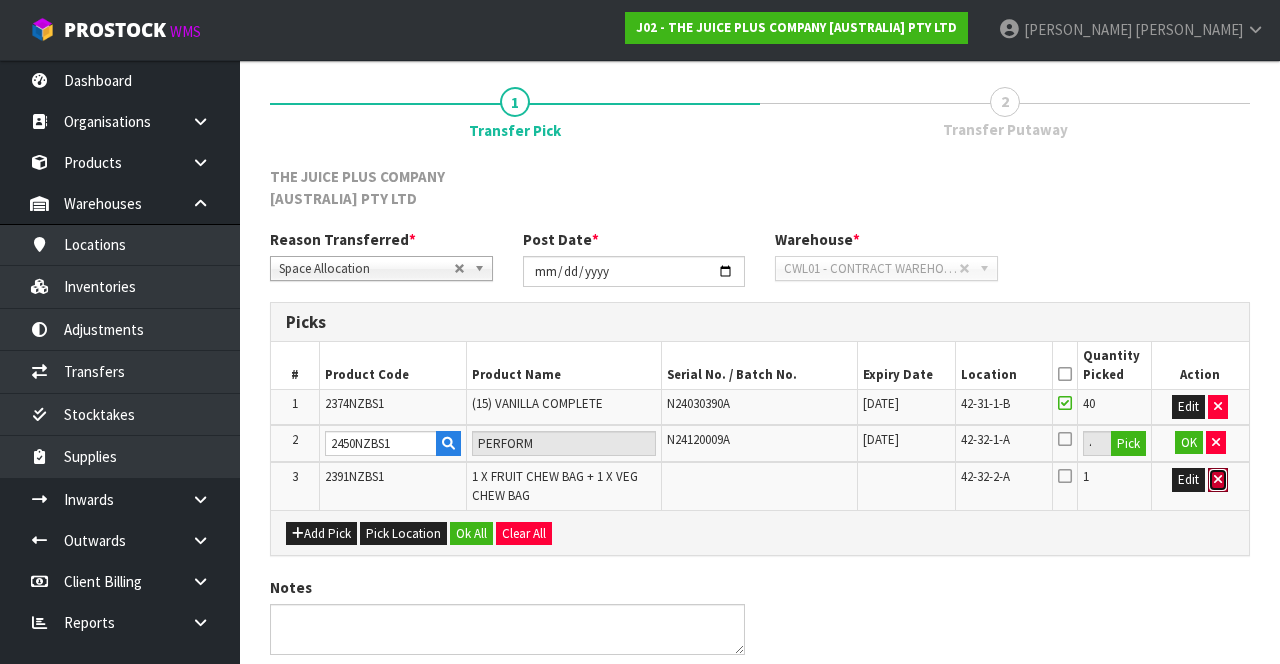 click at bounding box center (1218, 479) 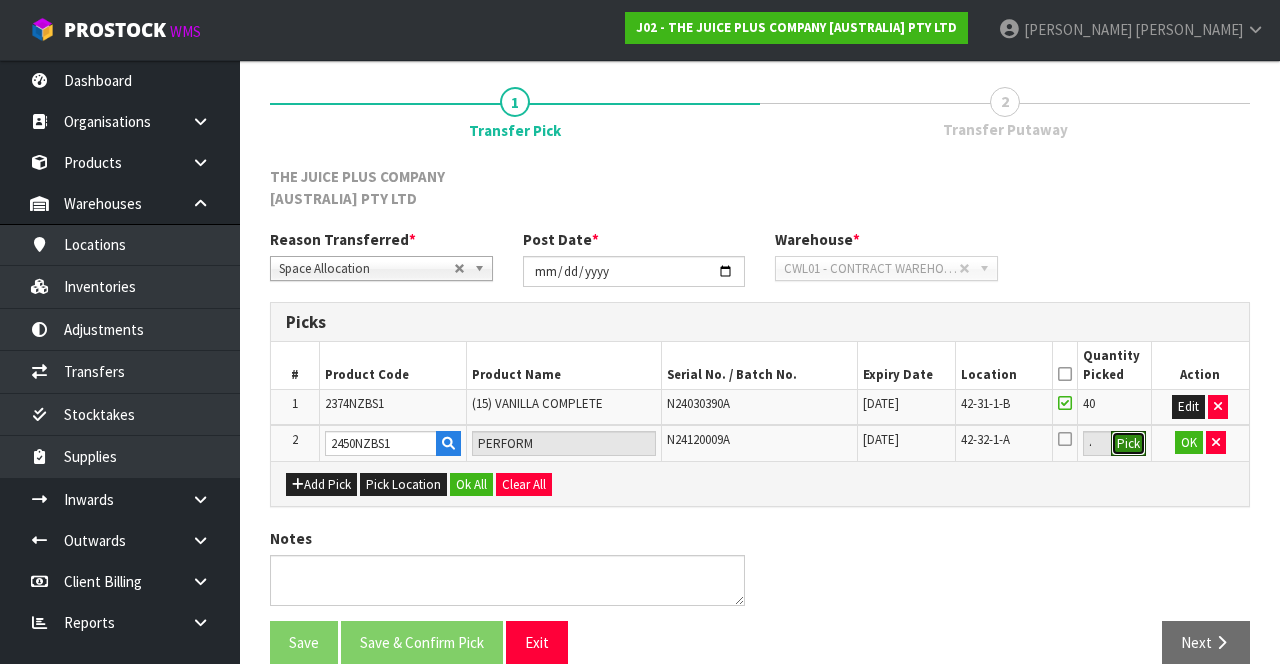 click on "Pick" at bounding box center [1128, 444] 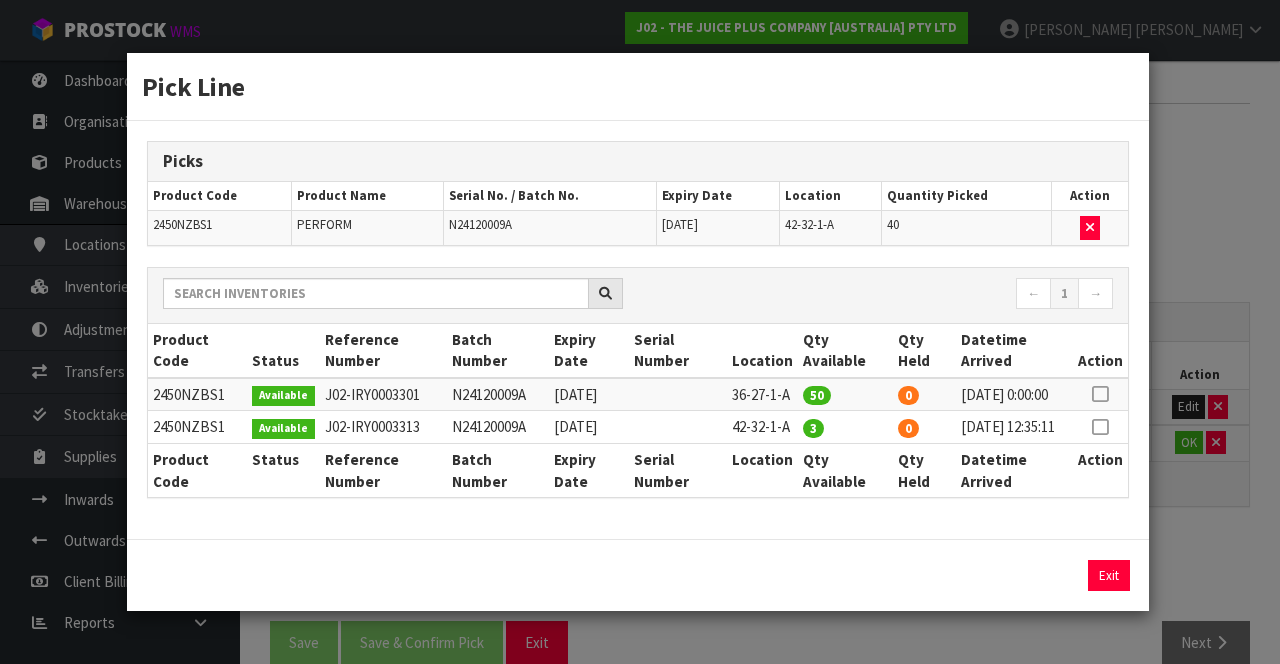 click on "Pick Line
Picks
Product Code
Product Name
Serial No. / Batch No.
Expiry Date
Location
Quantity Picked
Action
2450NZBS1
PERFORM
N24120009A
[DATE]
42-32-1-A
40
←
1
→
Product Code
Status
Reference Number
Batch Number
Expiry Date
Serial Number
Location
Qty Available
Qty Held
Datetime Arrived
Action
0" at bounding box center [640, 332] 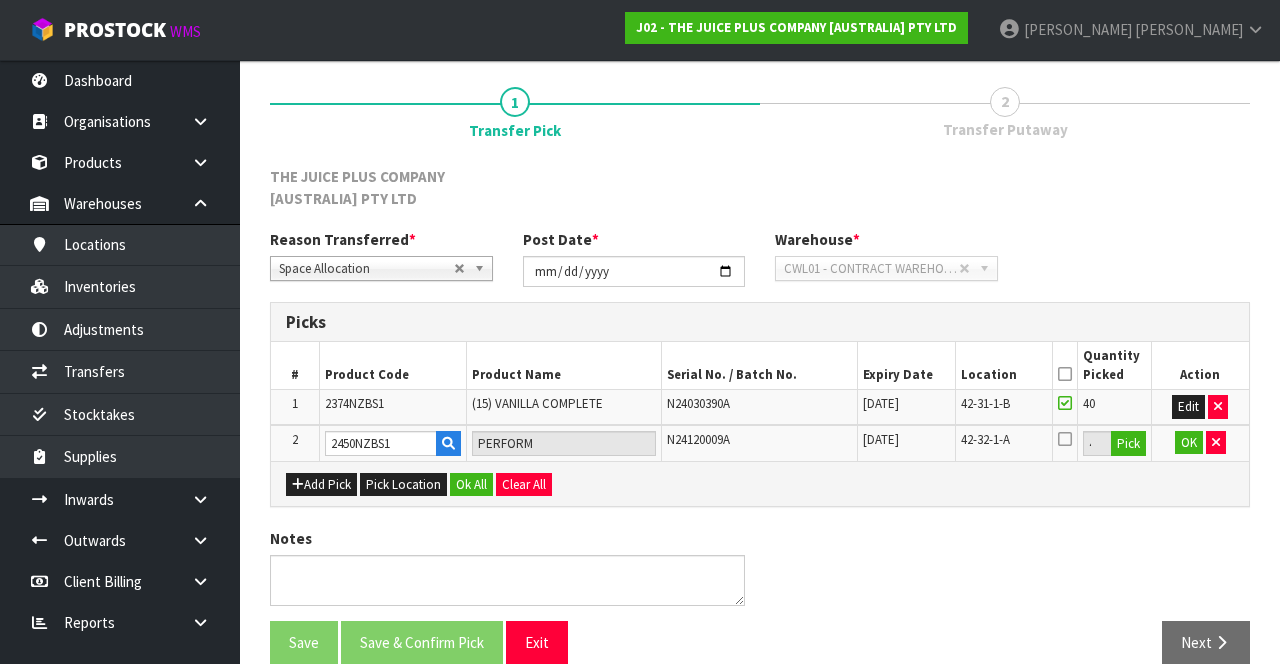 click at bounding box center [1065, 439] 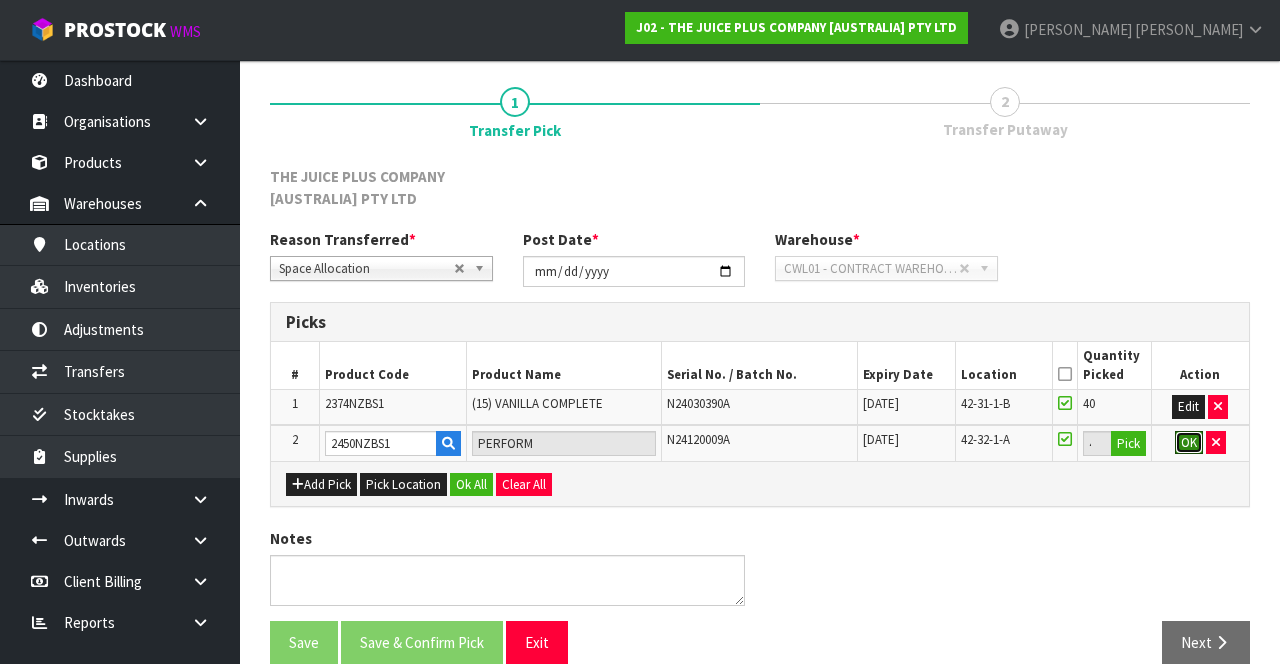 click on "OK" at bounding box center [1189, 443] 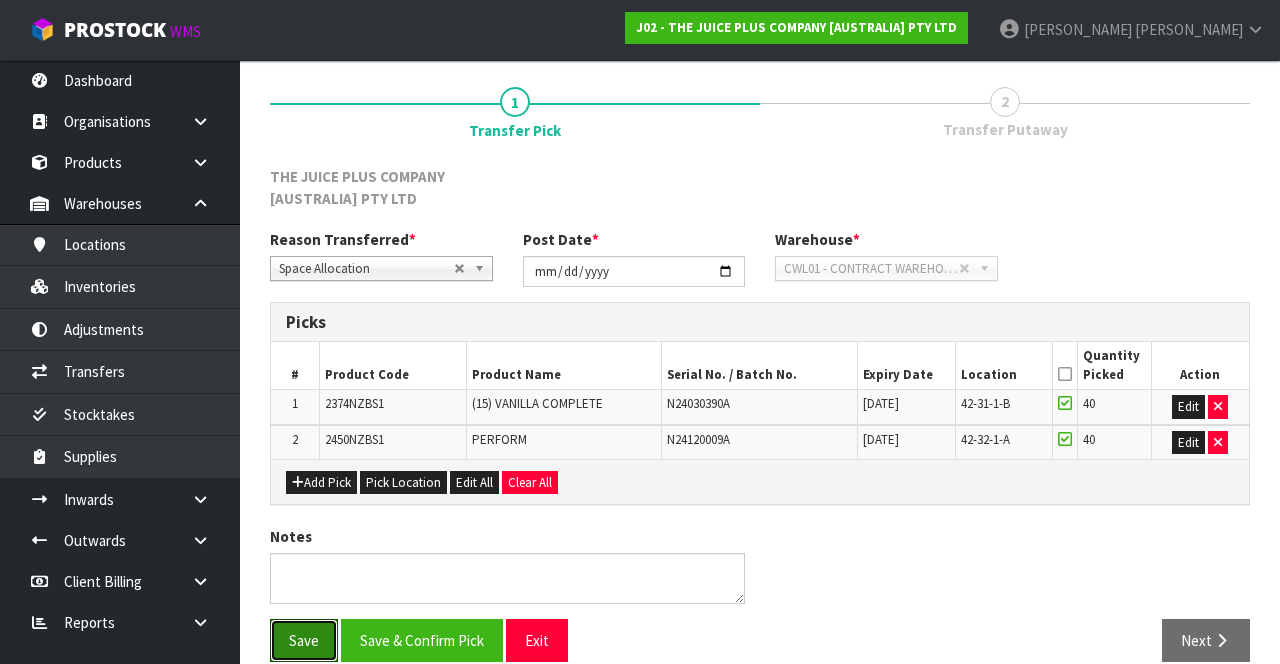 click on "Save" at bounding box center [304, 640] 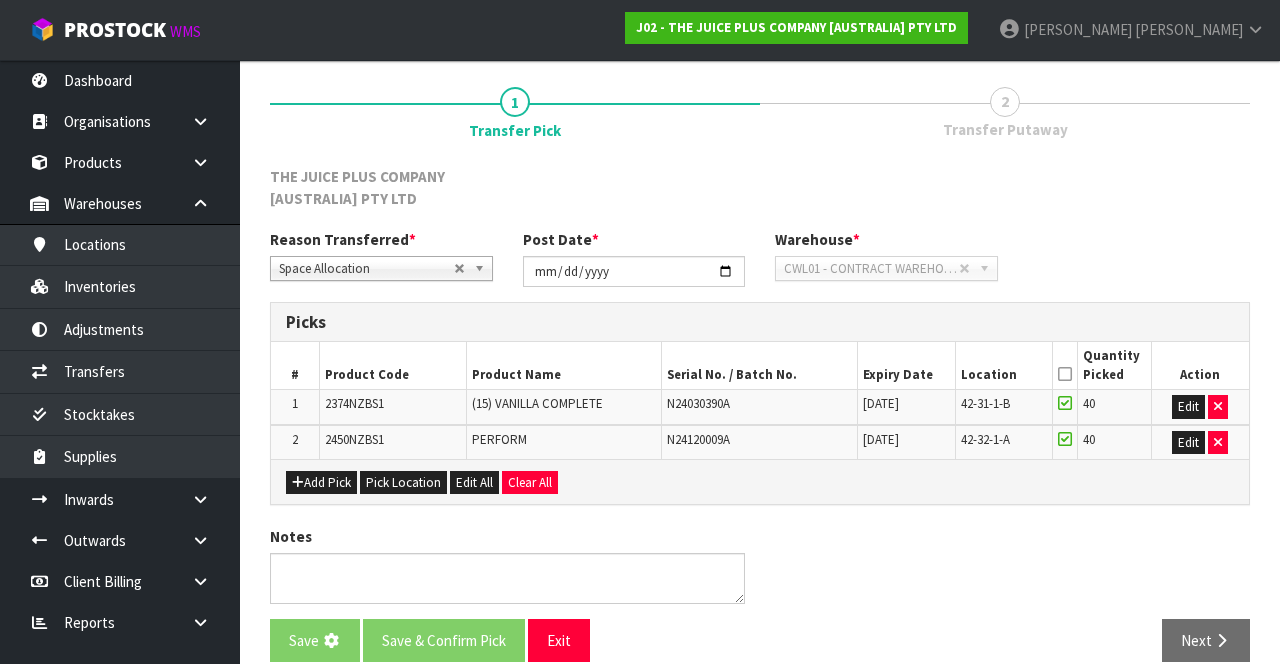 scroll, scrollTop: 0, scrollLeft: 0, axis: both 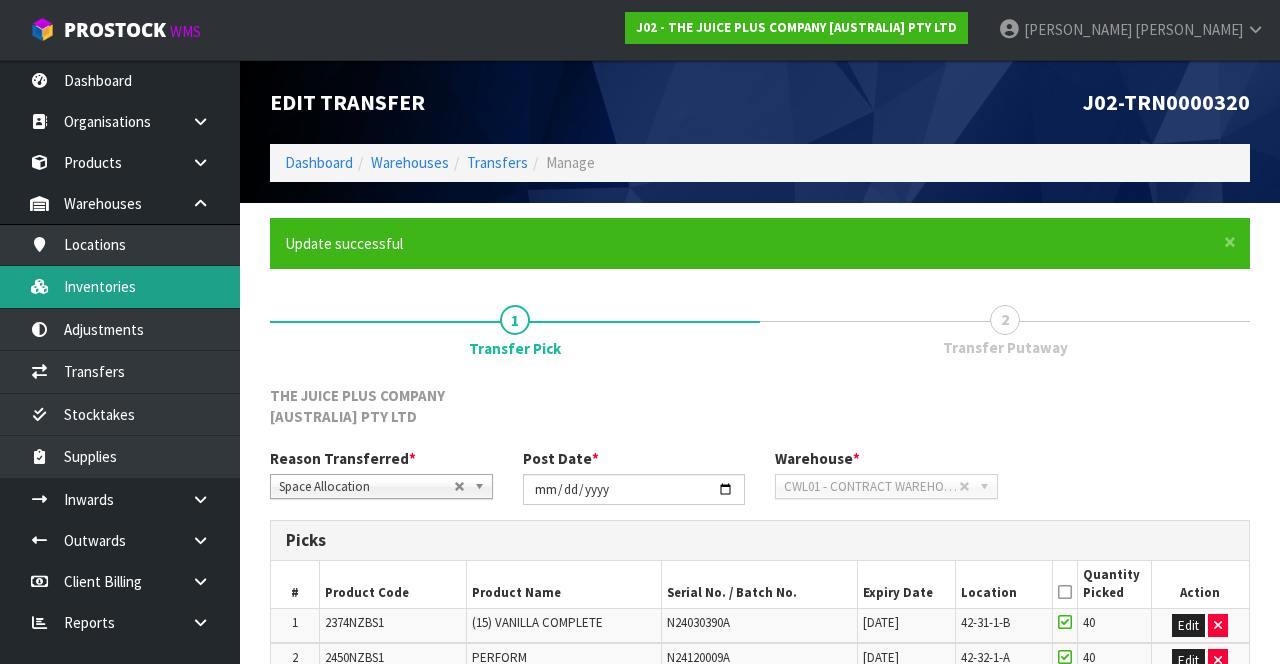 click on "Inventories" at bounding box center [120, 286] 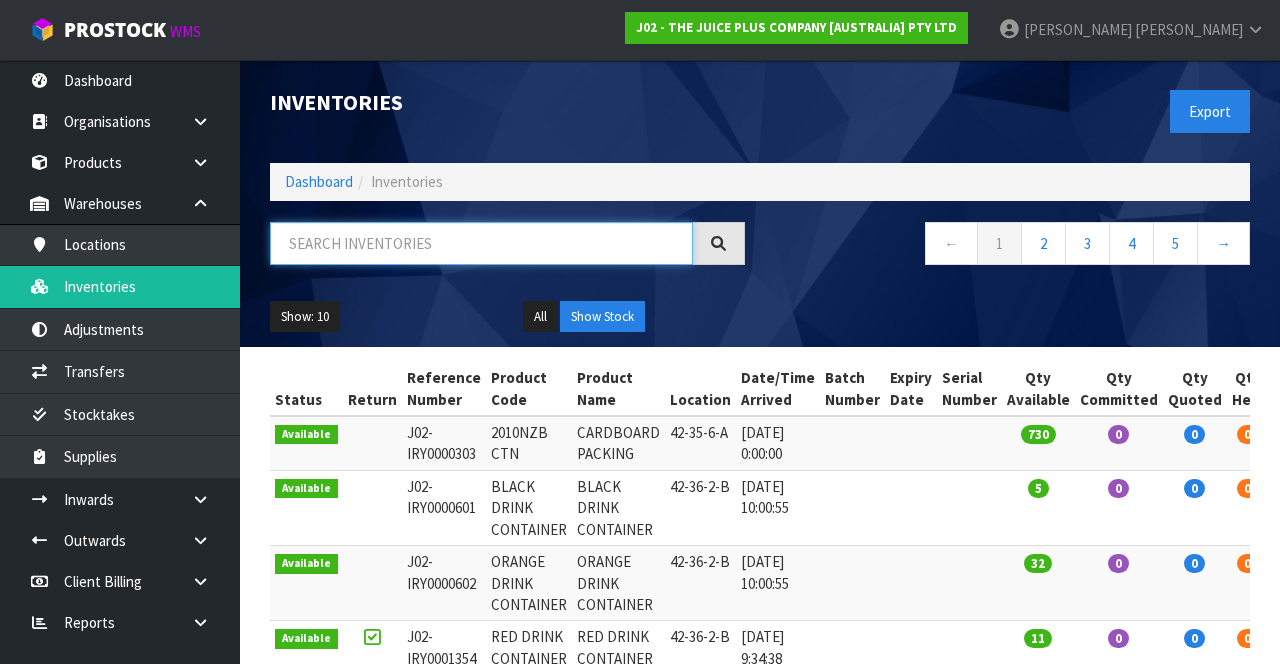 paste on "2376NZBS1" 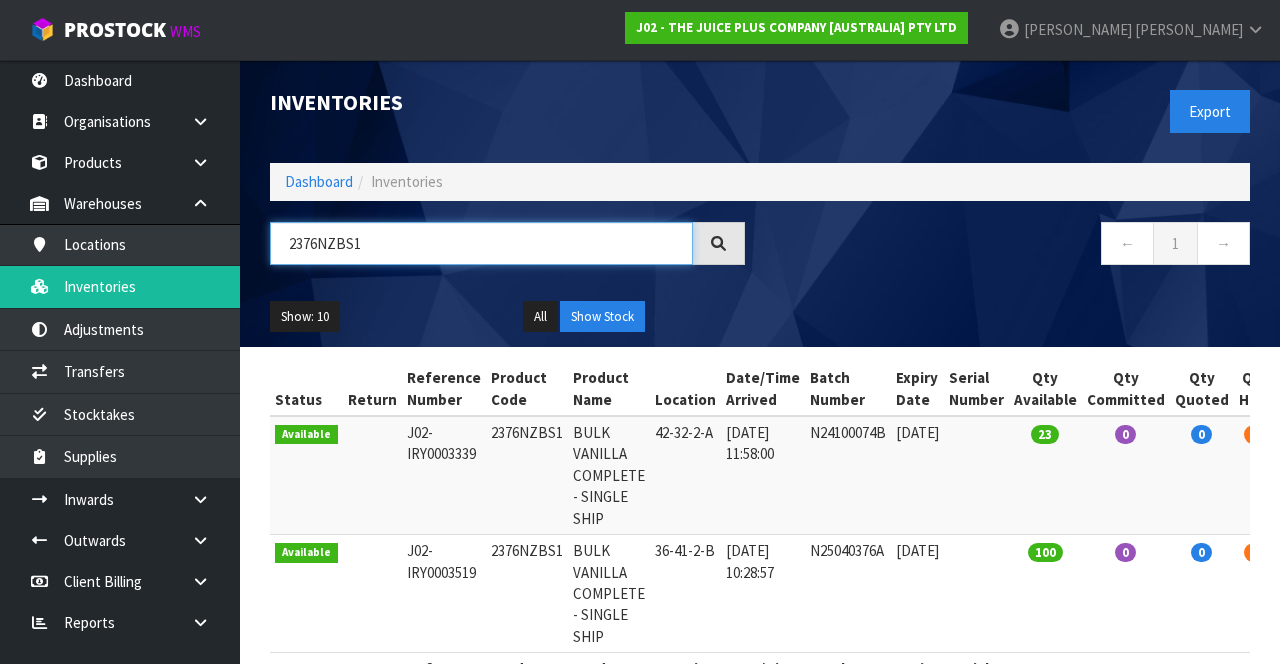 type on "2376NZBS1" 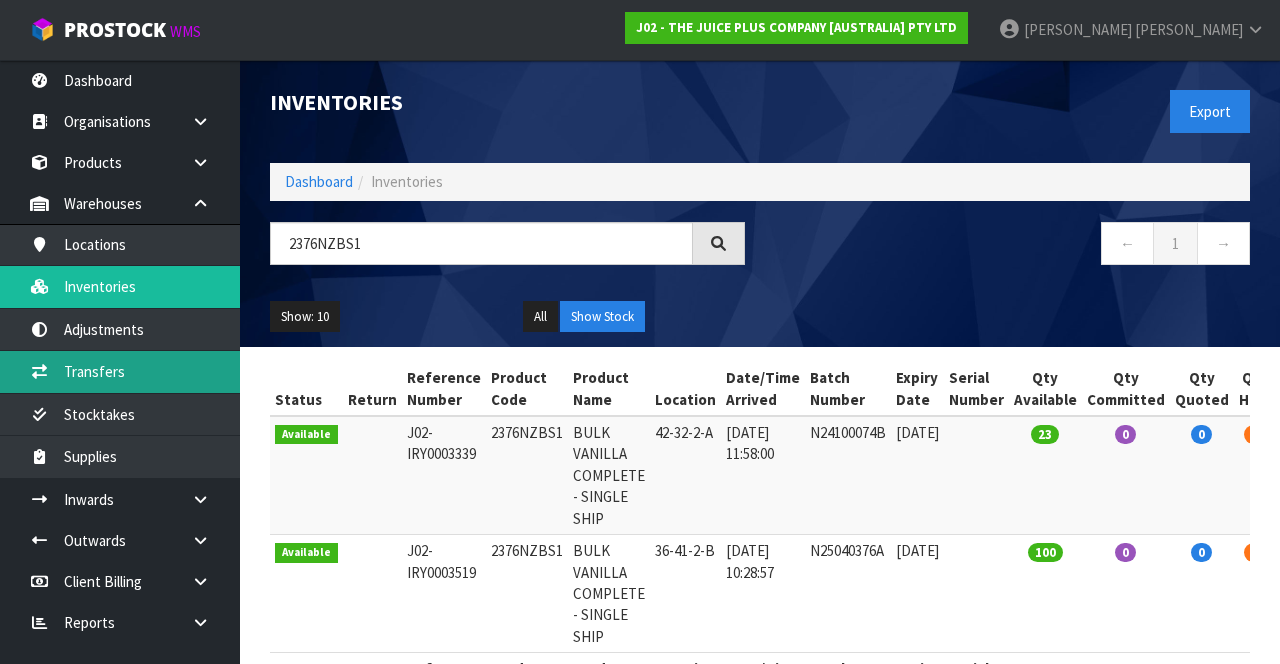 click on "Transfers" at bounding box center [120, 371] 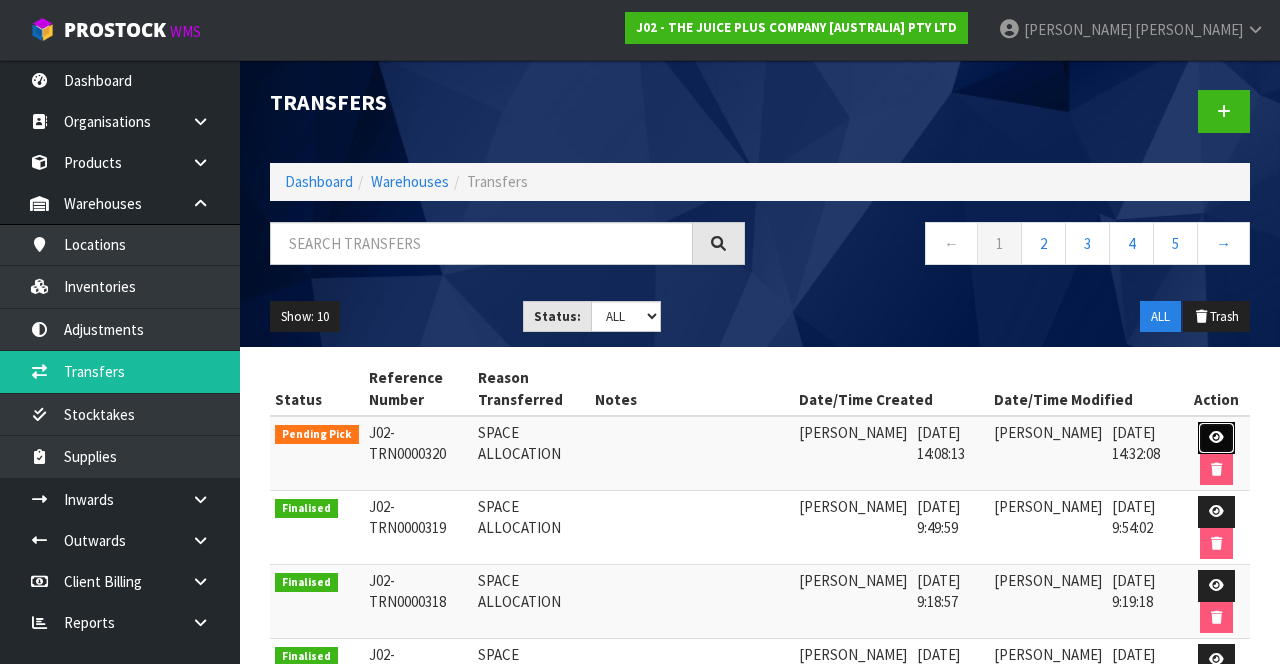 click at bounding box center (1216, 437) 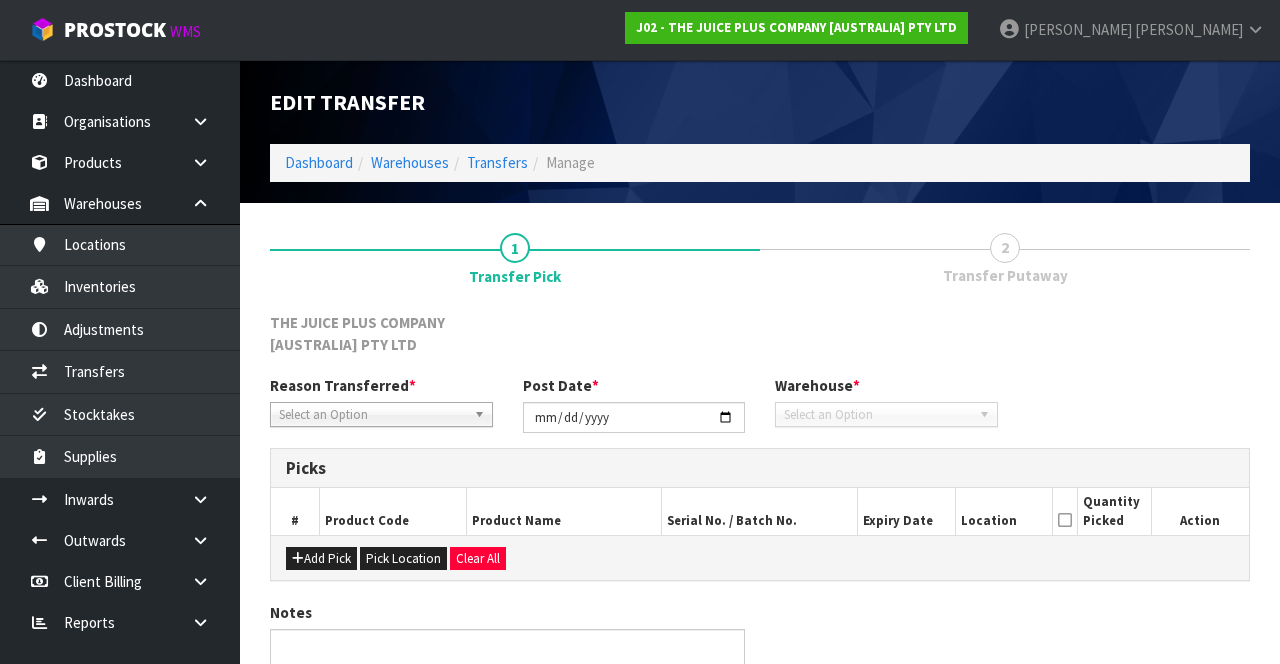 type on "[DATE]" 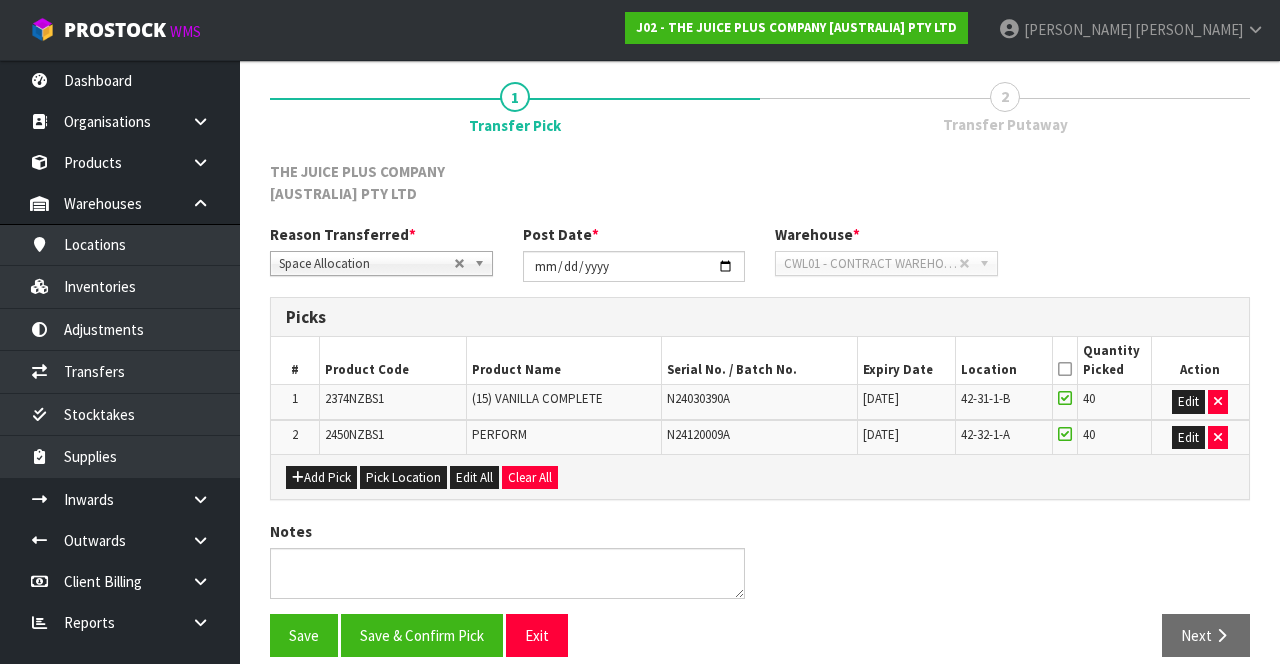 scroll, scrollTop: 168, scrollLeft: 0, axis: vertical 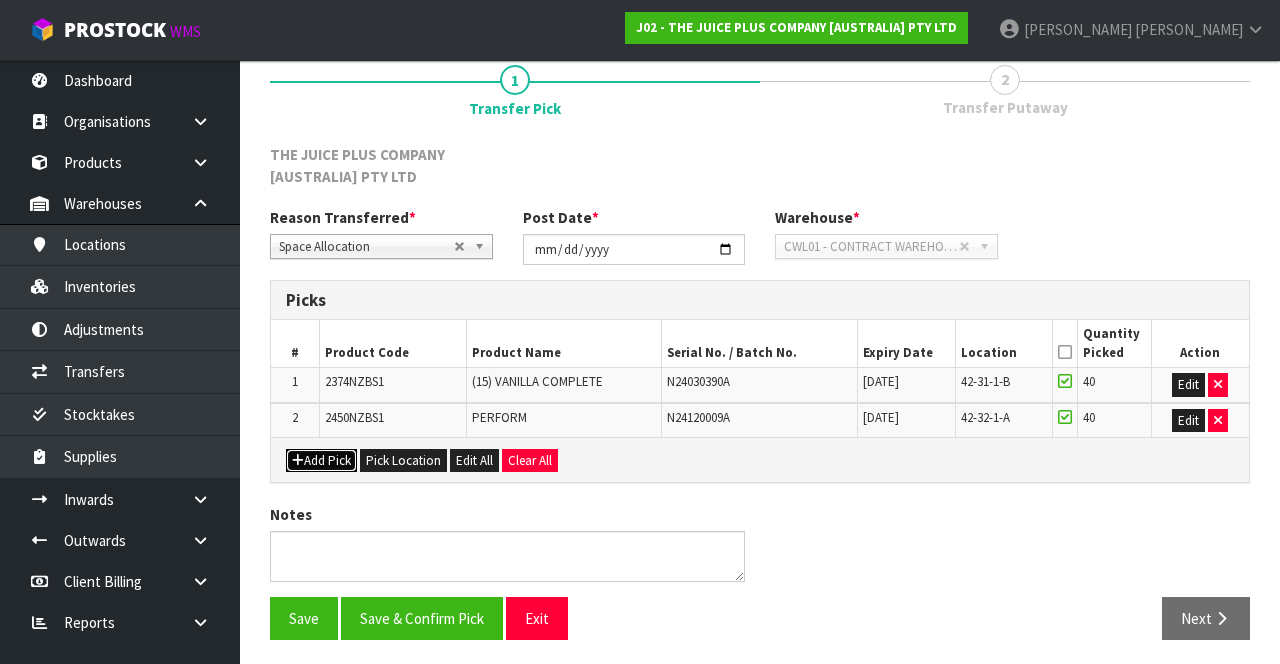 click on "Add Pick" at bounding box center (321, 461) 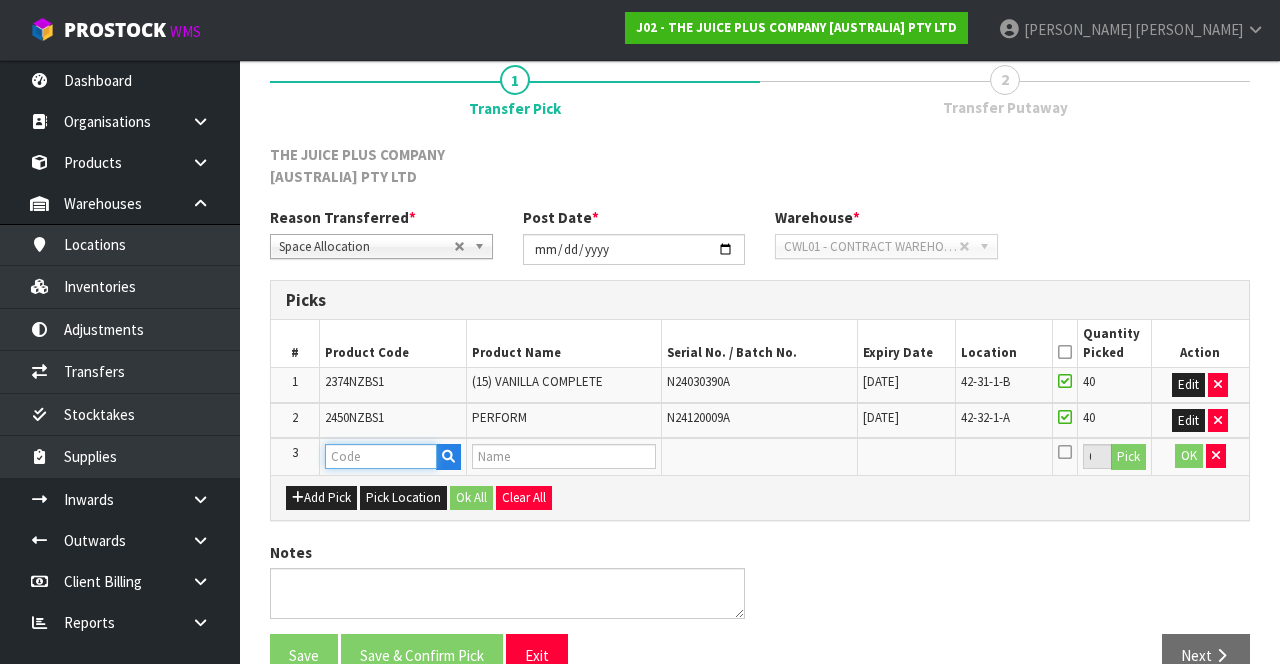 paste on "2376NZBS1" 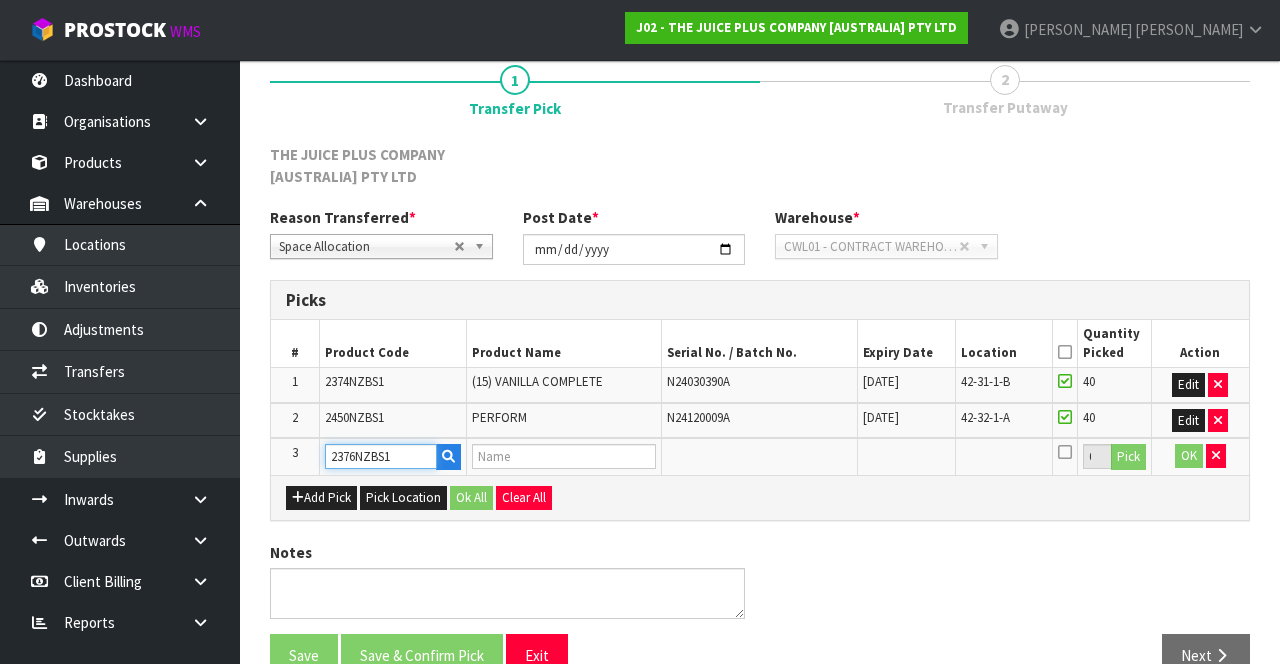 type on "BULK VANILLA COMPLETE - SINGLE SHIP" 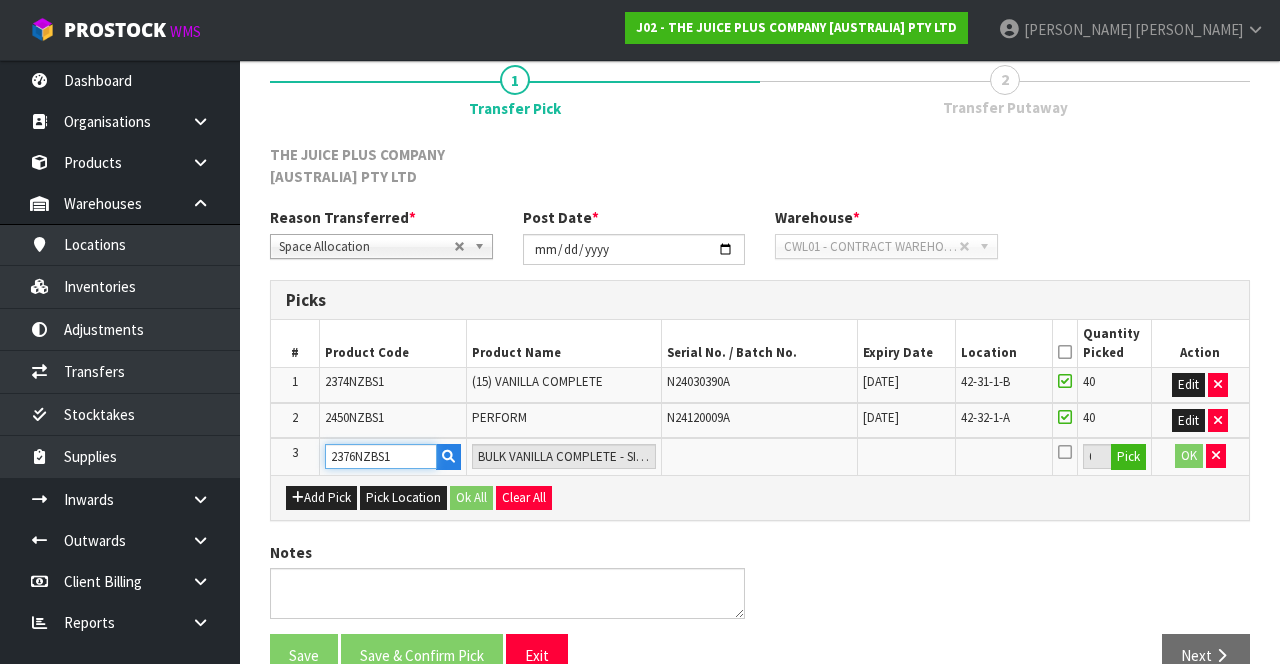 type on "2376NZBS1" 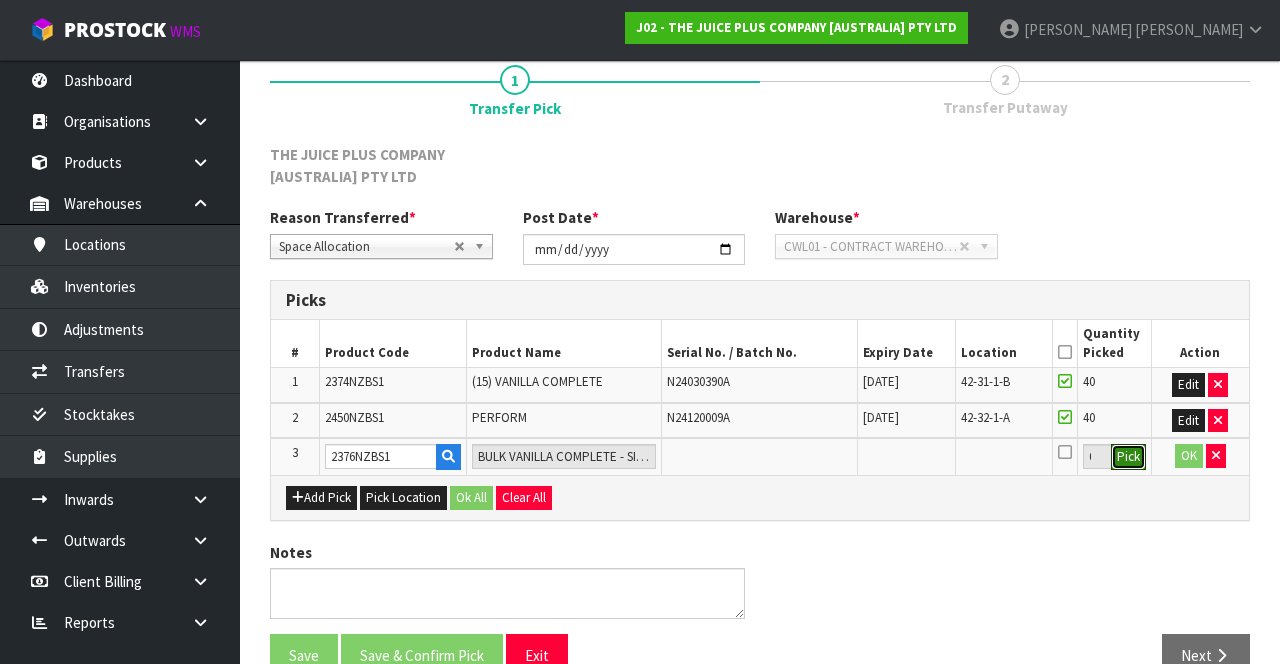 click on "Pick" at bounding box center (1128, 457) 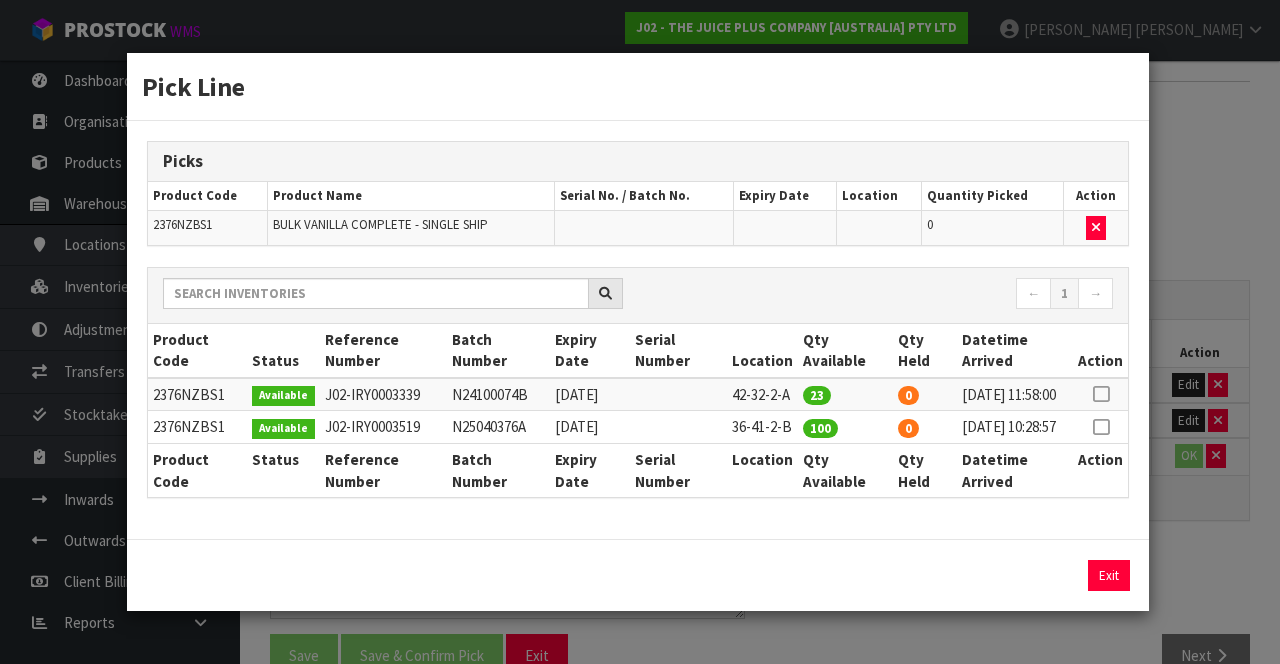 click at bounding box center [1101, 394] 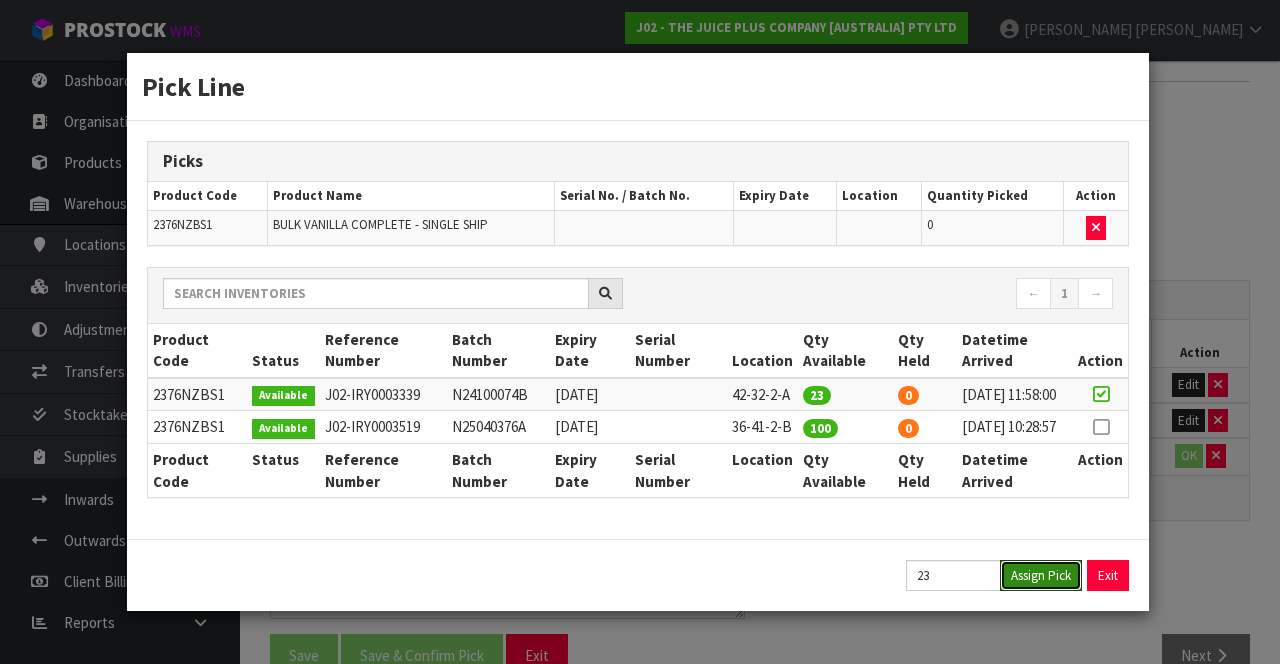 click on "Assign Pick" at bounding box center (1041, 575) 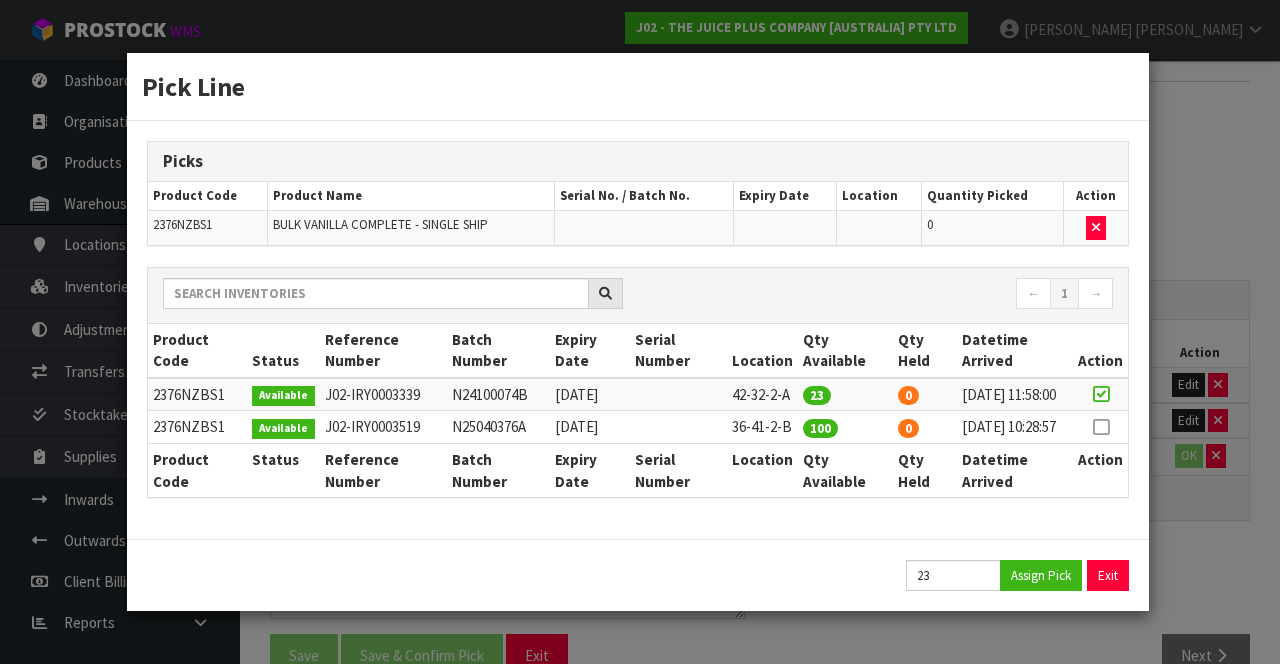 type on "23" 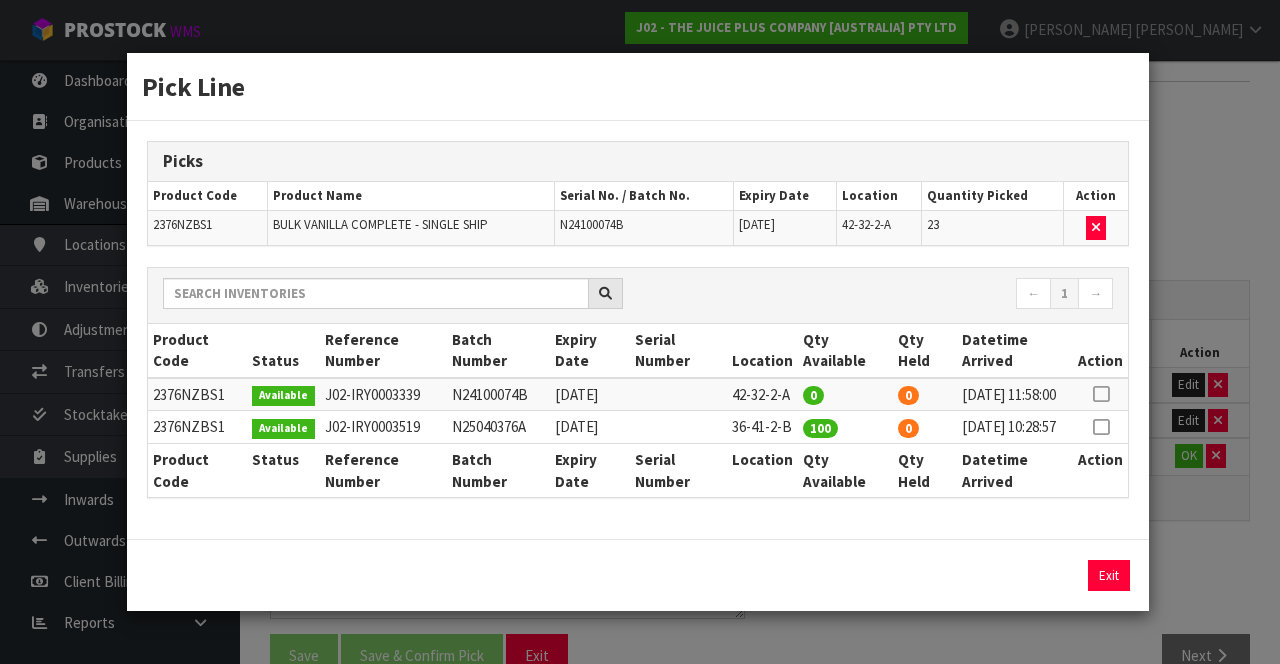 click on "Pick Line
Picks
Product Code
Product Name
Serial No. / Batch No.
Expiry Date
Location
Quantity Picked
Action
2376NZBS1
BULK VANILLA COMPLETE - SINGLE SHIP
N24100074B
[DATE]
42-32-2-A
23
←
1
→
Product Code
Status
Reference Number
Batch Number
Expiry Date
Serial Number
Location
Qty Available
Qty Held
Datetime Arrived
Action" at bounding box center [640, 332] 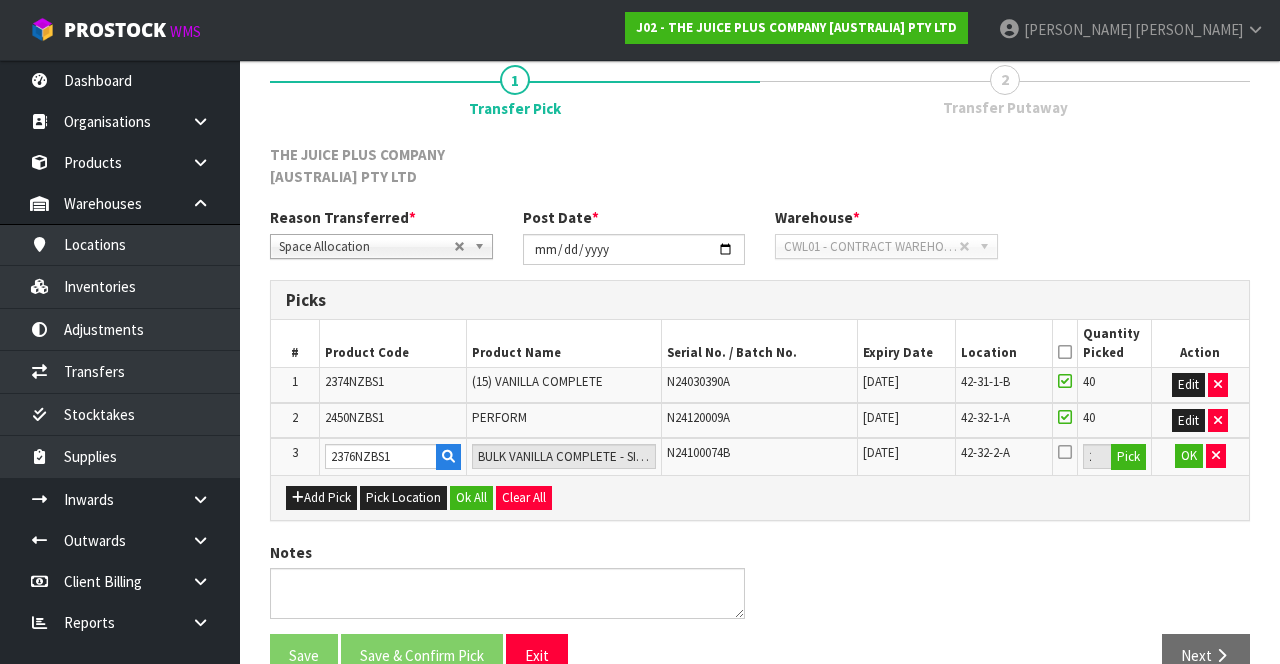 click at bounding box center (1065, 452) 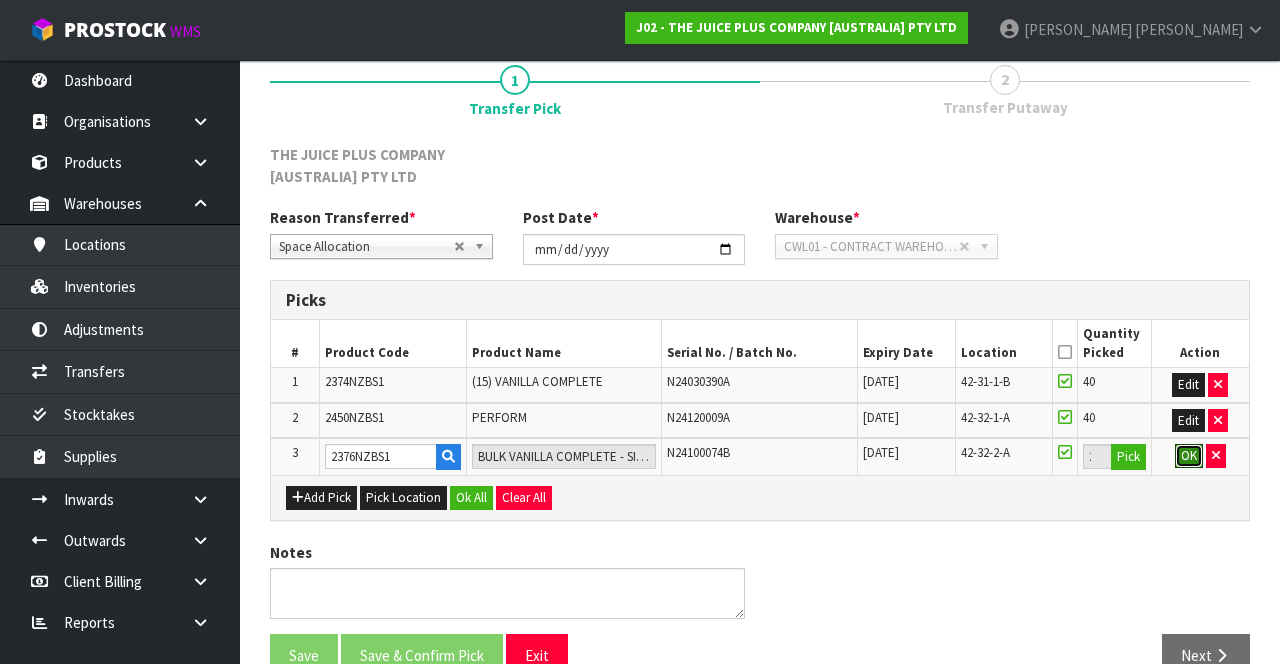 click on "OK" at bounding box center (1189, 456) 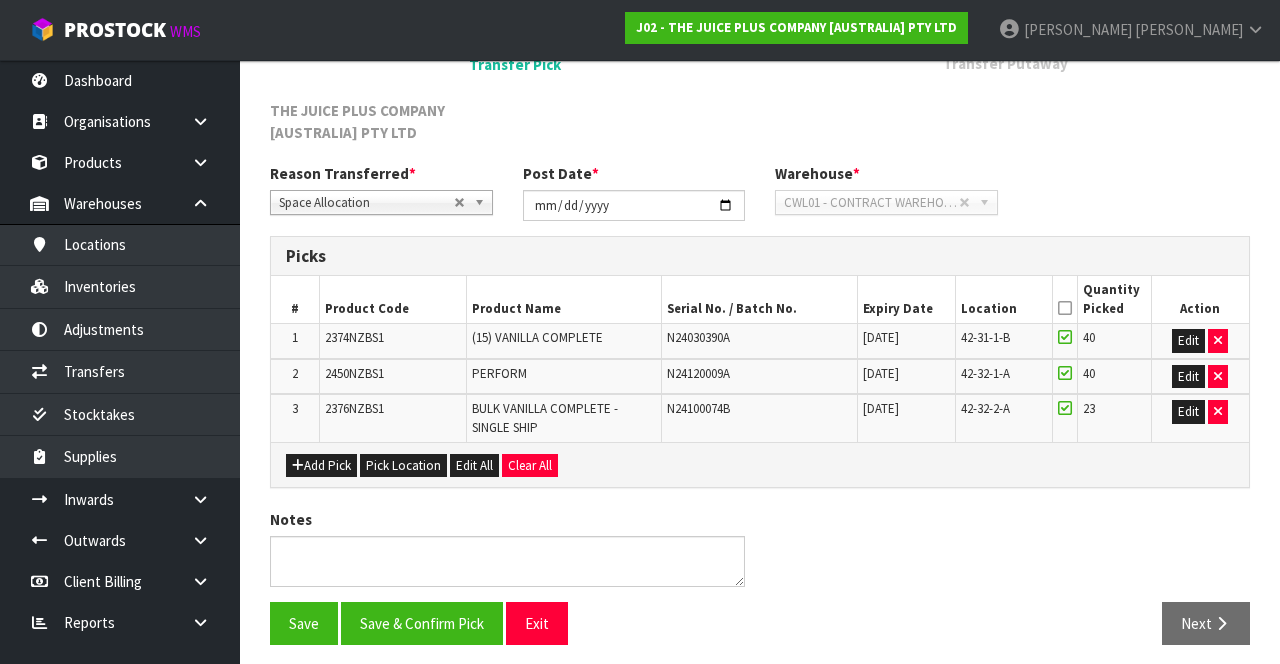 scroll, scrollTop: 214, scrollLeft: 0, axis: vertical 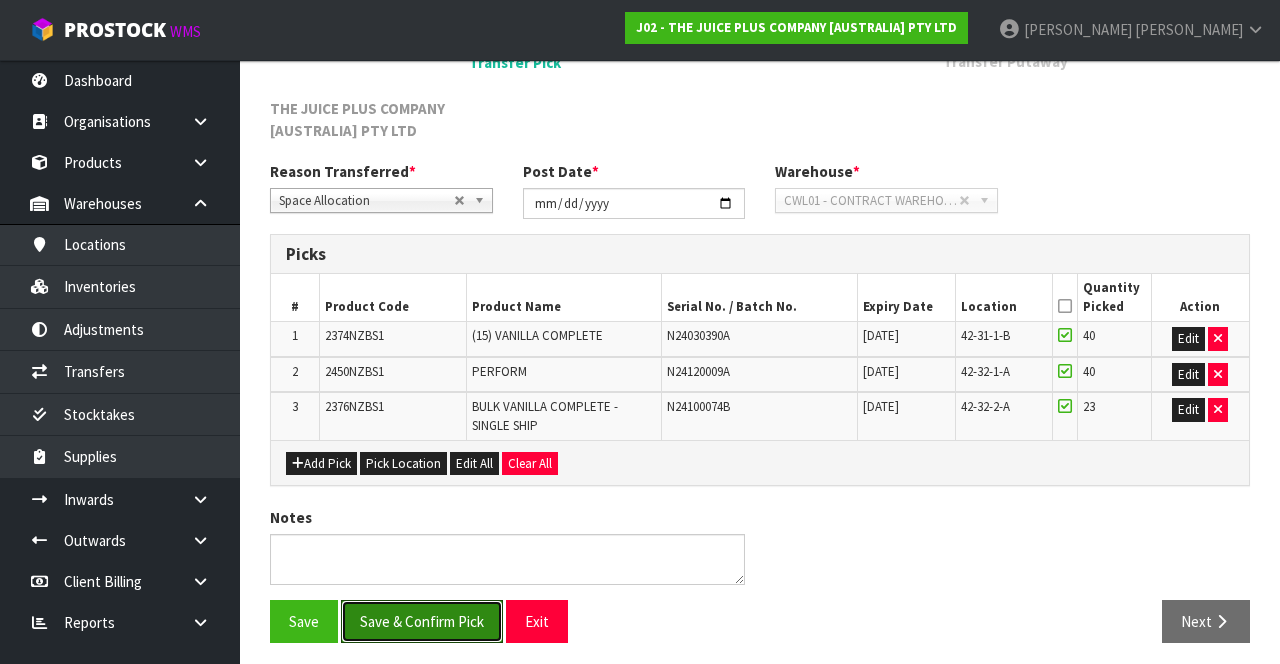 click on "Save & Confirm Pick" at bounding box center [422, 621] 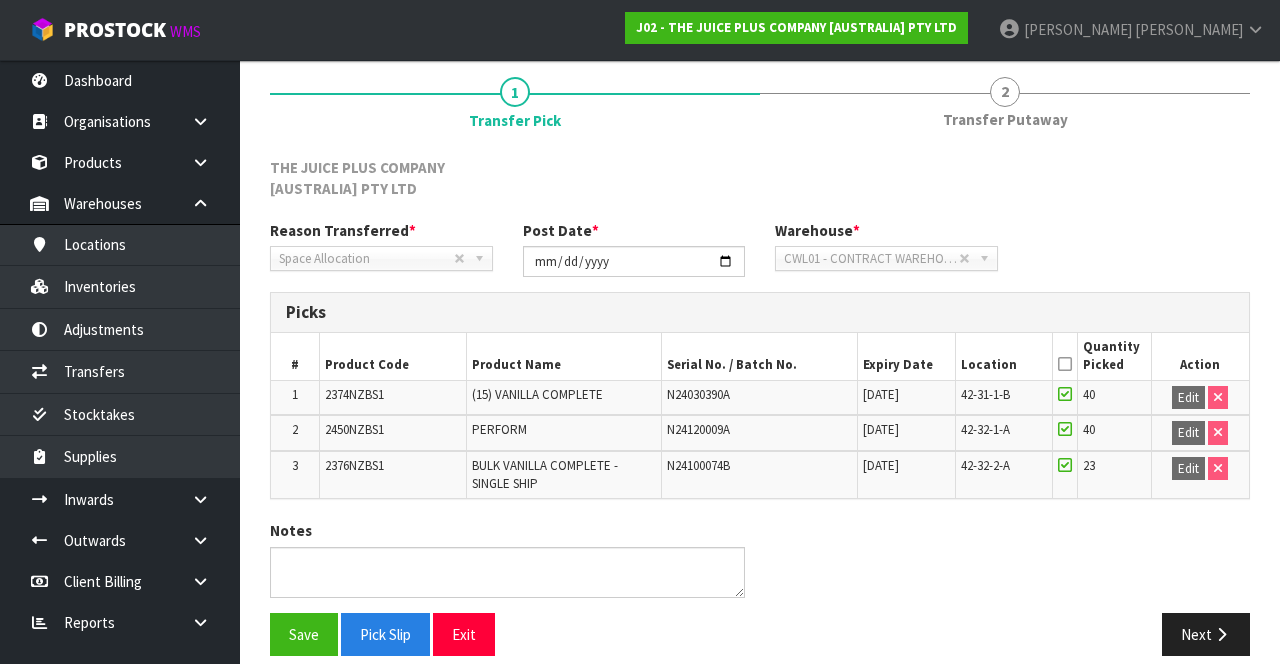 scroll, scrollTop: 246, scrollLeft: 0, axis: vertical 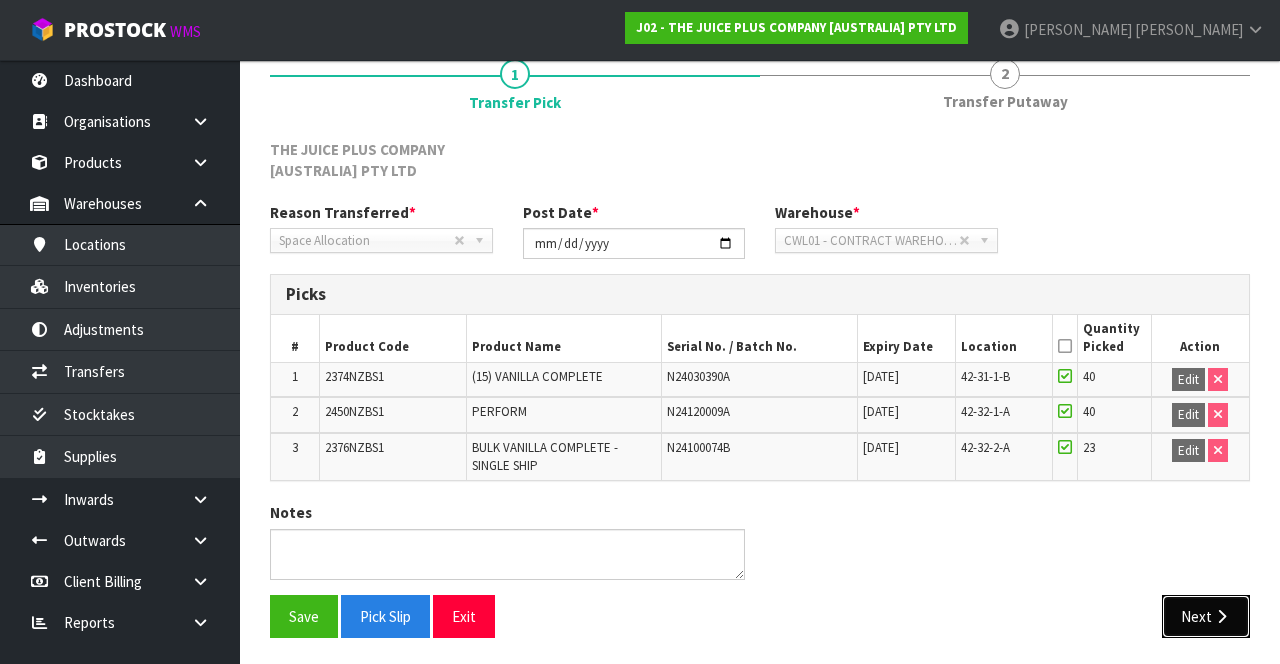 click on "Next" at bounding box center (1206, 616) 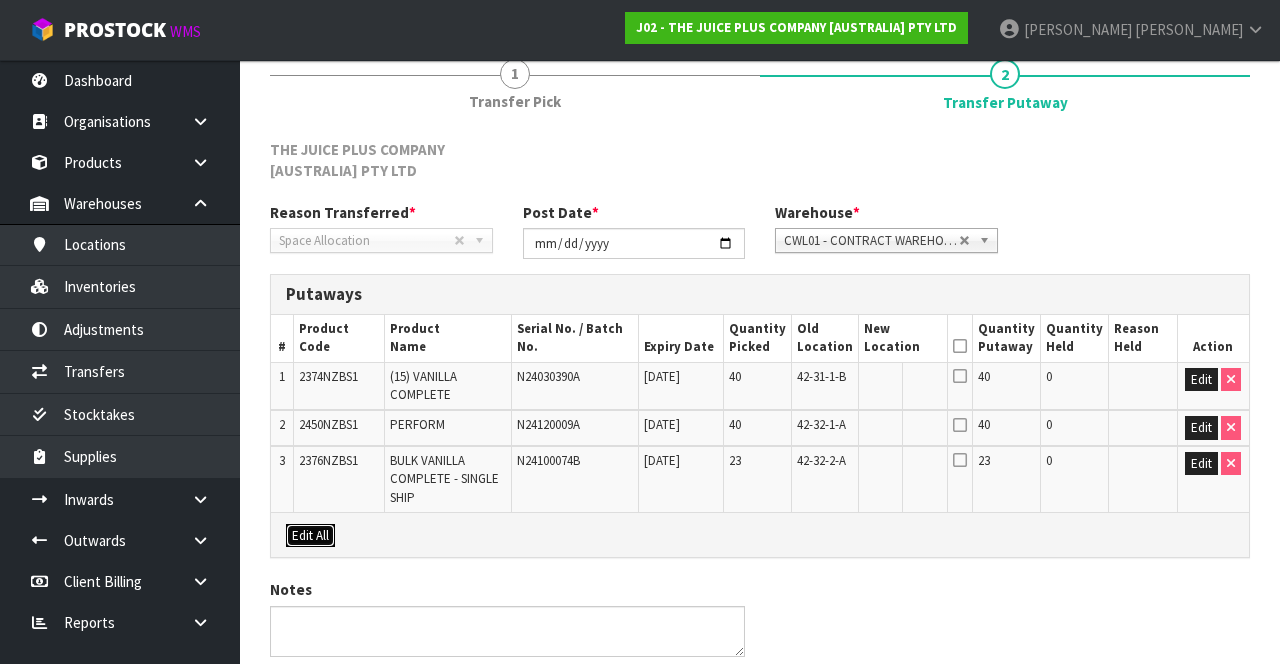 click on "Edit All" at bounding box center (310, 536) 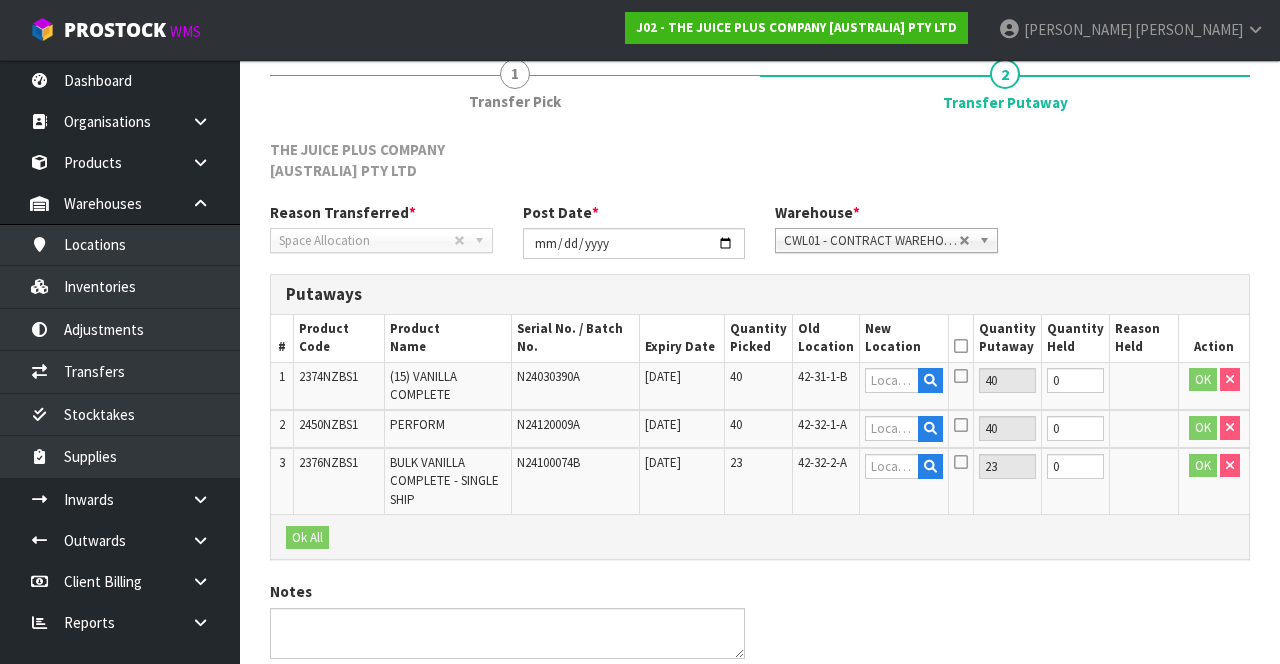scroll, scrollTop: 86, scrollLeft: 0, axis: vertical 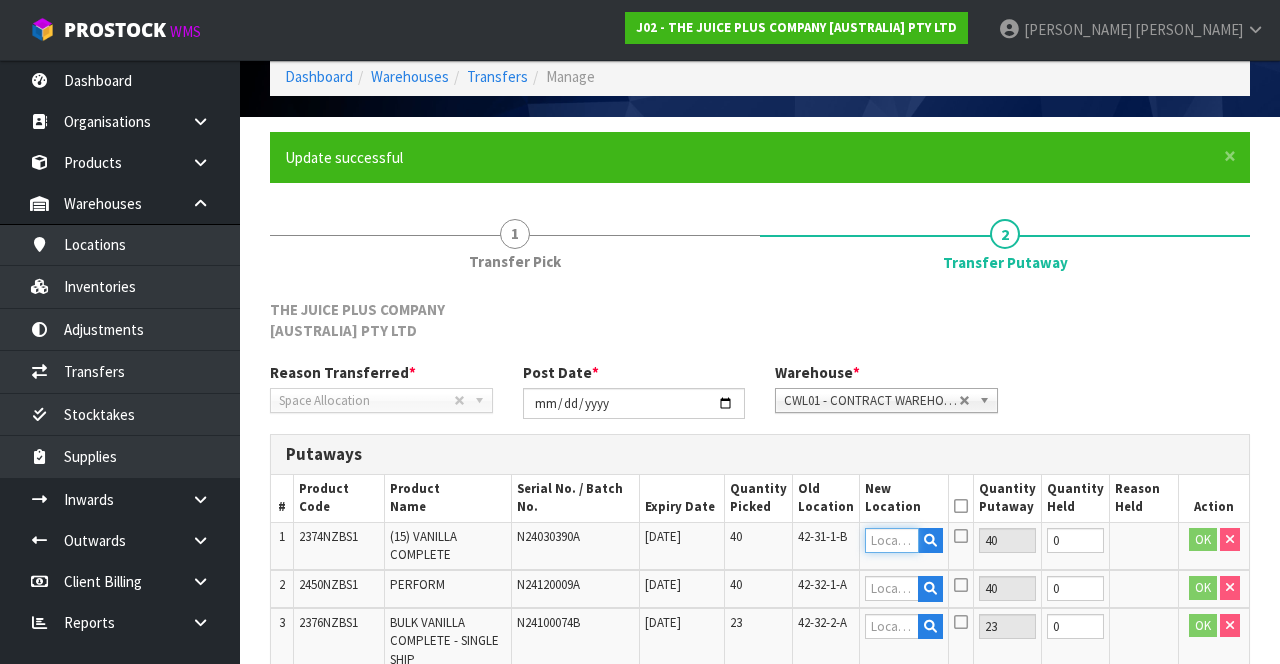 click at bounding box center (892, 540) 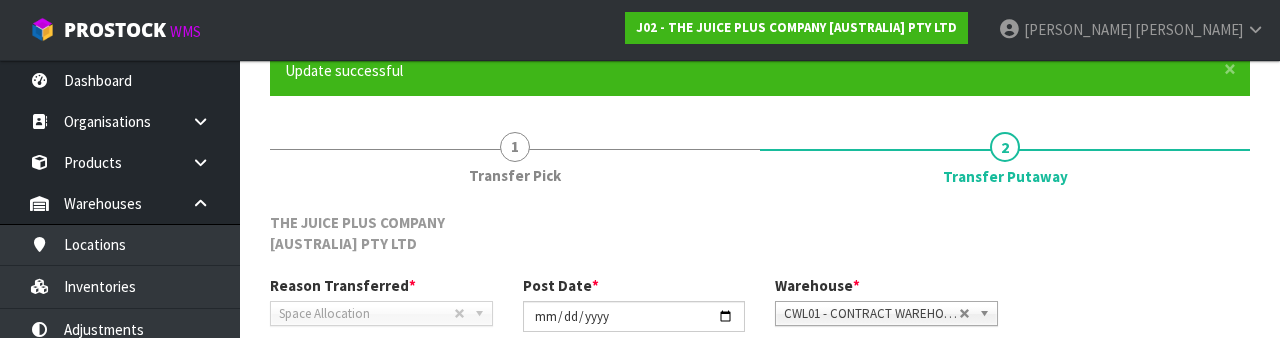scroll, scrollTop: 444, scrollLeft: 0, axis: vertical 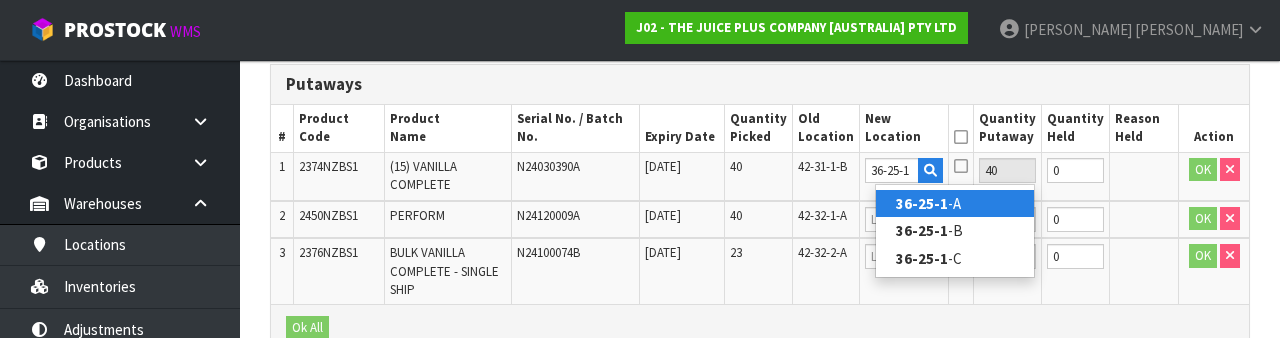 click on "36-25-1 -A" at bounding box center [955, 203] 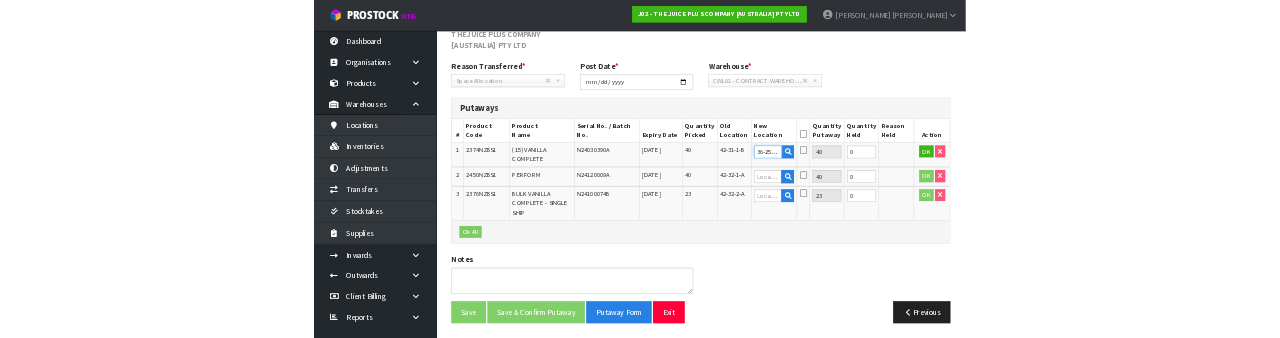scroll, scrollTop: 444, scrollLeft: 0, axis: vertical 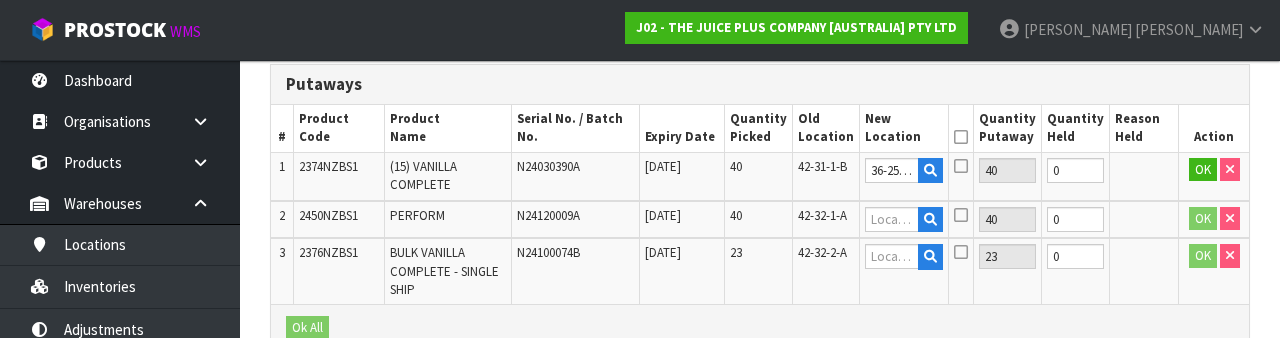 click at bounding box center [961, 166] 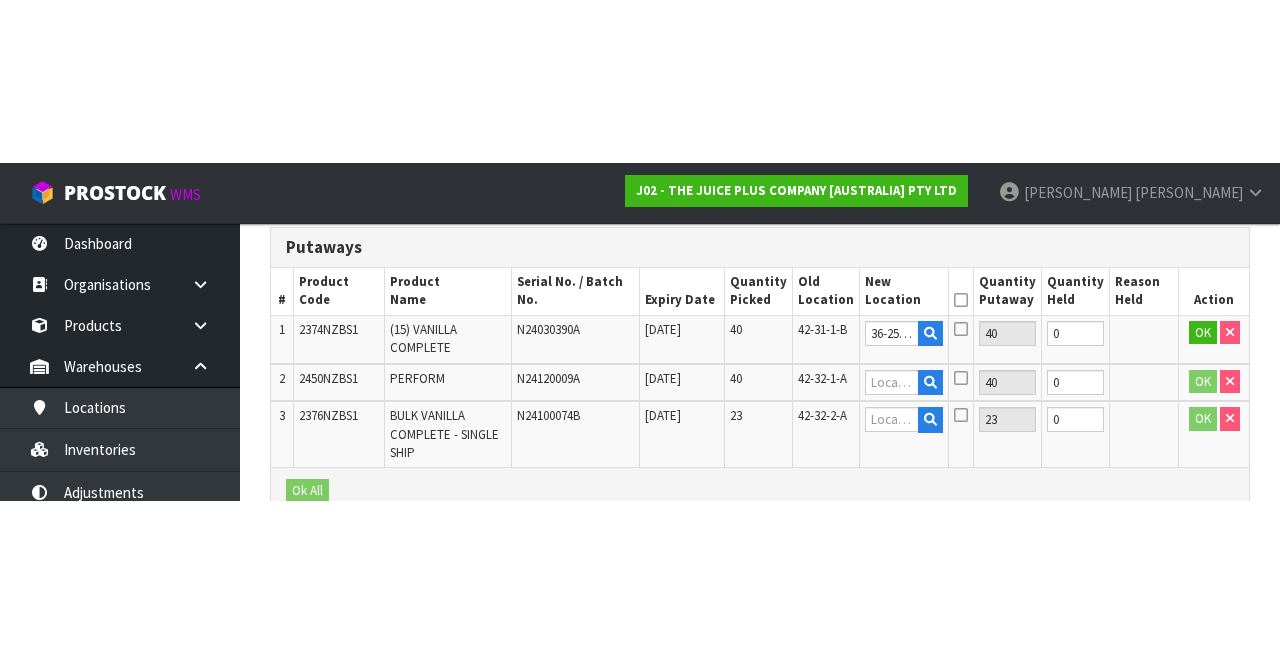 scroll, scrollTop: 336, scrollLeft: 0, axis: vertical 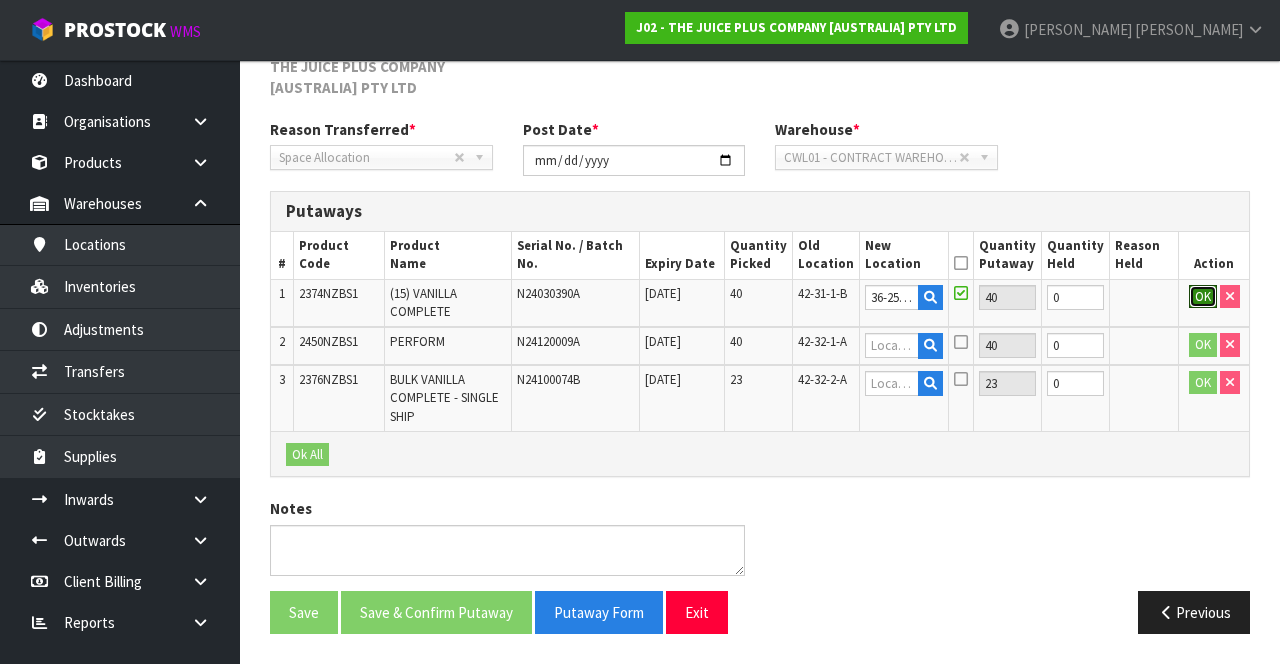 click on "OK" at bounding box center [1203, 297] 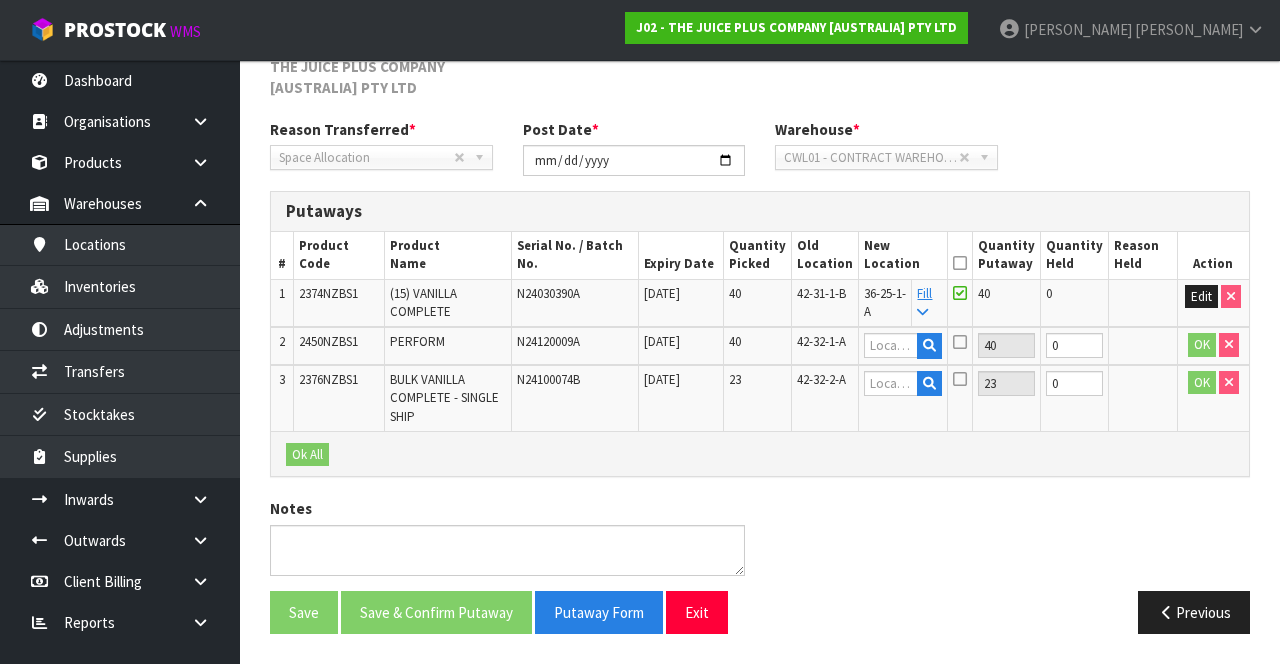 click at bounding box center (960, 263) 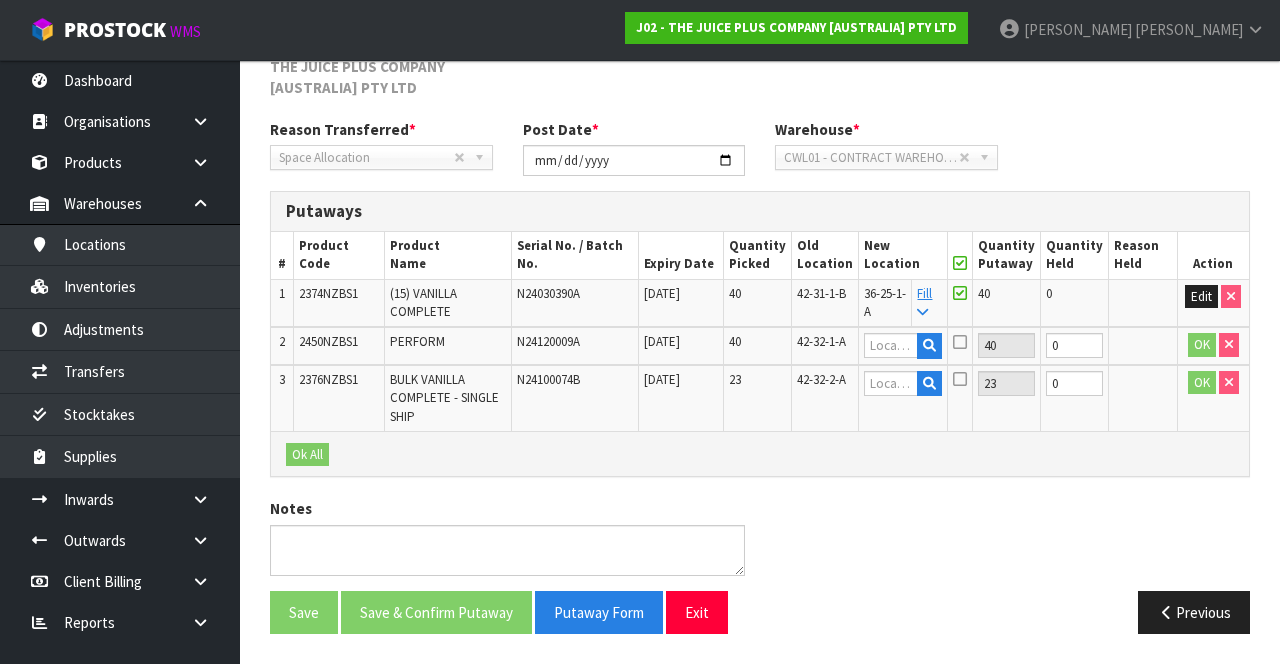 click on "Fill" at bounding box center [924, 302] 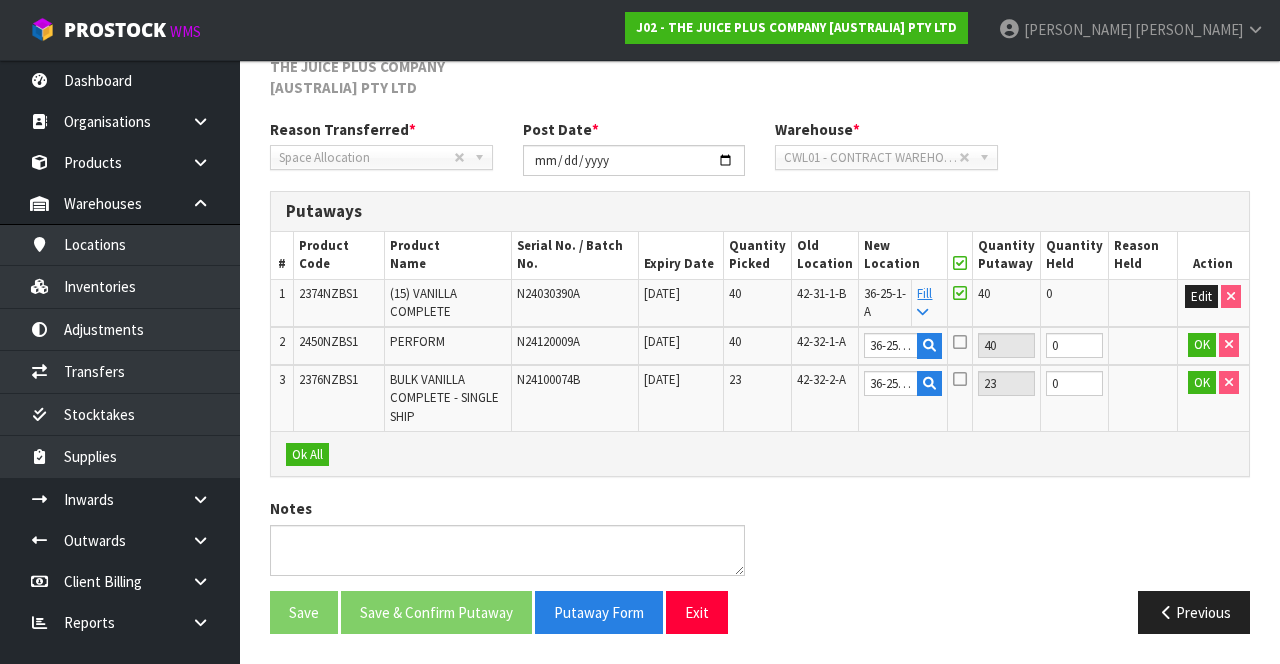 click at bounding box center [960, 263] 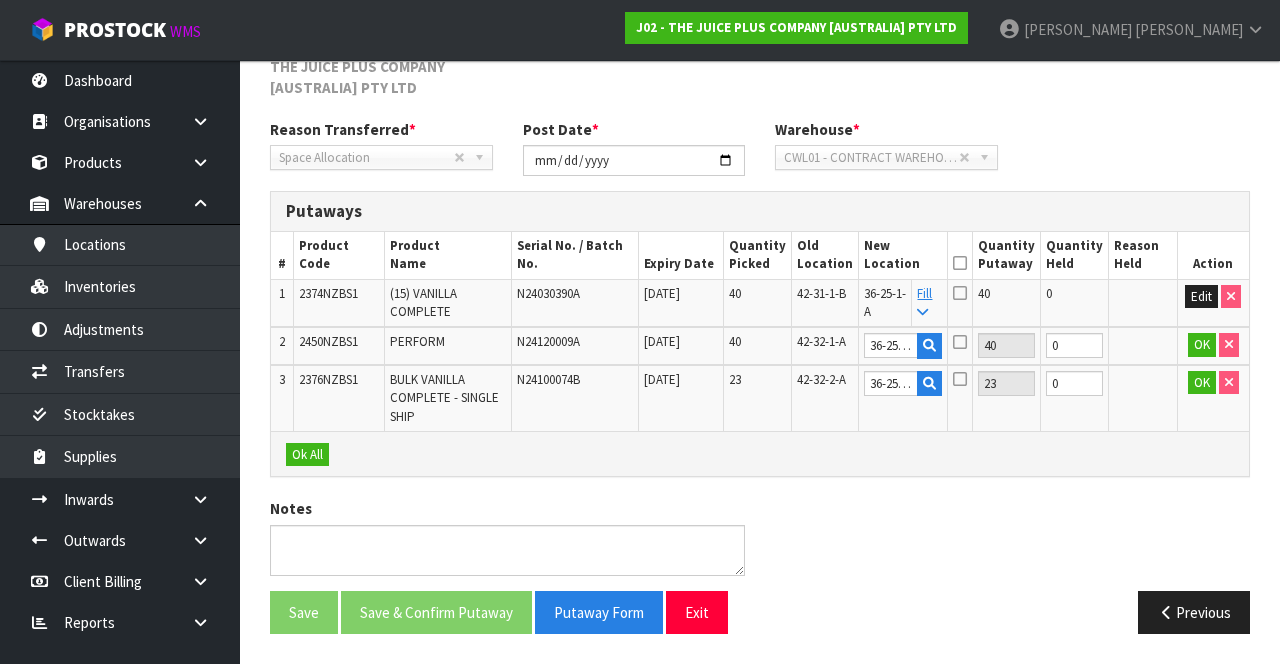 click at bounding box center (960, 263) 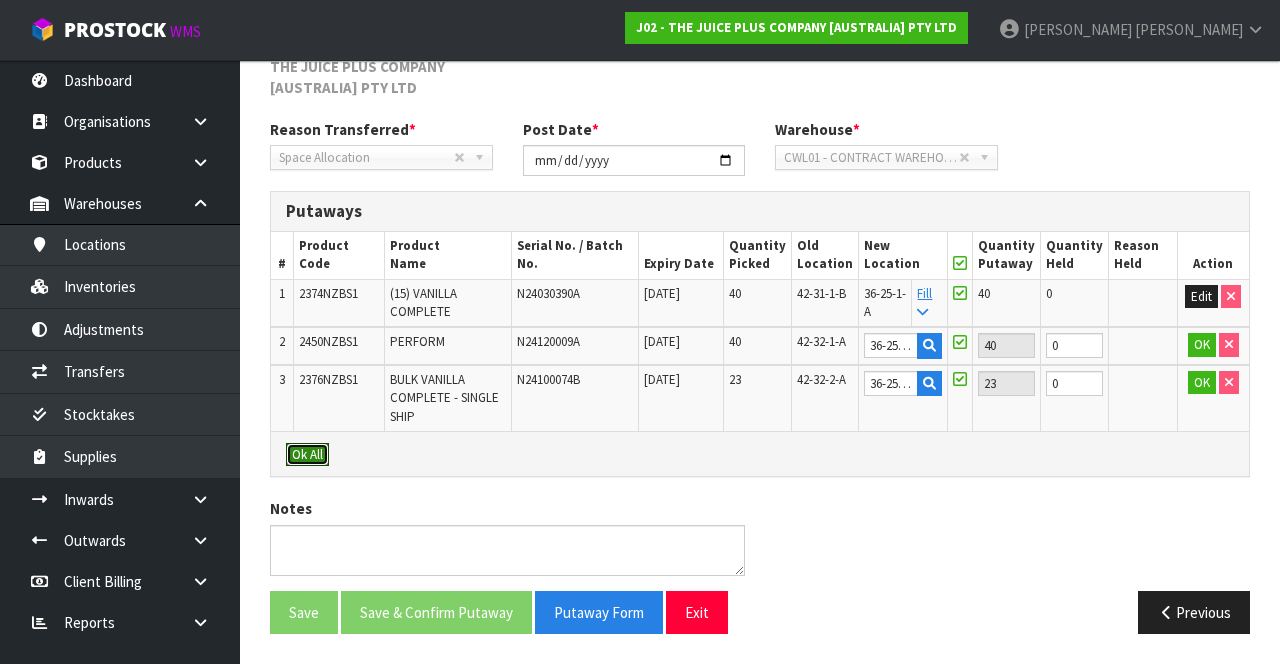 click on "Ok All" at bounding box center [307, 455] 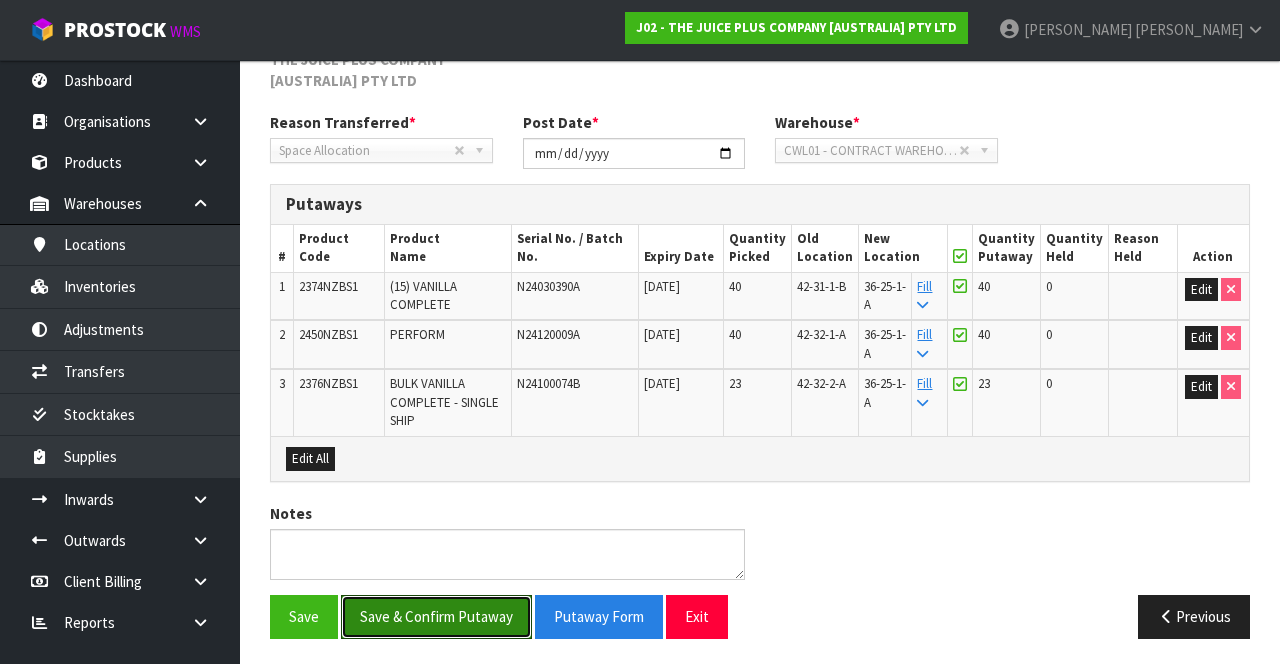 click on "Save & Confirm Putaway" at bounding box center (436, 616) 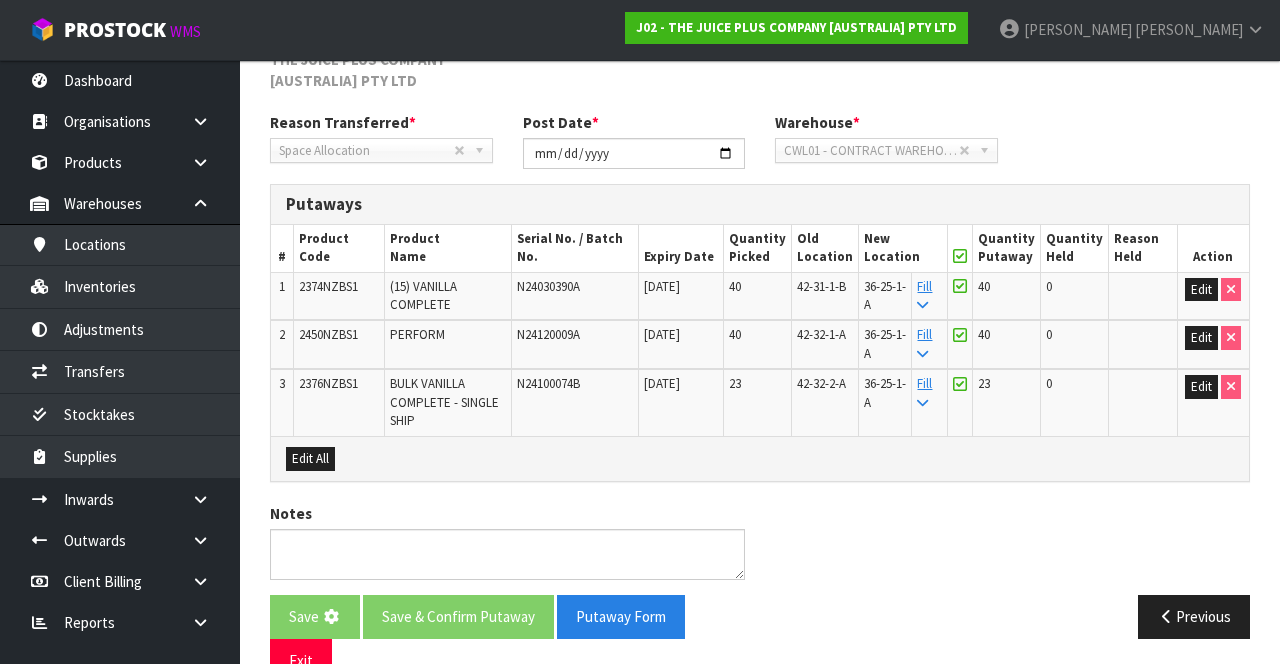 scroll, scrollTop: 0, scrollLeft: 0, axis: both 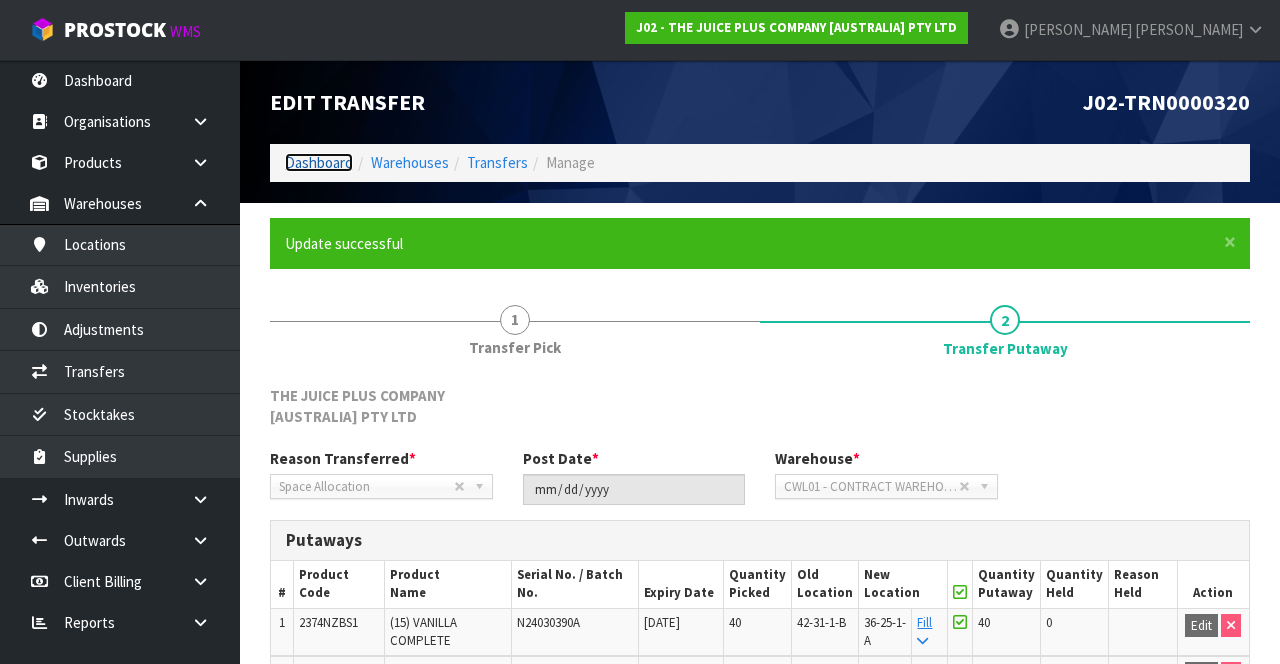 click on "Dashboard" at bounding box center (319, 162) 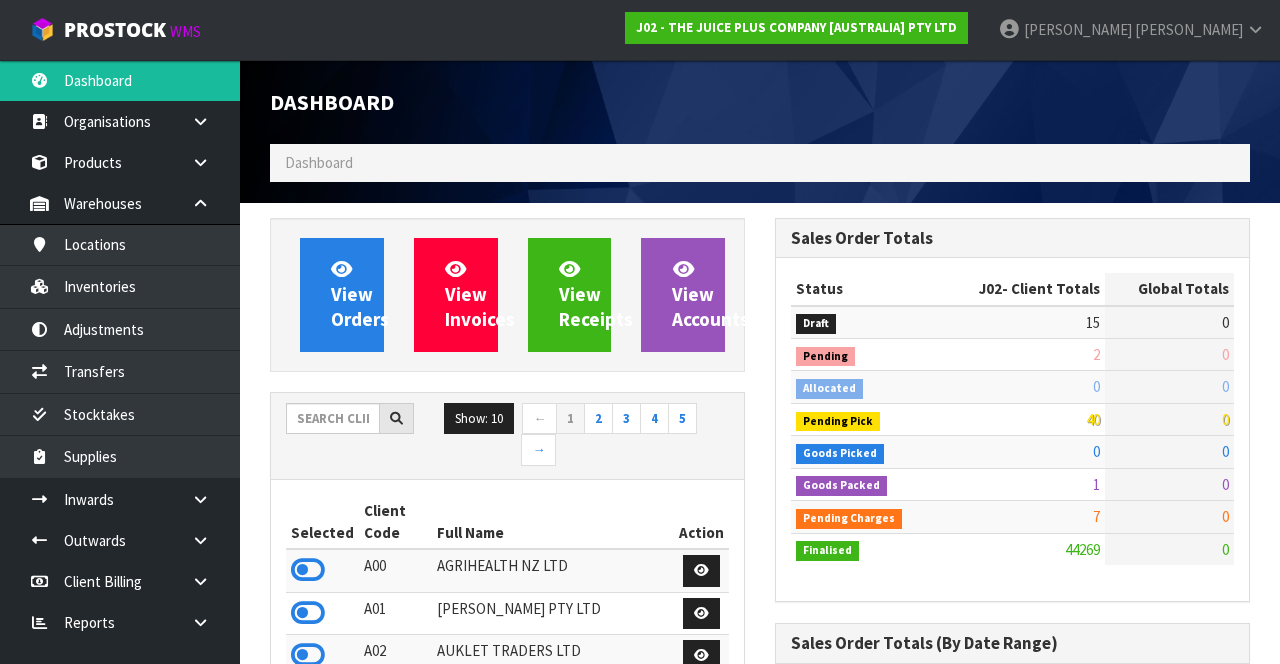 scroll, scrollTop: 998429, scrollLeft: 999494, axis: both 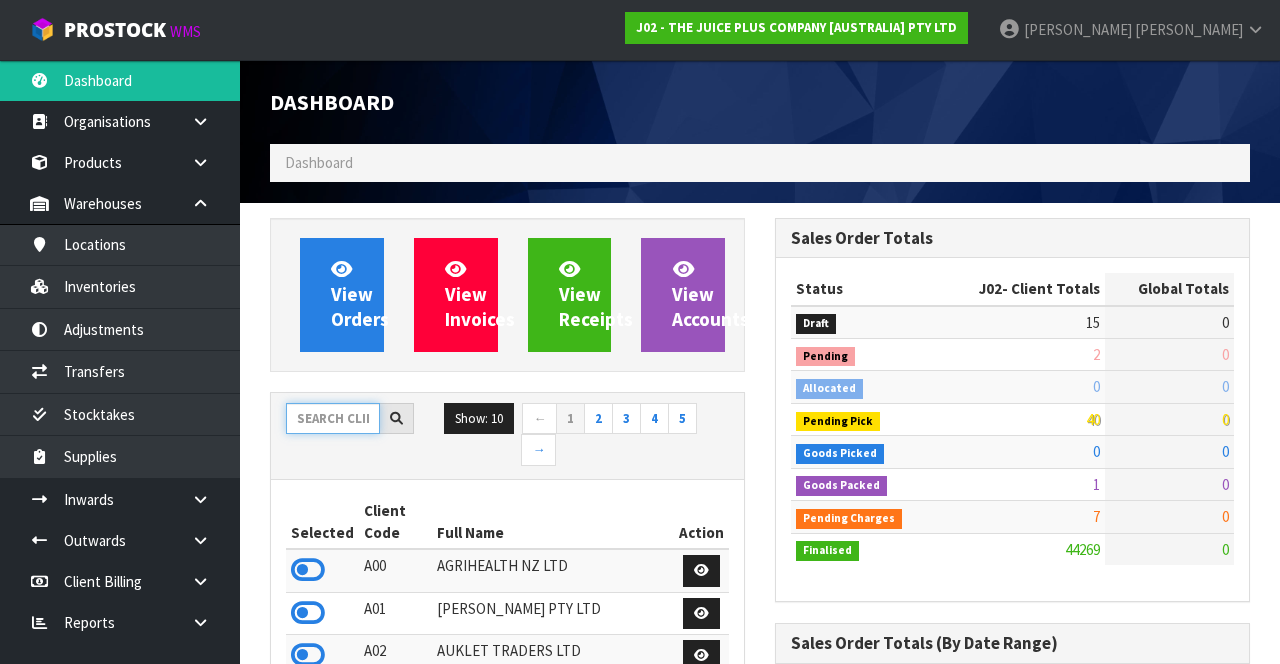 click at bounding box center [333, 418] 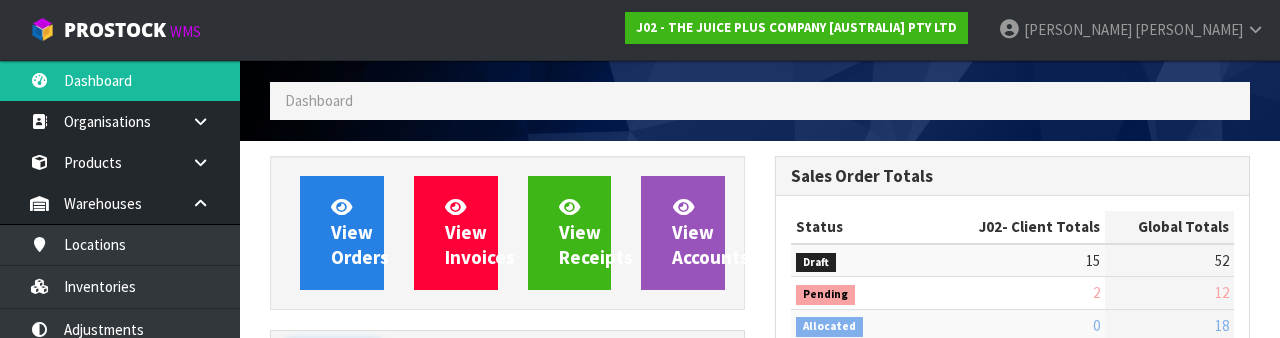 scroll, scrollTop: 235, scrollLeft: 0, axis: vertical 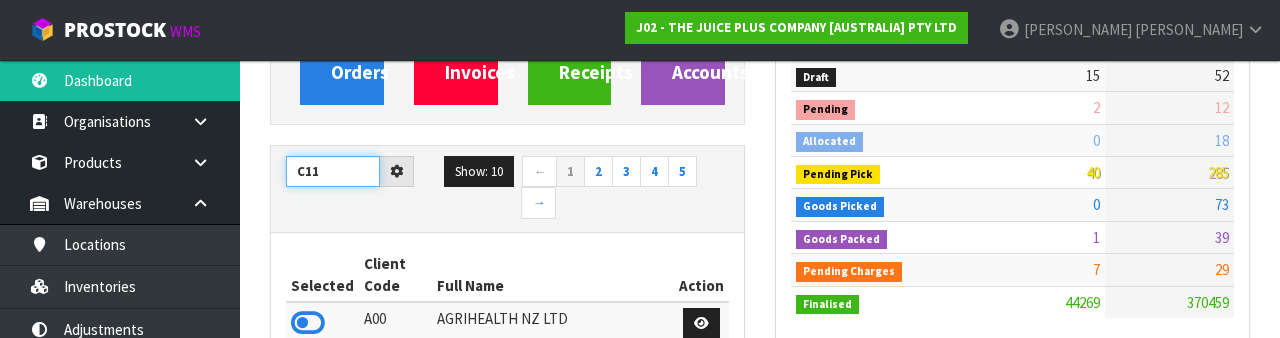 type on "C11" 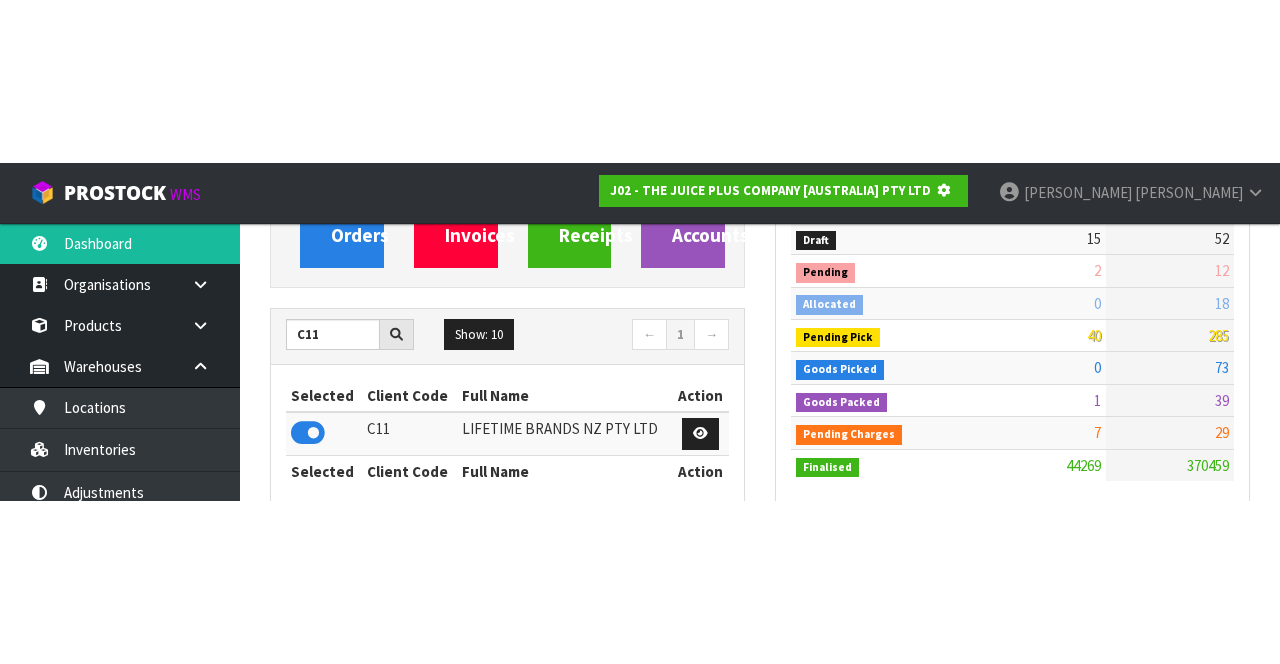 scroll, scrollTop: 247, scrollLeft: 0, axis: vertical 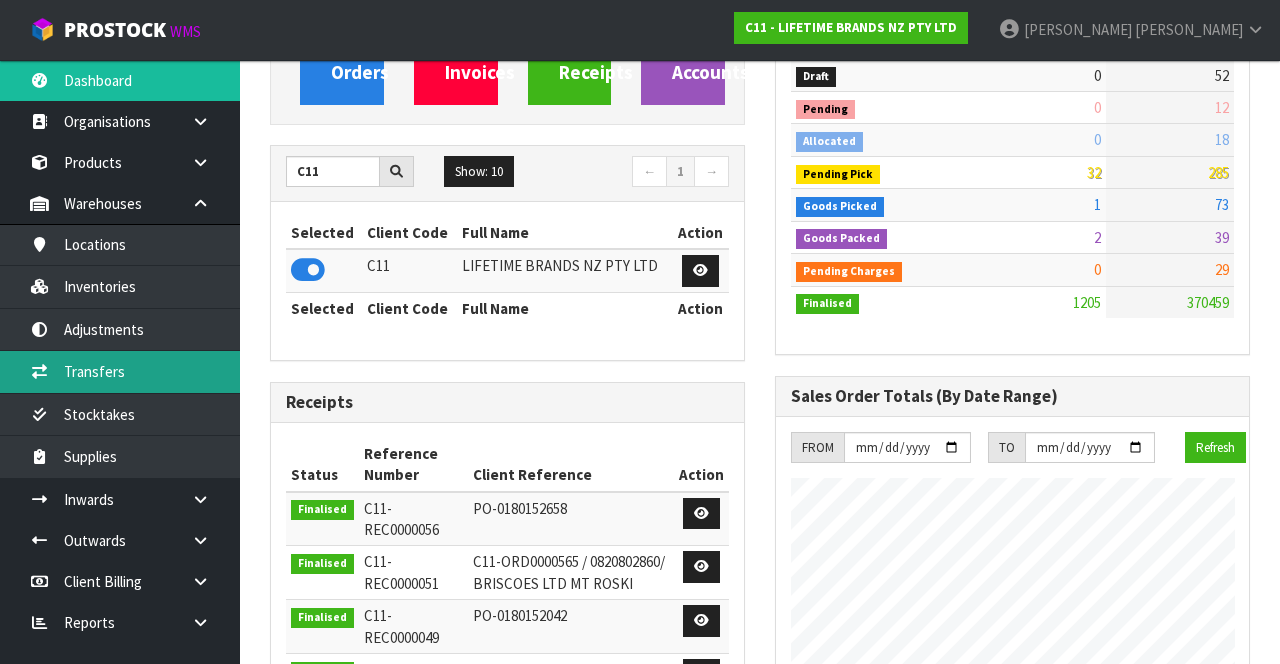 click on "Transfers" at bounding box center [120, 371] 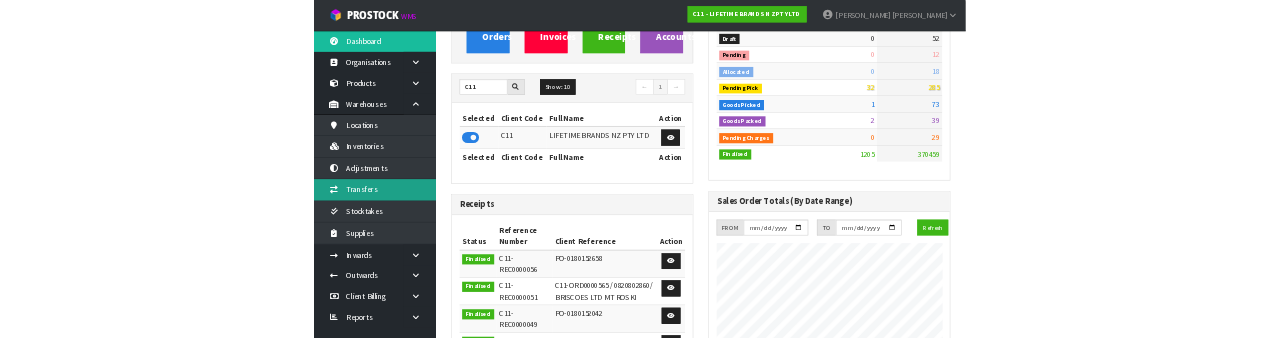 scroll, scrollTop: 0, scrollLeft: 0, axis: both 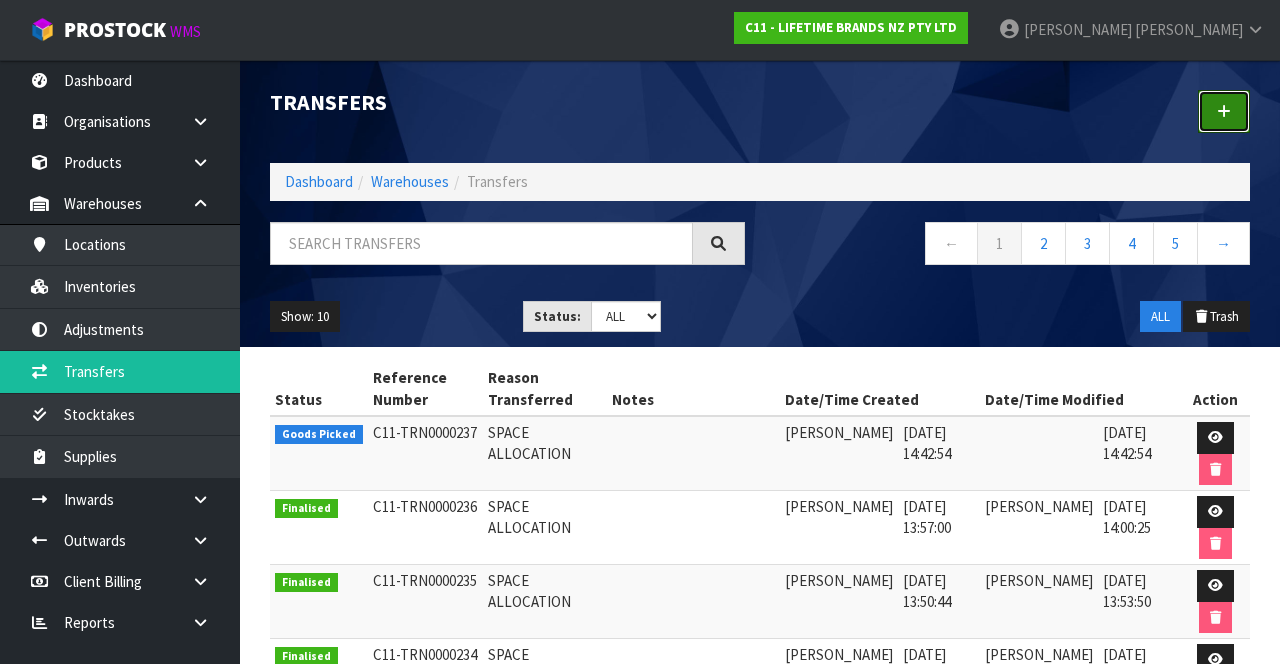 click at bounding box center (1224, 111) 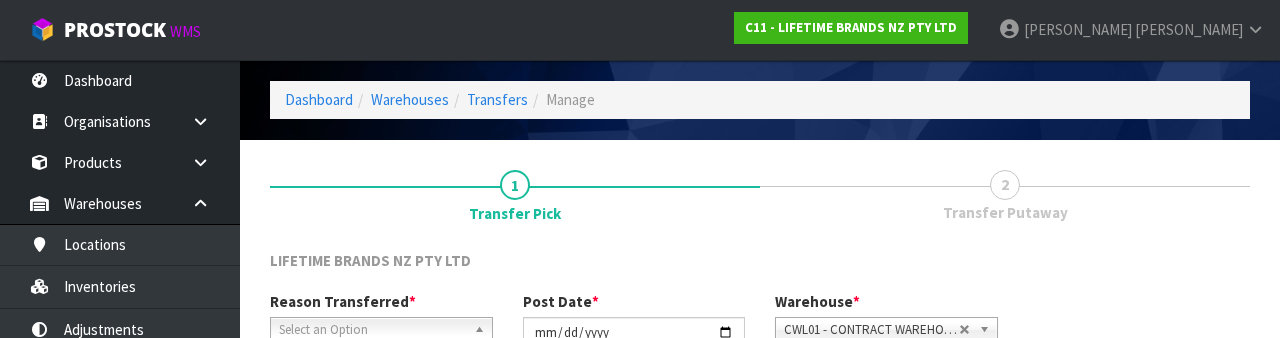 scroll, scrollTop: 239, scrollLeft: 0, axis: vertical 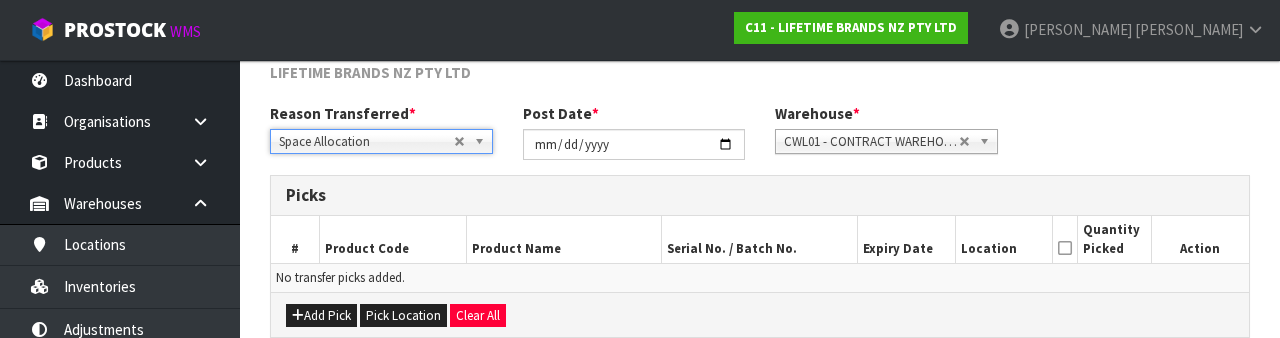 click on "Reason Transferred  *
Space Allocation Damage Expired Stock Repair QA
Space Allocation
Space Allocation Damage Expired Stock Repair QA
Post Date  *
[DATE]
Warehouse  *
01 - CONTRACT WAREHOUSING MAIN 02 - CONTRACT WAREHOUSING NO 2 CHC - CWL [GEOGRAPHIC_DATA] WAIHEKE - SOLAR SHOP [GEOGRAPHIC_DATA] - CONTRACT WAREHOUSING [GEOGRAPHIC_DATA] - CONTRACT WAREHOUSING [DEMOGRAPHIC_DATA] RUBY CWL03 - CONTRACT WAREHOUSING NEILPARK
CWL01 - CONTRACT WAREHOUSING [GEOGRAPHIC_DATA]" at bounding box center (760, 139) 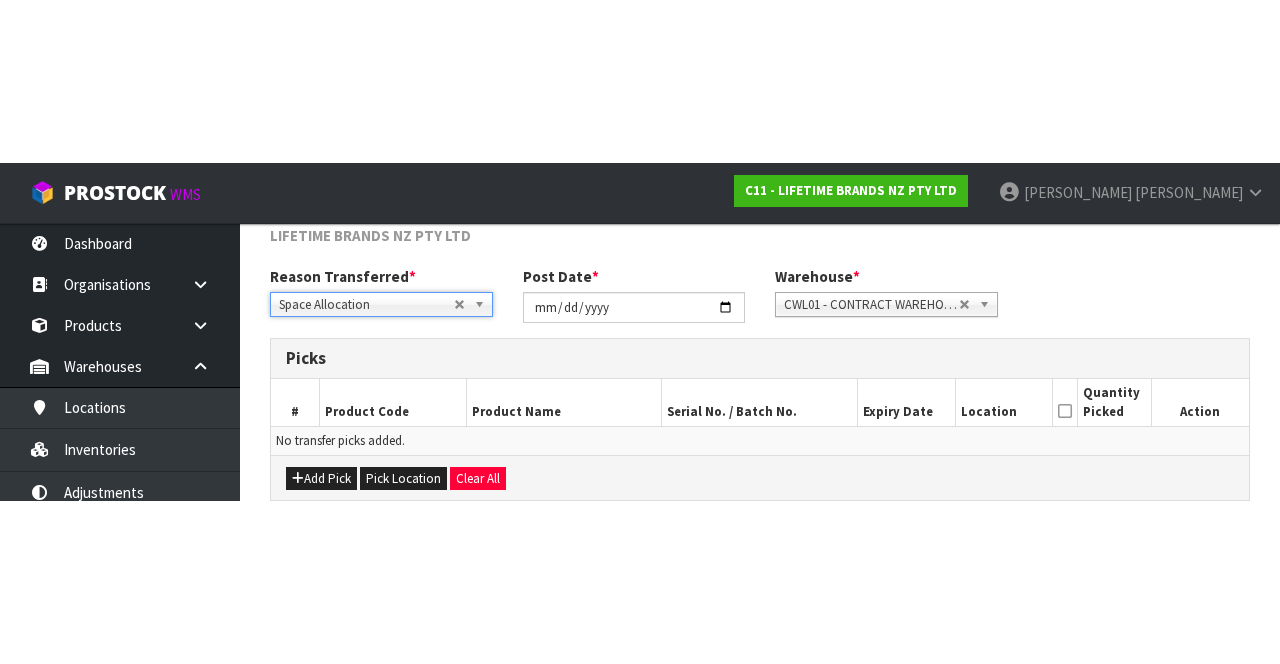 scroll, scrollTop: 108, scrollLeft: 0, axis: vertical 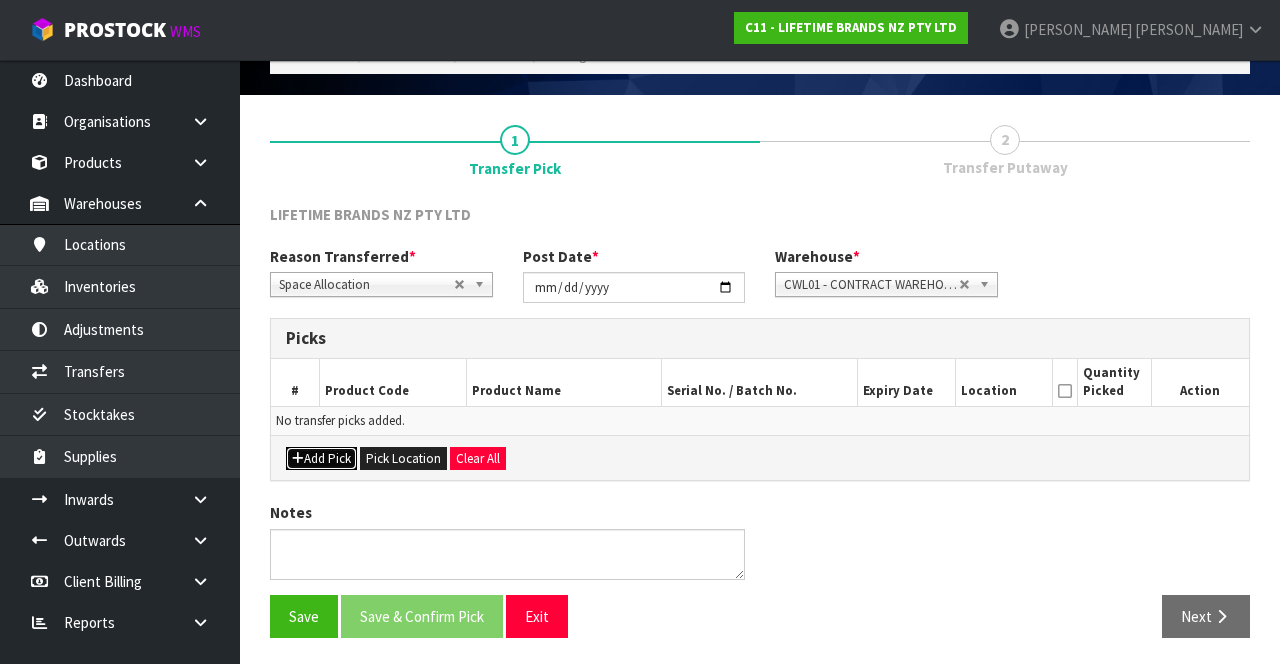 click on "Add Pick" at bounding box center [321, 459] 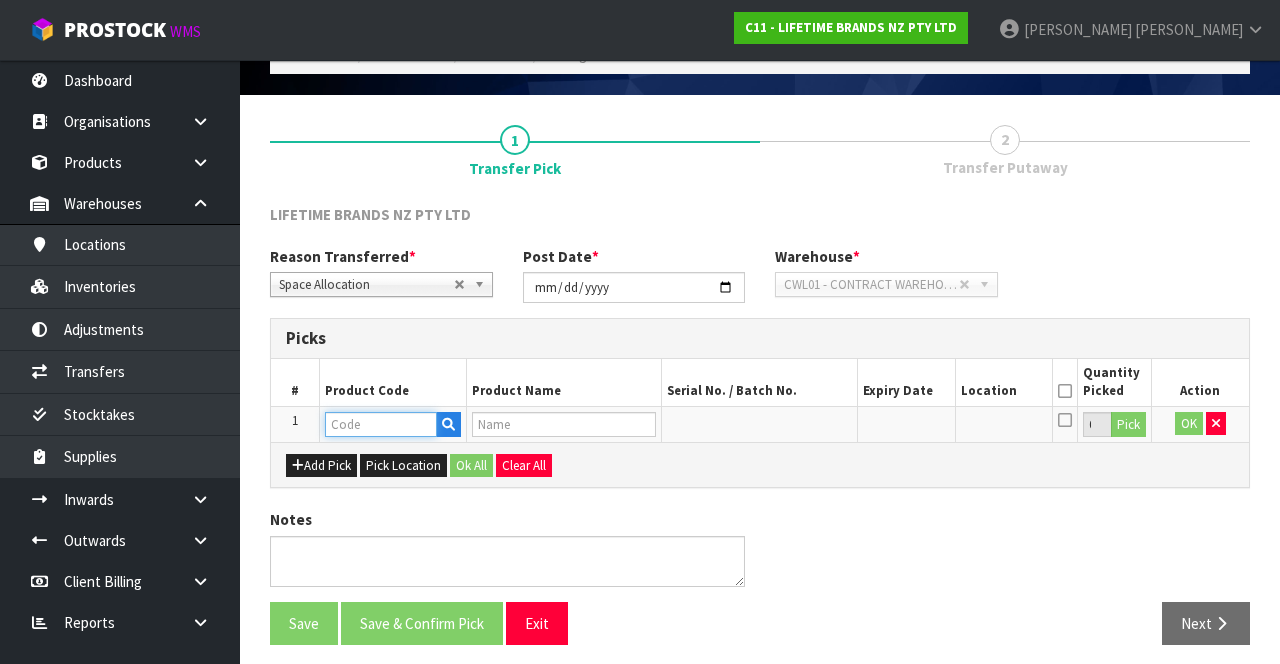 click at bounding box center [381, 424] 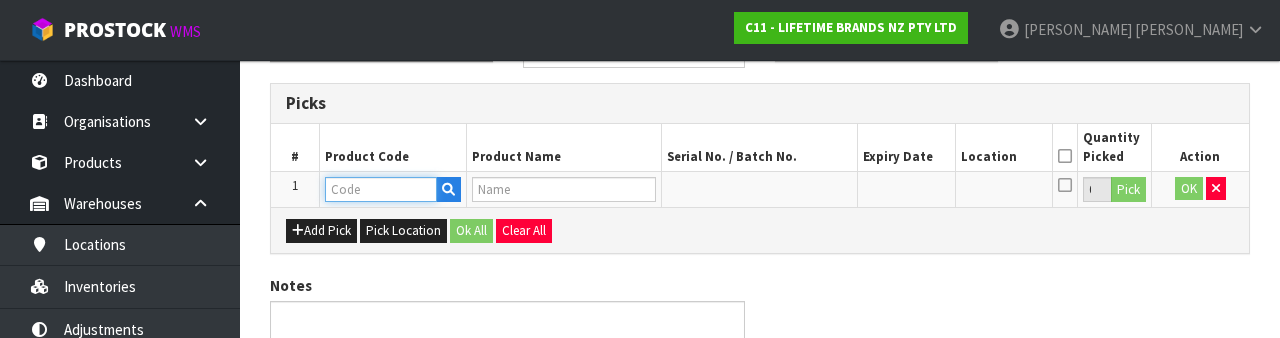 scroll, scrollTop: 350, scrollLeft: 0, axis: vertical 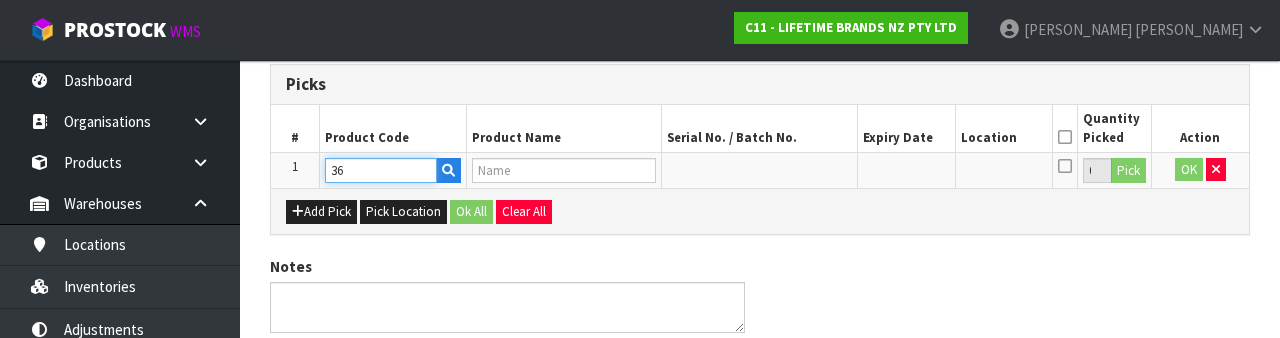 type on "3" 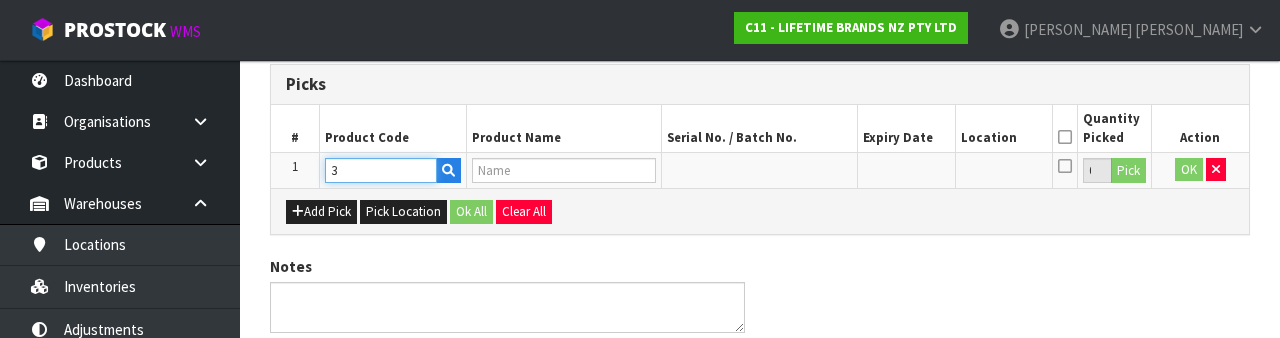 type 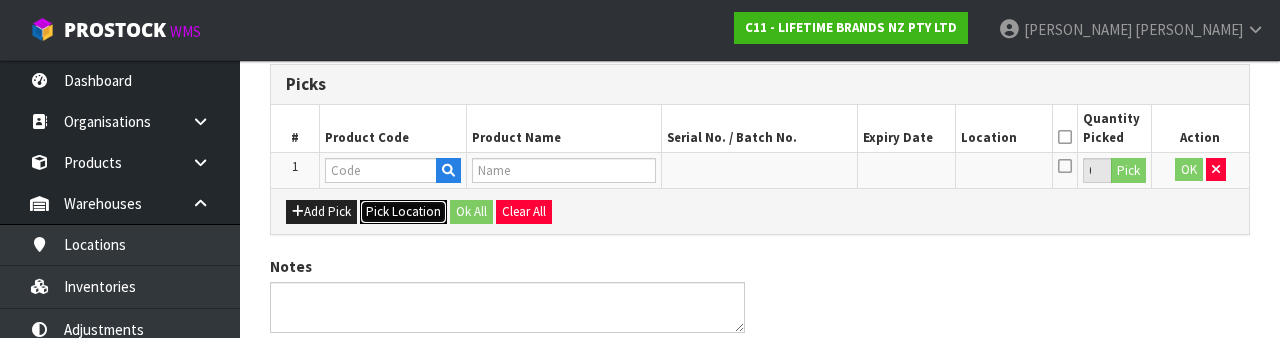 click on "Pick Location" at bounding box center (403, 212) 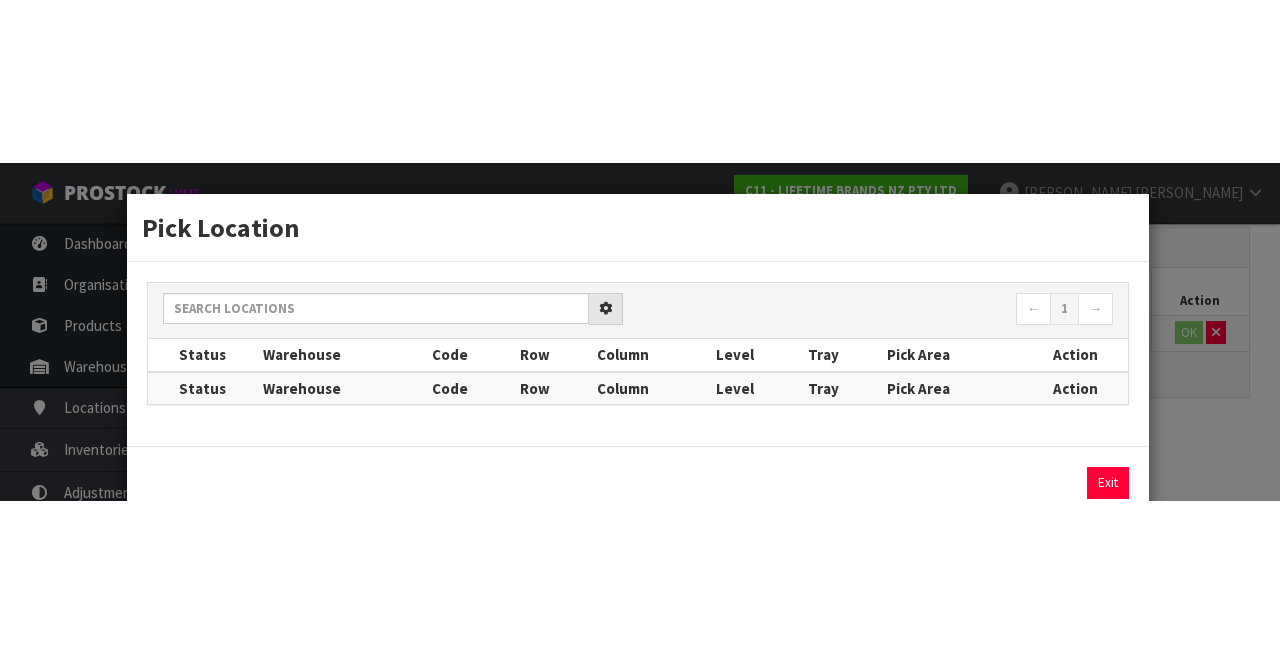scroll, scrollTop: 114, scrollLeft: 0, axis: vertical 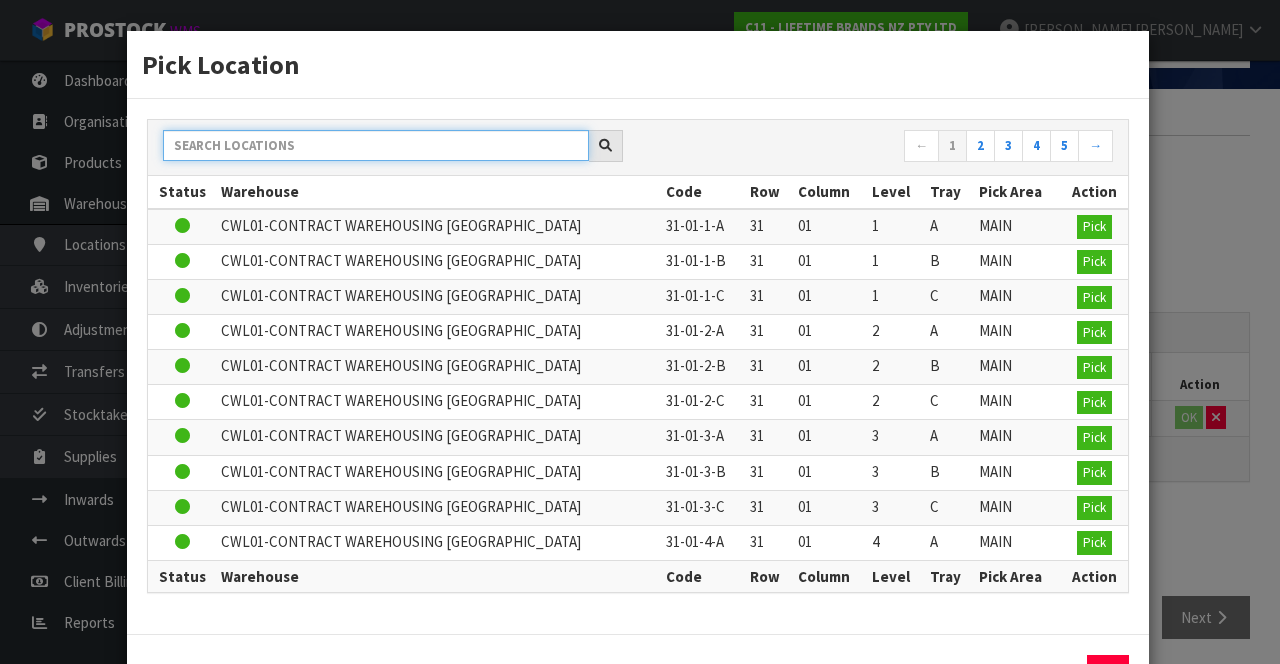 click at bounding box center (376, 145) 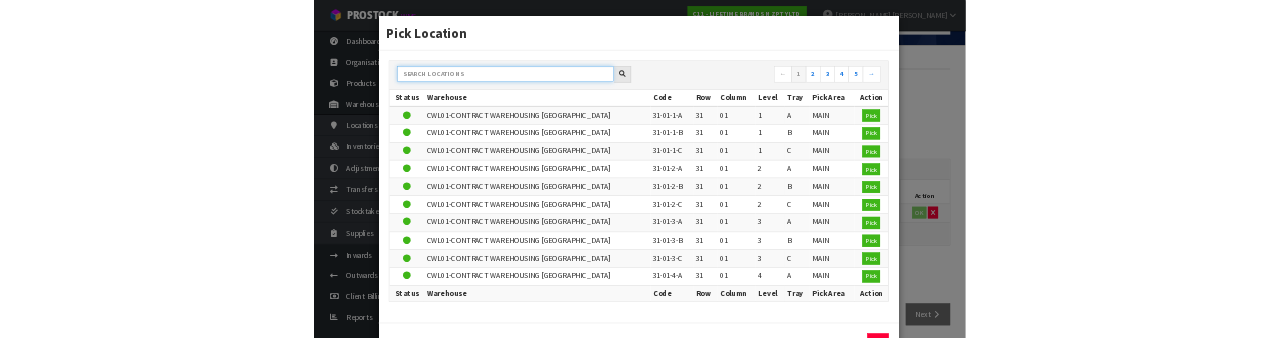 scroll, scrollTop: 115, scrollLeft: 0, axis: vertical 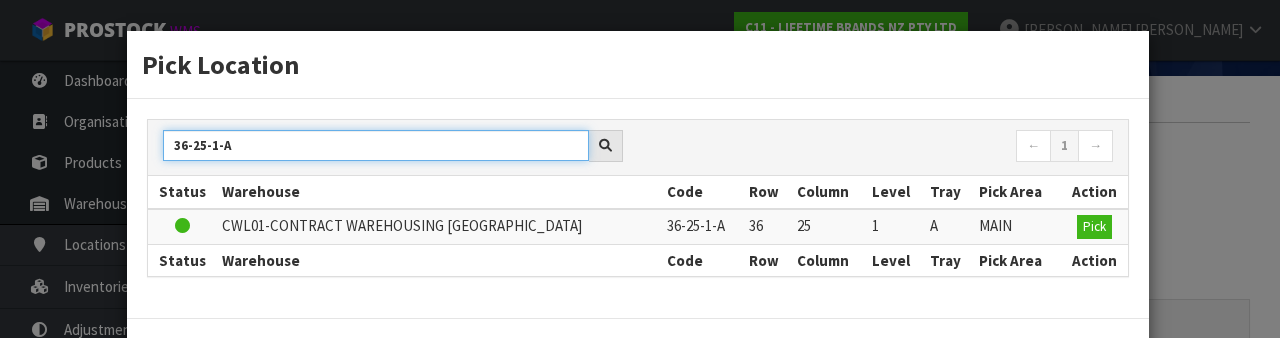 type on "36-25-1-A" 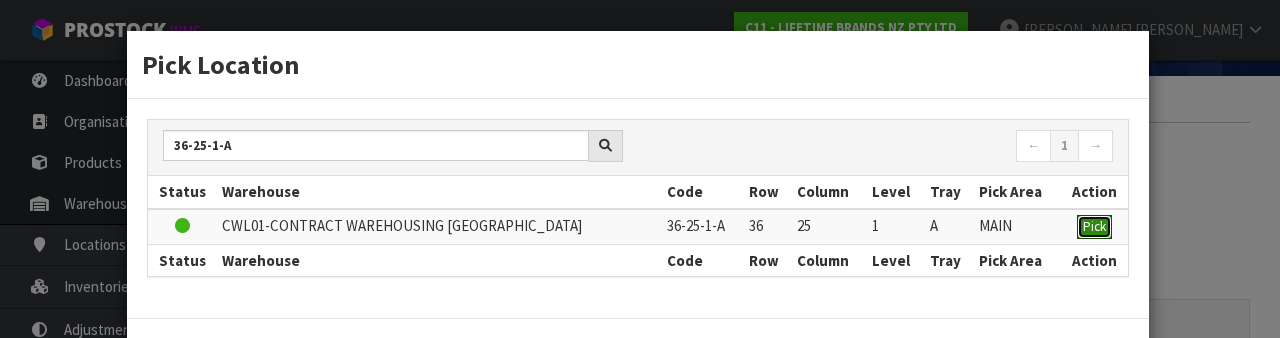 click on "Pick" at bounding box center [1094, 226] 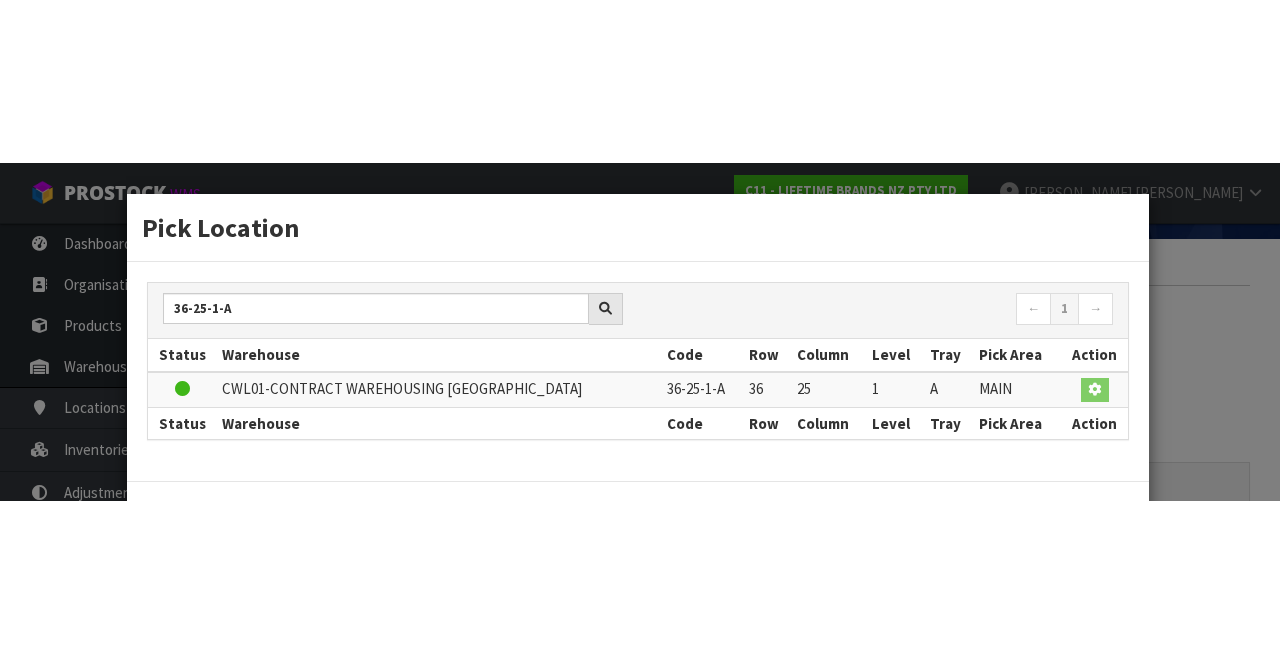 scroll, scrollTop: 114, scrollLeft: 0, axis: vertical 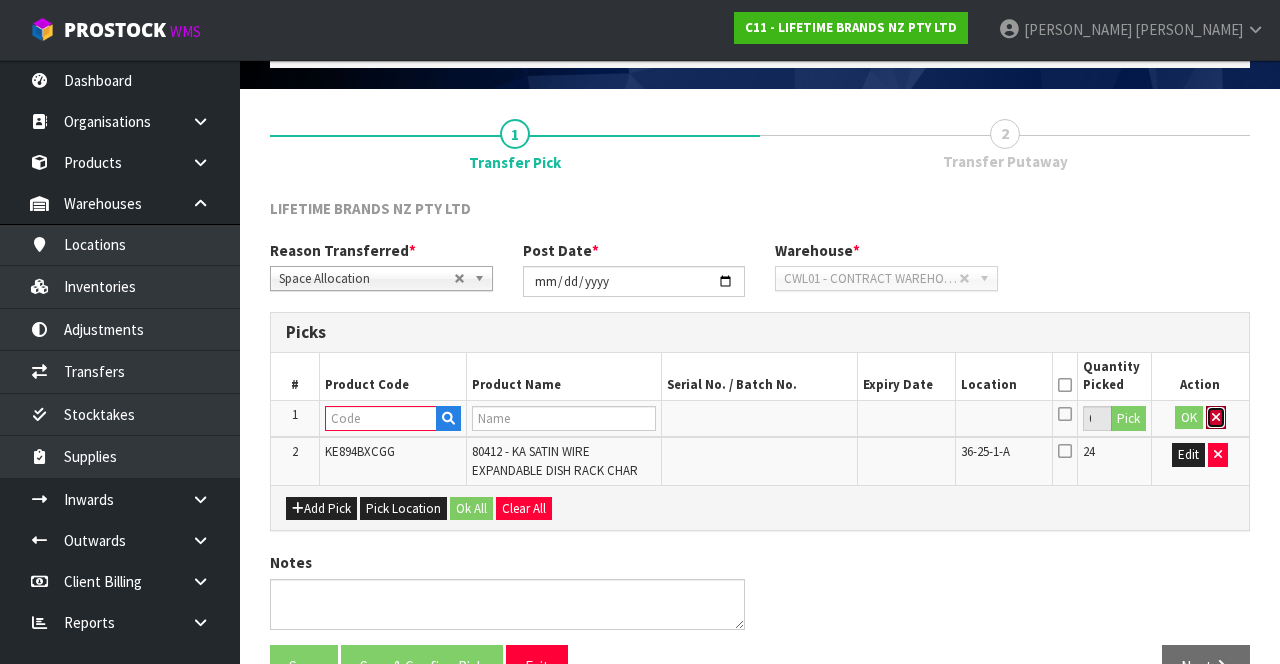 click at bounding box center (1216, 417) 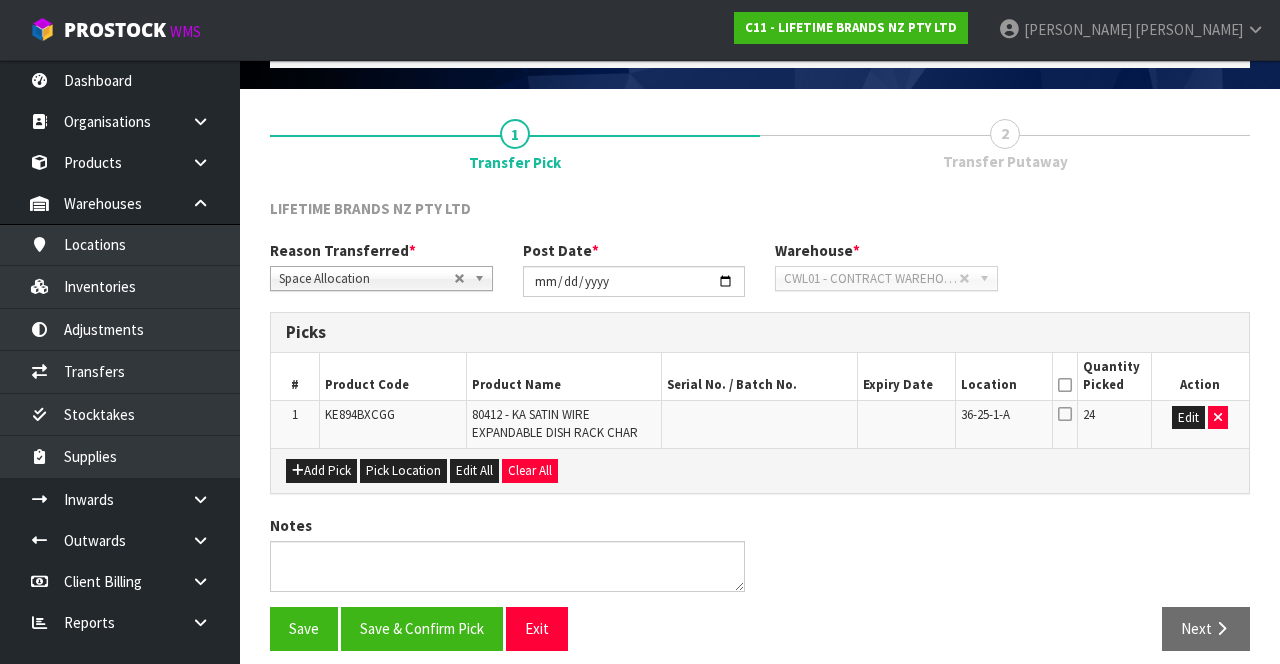 click at bounding box center [1065, 414] 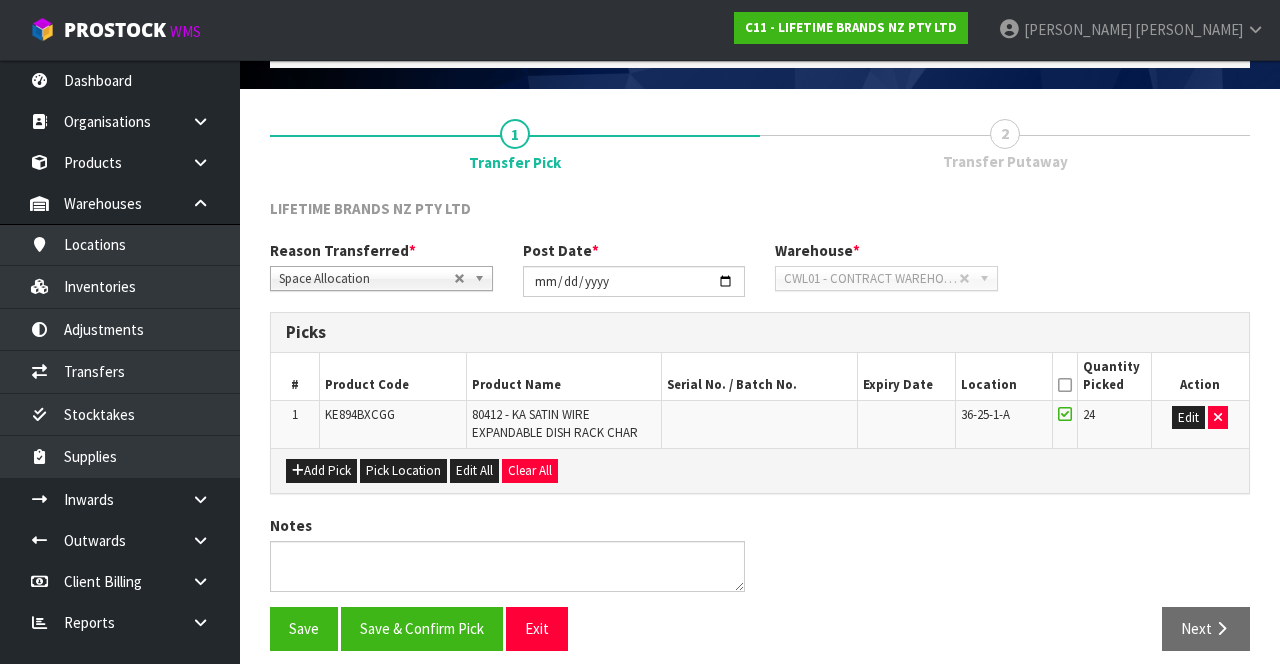 scroll, scrollTop: 0, scrollLeft: 0, axis: both 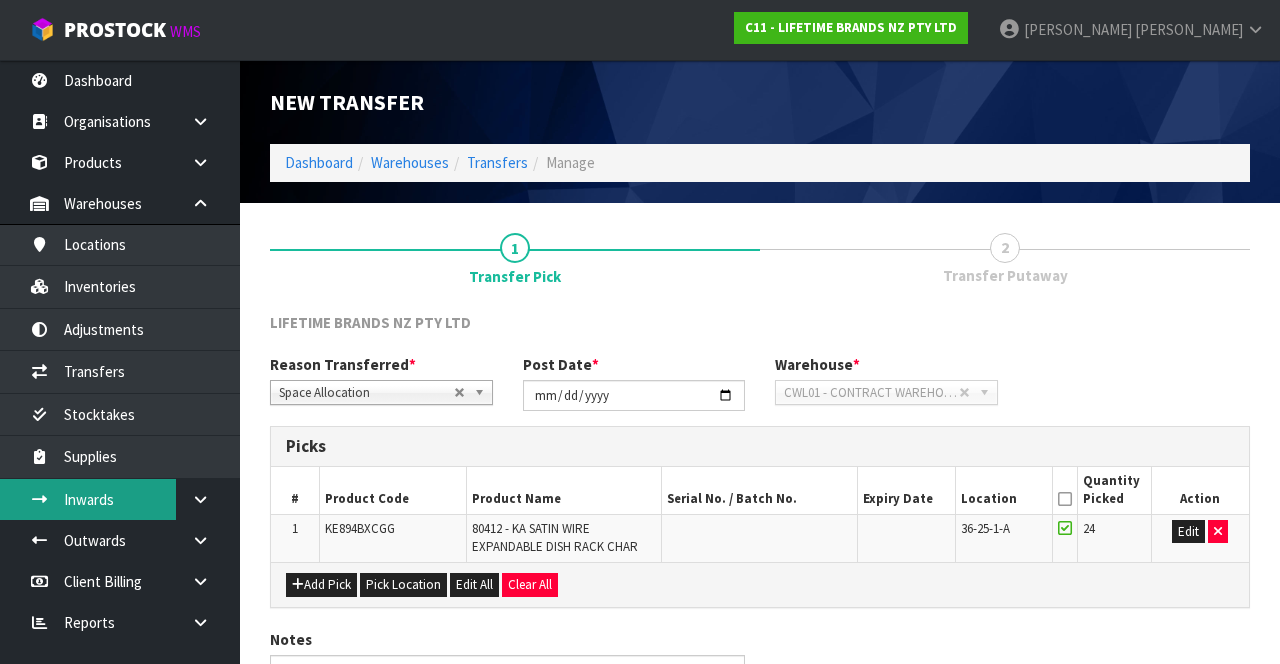 click on "Inwards" at bounding box center (120, 499) 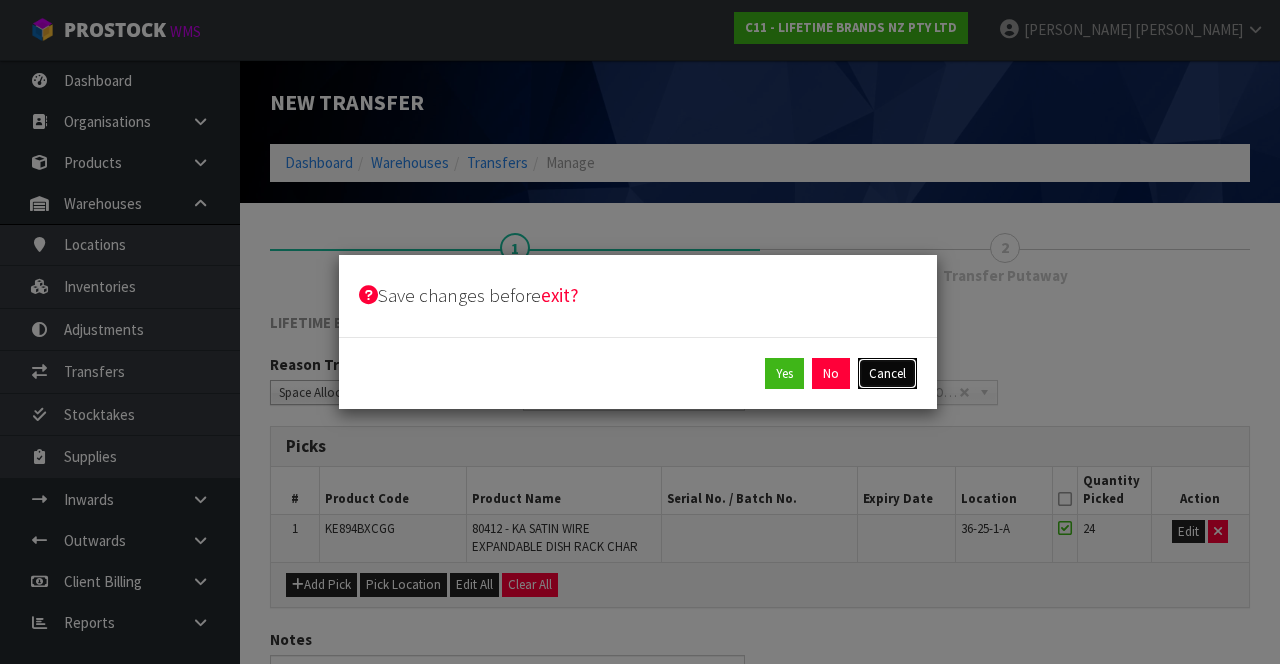 click on "Cancel" at bounding box center (887, 374) 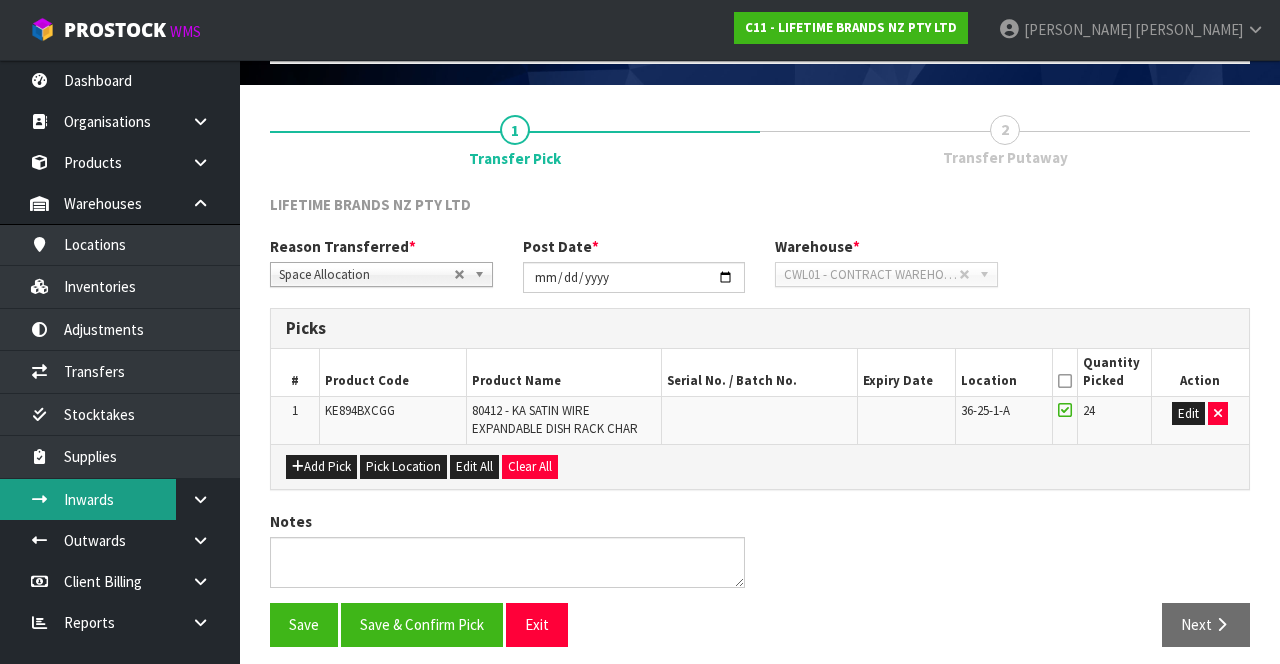 scroll, scrollTop: 117, scrollLeft: 0, axis: vertical 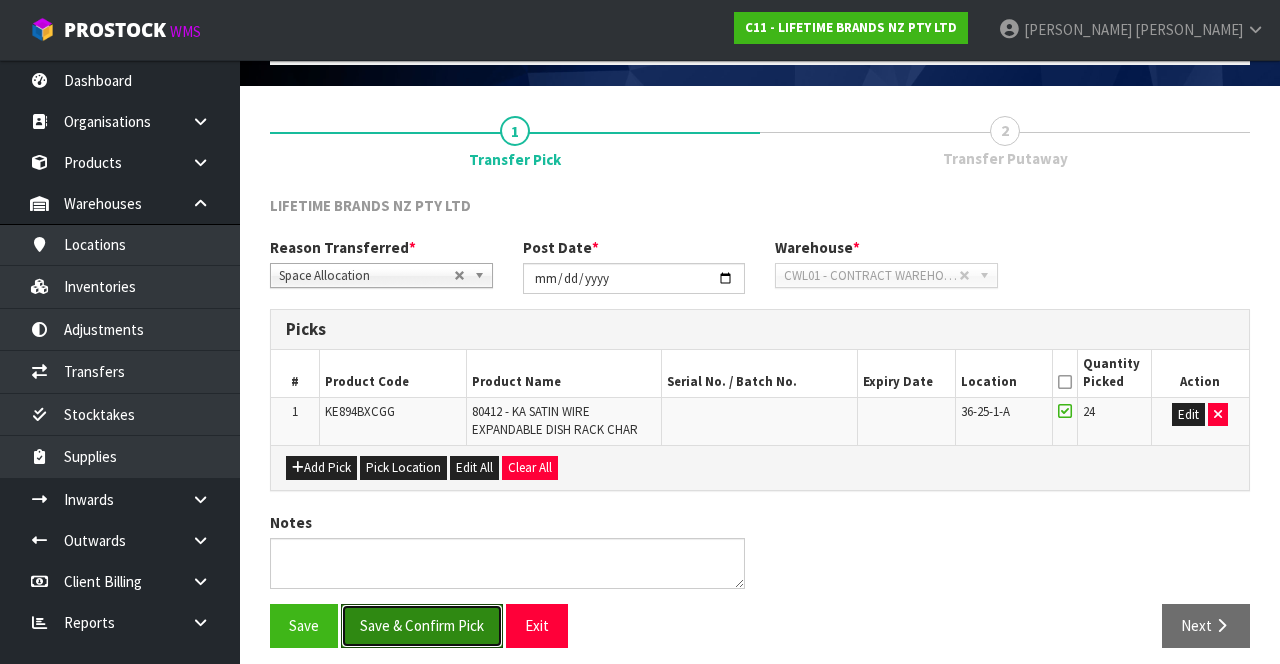 click on "Save & Confirm Pick" at bounding box center [422, 625] 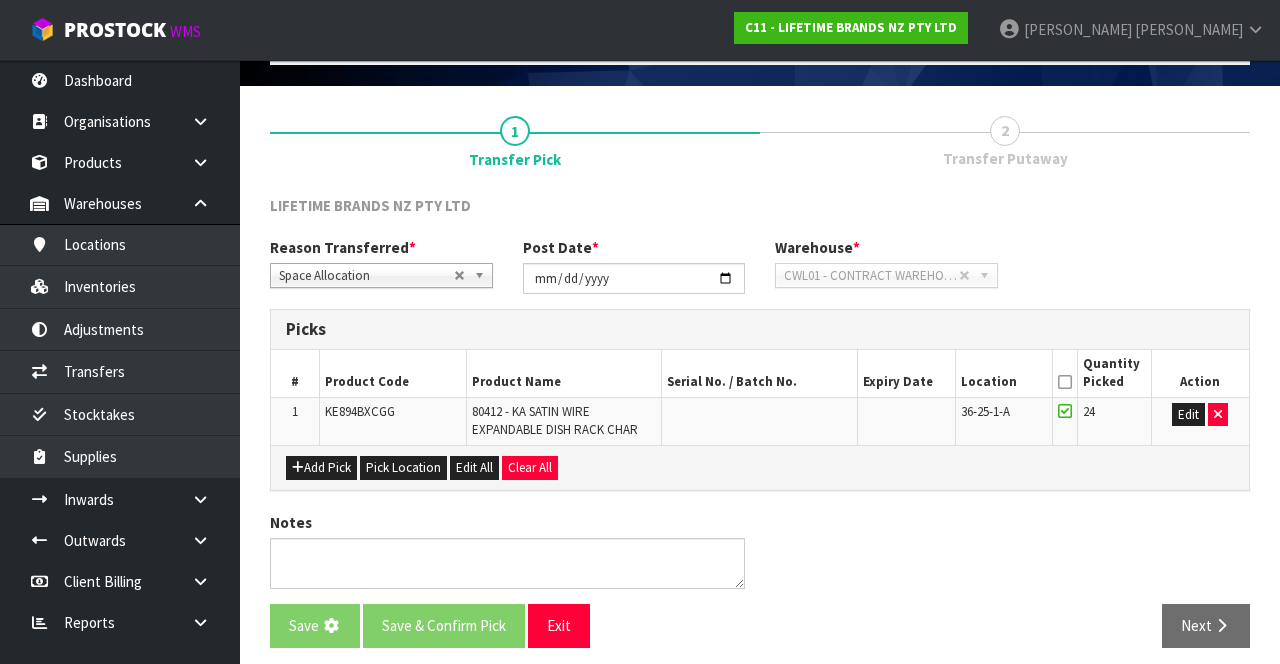 scroll, scrollTop: 0, scrollLeft: 0, axis: both 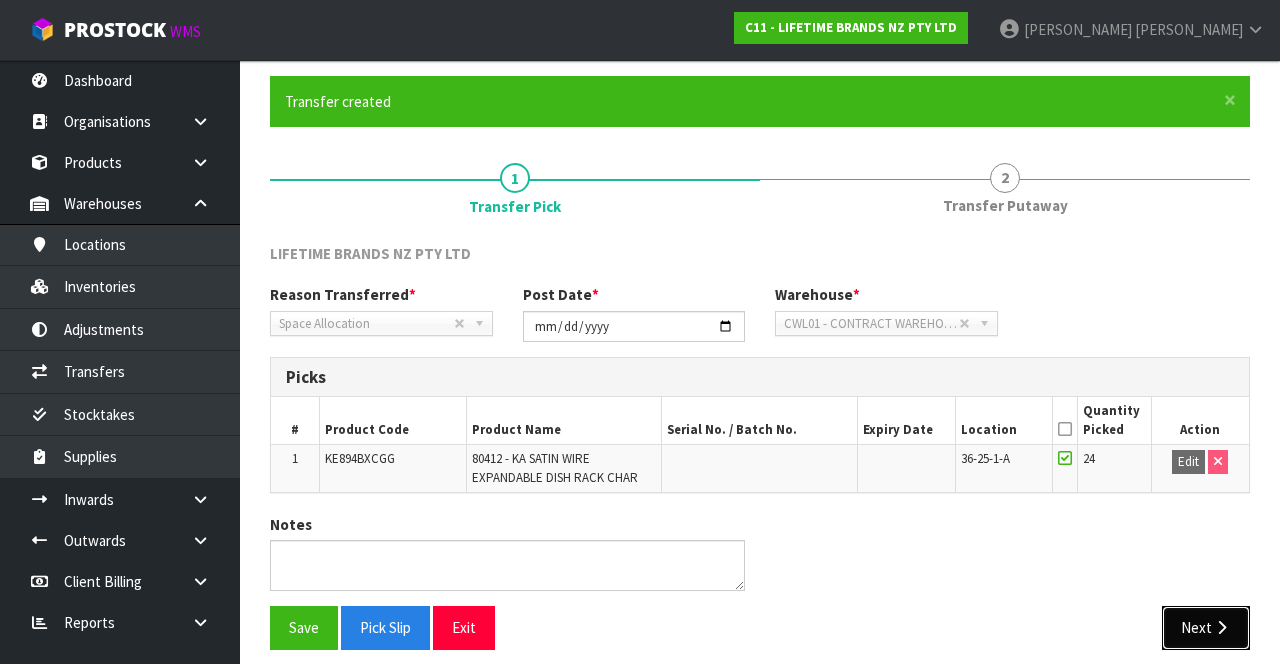 click on "Next" at bounding box center [1206, 627] 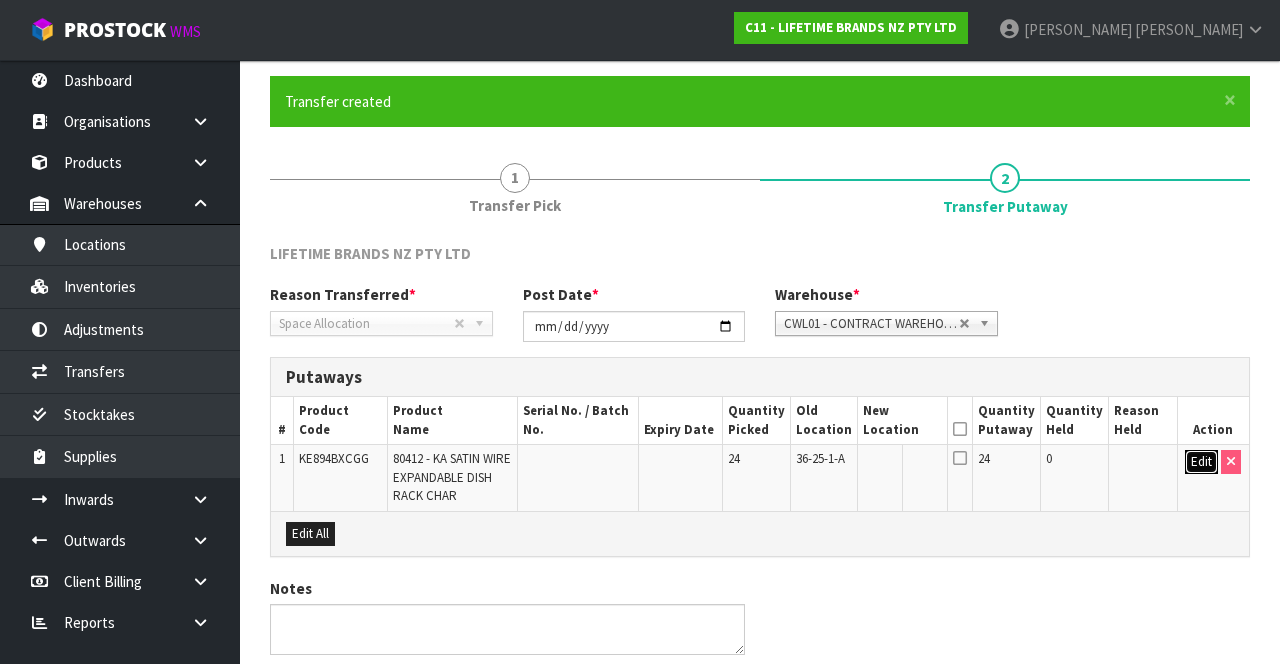 click on "Edit" at bounding box center [1201, 462] 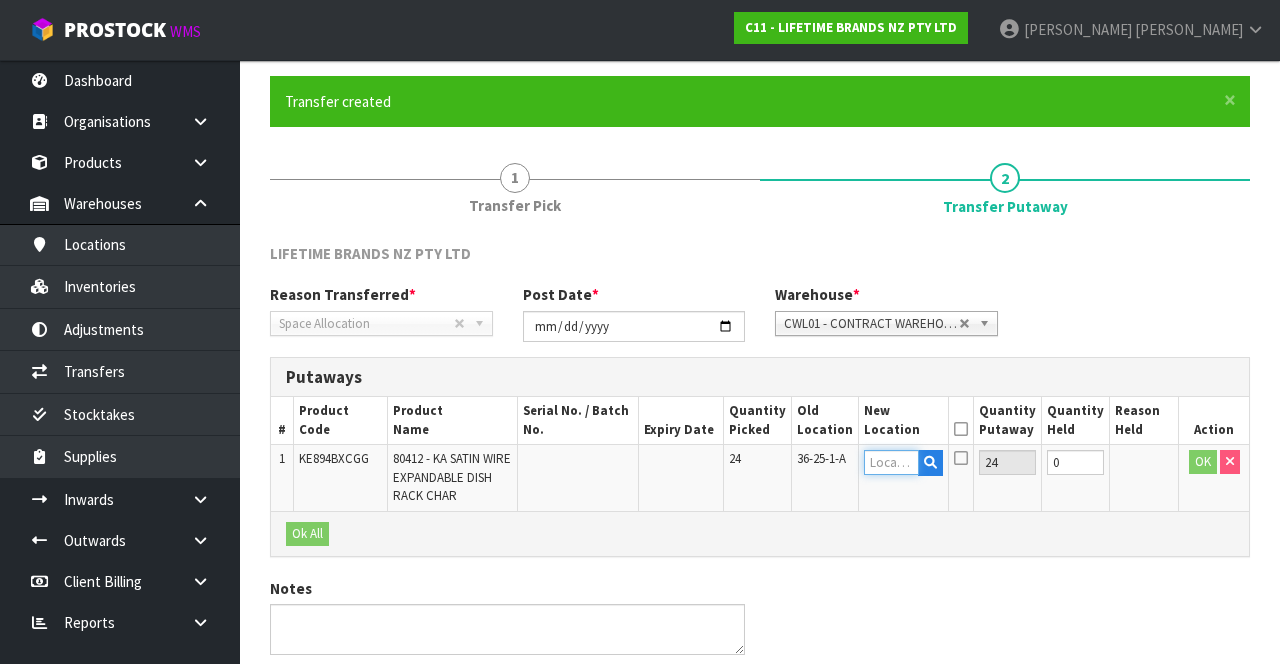 click at bounding box center [891, 462] 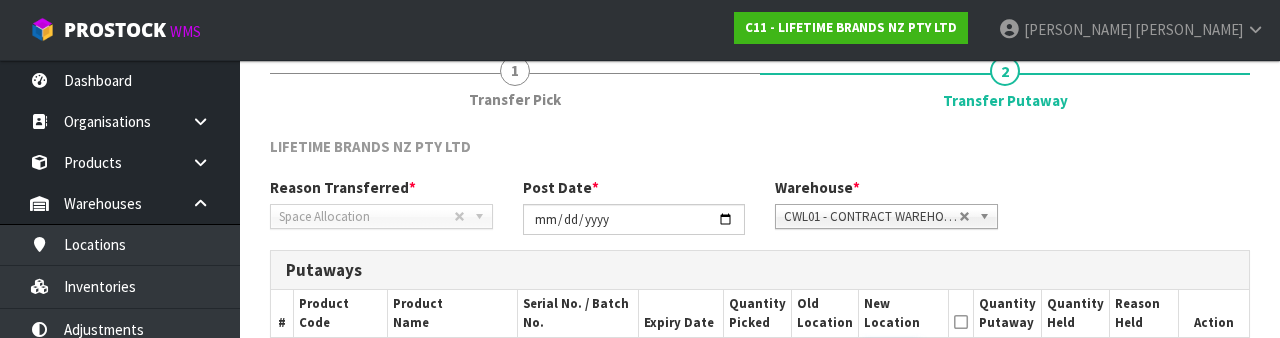 scroll, scrollTop: 422, scrollLeft: 0, axis: vertical 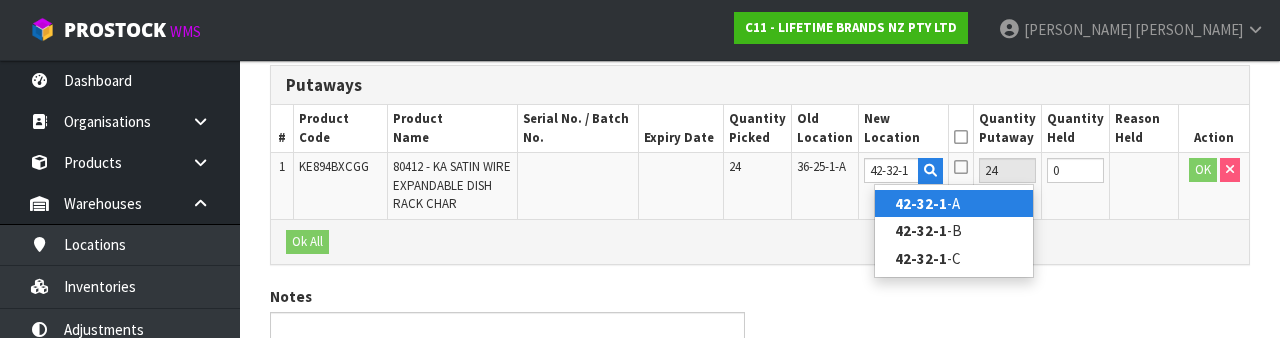 click on "42-32-1 -A" at bounding box center (954, 203) 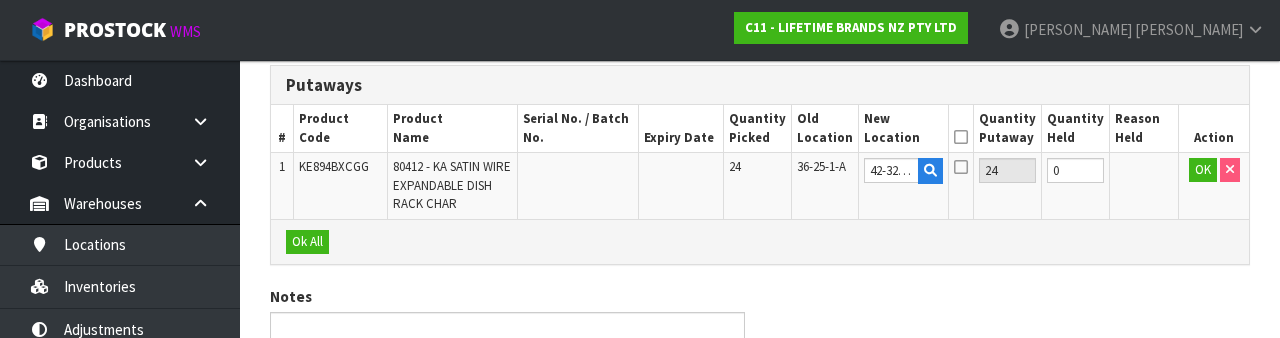click at bounding box center (961, 167) 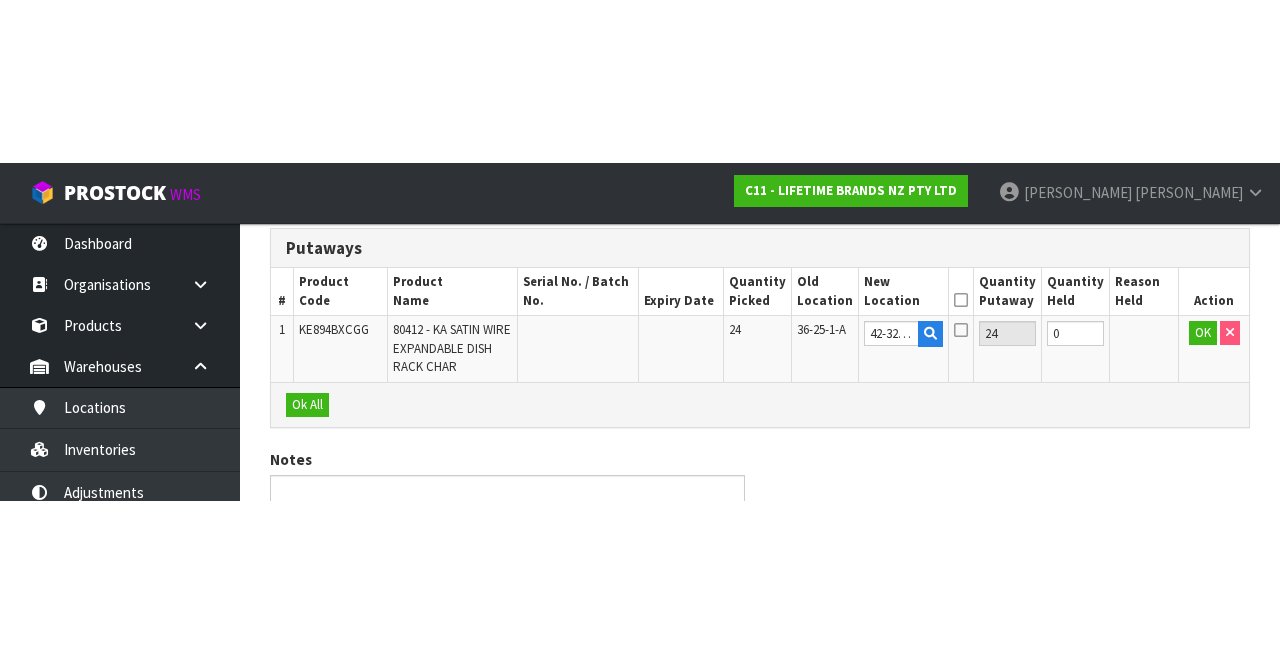 scroll, scrollTop: 217, scrollLeft: 0, axis: vertical 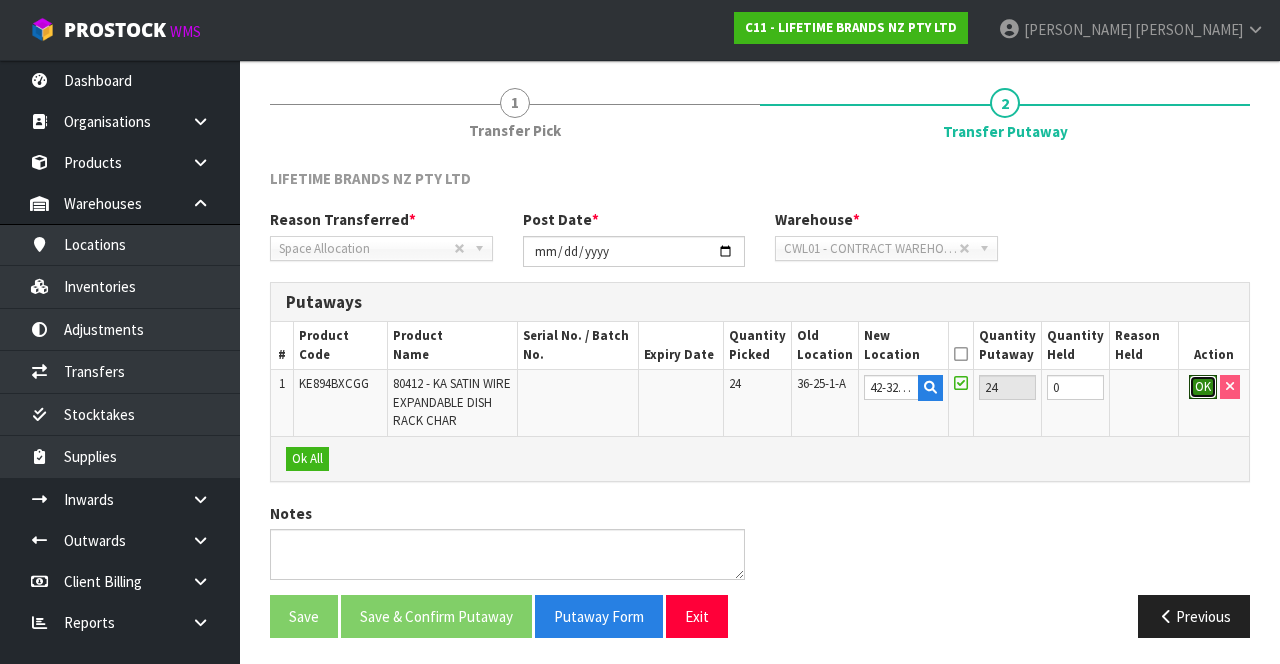click on "OK" at bounding box center (1203, 387) 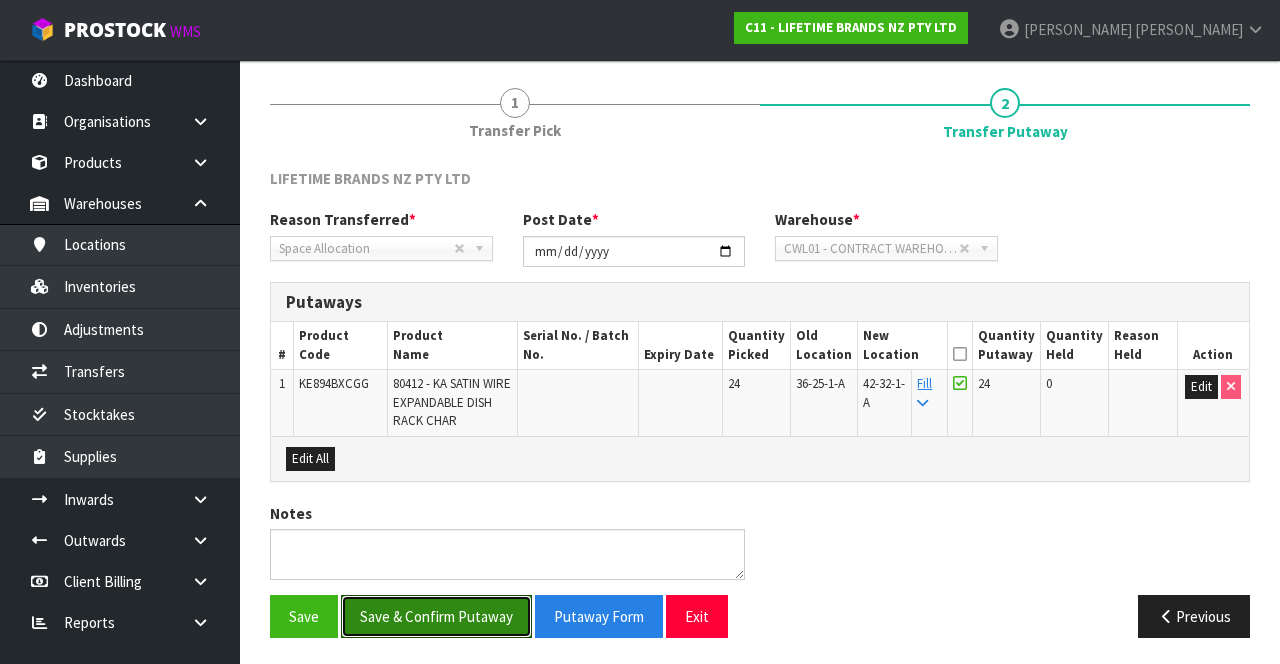 click on "Save & Confirm Putaway" at bounding box center (436, 616) 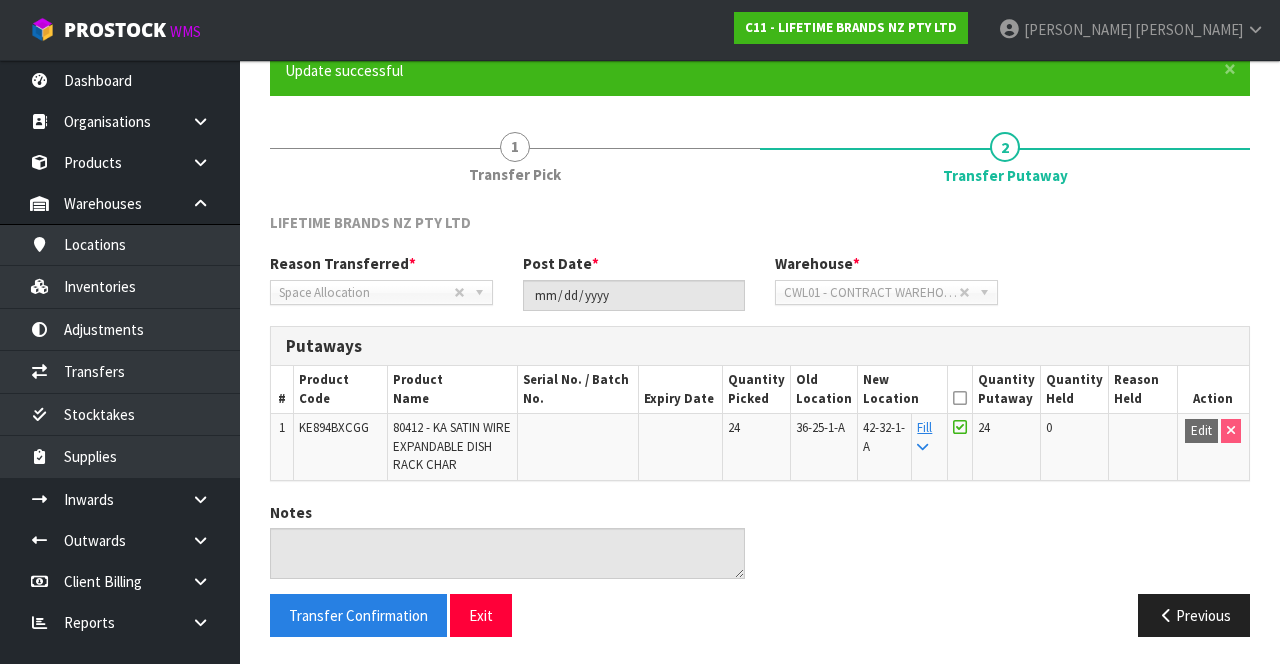 scroll, scrollTop: 0, scrollLeft: 0, axis: both 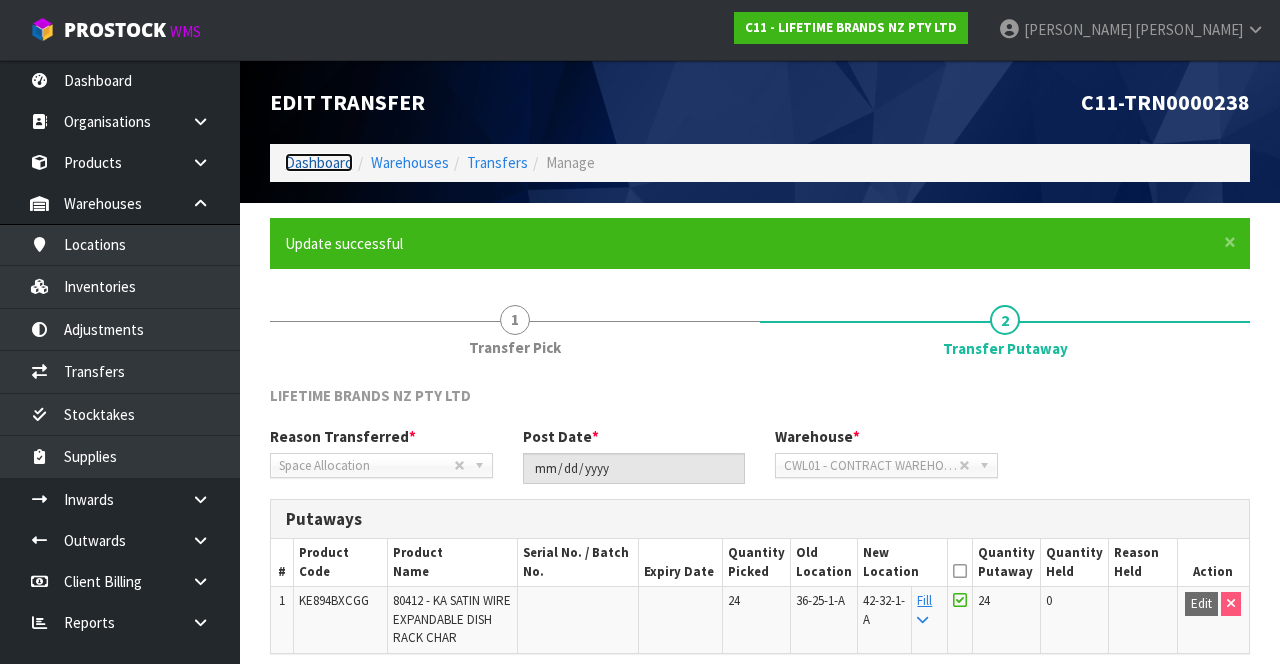 click on "Dashboard" at bounding box center (319, 162) 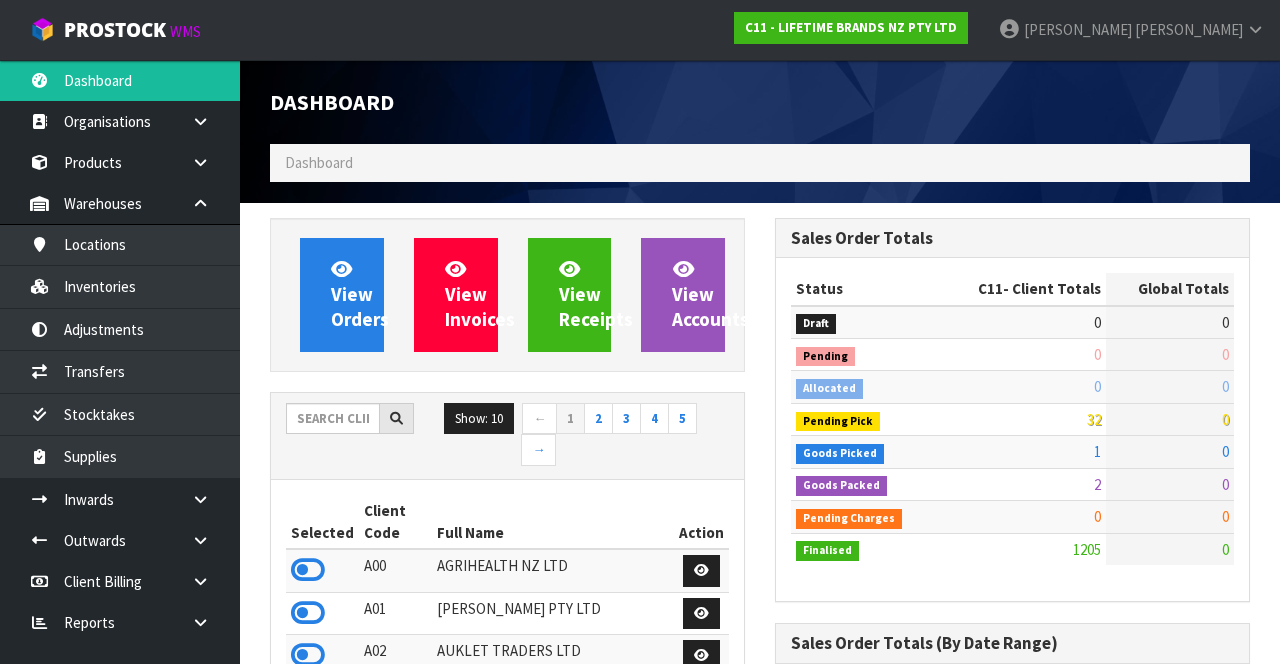 scroll, scrollTop: 998236, scrollLeft: 999494, axis: both 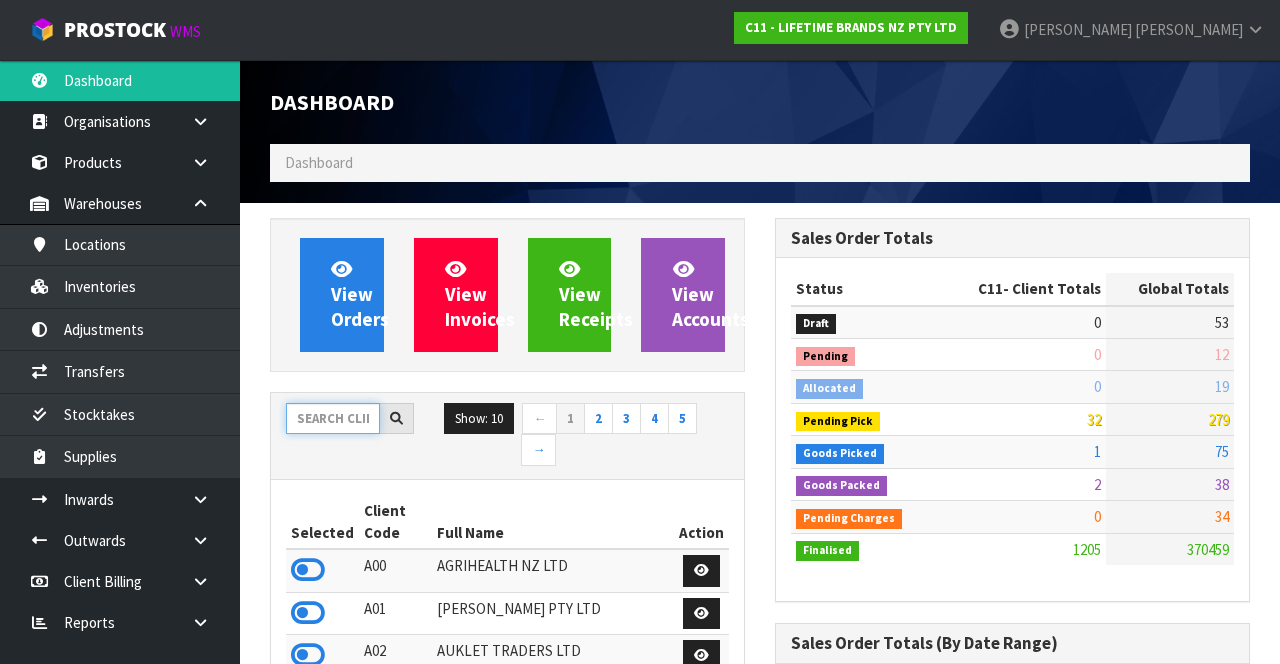click at bounding box center (333, 418) 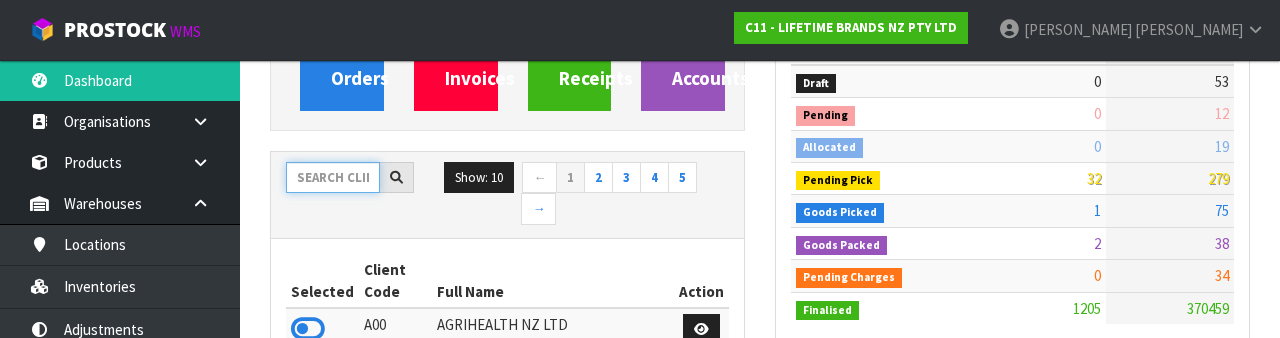 scroll, scrollTop: 235, scrollLeft: 0, axis: vertical 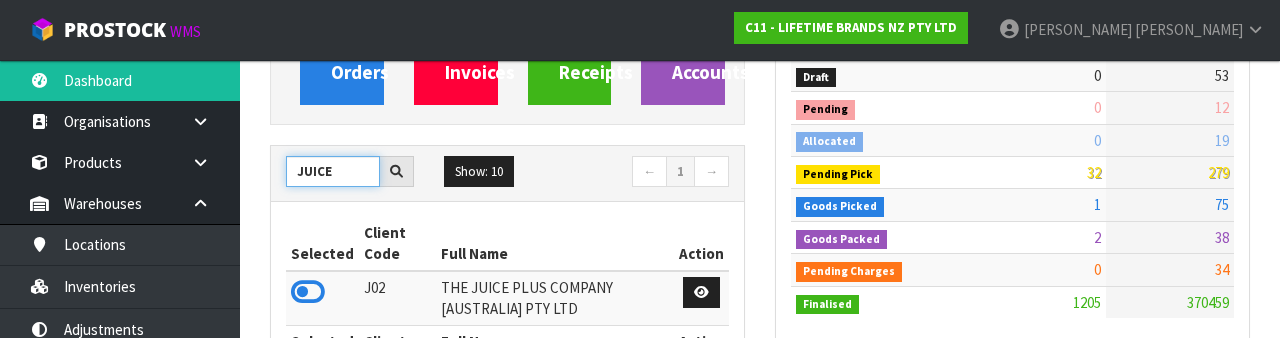 type on "JUICE" 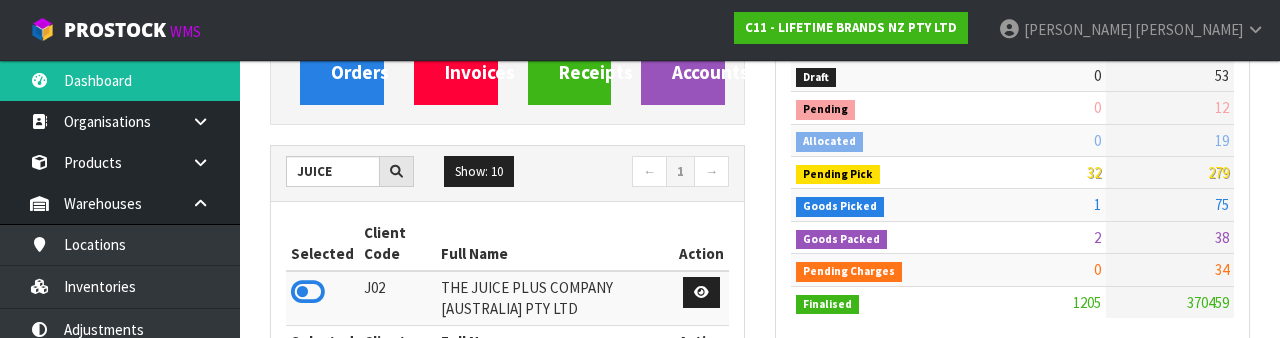 click at bounding box center (308, 292) 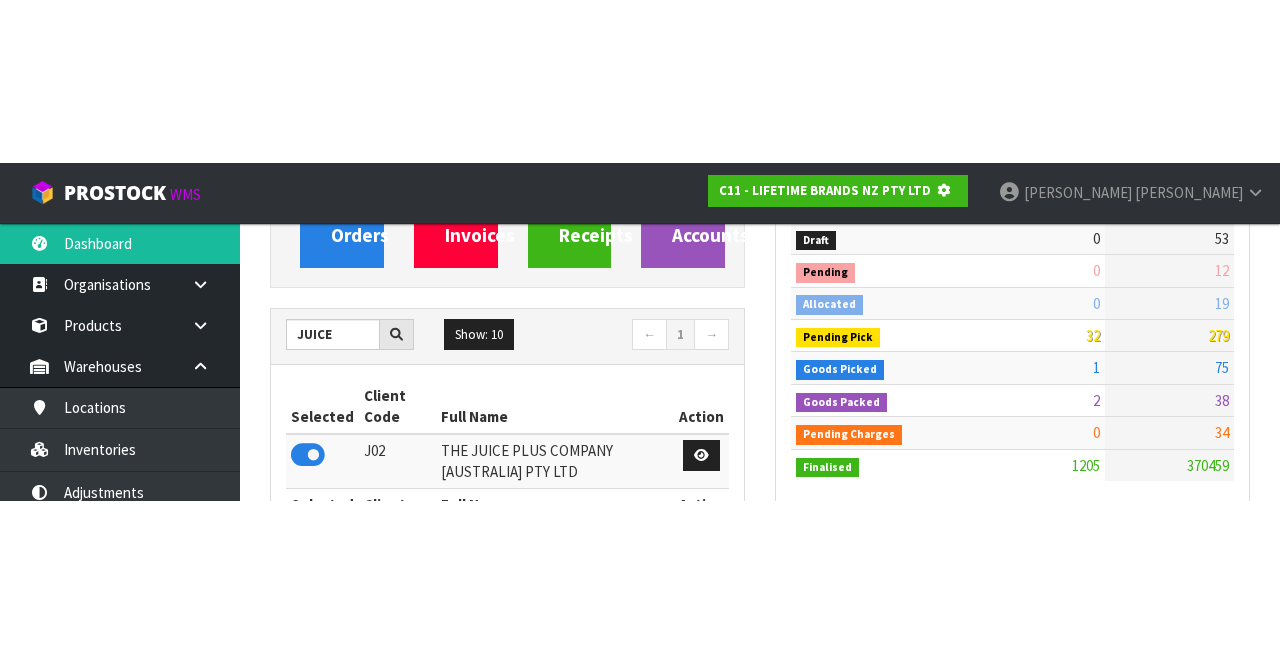 scroll, scrollTop: 247, scrollLeft: 0, axis: vertical 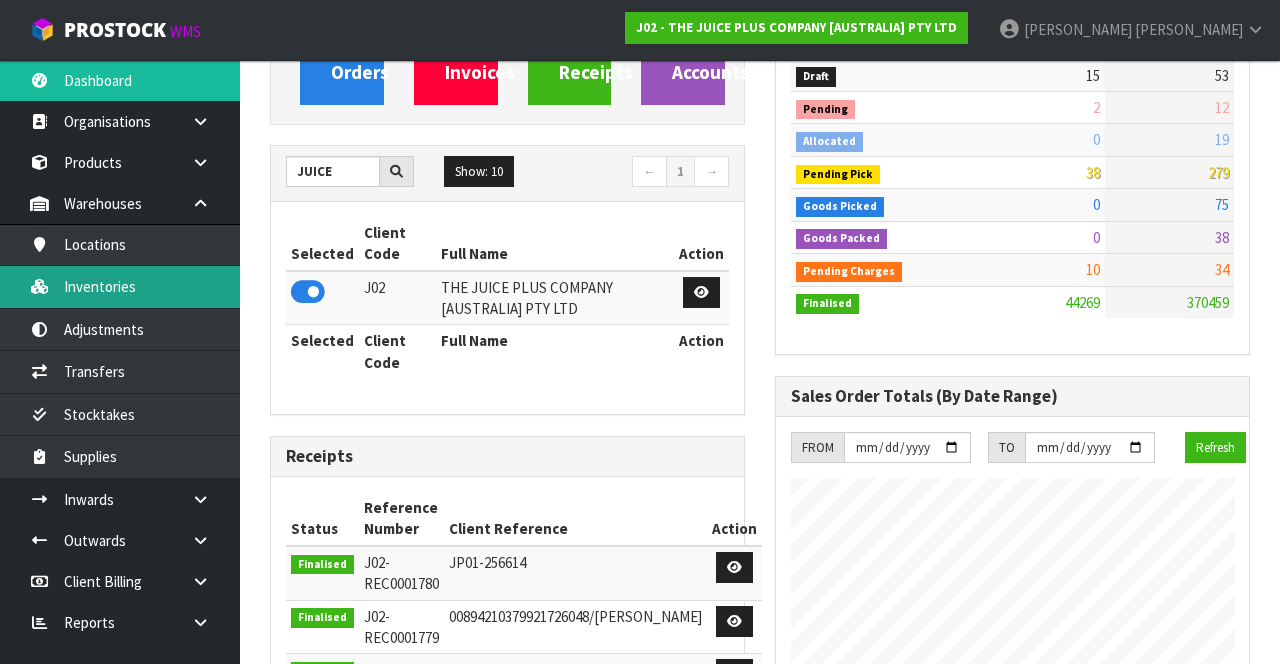 click on "Inventories" at bounding box center (120, 286) 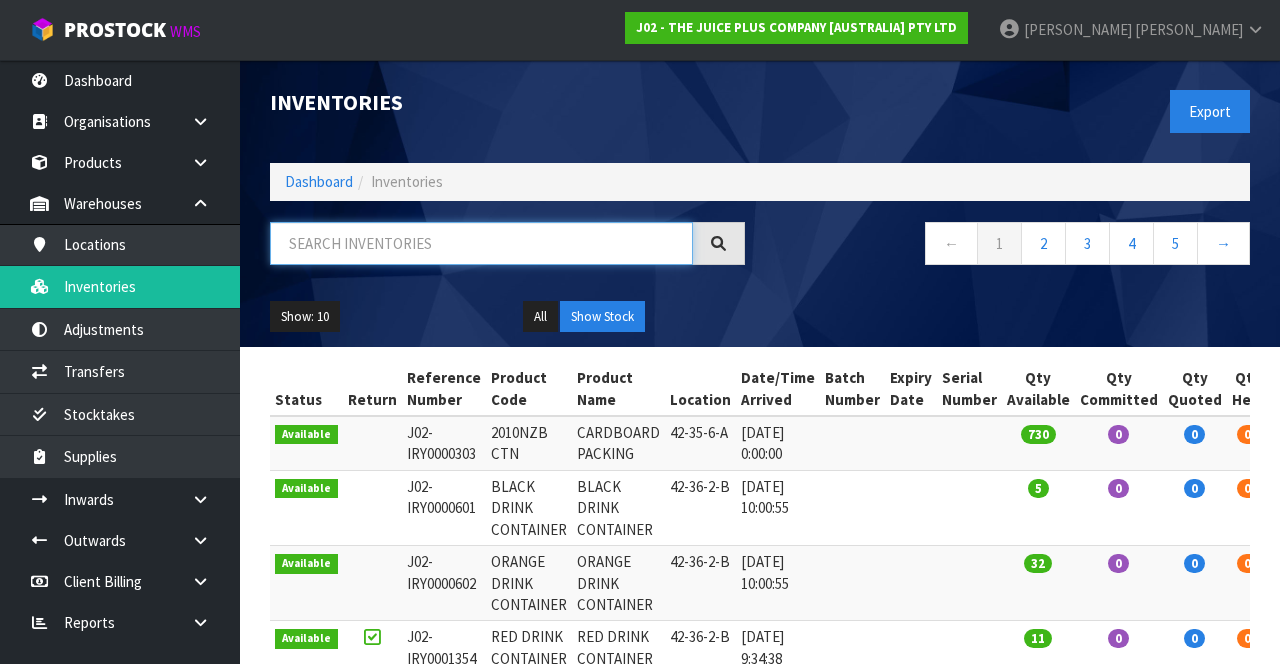 click at bounding box center [481, 243] 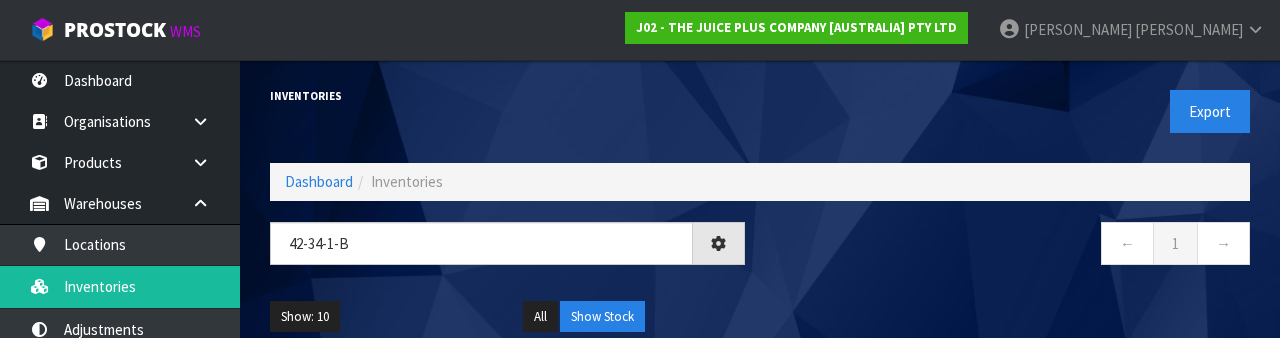 click on "←
1
→" at bounding box center (1012, 254) 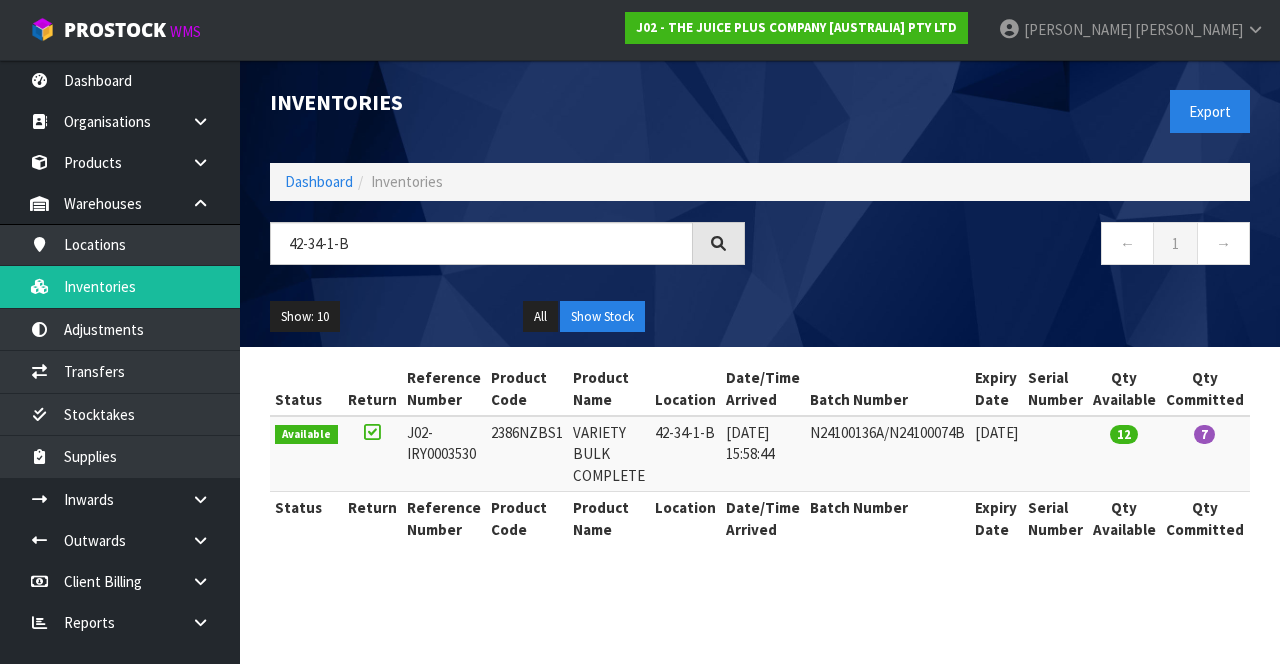 copy on "2386NZBS1" 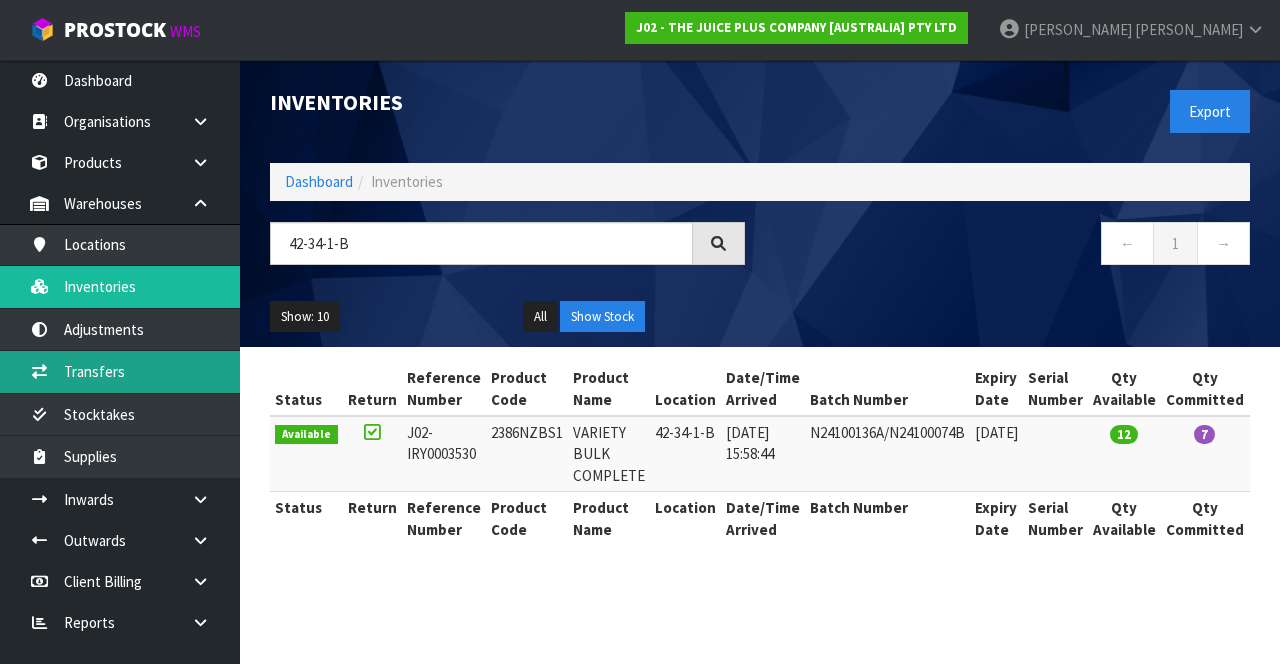 click on "Transfers" at bounding box center (120, 371) 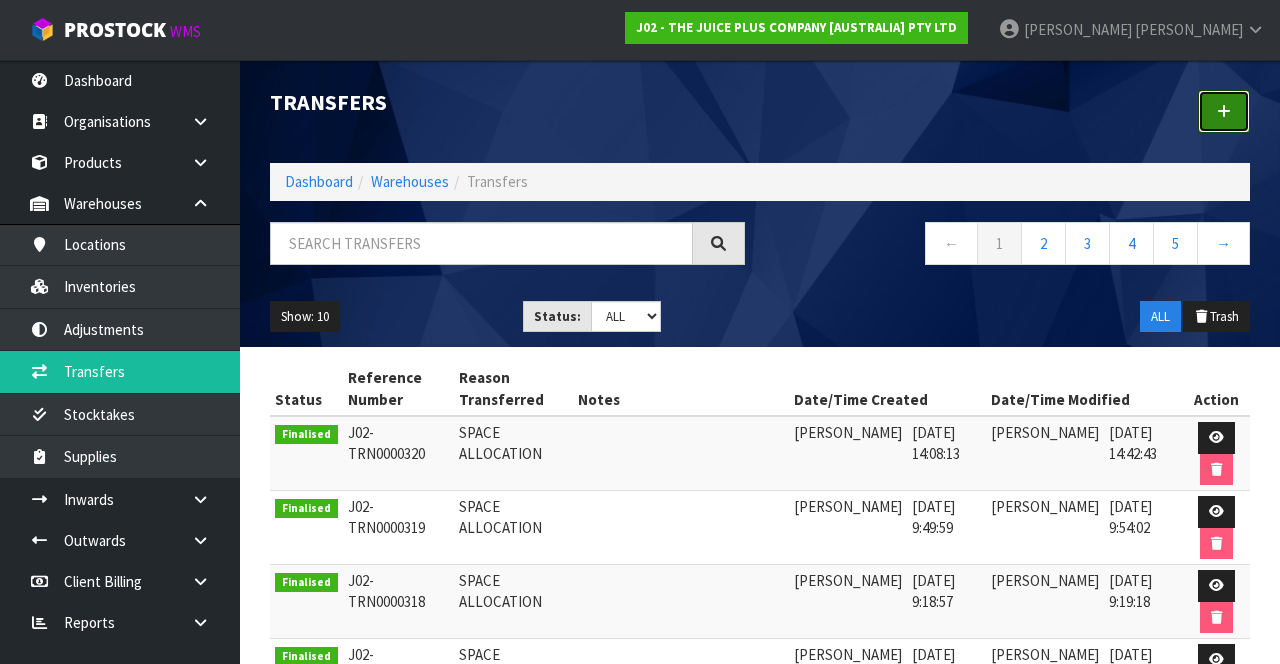 click at bounding box center [1224, 111] 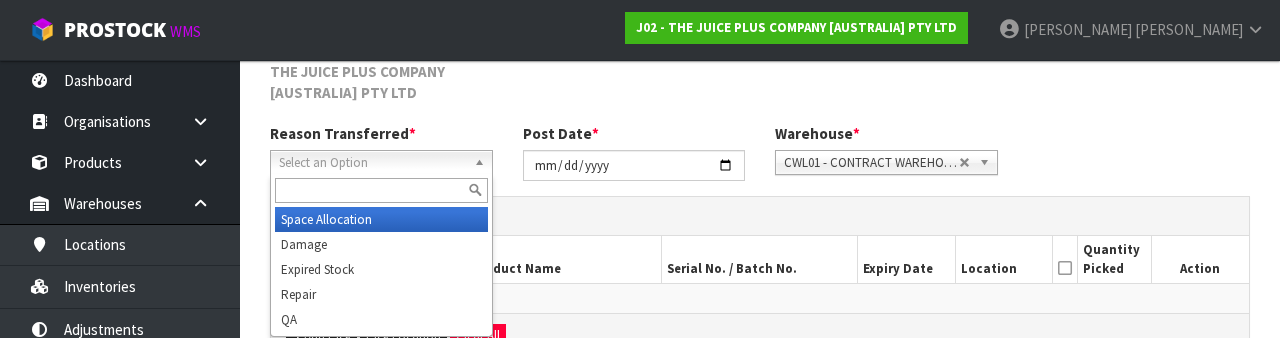 scroll, scrollTop: 260, scrollLeft: 0, axis: vertical 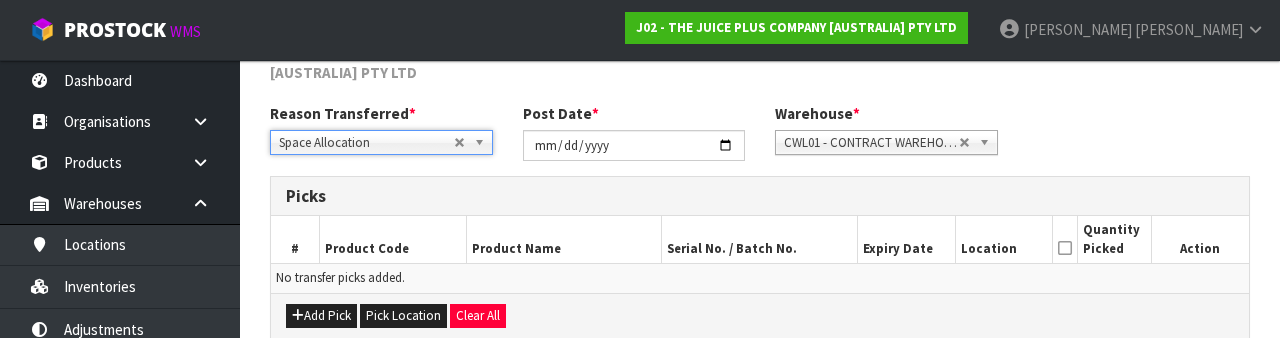 click on "Reason Transferred  *
Space Allocation Damage Expired Stock Repair QA
Space Allocation
Space Allocation Damage Expired Stock Repair QA
Post Date  *
[DATE]
Warehouse  *
01 - CONTRACT WAREHOUSING MAIN 02 - CONTRACT WAREHOUSING NO 2 CHC - CWL [GEOGRAPHIC_DATA] WAIHEKE - SOLAR SHOP [GEOGRAPHIC_DATA] - CONTRACT WAREHOUSING [GEOGRAPHIC_DATA] - CONTRACT WAREHOUSING [DEMOGRAPHIC_DATA] RUBY CWL03 - CONTRACT WAREHOUSING NEILPARK
CWL01 - CONTRACT WAREHOUSING [GEOGRAPHIC_DATA]" at bounding box center [760, 139] 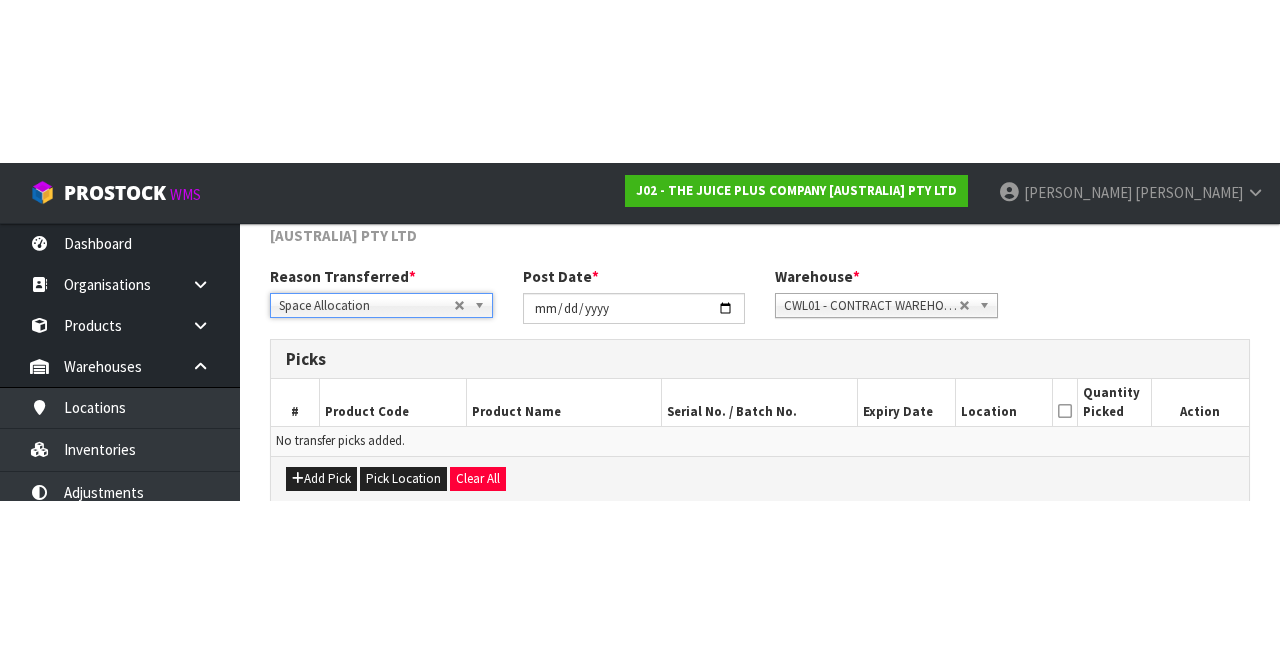 scroll, scrollTop: 129, scrollLeft: 0, axis: vertical 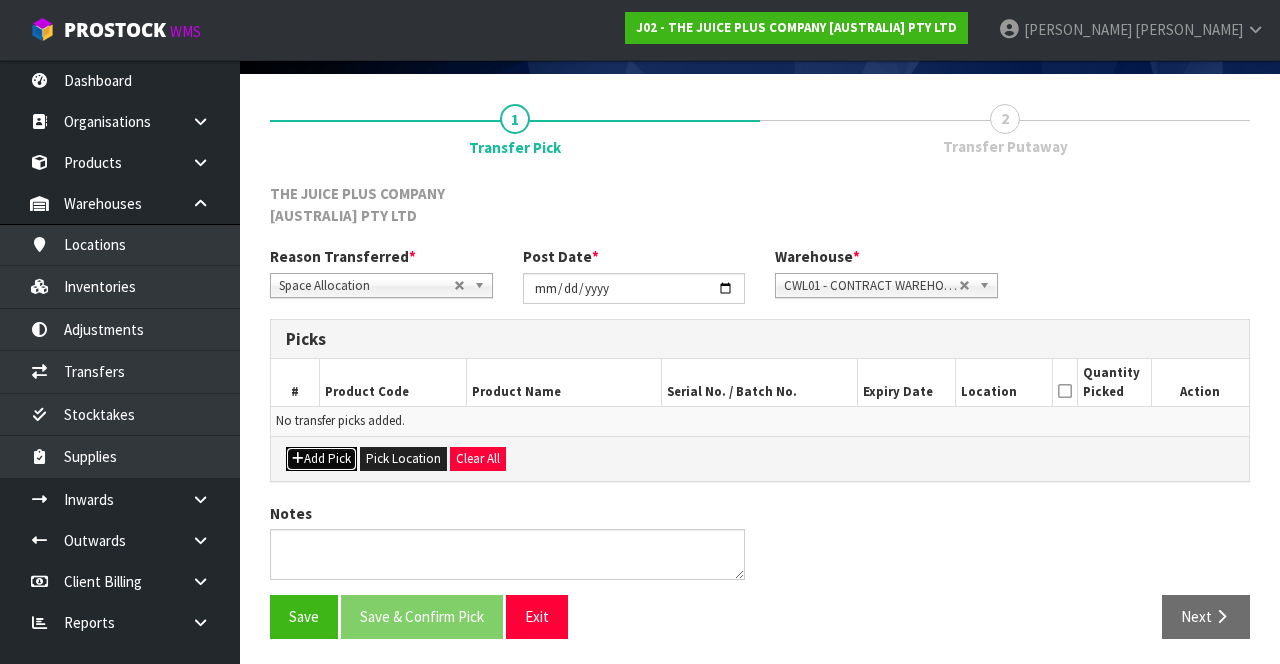 click on "Add Pick" at bounding box center [321, 459] 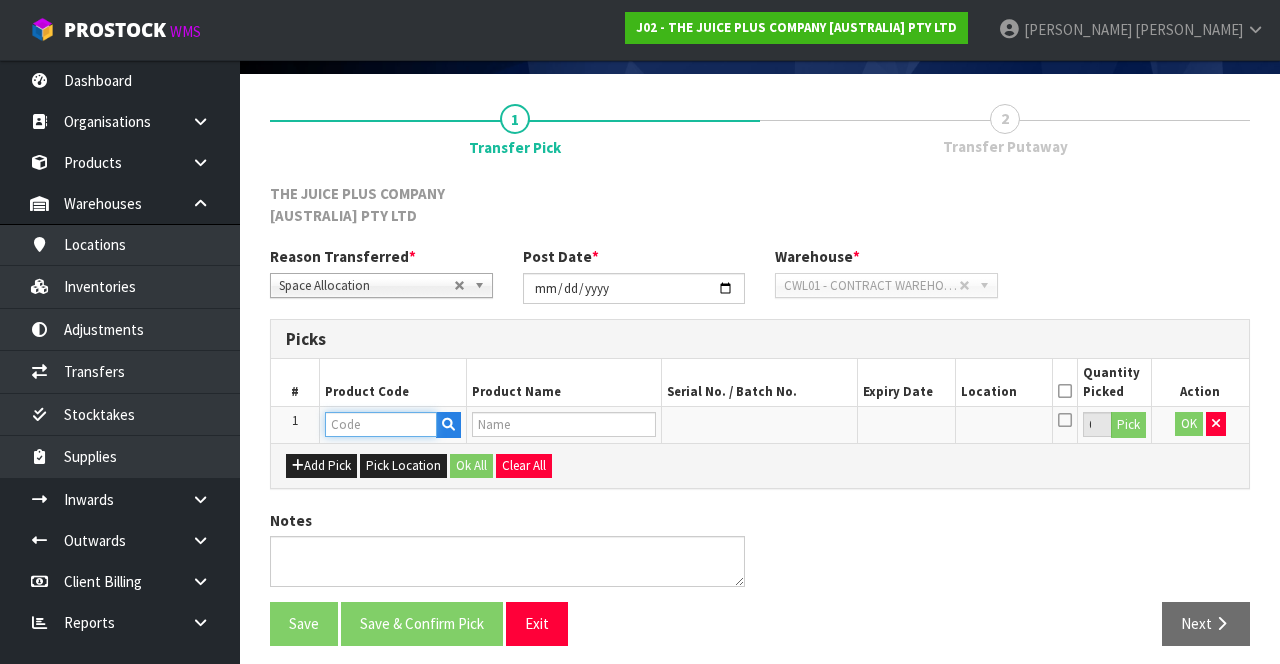 click at bounding box center [381, 424] 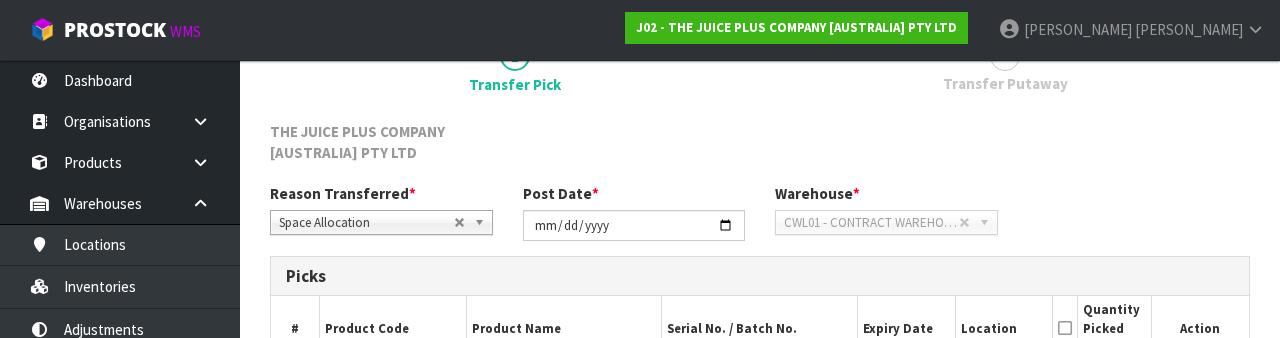 scroll, scrollTop: 372, scrollLeft: 0, axis: vertical 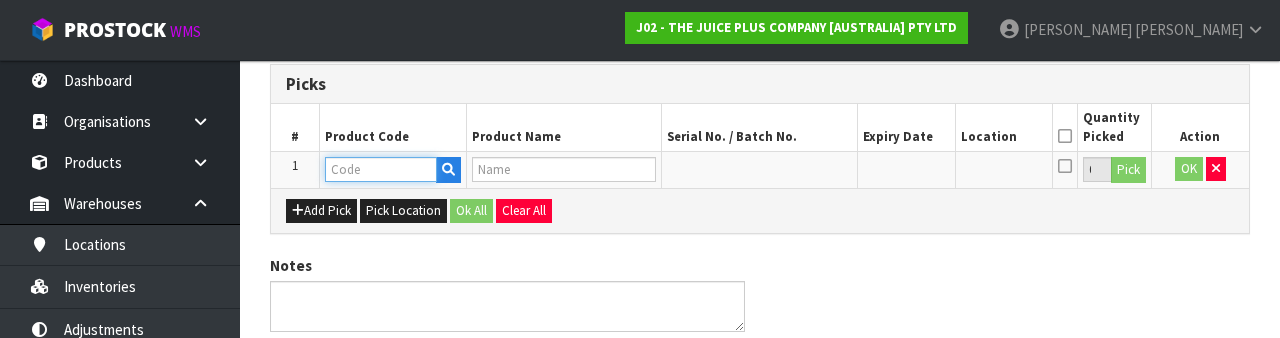 click at bounding box center (381, 169) 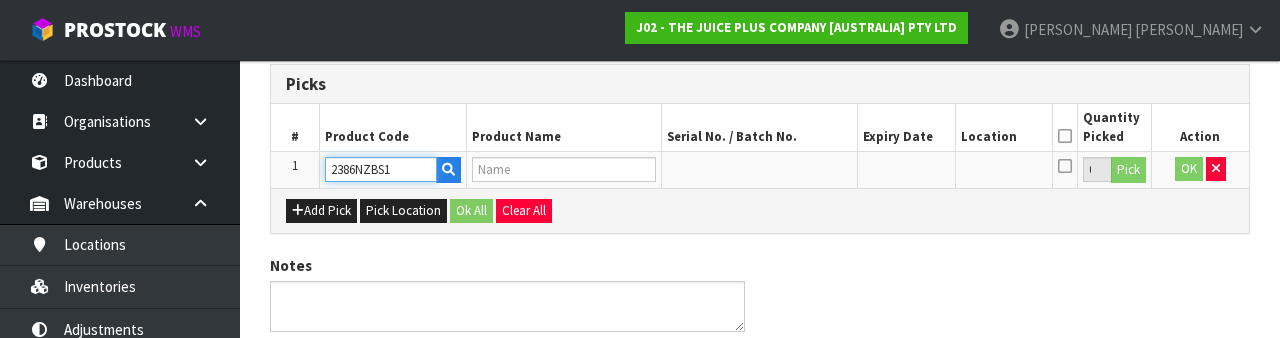 type on "VARIETY BULK COMPLETE" 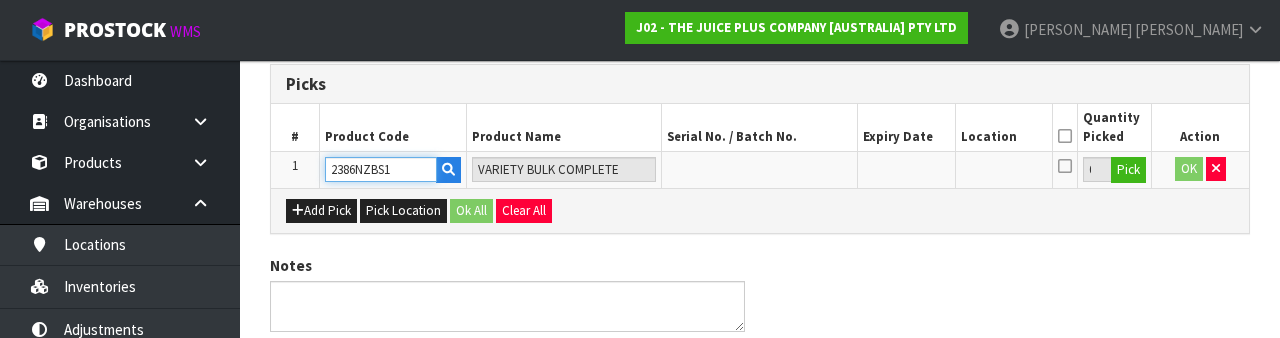 type on "2386NZBS1" 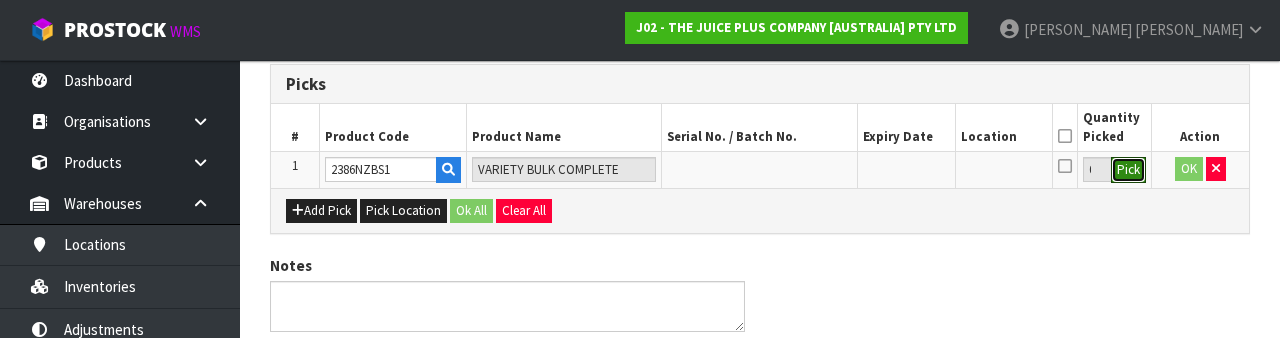 click on "Pick" at bounding box center [1128, 170] 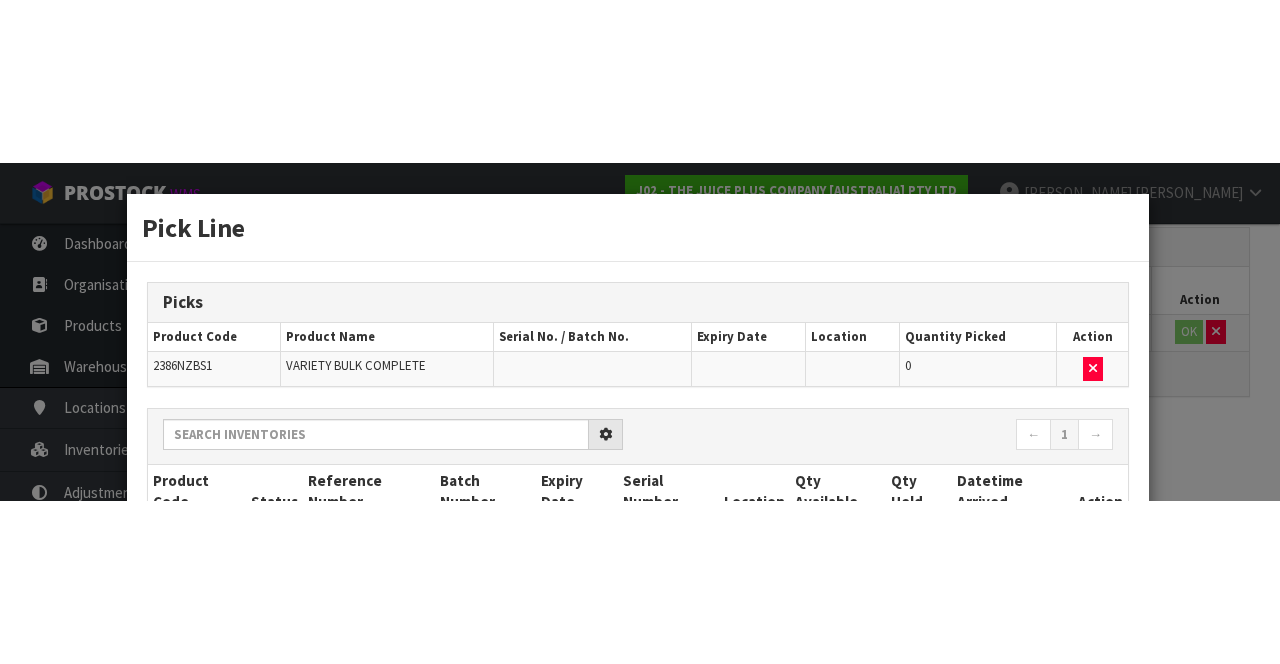 scroll, scrollTop: 136, scrollLeft: 0, axis: vertical 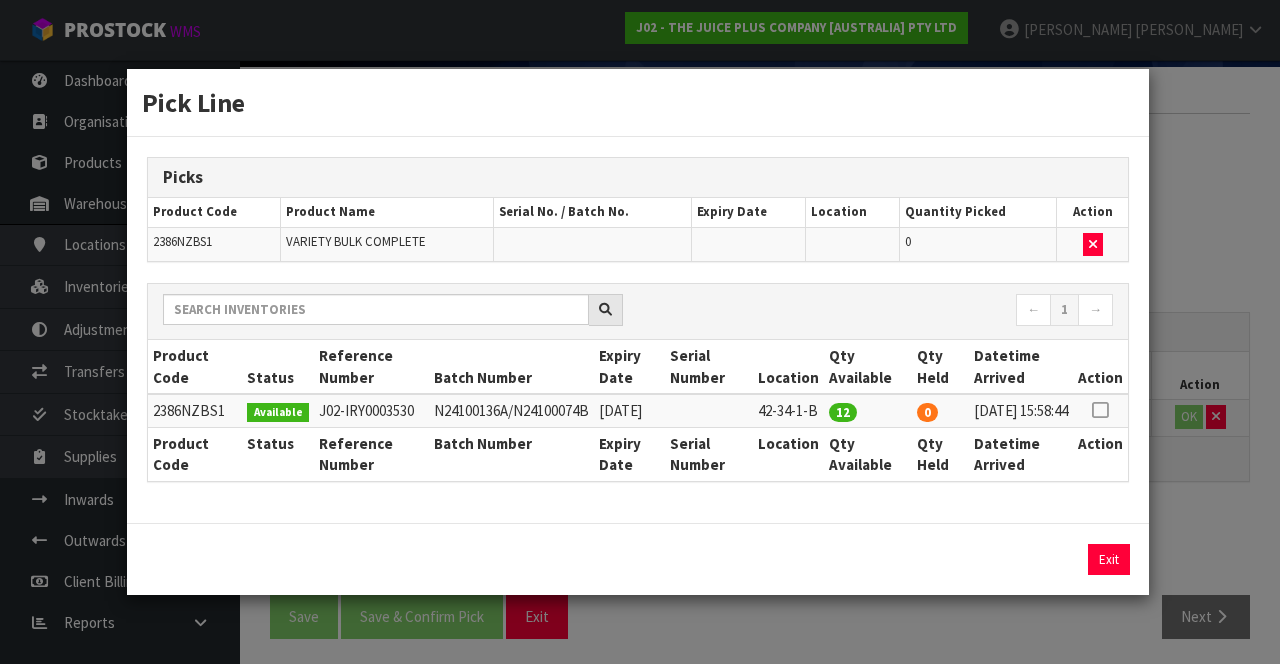 click at bounding box center [1100, 410] 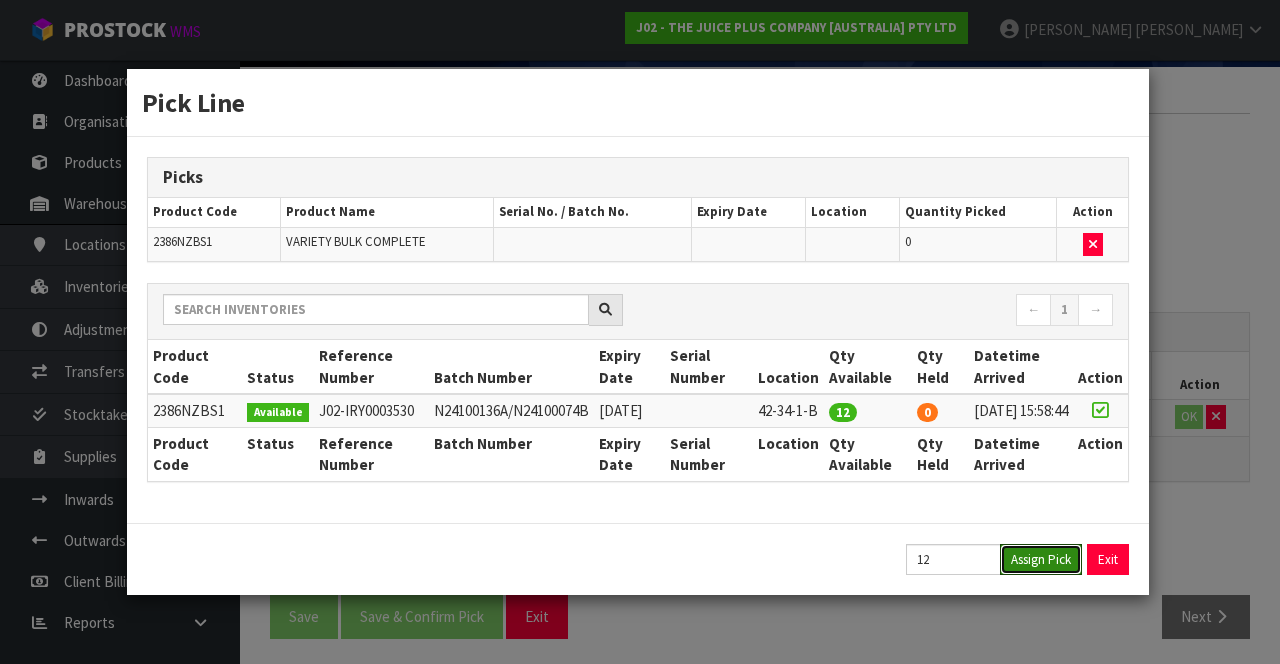 click on "Assign Pick" at bounding box center [1041, 559] 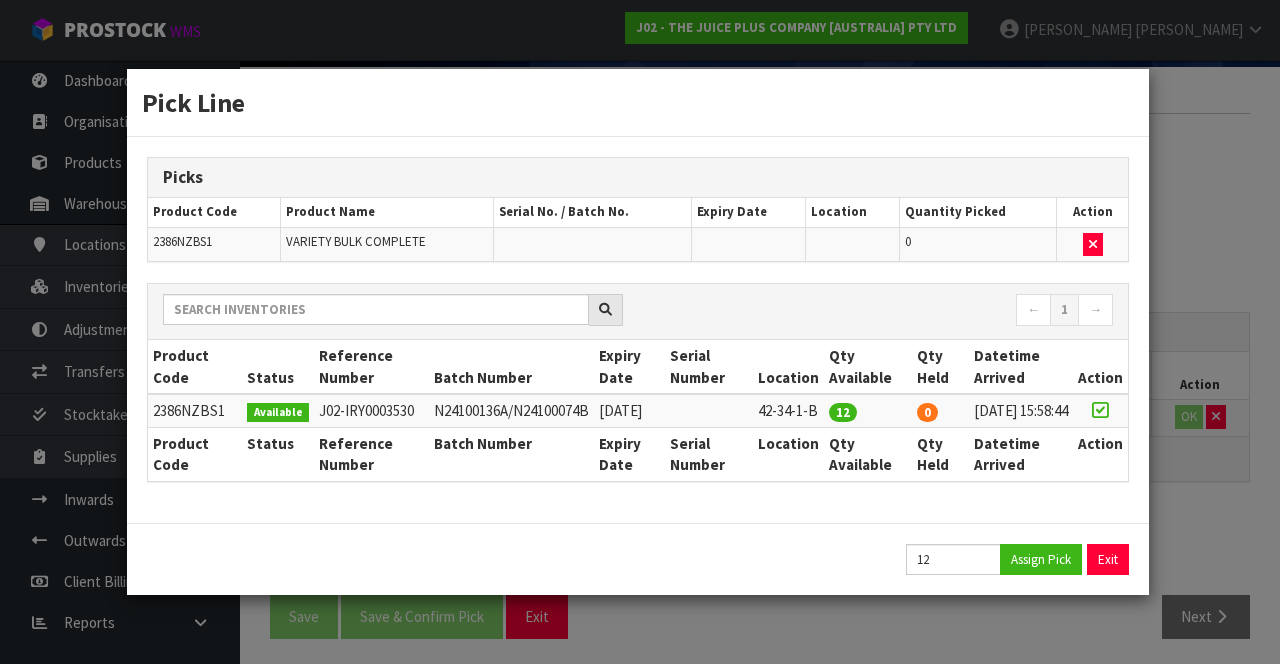 type on "12" 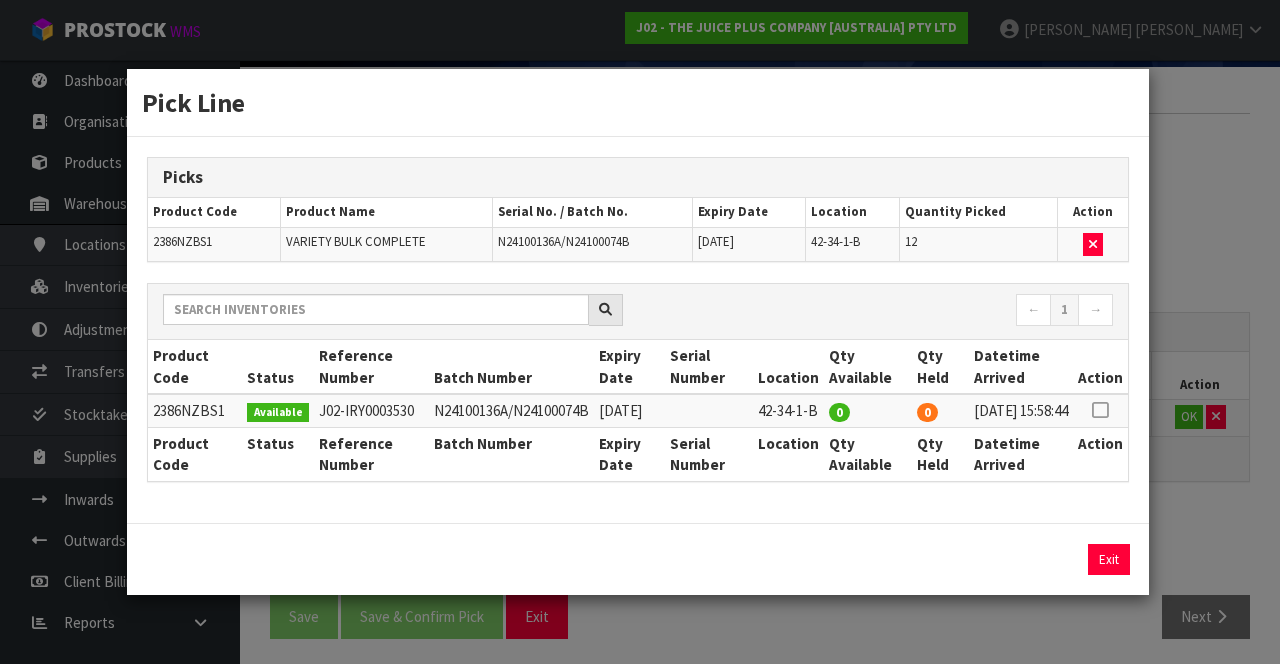 scroll, scrollTop: 0, scrollLeft: 0, axis: both 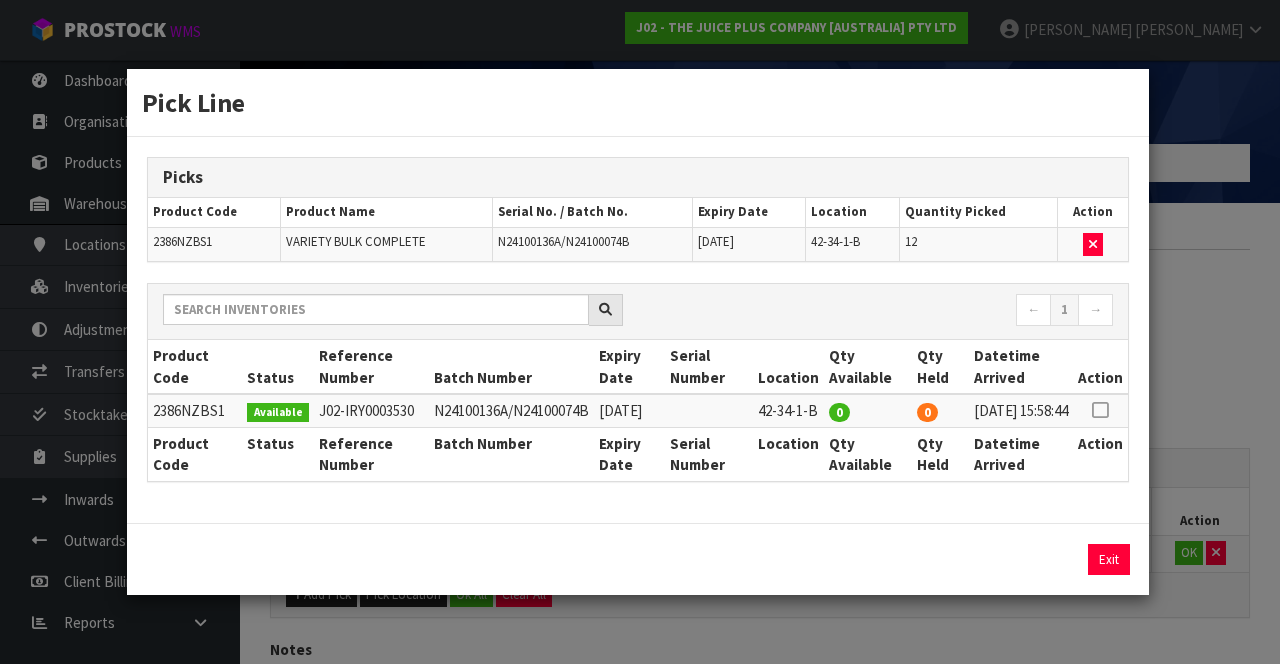 click on "Pick Line
Picks
Product Code
Product Name
Serial No. / Batch No.
Expiry Date
Location
Quantity Picked
Action
2386NZBS1
VARIETY BULK COMPLETE
N24100136A/N24100074B
[DATE]
42-34-1-B
12
←
1
→
Product Code
Status
Reference Number
Batch Number
Expiry Date
Serial Number
Location
Qty Available
Qty Held
Datetime Arrived
Action
0" at bounding box center [640, 332] 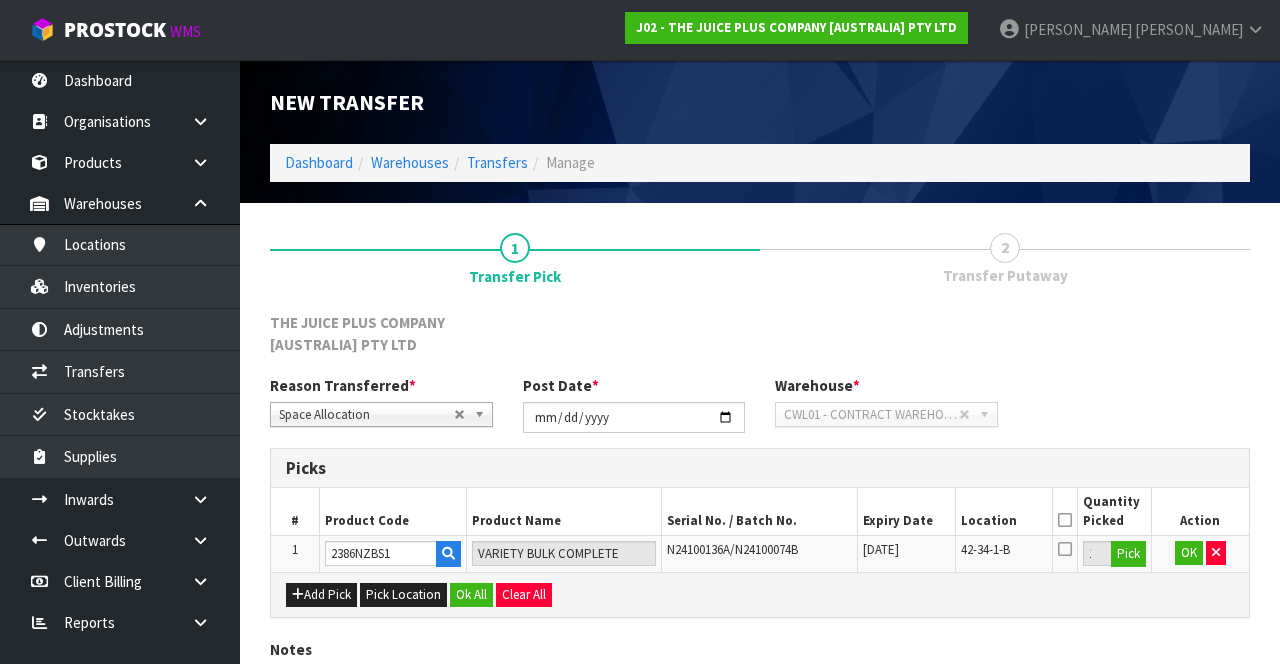 click at bounding box center (1065, 549) 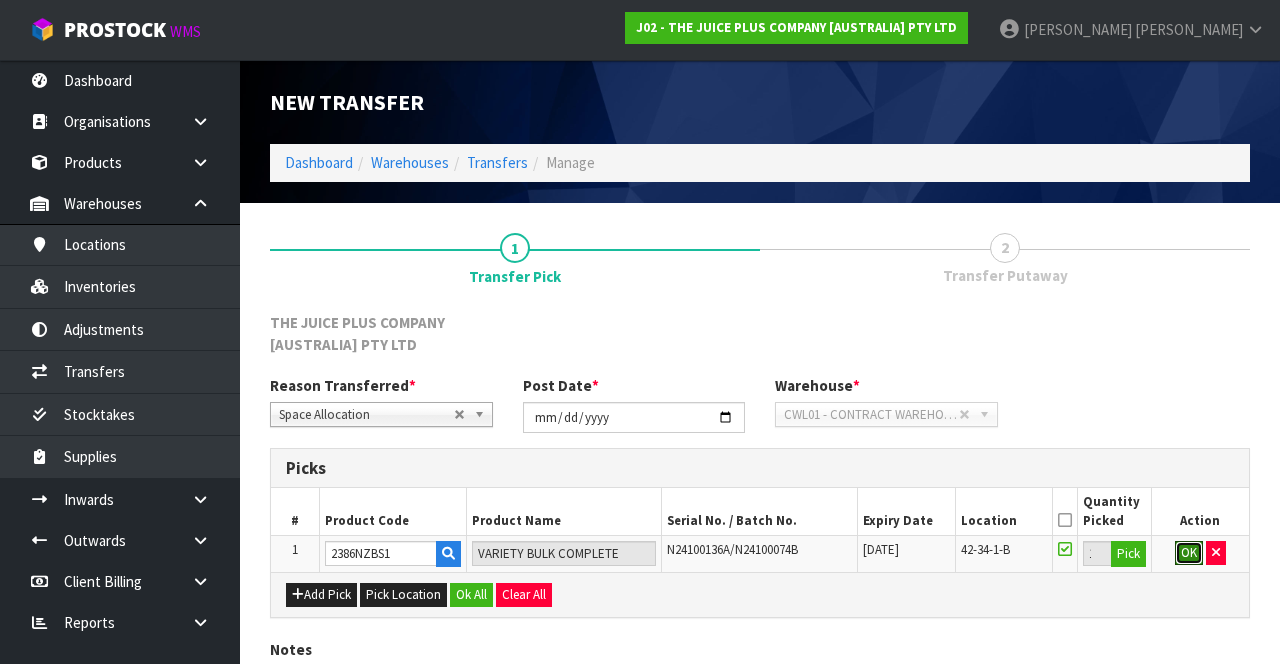 click on "OK" at bounding box center (1189, 553) 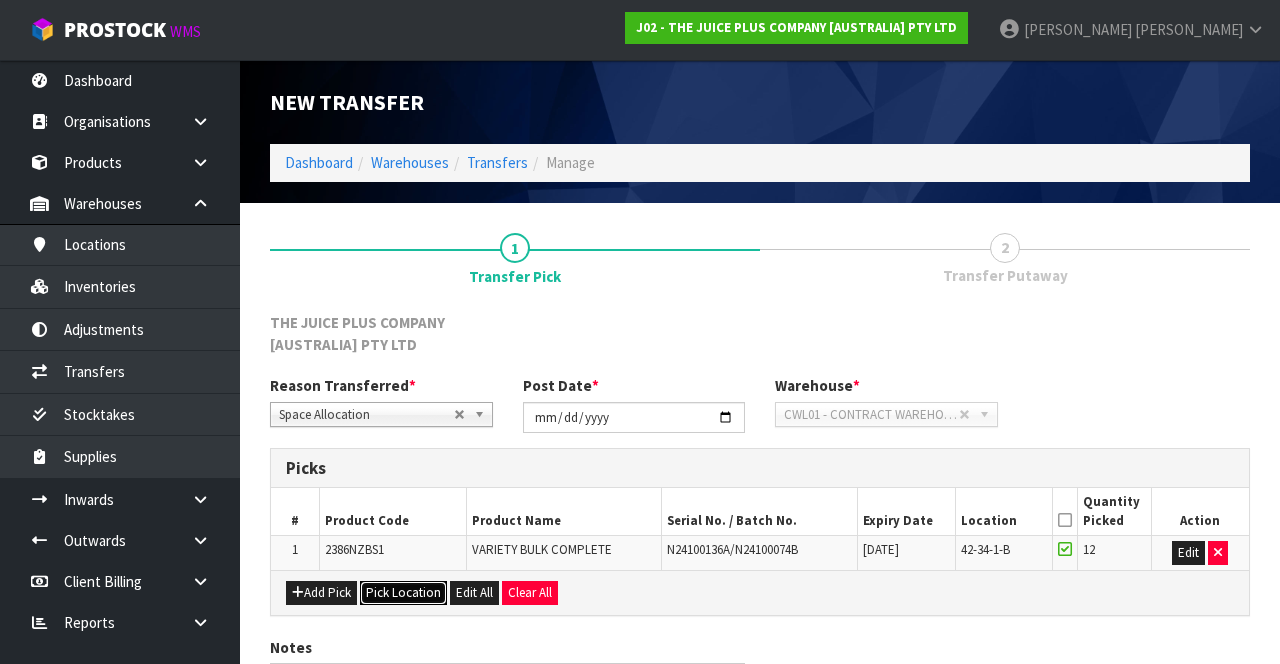 click on "Pick Location" at bounding box center (403, 593) 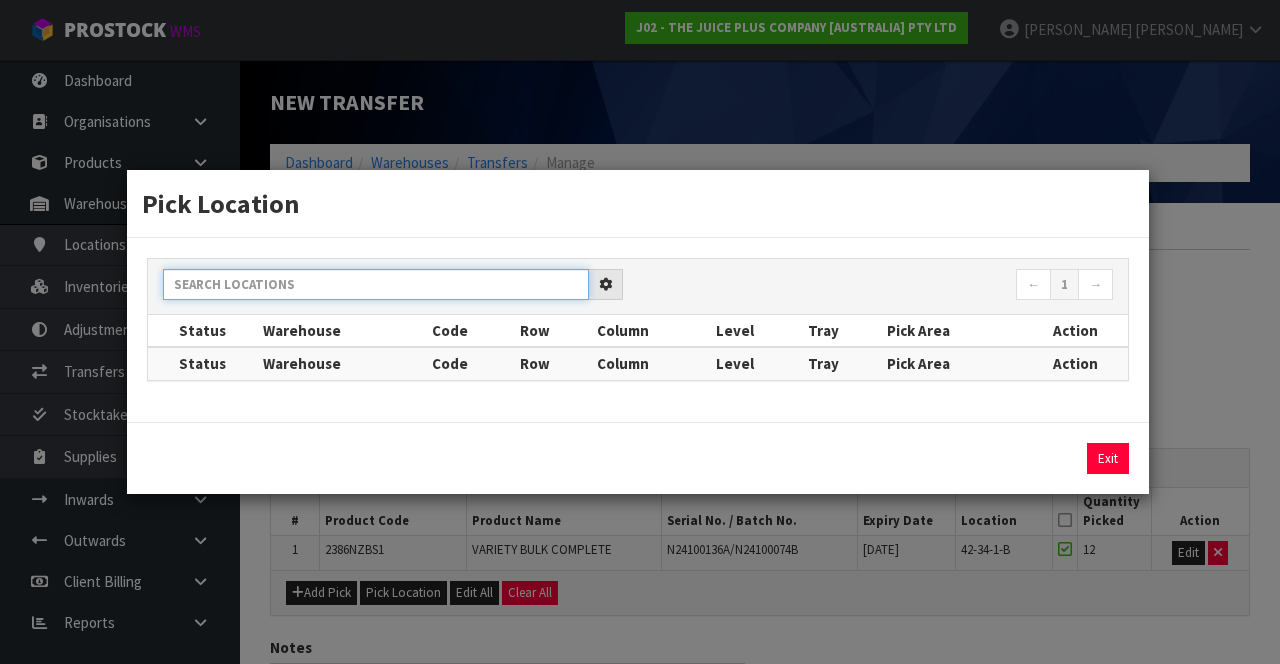 click at bounding box center [376, 284] 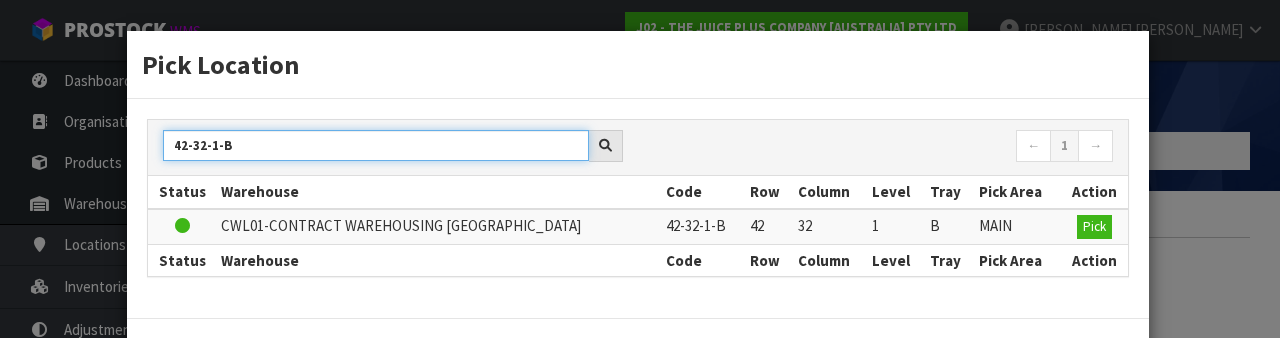 type on "42-32-1-B" 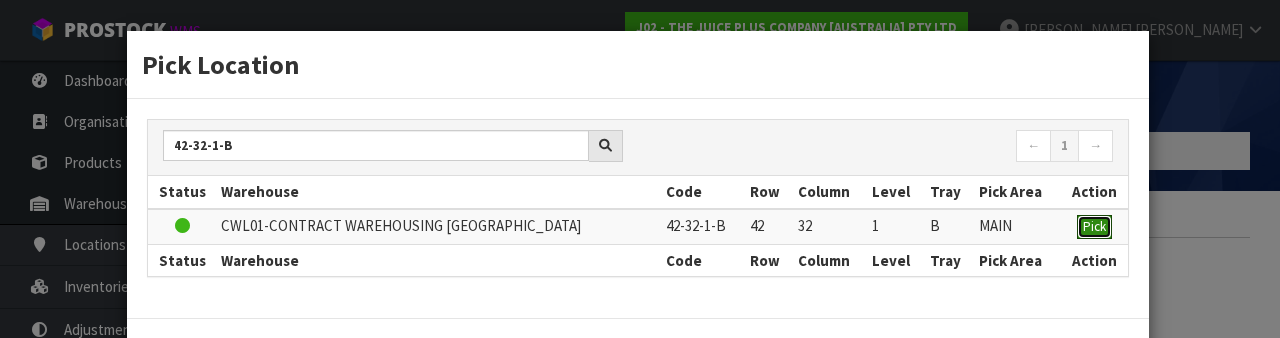 click on "Pick" at bounding box center [1094, 226] 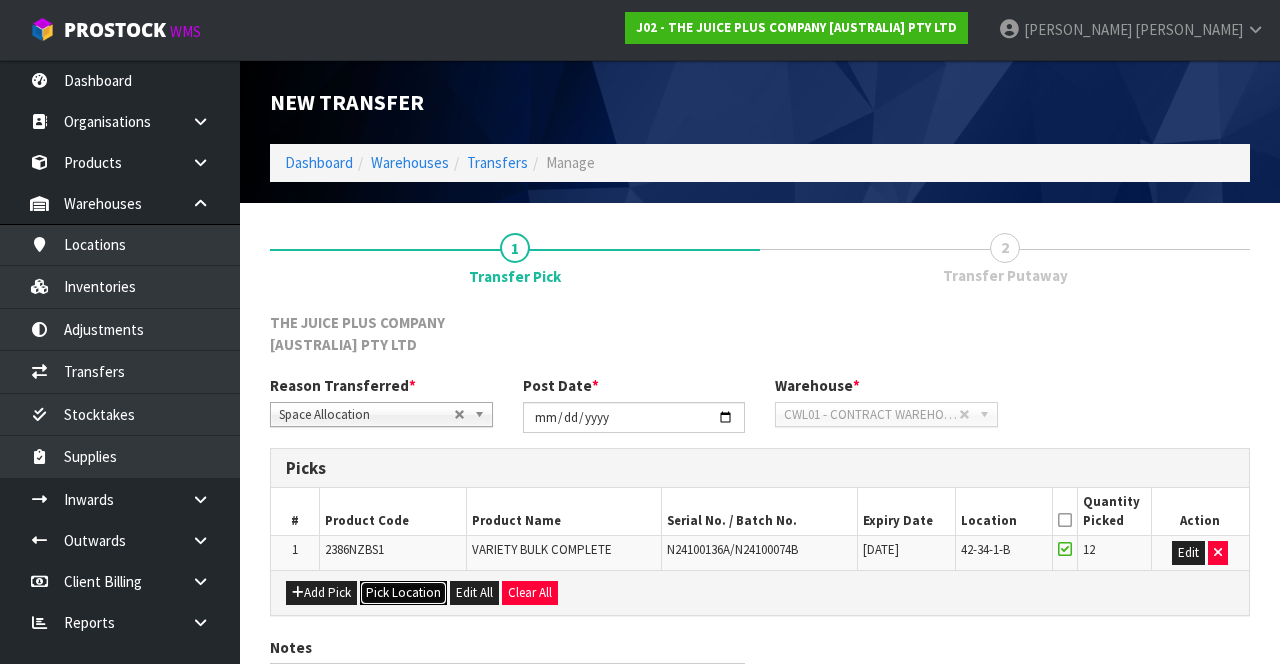 click on "Pick Location" at bounding box center (403, 593) 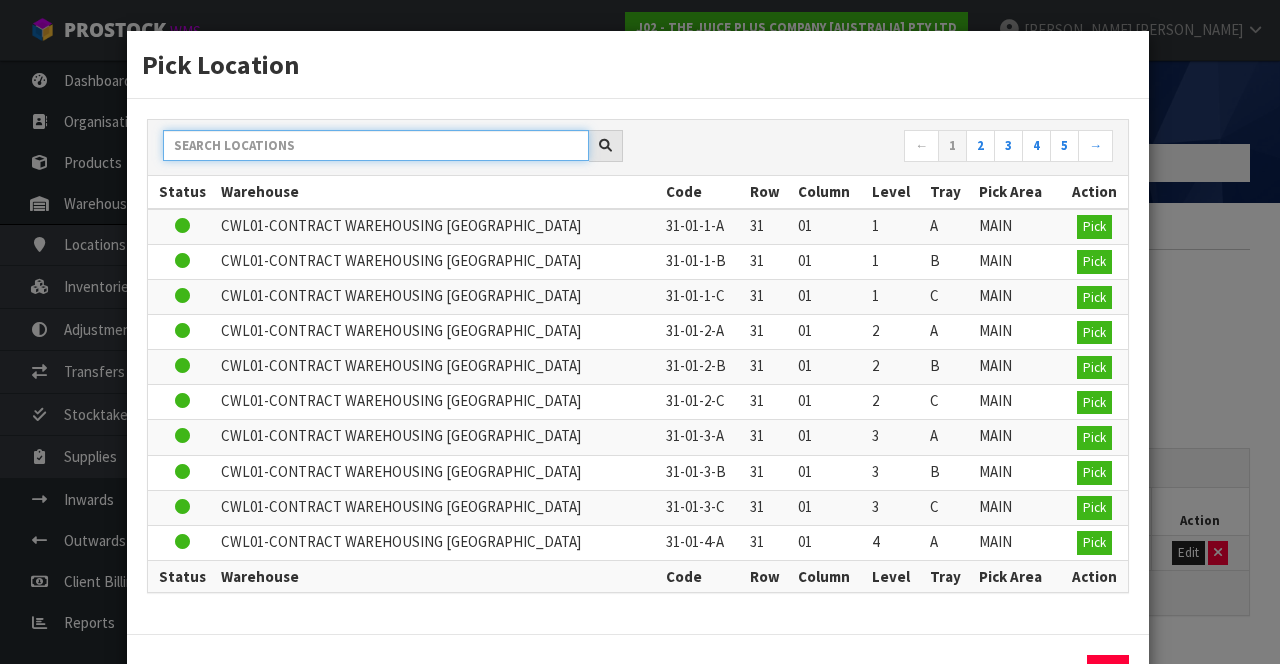 click at bounding box center [376, 145] 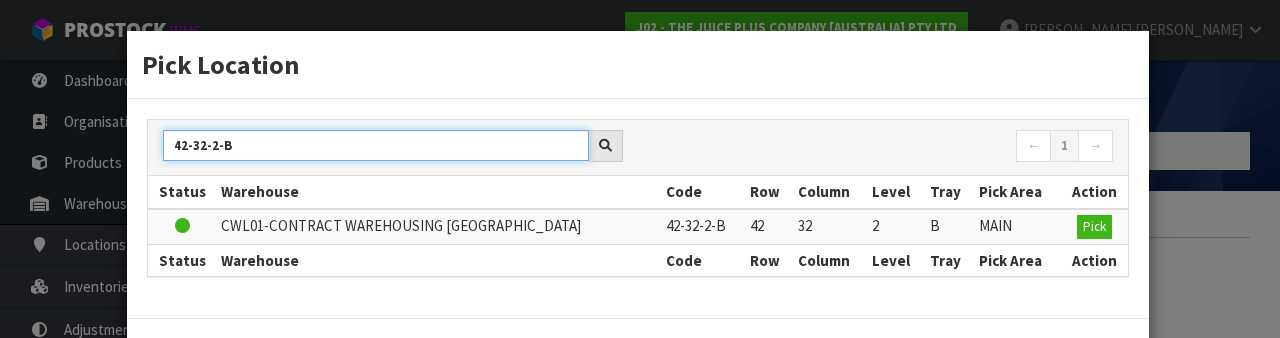 type on "42-32-2-B" 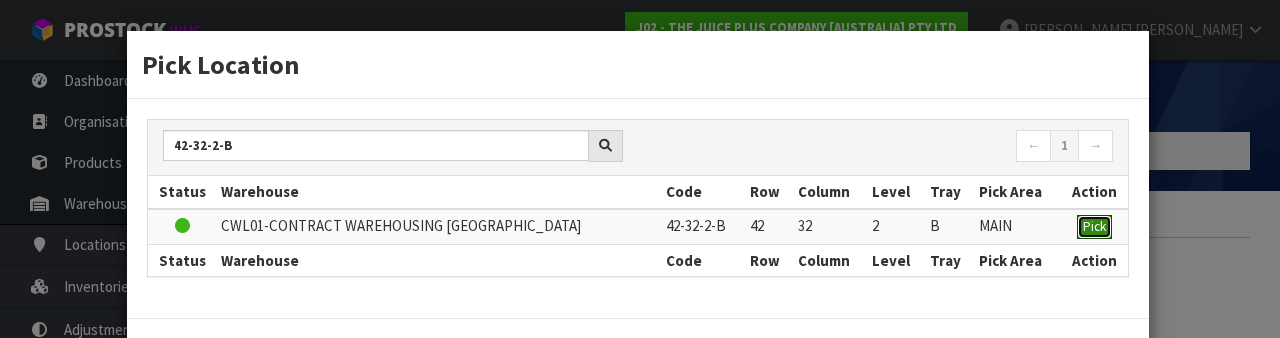click on "Pick" at bounding box center [1094, 226] 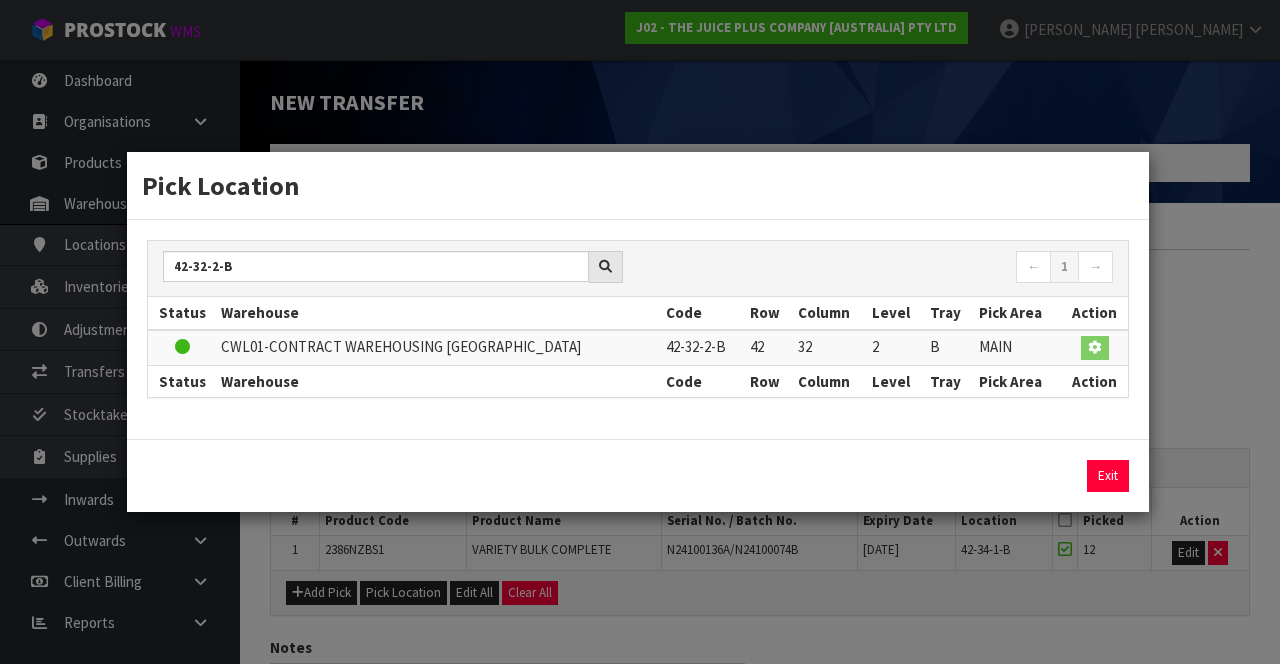 click on "Pick Location
42-32-2-B
←
1
→
Status
Warehouse
Code
Row
Column
Level
Tray
Pick Area
Action
CWL01-CONTRACT WAREHOUSING [GEOGRAPHIC_DATA]
42-32-2-B
42
32
2
B
MAIN
Status
Warehouse
Code
Row
Column
Level
Tray
Pick Area
Action
Exit" at bounding box center [640, 332] 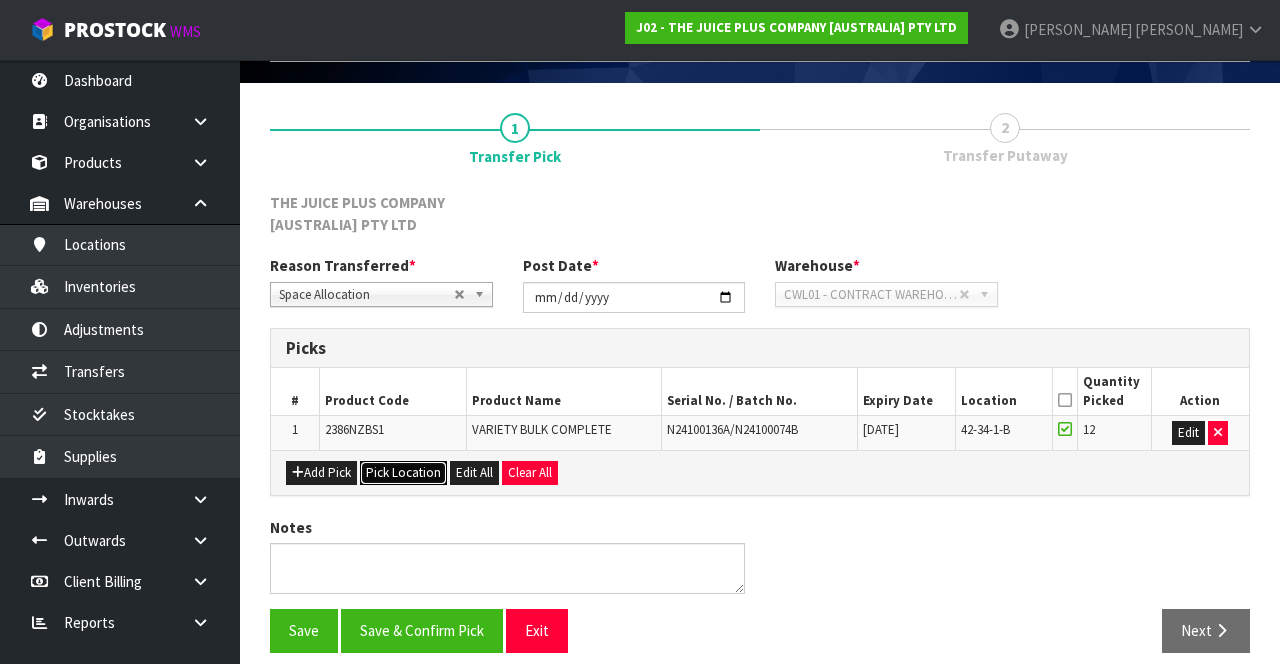 scroll, scrollTop: 134, scrollLeft: 0, axis: vertical 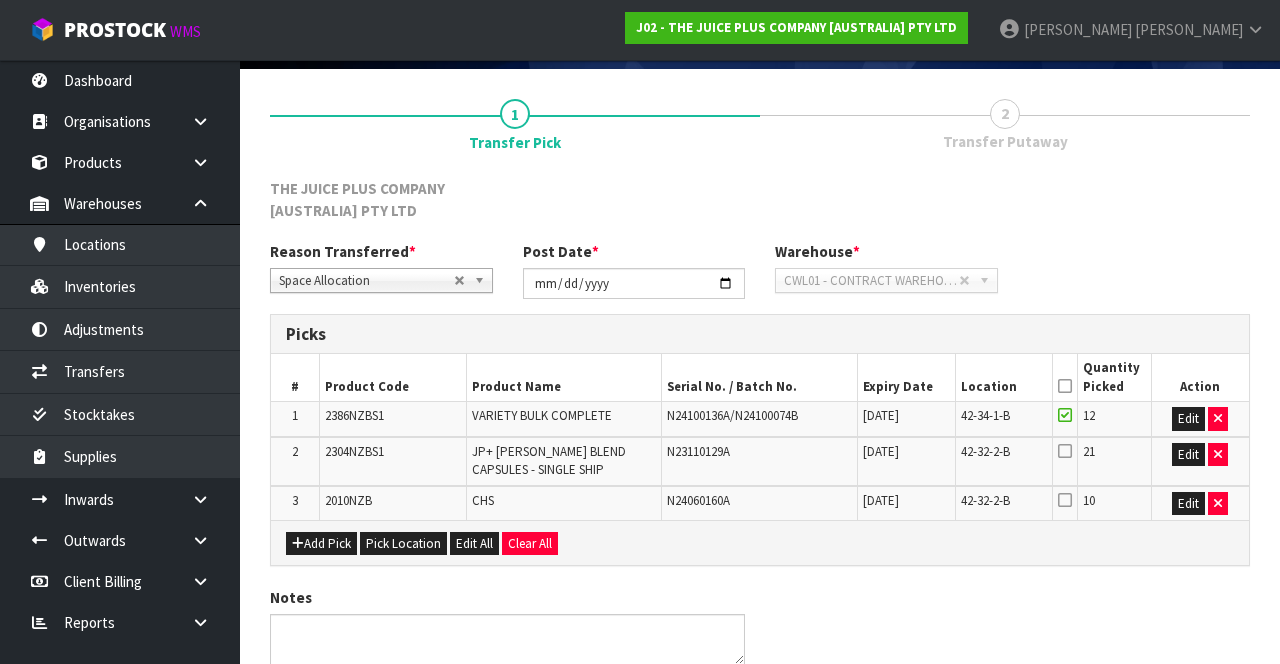 click at bounding box center (1065, 451) 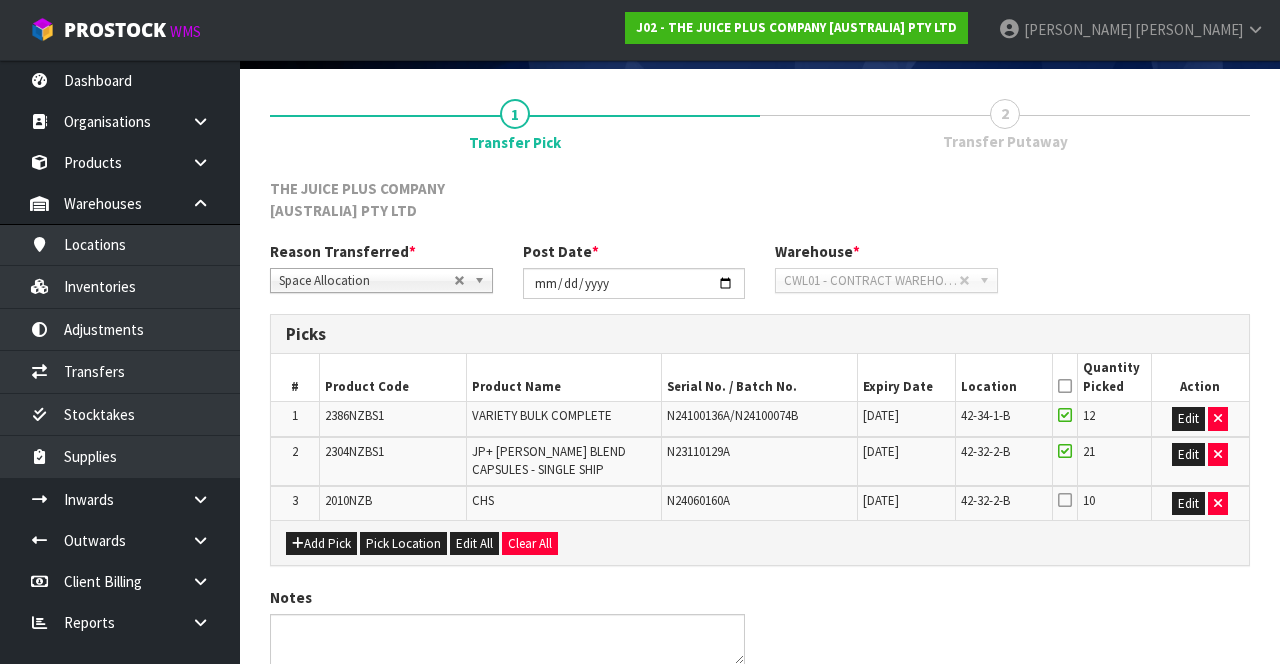 click at bounding box center (1065, 500) 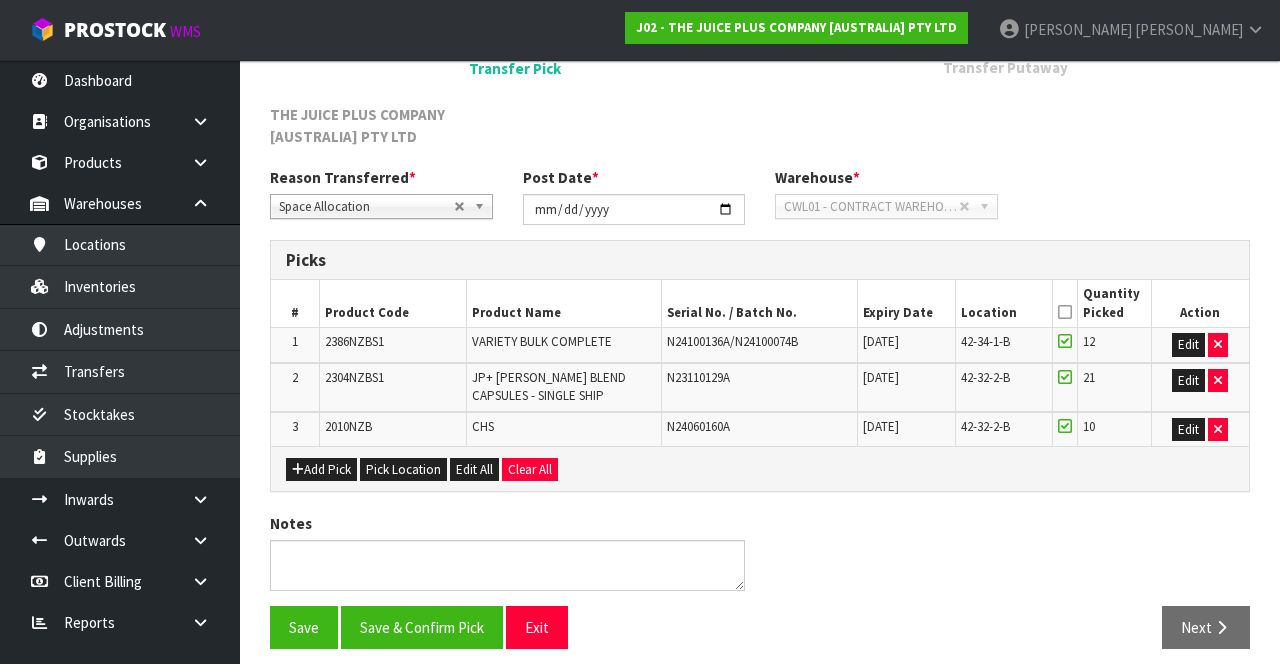scroll, scrollTop: 208, scrollLeft: 0, axis: vertical 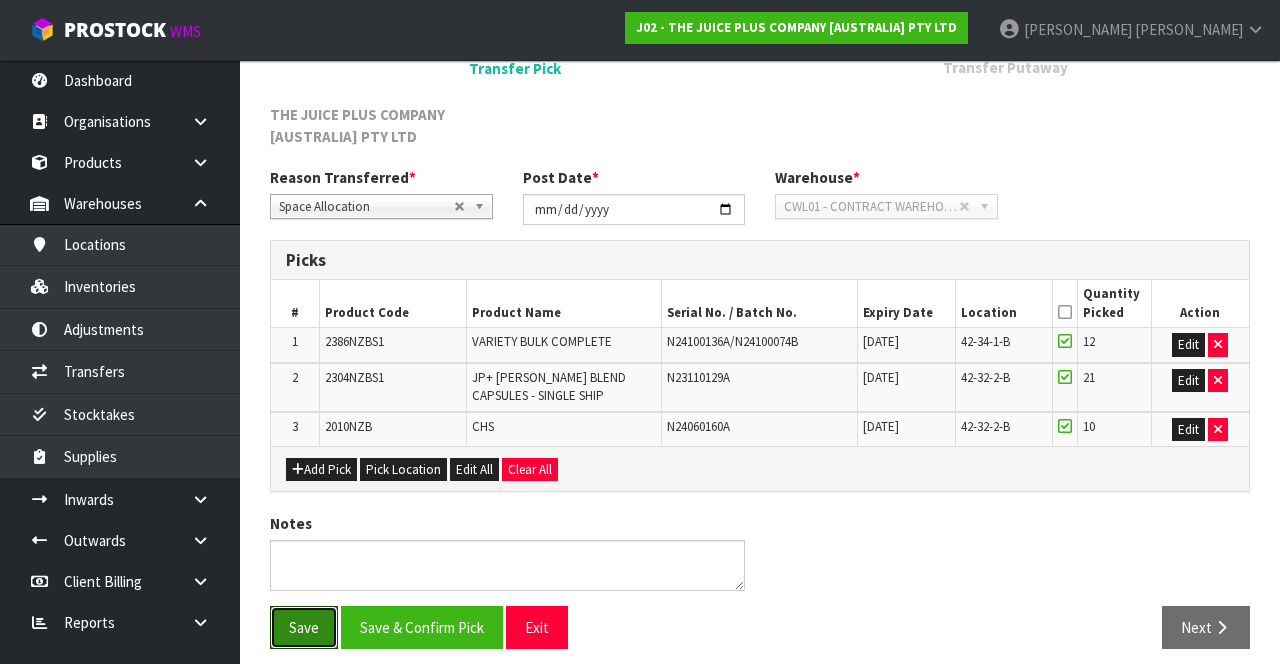 click on "Save" at bounding box center [304, 627] 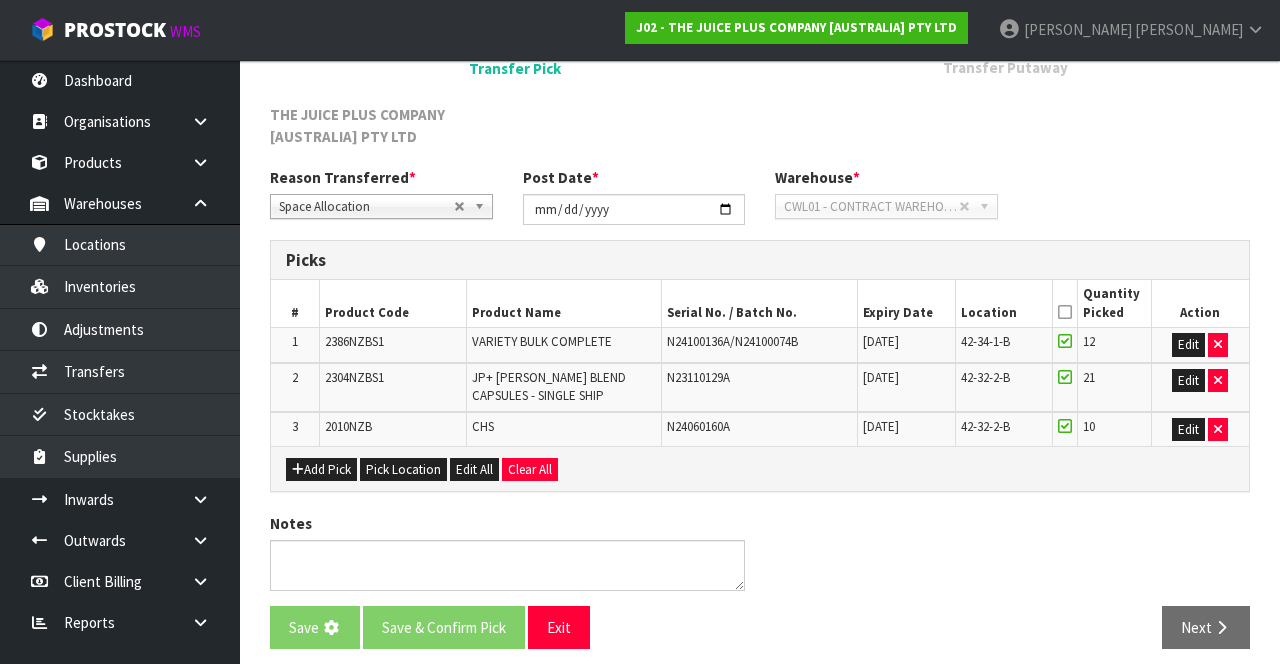 scroll, scrollTop: 0, scrollLeft: 0, axis: both 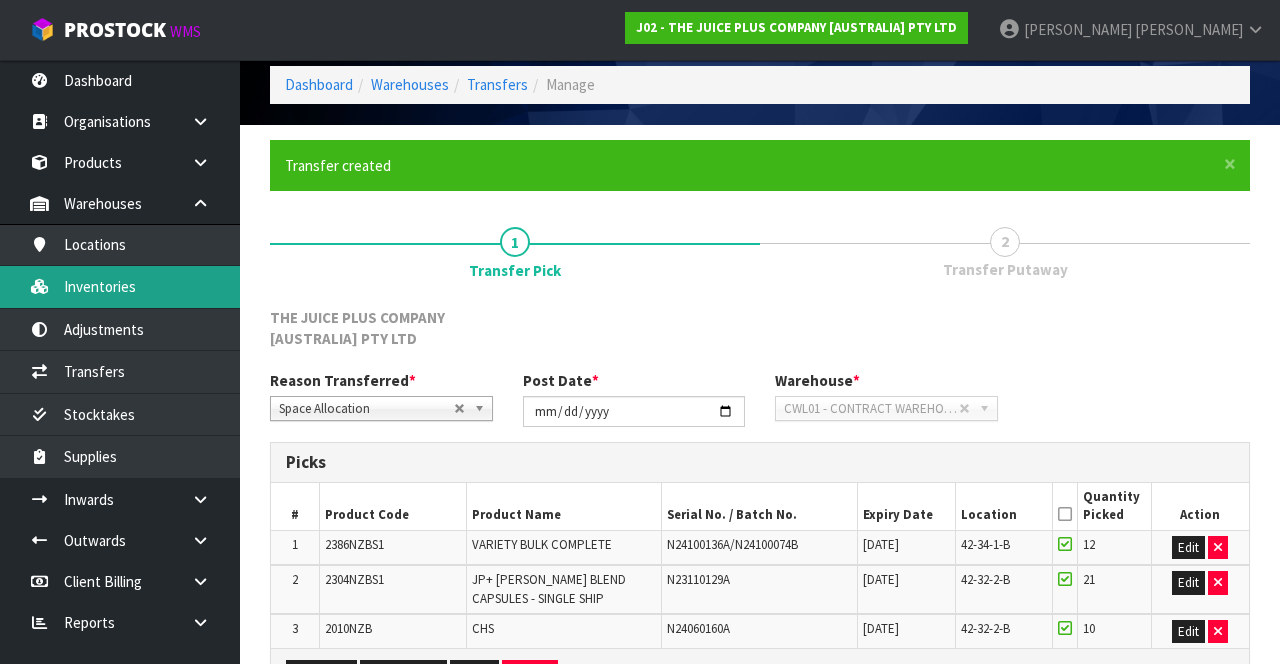 click on "Inventories" at bounding box center [120, 286] 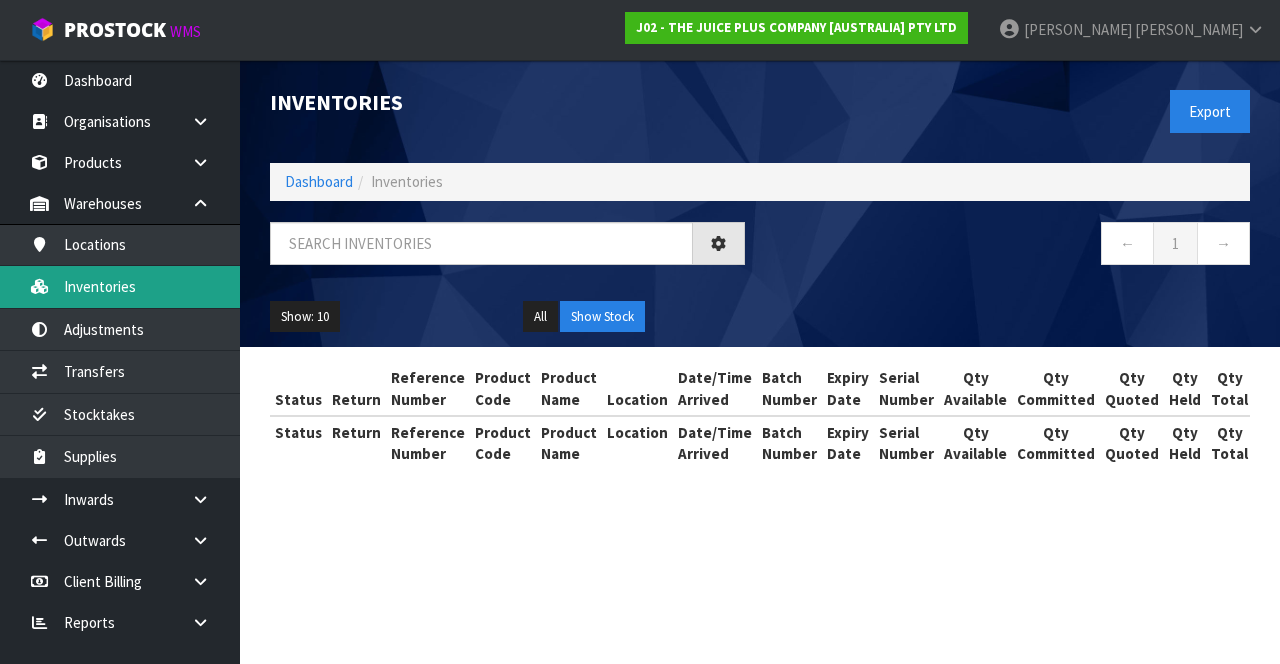 scroll, scrollTop: 0, scrollLeft: 0, axis: both 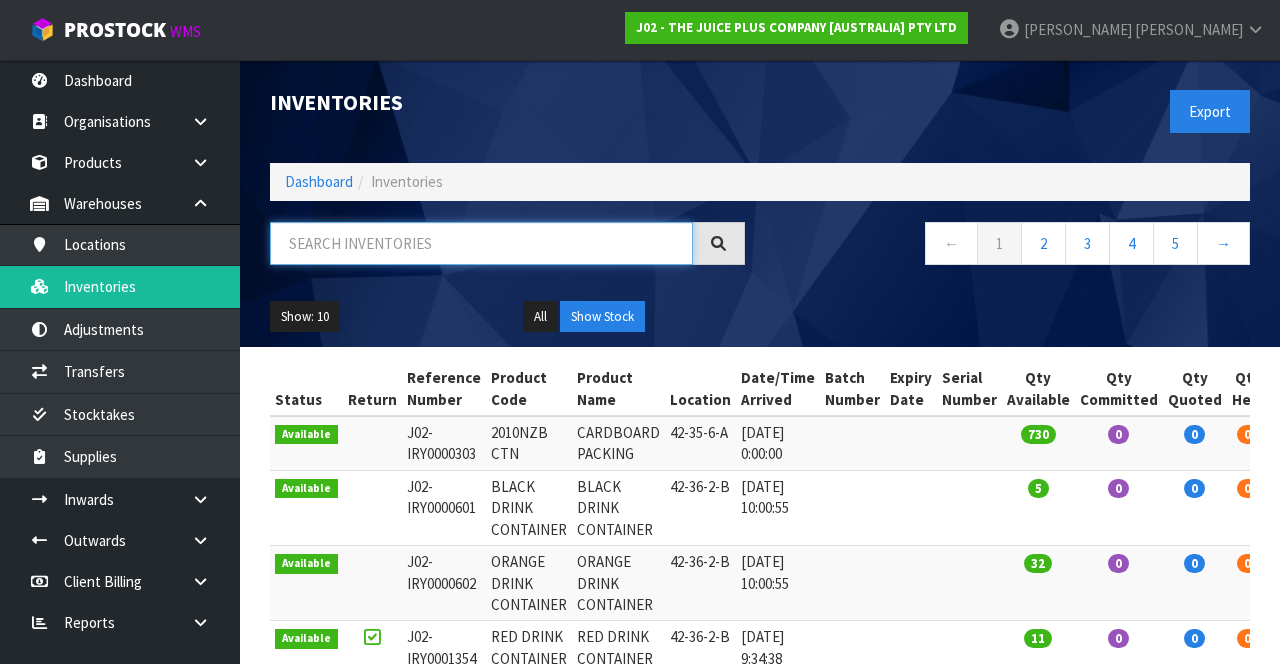 click at bounding box center (481, 243) 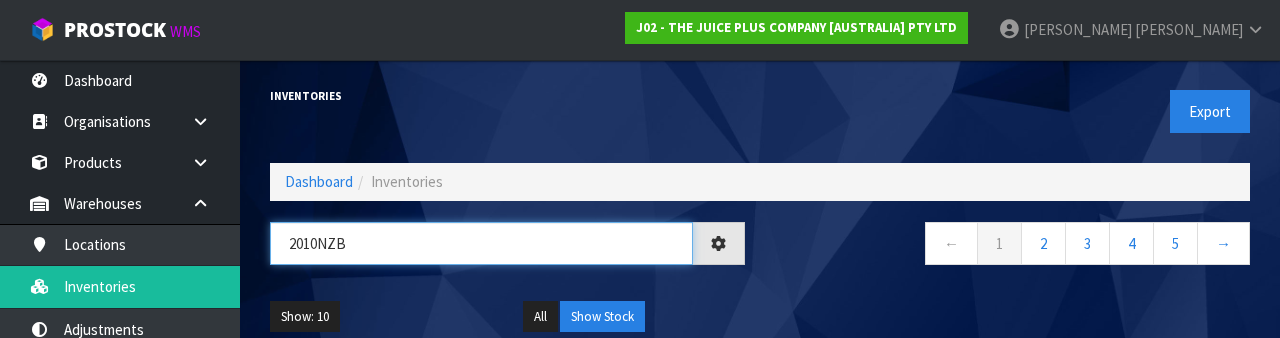 type on "2010NZB" 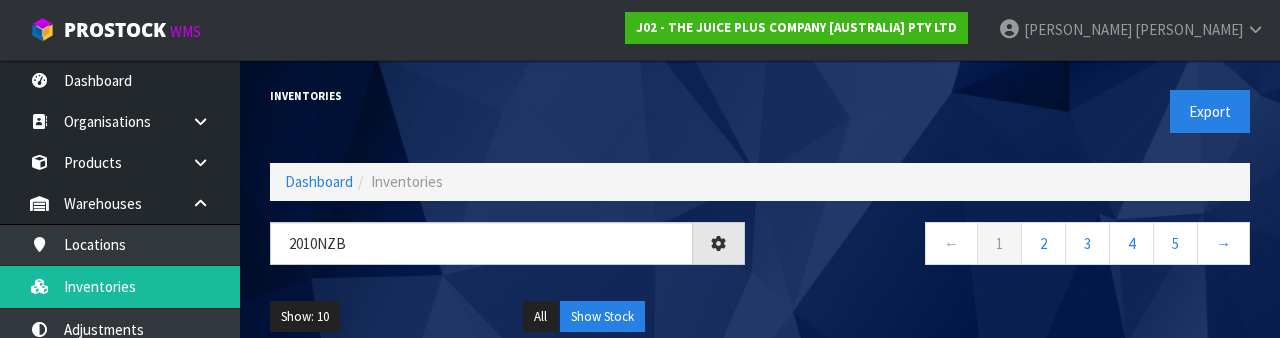 click on "Show: 10
5
10
25
50
All
Show Stock" at bounding box center [760, 317] 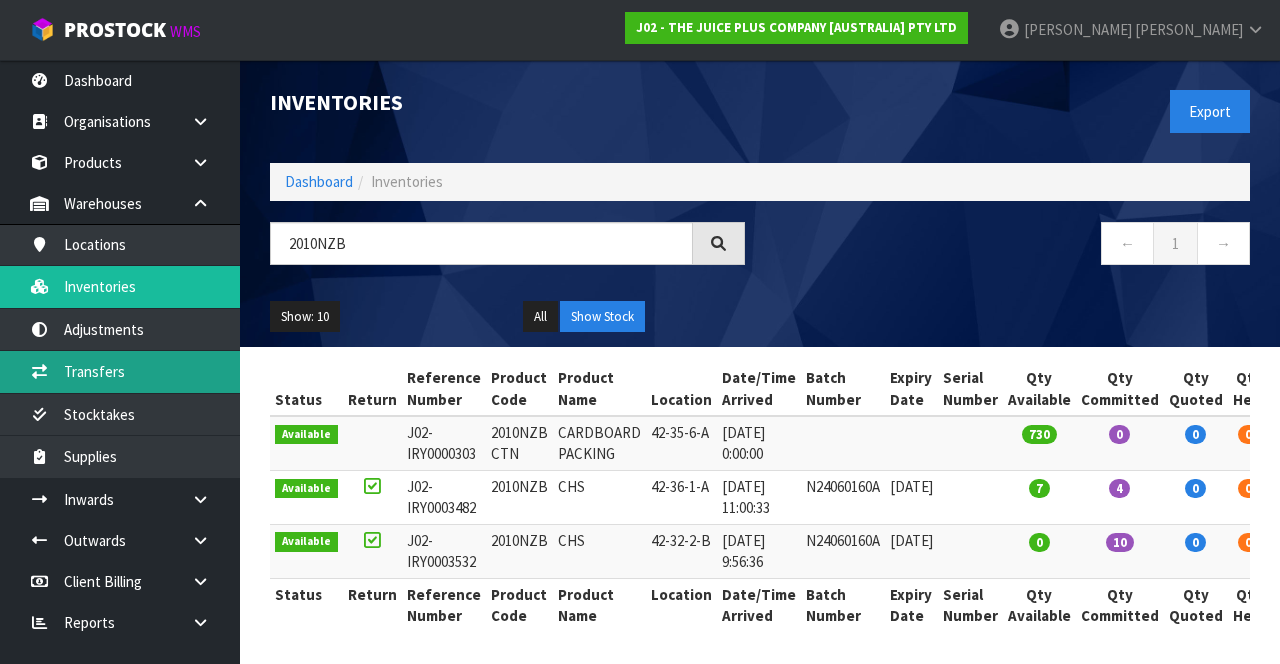 click on "Transfers" at bounding box center (120, 371) 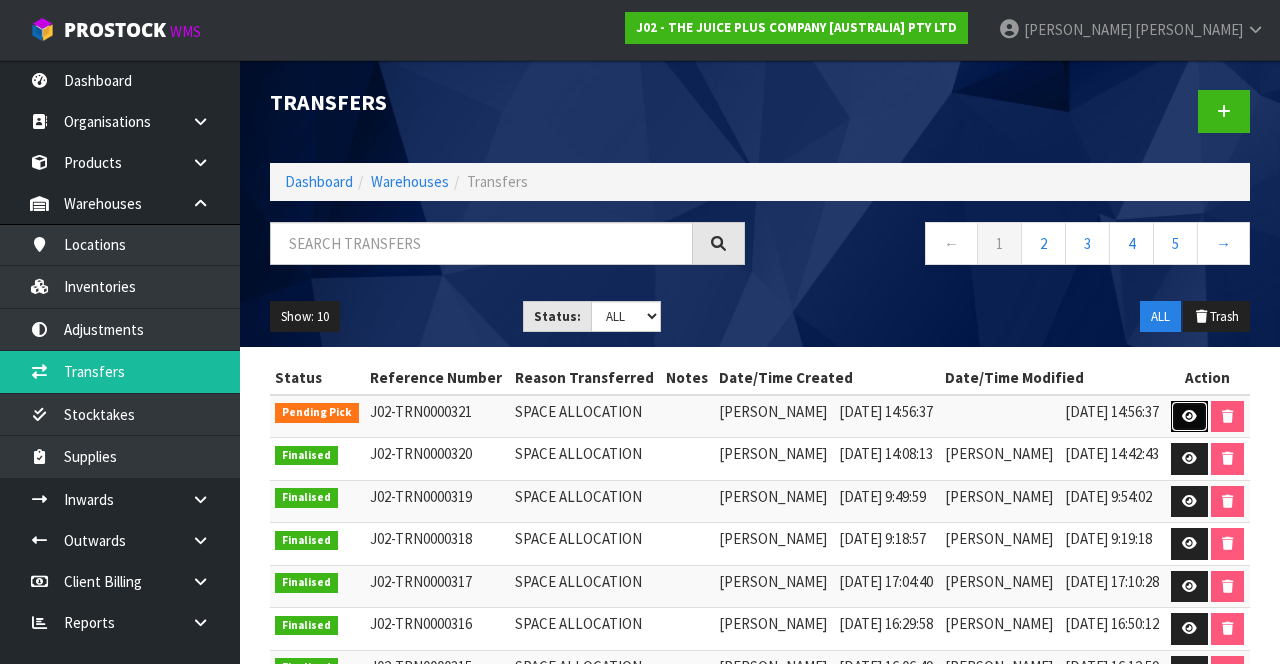 click at bounding box center (1189, 417) 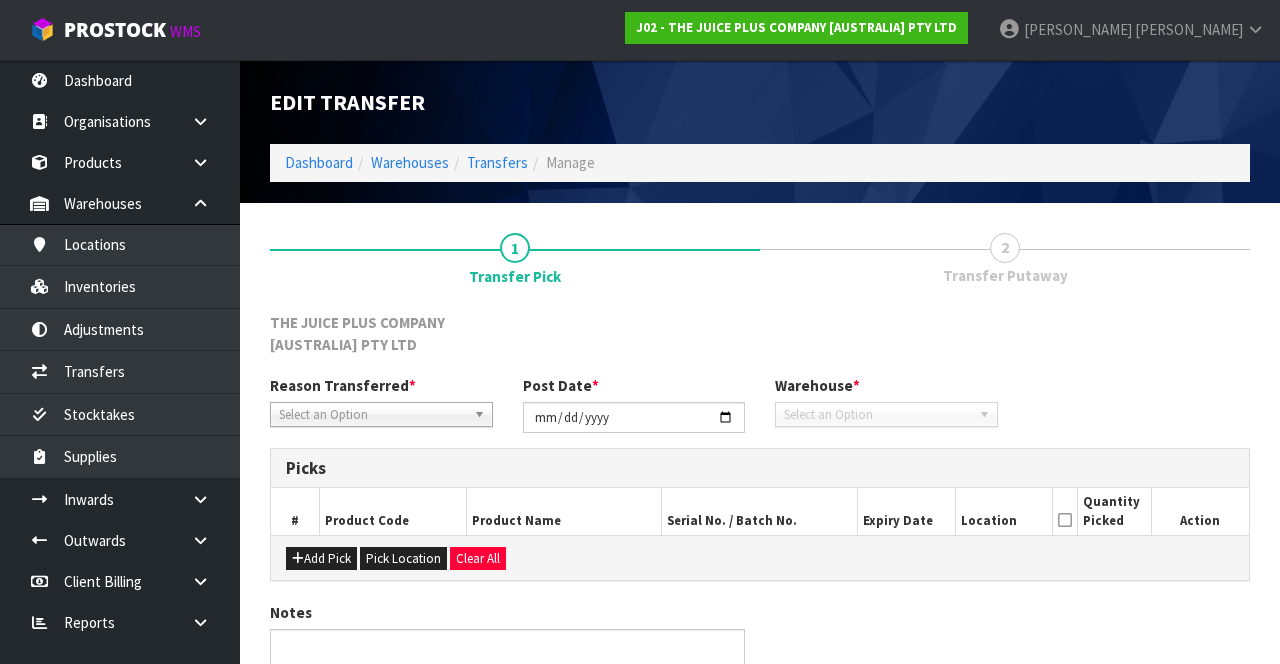 type on "[DATE]" 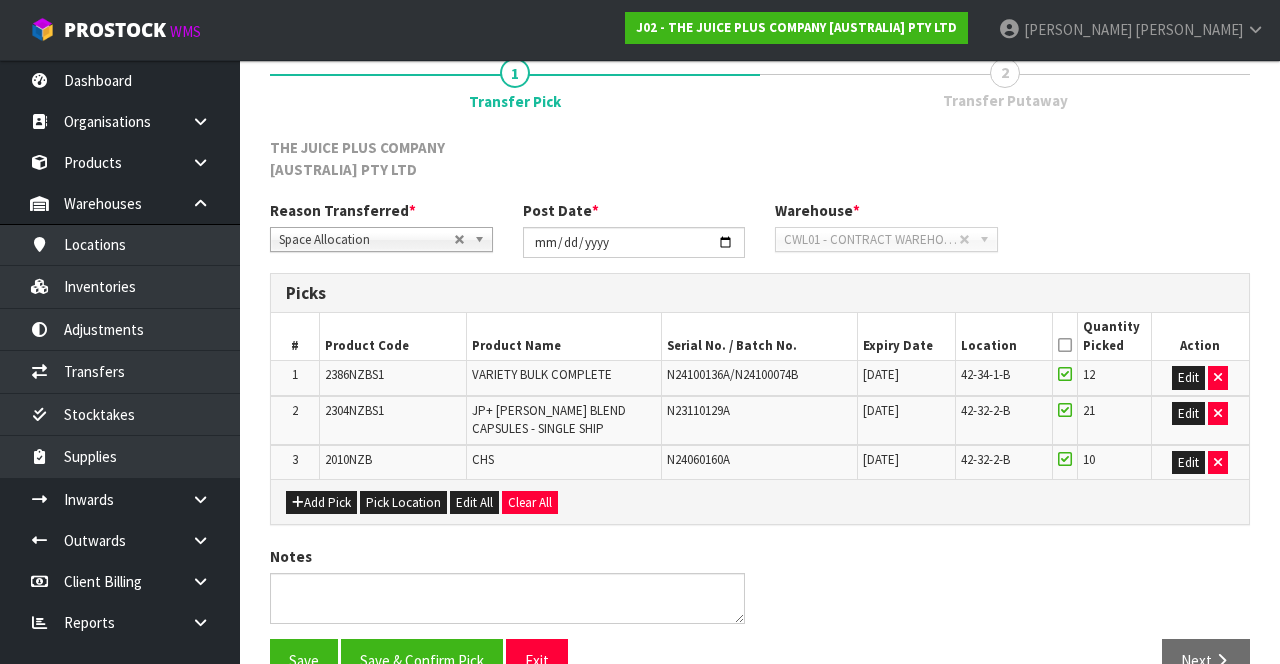 scroll, scrollTop: 178, scrollLeft: 0, axis: vertical 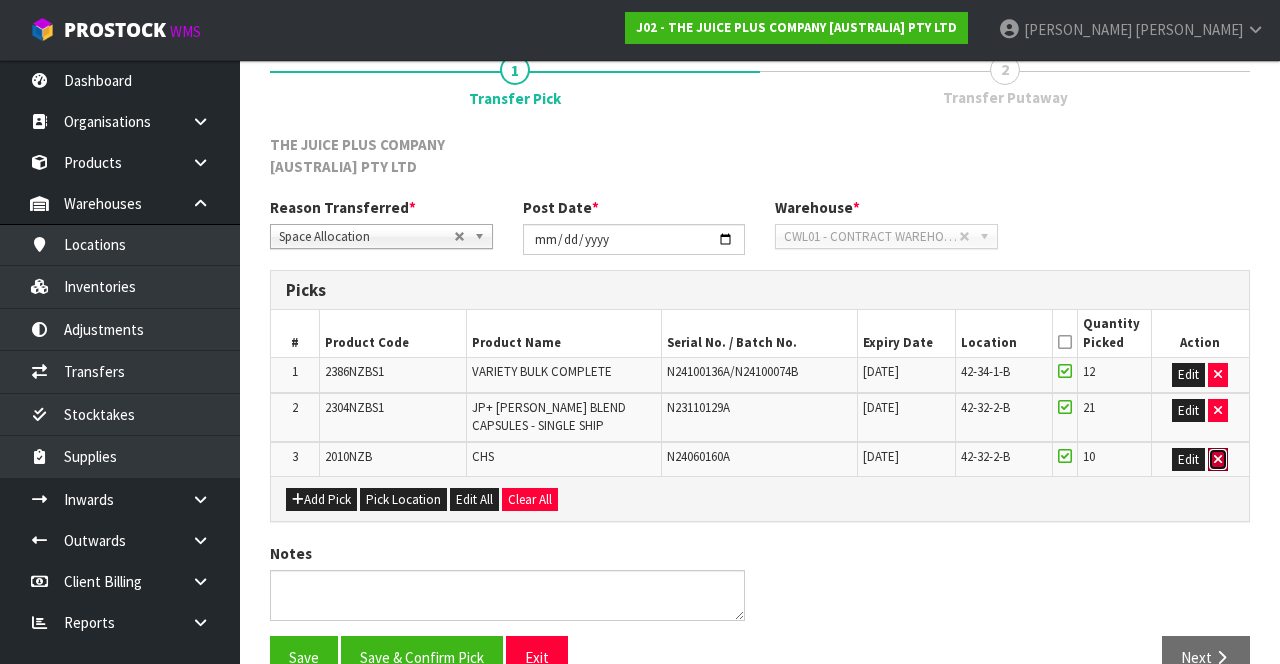 click at bounding box center (1218, 459) 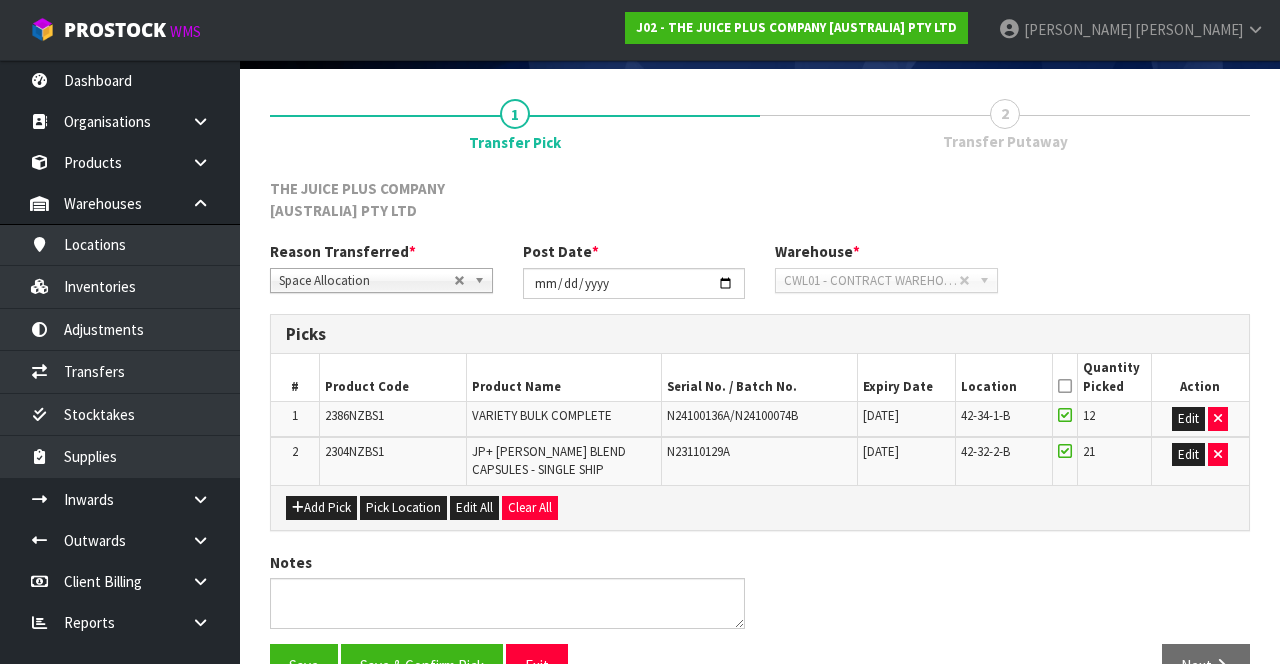 scroll, scrollTop: 182, scrollLeft: 0, axis: vertical 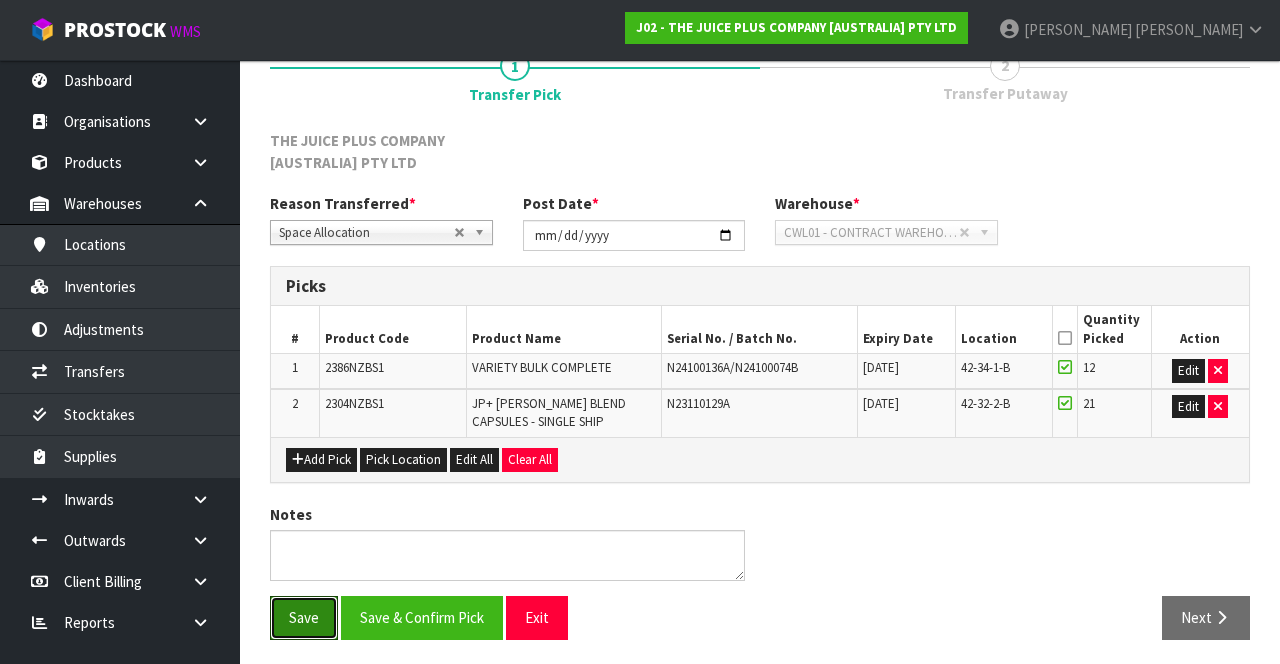 click on "Save" at bounding box center [304, 617] 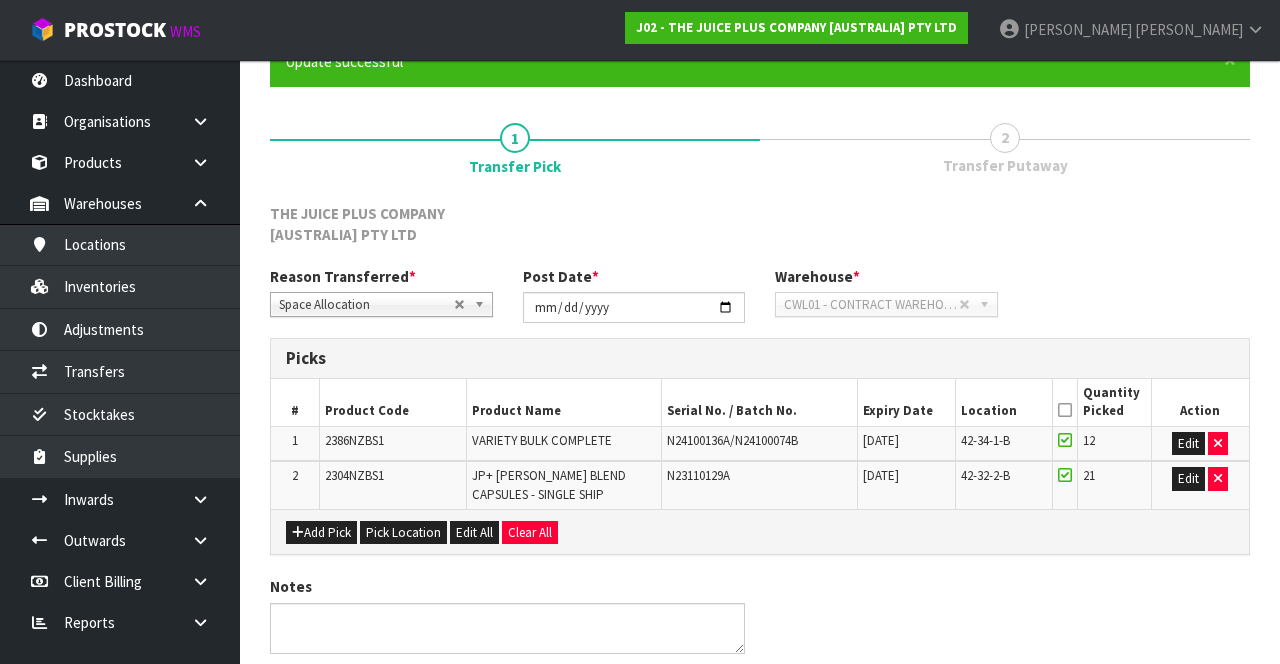 scroll, scrollTop: 0, scrollLeft: 0, axis: both 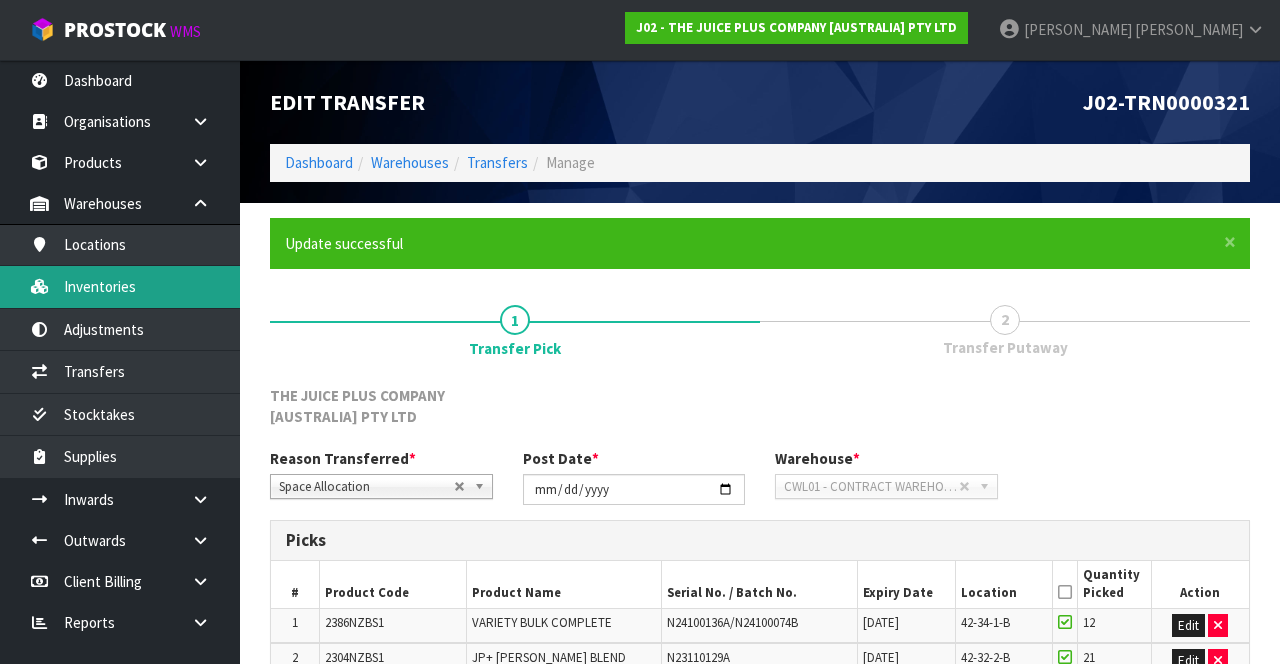 click on "Inventories" at bounding box center [120, 286] 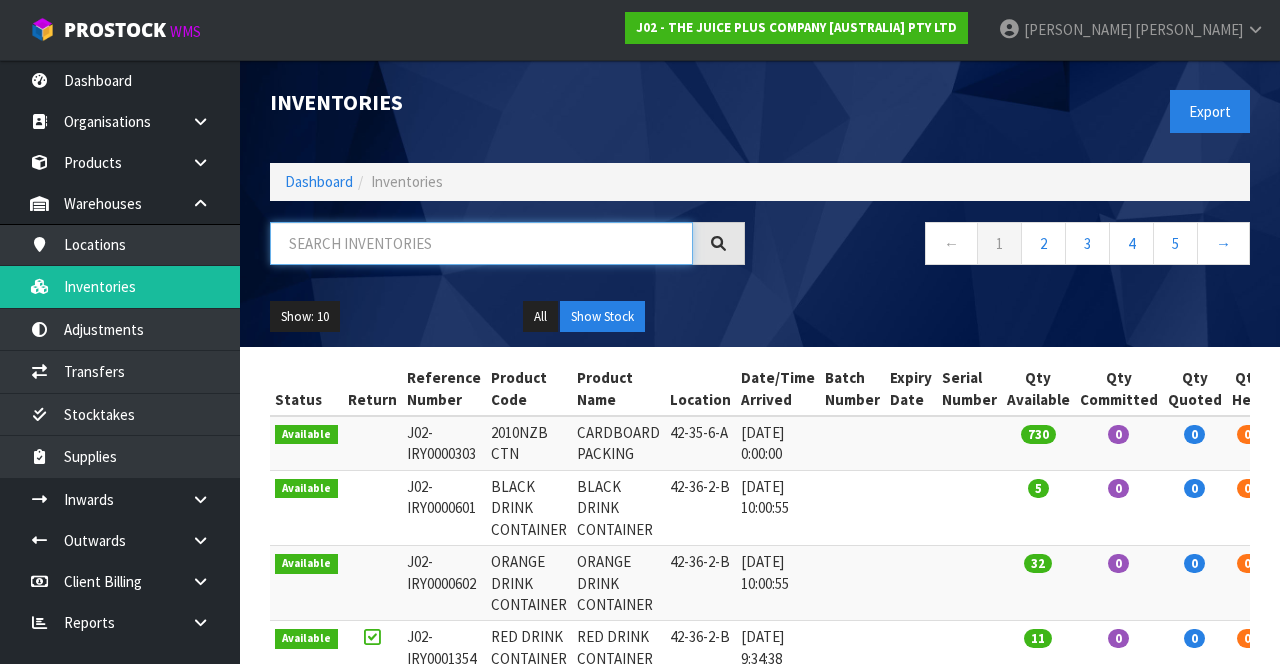 click at bounding box center (481, 243) 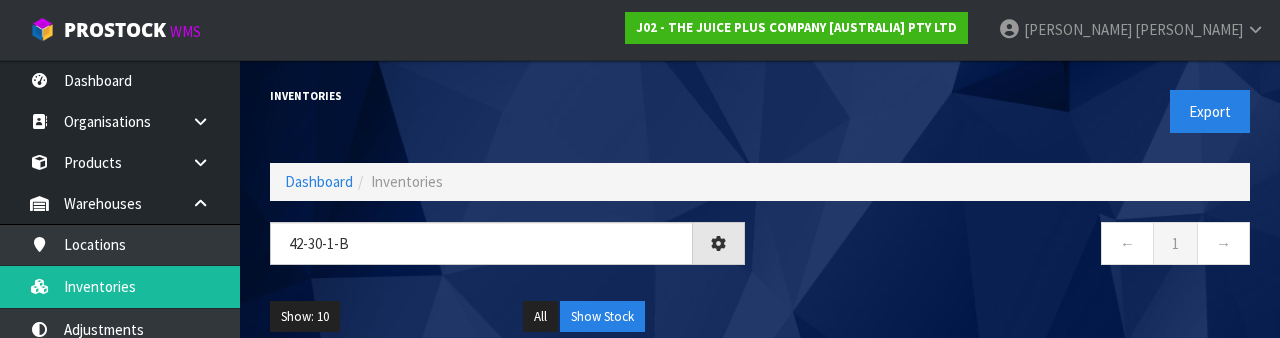 click on "←
1
→" at bounding box center (1012, 254) 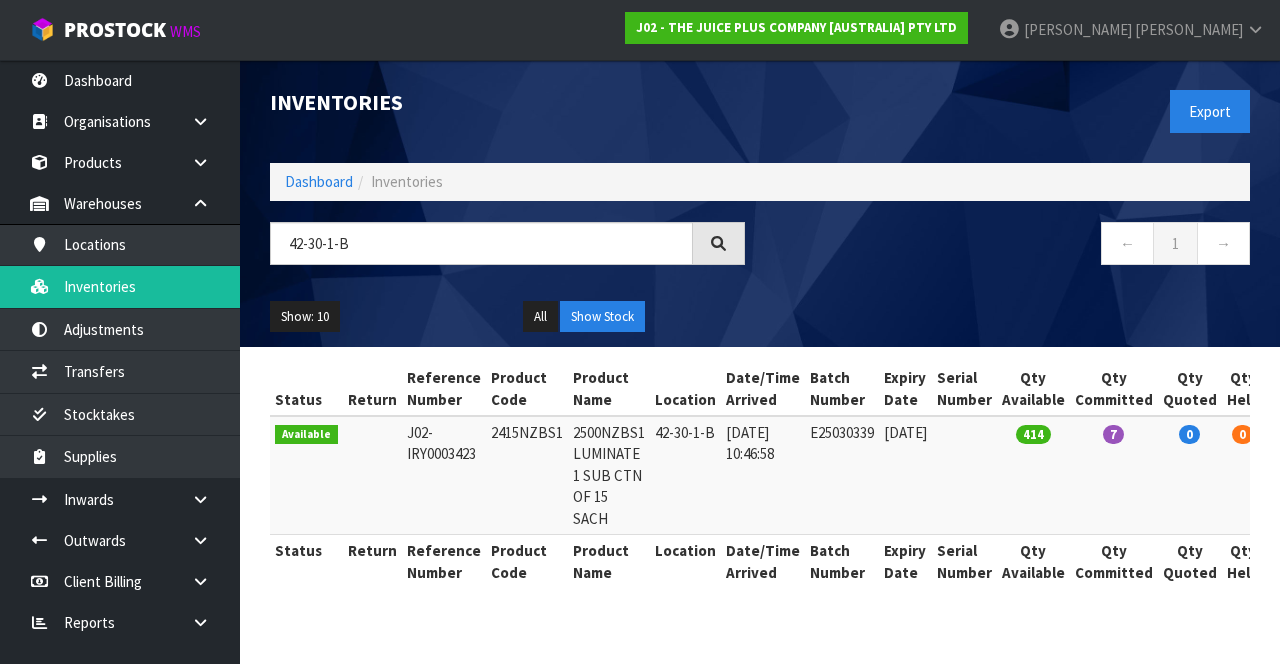copy on "2415NZBS1" 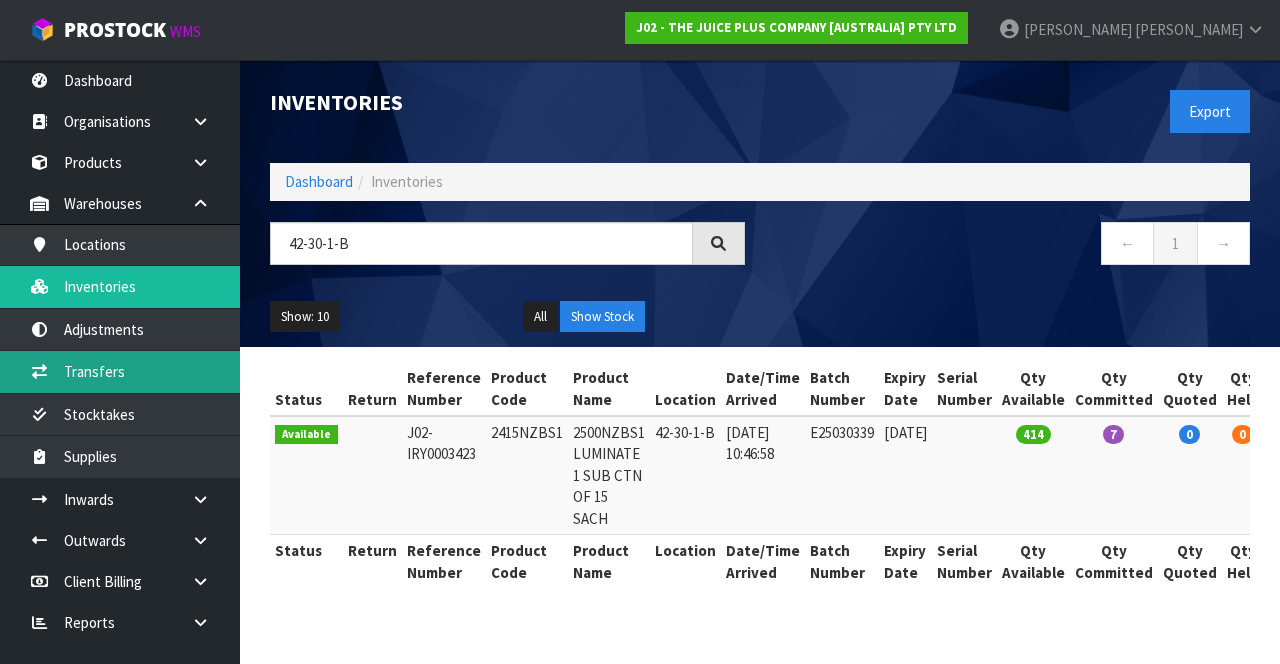 click on "Transfers" at bounding box center (120, 371) 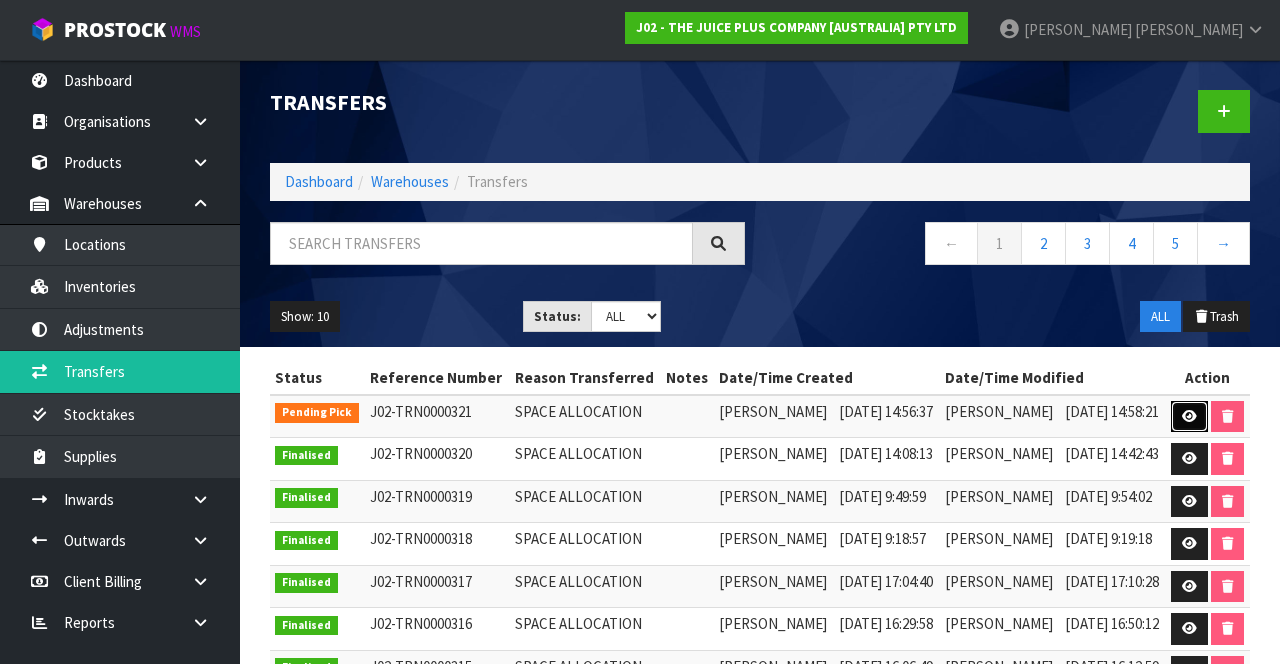 click at bounding box center [1189, 417] 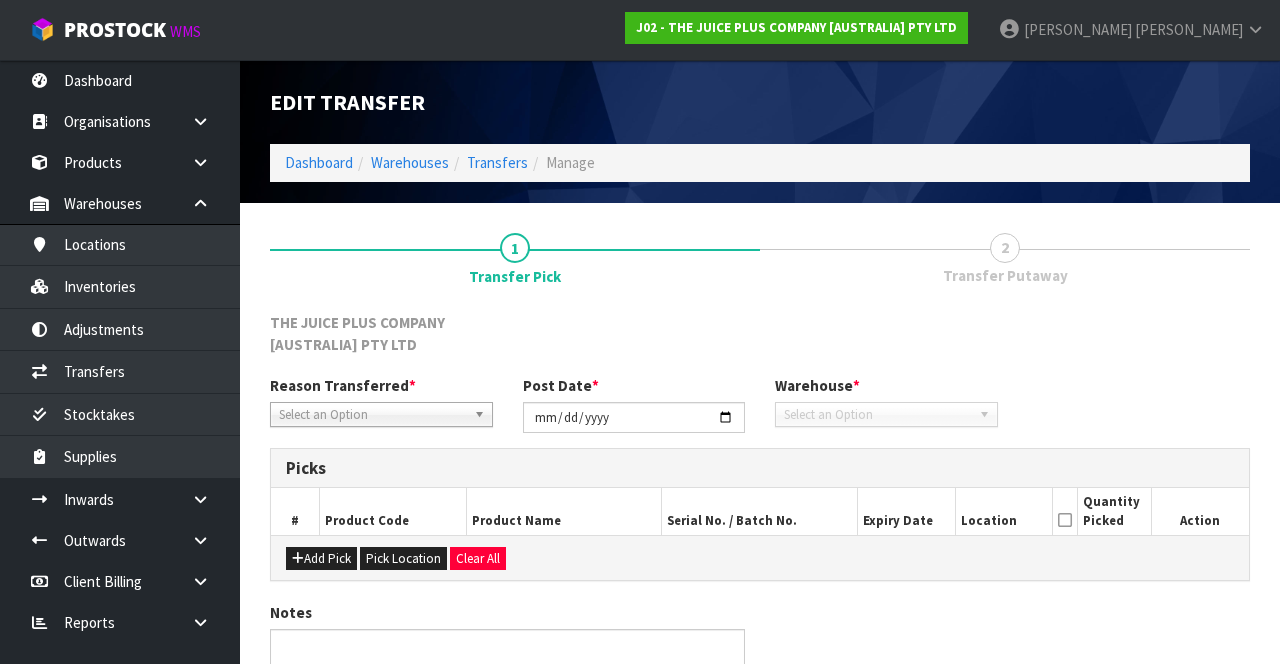 type on "[DATE]" 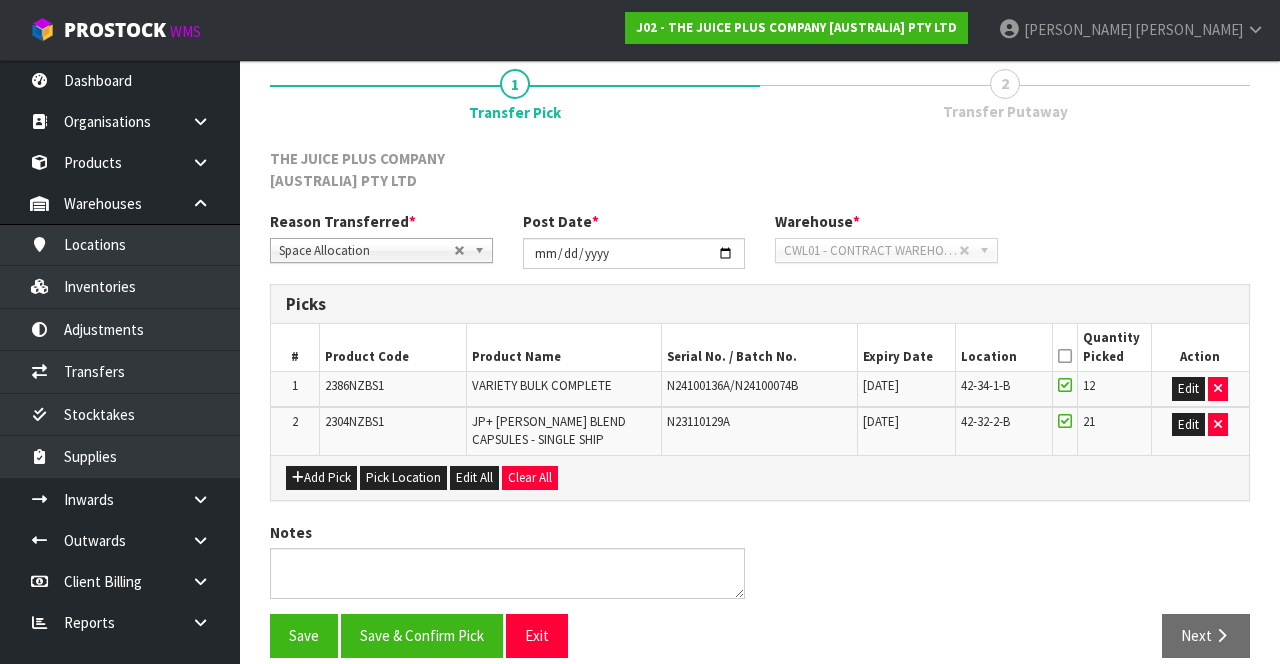 scroll, scrollTop: 162, scrollLeft: 0, axis: vertical 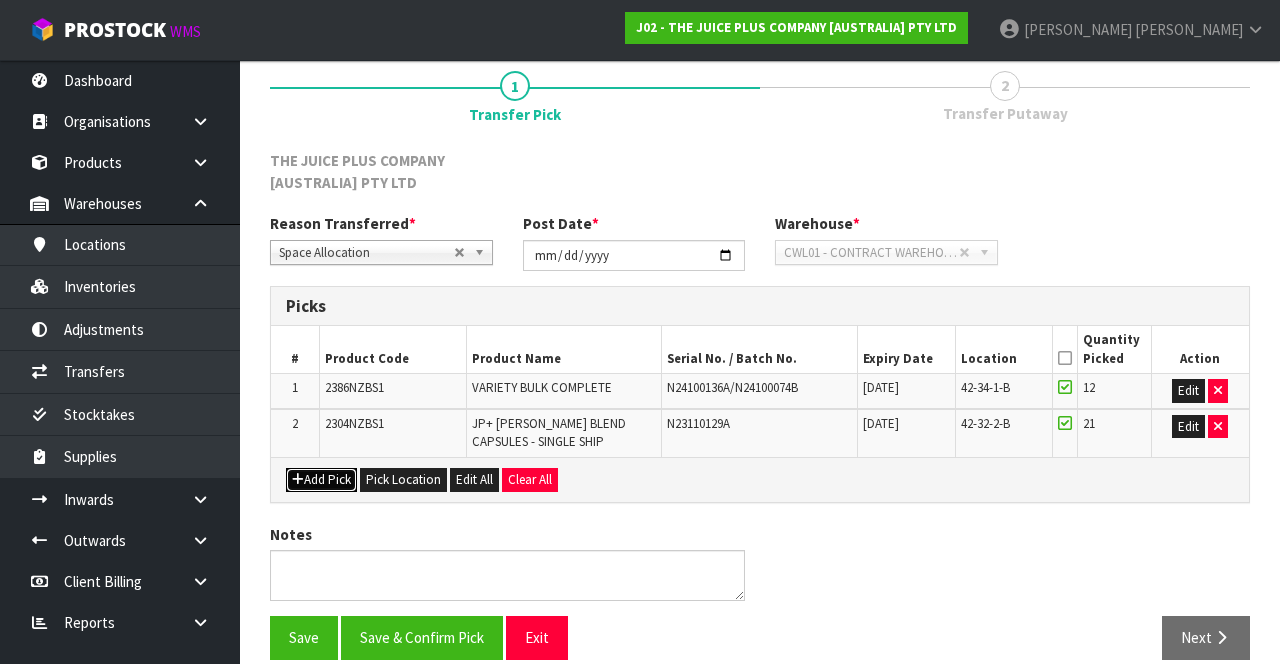 click on "Add Pick" at bounding box center [321, 480] 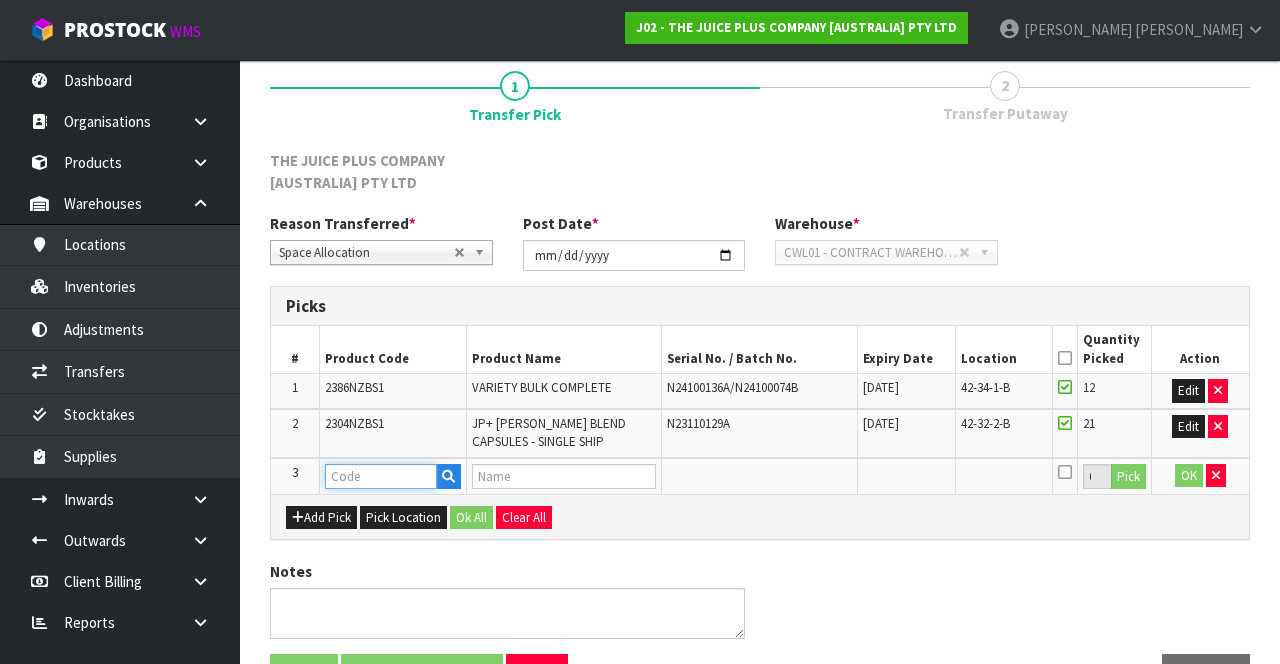 click at bounding box center (381, 476) 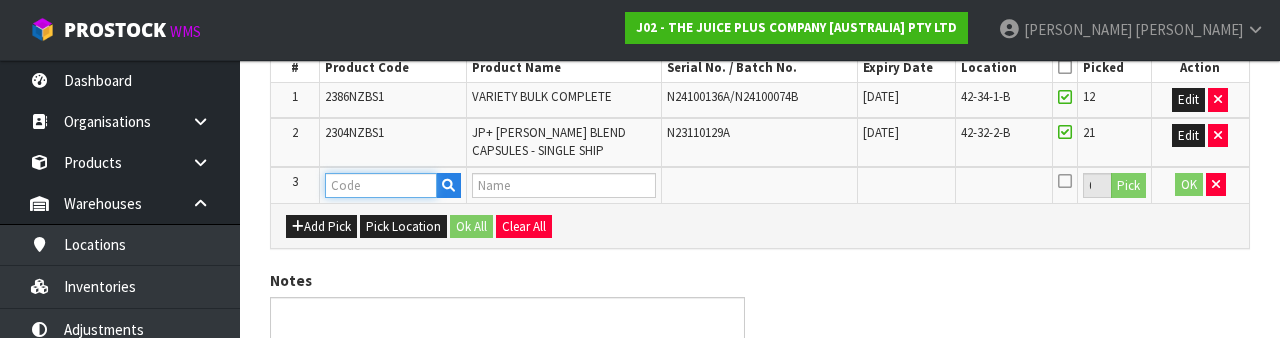 scroll, scrollTop: 455, scrollLeft: 0, axis: vertical 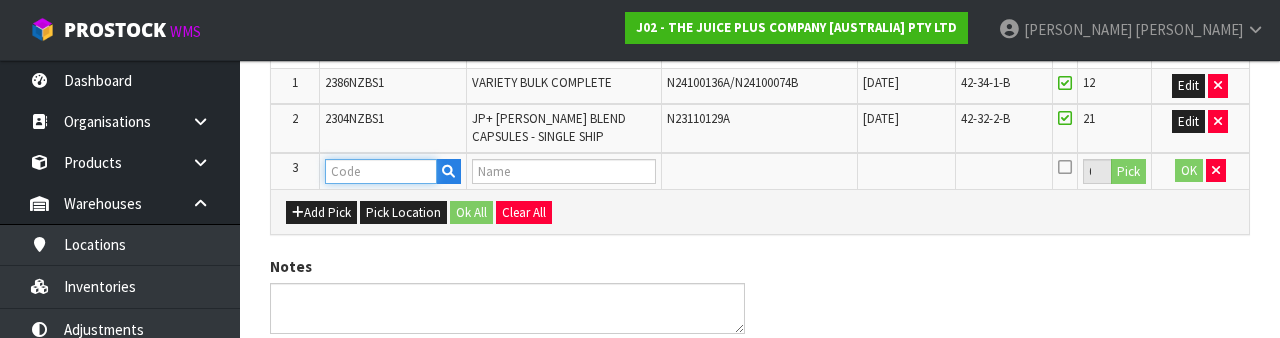 type on "2415NZBS1" 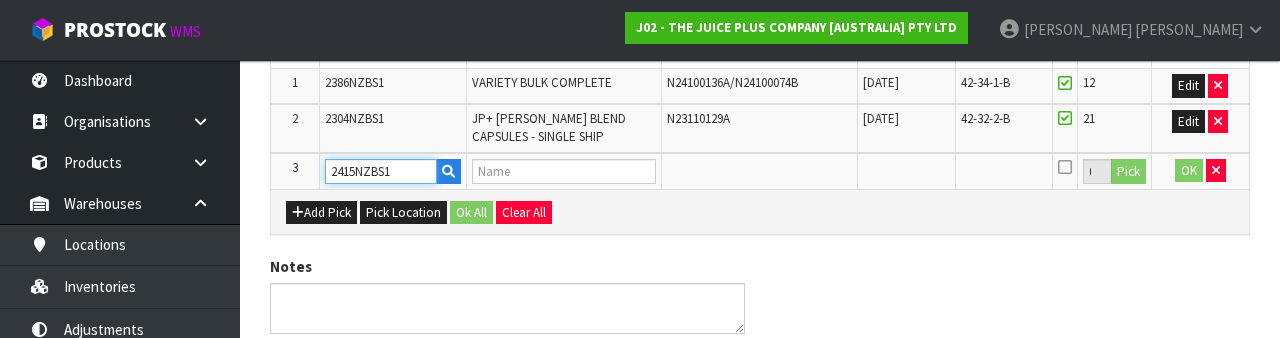 type on "2500NZBS1 LUMINATE 1 SUB CTN OF 15 SACH" 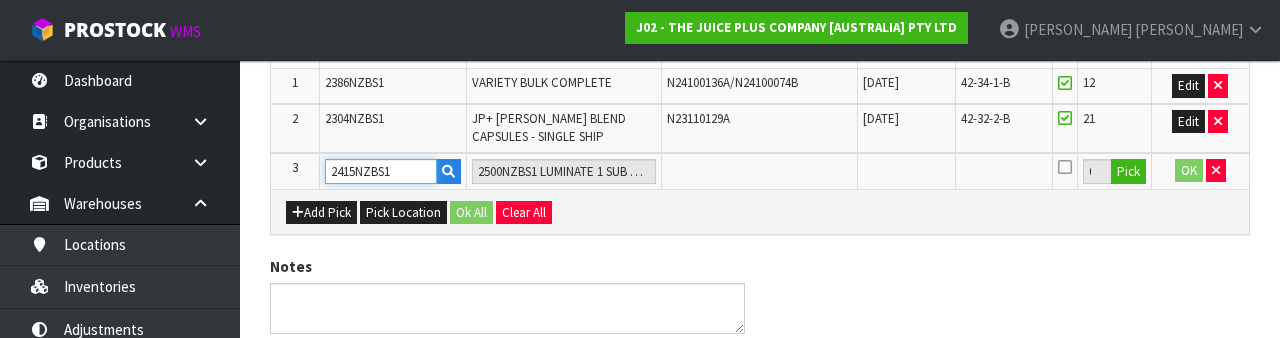 type on "2415NZBS1" 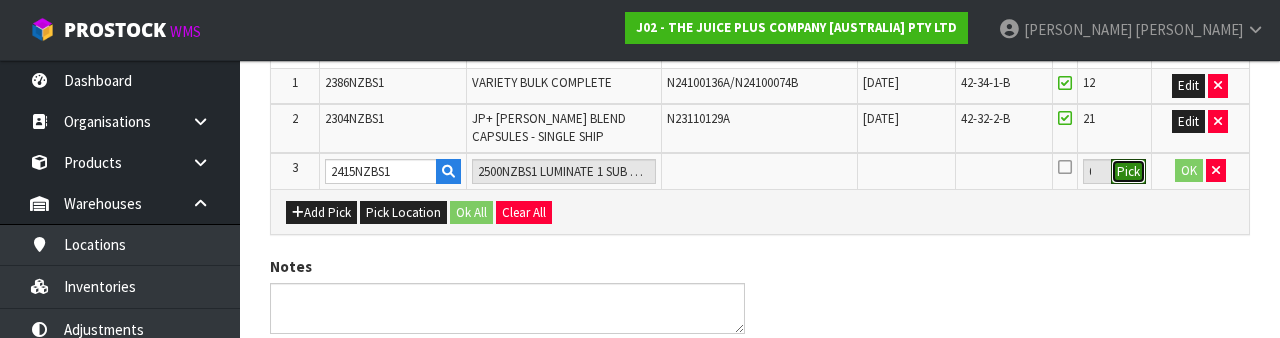 click on "Pick" at bounding box center (1128, 172) 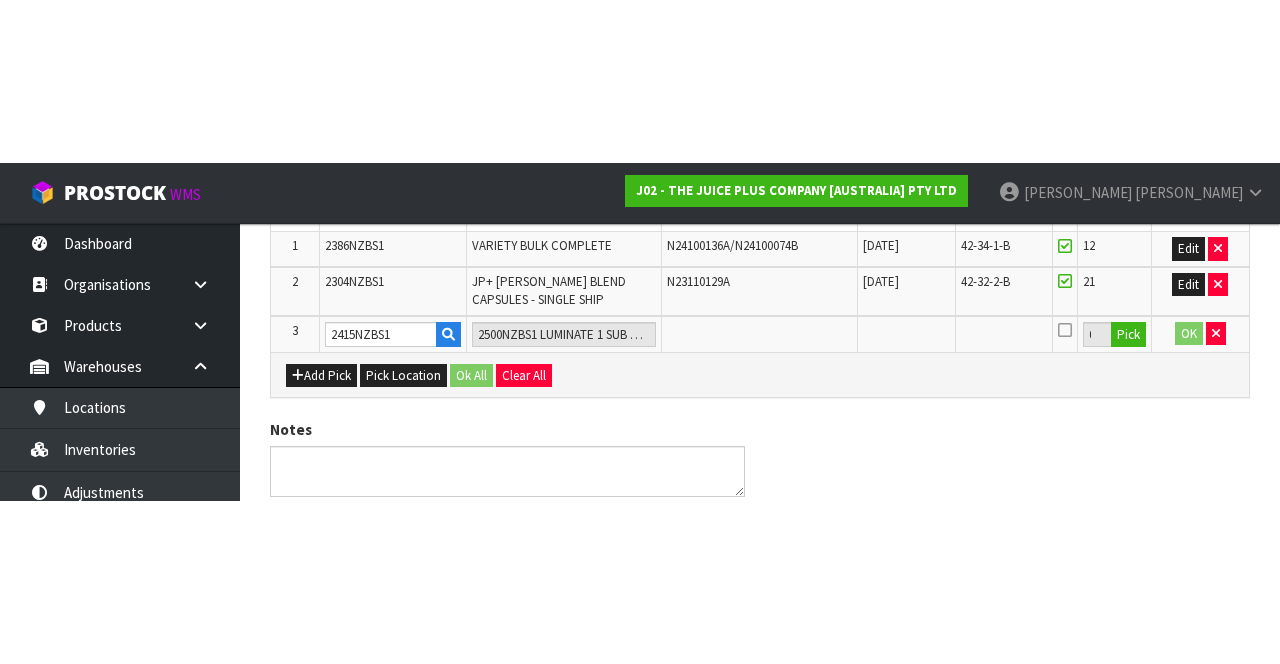 scroll, scrollTop: 220, scrollLeft: 0, axis: vertical 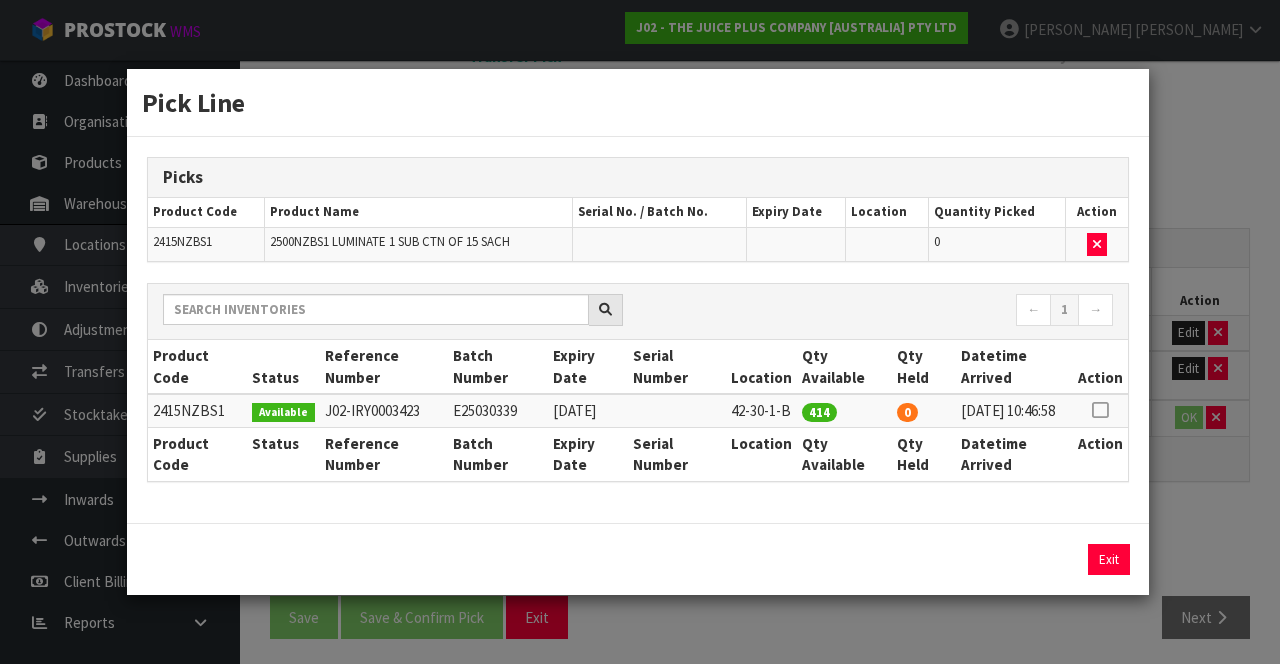 click at bounding box center [1100, 410] 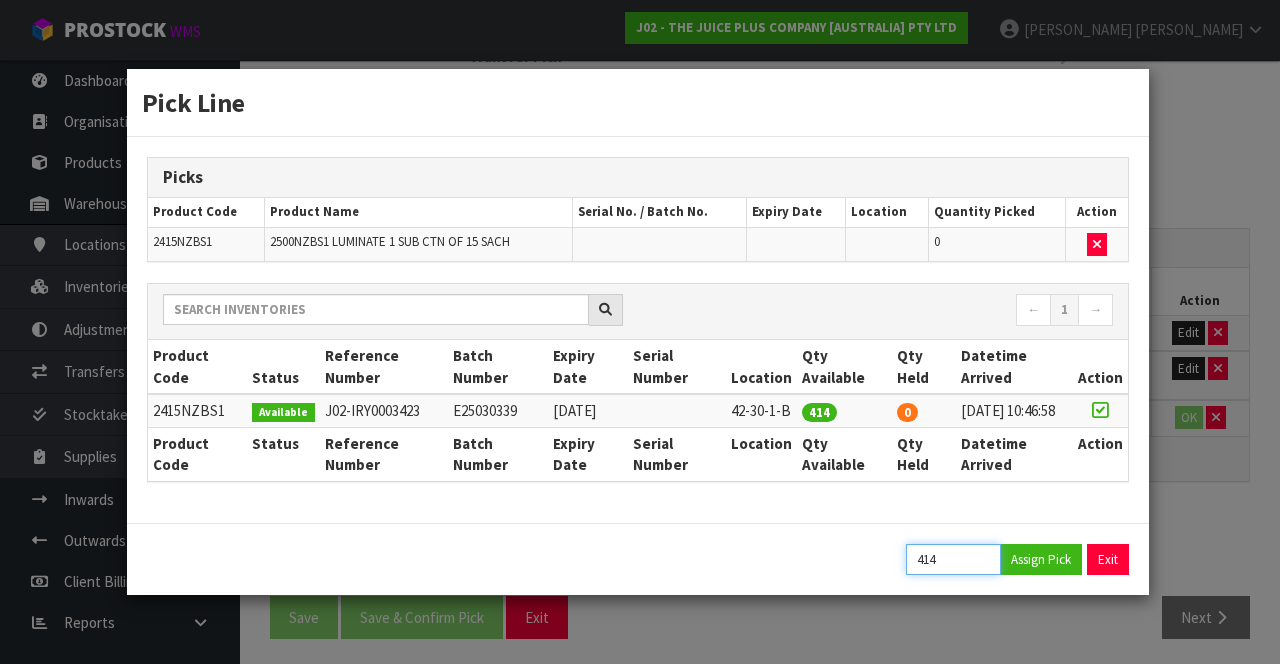 click on "414" at bounding box center [953, 559] 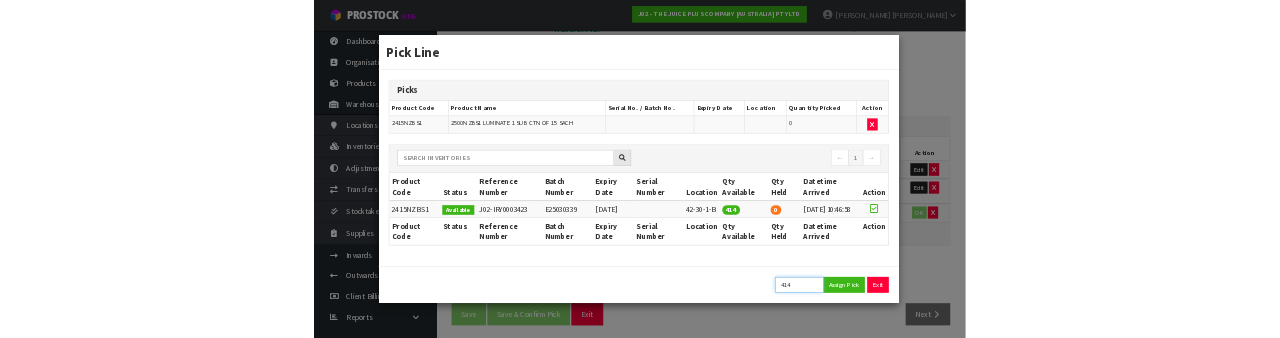 scroll, scrollTop: 208, scrollLeft: 0, axis: vertical 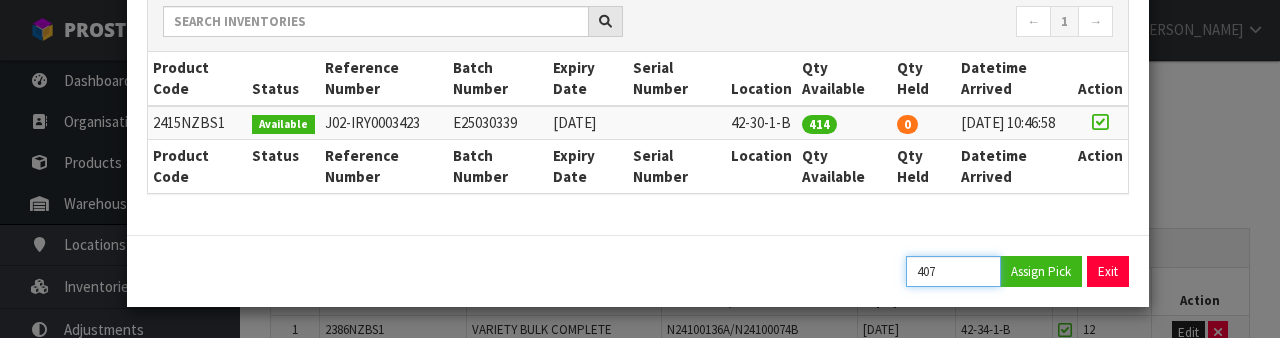type on "407" 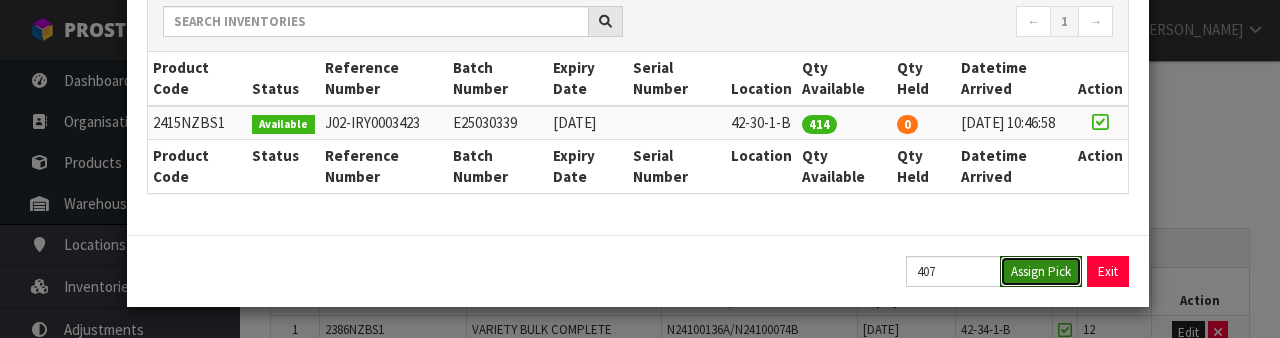 click on "Assign Pick" at bounding box center [1041, 271] 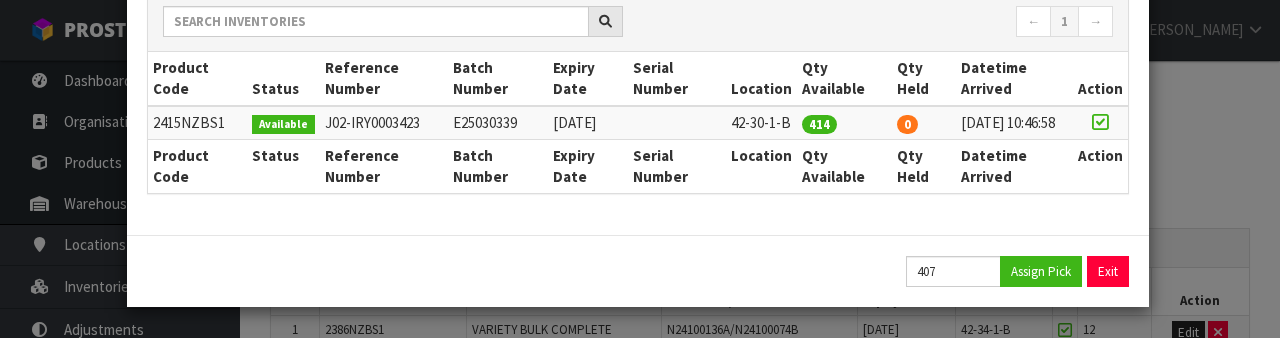 type on "407" 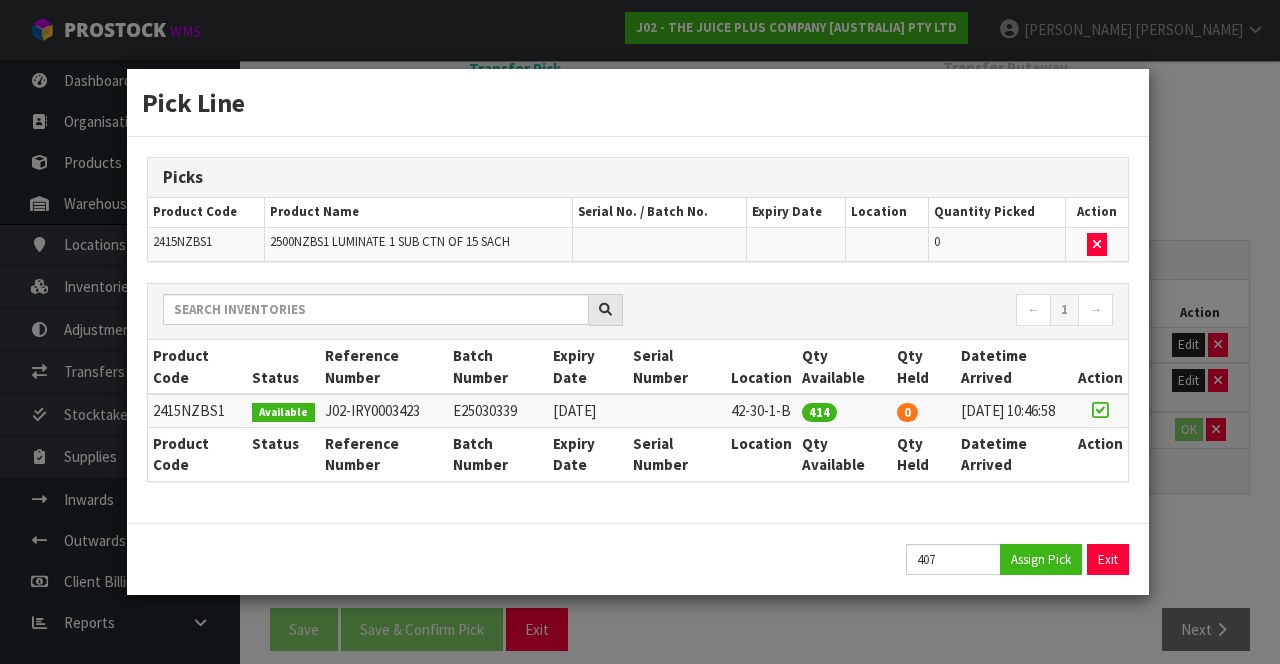 scroll, scrollTop: 0, scrollLeft: 0, axis: both 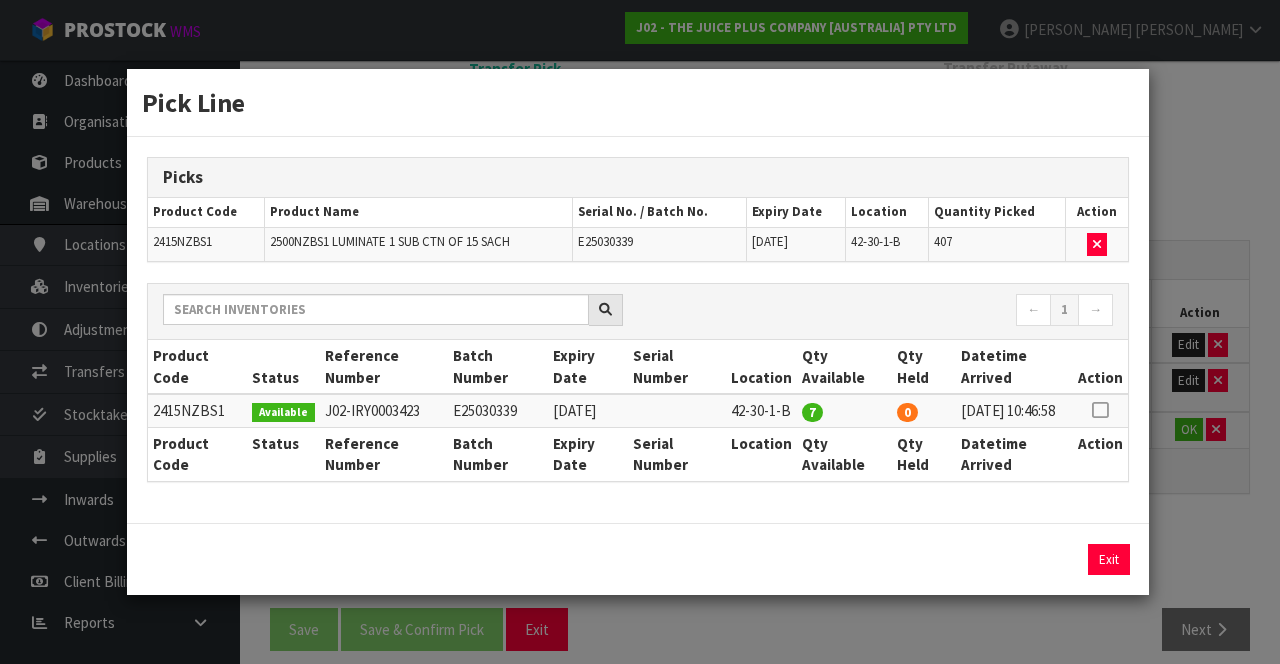 click on "Pick Line
Picks
Product Code
Product Name
Serial No. / Batch No.
Expiry Date
Location
Quantity Picked
Action
2415NZBS1
2500NZBS1 LUMINATE 1 SUB CTN OF 15 SACH
E25030339
[DATE]
42-30-1-B
407
←
1
→
Product Code
Status
Reference Number
Batch Number
Expiry Date
Serial Number
Location
Qty Available
Qty Held
Datetime Arrived
Action
7" at bounding box center [640, 332] 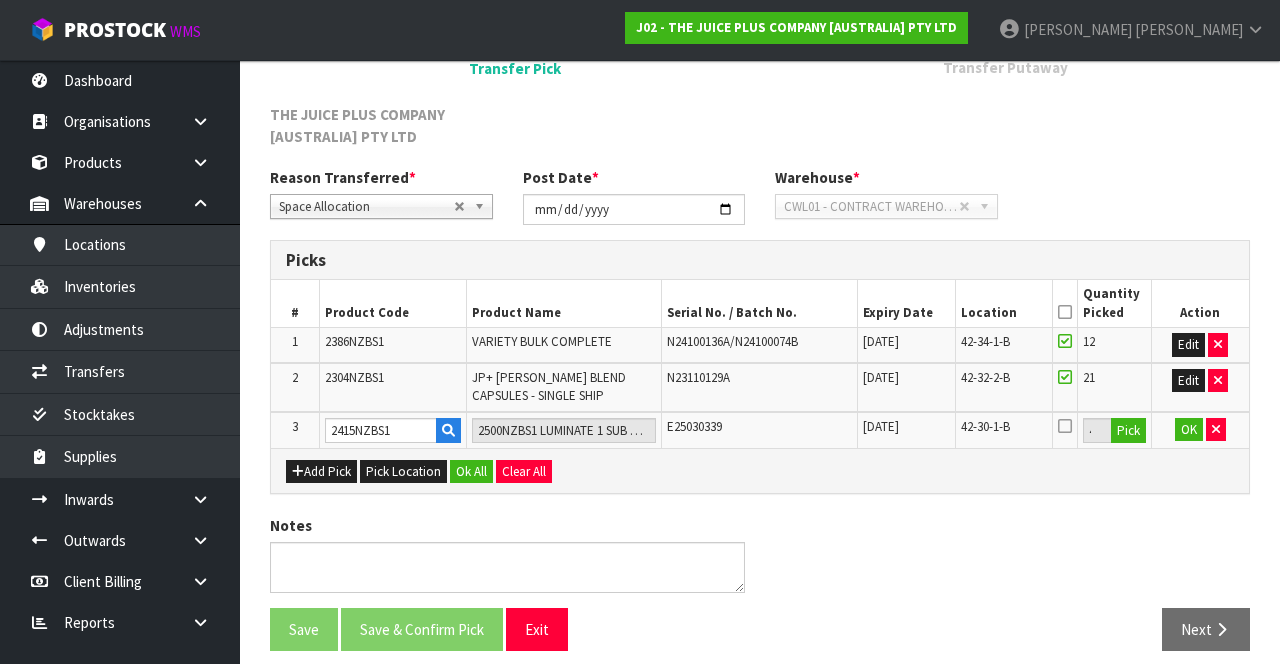 click at bounding box center [1065, 426] 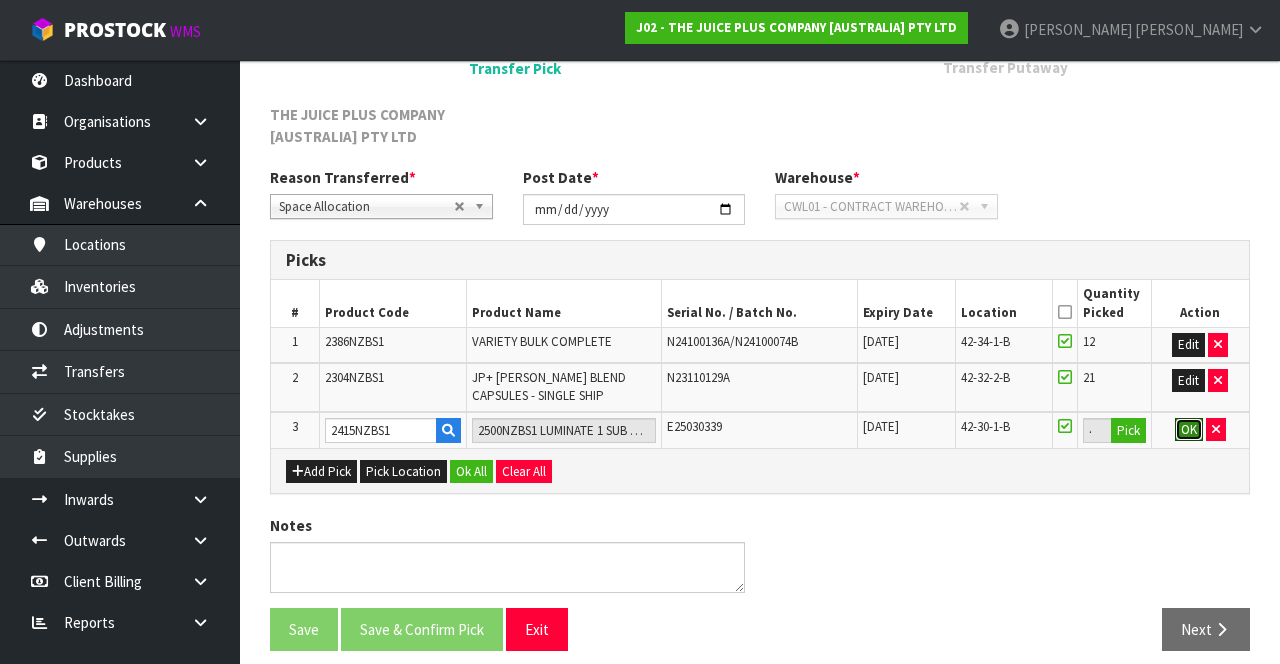 click on "OK" at bounding box center [1189, 430] 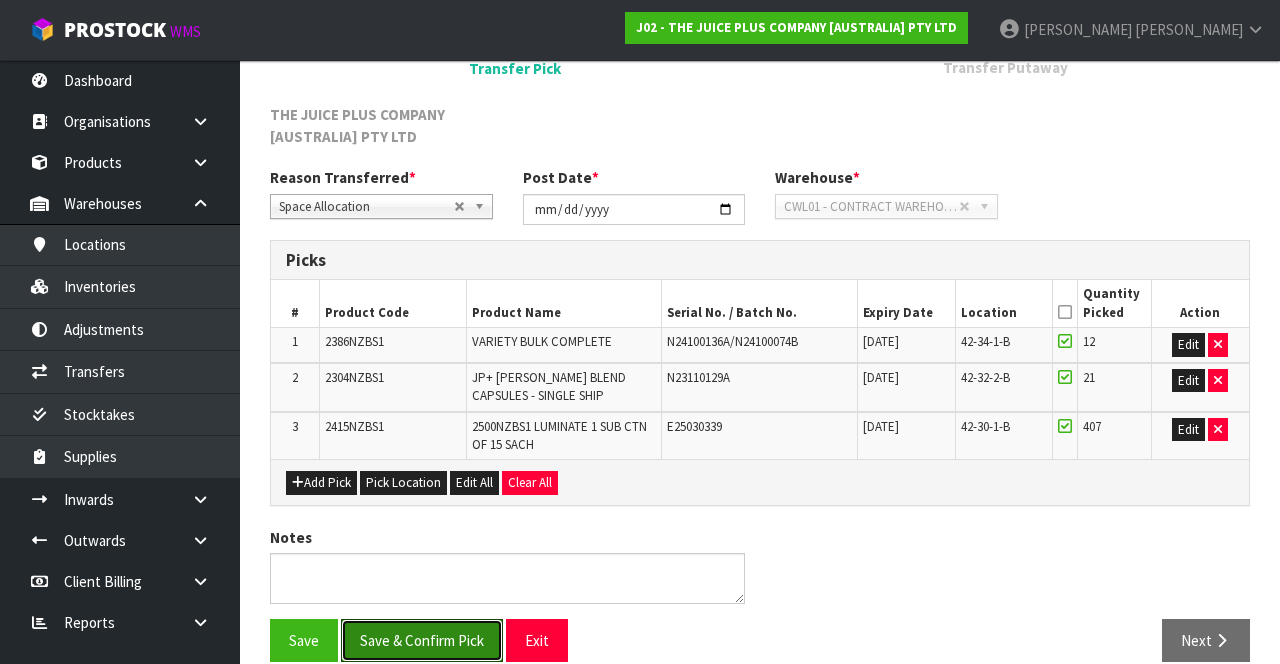 click on "Save & Confirm Pick" at bounding box center (422, 640) 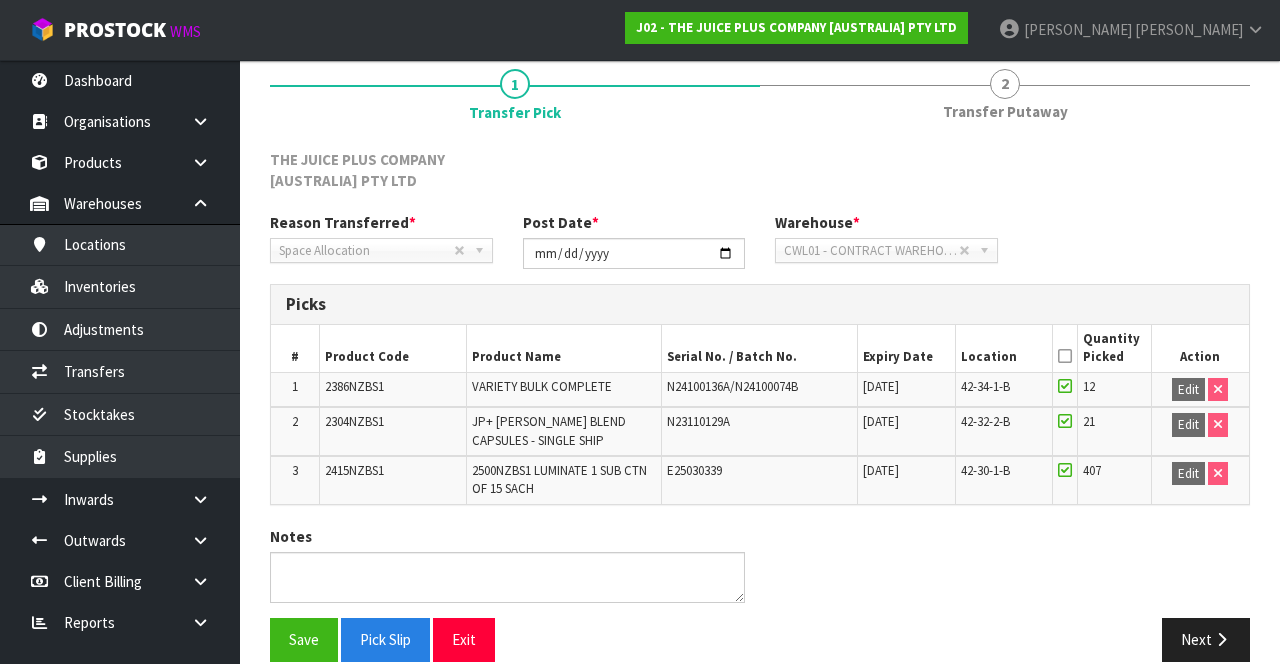 scroll, scrollTop: 260, scrollLeft: 0, axis: vertical 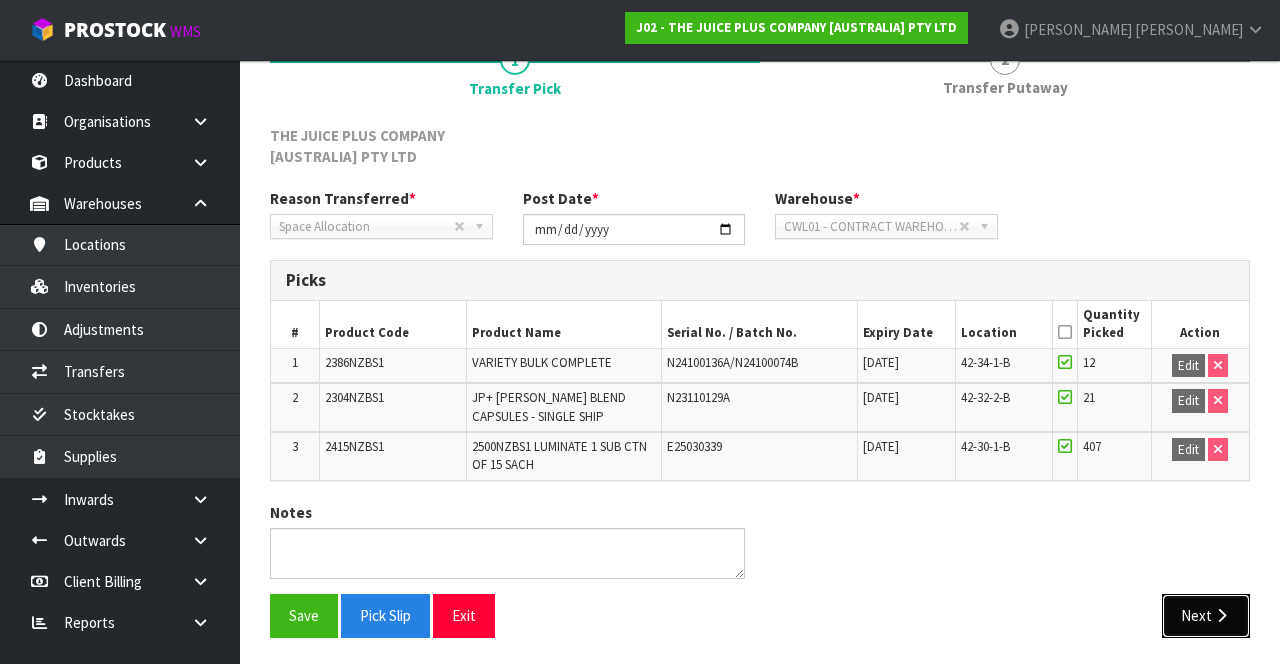 click on "Next" at bounding box center (1206, 615) 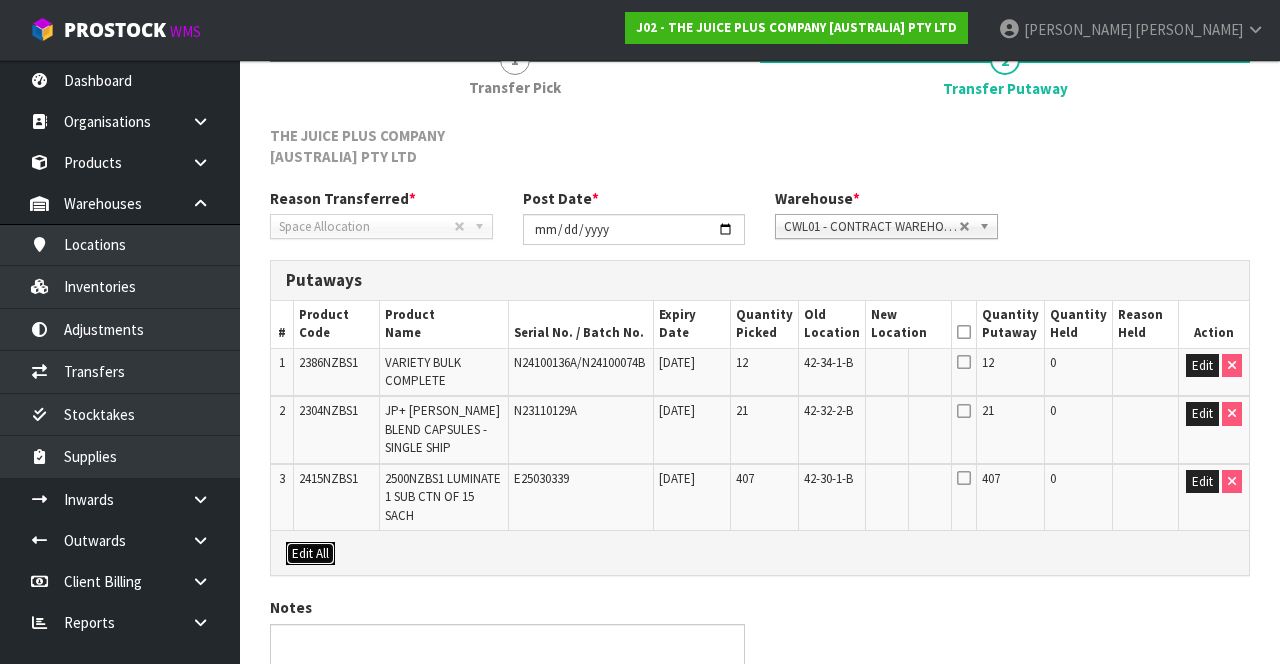 click on "Edit All" at bounding box center [310, 554] 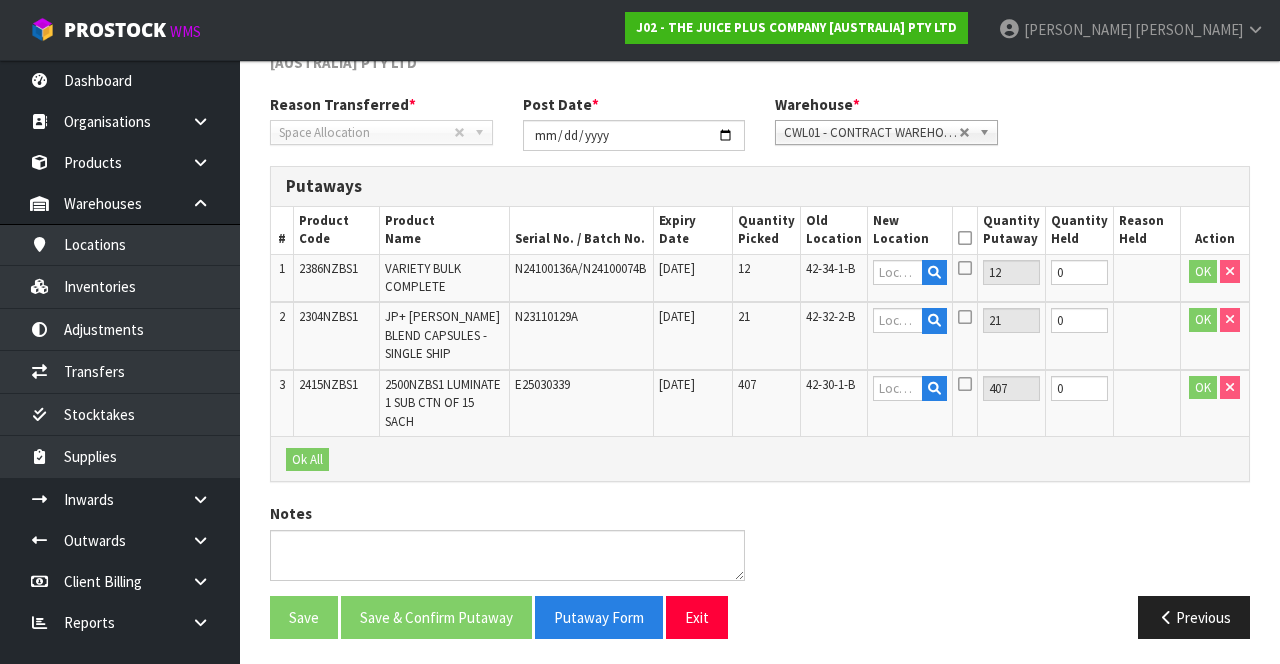 scroll, scrollTop: 141, scrollLeft: 0, axis: vertical 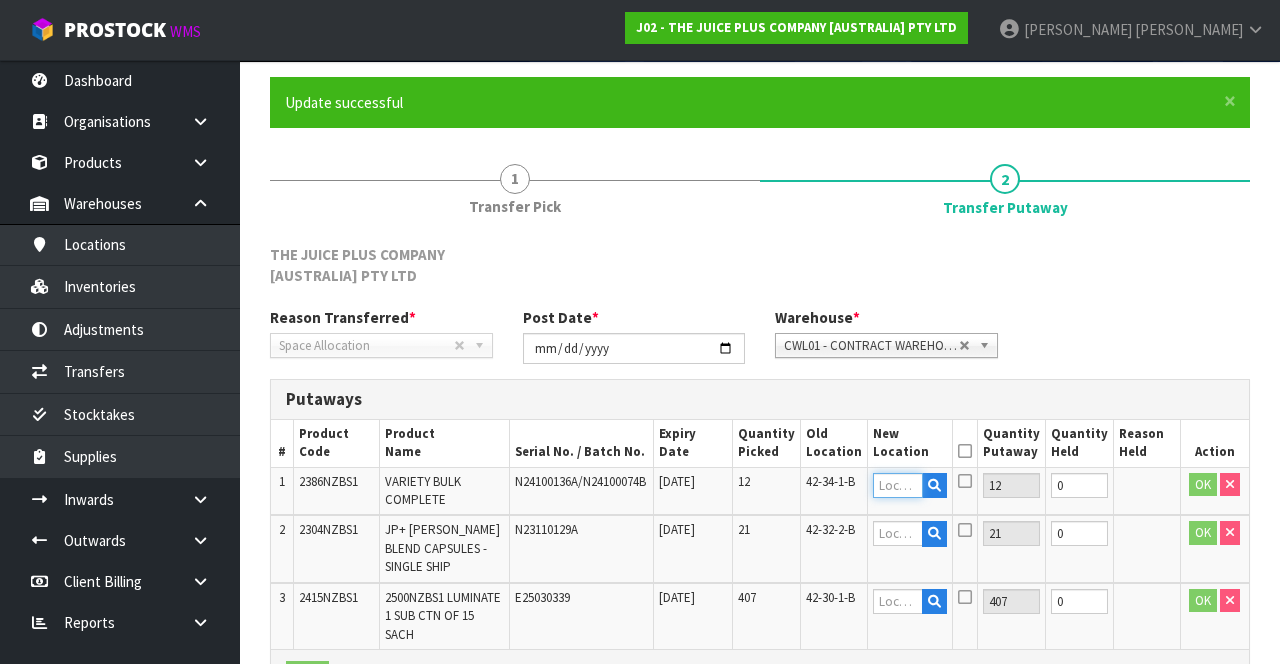 click at bounding box center [898, 485] 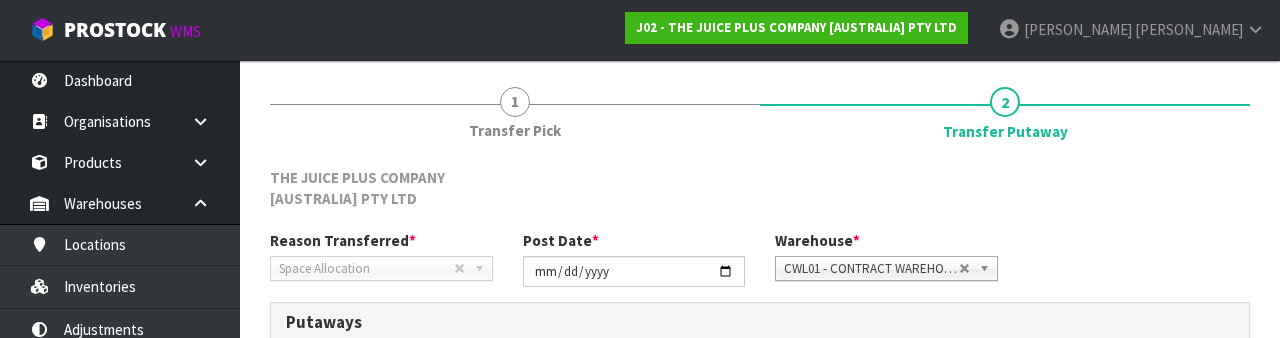 scroll, scrollTop: 444, scrollLeft: 0, axis: vertical 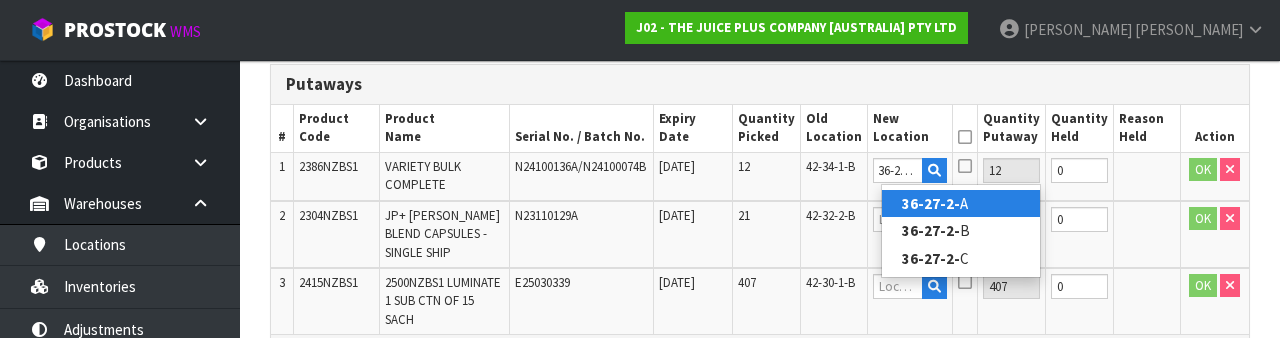 click on "36-27-2- A" at bounding box center [961, 203] 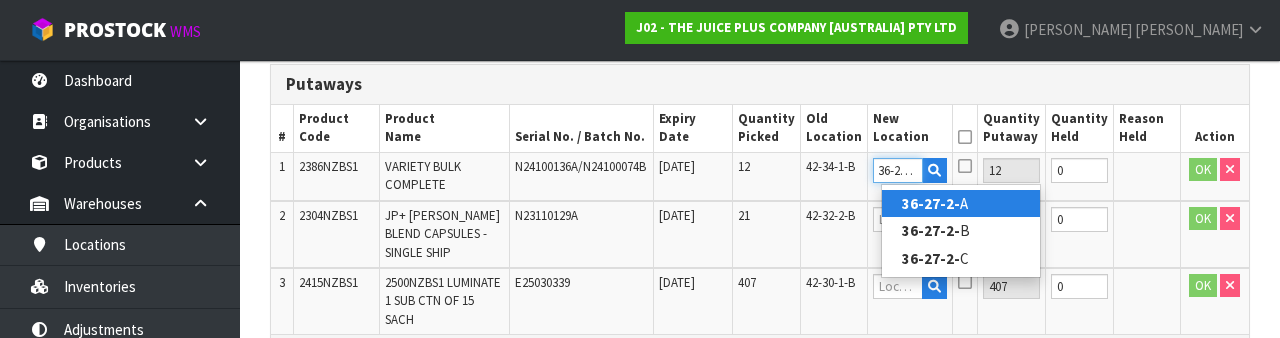 scroll, scrollTop: 0, scrollLeft: 0, axis: both 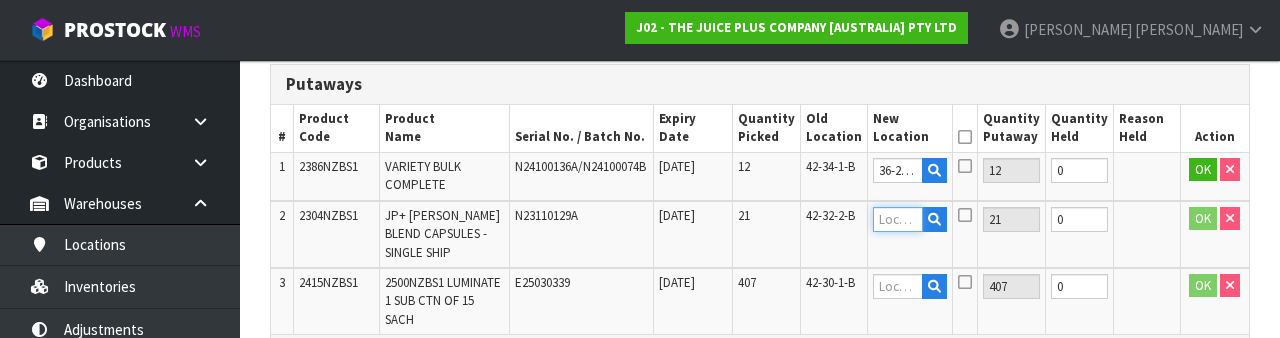 click at bounding box center (898, 219) 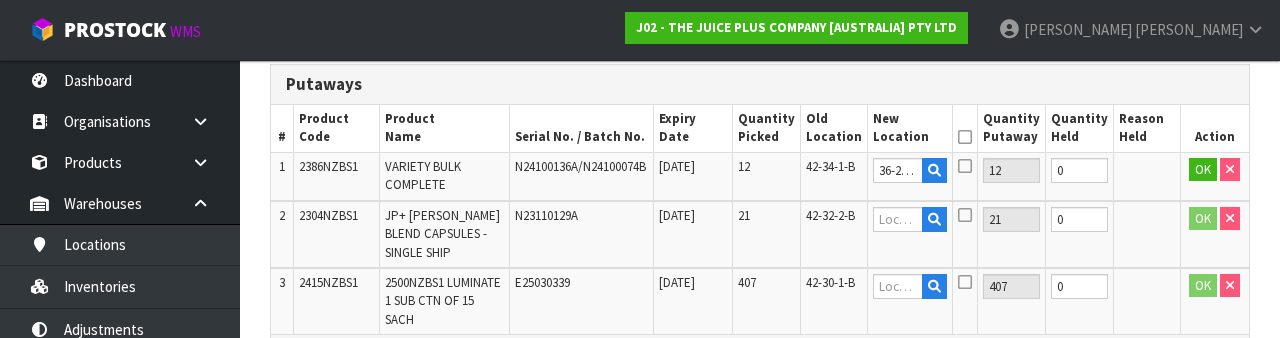 click at bounding box center [965, 166] 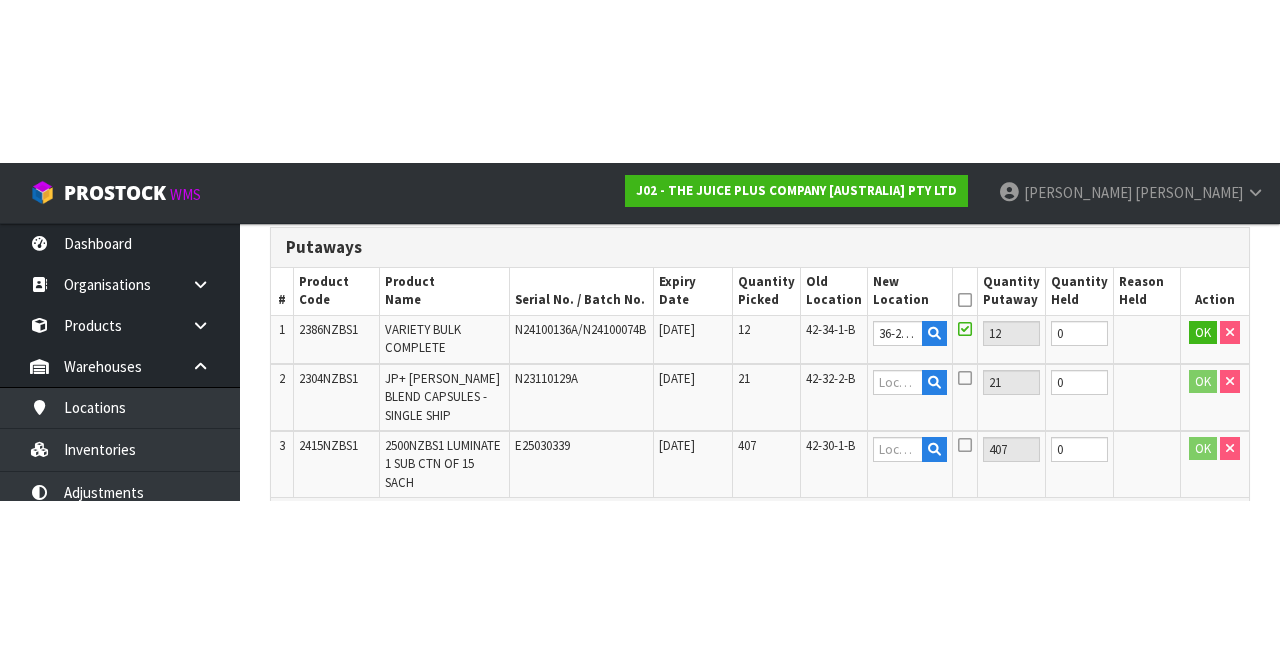 scroll, scrollTop: 354, scrollLeft: 0, axis: vertical 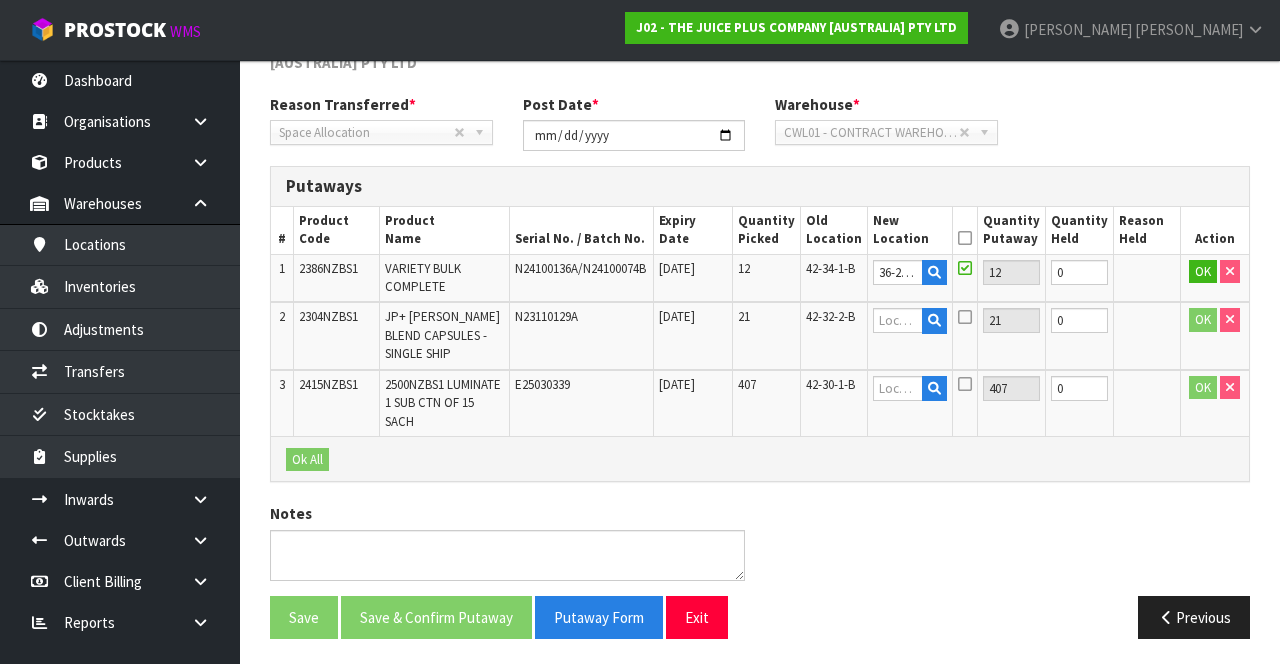 click at bounding box center (1147, 278) 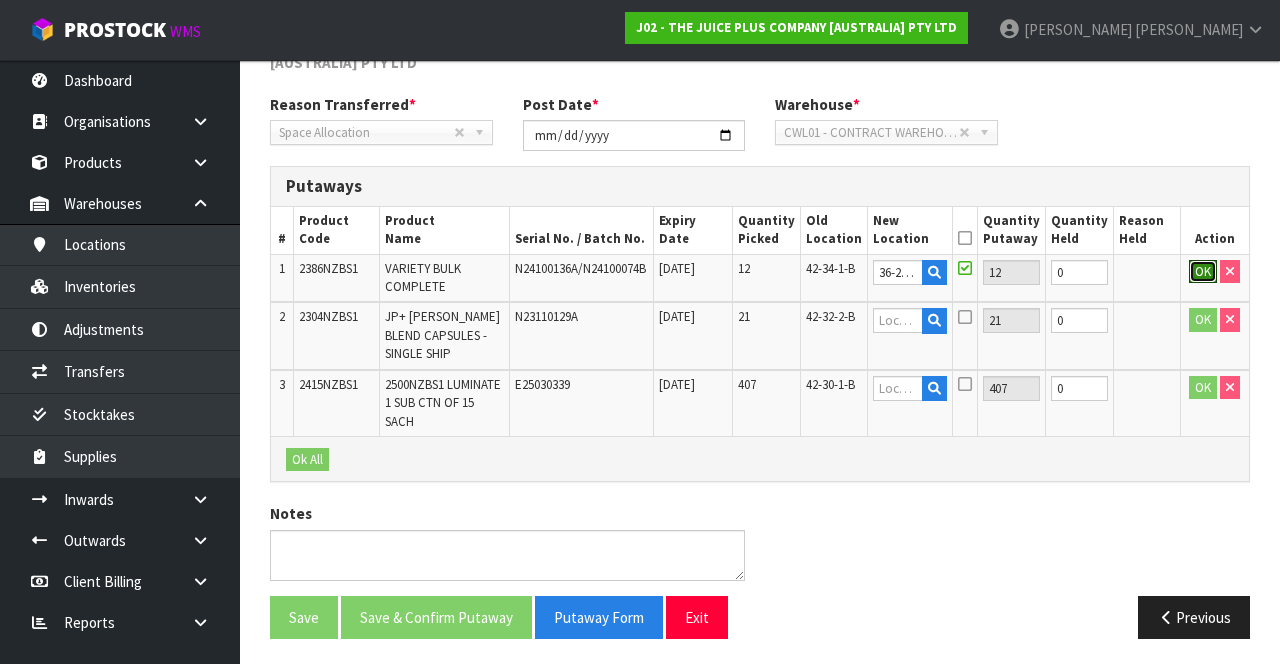 click on "OK" at bounding box center (1203, 272) 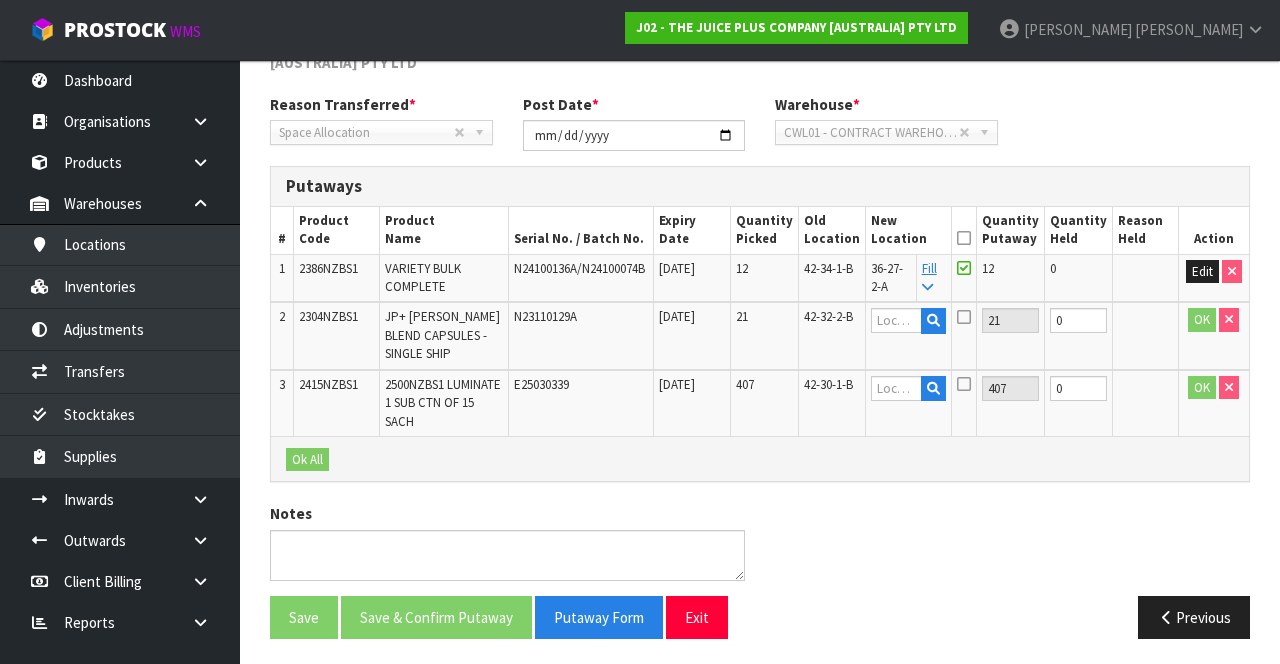 click at bounding box center [927, 287] 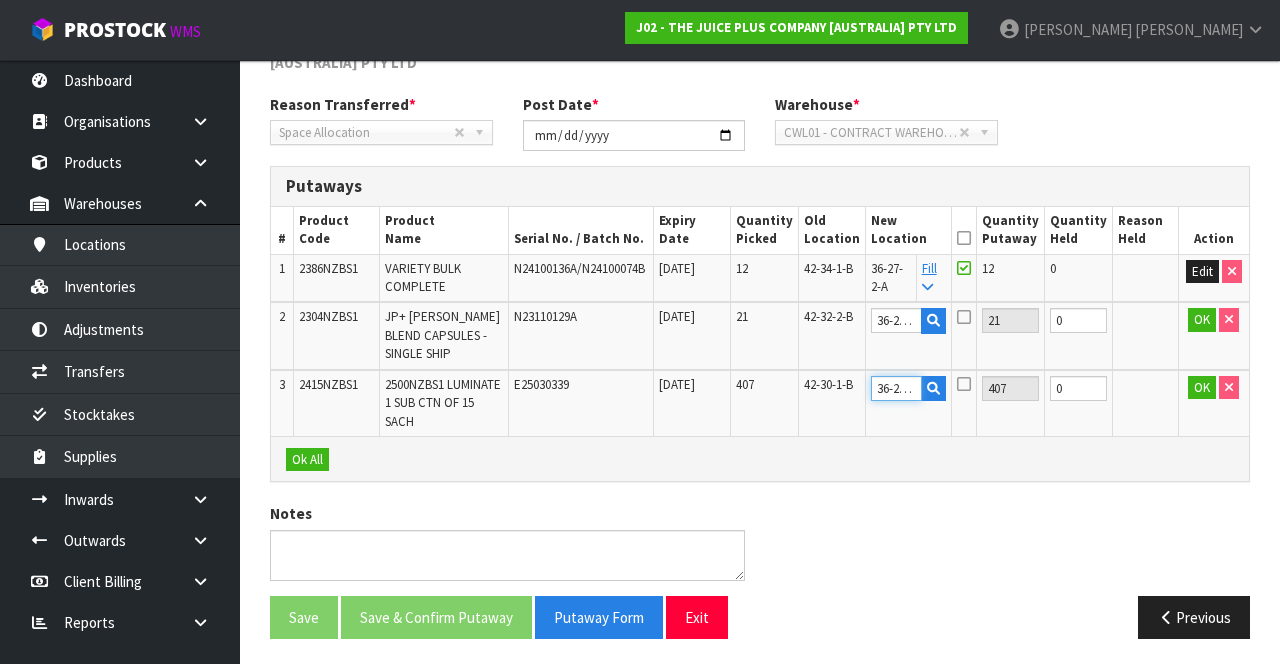 click on "36-27-2-A" at bounding box center [896, 388] 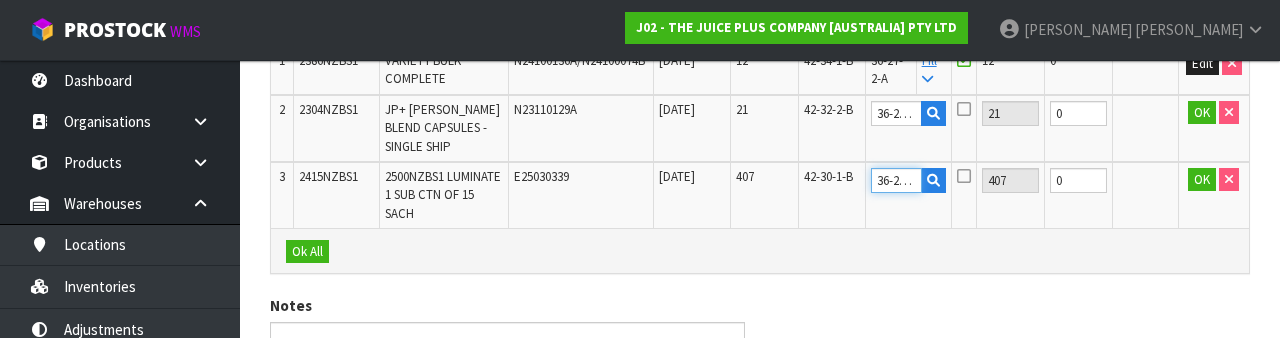 scroll, scrollTop: 560, scrollLeft: 0, axis: vertical 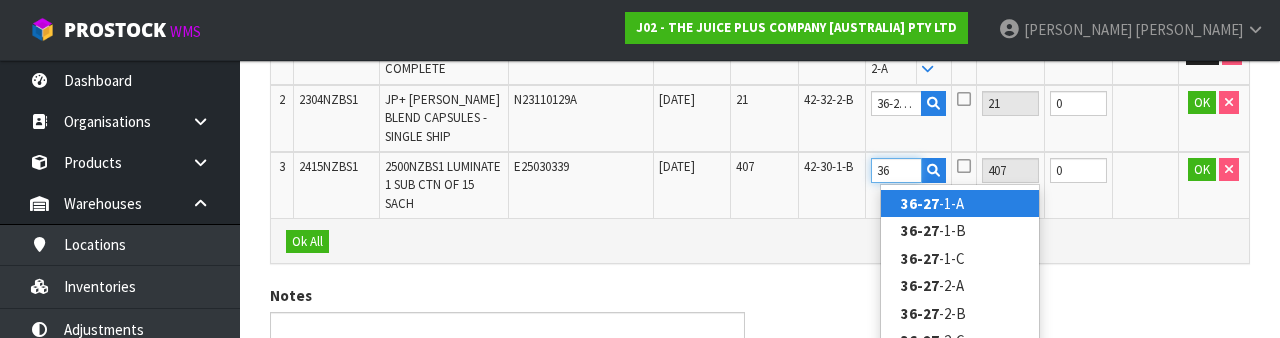 type on "3" 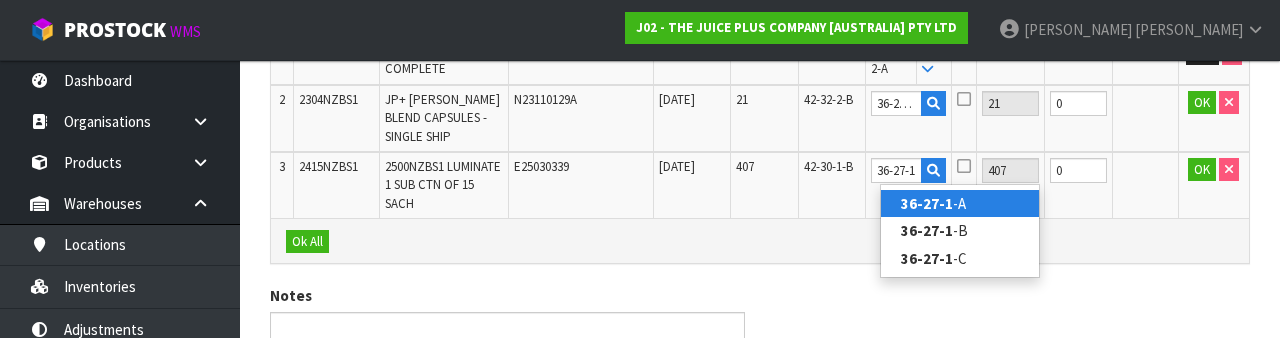 click on "36-27-1 -A" at bounding box center [960, 203] 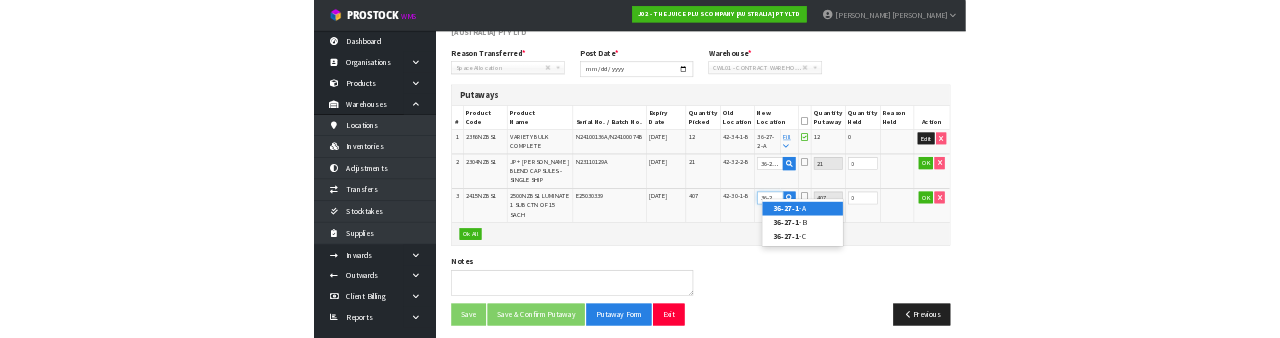scroll, scrollTop: 560, scrollLeft: 0, axis: vertical 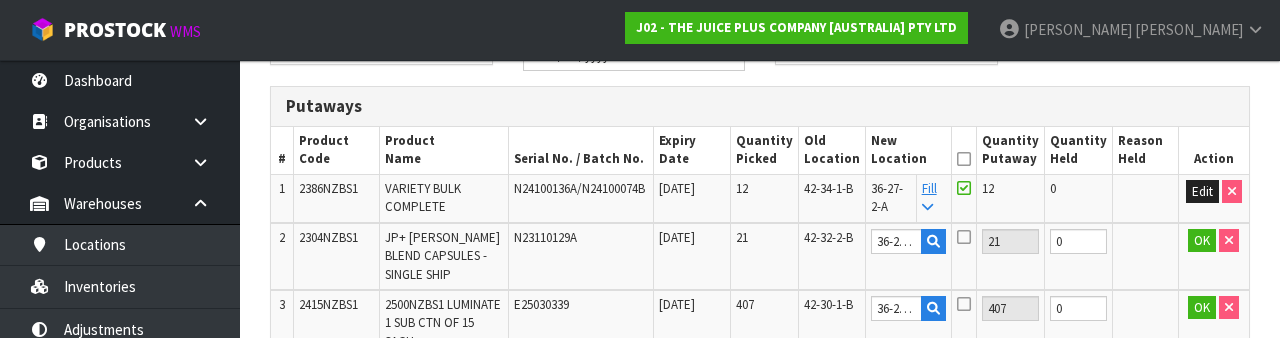 click at bounding box center [964, 237] 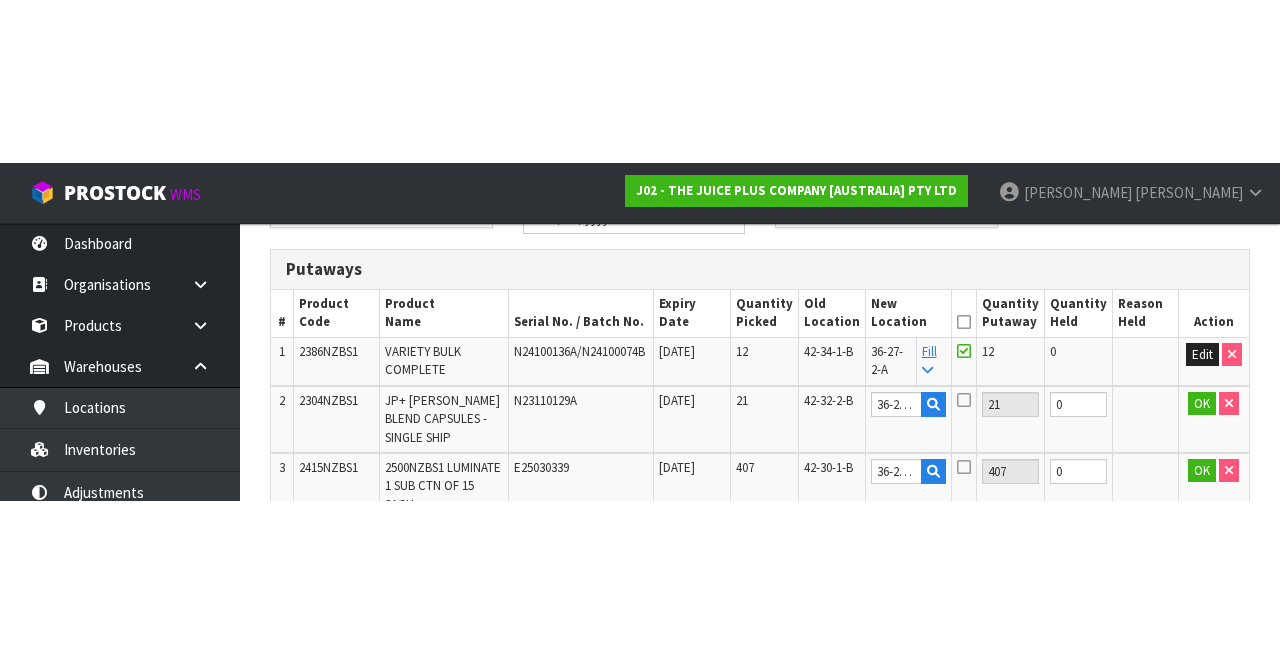 scroll, scrollTop: 354, scrollLeft: 0, axis: vertical 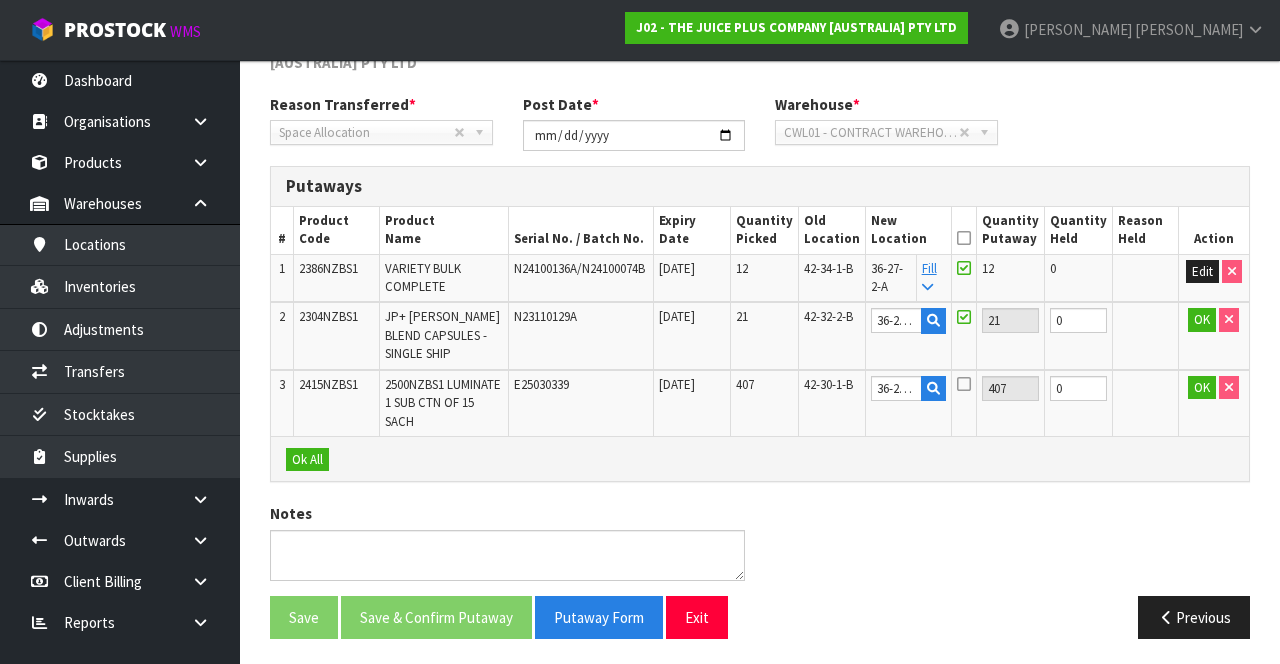 click at bounding box center [964, 384] 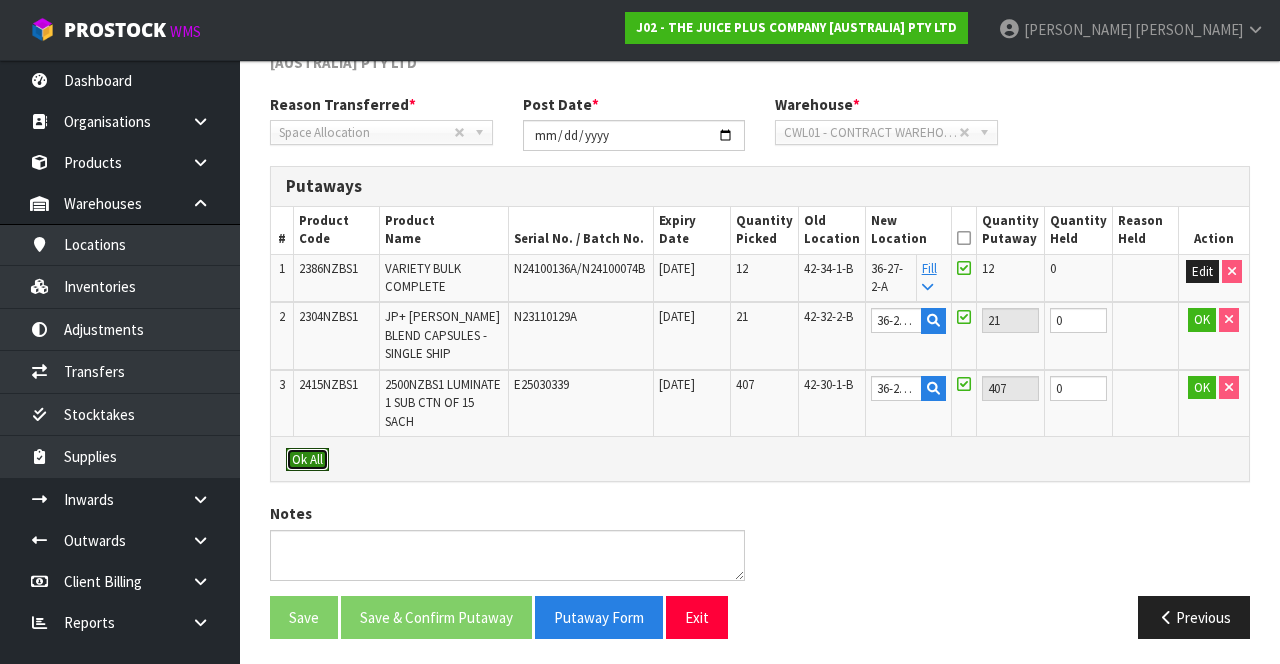 click on "Ok All" at bounding box center [307, 460] 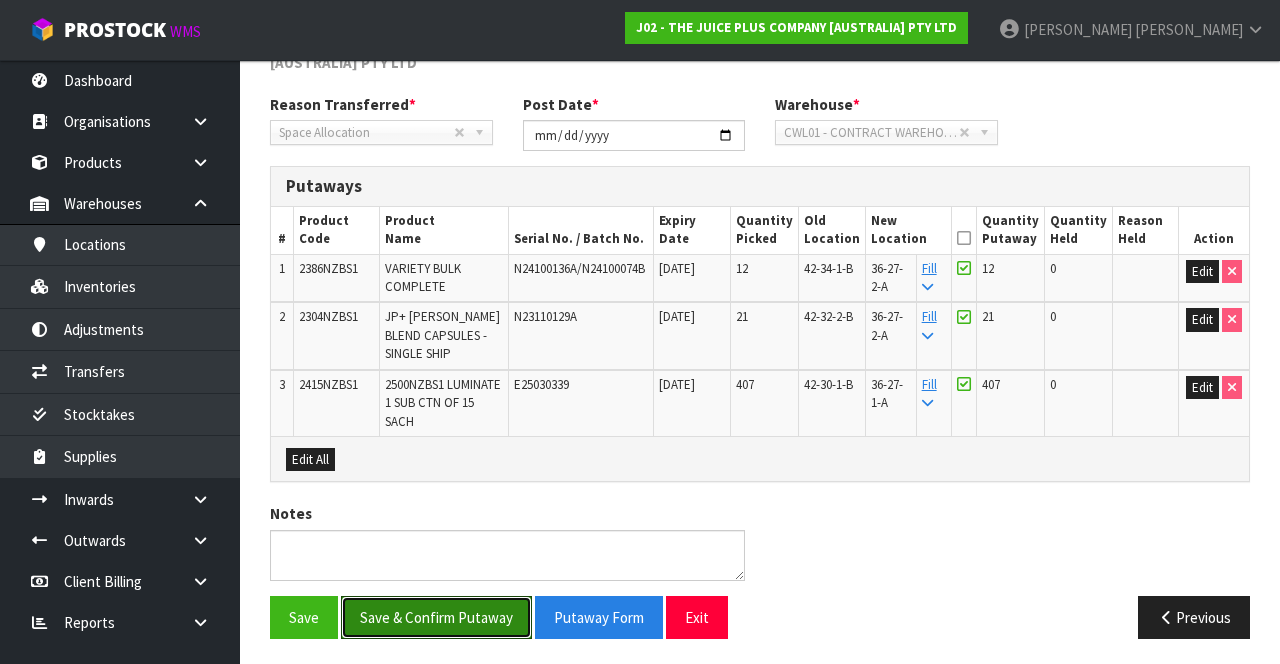 click on "Save & Confirm Putaway" at bounding box center (436, 617) 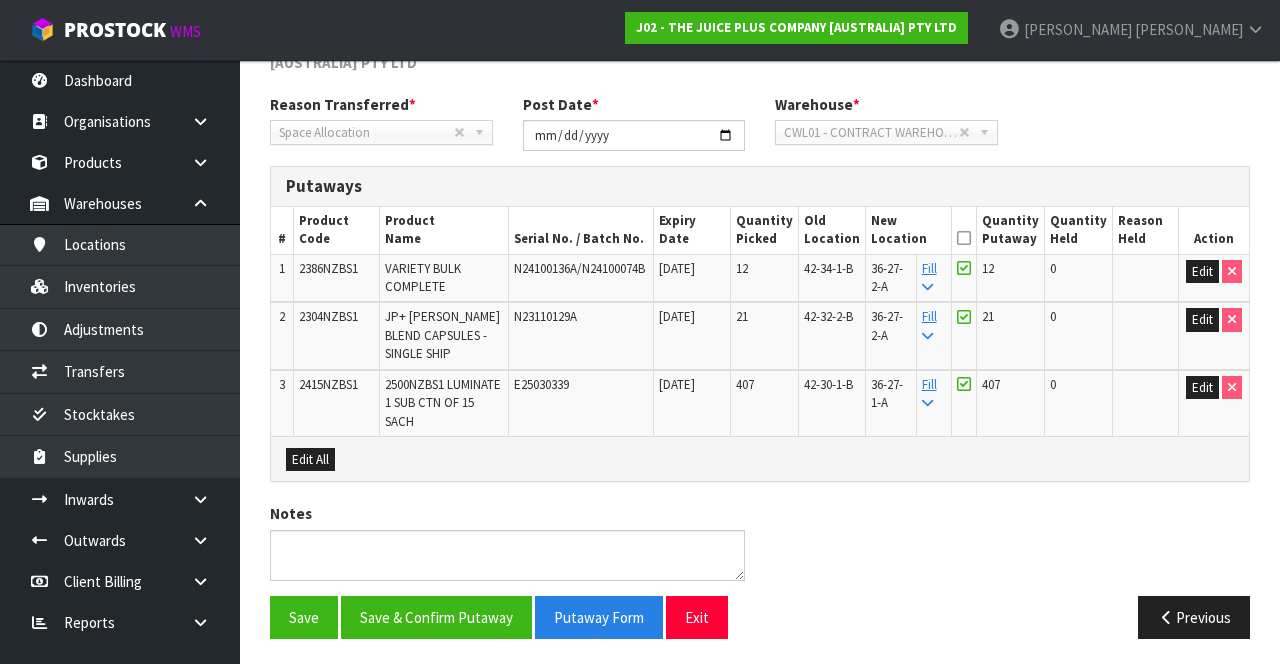 scroll, scrollTop: 0, scrollLeft: 0, axis: both 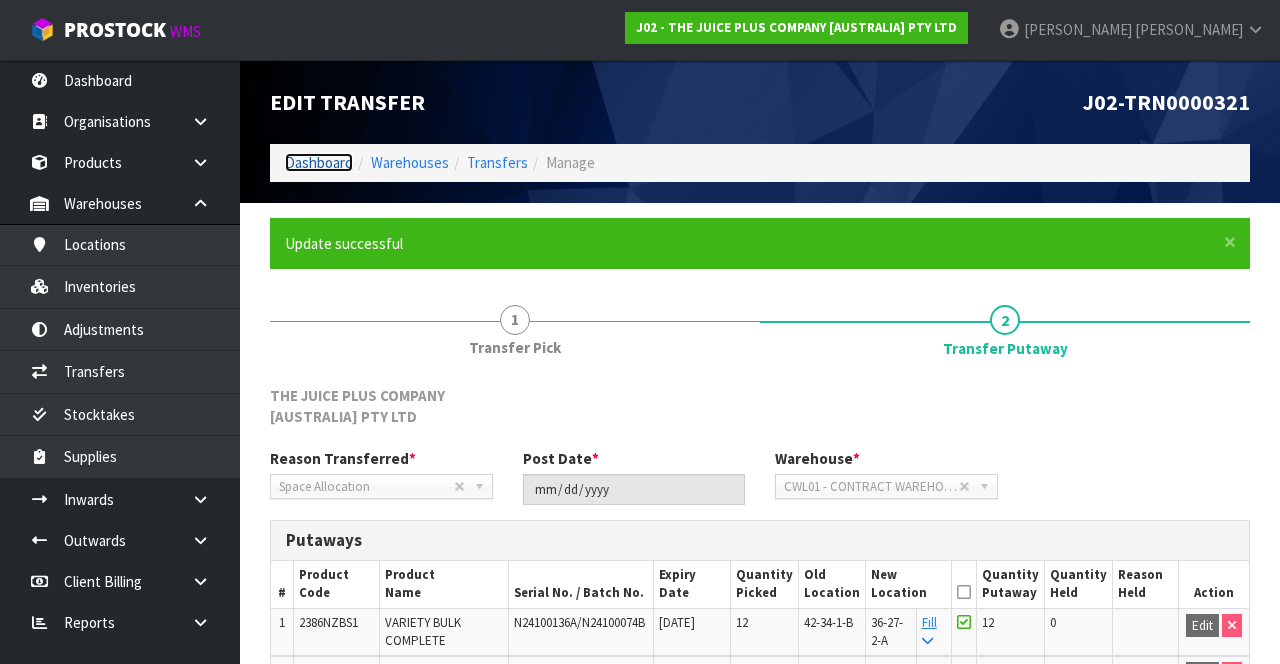click on "Dashboard" at bounding box center [319, 162] 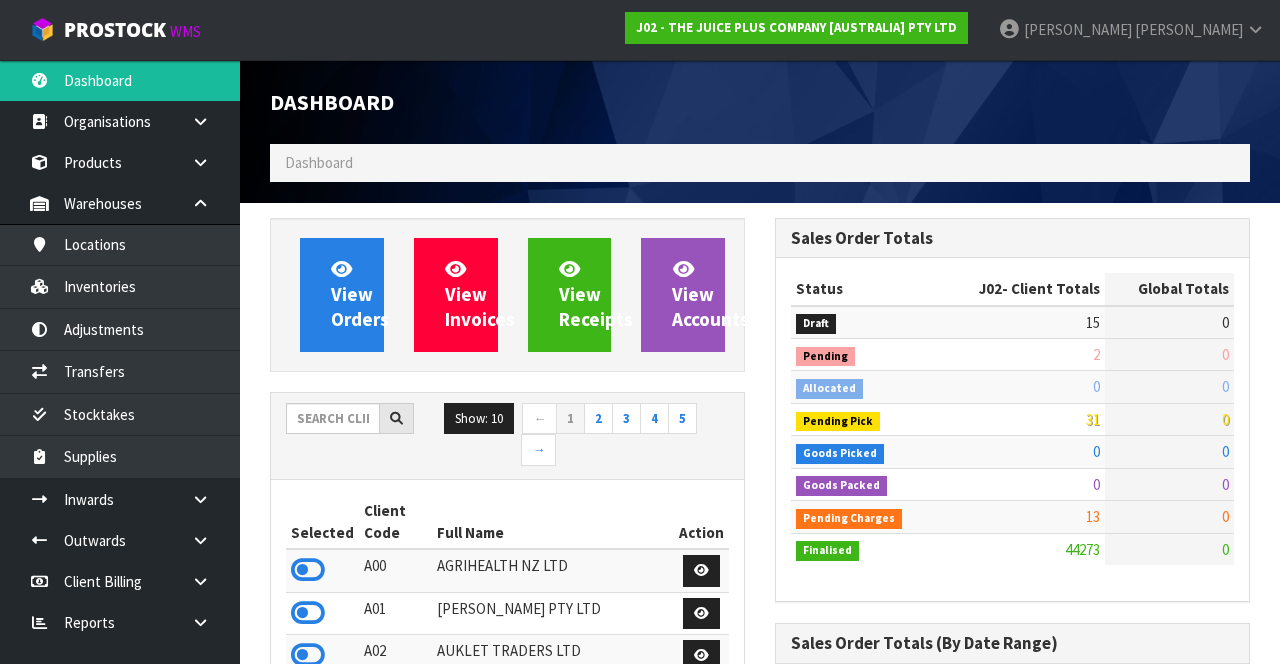 scroll, scrollTop: 998429, scrollLeft: 999494, axis: both 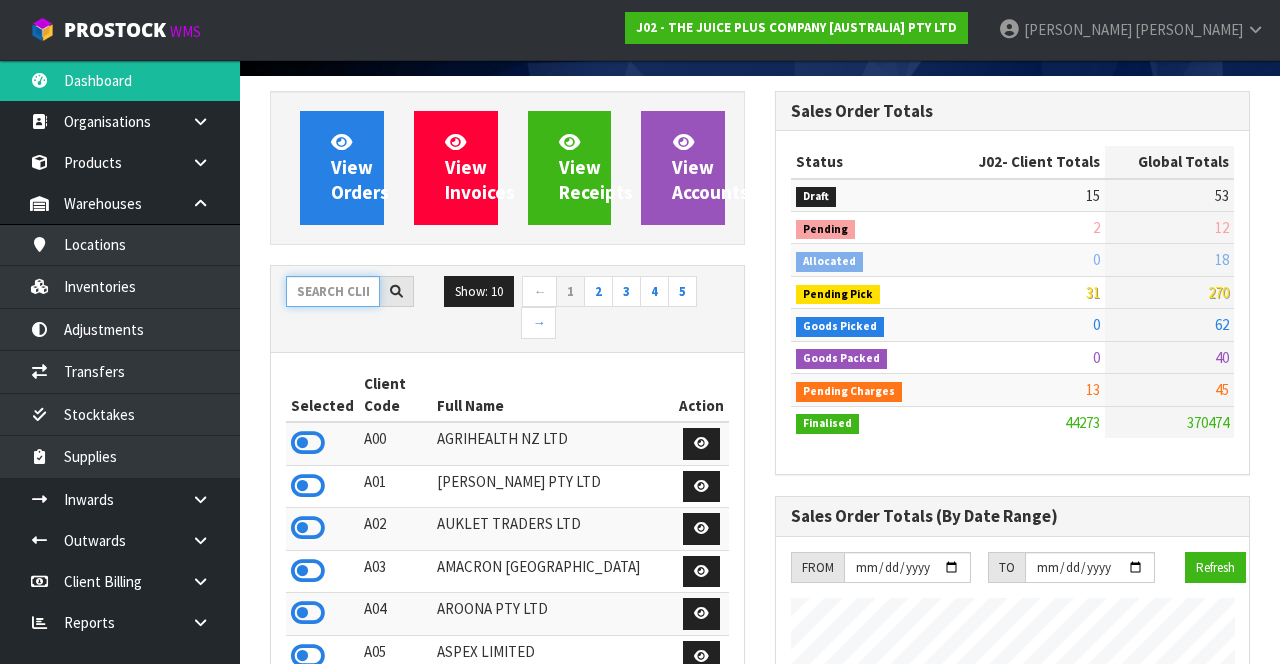click at bounding box center (333, 291) 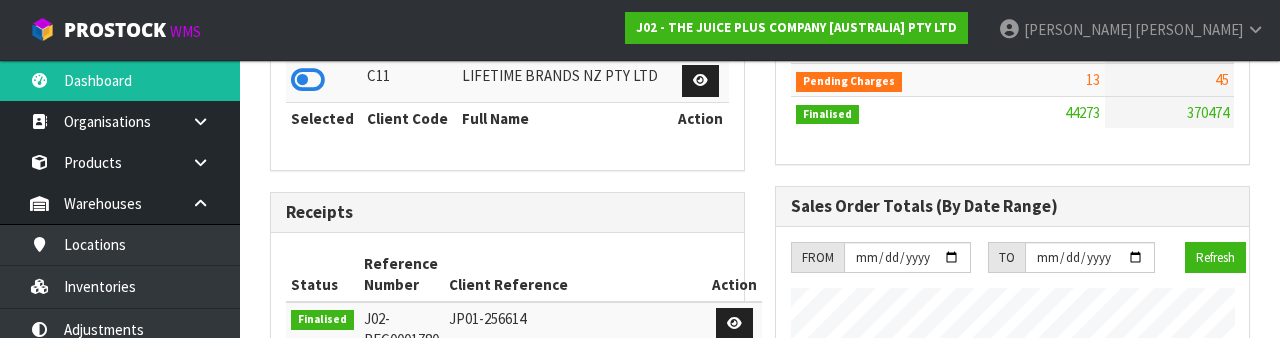 scroll, scrollTop: 430, scrollLeft: 0, axis: vertical 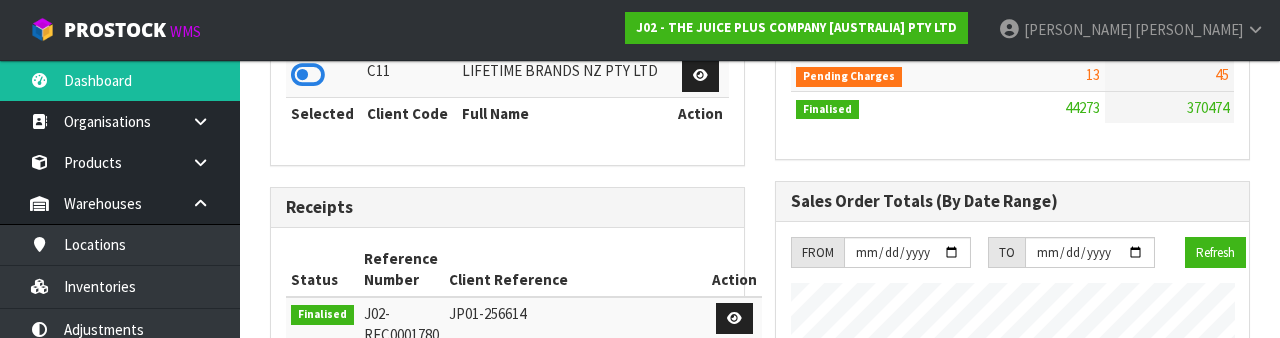 type on "C11" 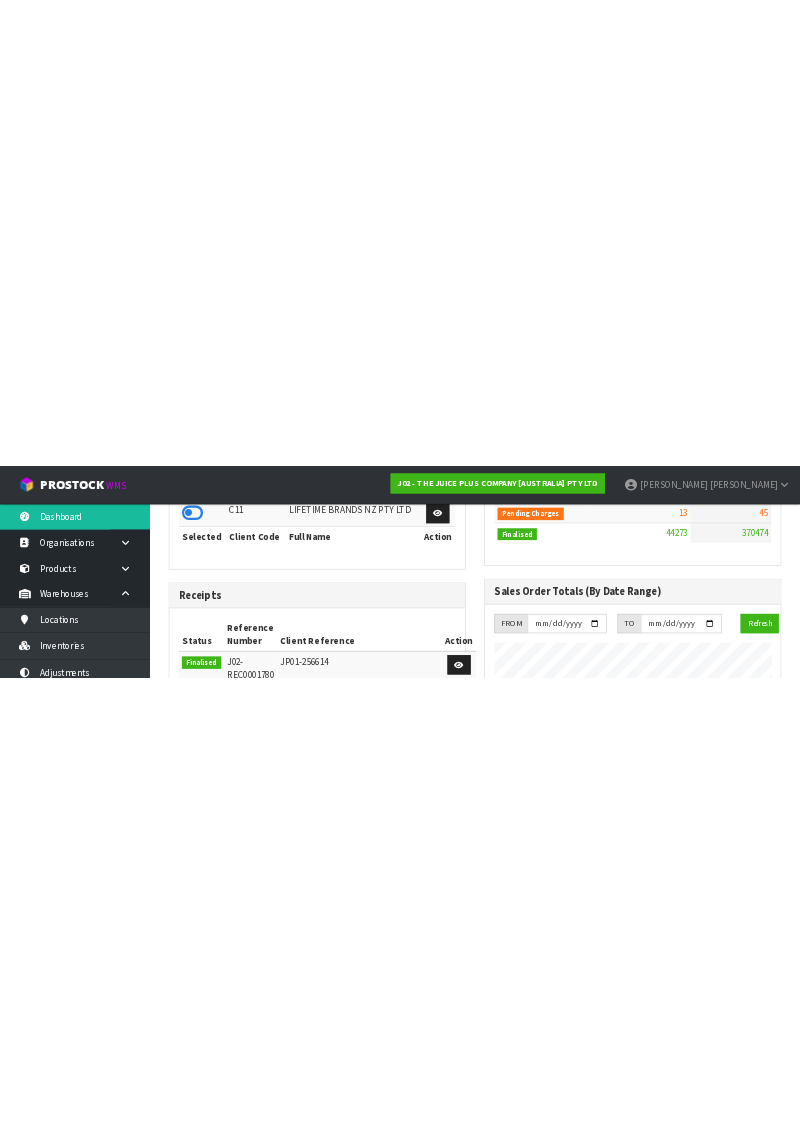 scroll, scrollTop: 408, scrollLeft: 0, axis: vertical 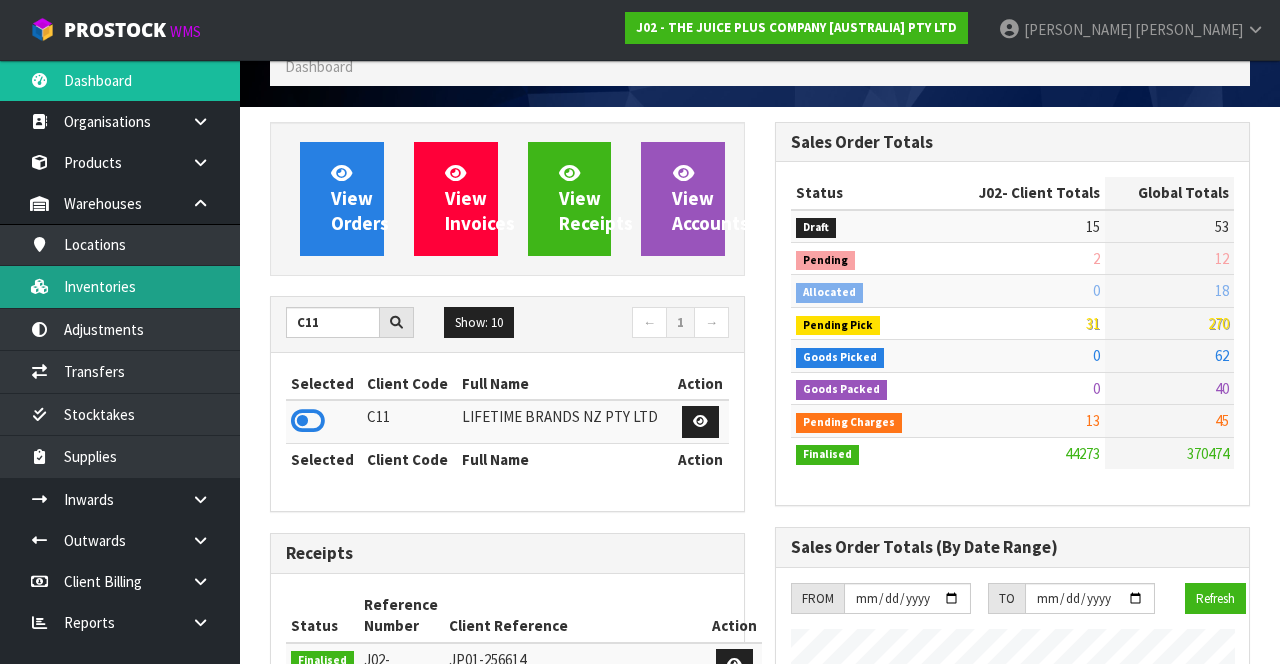 click on "Inventories" at bounding box center [120, 286] 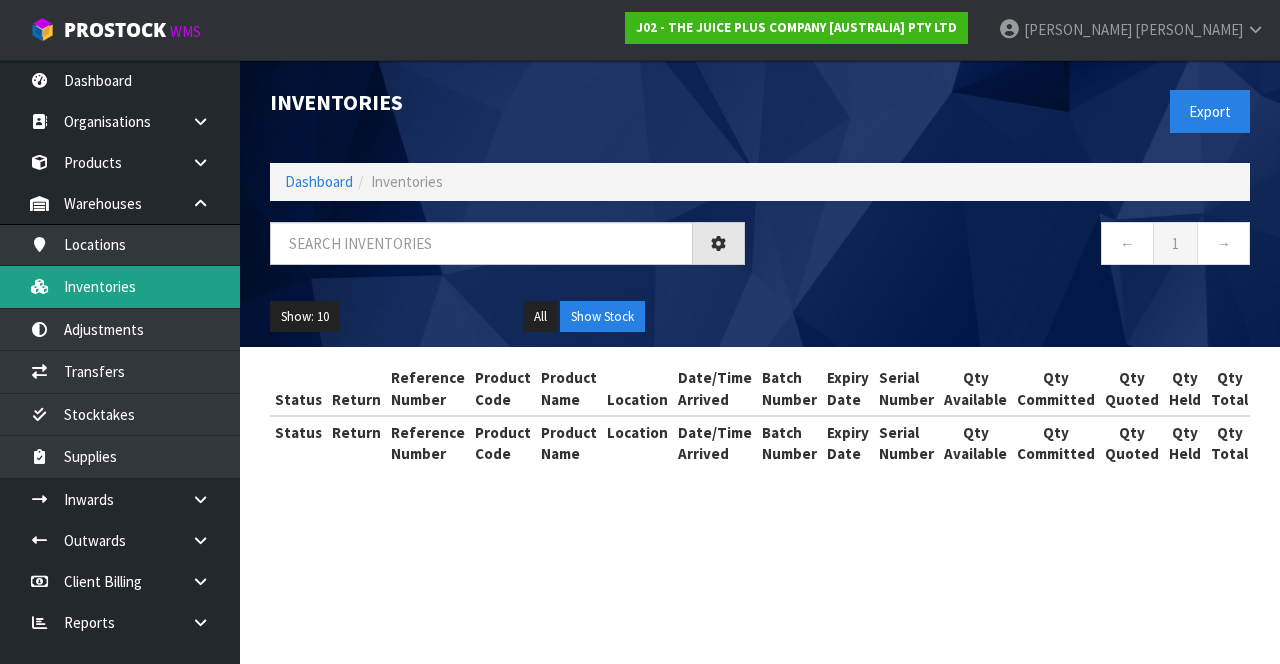 scroll, scrollTop: 0, scrollLeft: 0, axis: both 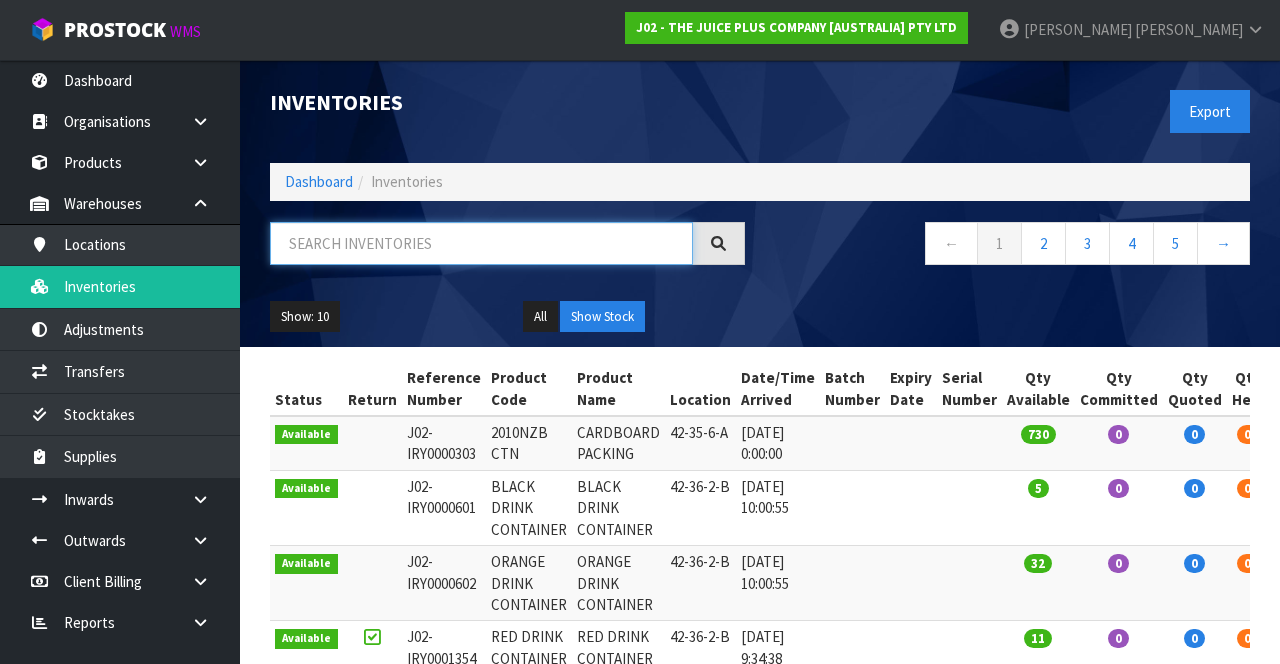 click at bounding box center (481, 243) 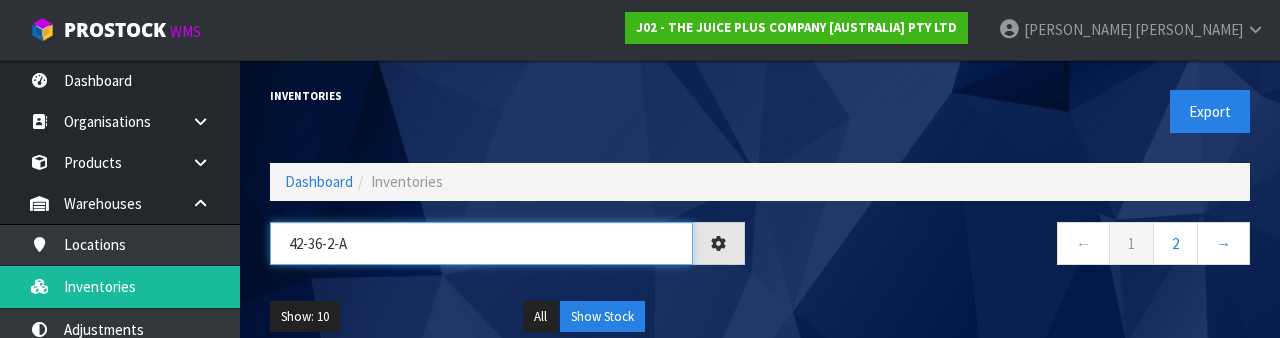 type on "42-36-2-A" 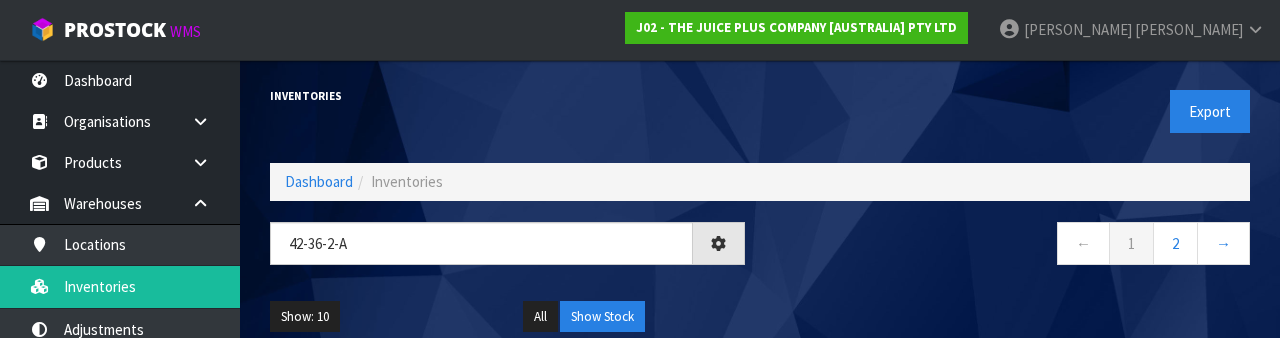 click on "←
1 2
→" at bounding box center [1012, 246] 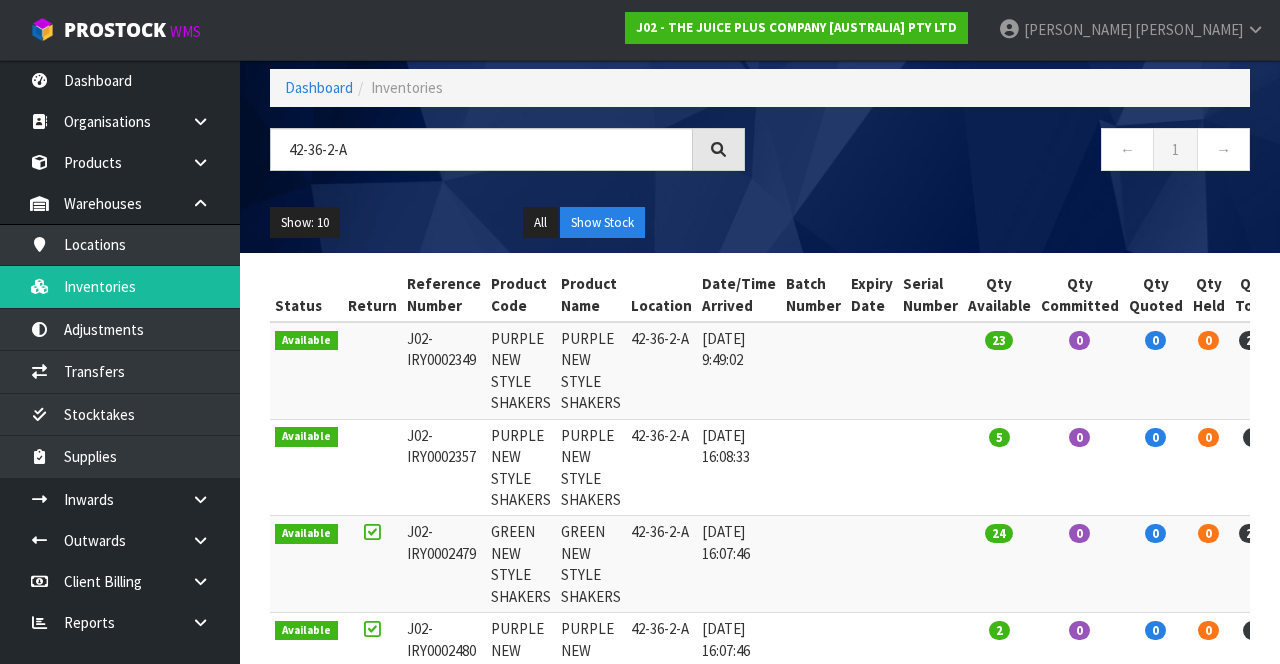 scroll, scrollTop: 90, scrollLeft: 0, axis: vertical 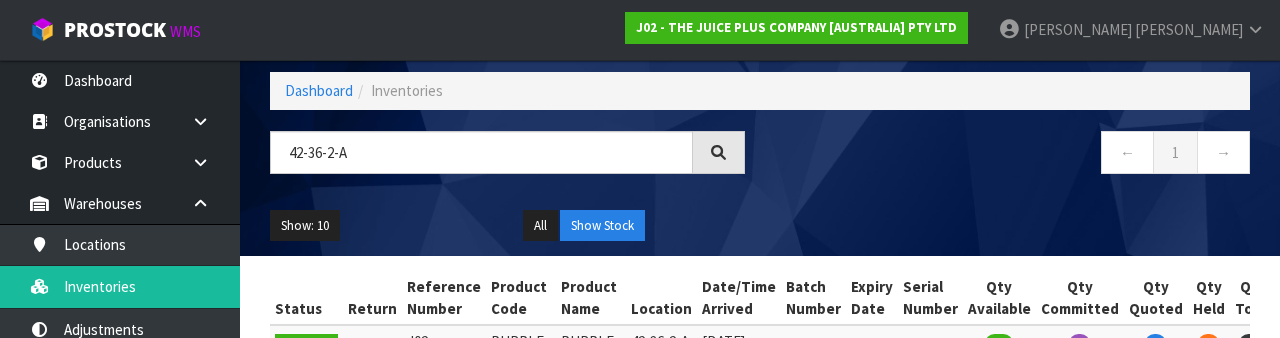 click on "←
1
→" at bounding box center [1012, 163] 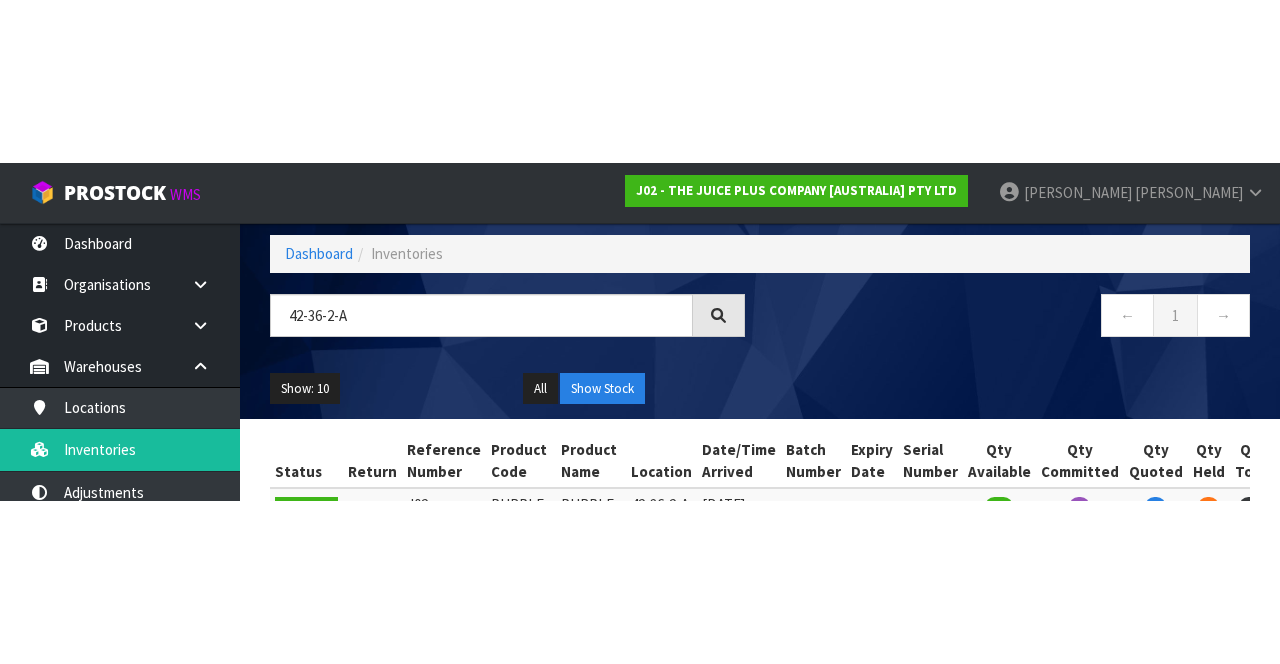 scroll, scrollTop: 90, scrollLeft: 0, axis: vertical 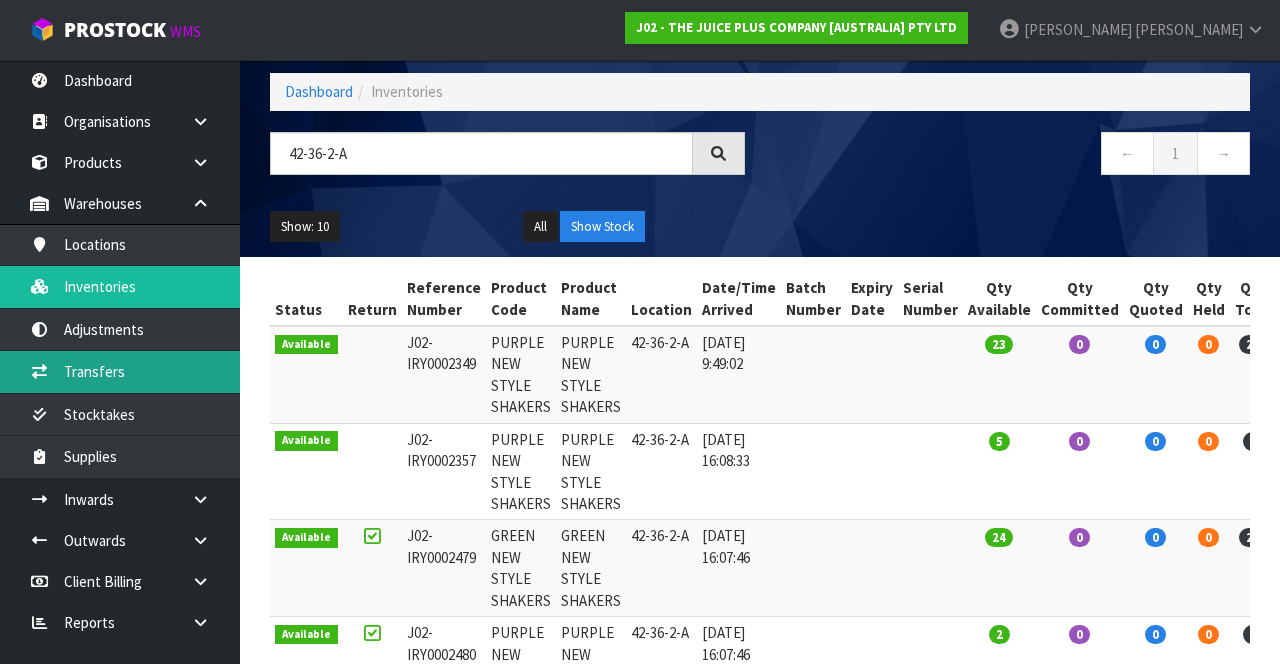 click on "Transfers" at bounding box center [120, 371] 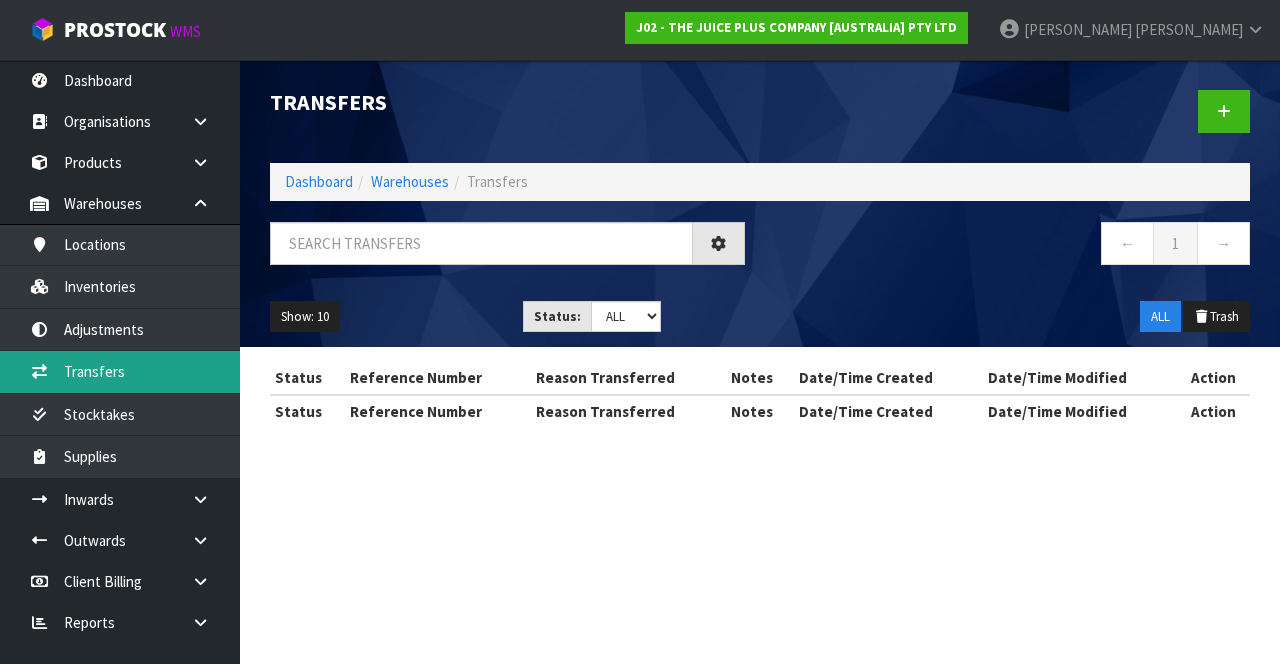 scroll, scrollTop: 0, scrollLeft: 0, axis: both 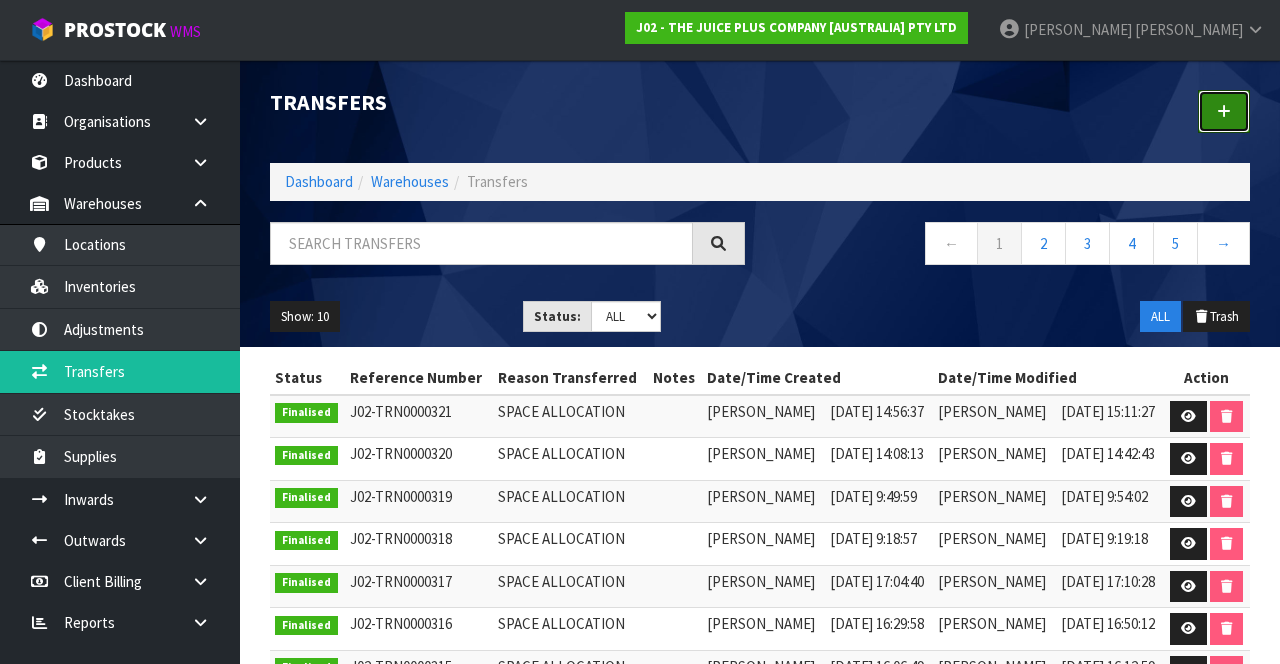 click at bounding box center (1224, 111) 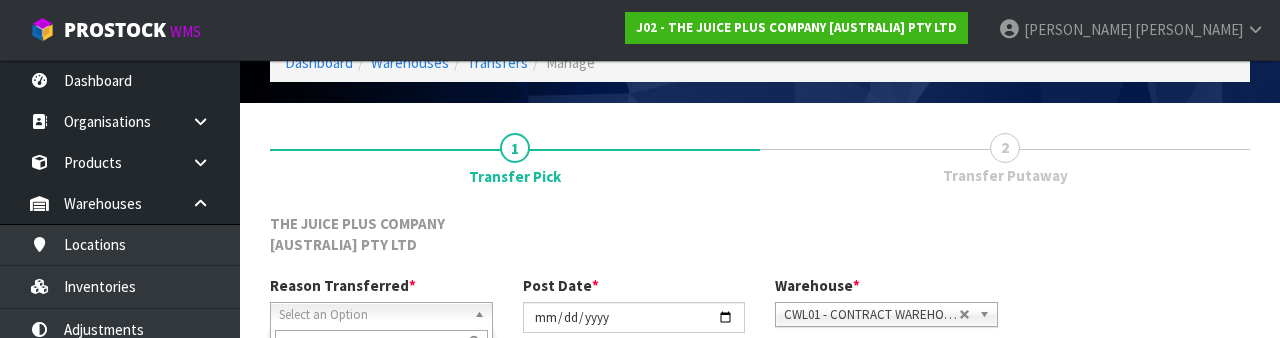 scroll, scrollTop: 260, scrollLeft: 0, axis: vertical 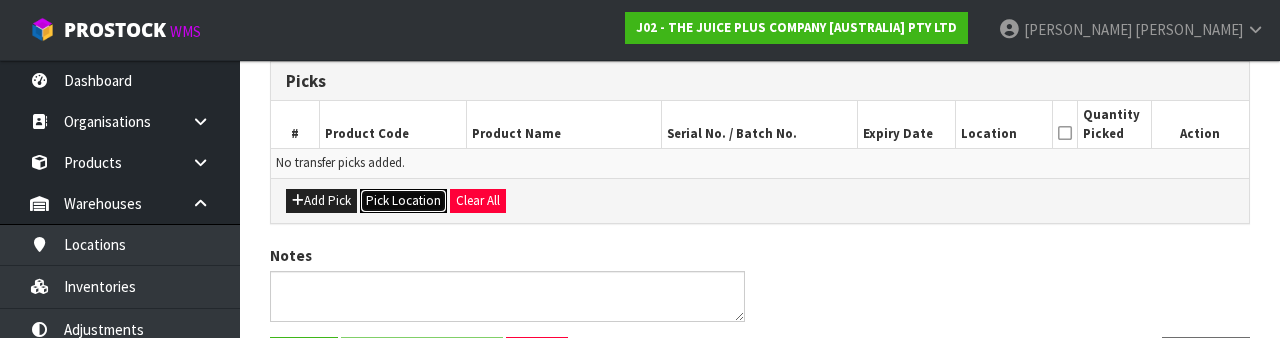 click on "Pick Location" at bounding box center (403, 201) 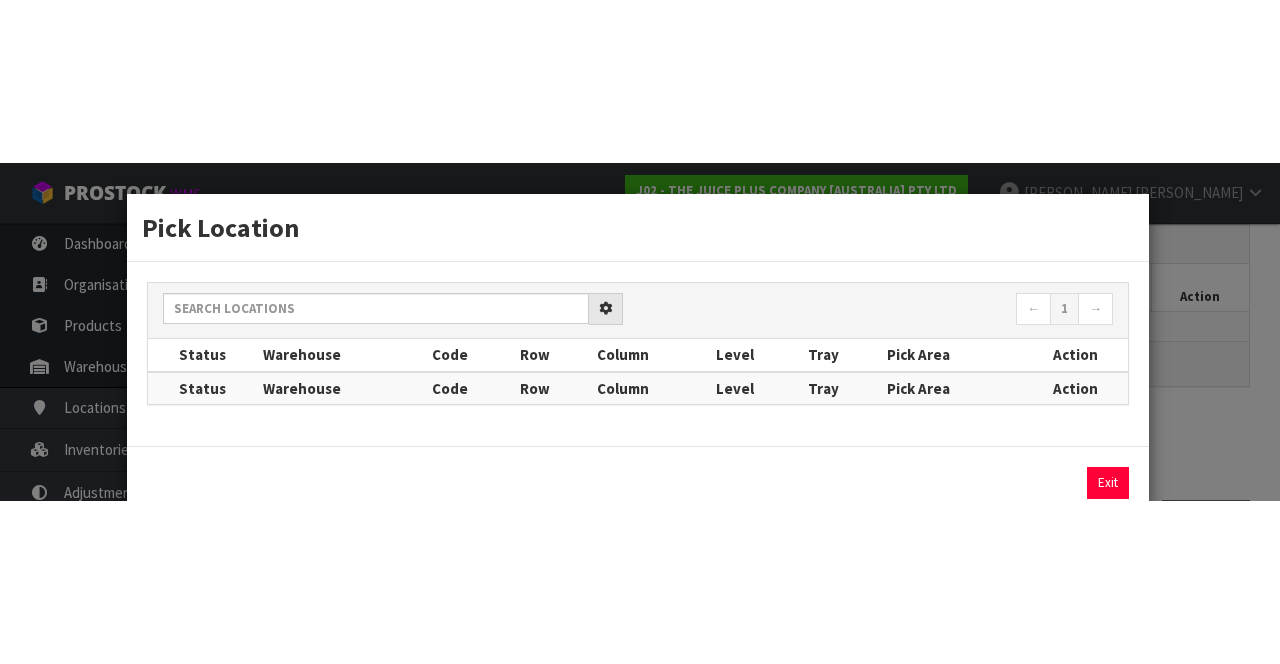 scroll, scrollTop: 129, scrollLeft: 0, axis: vertical 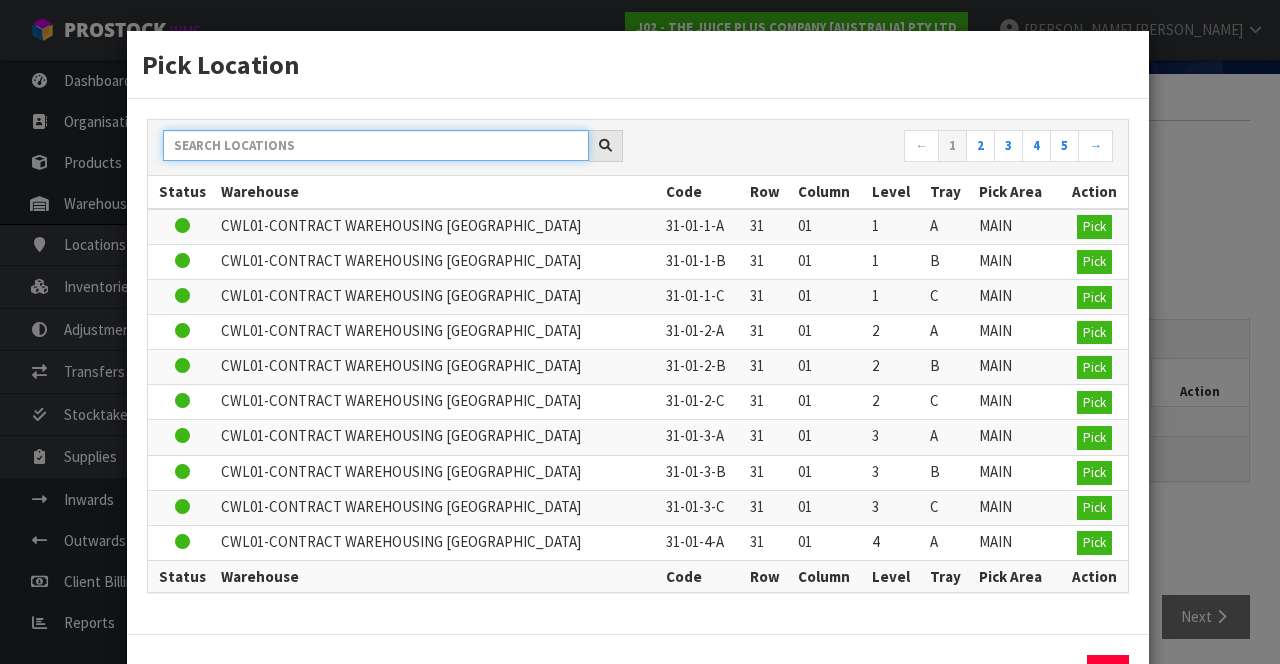 paste on "42-36-2-A" 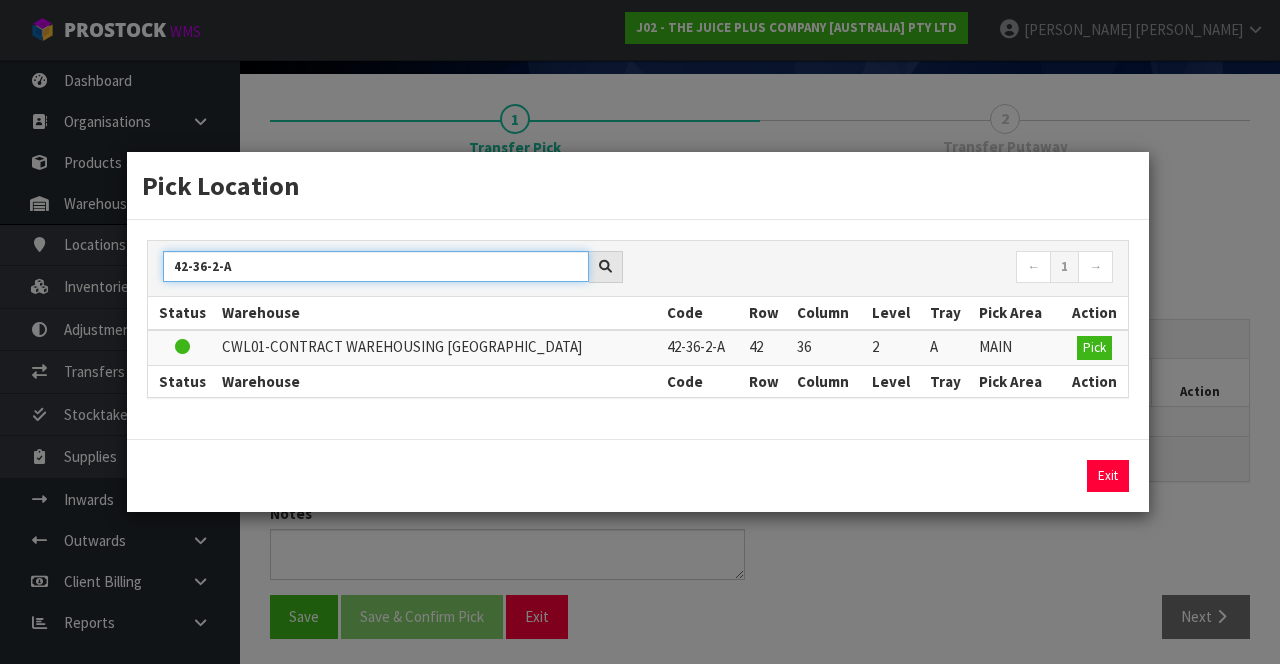 type on "42-36-2-A" 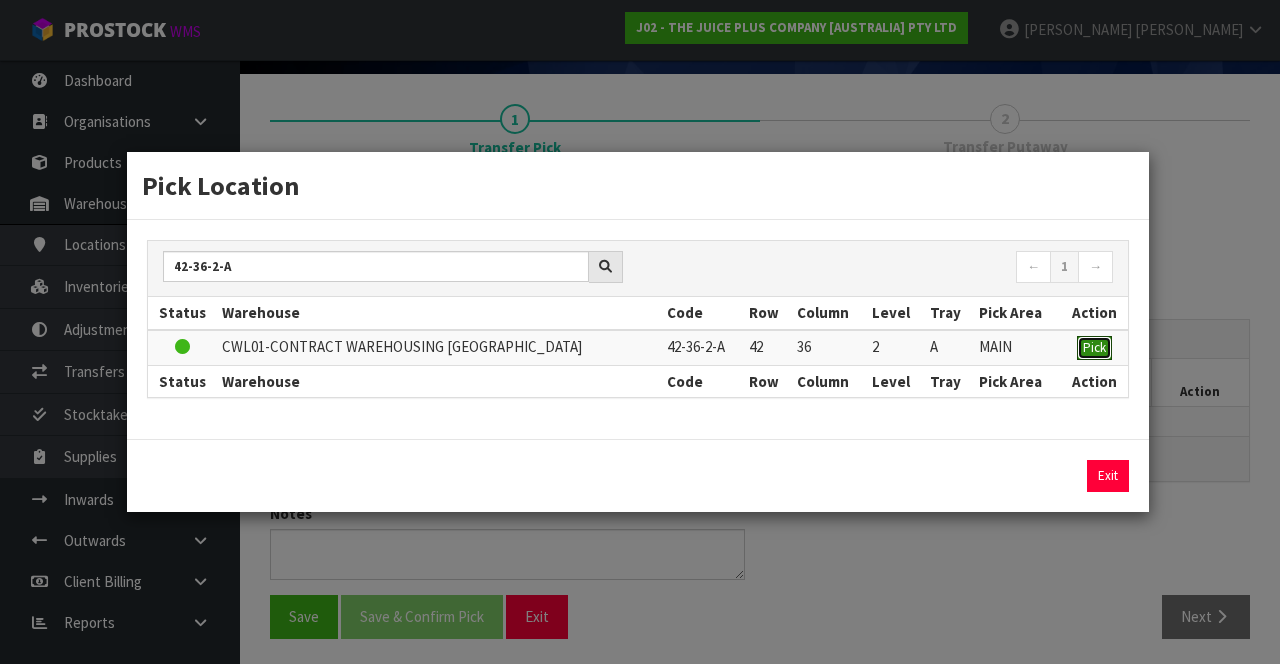 click on "Pick" at bounding box center (1094, 347) 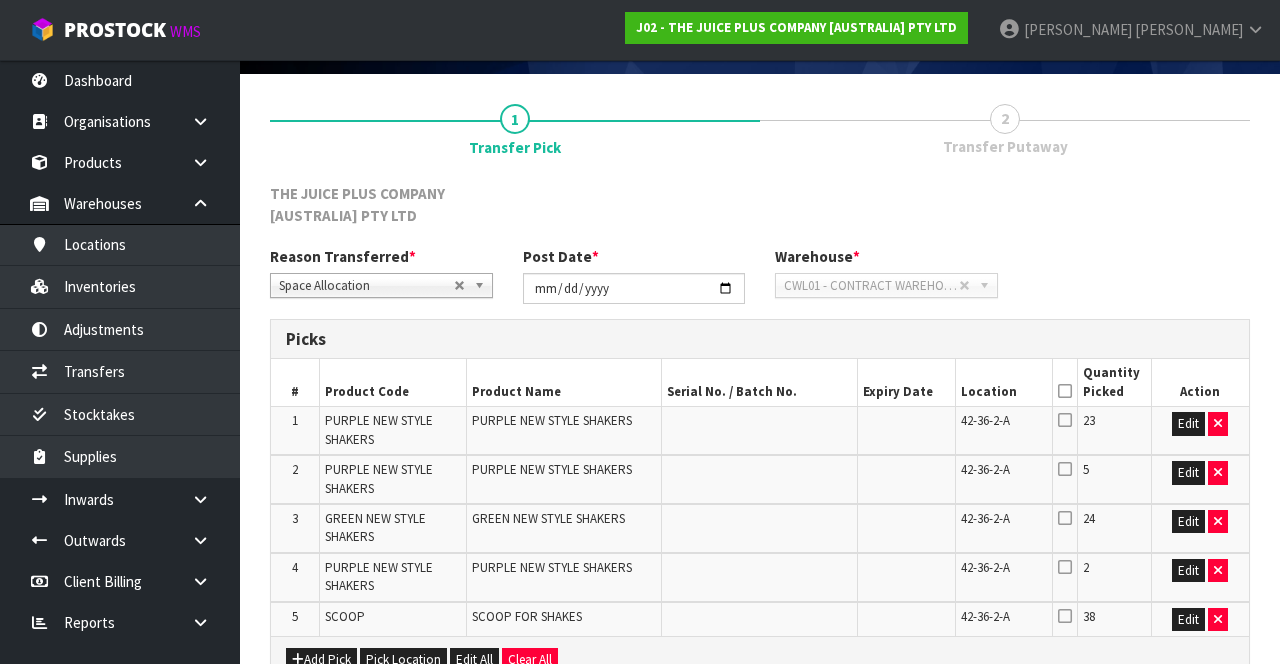 click on "Reason Transferred  *
Space Allocation Damage Expired Stock Repair QA
Space Allocation
Space Allocation Damage Expired Stock Repair QA
Post Date  *
[DATE]
Warehouse  *
01 - CONTRACT WAREHOUSING MAIN 02 - CONTRACT WAREHOUSING NO 2 CHC - CWL [GEOGRAPHIC_DATA] WAIHEKE - SOLAR SHOP [GEOGRAPHIC_DATA] - CONTRACT WAREHOUSING [GEOGRAPHIC_DATA] - CONTRACT WAREHOUSING [DEMOGRAPHIC_DATA] RUBY CWL03 - CONTRACT WAREHOUSING NEILPARK
CWL01 - CONTRACT WAREHOUSING [GEOGRAPHIC_DATA]" at bounding box center (760, 282) 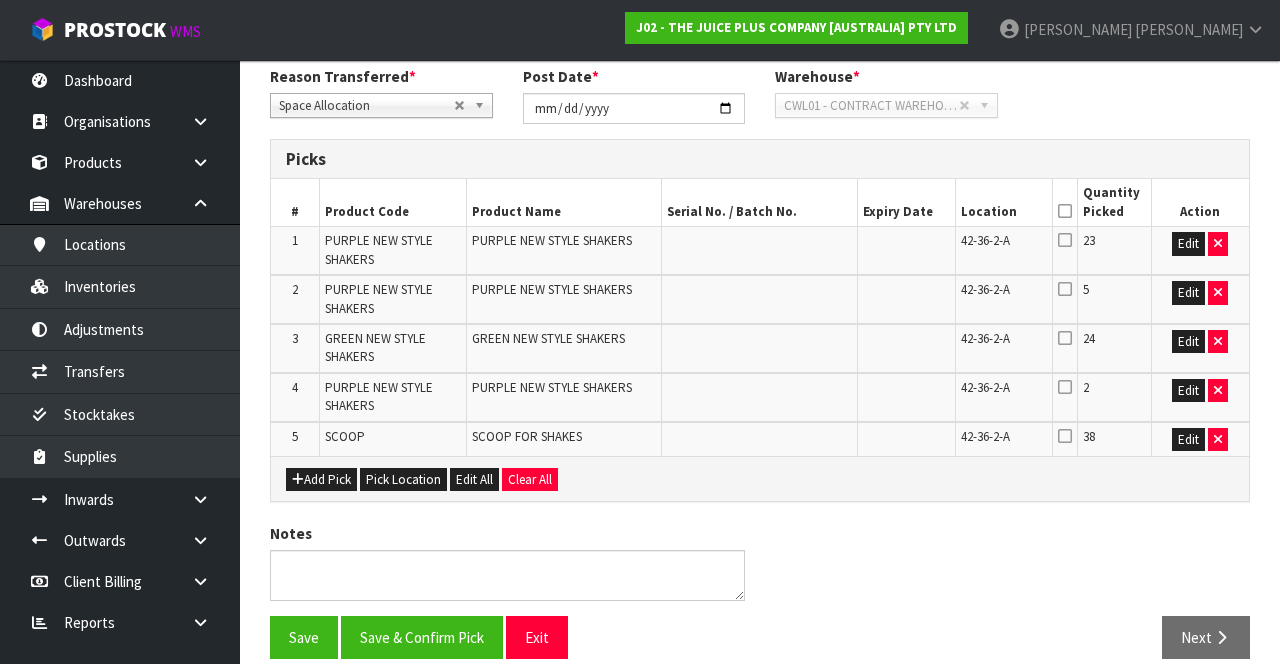 scroll, scrollTop: 329, scrollLeft: 0, axis: vertical 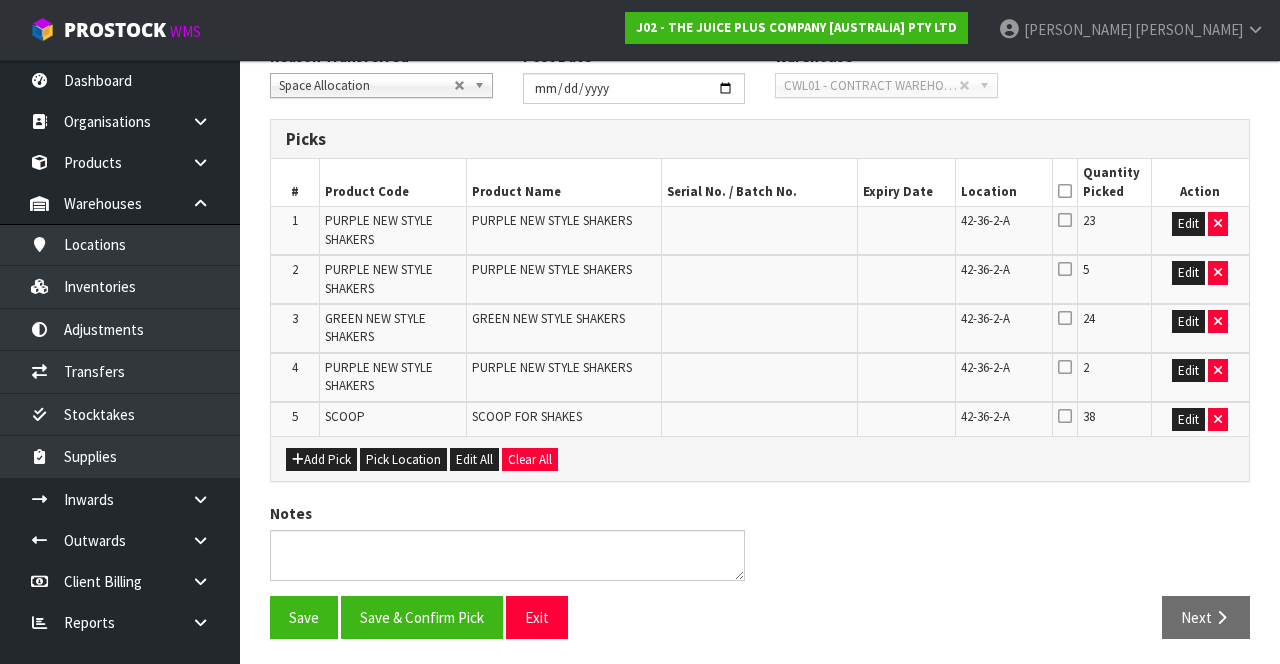 click at bounding box center (1065, 191) 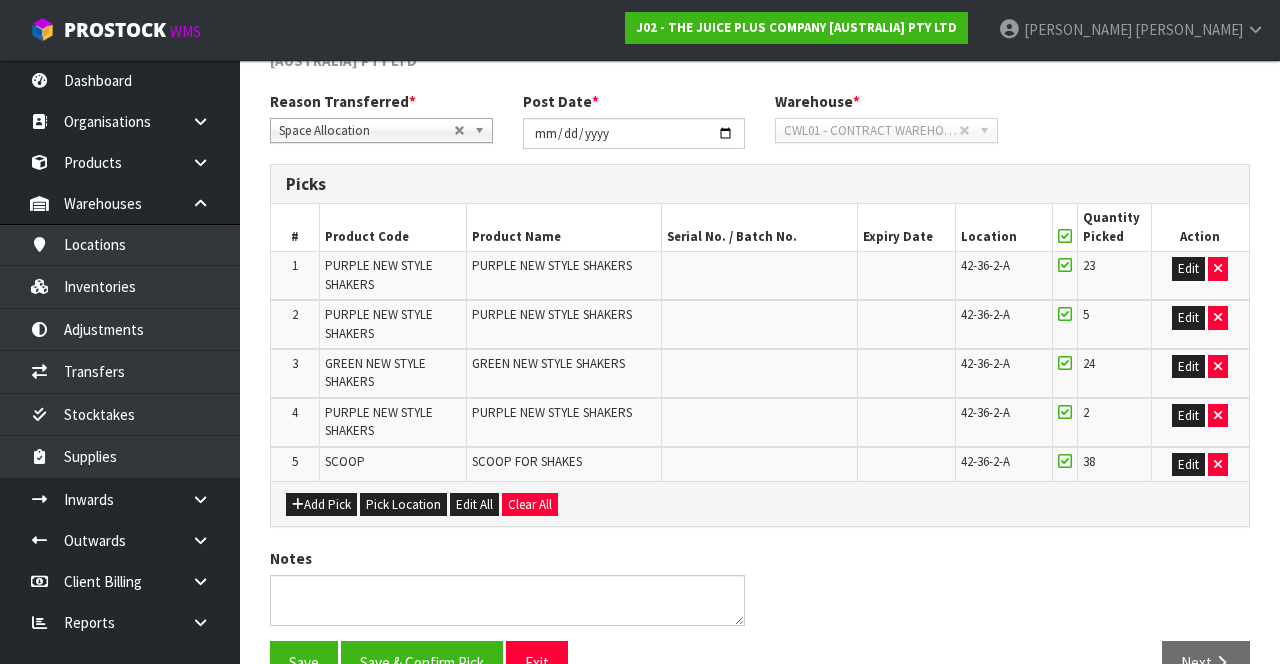 scroll, scrollTop: 292, scrollLeft: 0, axis: vertical 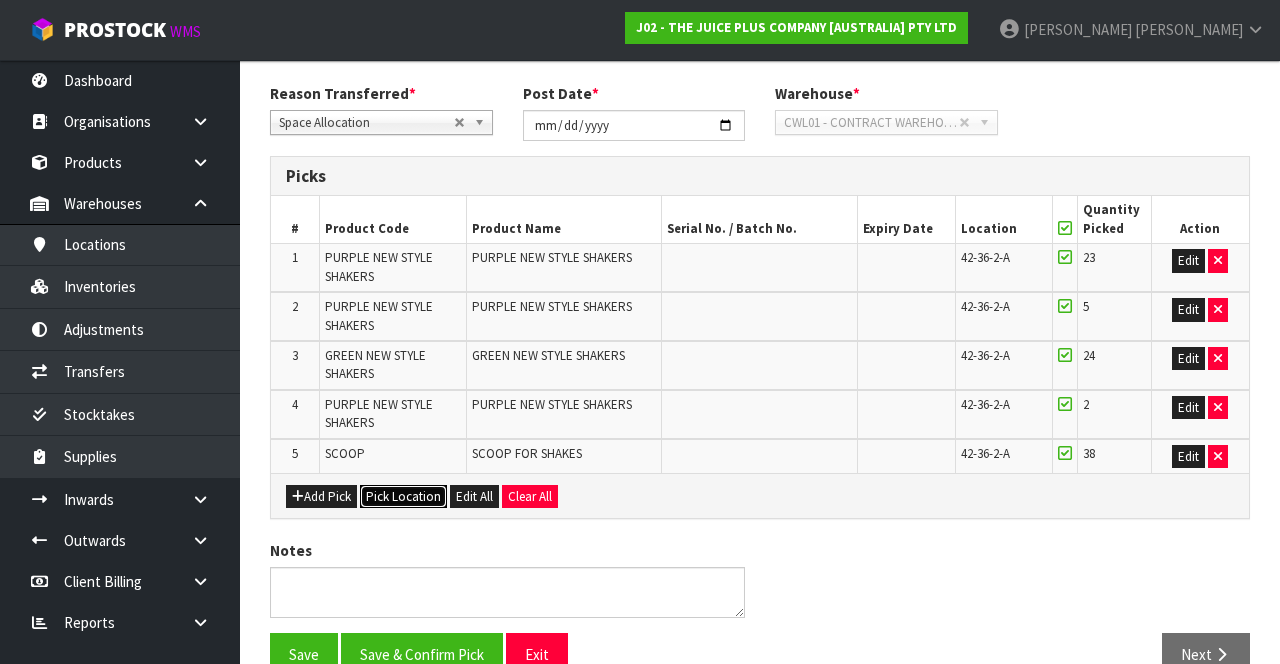 click on "Pick Location" at bounding box center [403, 497] 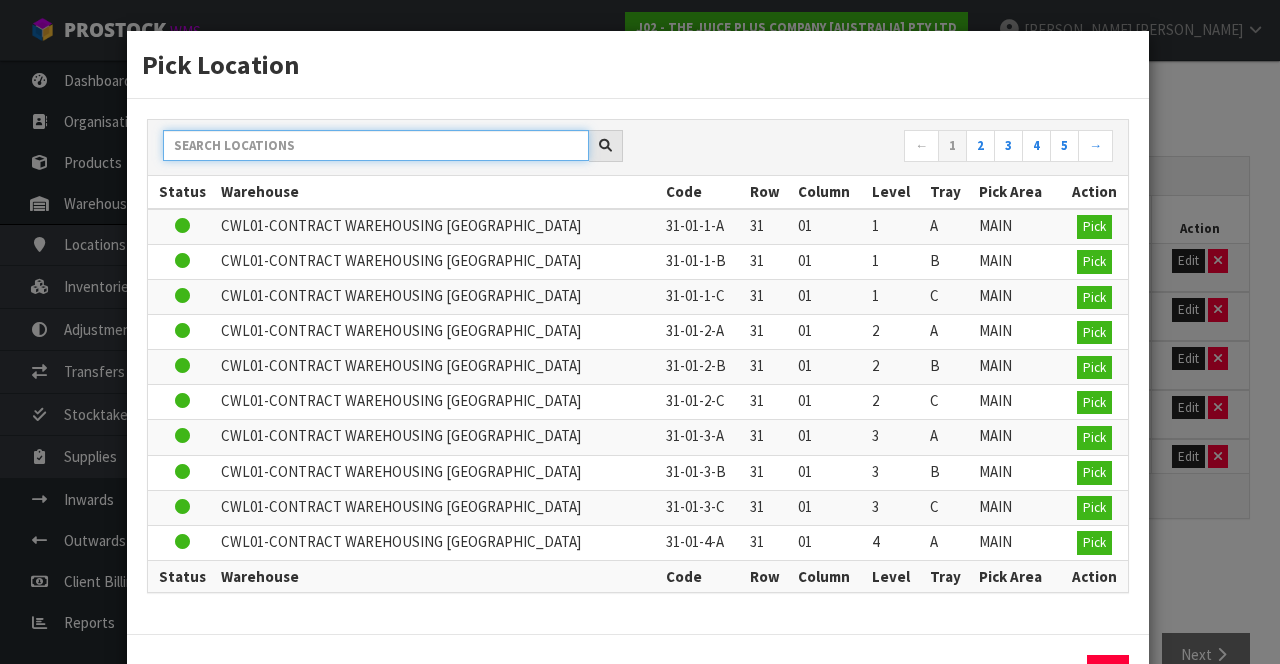 click at bounding box center [376, 145] 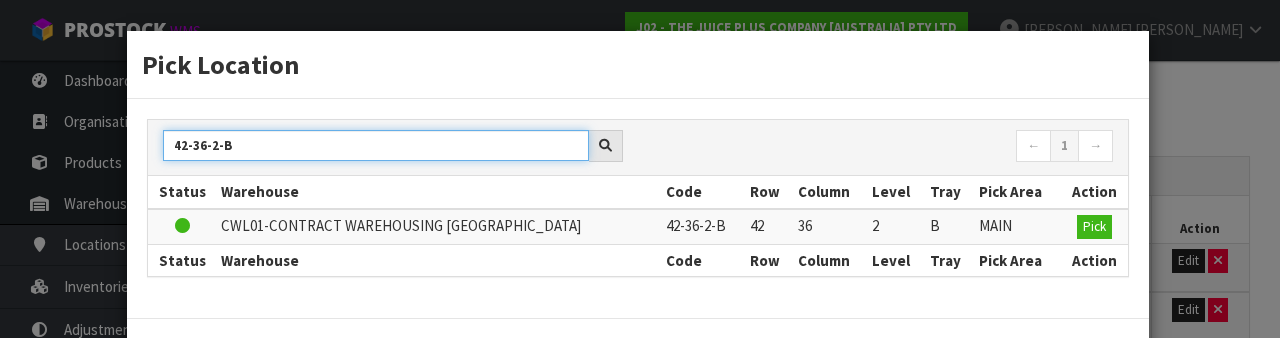 type on "42-36-2-B" 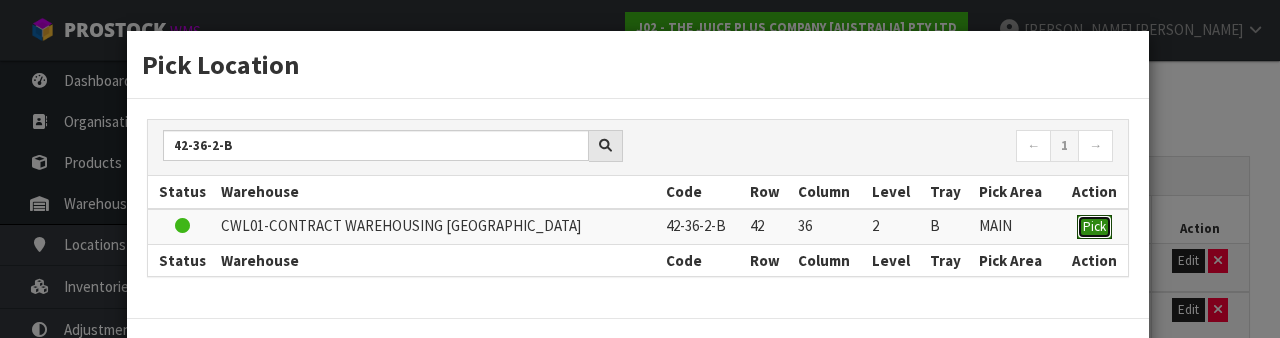 click on "Pick" at bounding box center [1094, 226] 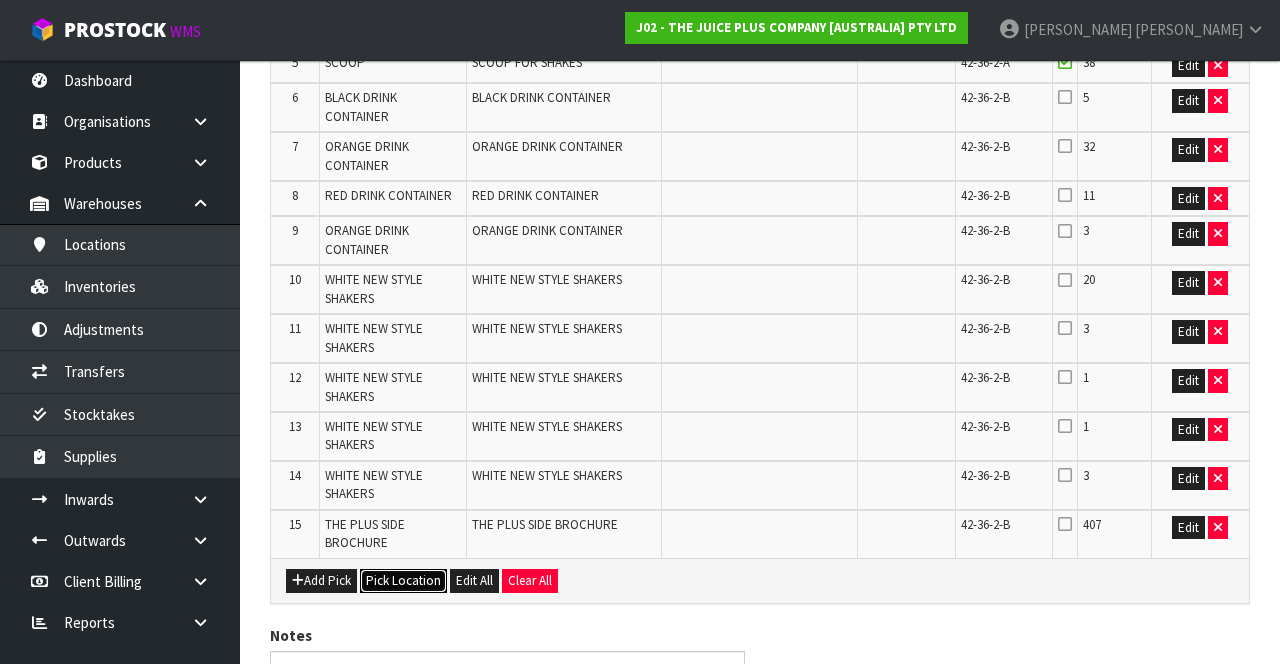 scroll, scrollTop: 688, scrollLeft: 0, axis: vertical 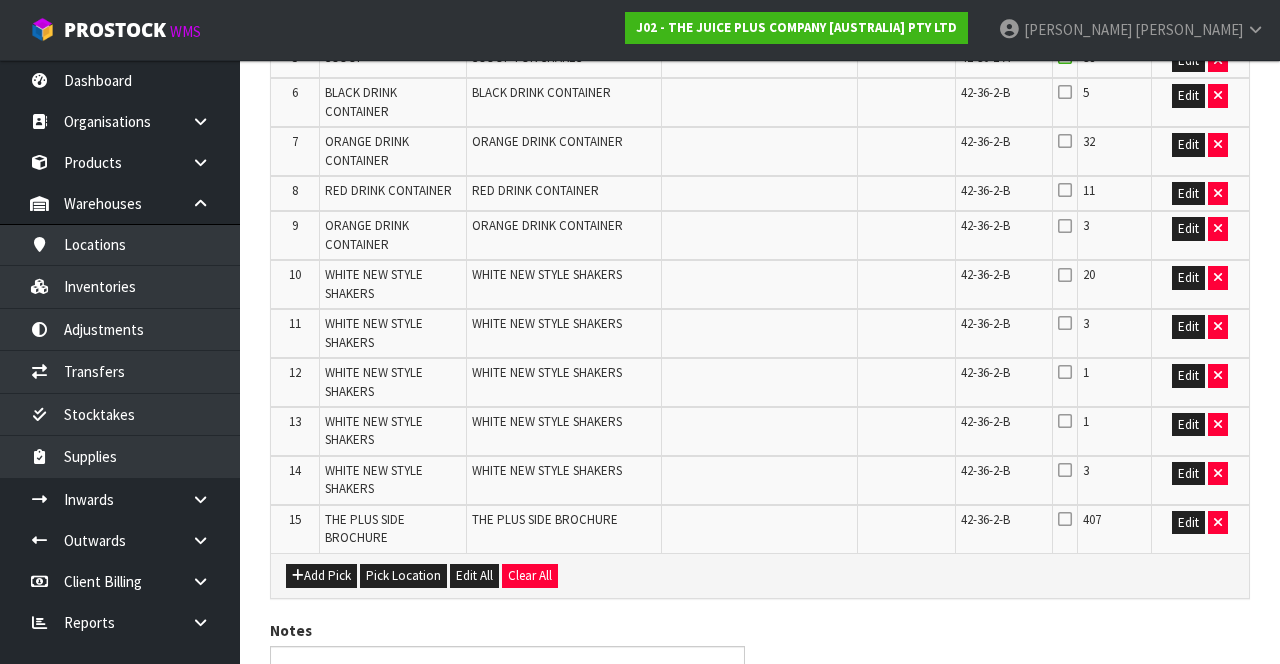 click at bounding box center (1065, 226) 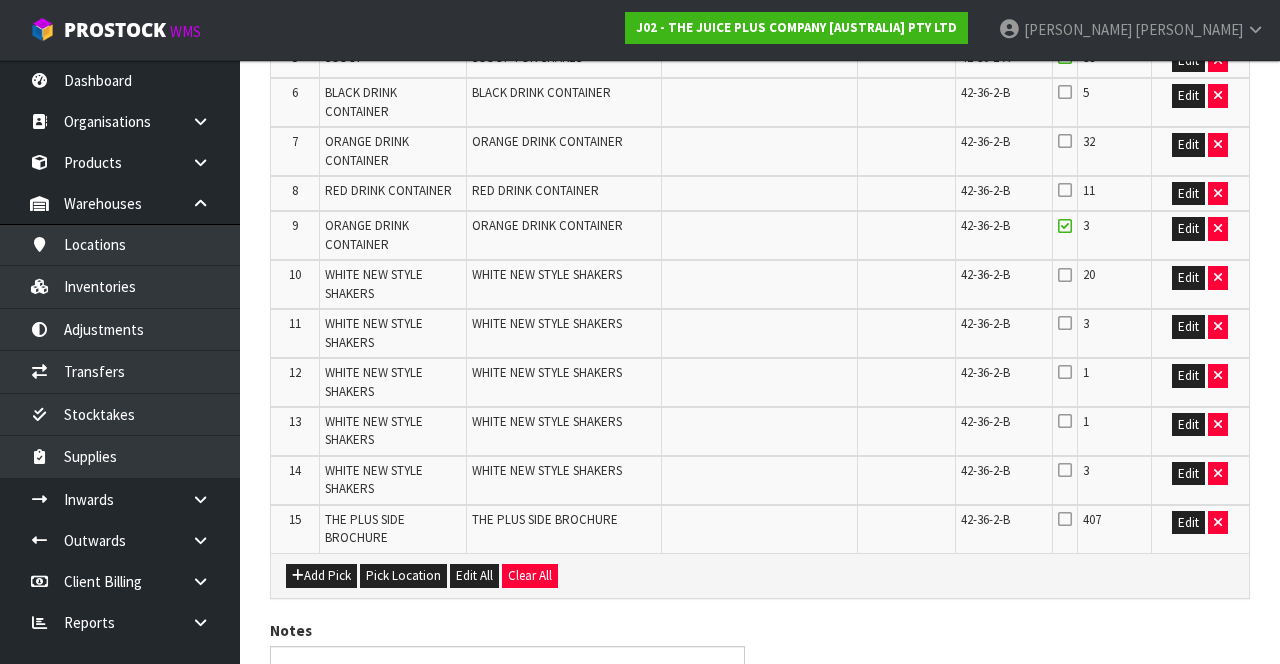 click at bounding box center (1065, 141) 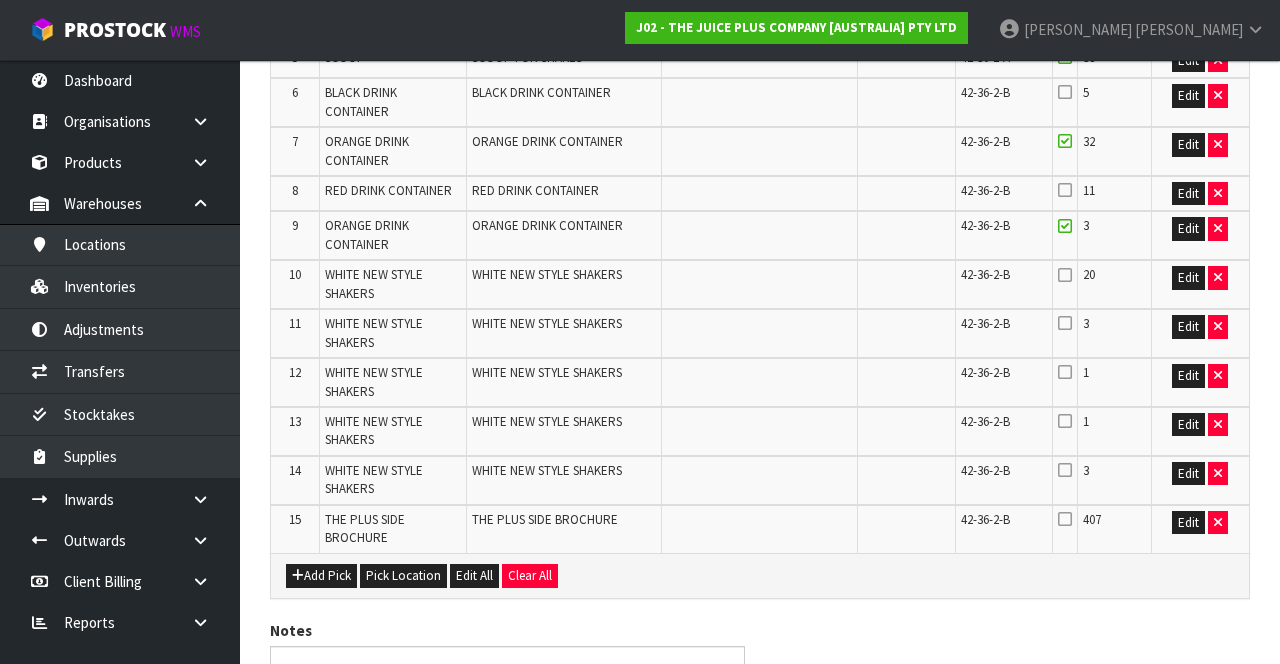 click at bounding box center (1065, 190) 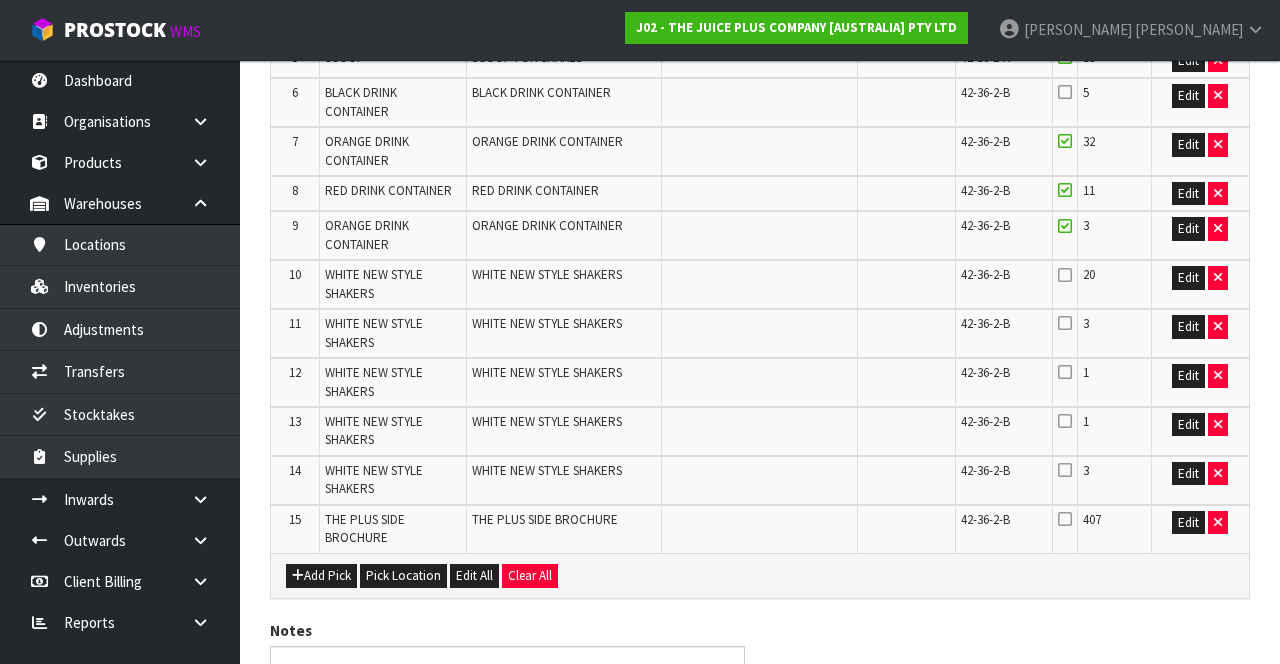 click at bounding box center [1065, 92] 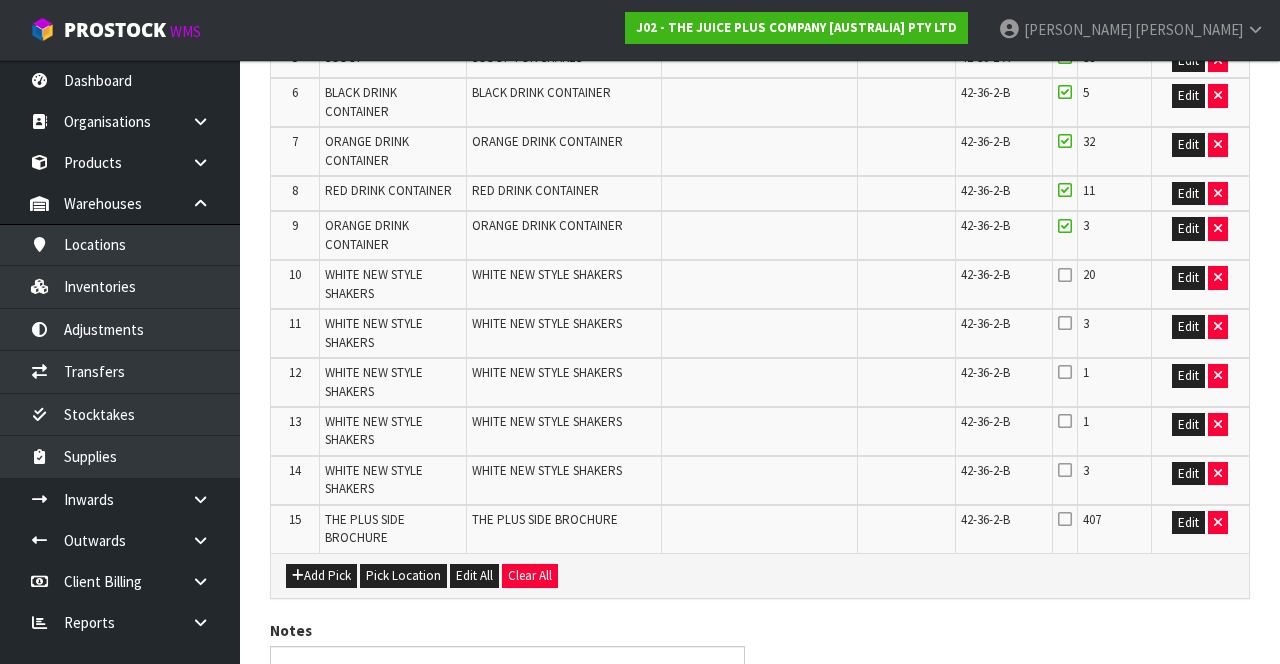 click at bounding box center [1065, 275] 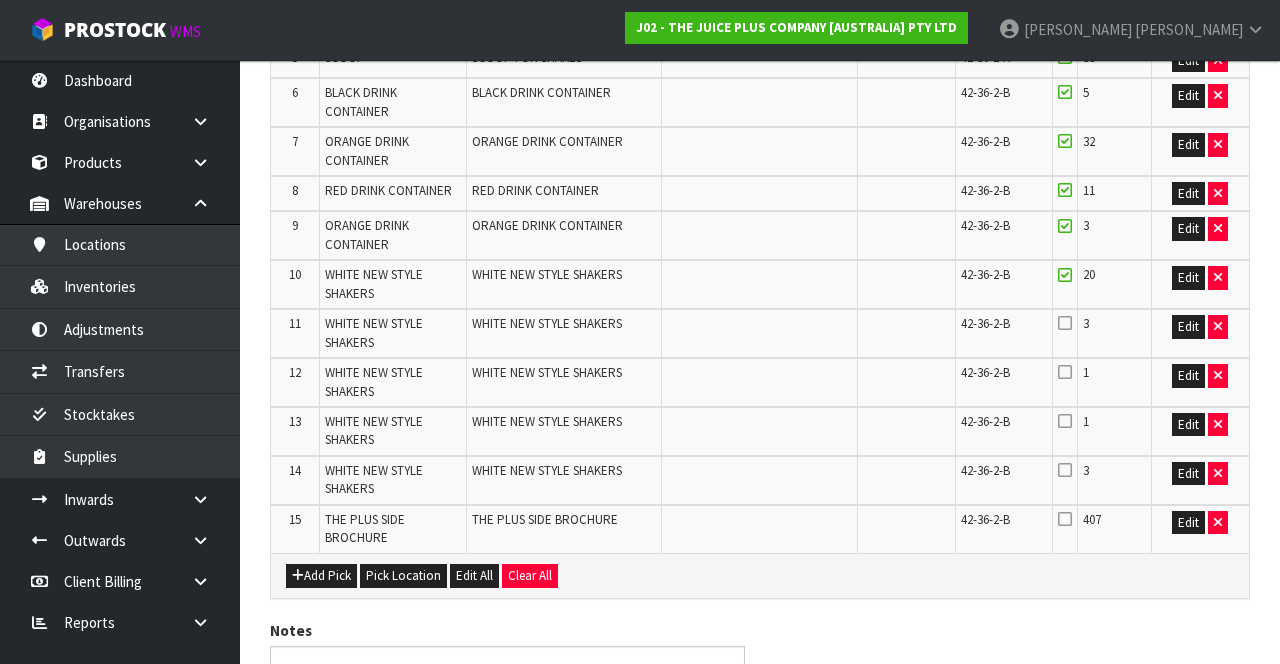 click at bounding box center (1065, 323) 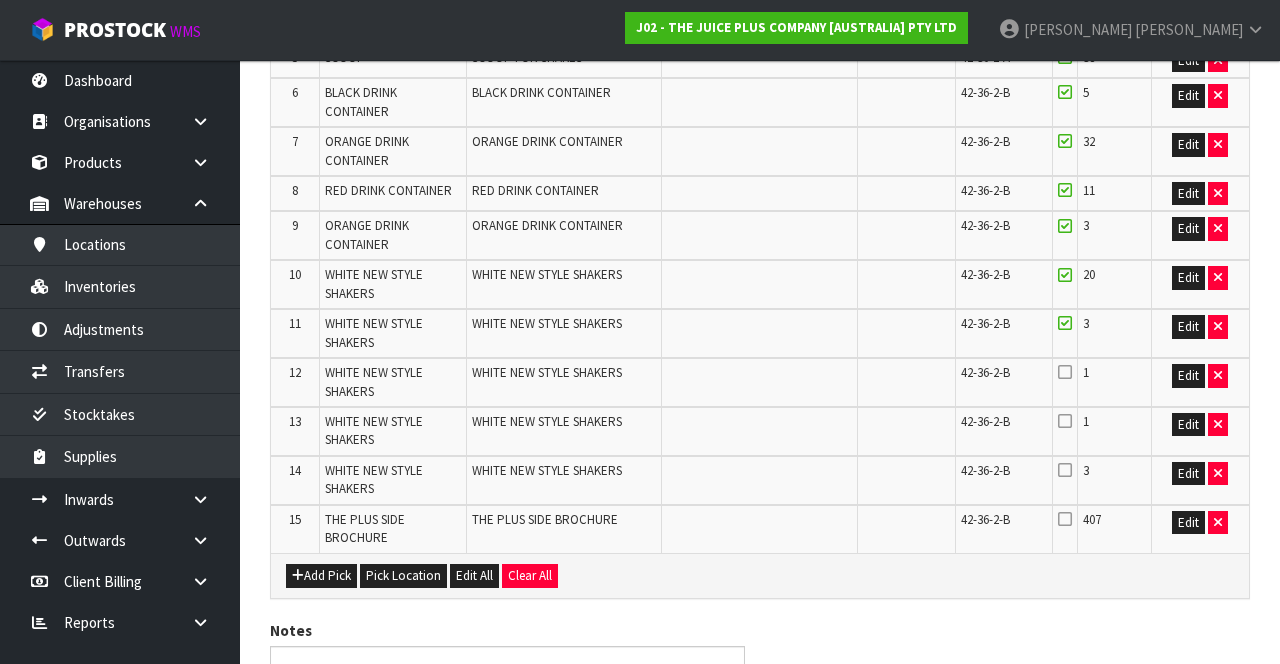 click at bounding box center [1065, 372] 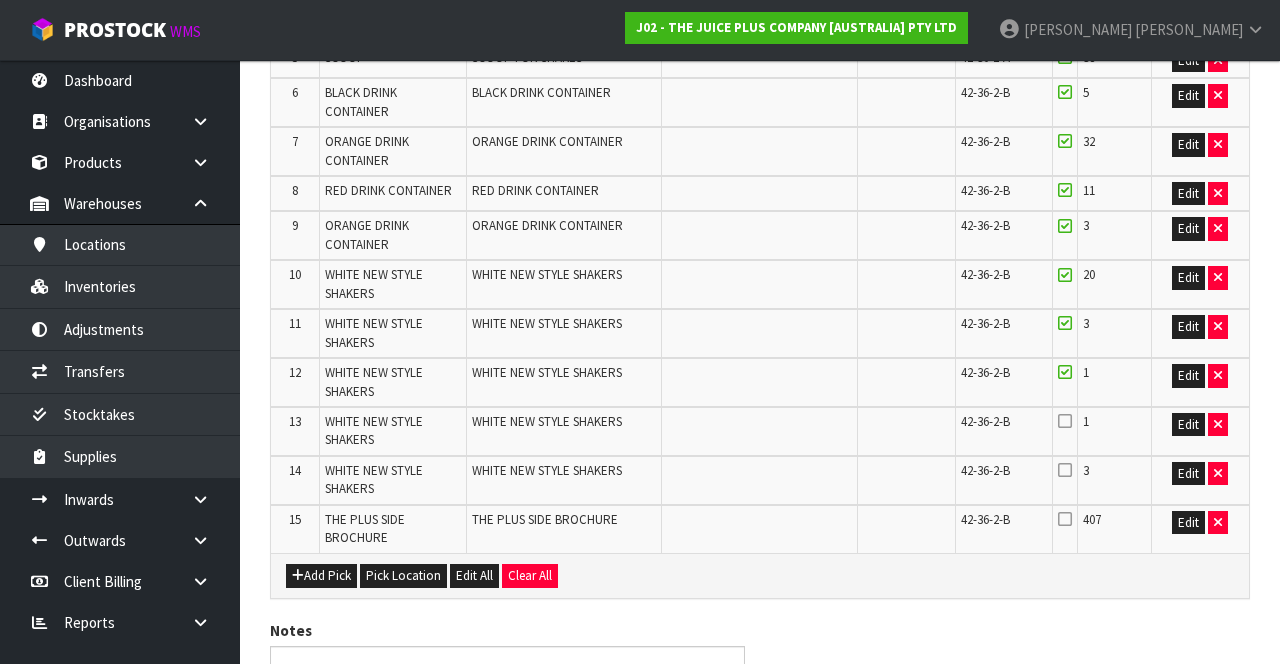 click at bounding box center [1065, 421] 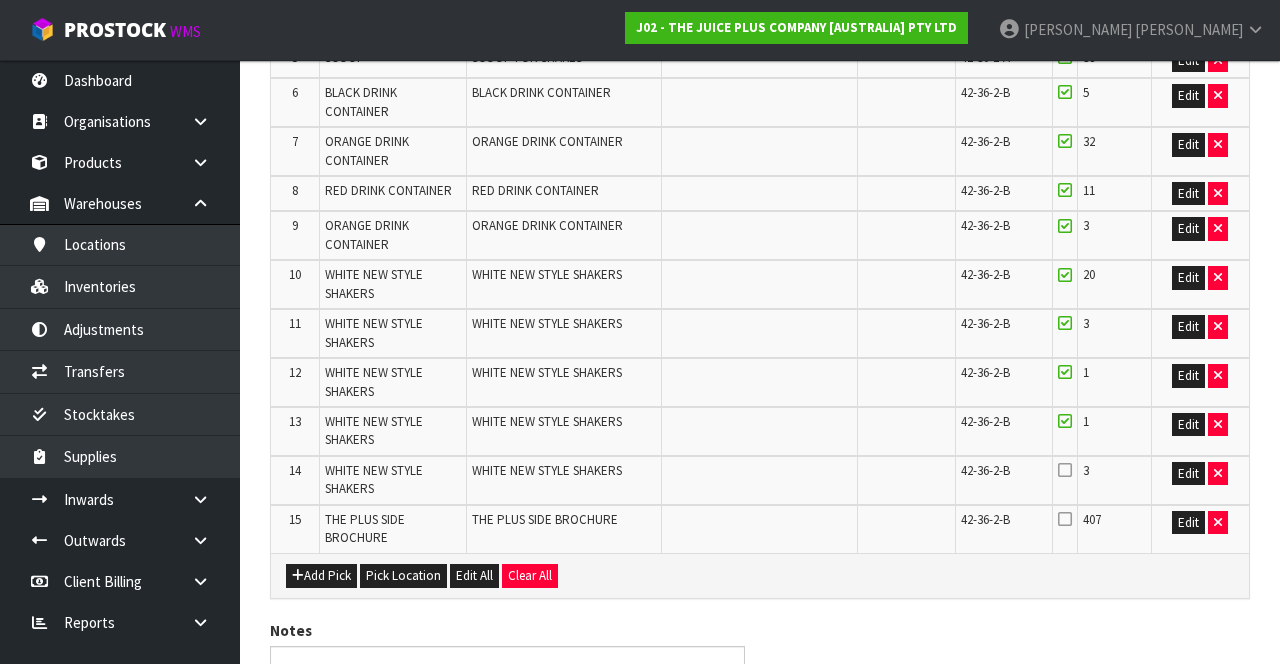 click at bounding box center [1065, 470] 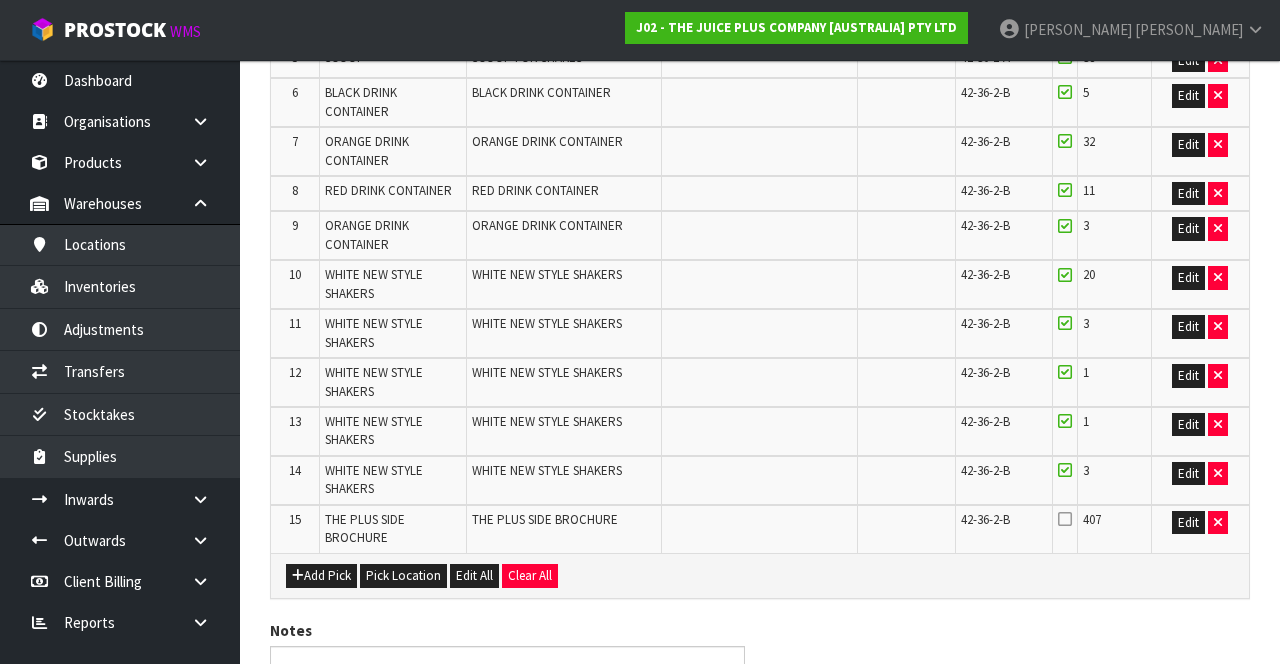click at bounding box center [1065, 519] 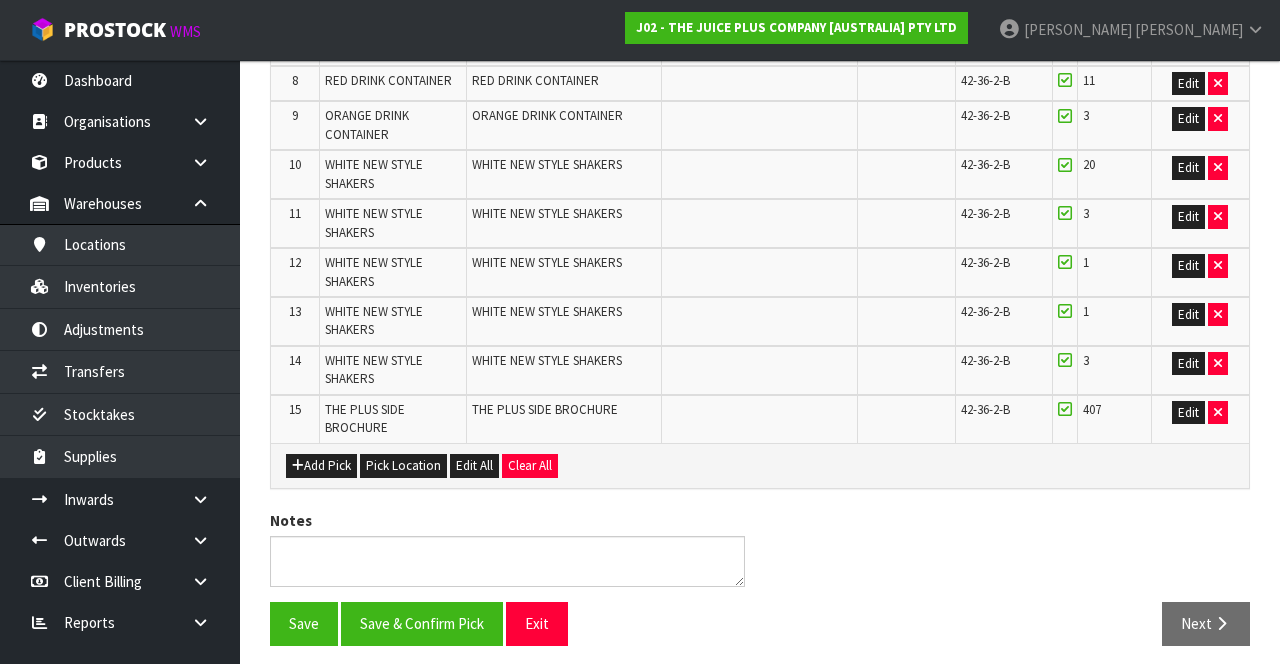 scroll, scrollTop: 803, scrollLeft: 0, axis: vertical 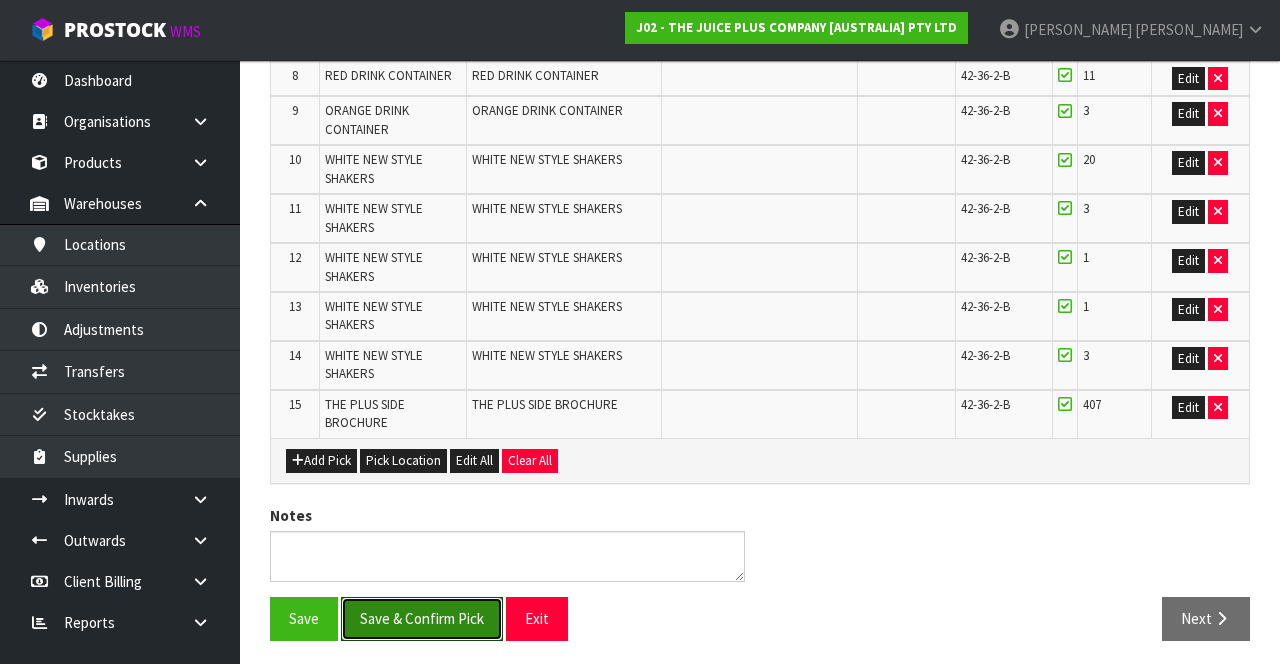click on "Save & Confirm Pick" at bounding box center [422, 618] 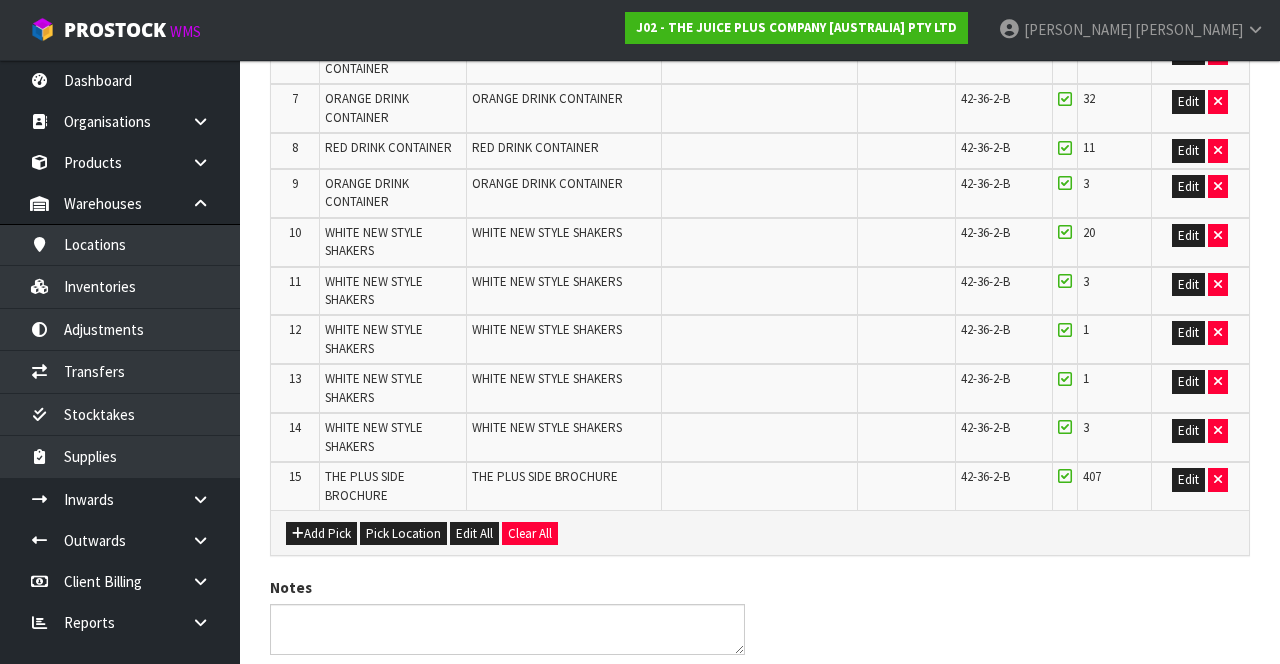 scroll, scrollTop: 0, scrollLeft: 0, axis: both 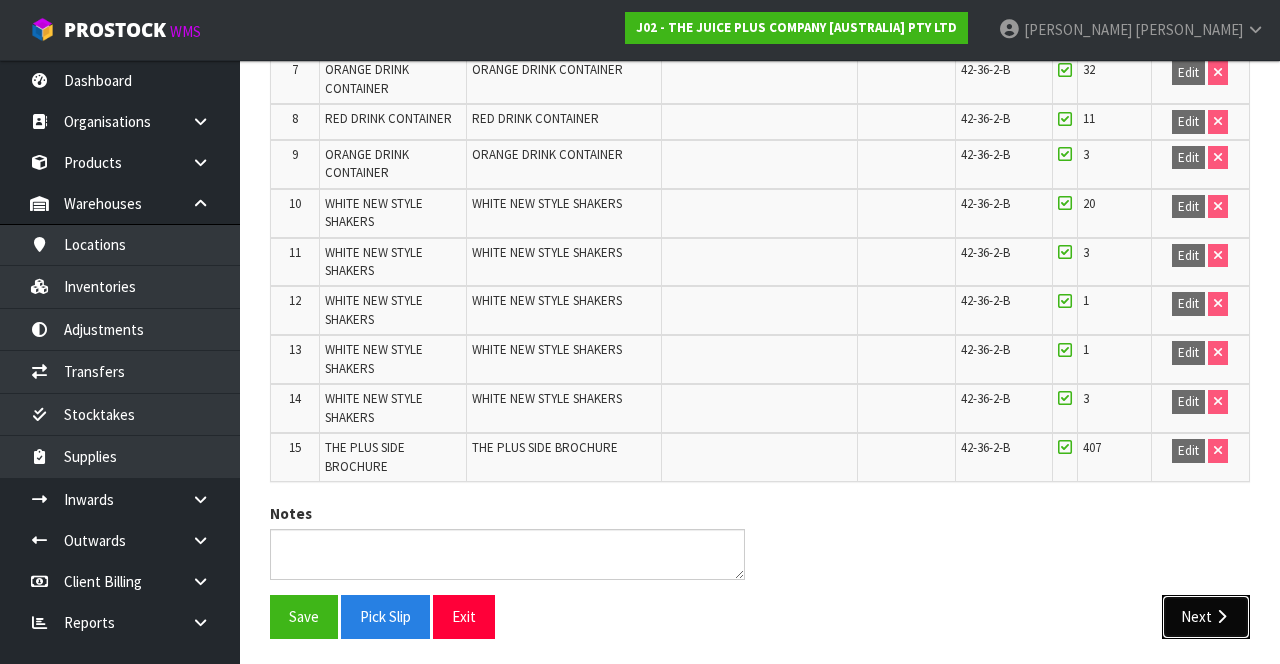 click on "Next" at bounding box center (1206, 616) 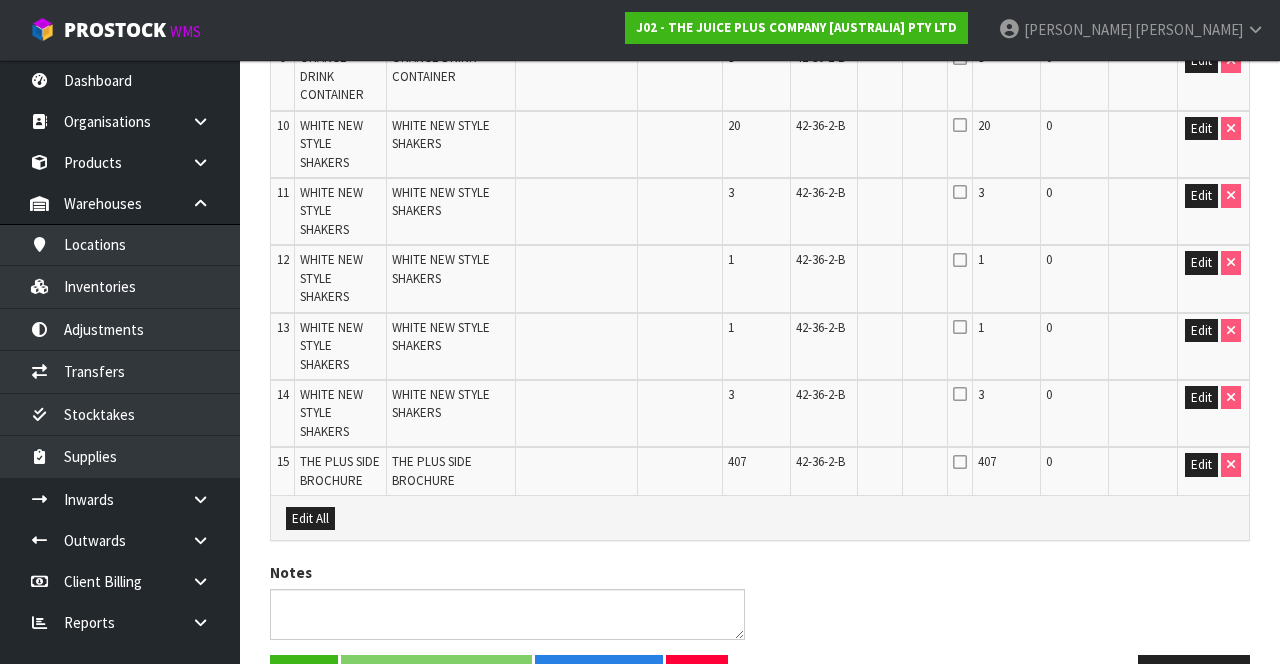 scroll, scrollTop: 1046, scrollLeft: 0, axis: vertical 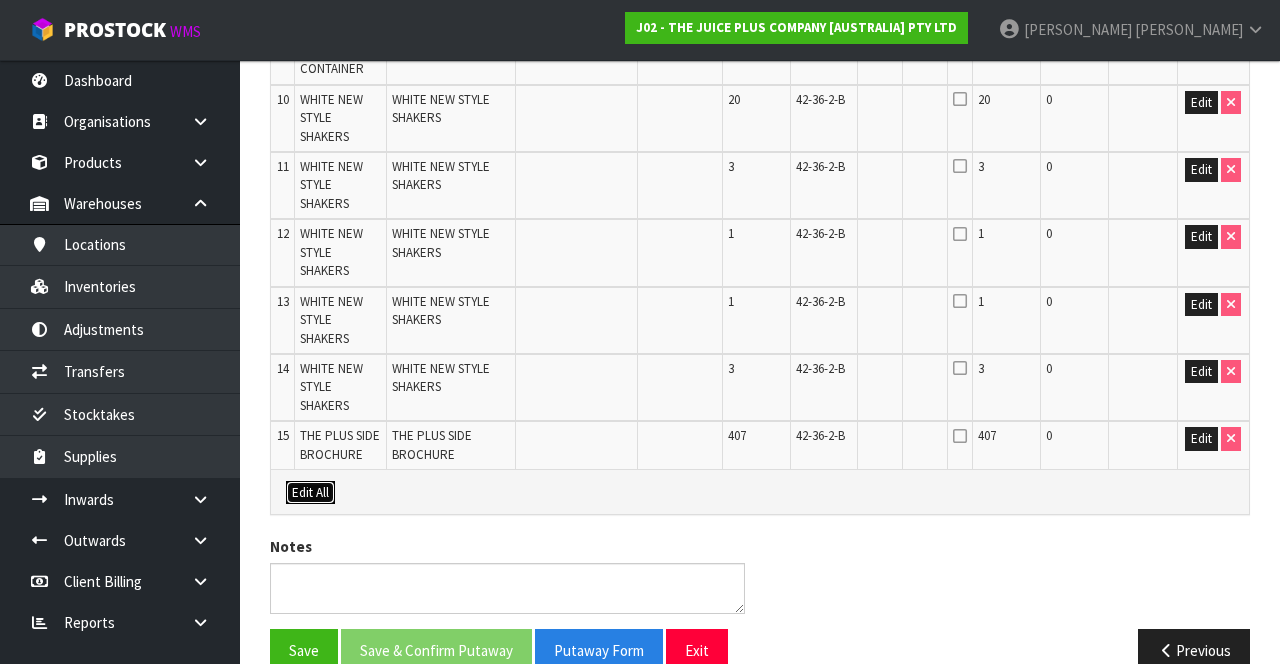 click on "Edit All" at bounding box center (310, 493) 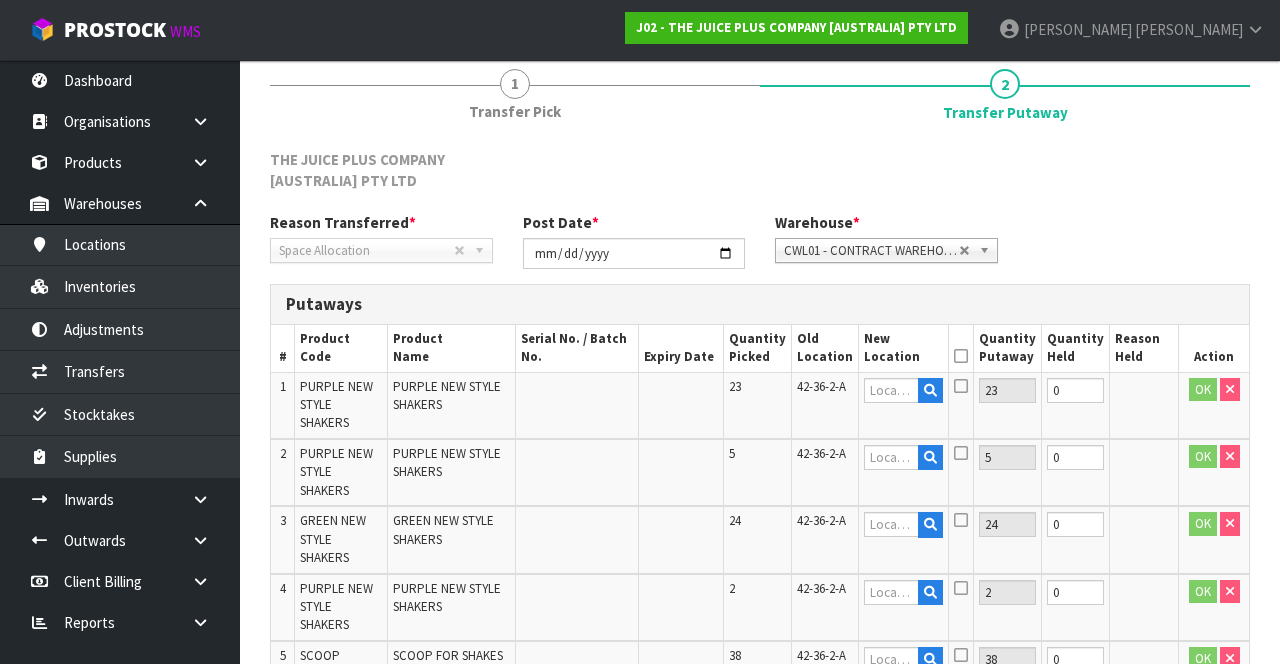 scroll, scrollTop: 243, scrollLeft: 0, axis: vertical 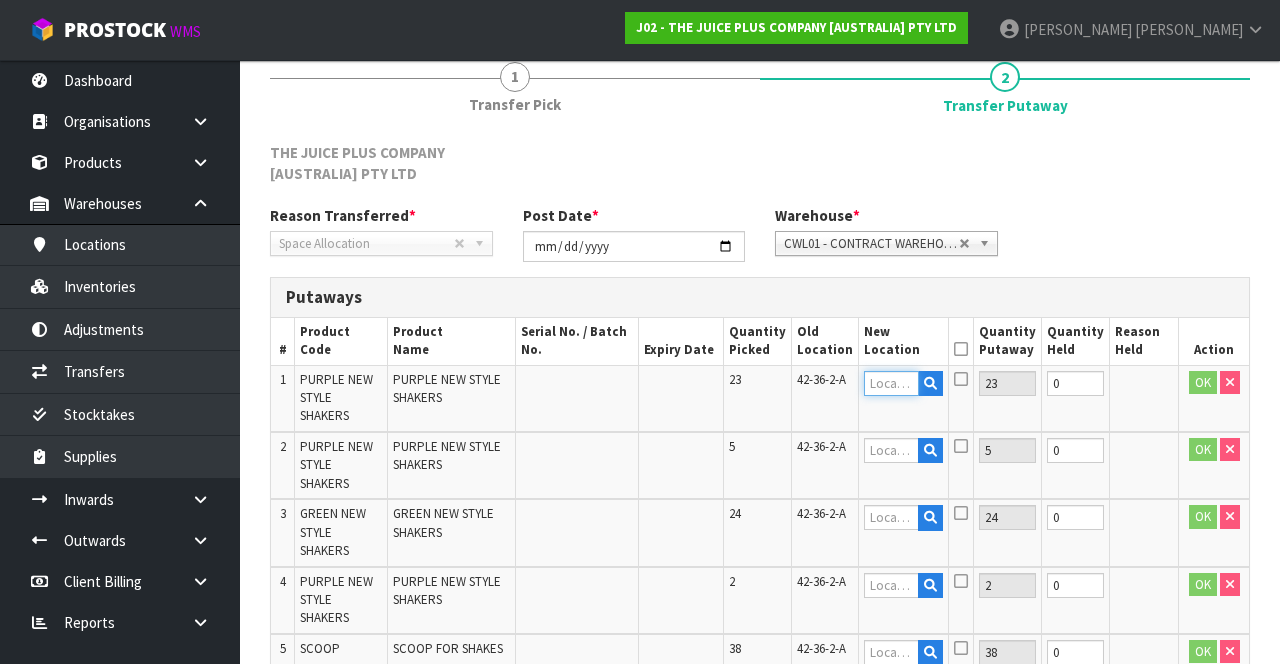 click at bounding box center [891, 383] 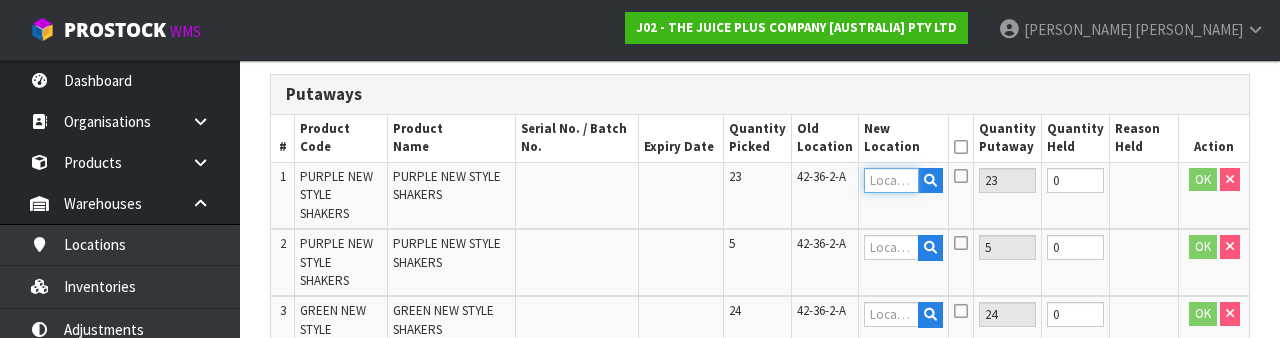 scroll, scrollTop: 444, scrollLeft: 0, axis: vertical 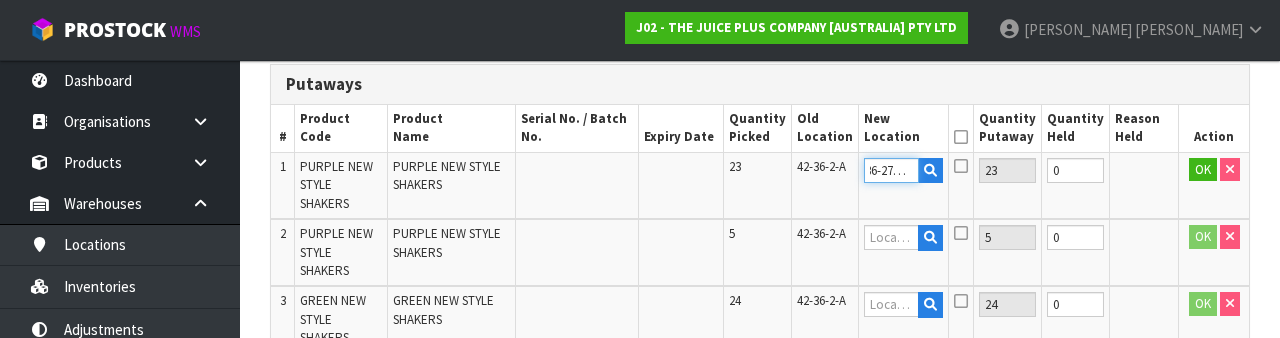 type on "36-27-2-B" 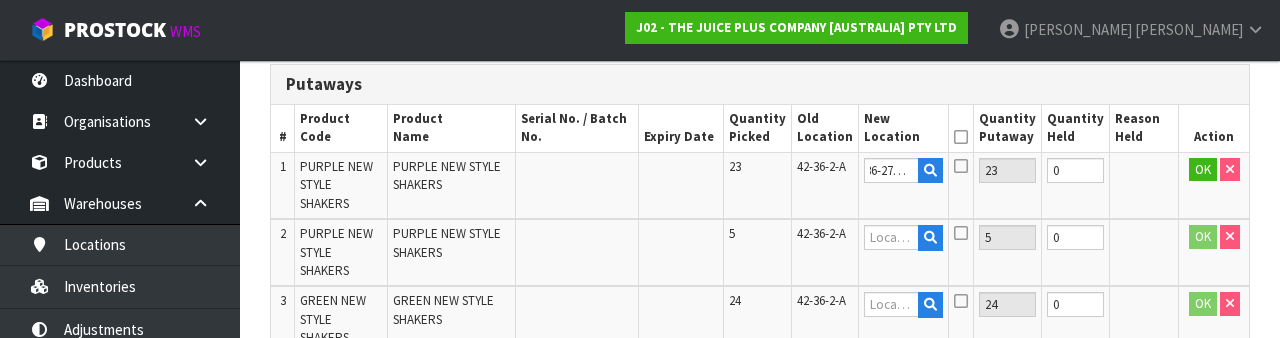 click at bounding box center [961, 166] 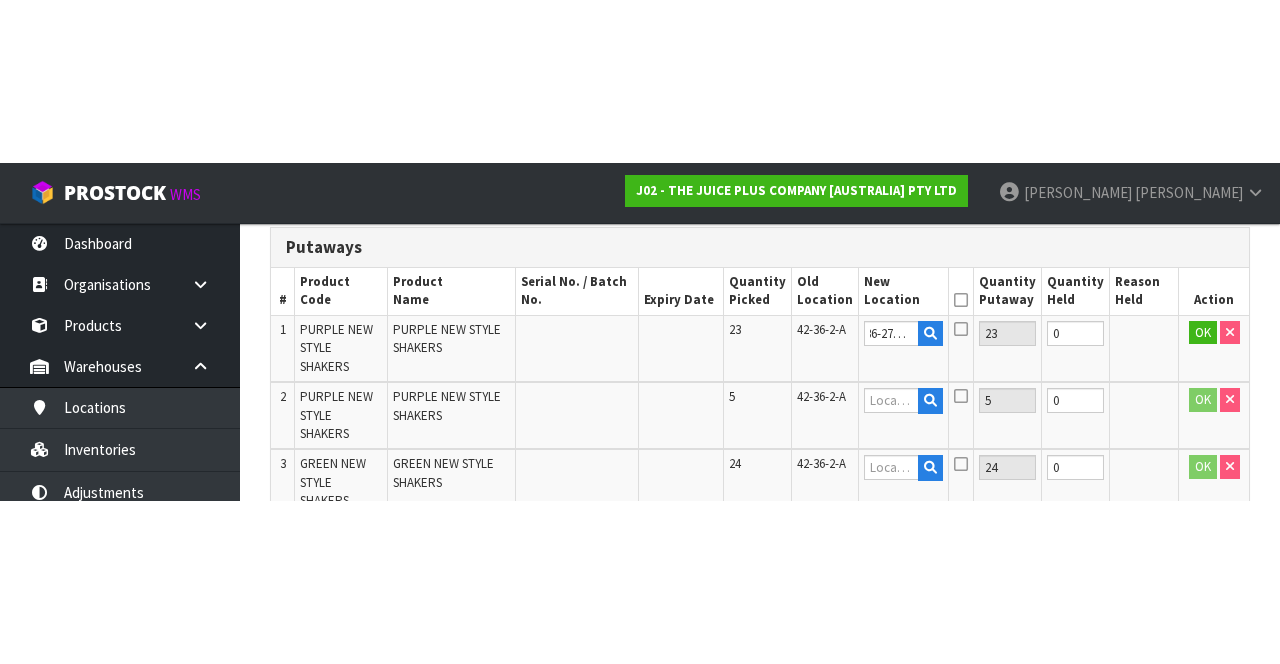 scroll, scrollTop: 456, scrollLeft: 0, axis: vertical 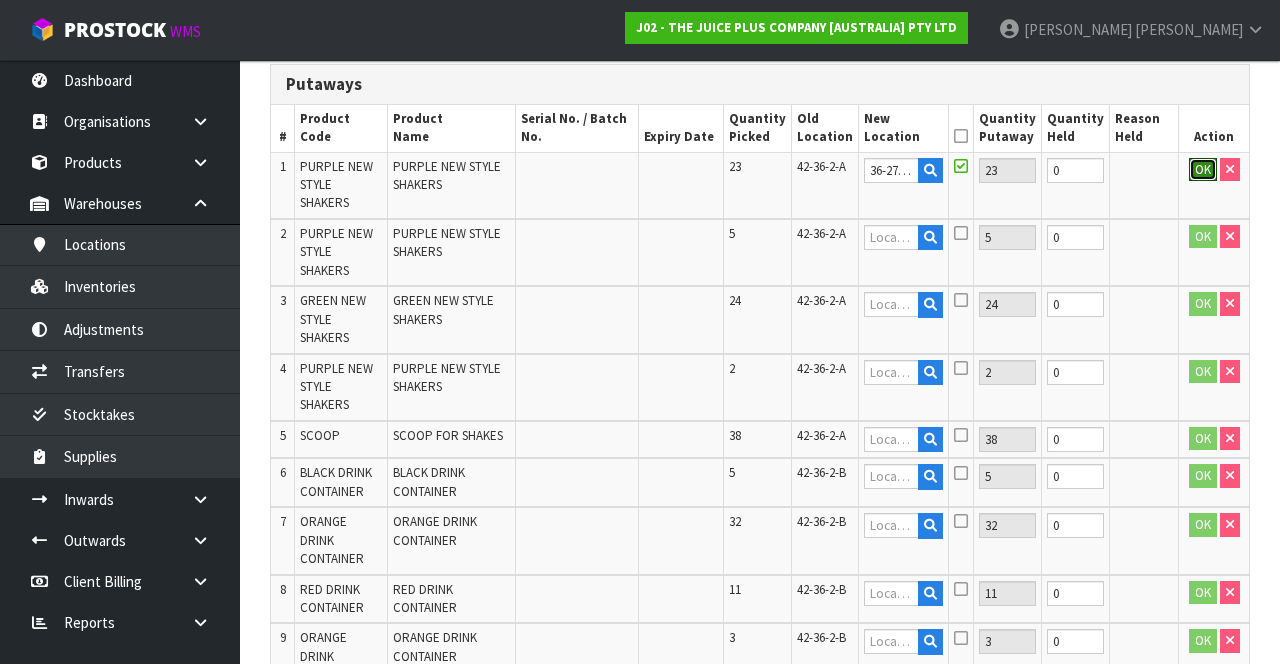 click on "OK" at bounding box center [1203, 170] 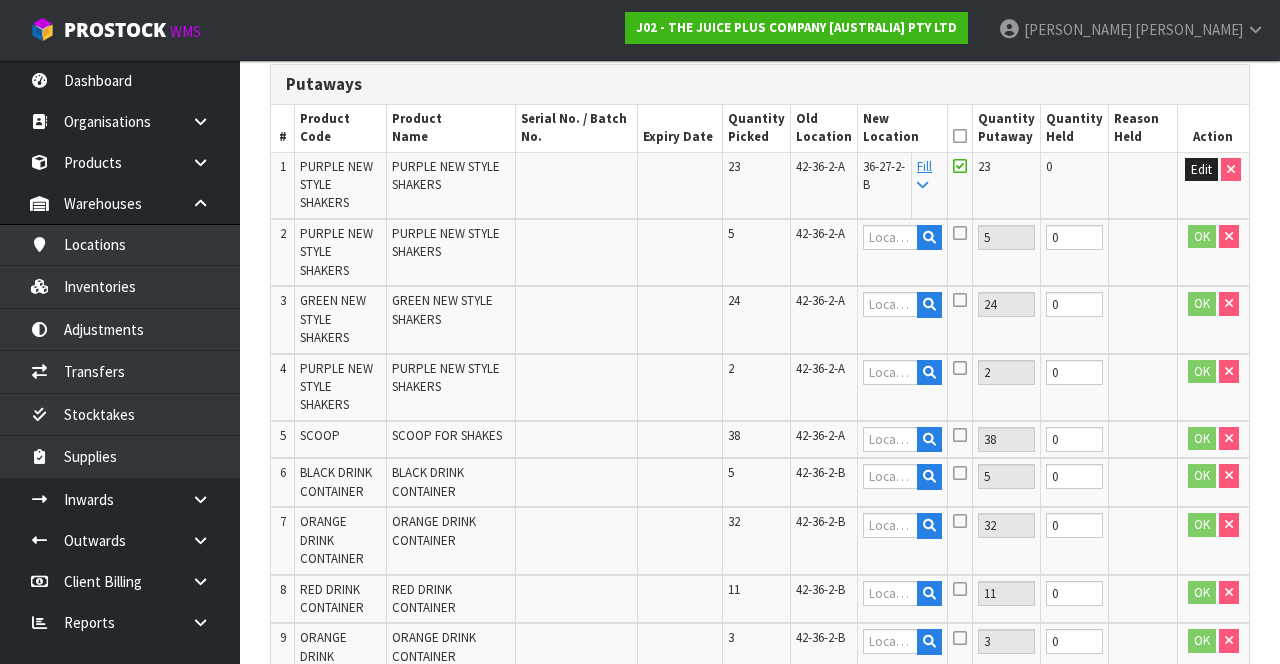 click on "Fill" at bounding box center [924, 175] 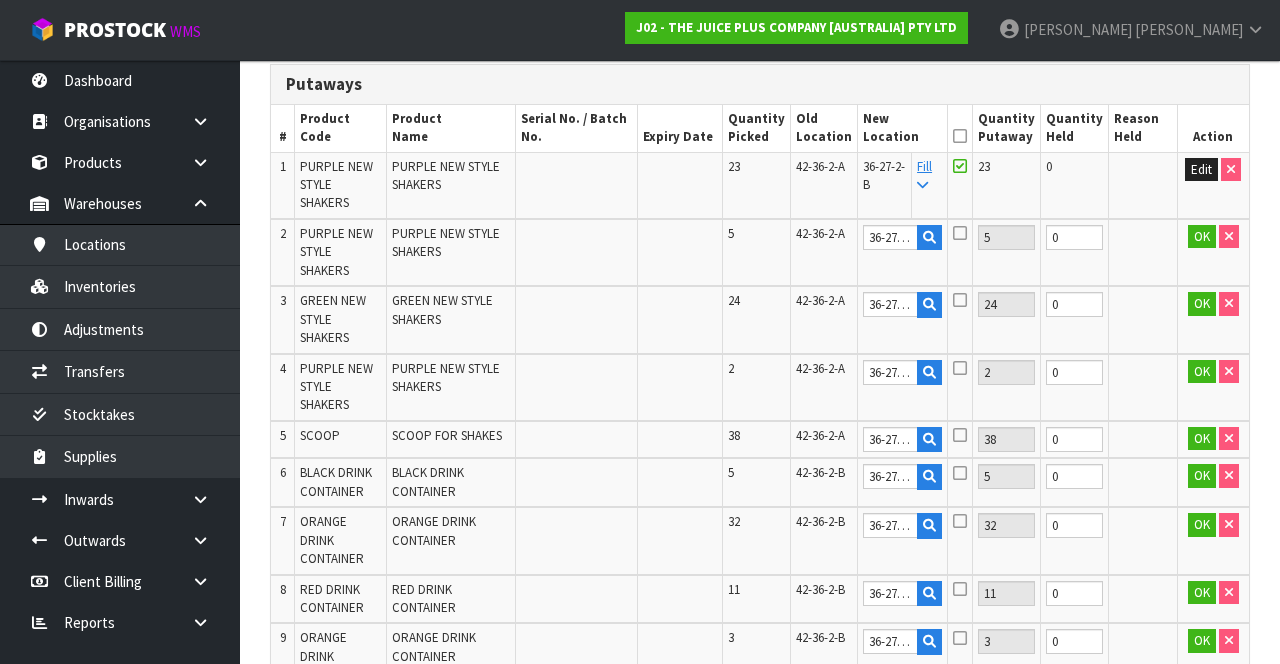 click at bounding box center [960, 136] 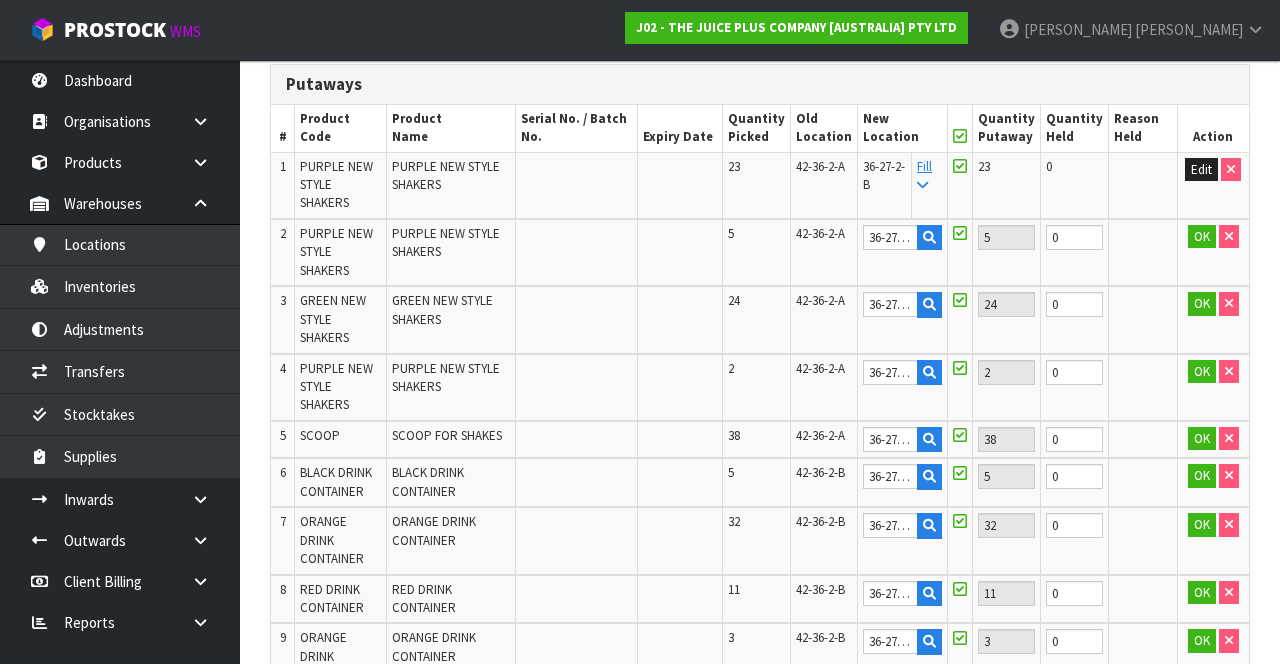 click at bounding box center (960, 136) 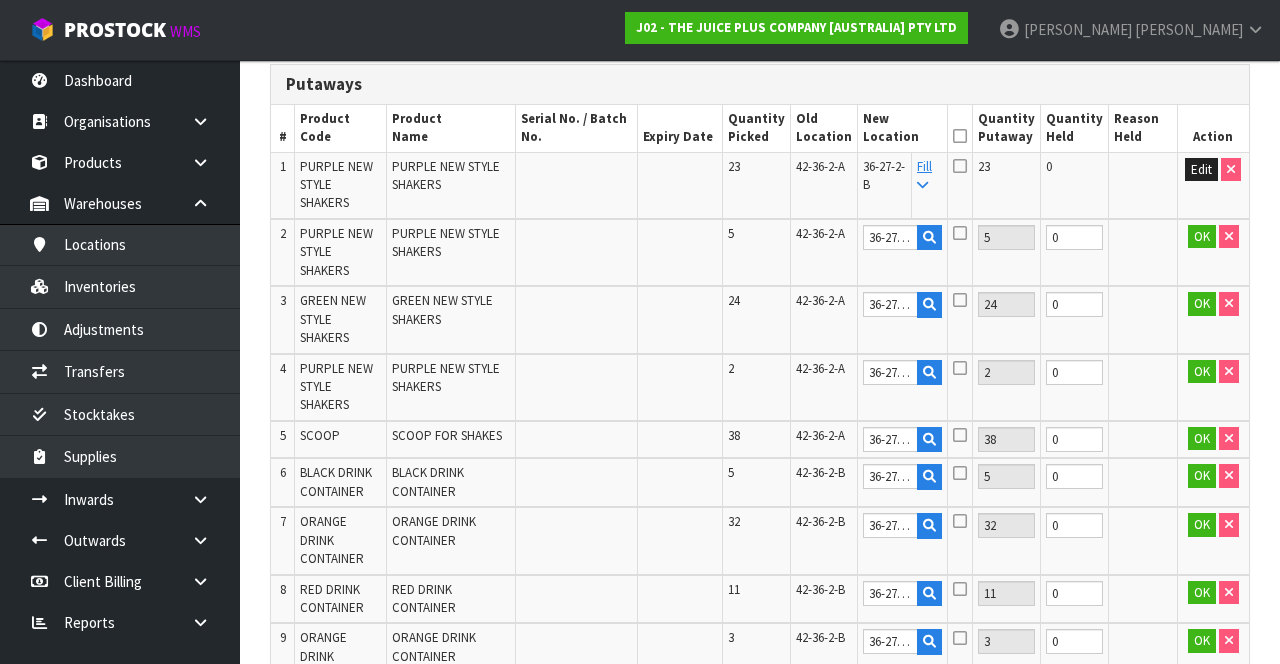 click at bounding box center [960, 136] 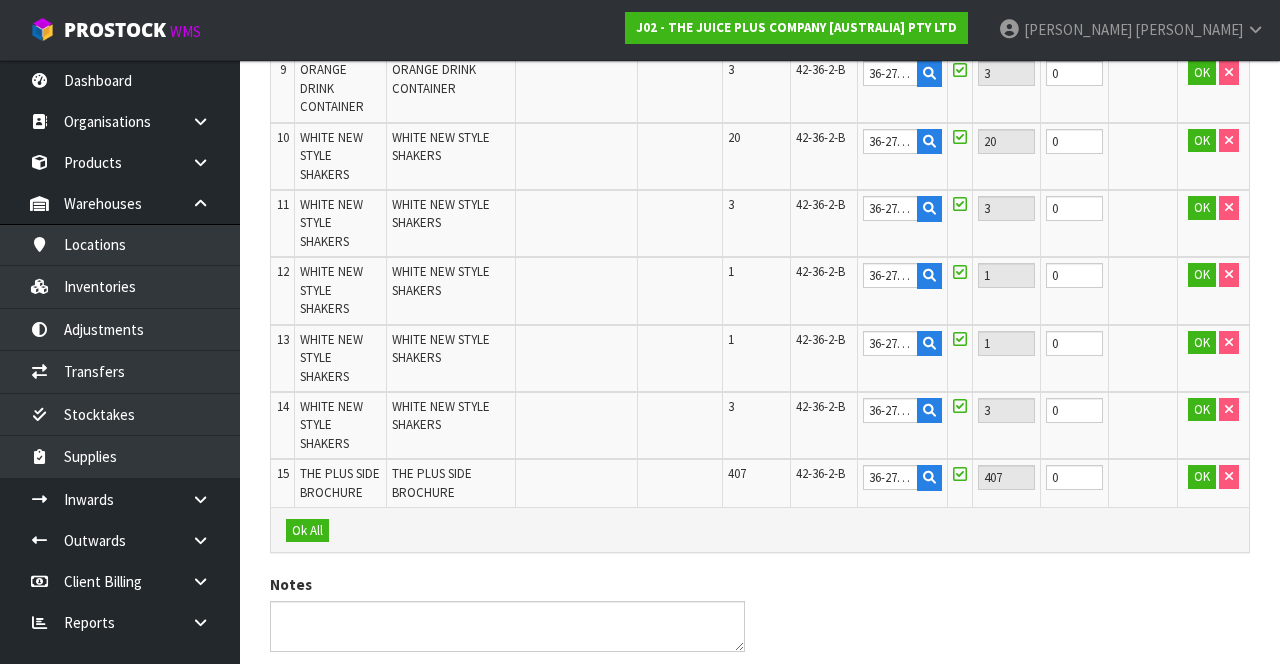 scroll, scrollTop: 1070, scrollLeft: 0, axis: vertical 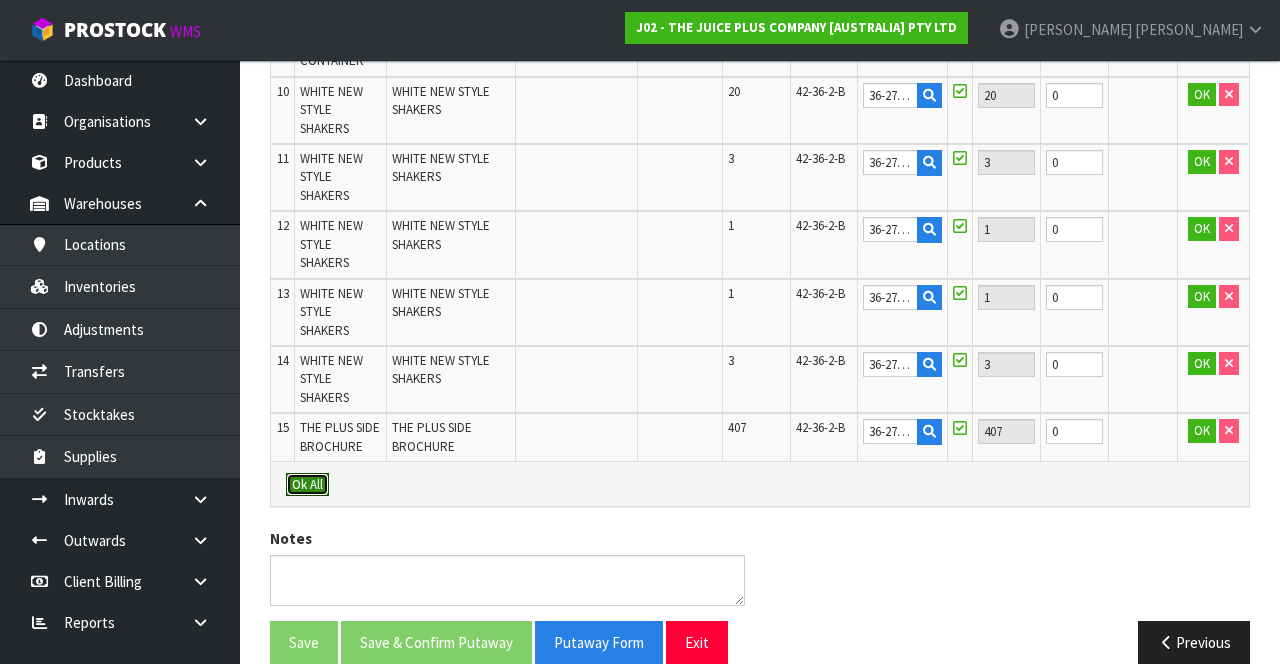 click on "Ok All" at bounding box center [307, 485] 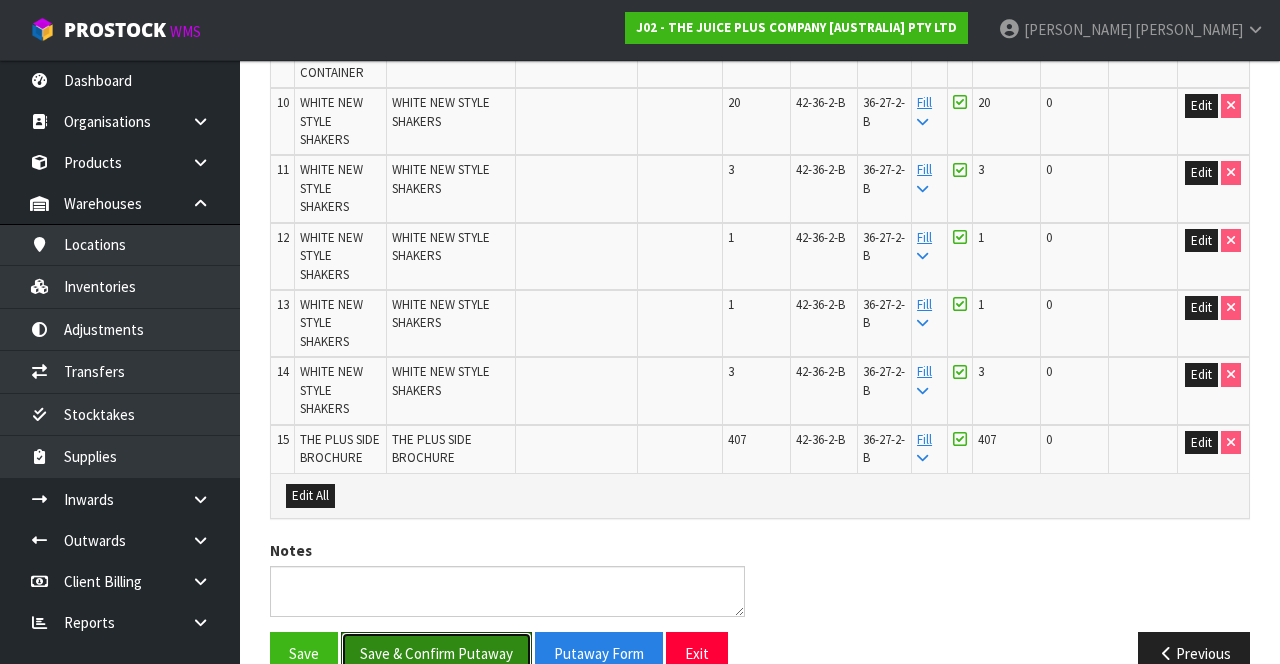click on "Save & Confirm Putaway" at bounding box center (436, 653) 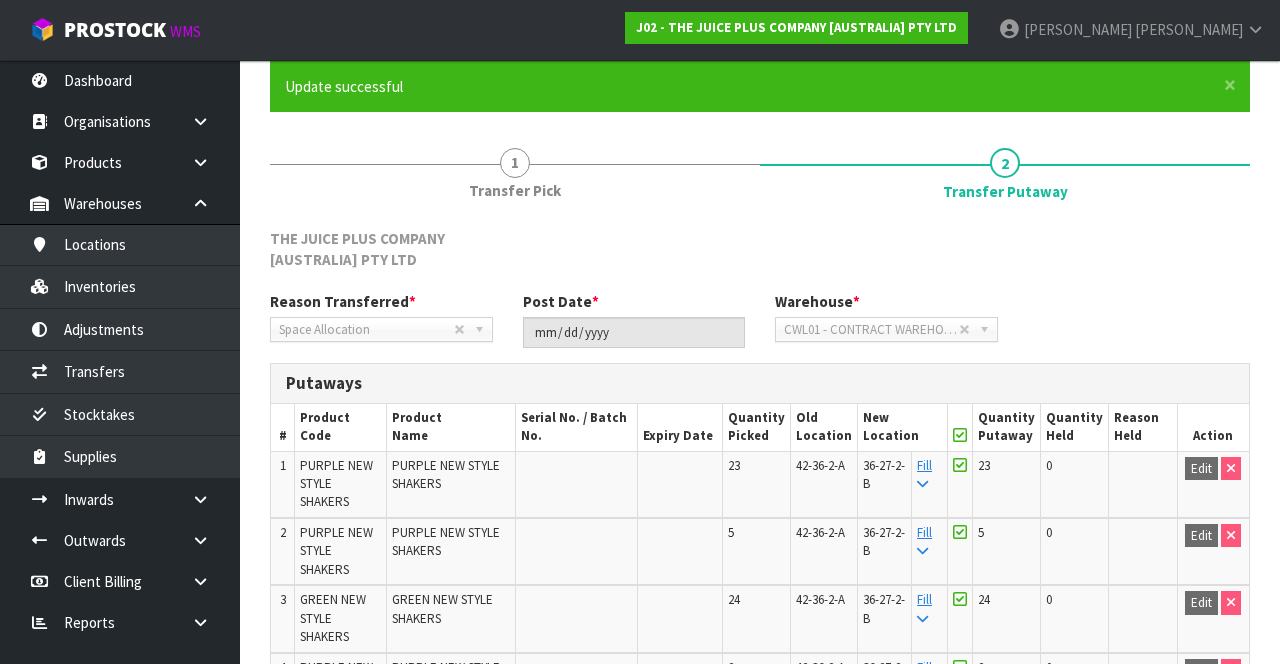 scroll, scrollTop: 0, scrollLeft: 0, axis: both 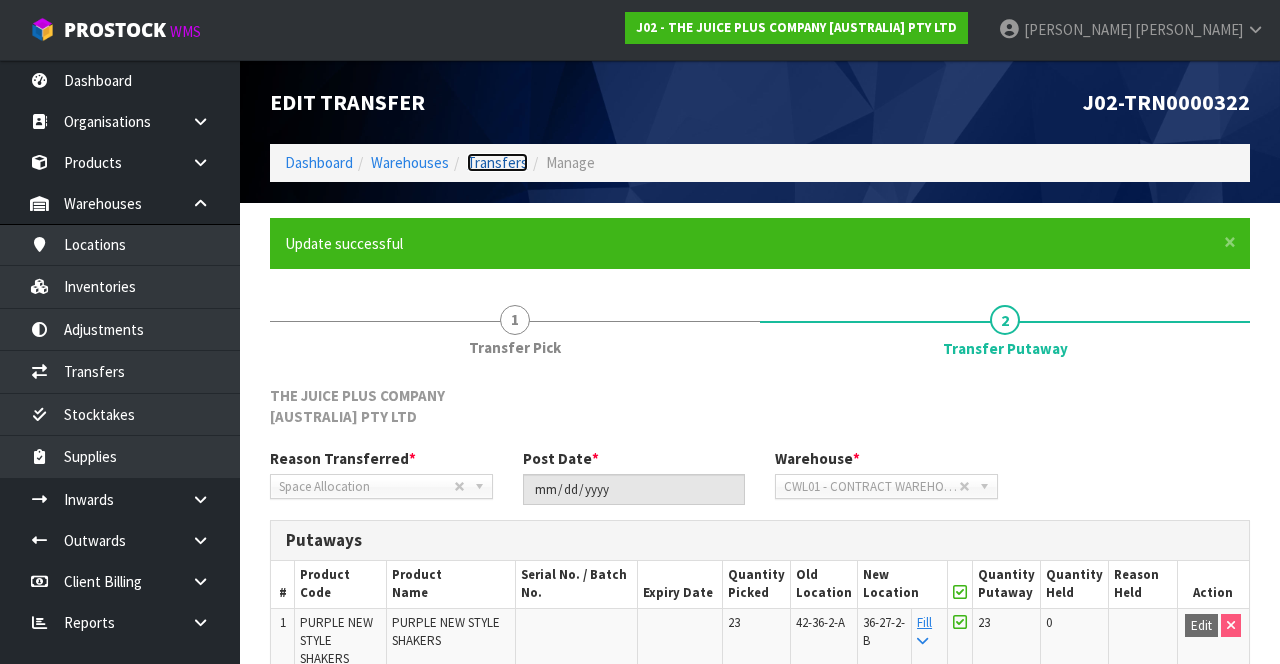 click on "Transfers" at bounding box center (497, 162) 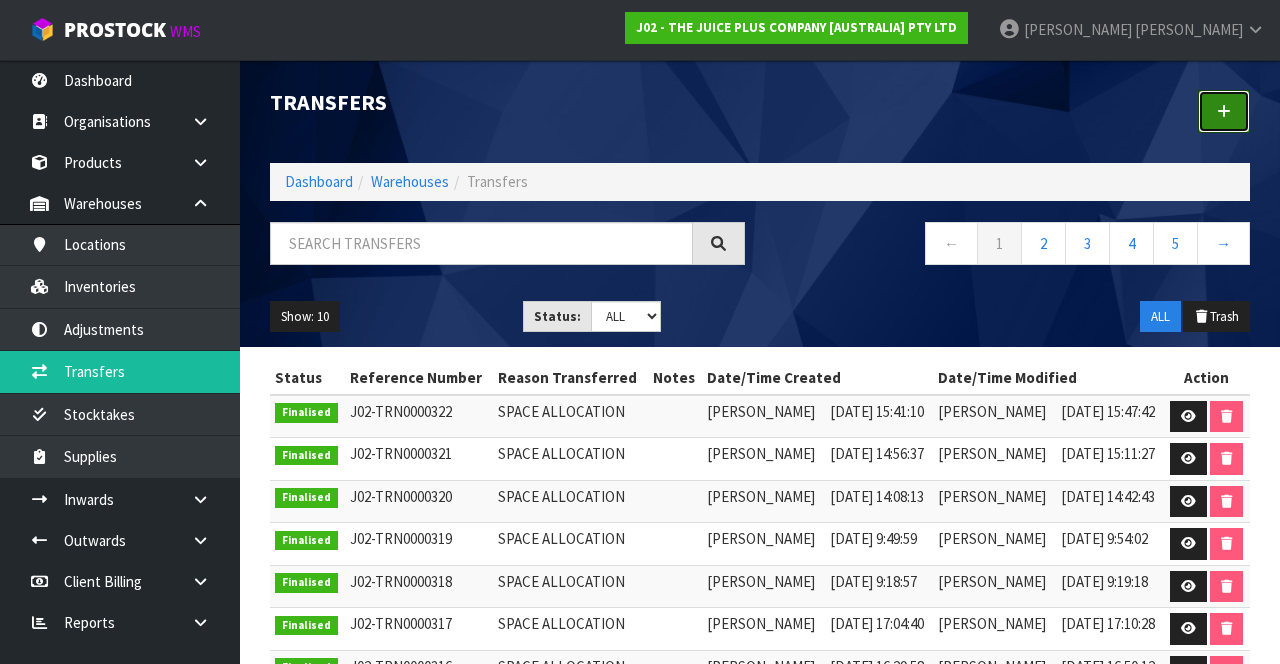 click at bounding box center (1224, 111) 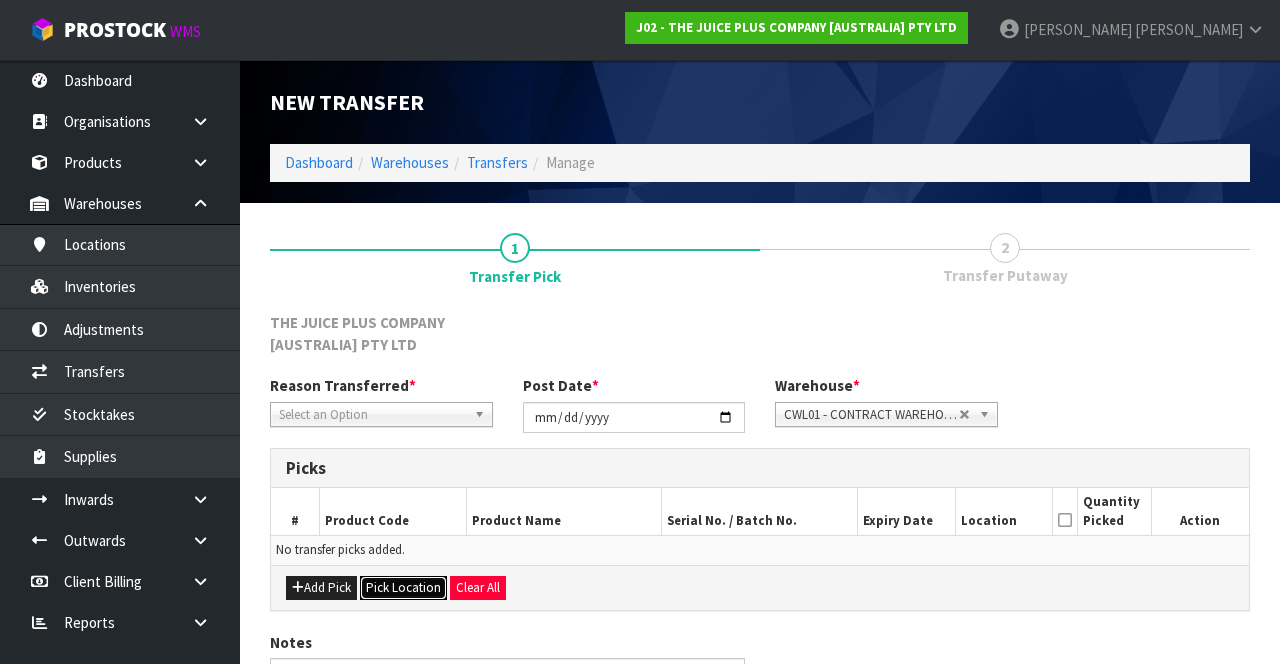click on "Pick Location" at bounding box center [403, 588] 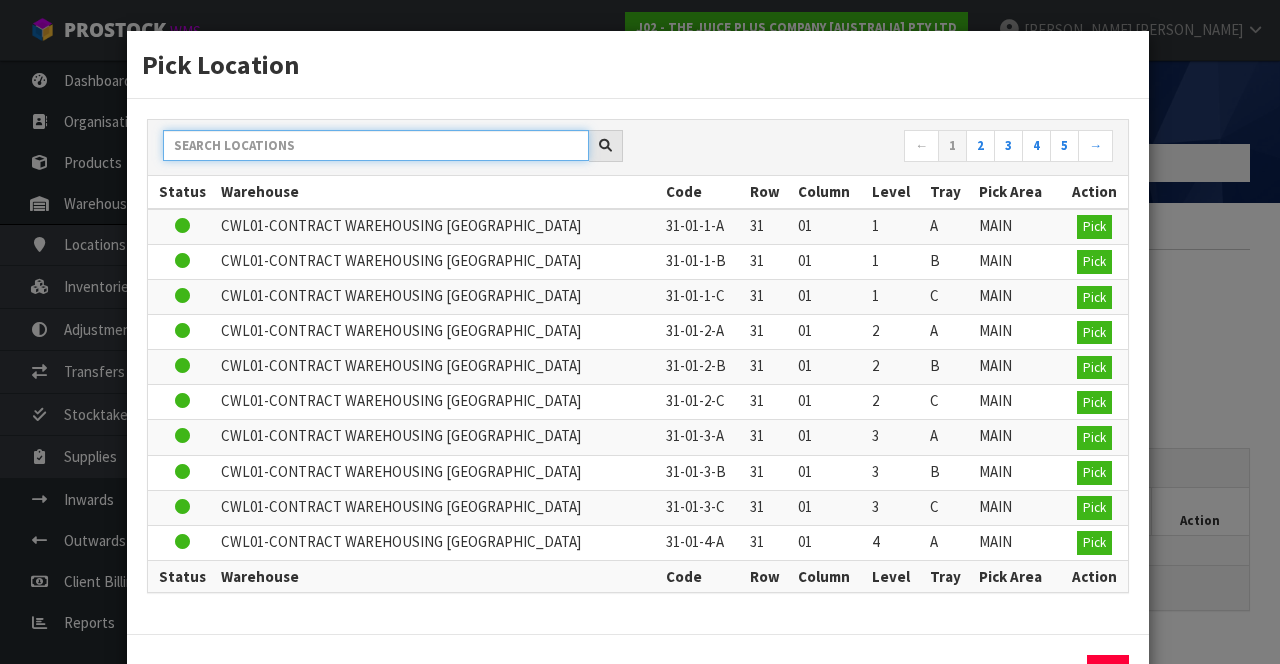 click at bounding box center (376, 145) 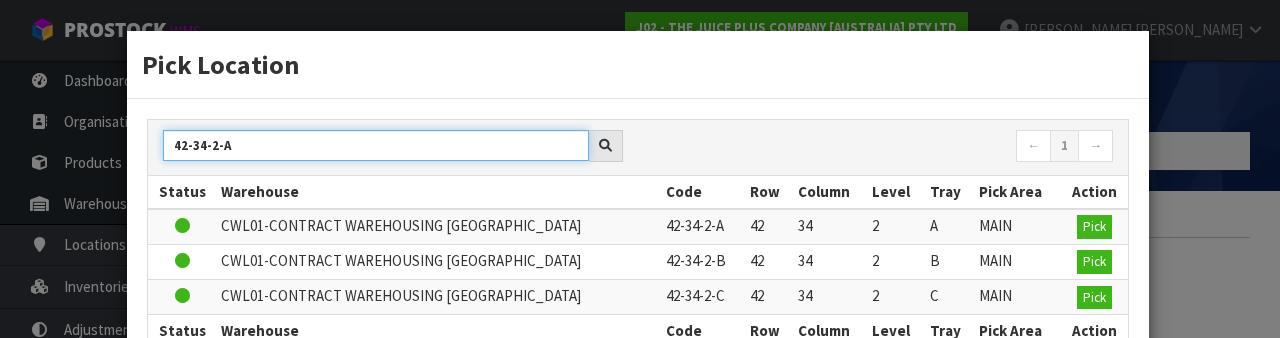 type on "42-34-2-A" 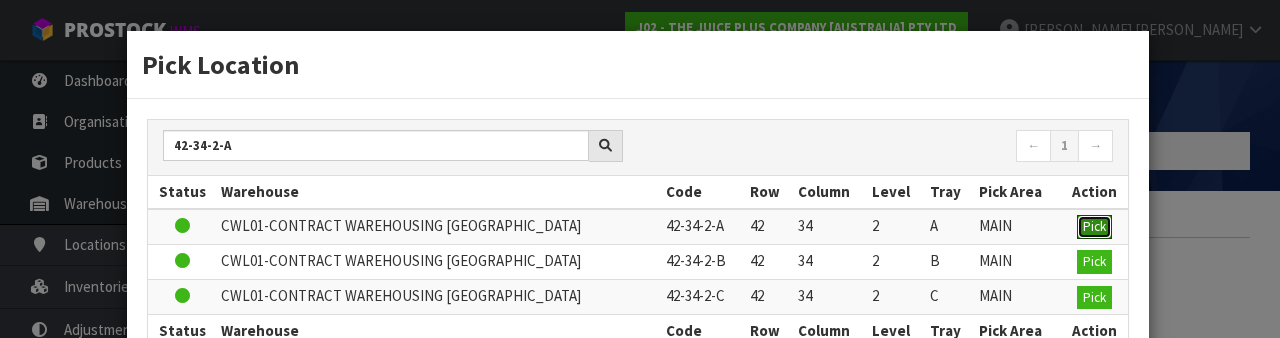 click on "Pick" at bounding box center [1094, 226] 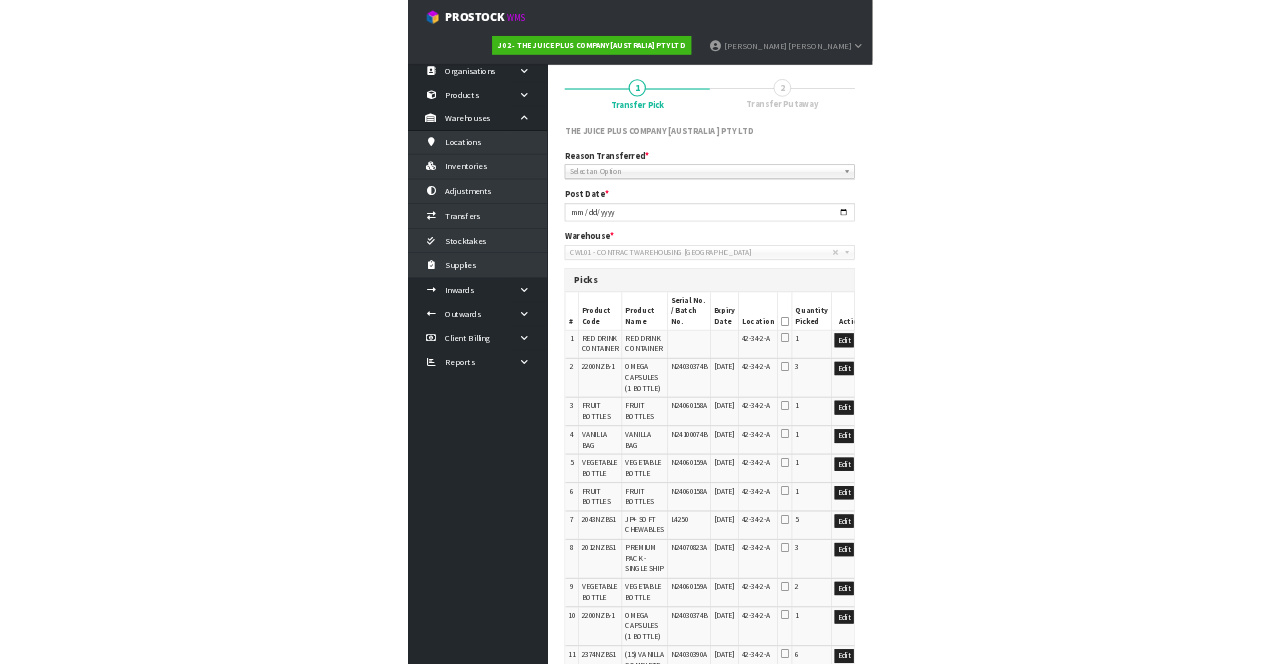 scroll, scrollTop: 103, scrollLeft: 0, axis: vertical 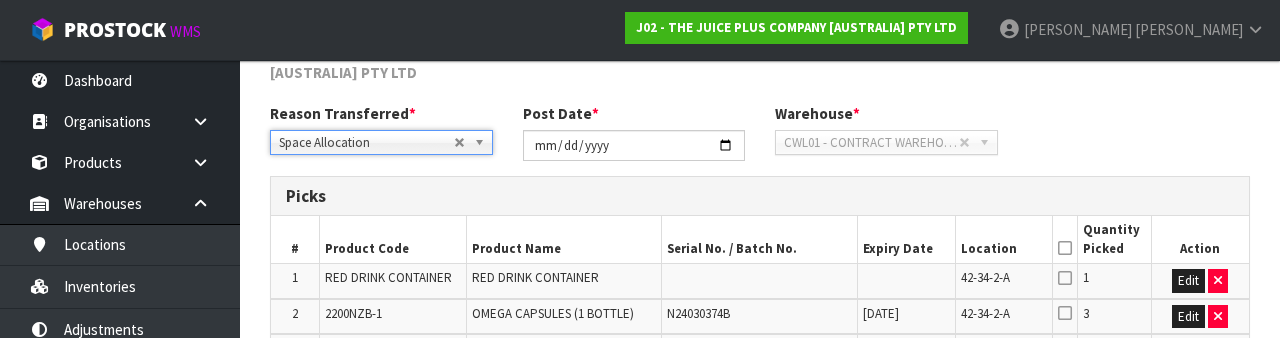 click on "Reason Transferred  *
Space Allocation Damage Expired Stock Repair QA
Space Allocation
Space Allocation Damage Expired Stock Repair QA
Post Date  *
[DATE]
Warehouse  *
01 - CONTRACT WAREHOUSING MAIN 02 - CONTRACT WAREHOUSING NO 2 CHC - CWL [GEOGRAPHIC_DATA] WAIHEKE - SOLAR SHOP [GEOGRAPHIC_DATA] - CONTRACT WAREHOUSING [GEOGRAPHIC_DATA] - CONTRACT WAREHOUSING [DEMOGRAPHIC_DATA] RUBY CWL03 - CONTRACT WAREHOUSING NEILPARK
CWL01 - CONTRACT WAREHOUSING [GEOGRAPHIC_DATA]" at bounding box center (760, 139) 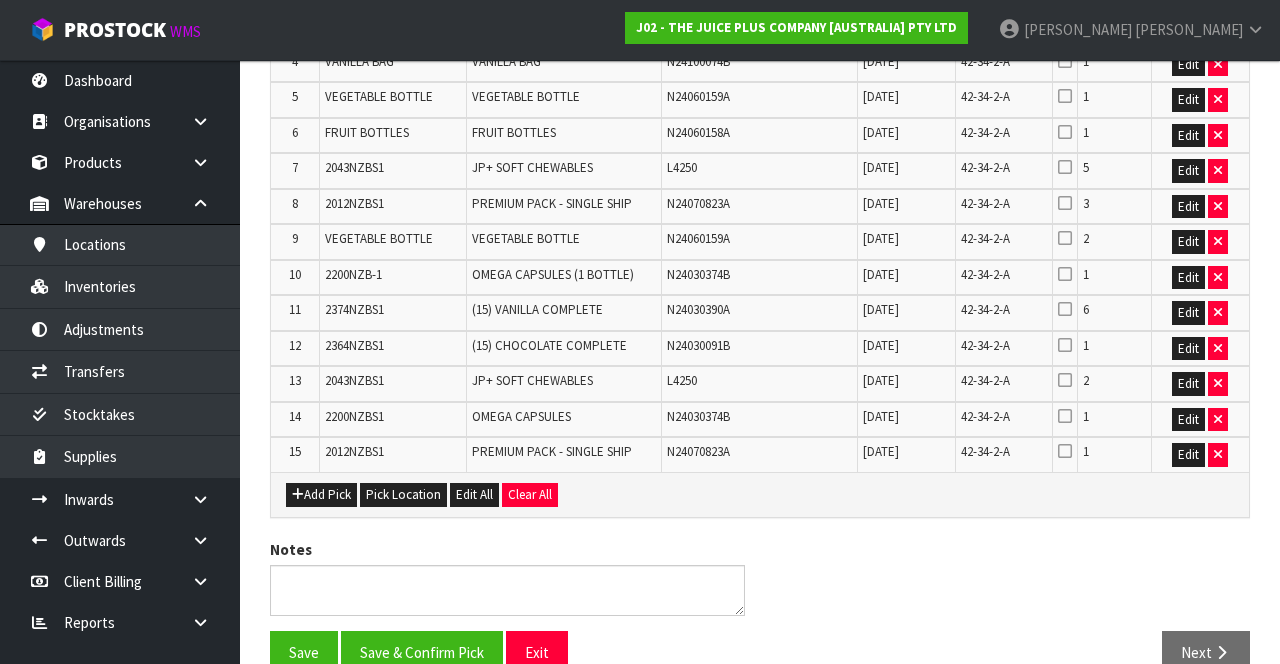 scroll, scrollTop: 621, scrollLeft: 0, axis: vertical 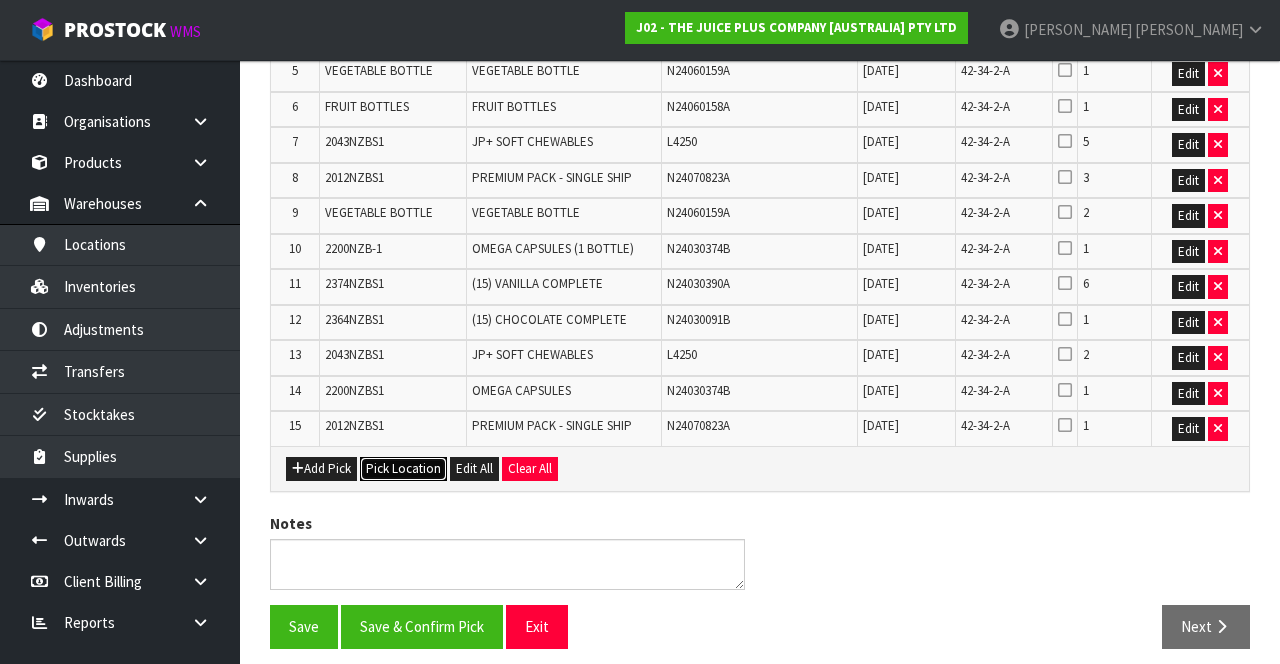 click on "Pick Location" at bounding box center [403, 469] 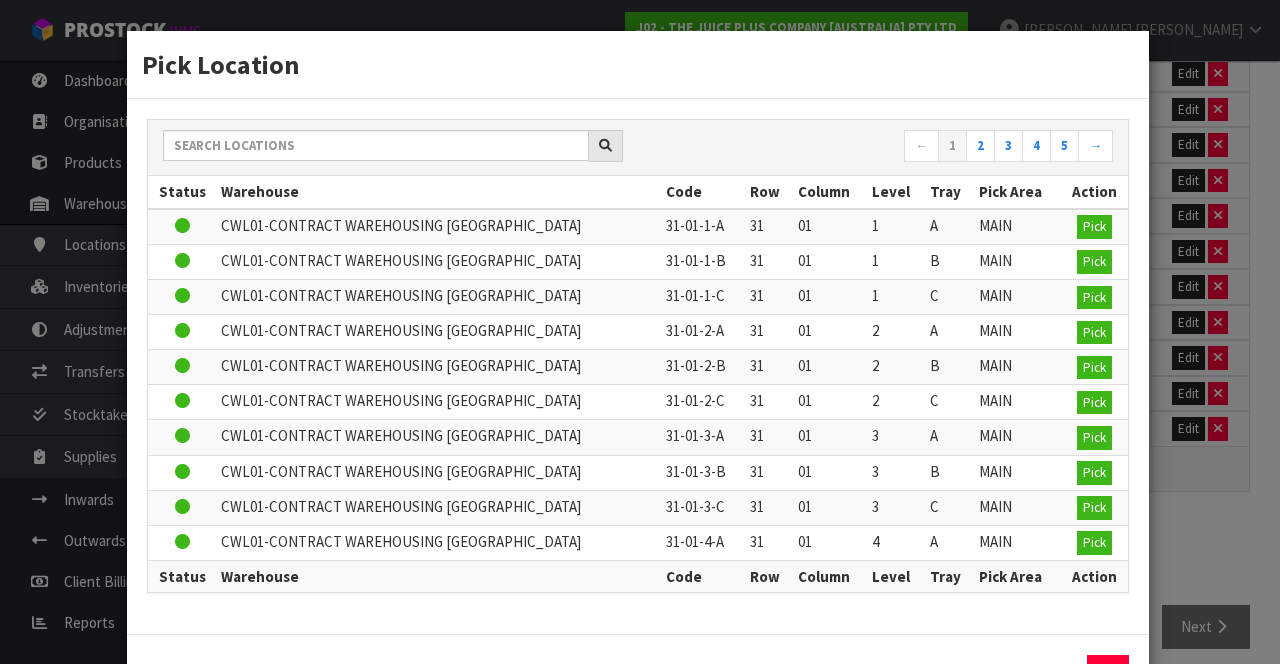 scroll, scrollTop: 0, scrollLeft: 0, axis: both 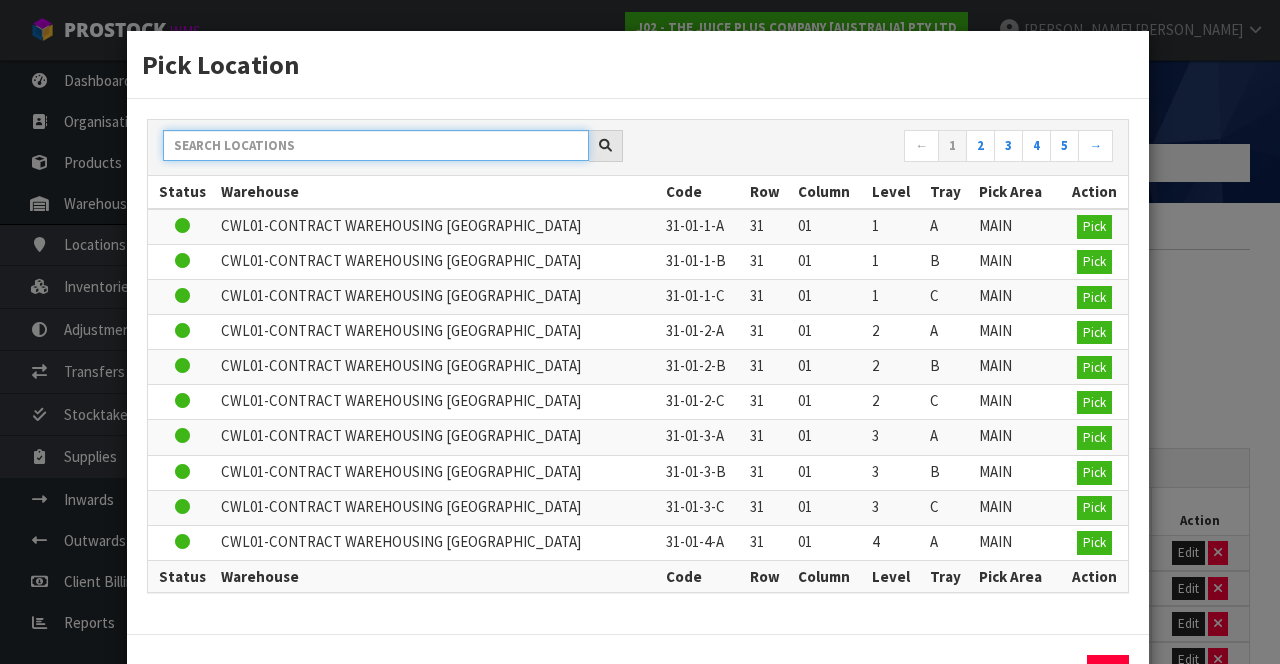 click at bounding box center (376, 145) 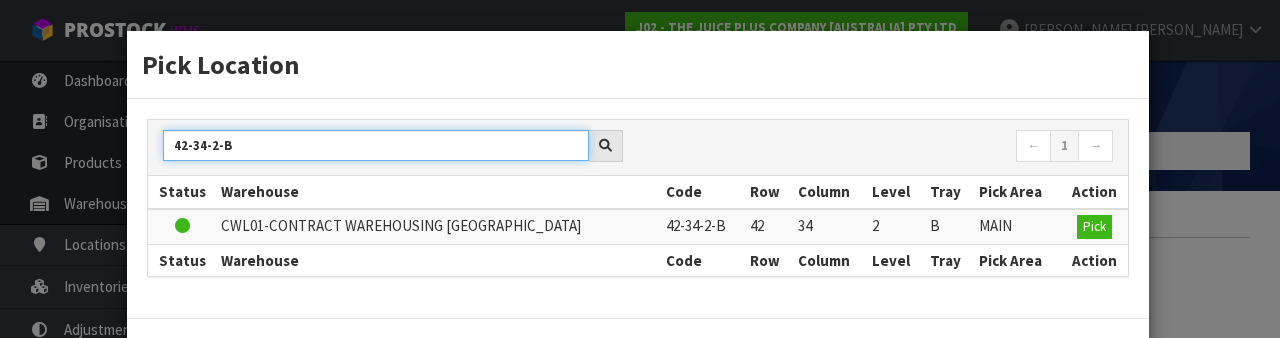 type on "42-34-2-B" 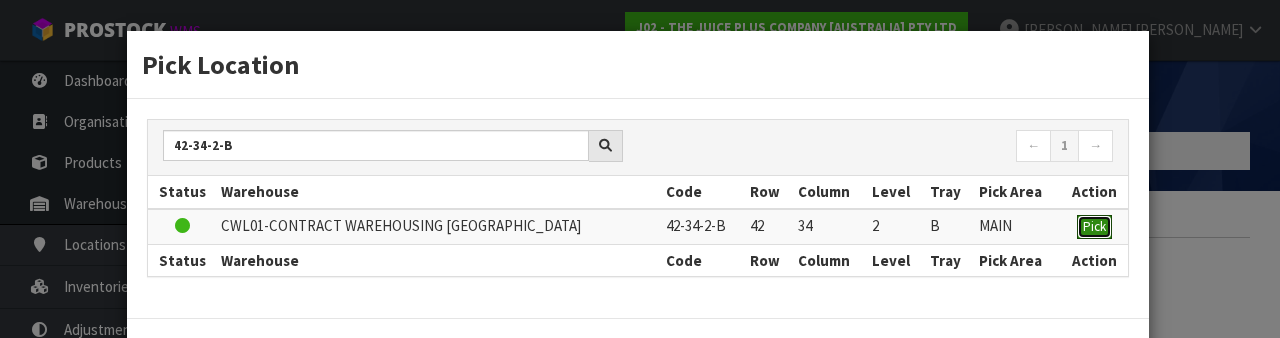 click on "Pick" at bounding box center [1094, 226] 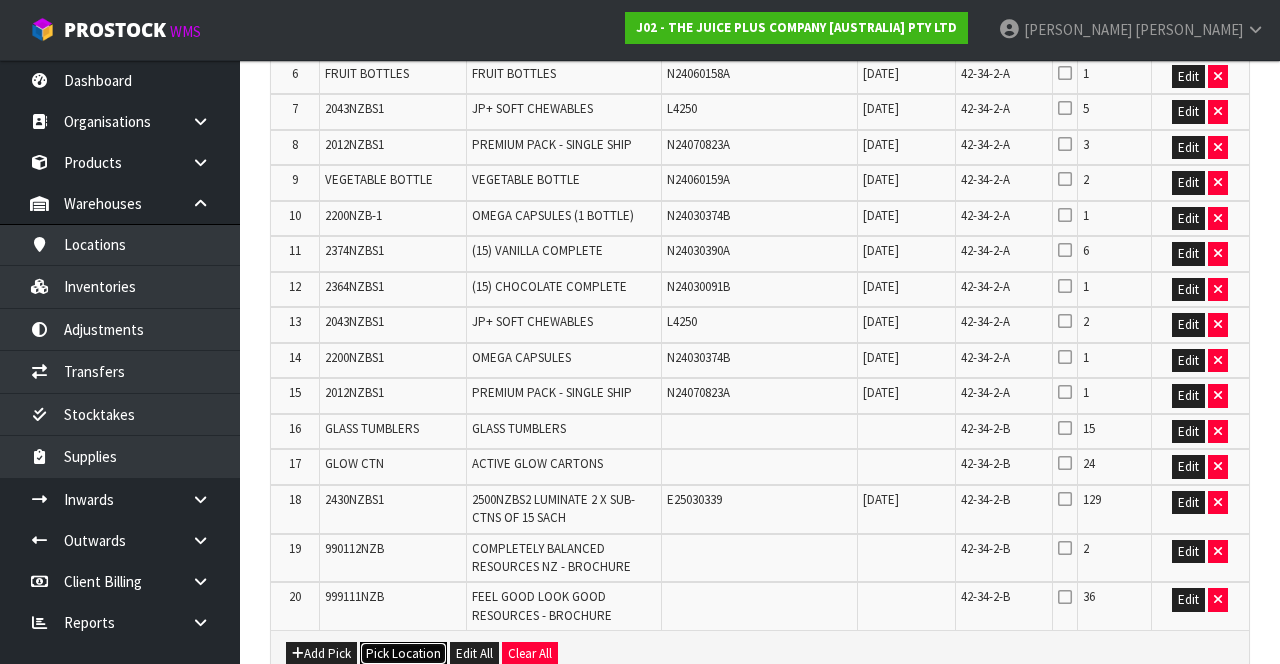 scroll, scrollTop: 676, scrollLeft: 0, axis: vertical 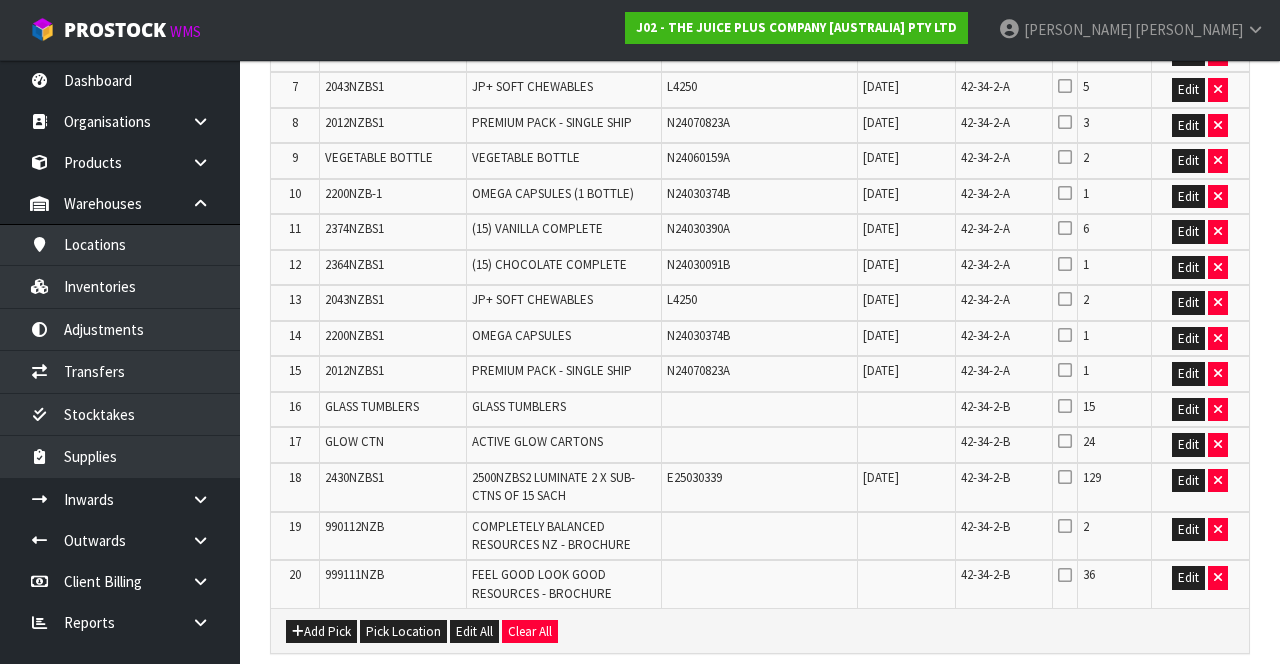 click at bounding box center [1065, 441] 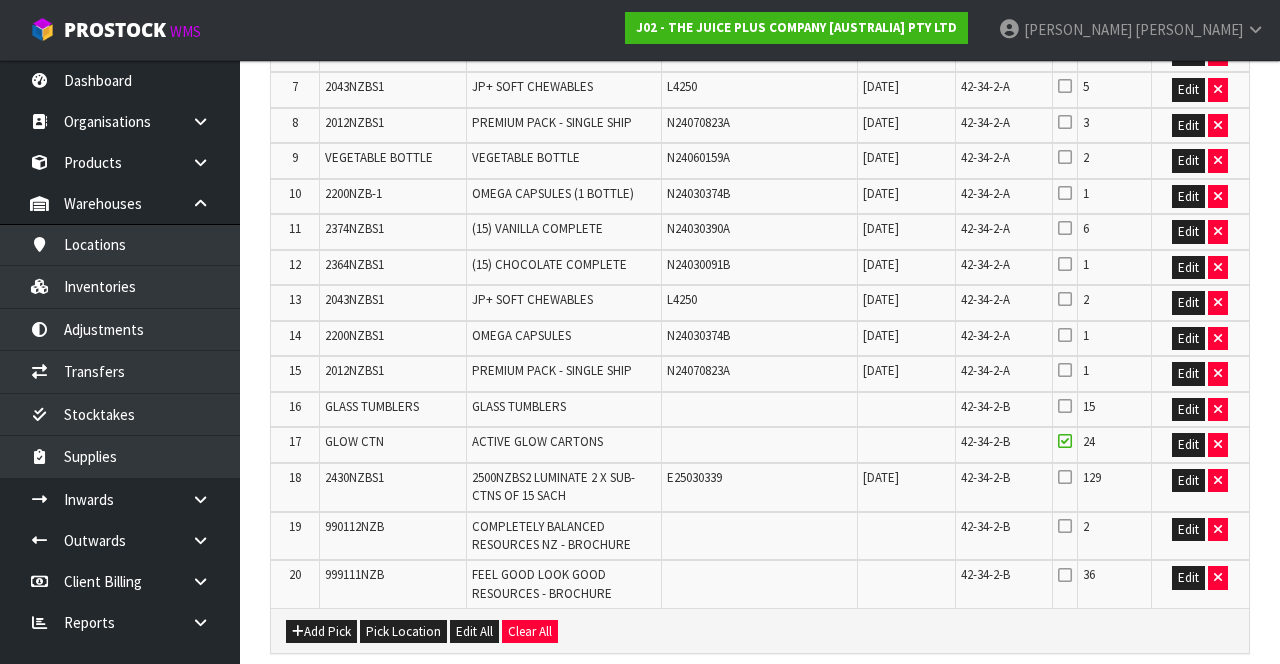 click at bounding box center [1065, 441] 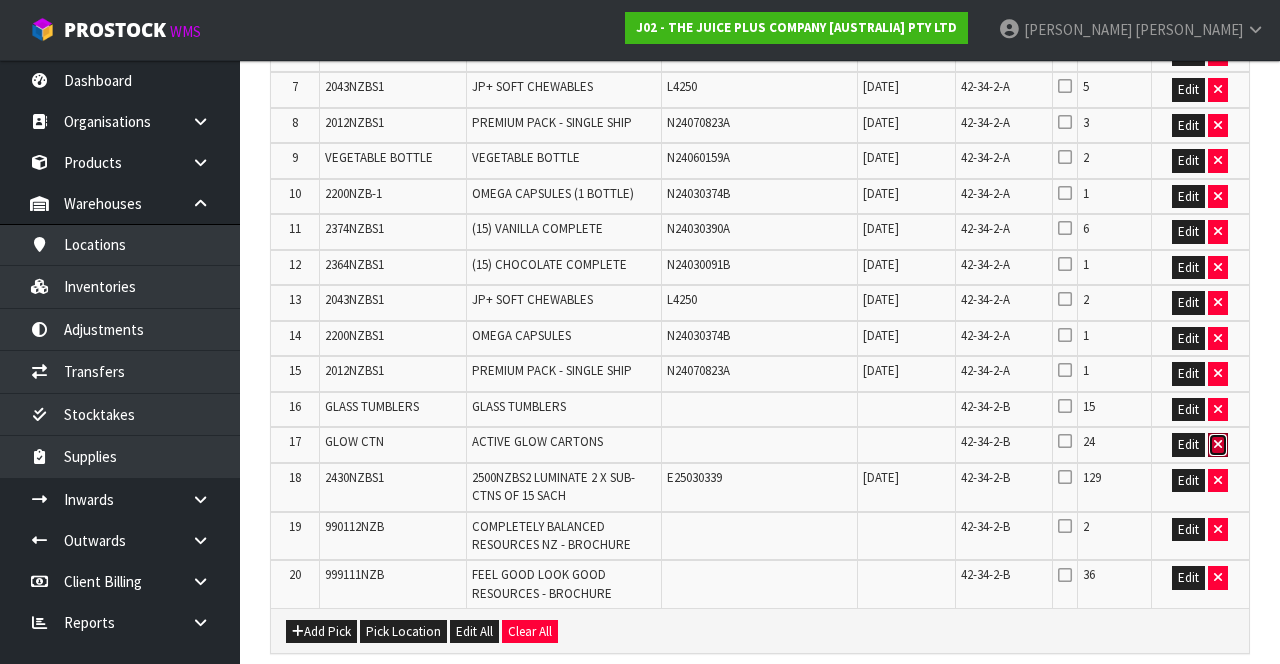 click at bounding box center [1218, 444] 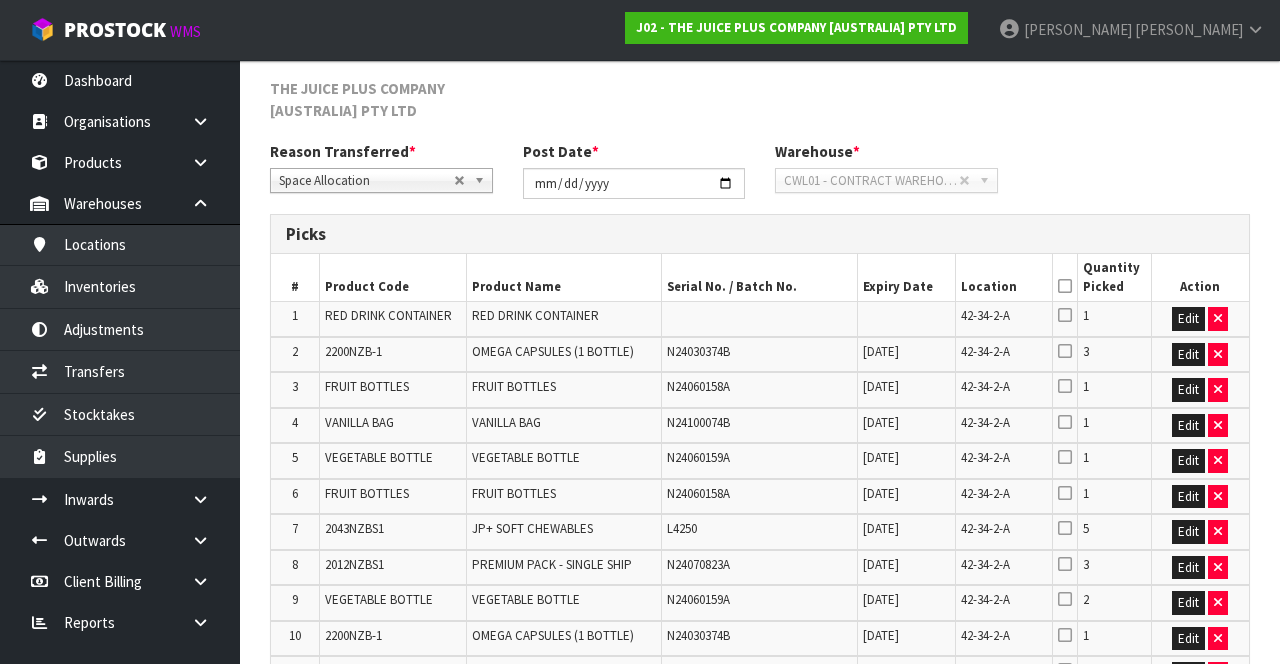 scroll, scrollTop: 231, scrollLeft: 0, axis: vertical 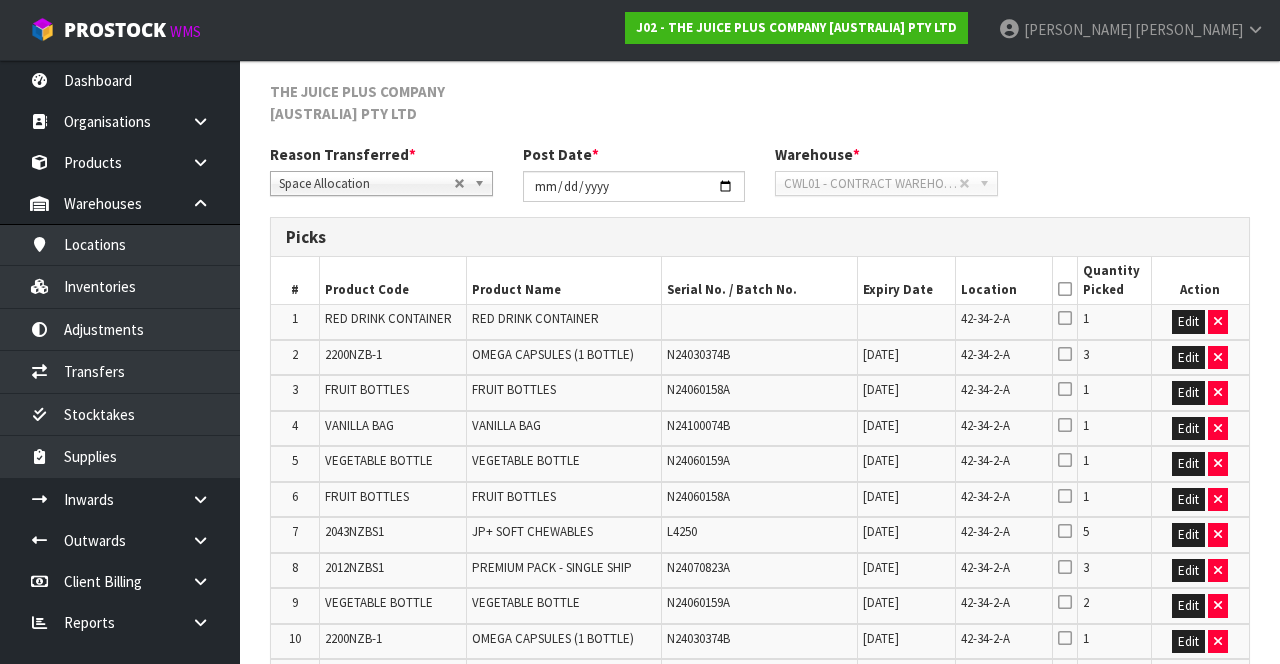 click at bounding box center [1065, 289] 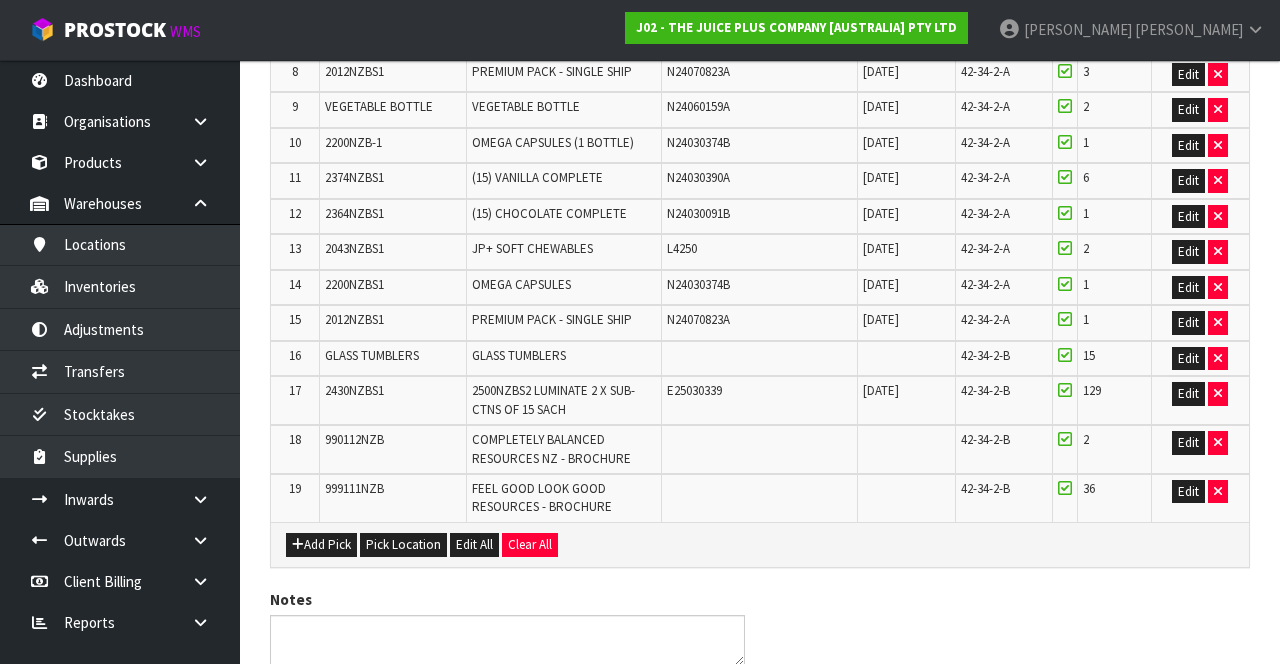 scroll, scrollTop: 802, scrollLeft: 0, axis: vertical 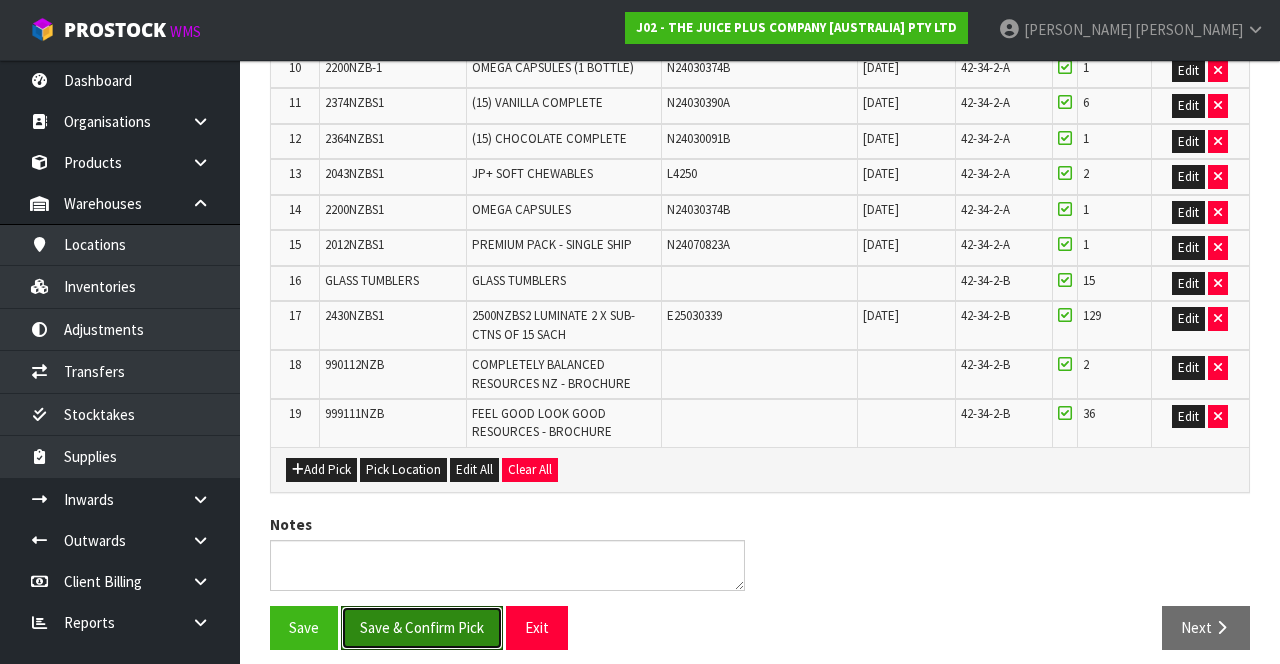 click on "Save & Confirm Pick" at bounding box center (422, 627) 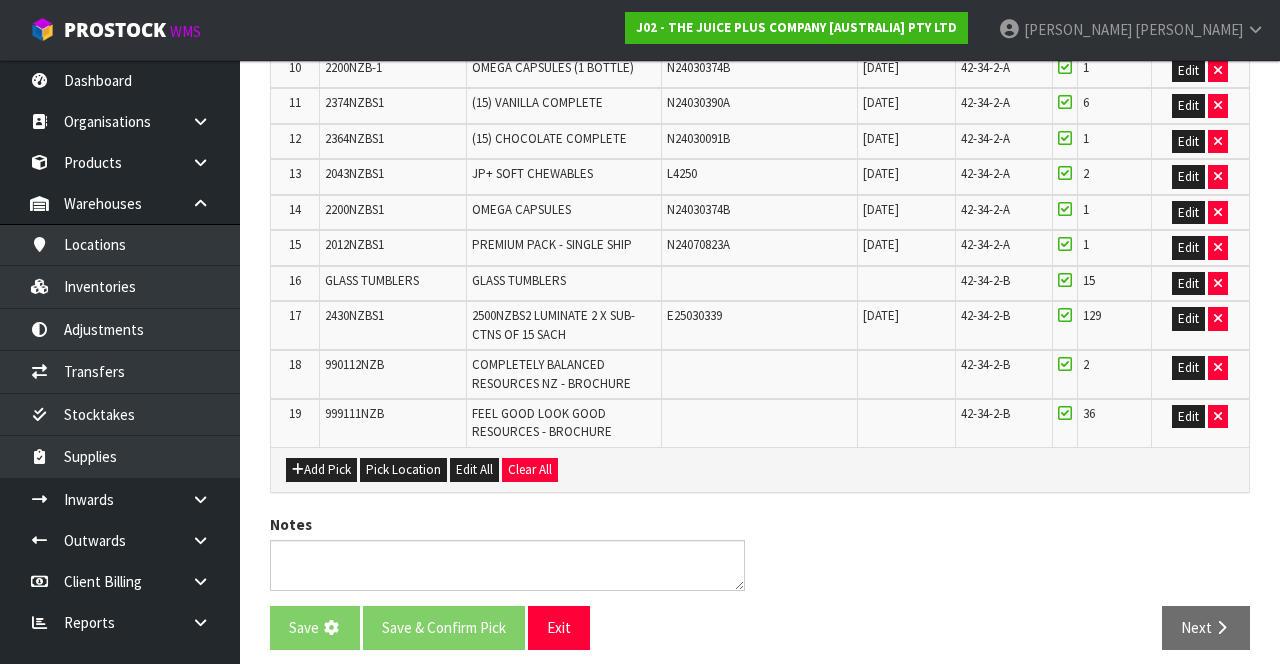scroll, scrollTop: 0, scrollLeft: 0, axis: both 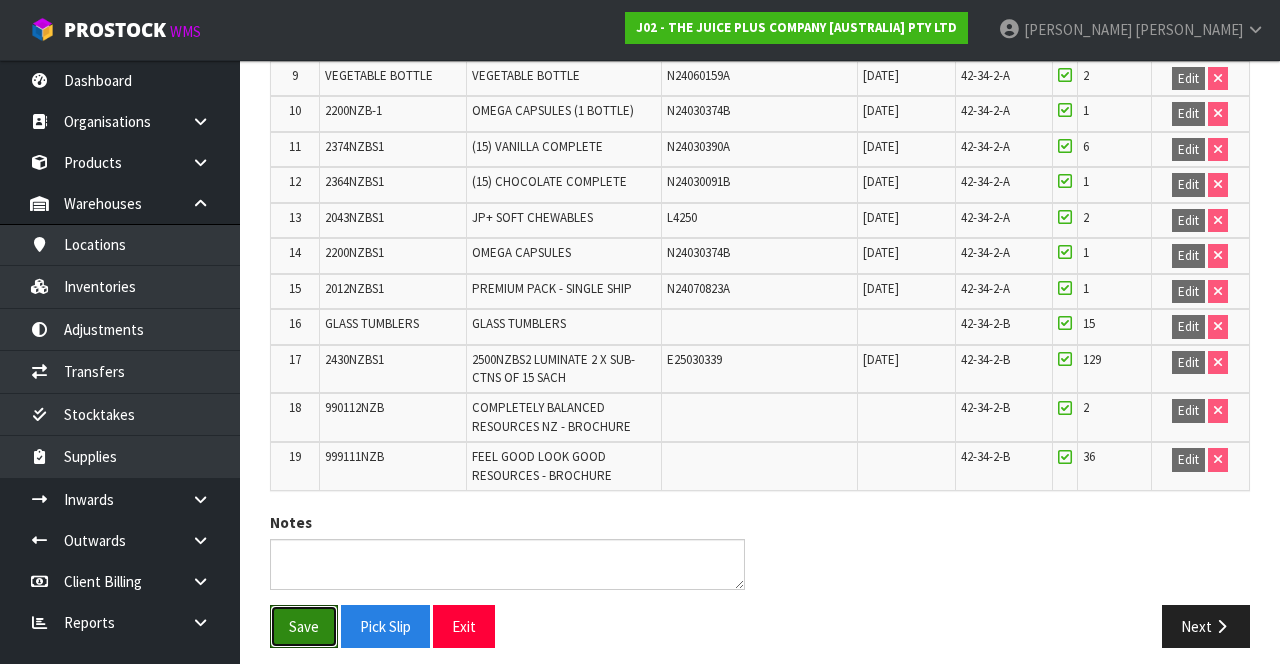 click on "Save" at bounding box center [304, 626] 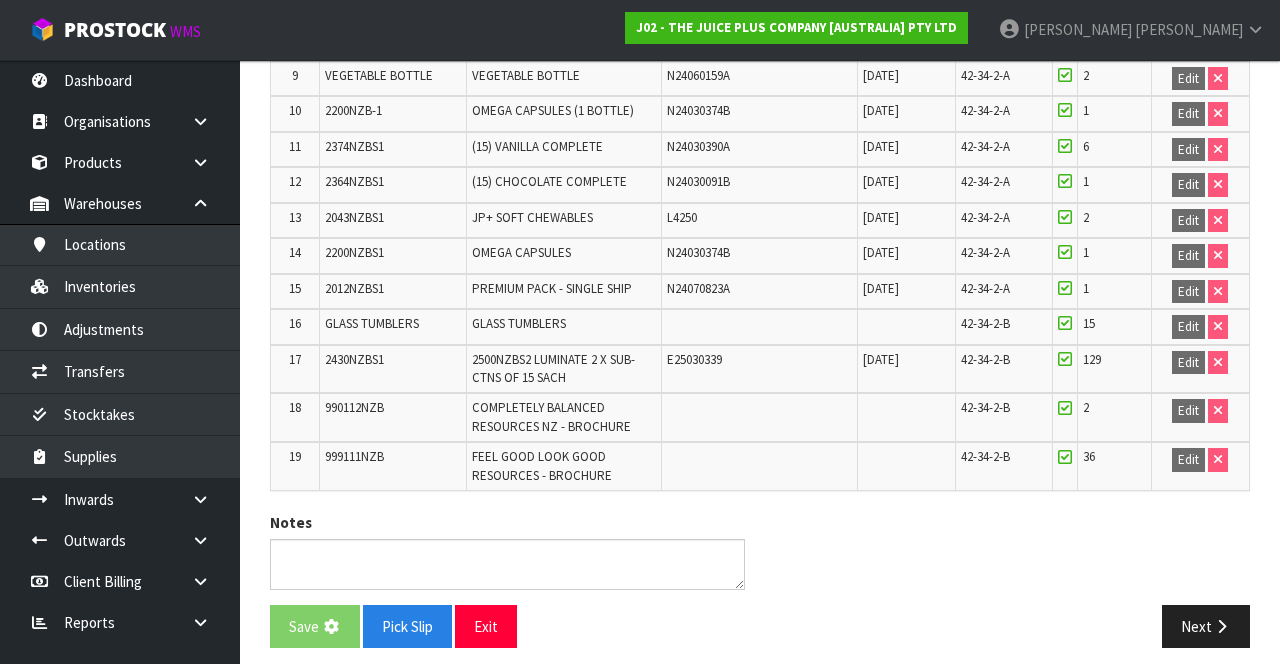 scroll, scrollTop: 0, scrollLeft: 0, axis: both 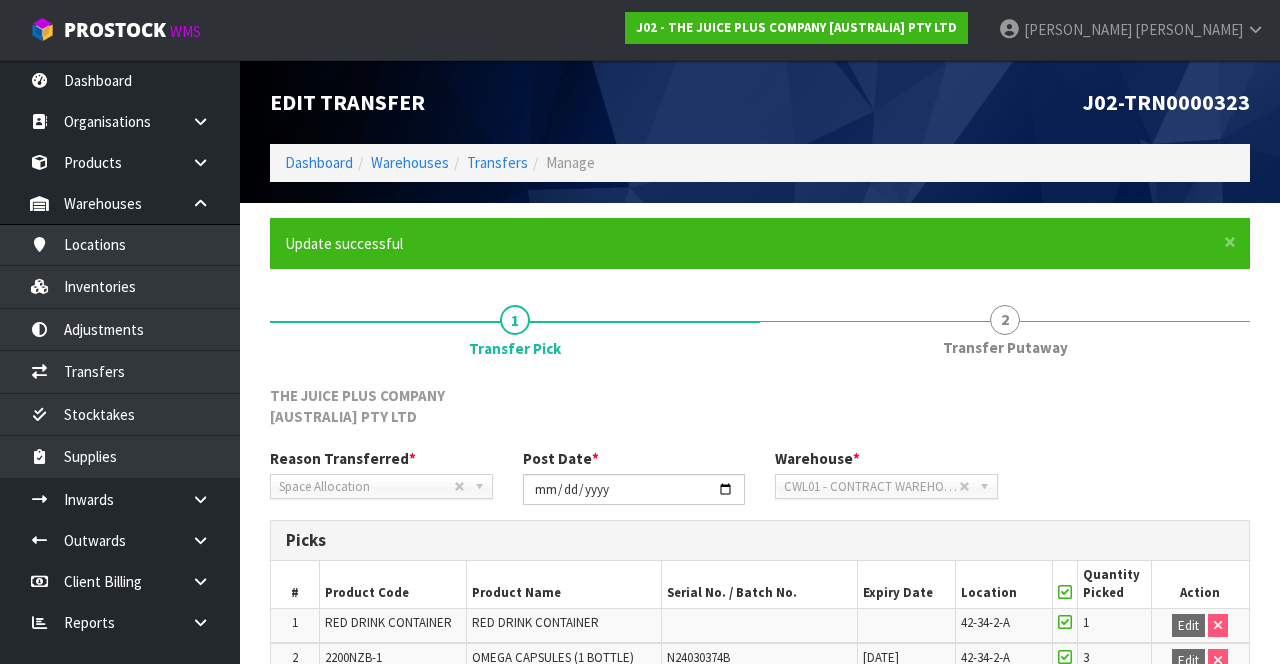 click on "Edit Transfer
J02-TRN0000323
Dashboard Warehouses Transfers Manage" at bounding box center [760, 131] 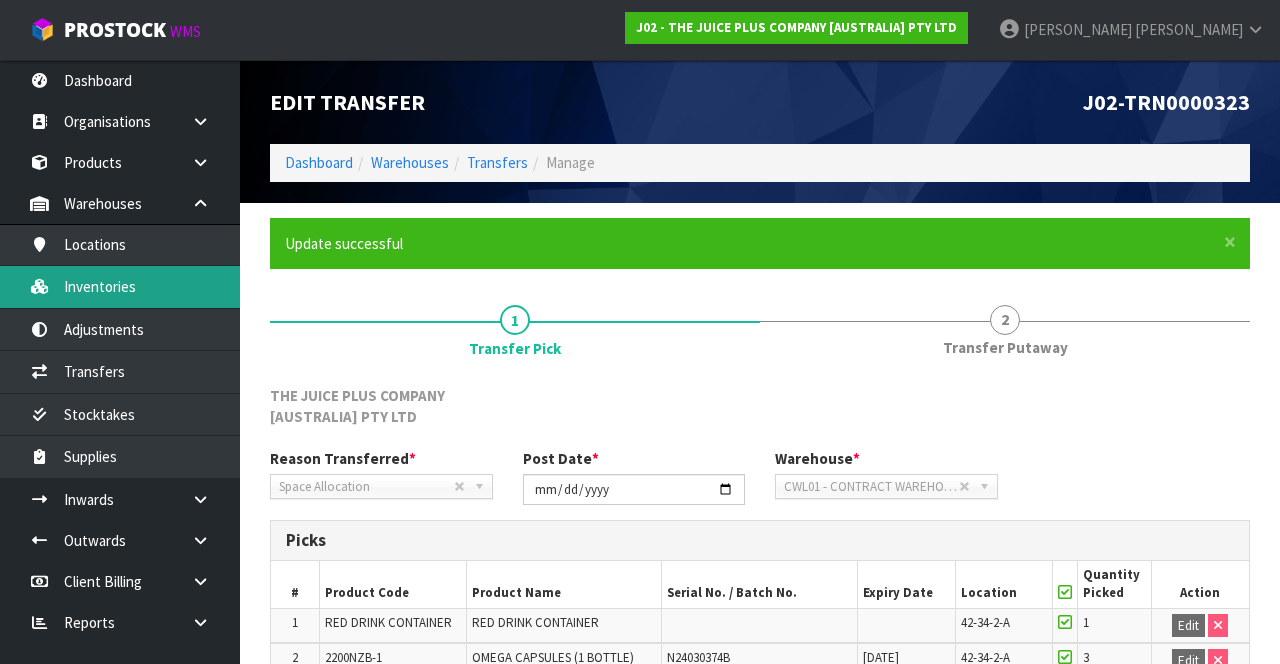 click on "Inventories" at bounding box center [120, 286] 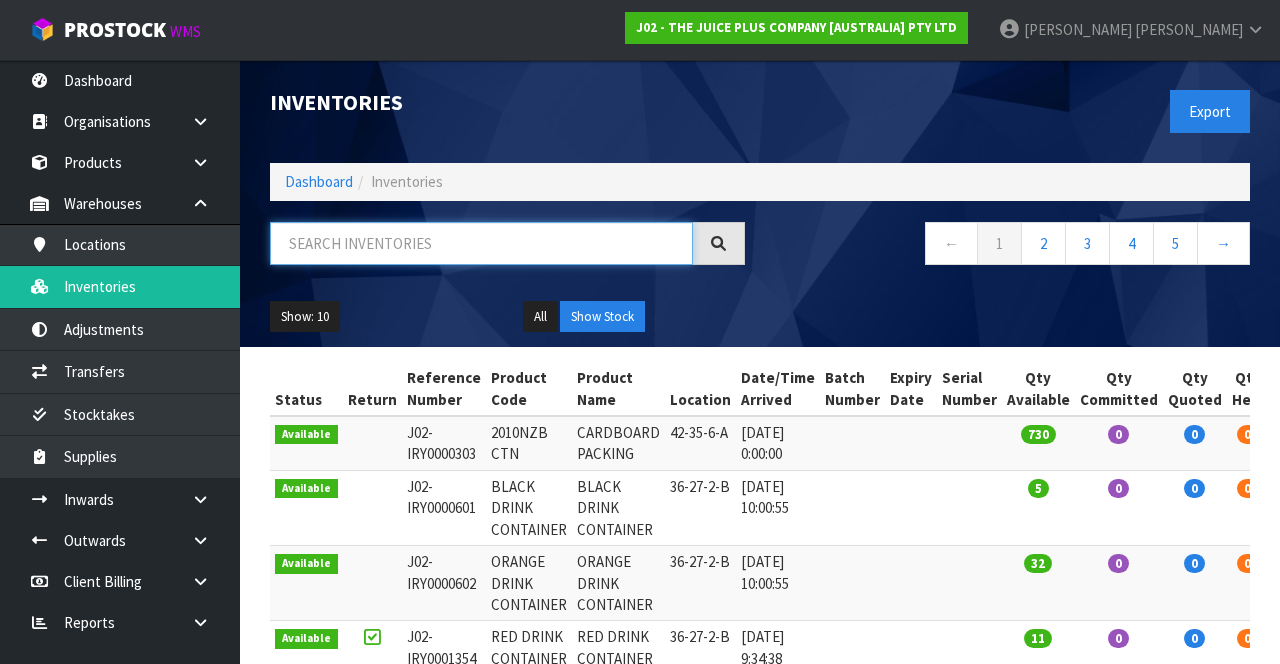 click at bounding box center (481, 243) 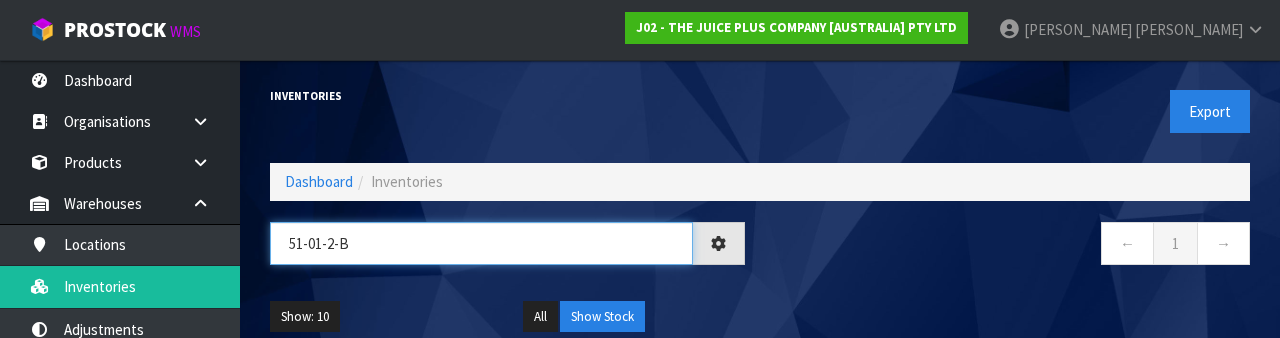 type on "51-01-2-B" 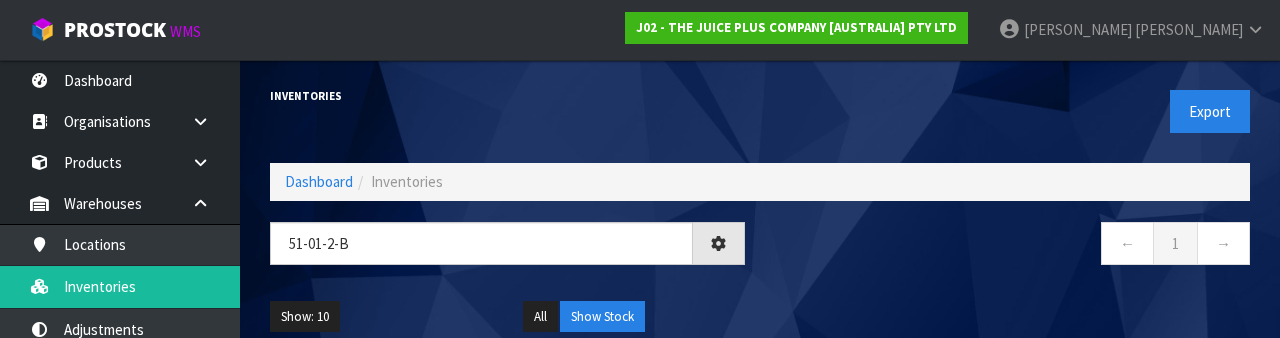 click on "←
1
→" at bounding box center [1012, 246] 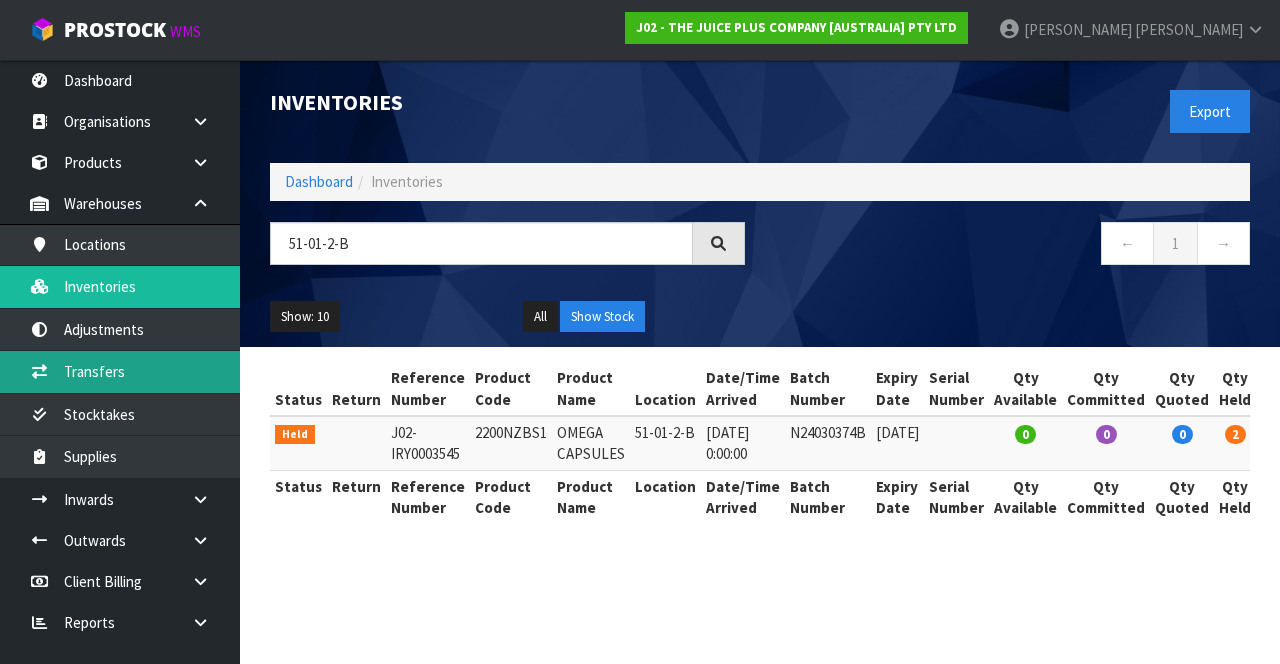 click on "Transfers" at bounding box center [120, 371] 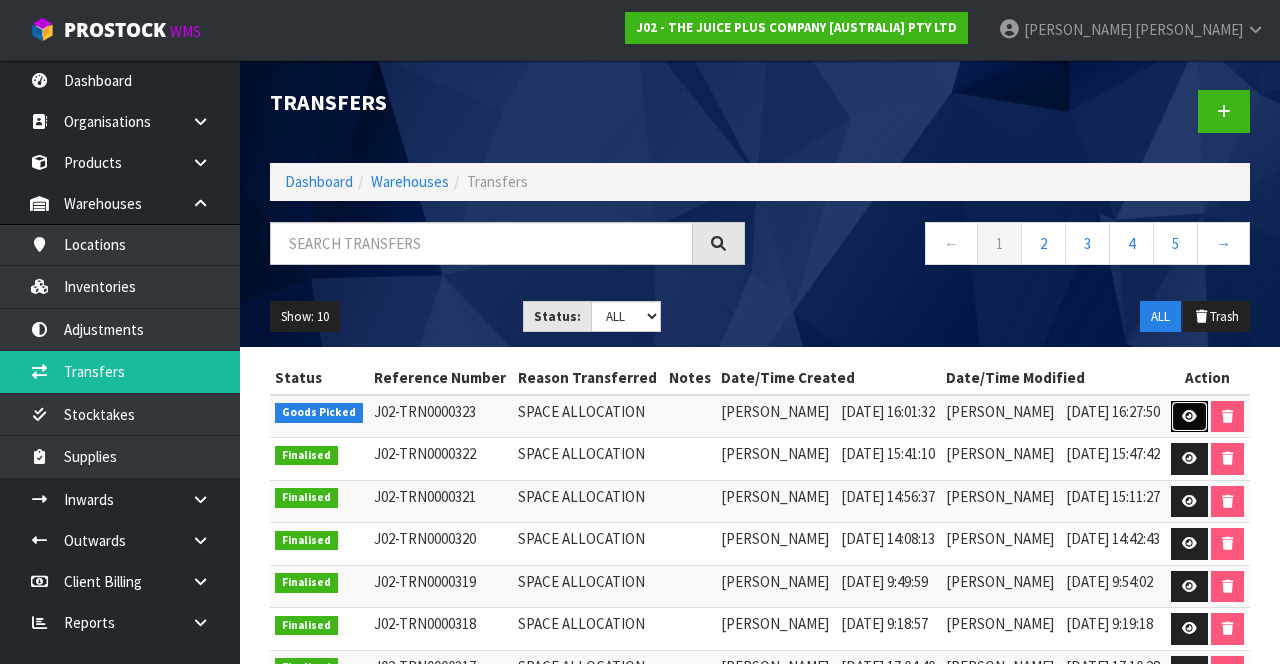 click at bounding box center (1189, 416) 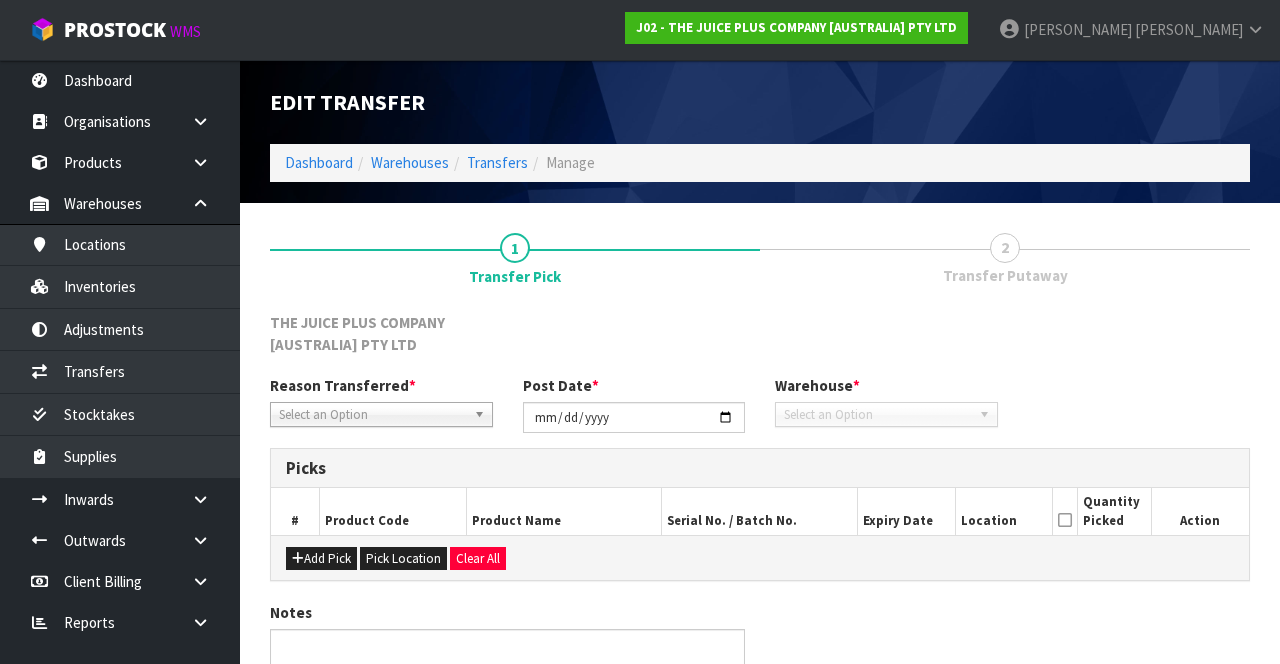 type on "[DATE]" 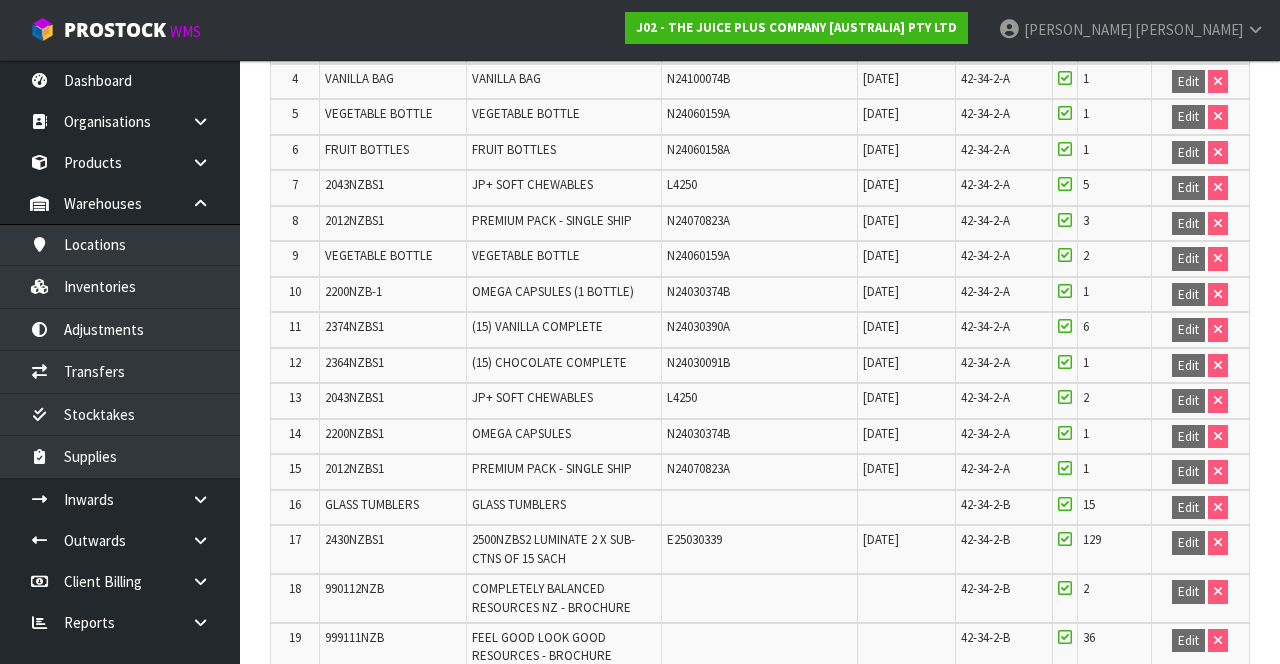 scroll, scrollTop: 575, scrollLeft: 0, axis: vertical 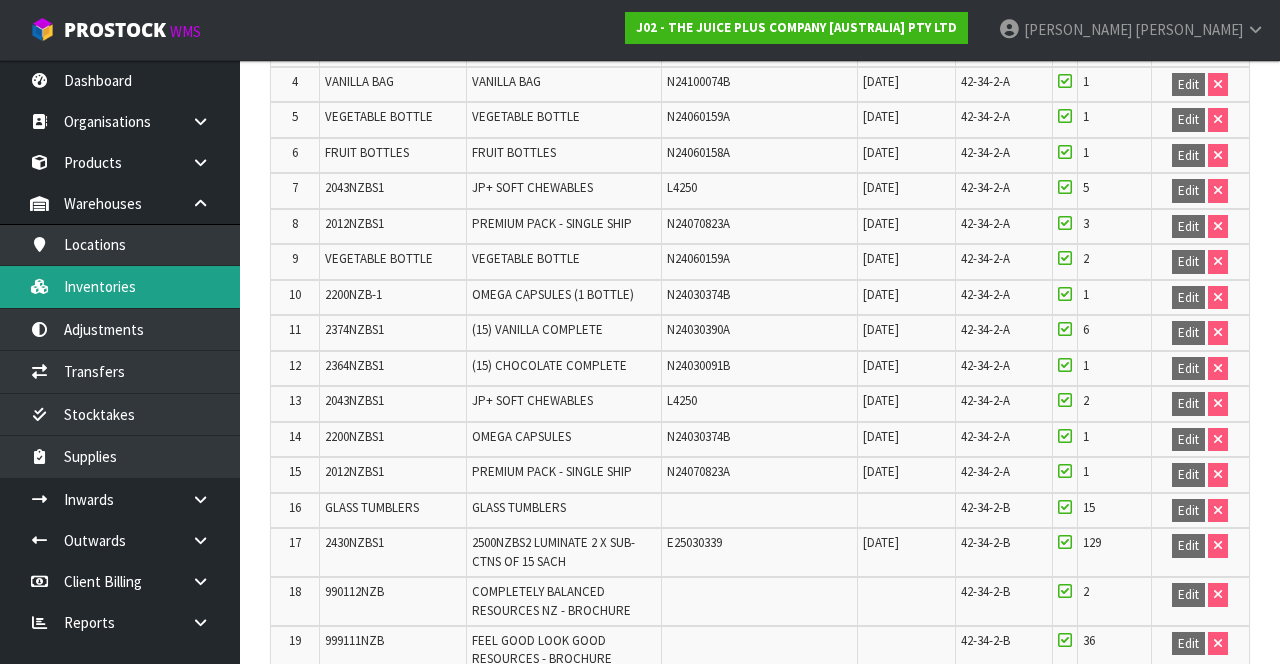 click on "Inventories" at bounding box center [120, 286] 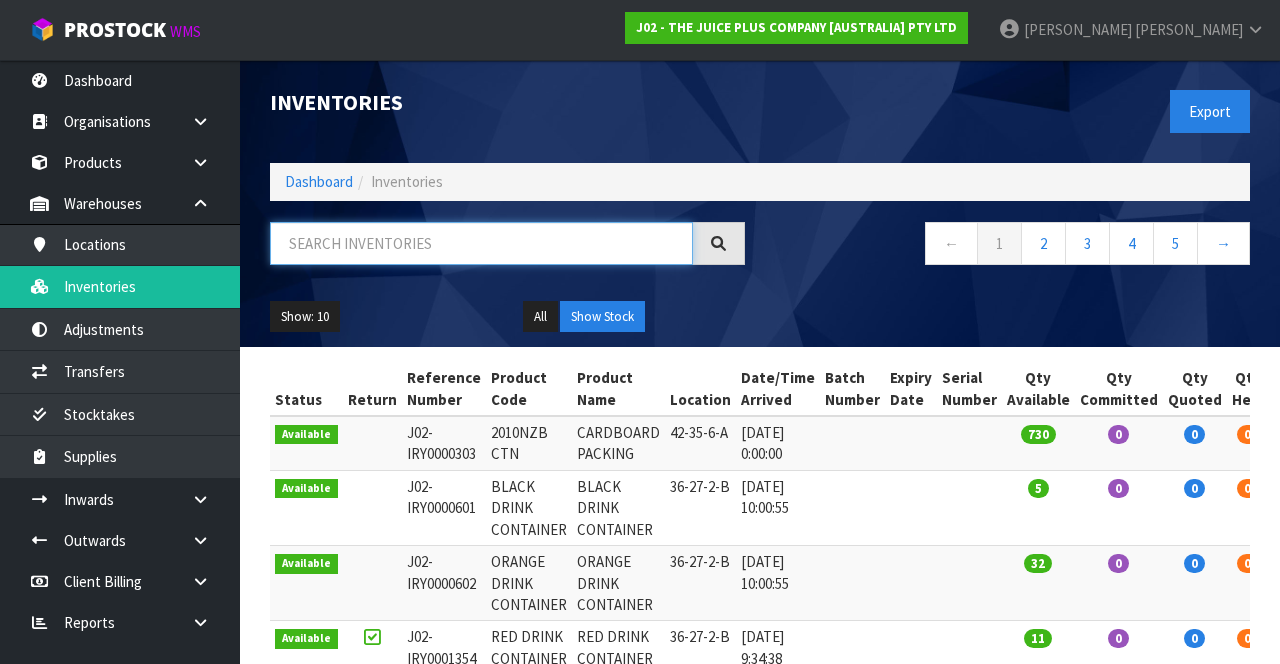 click at bounding box center [481, 243] 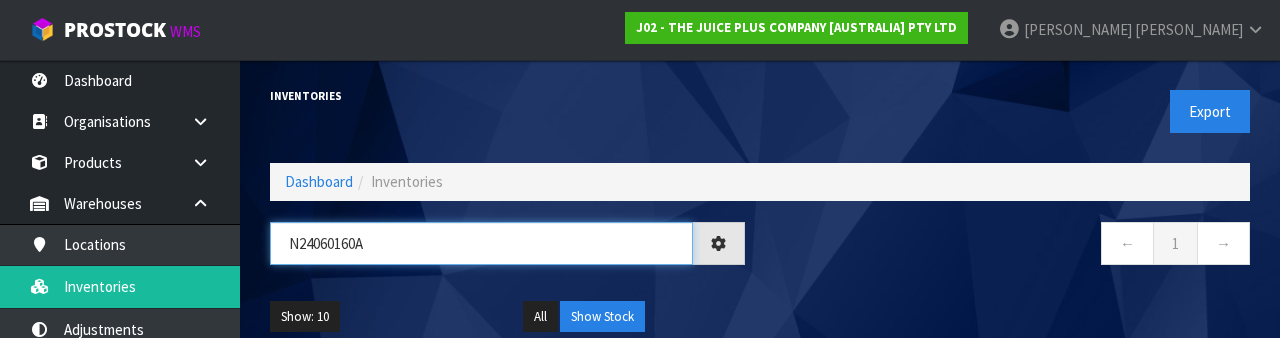 type on "N24060160A" 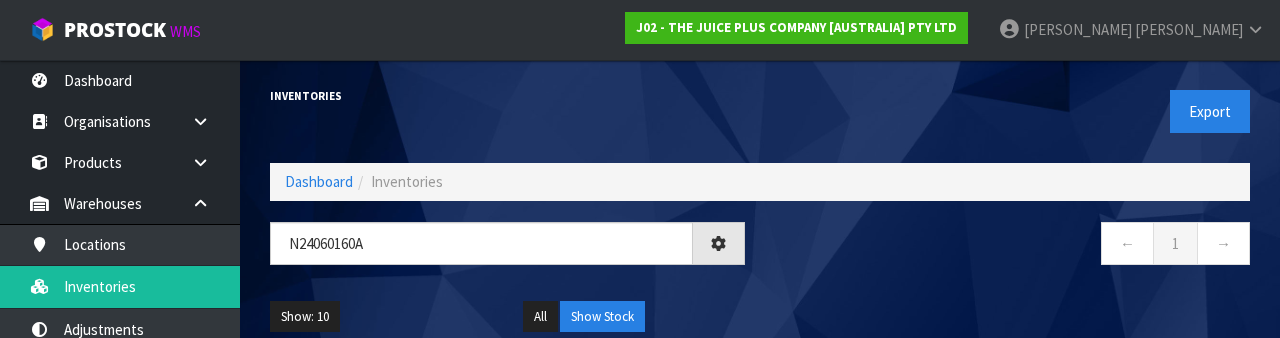 click on "←
1
→" at bounding box center (1012, 254) 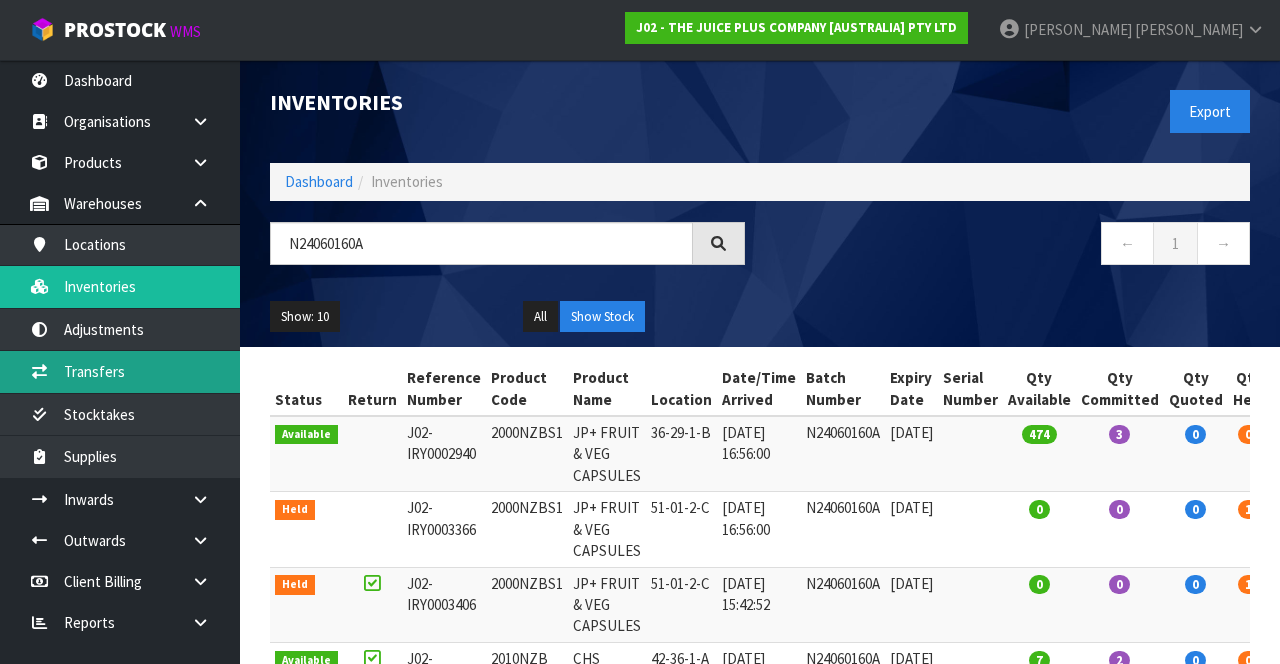 click on "Transfers" at bounding box center (120, 371) 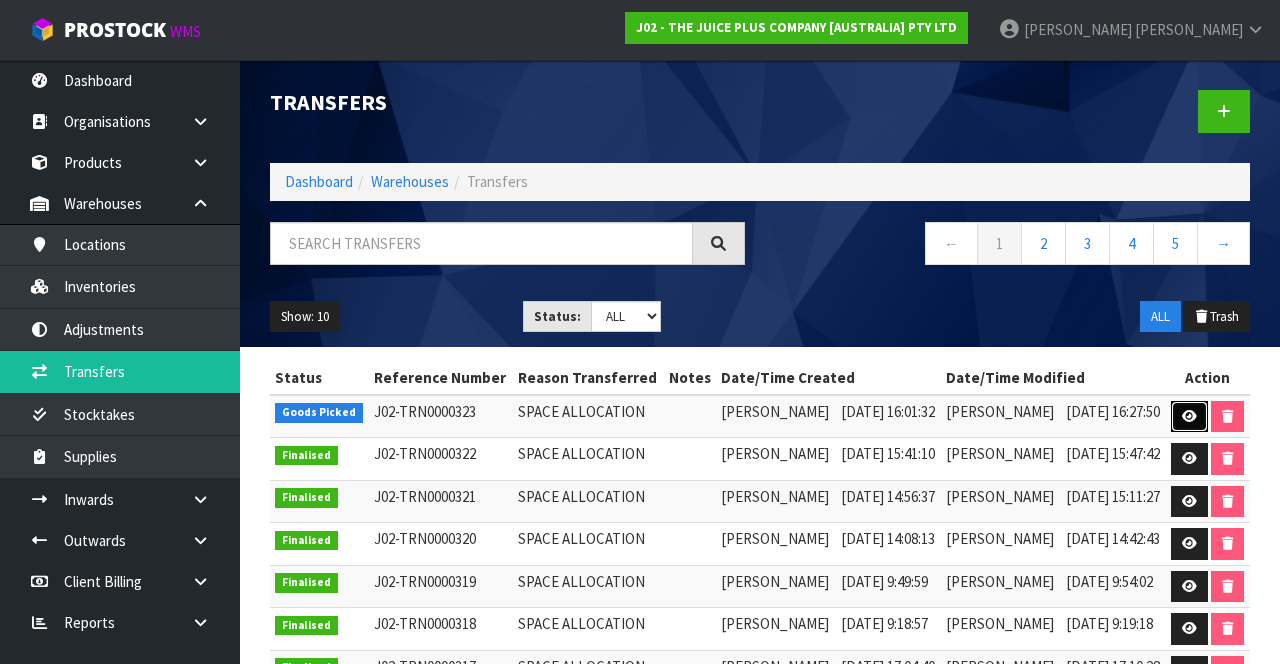 click at bounding box center [1189, 417] 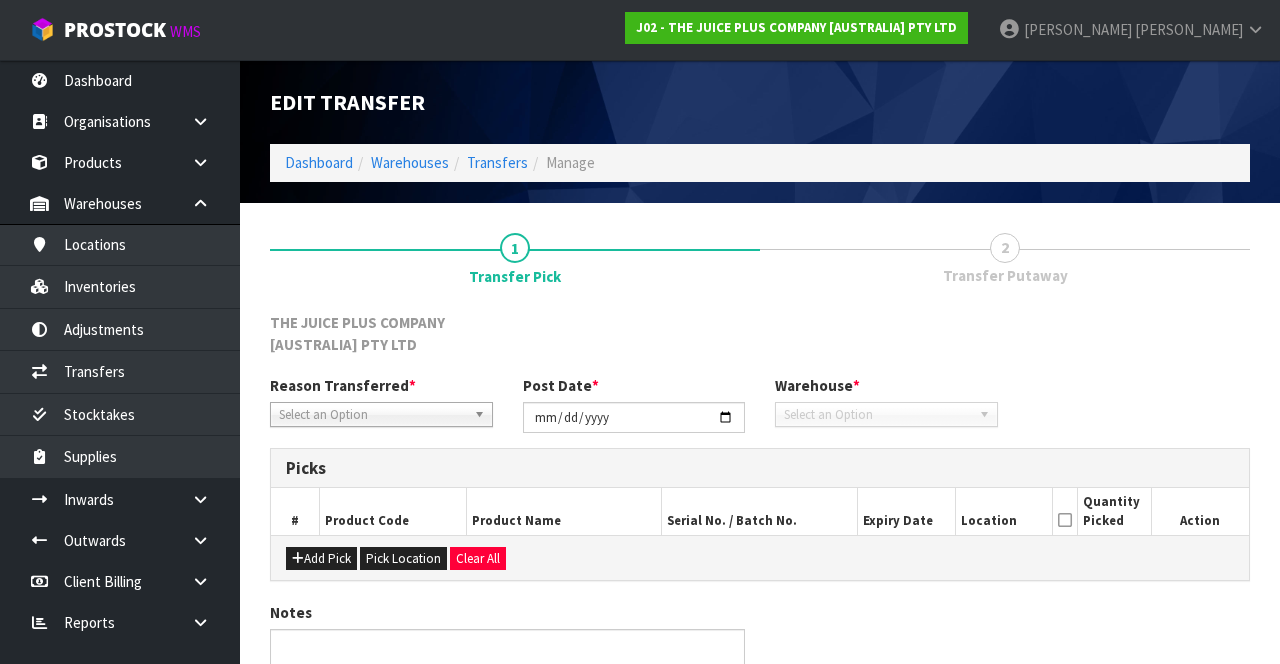 type on "[DATE]" 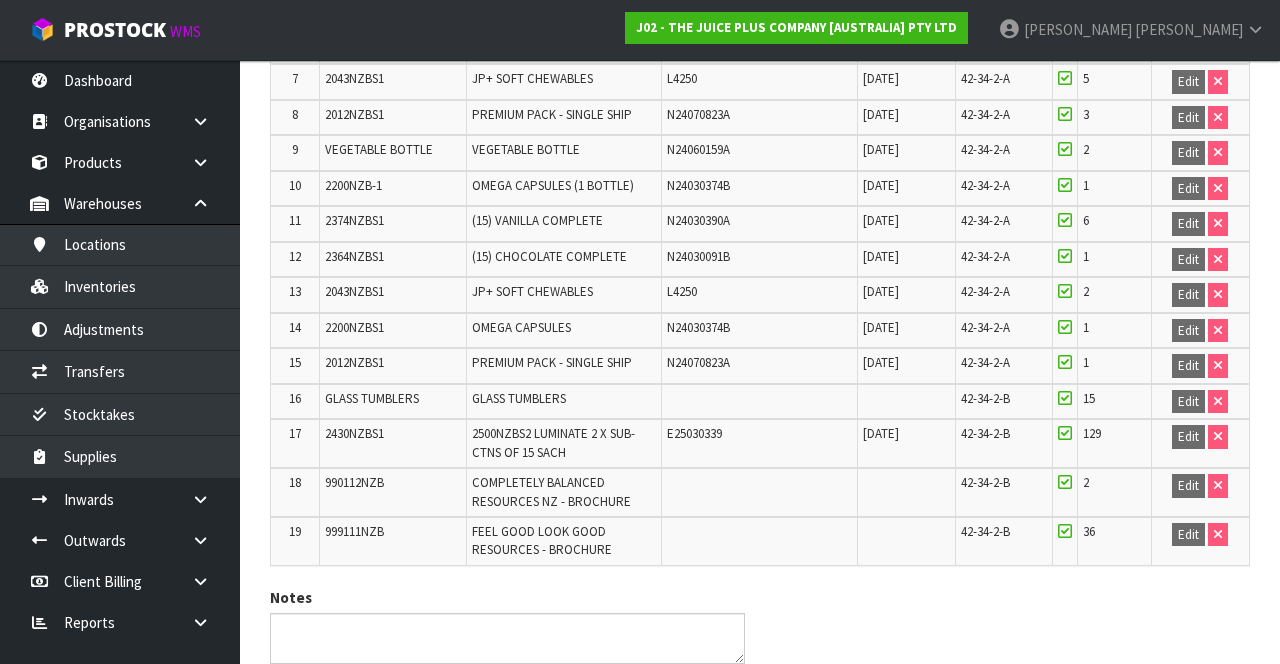 scroll, scrollTop: 759, scrollLeft: 0, axis: vertical 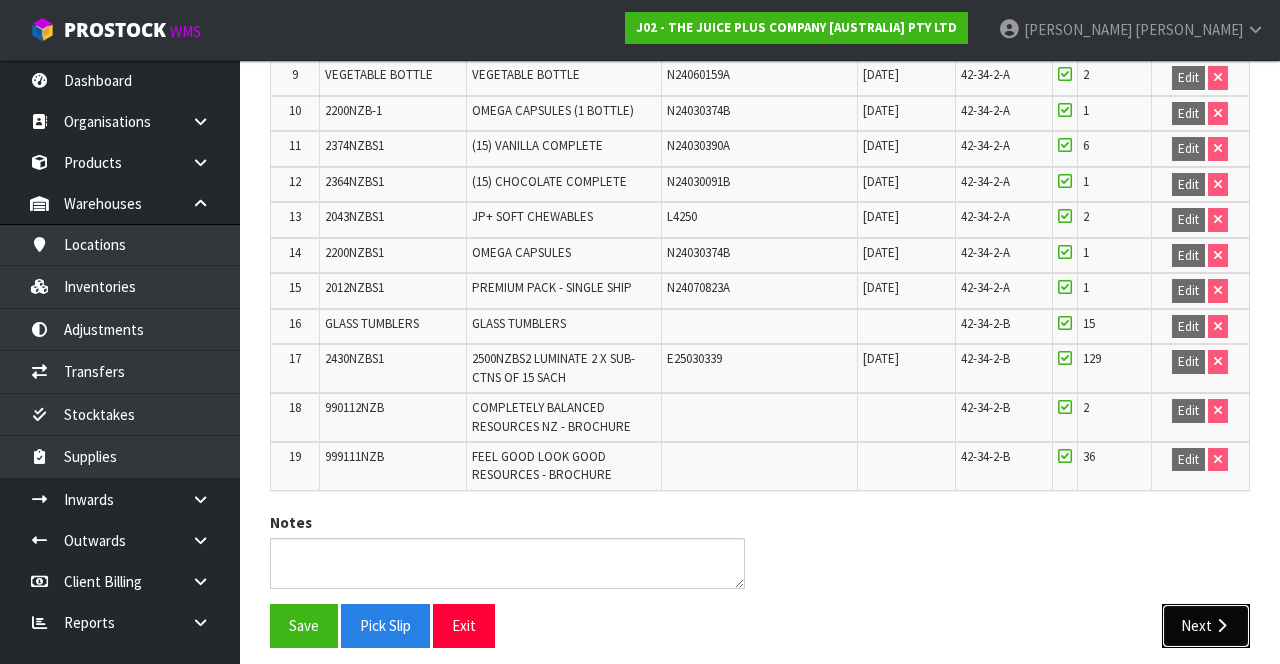 click on "Next" at bounding box center (1206, 625) 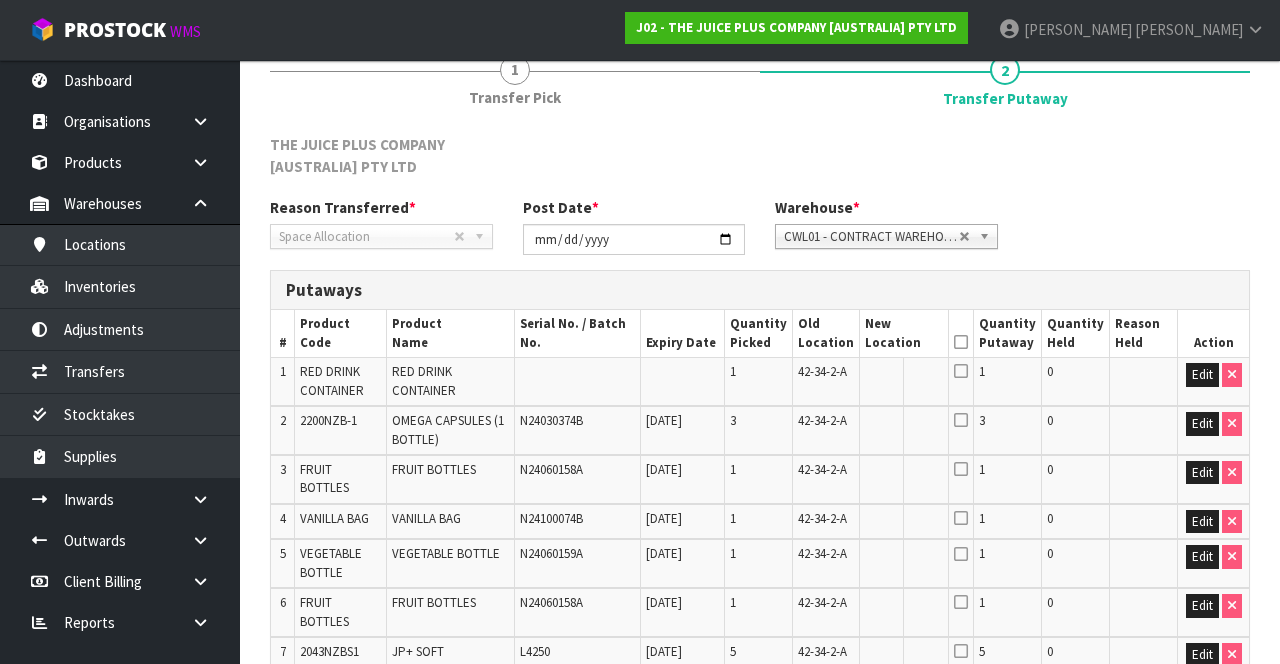 scroll, scrollTop: 178, scrollLeft: 0, axis: vertical 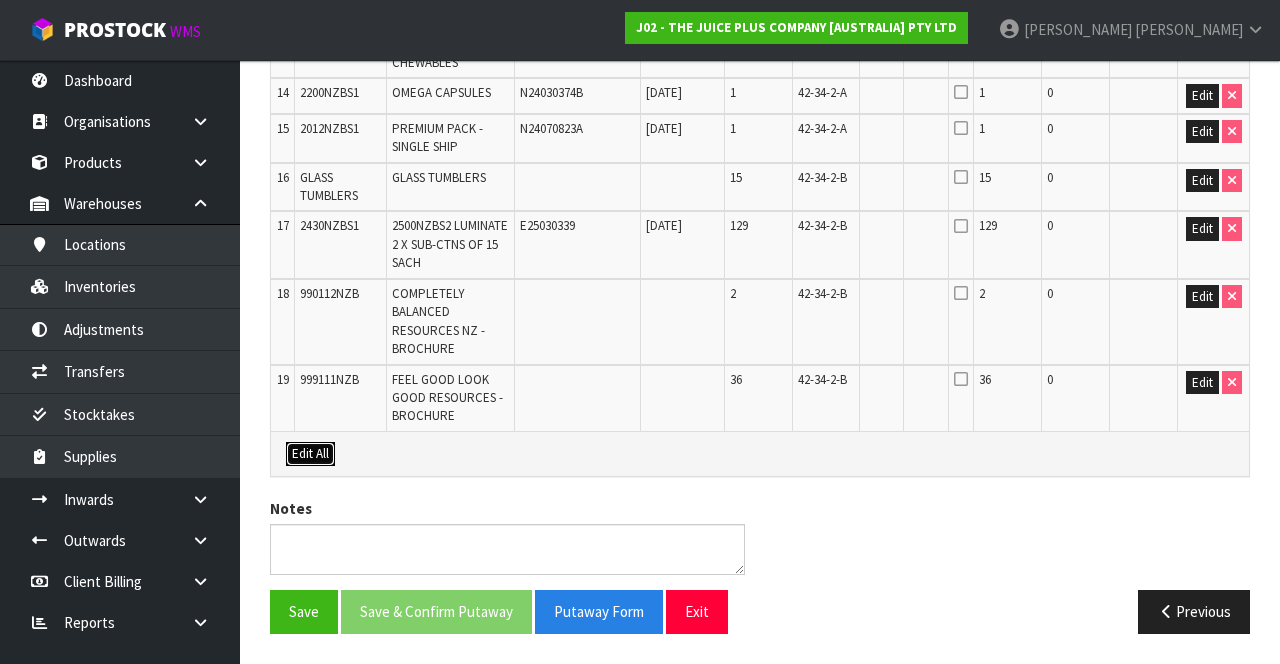 click on "Edit All" at bounding box center (310, 454) 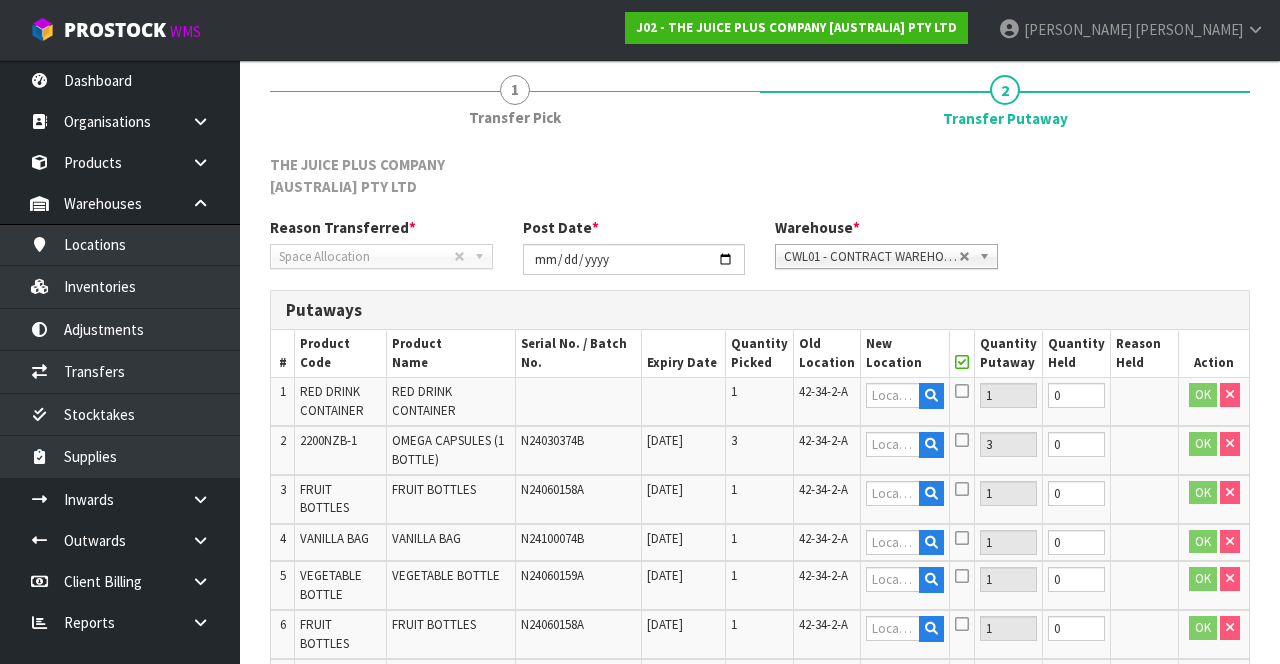 scroll, scrollTop: 0, scrollLeft: 0, axis: both 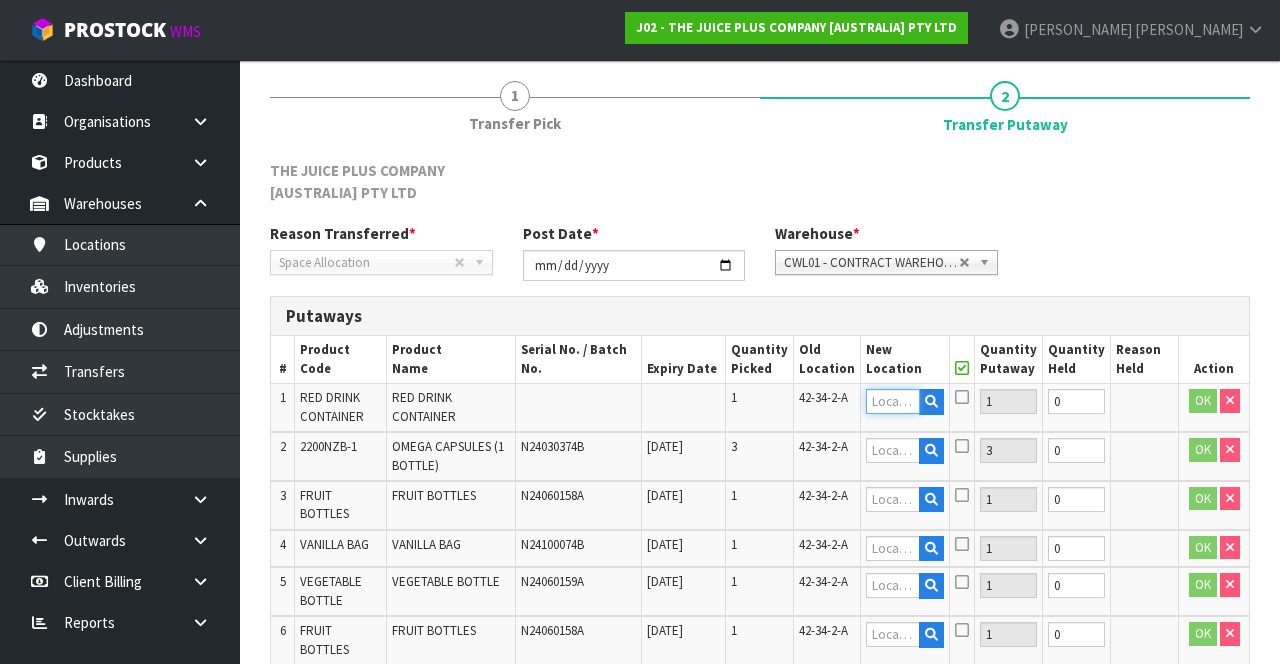 click at bounding box center [893, 401] 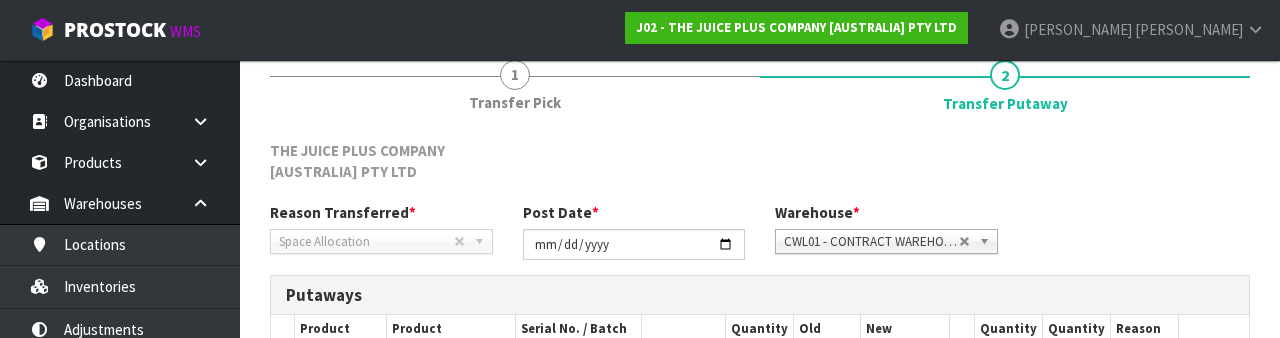 scroll, scrollTop: 372, scrollLeft: 0, axis: vertical 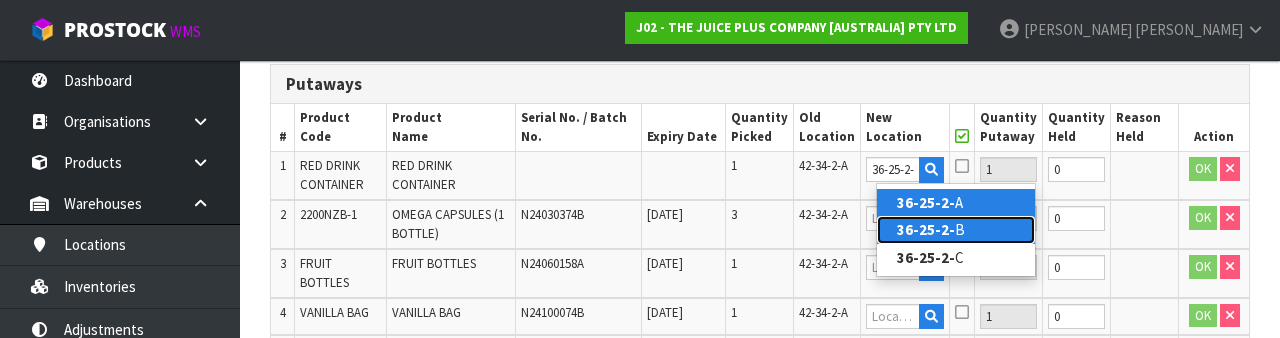 click on "36-25-2- B" at bounding box center [956, 229] 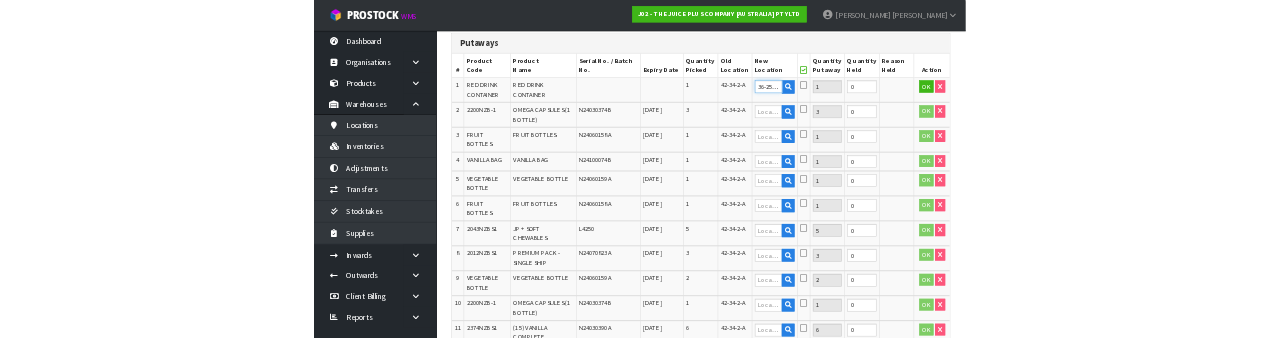 scroll, scrollTop: 372, scrollLeft: 0, axis: vertical 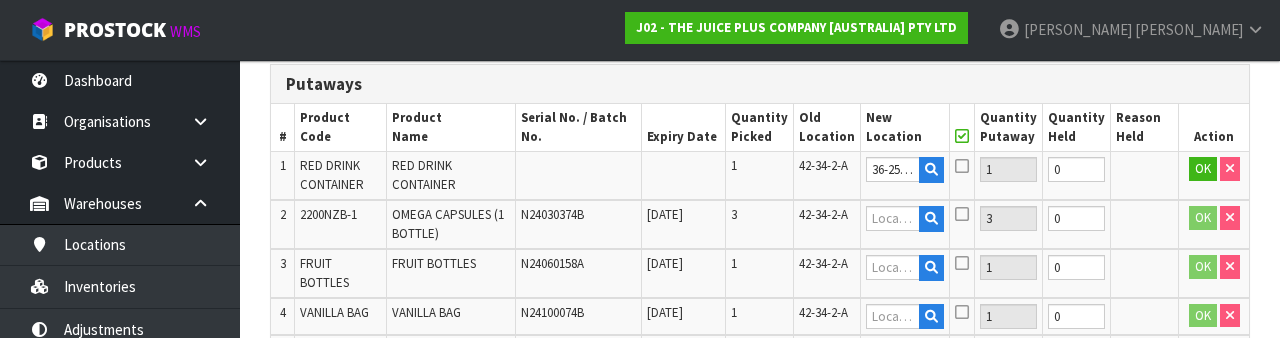click at bounding box center (962, 166) 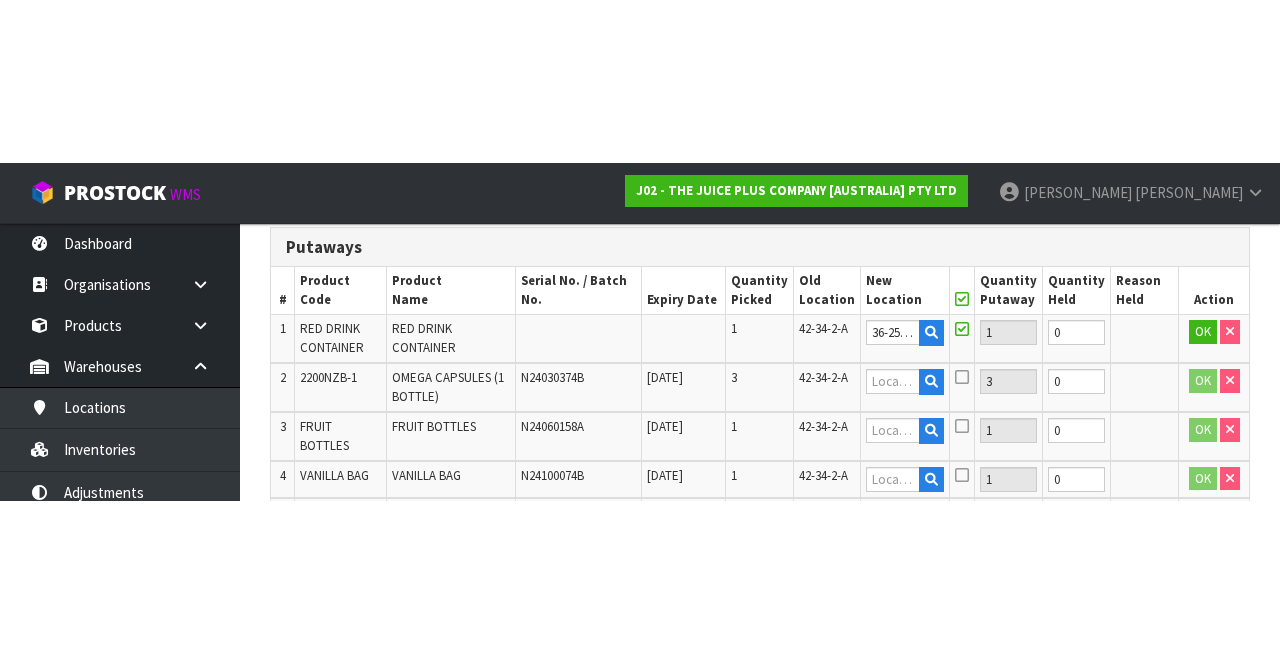 scroll, scrollTop: 384, scrollLeft: 0, axis: vertical 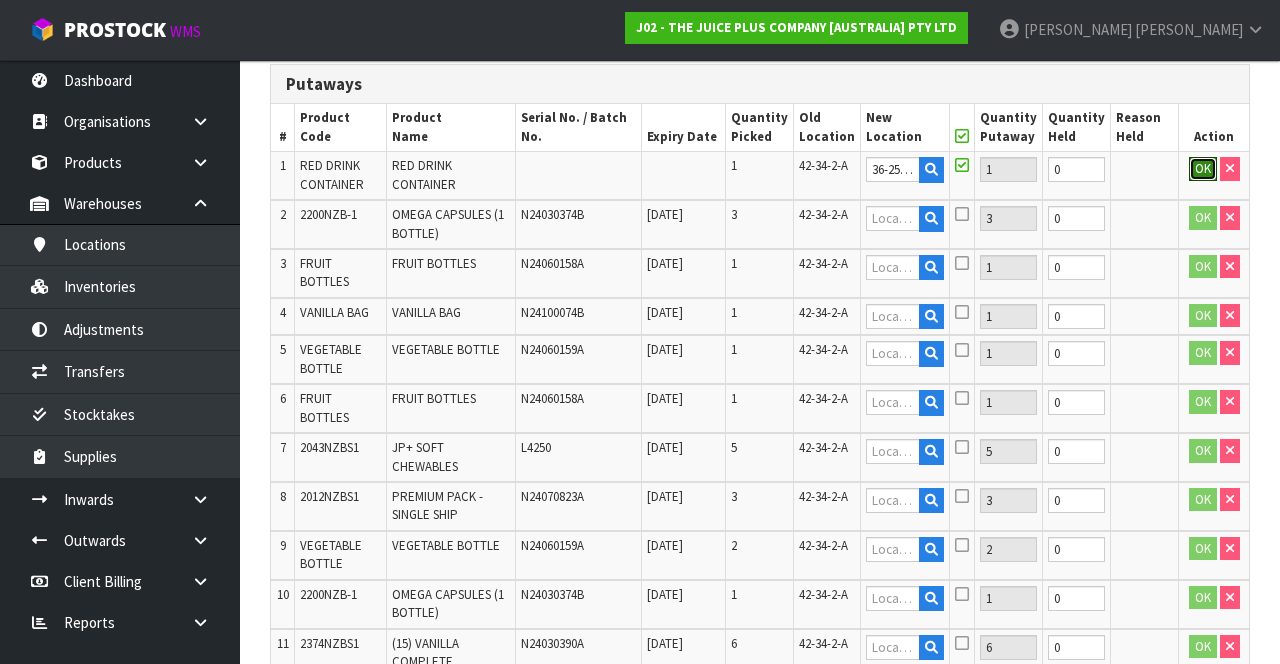 click on "OK" at bounding box center [1203, 169] 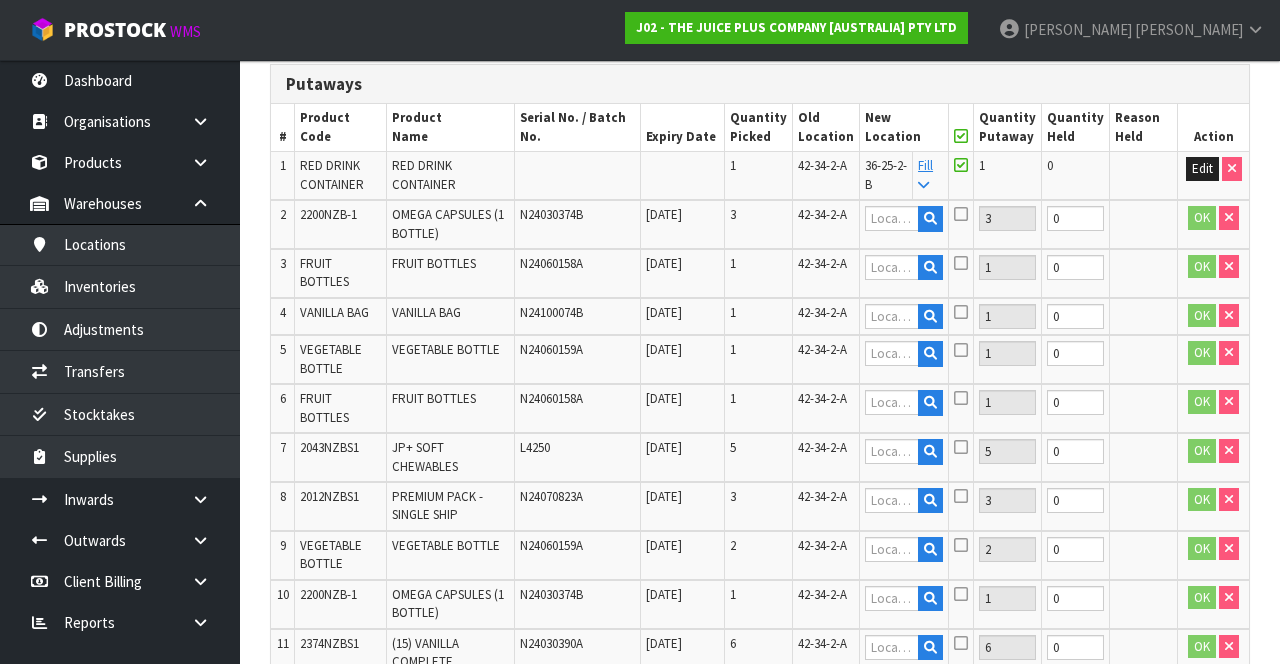 click at bounding box center (923, 185) 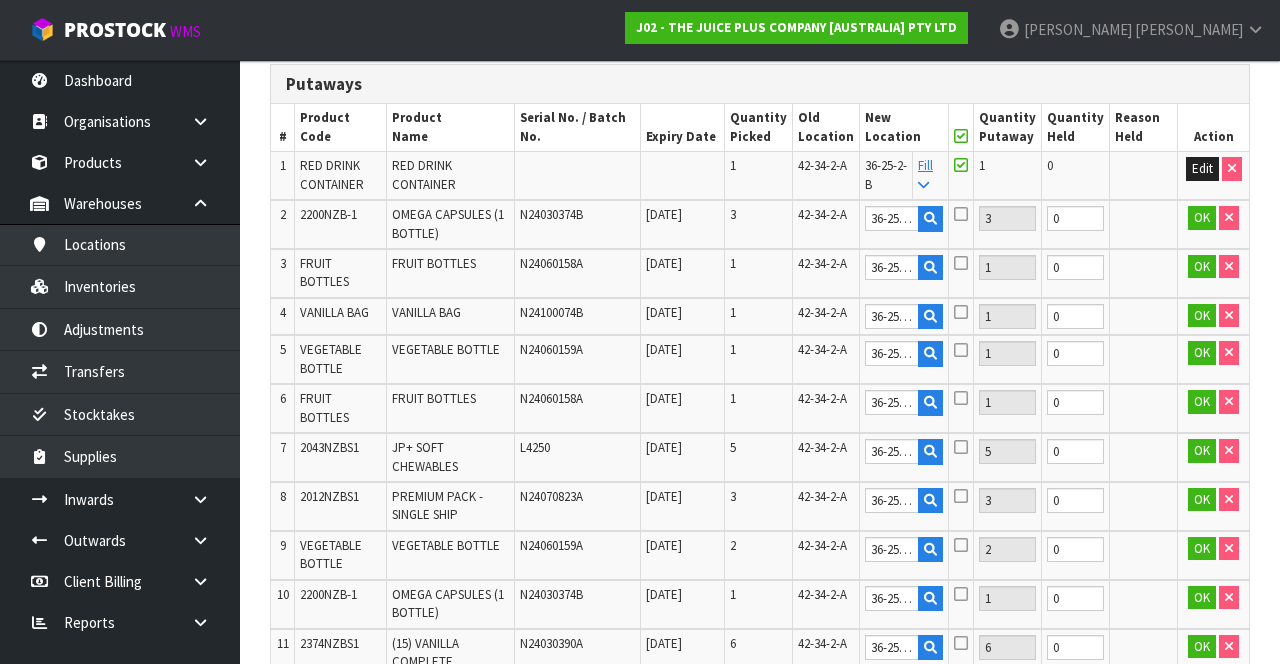 click at bounding box center [961, 136] 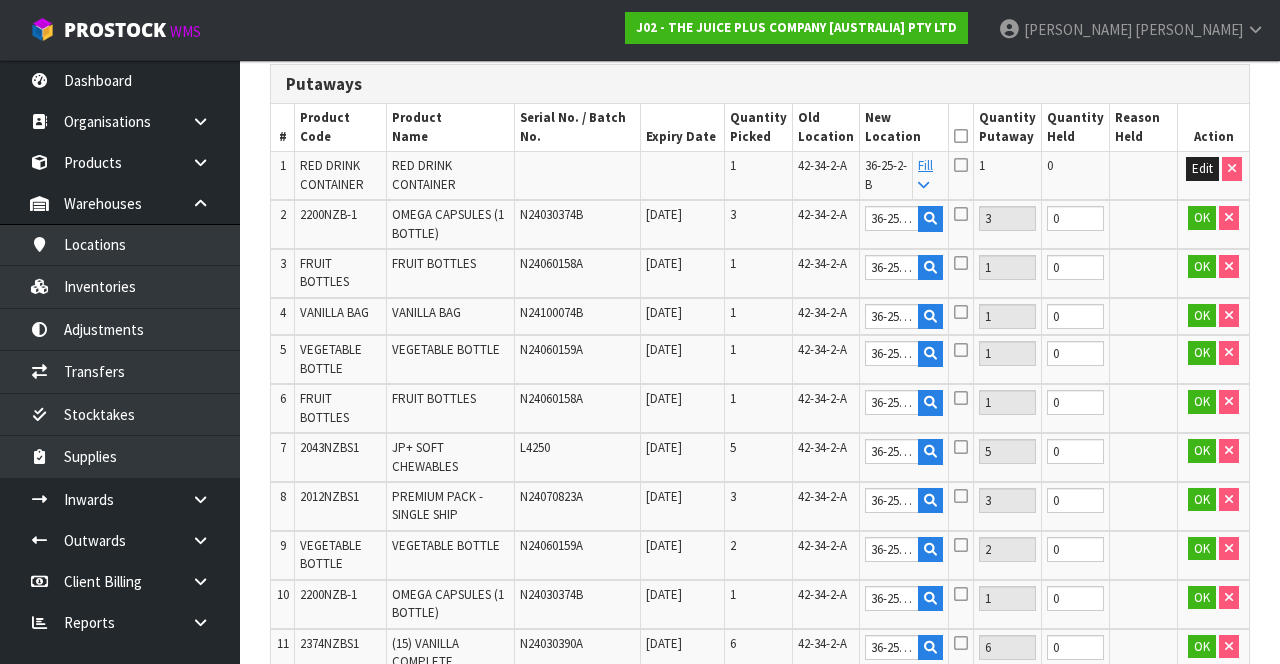 click at bounding box center [961, 136] 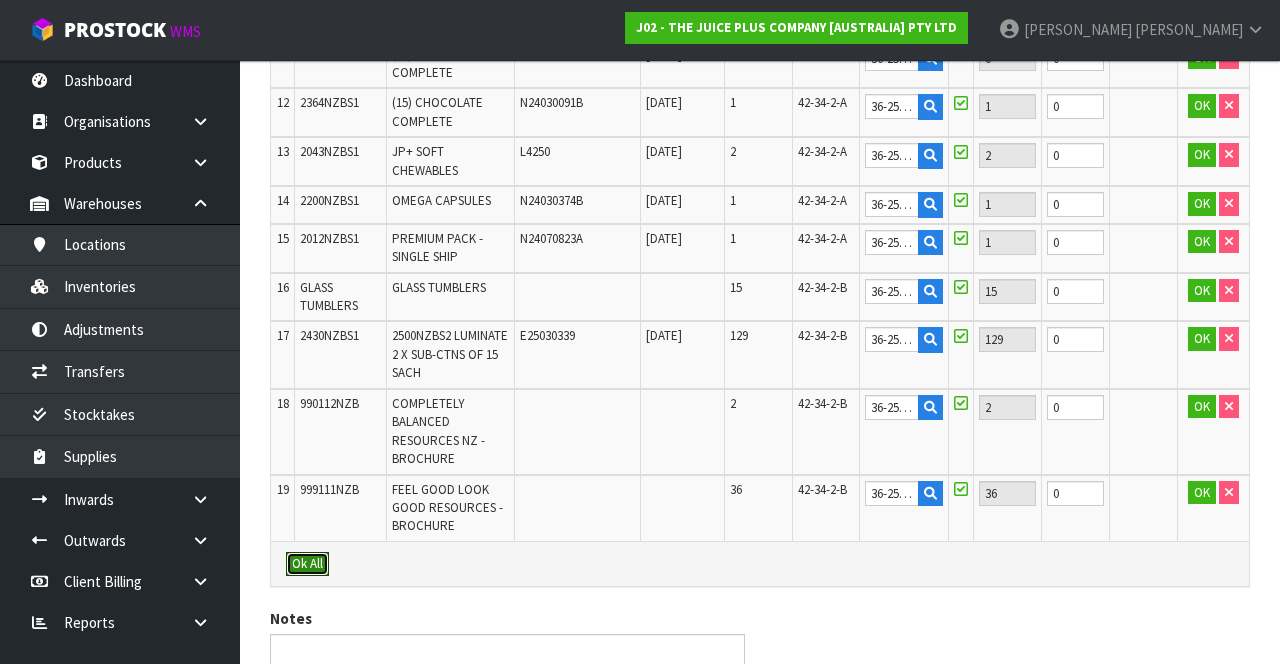 click on "Ok All" at bounding box center (307, 564) 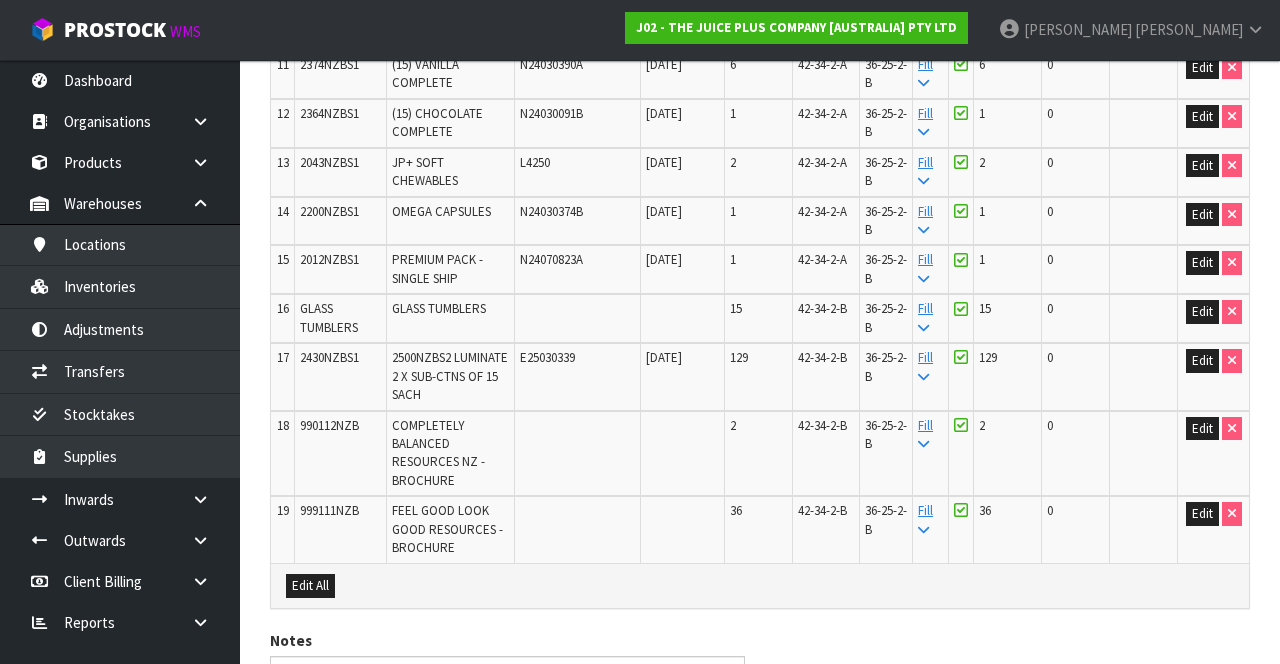 scroll, scrollTop: 1100, scrollLeft: 0, axis: vertical 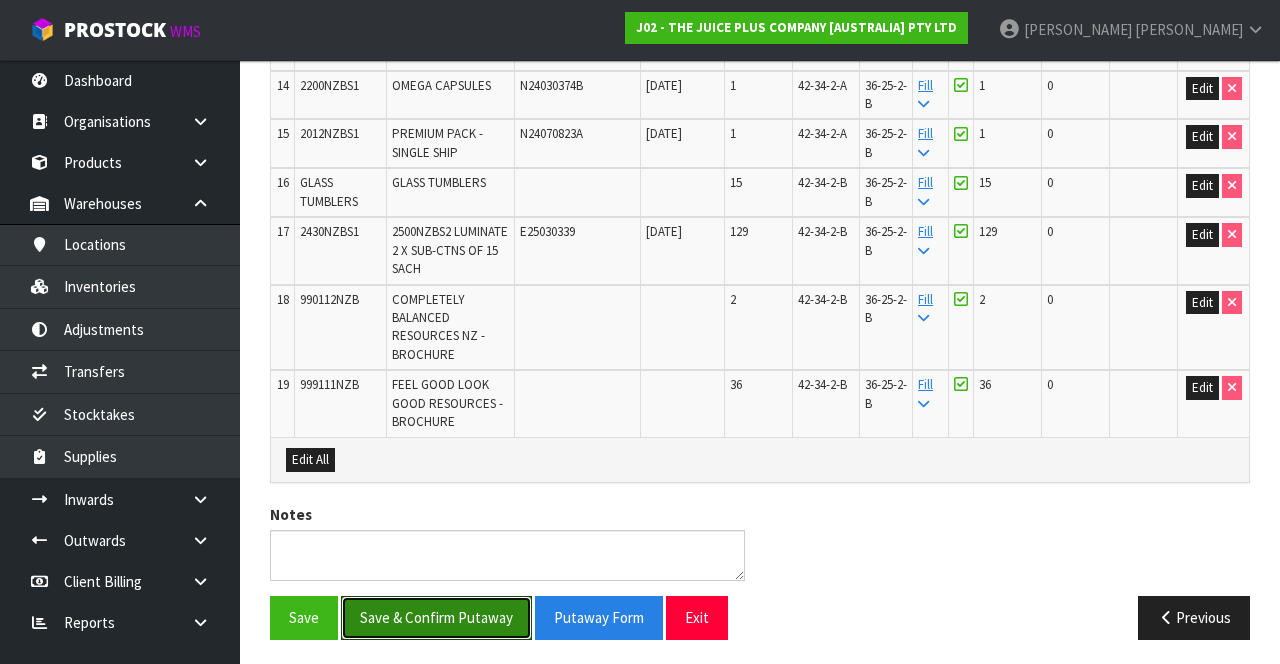 click on "Save & Confirm Putaway" at bounding box center (436, 617) 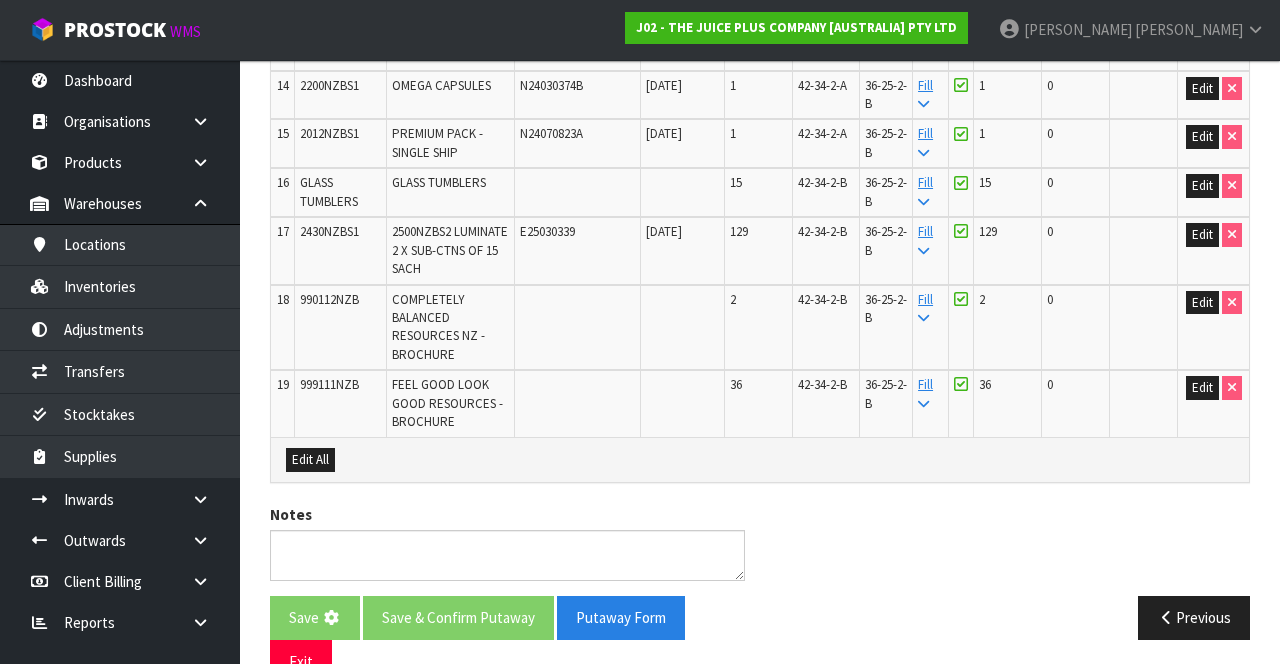scroll, scrollTop: 0, scrollLeft: 0, axis: both 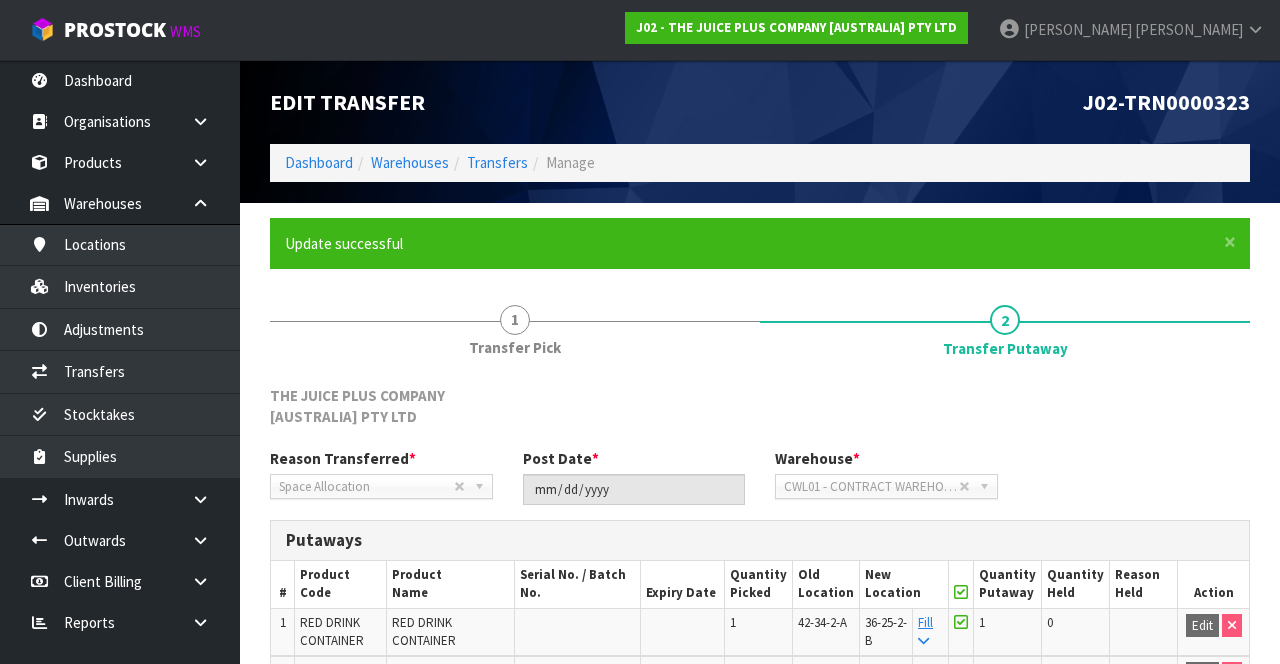 click on "Edit Transfer
J02-TRN0000323
Dashboard Warehouses Transfers Manage" at bounding box center (760, 131) 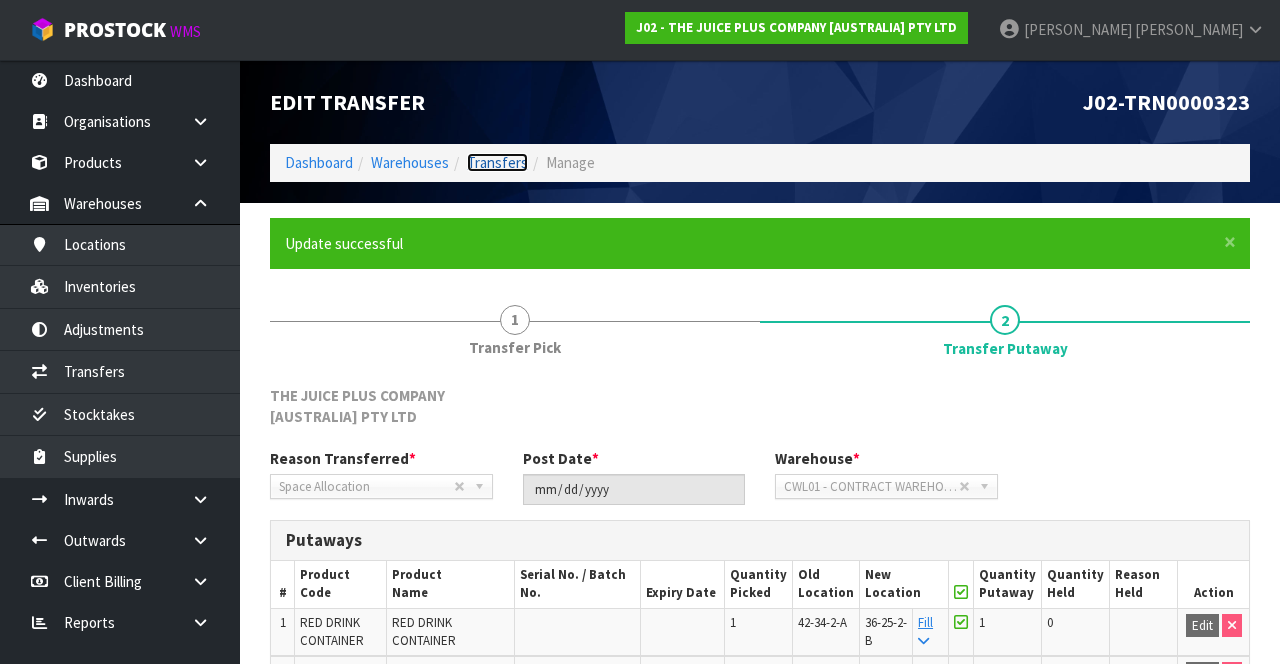 click on "Transfers" at bounding box center [497, 162] 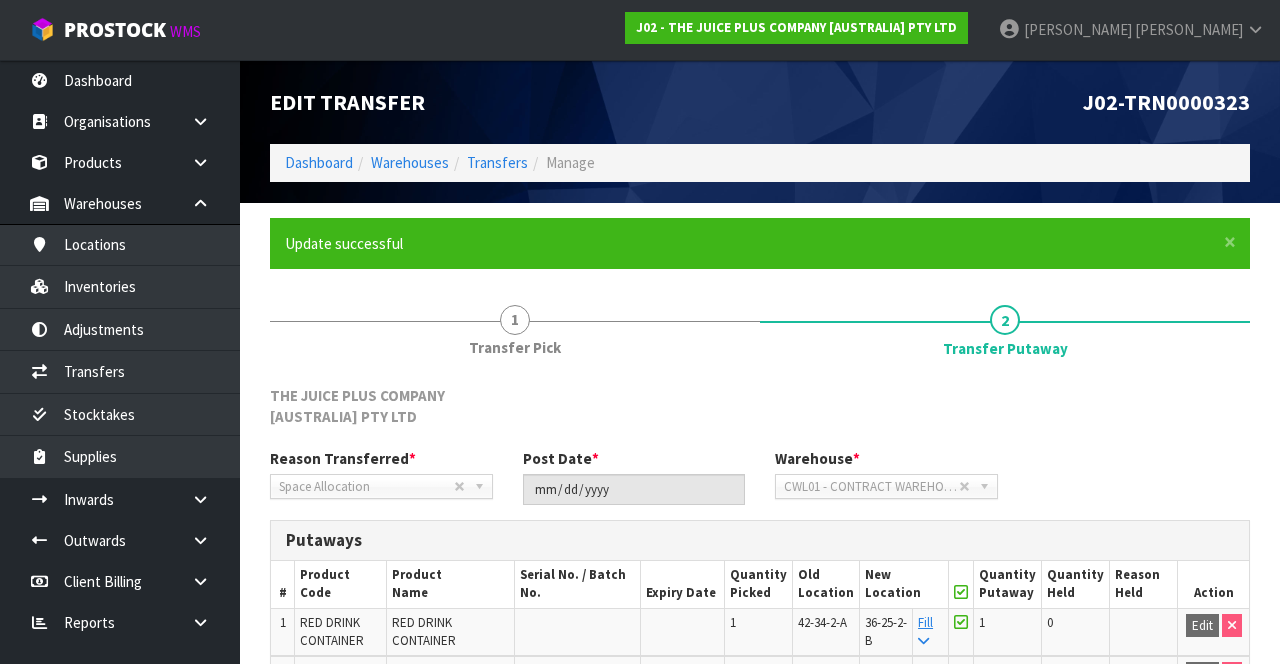 click on "Edit Transfer
J02-TRN0000323
Dashboard Warehouses Transfers Manage" at bounding box center [760, 131] 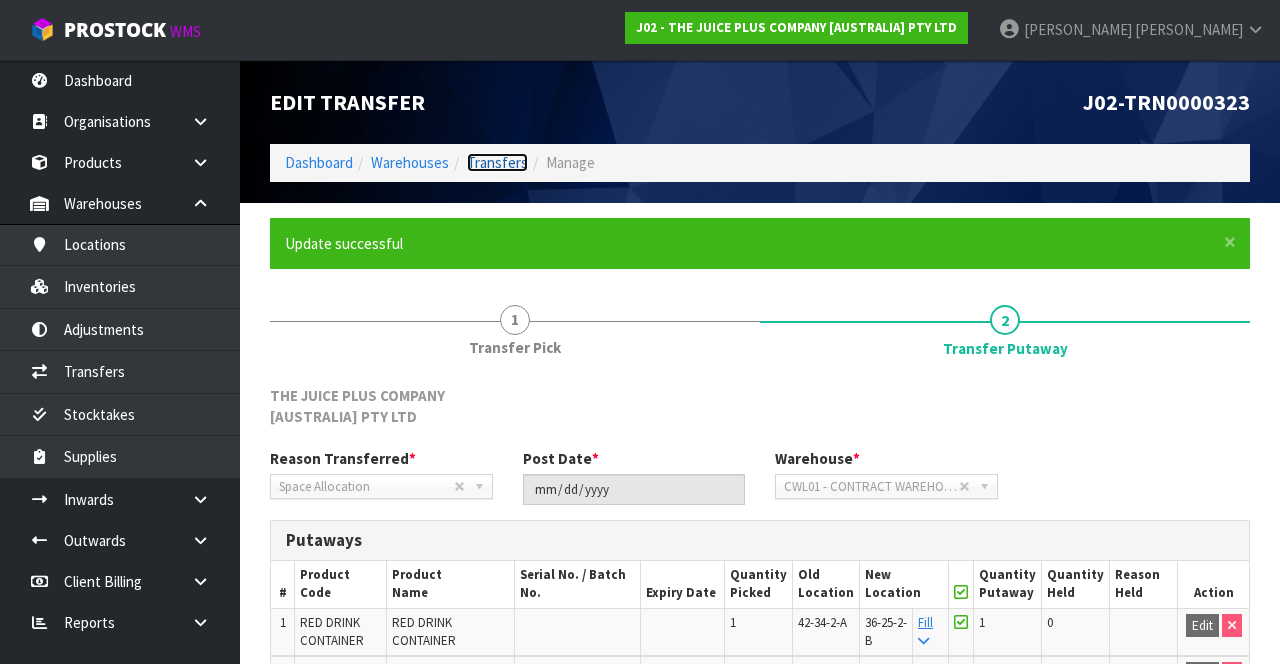 click on "Transfers" at bounding box center (497, 162) 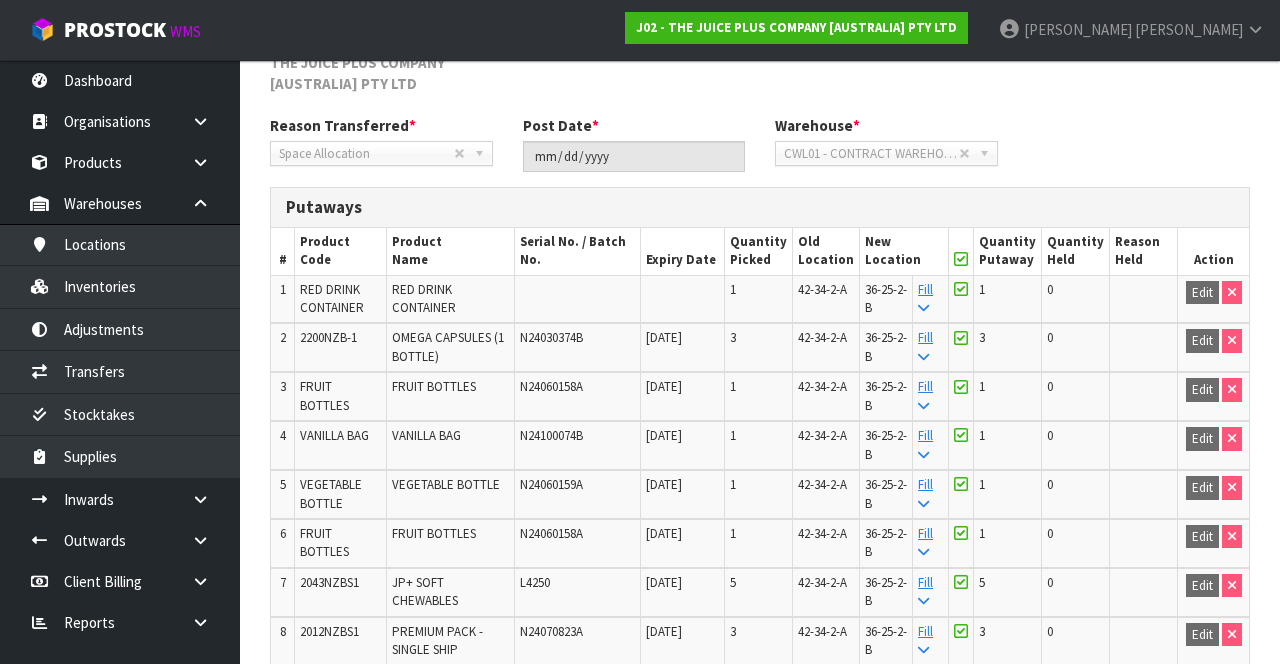 scroll, scrollTop: 0, scrollLeft: 0, axis: both 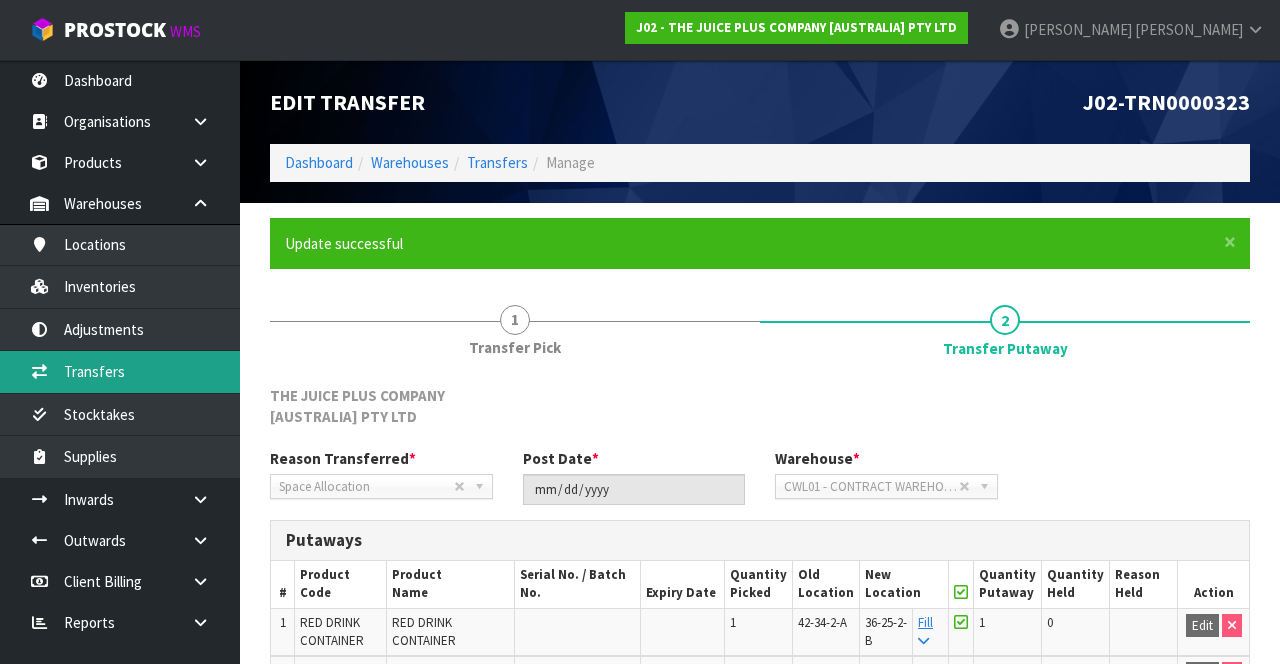 click on "Transfers" at bounding box center (120, 371) 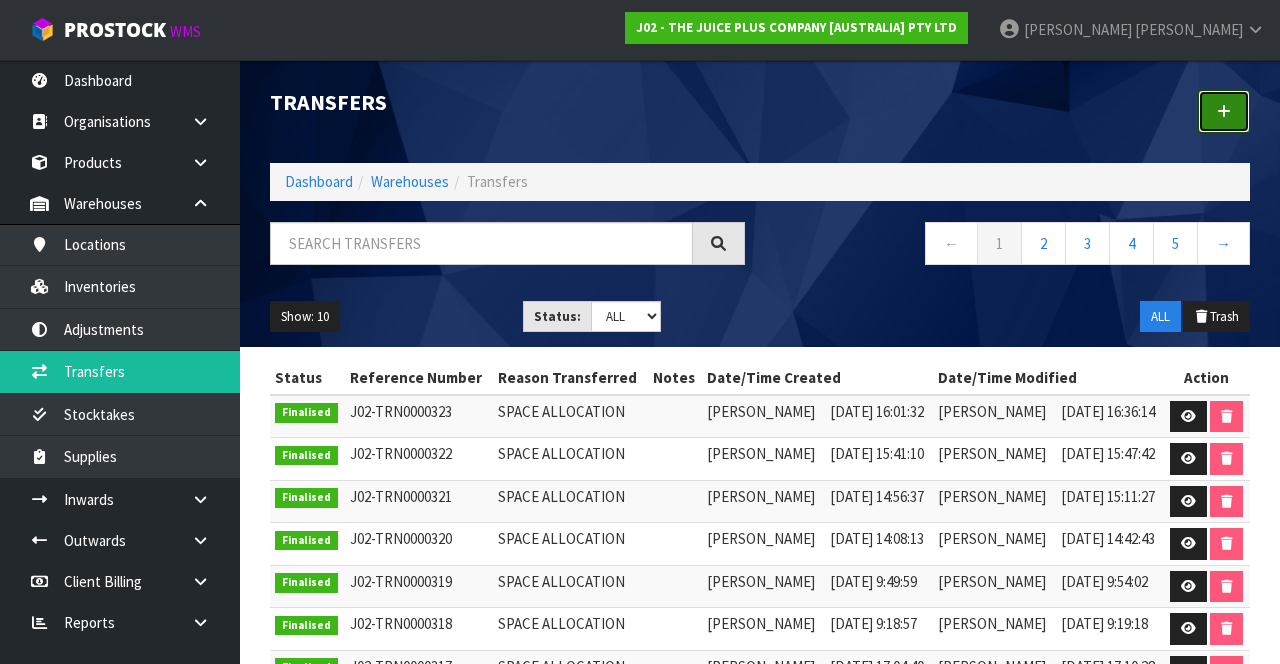 click at bounding box center (1224, 111) 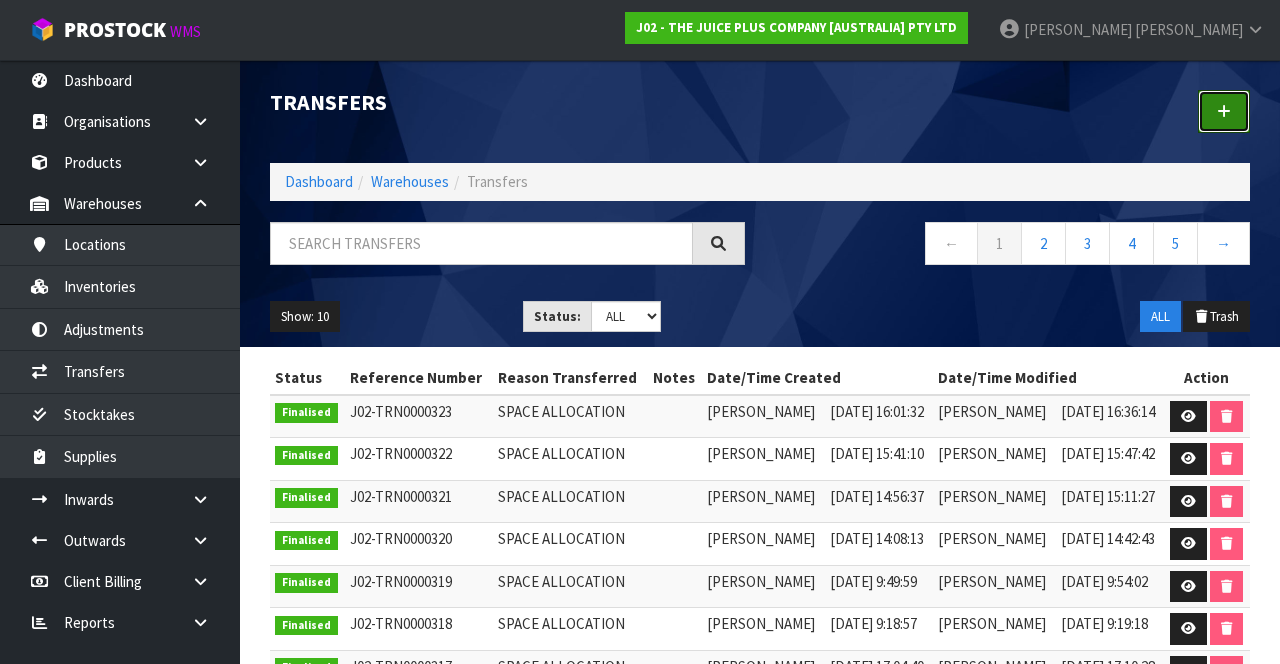 click at bounding box center (1224, 111) 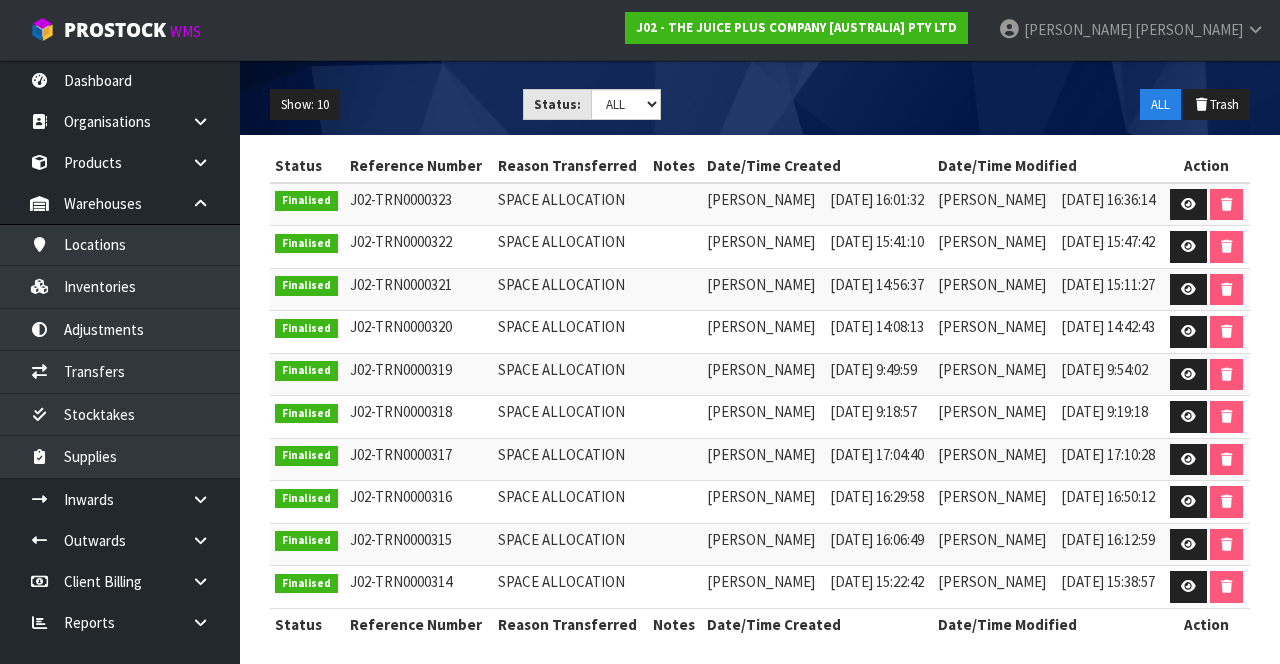 scroll, scrollTop: 0, scrollLeft: 0, axis: both 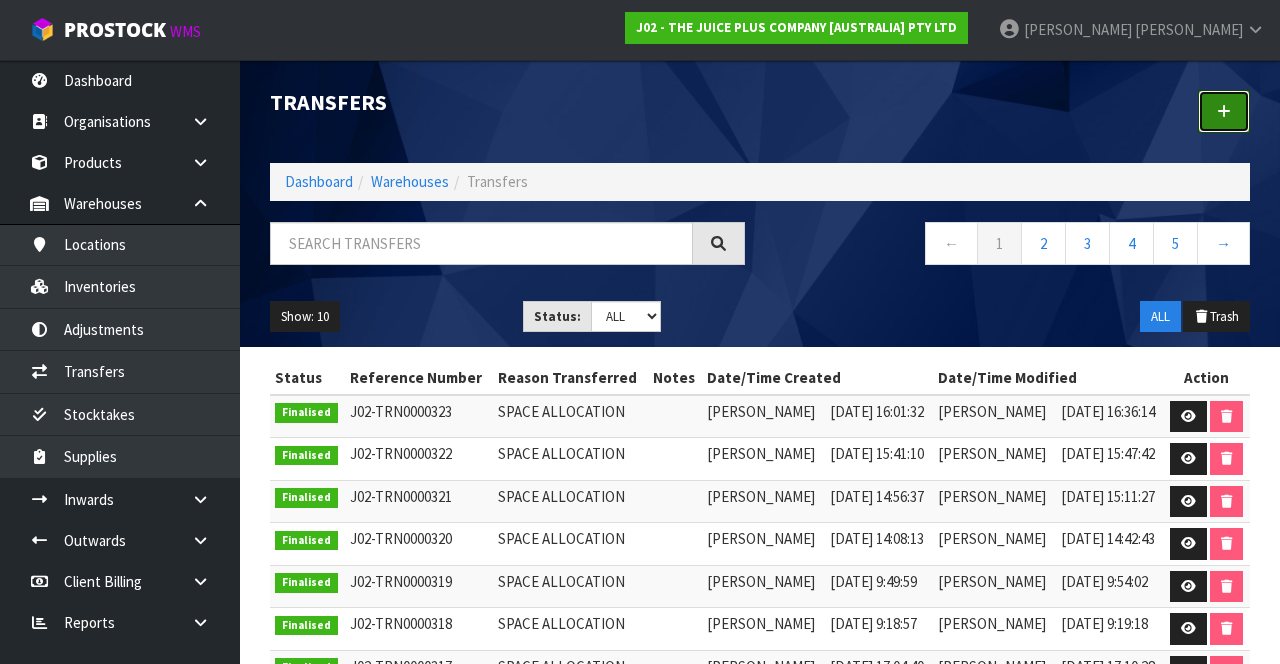 click at bounding box center (1224, 111) 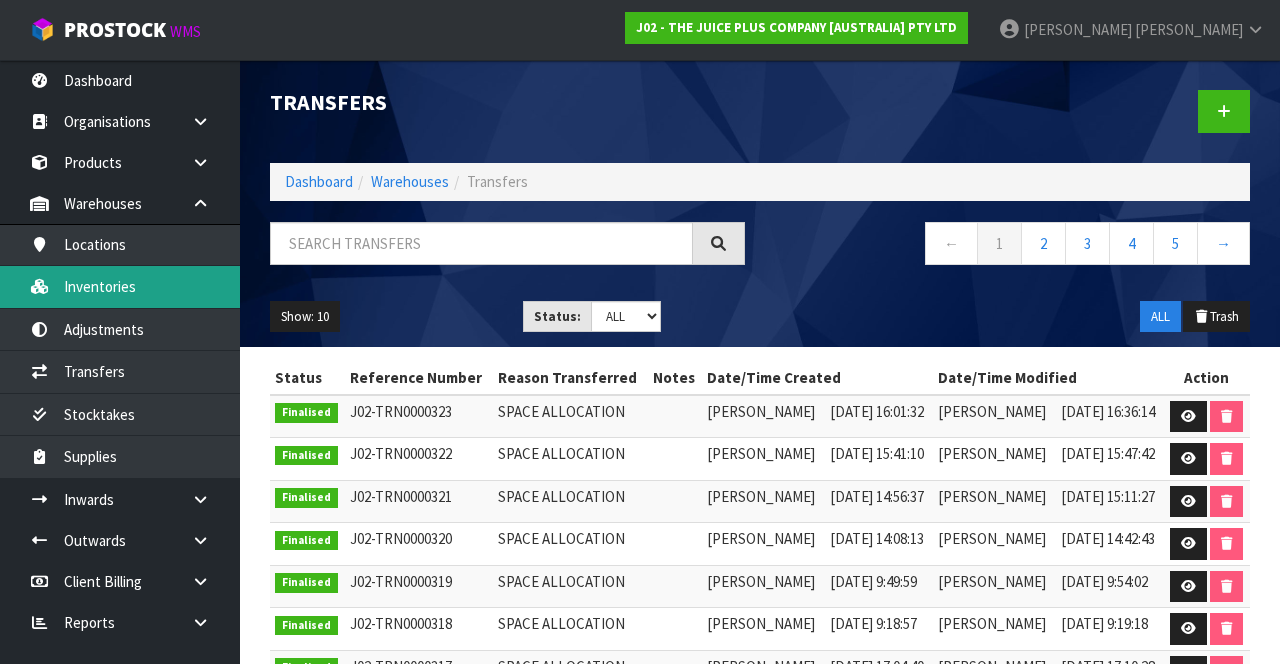 click on "Inventories" at bounding box center (120, 286) 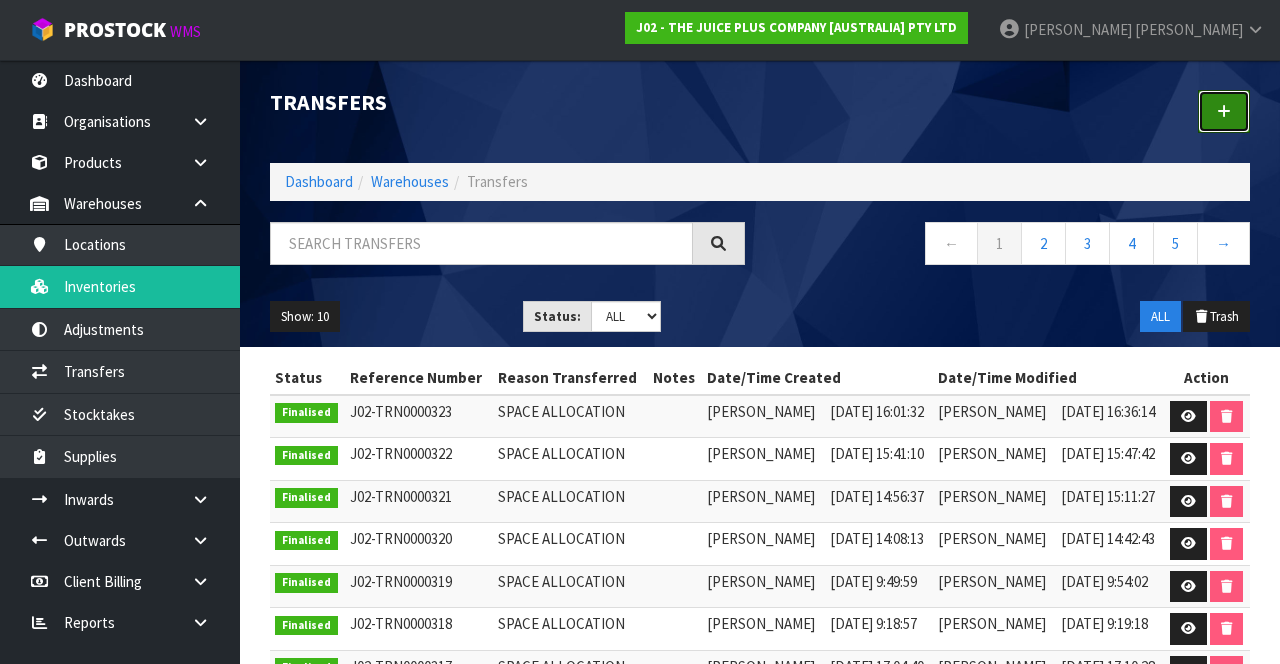 click at bounding box center (1224, 111) 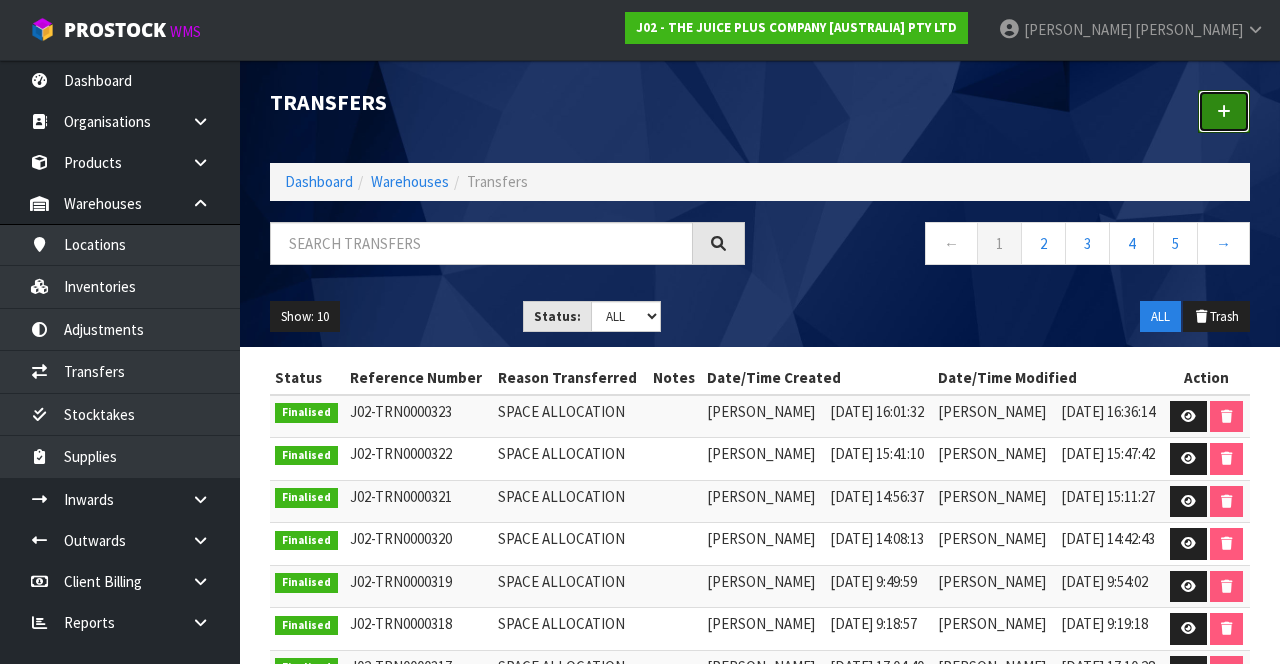 click at bounding box center (1224, 111) 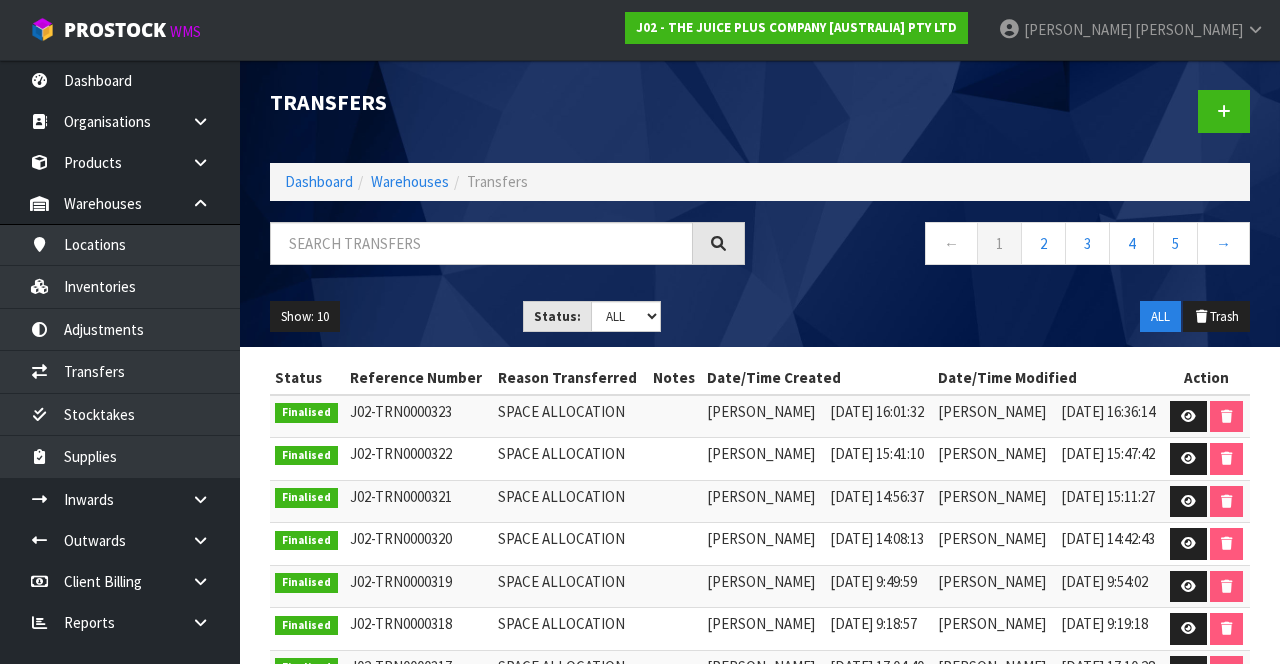 click at bounding box center [1012, 111] 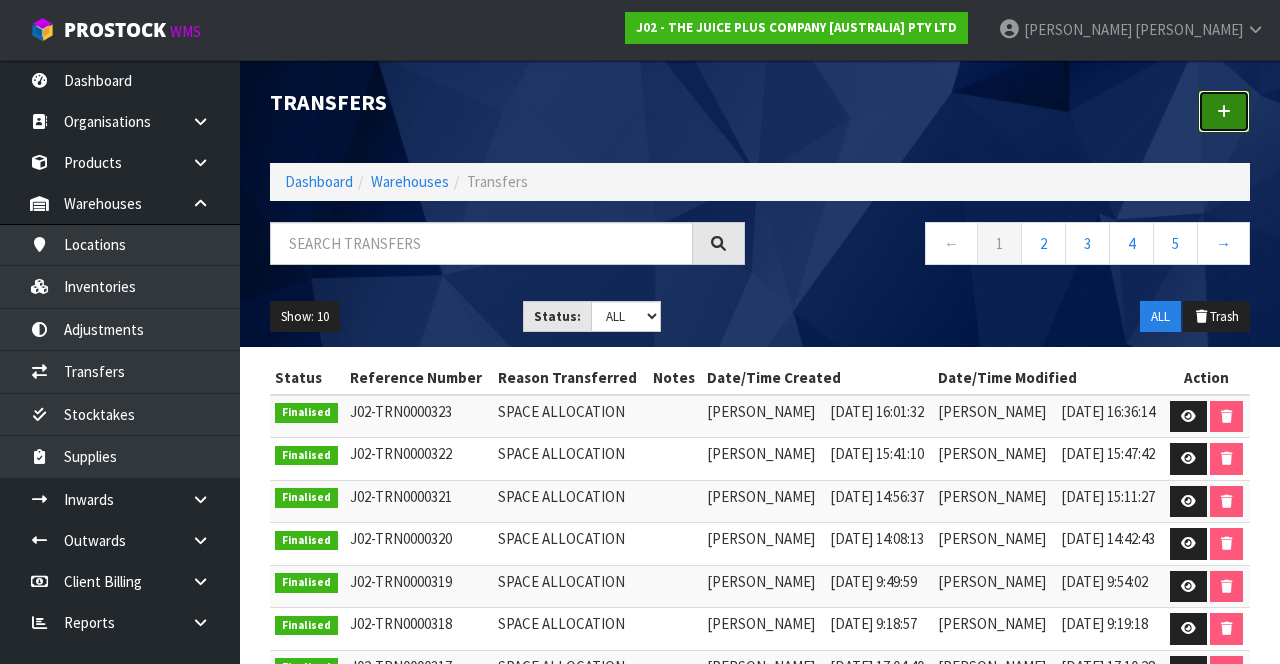 click at bounding box center [1224, 111] 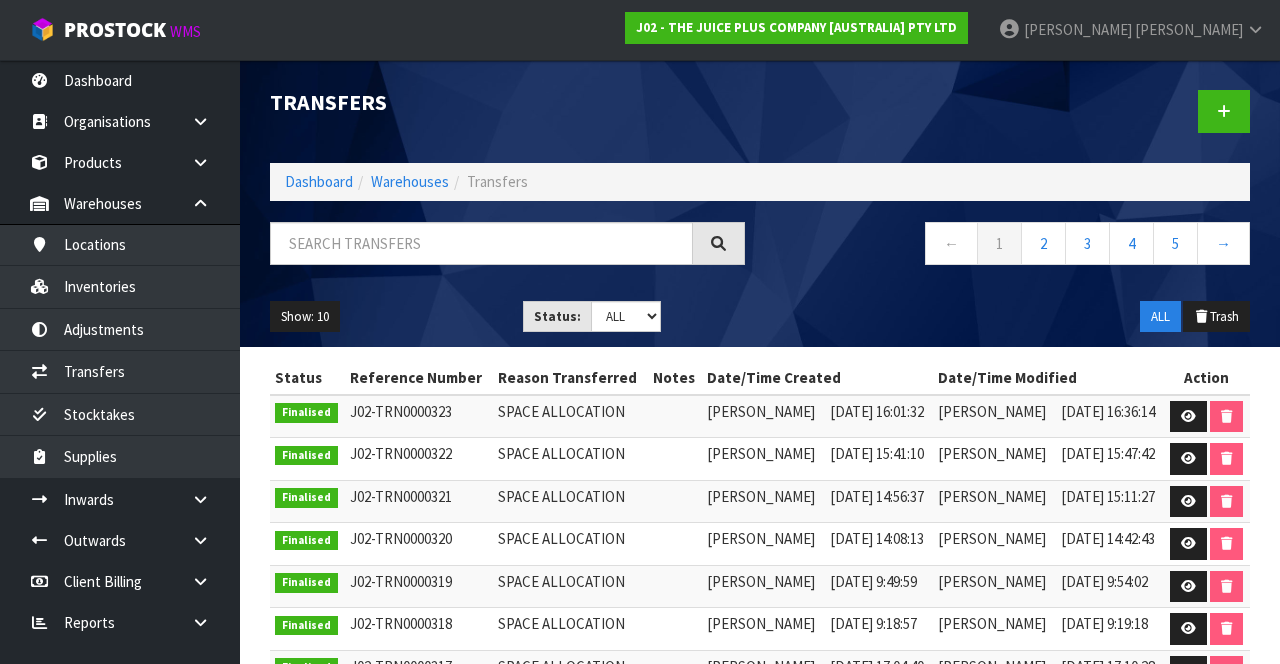click on "[PERSON_NAME]" at bounding box center [1189, 29] 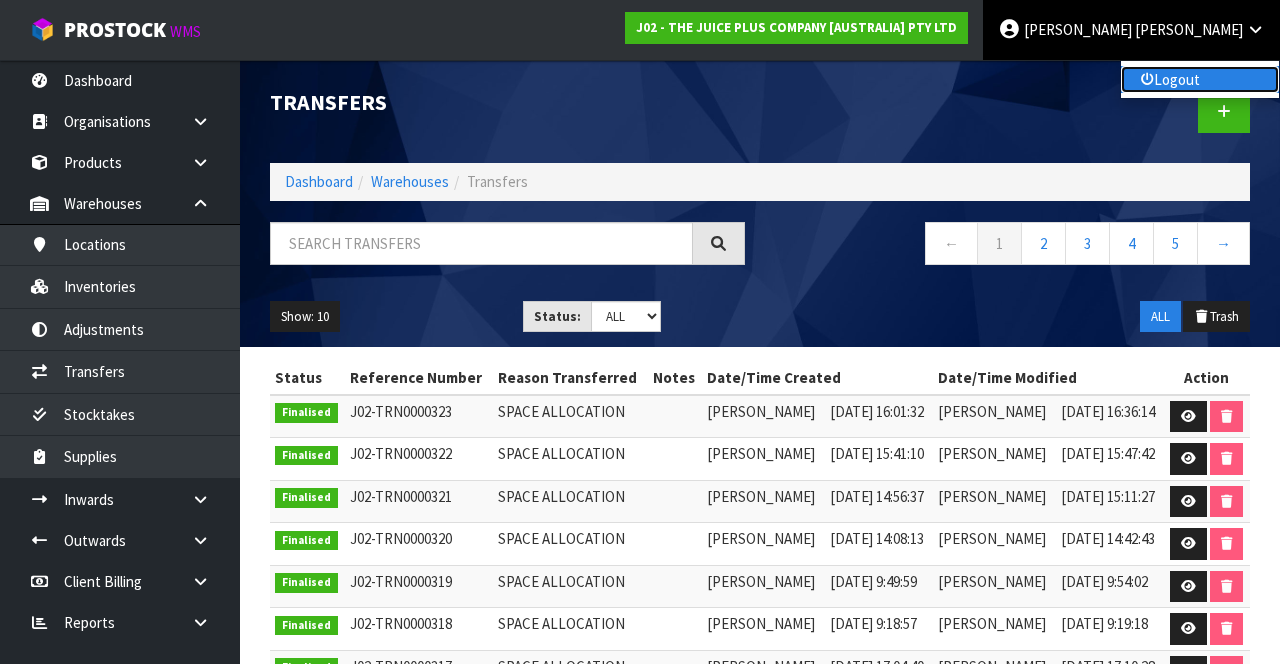 click on "Logout" at bounding box center [1200, 79] 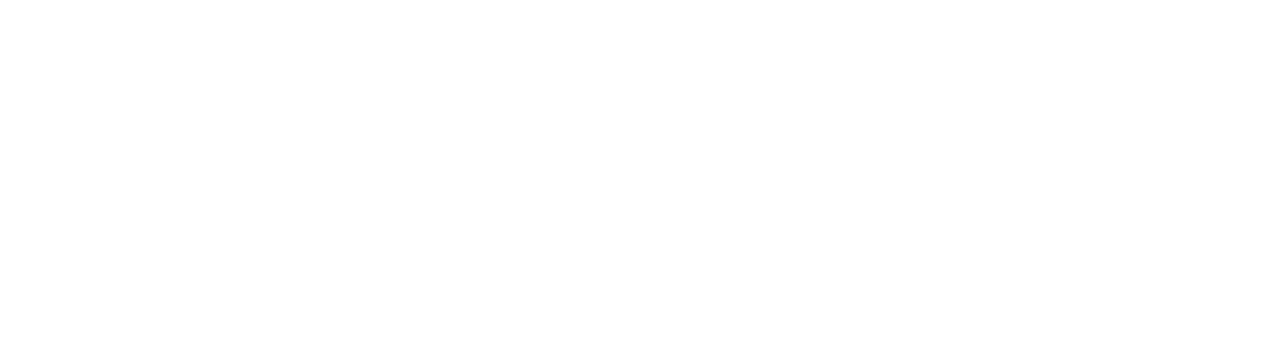 scroll, scrollTop: 0, scrollLeft: 0, axis: both 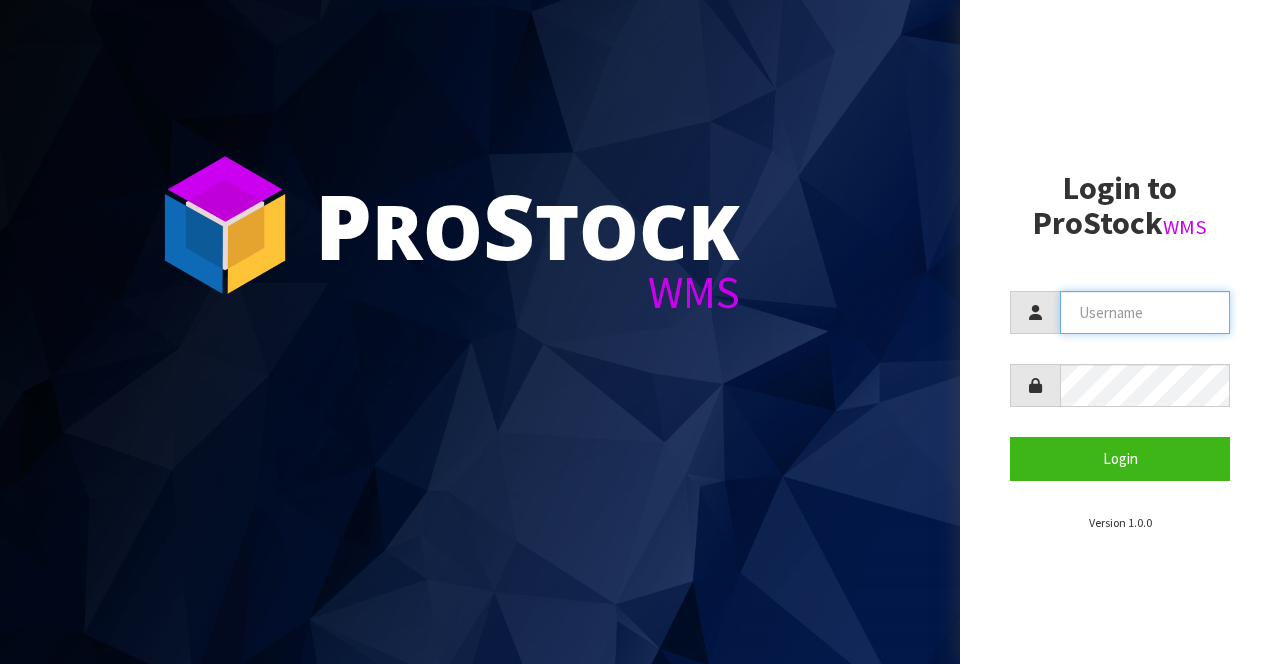 click at bounding box center (1145, 312) 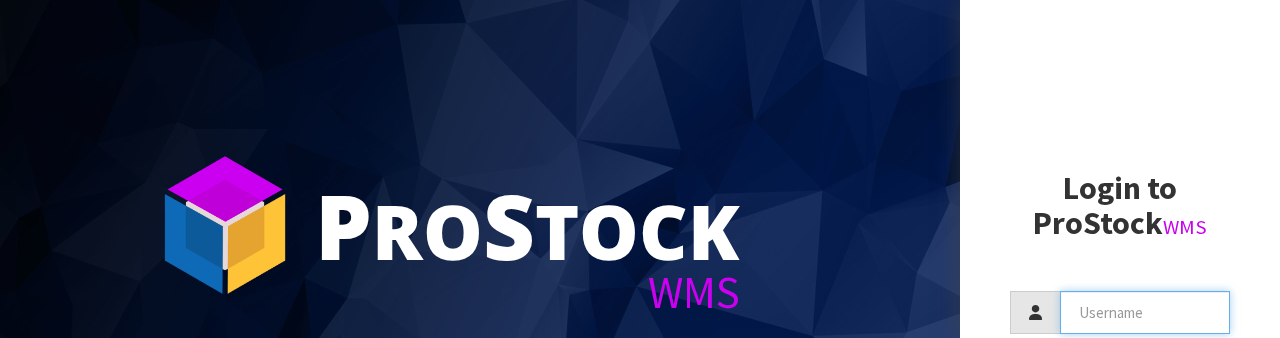 click at bounding box center (1145, 312) 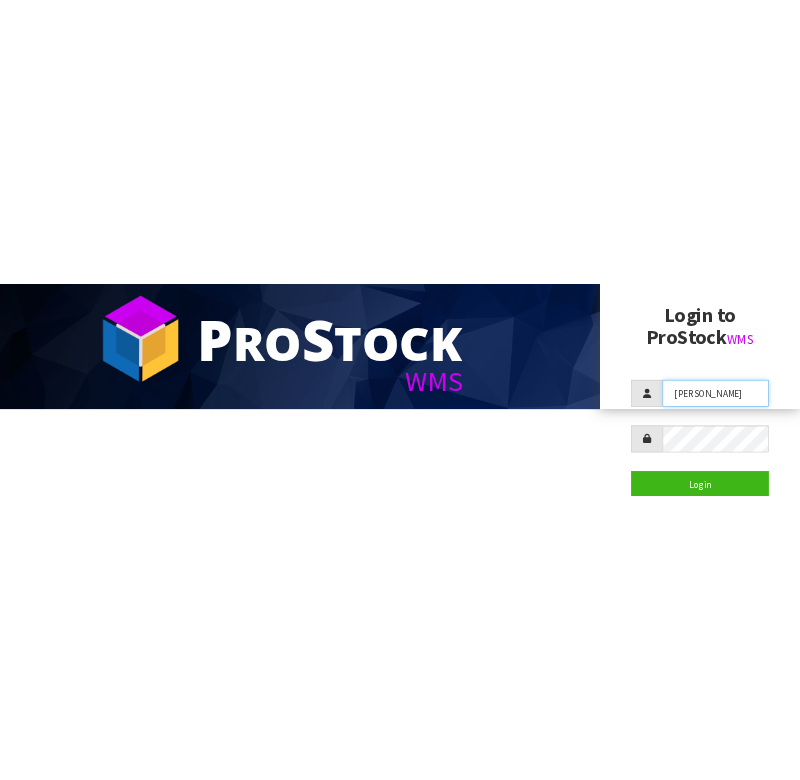 scroll, scrollTop: 141, scrollLeft: 0, axis: vertical 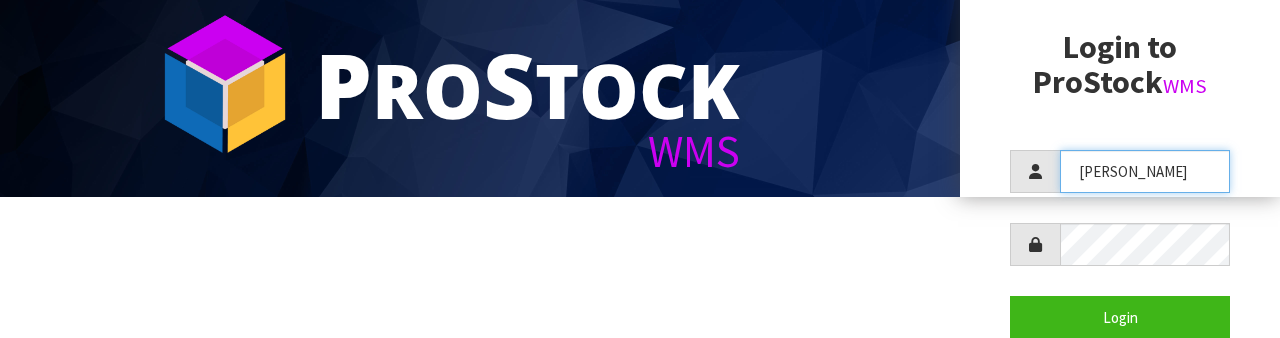type on "[PERSON_NAME]" 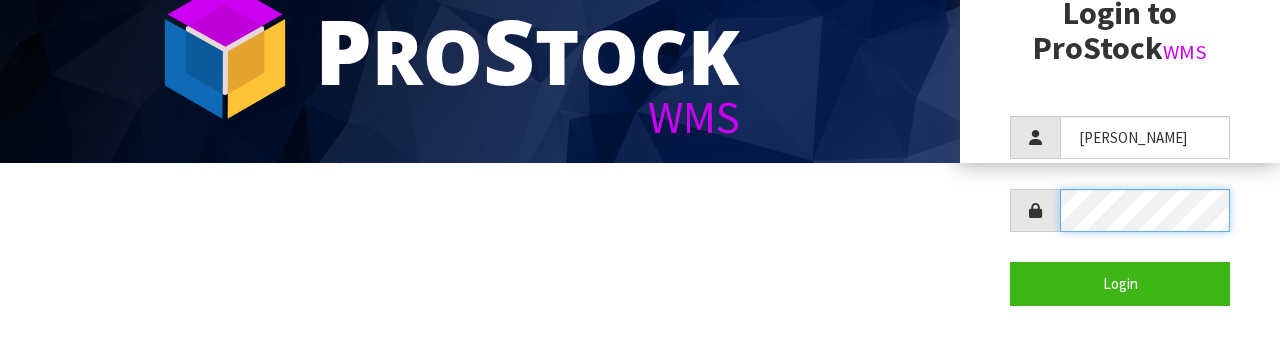 scroll, scrollTop: 193, scrollLeft: 0, axis: vertical 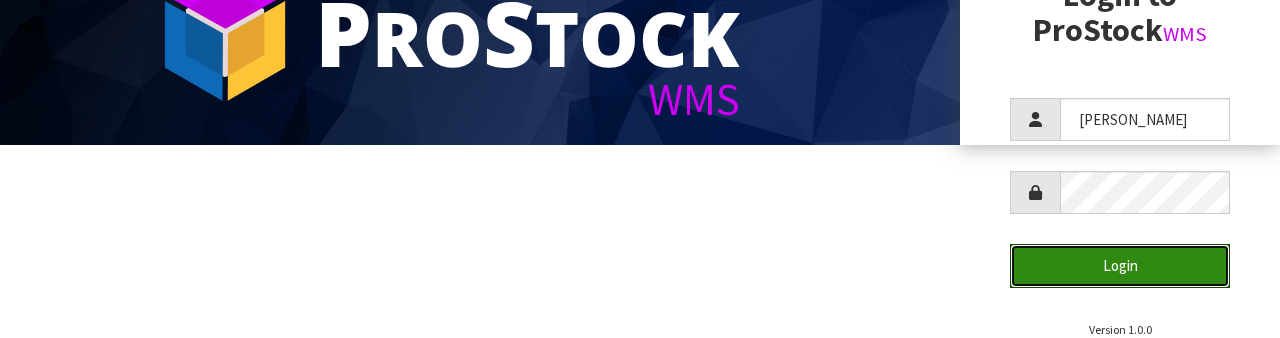 click on "Login" at bounding box center [1120, 265] 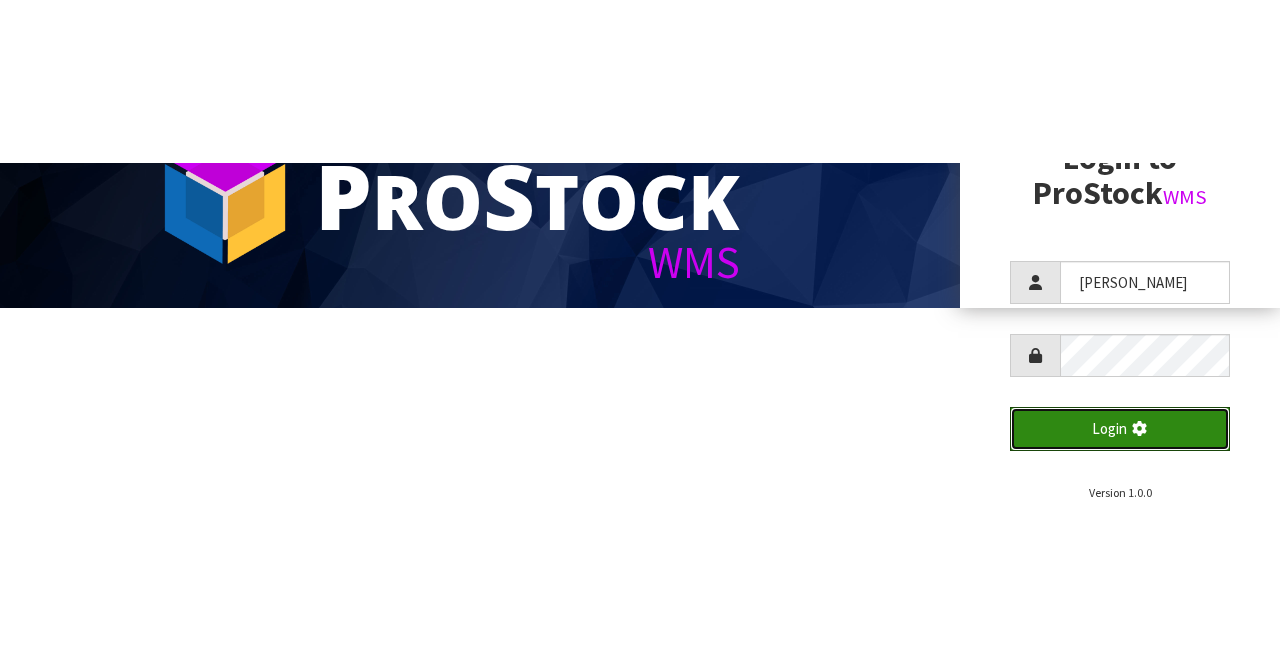 scroll, scrollTop: 0, scrollLeft: 0, axis: both 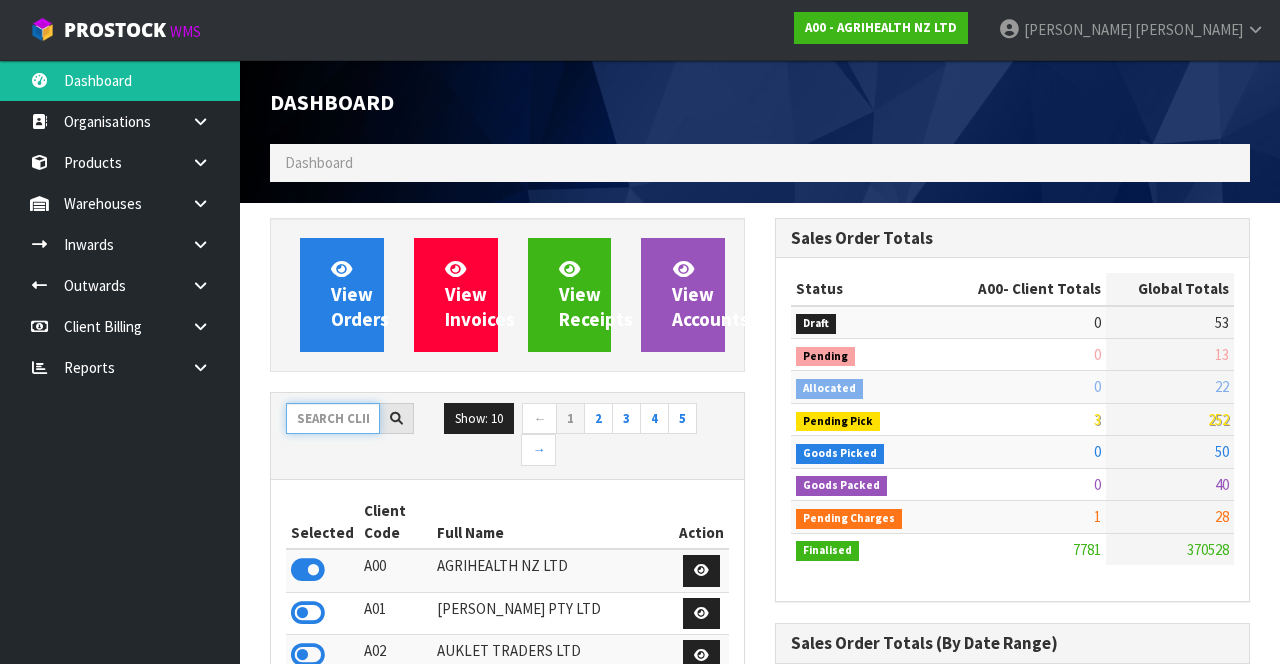 click at bounding box center [333, 418] 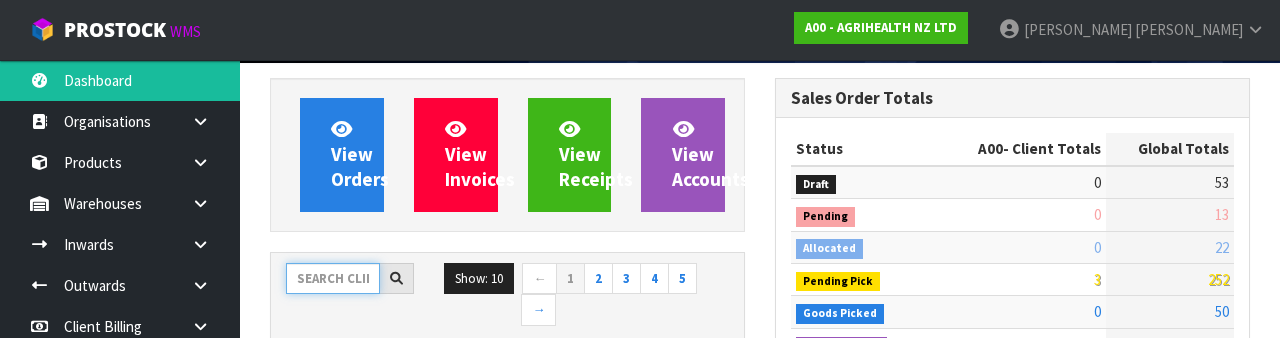 scroll, scrollTop: 235, scrollLeft: 0, axis: vertical 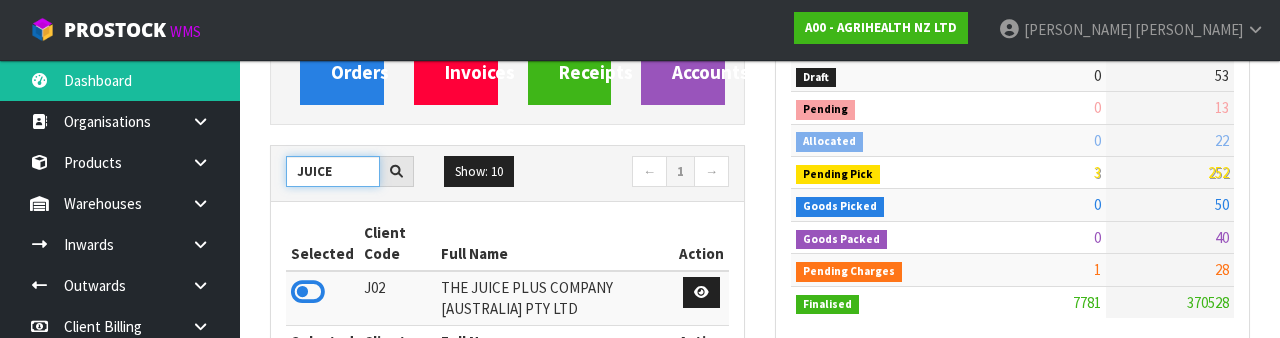 type on "JUICE" 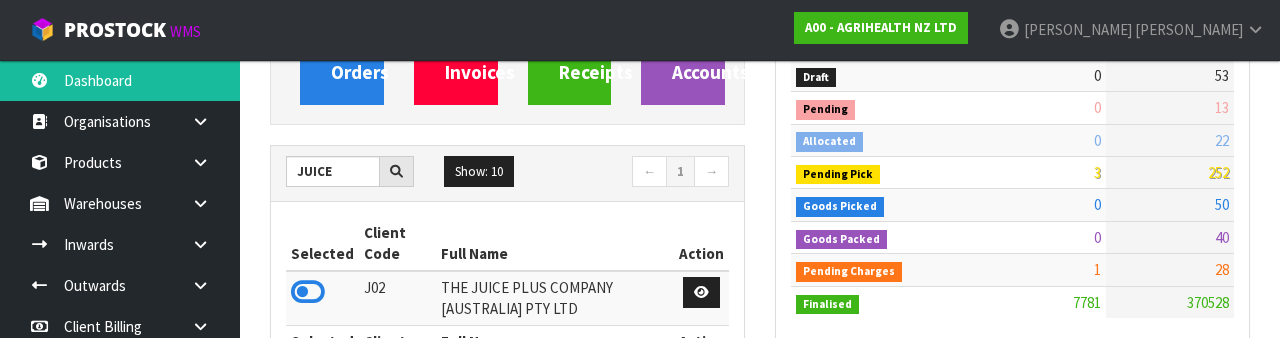 click at bounding box center [308, 292] 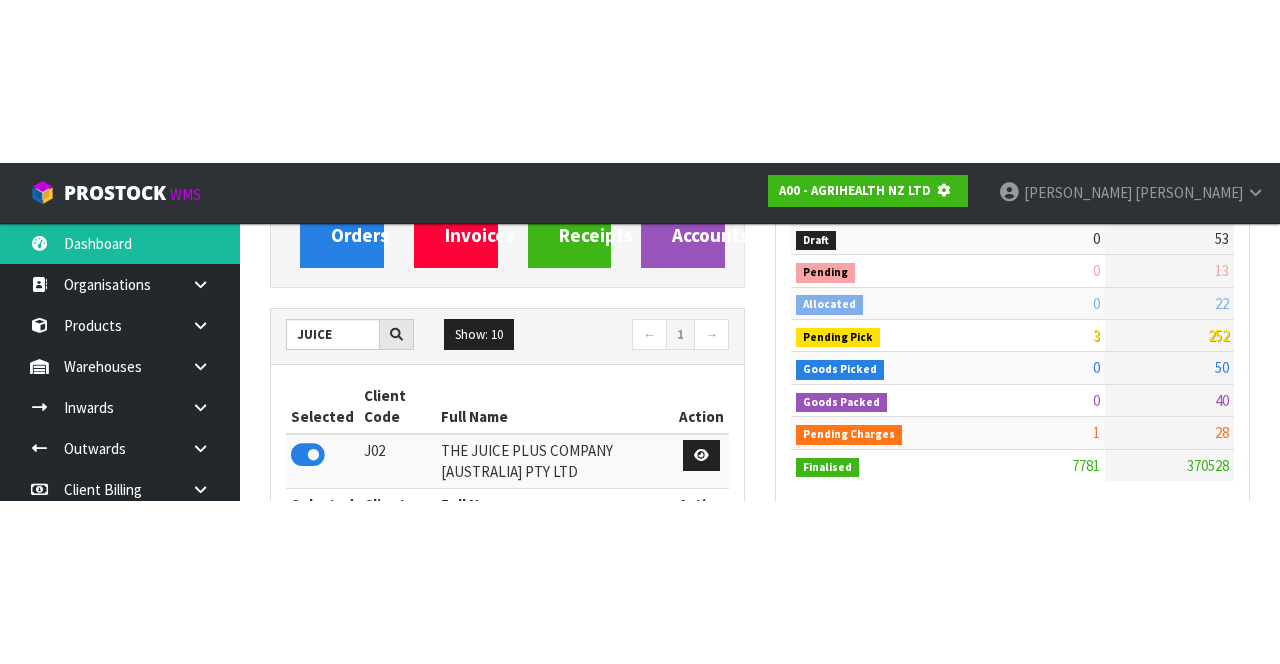 scroll, scrollTop: 247, scrollLeft: 0, axis: vertical 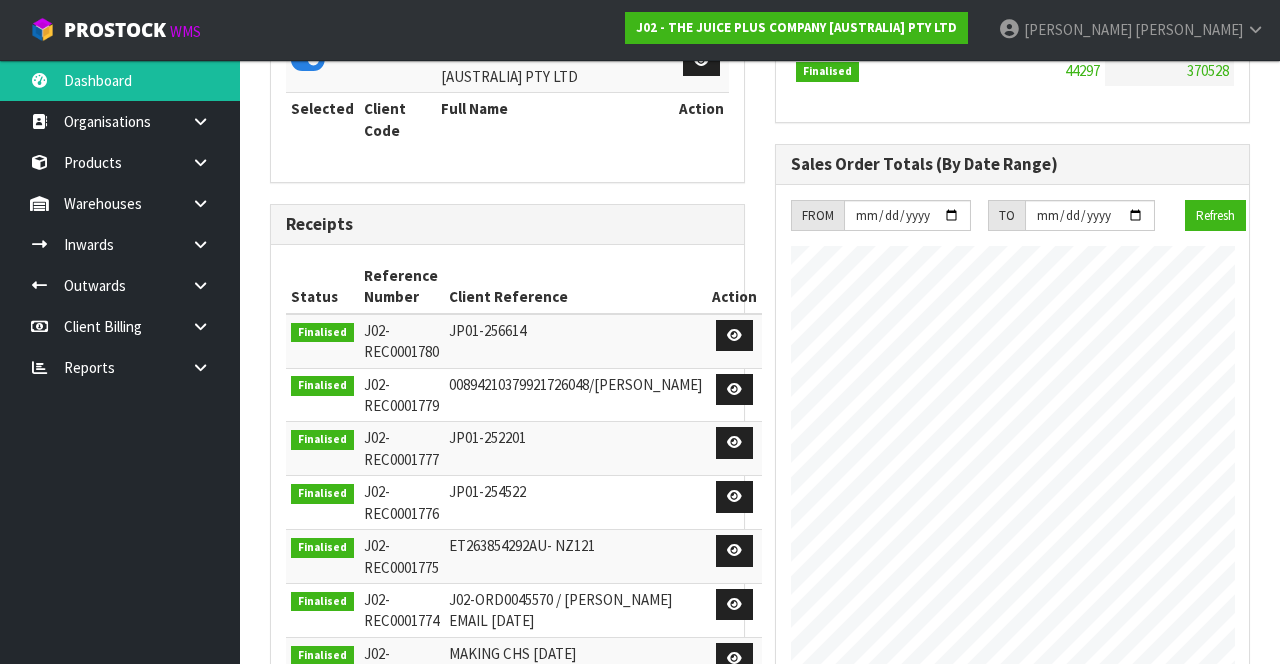 click at bounding box center (200, 203) 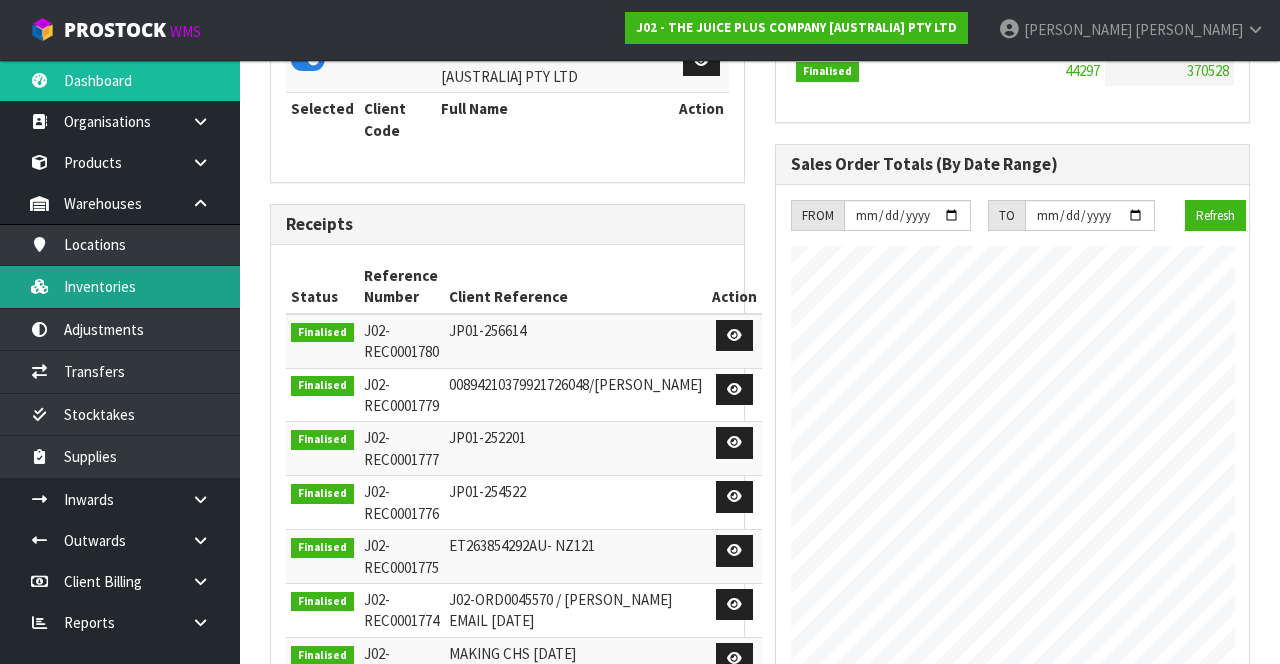 click on "Inventories" at bounding box center (120, 286) 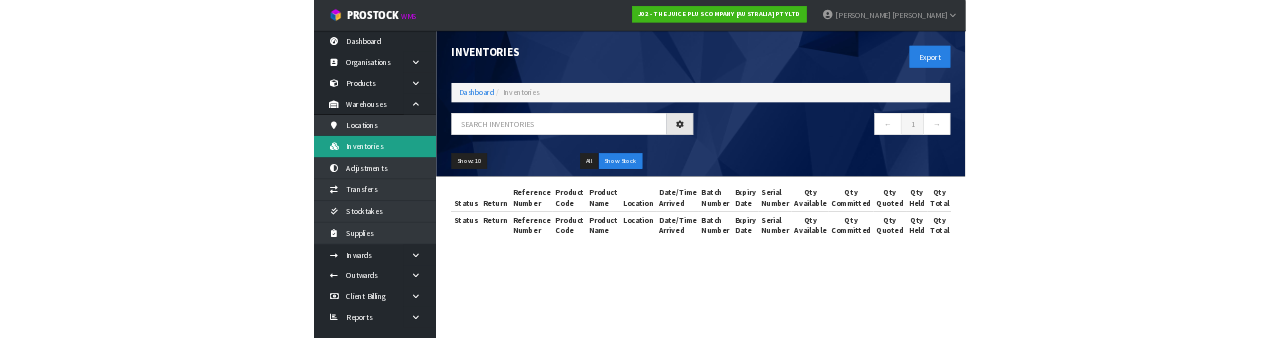 scroll, scrollTop: 0, scrollLeft: 0, axis: both 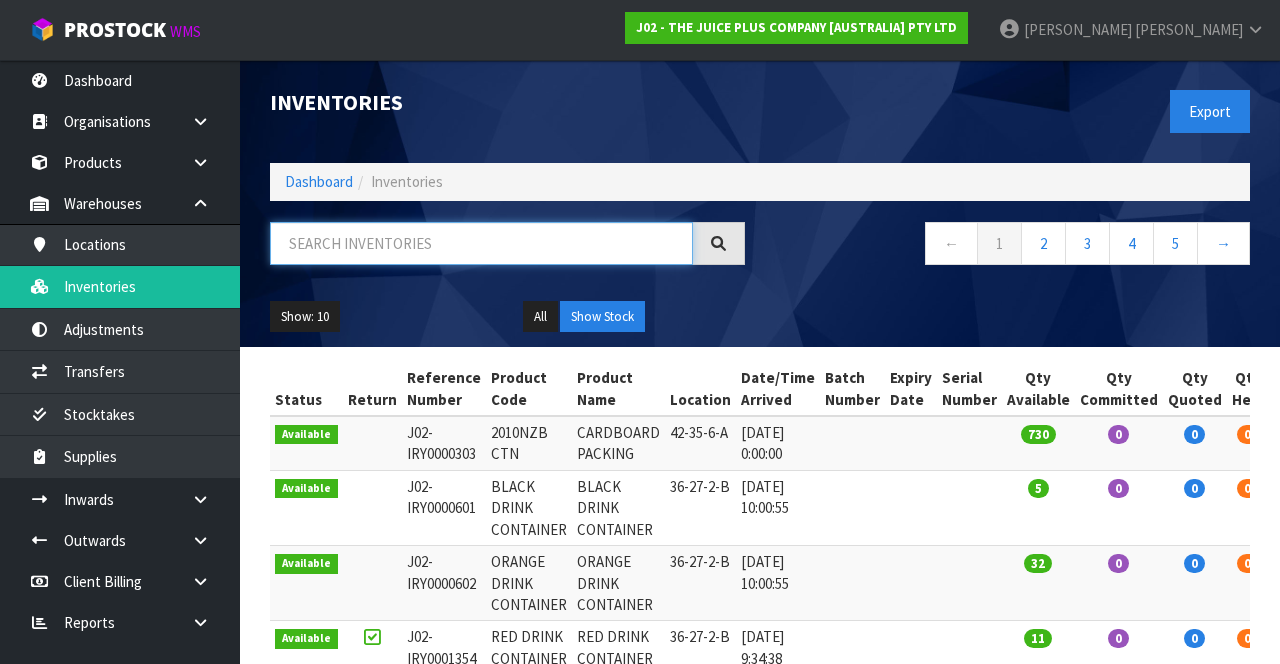 click at bounding box center (481, 243) 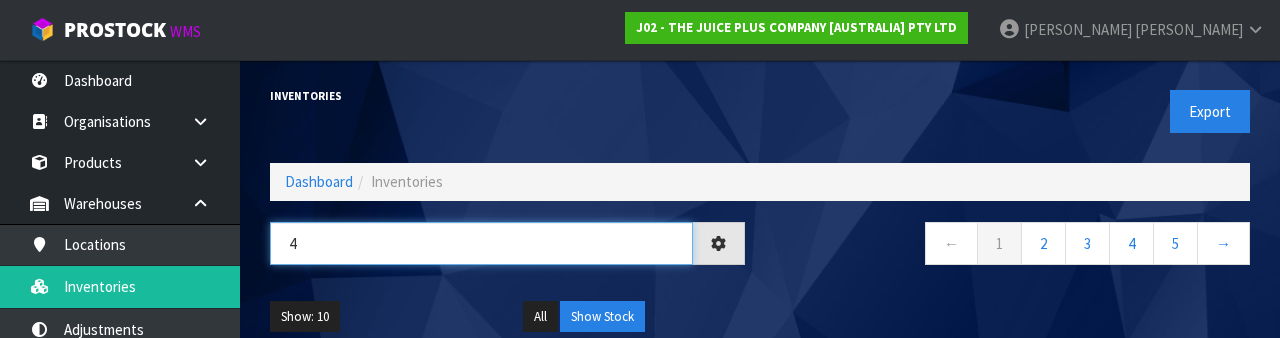 type on "42" 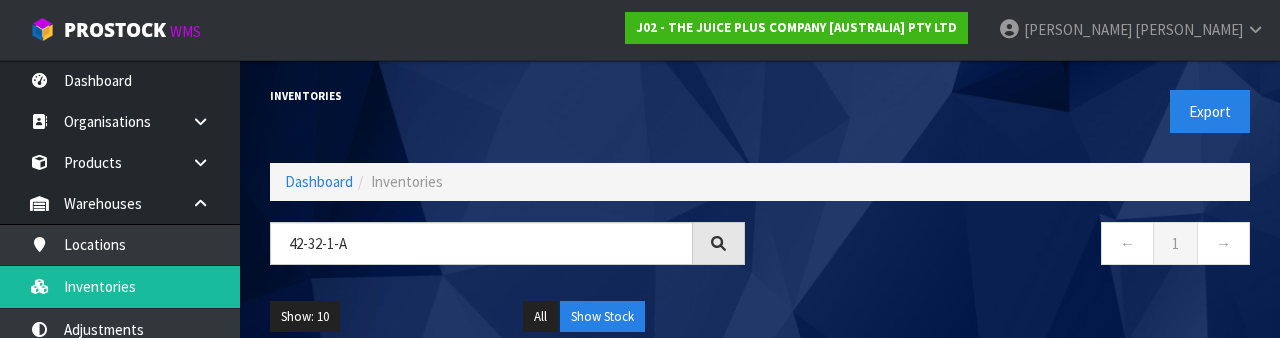 click on "Show: 10
5
10
25
50
All
Show Stock" at bounding box center [760, 317] 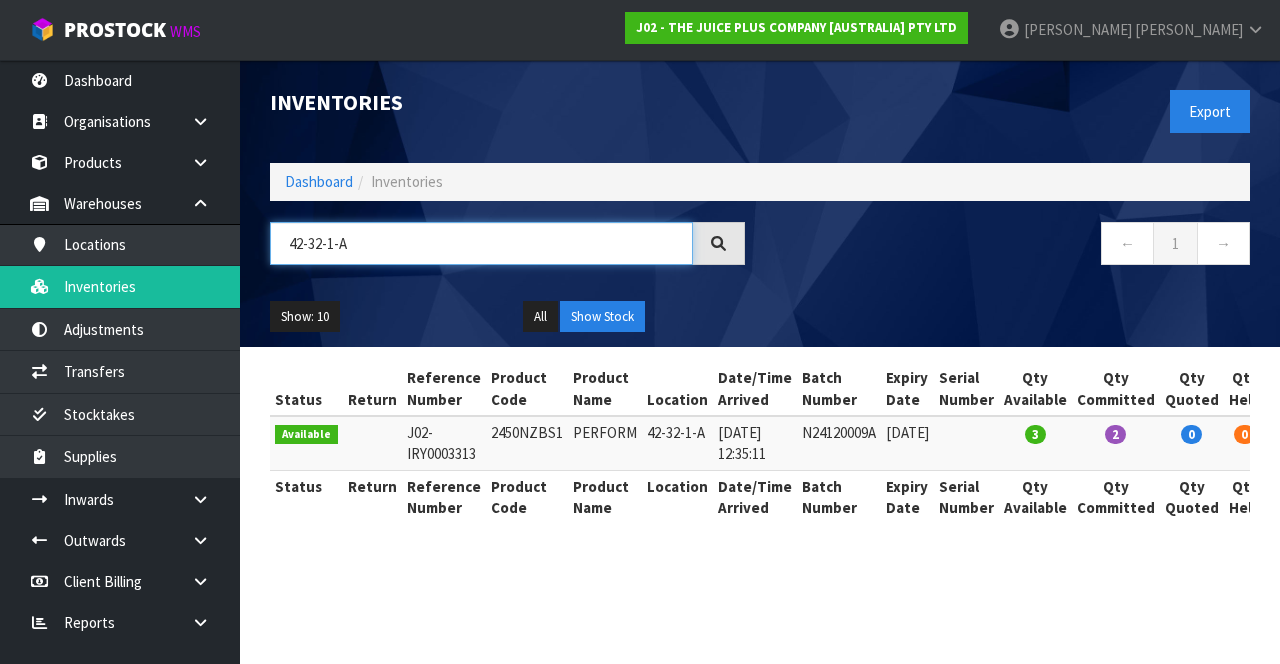 click on "42-32-1-A" at bounding box center [481, 243] 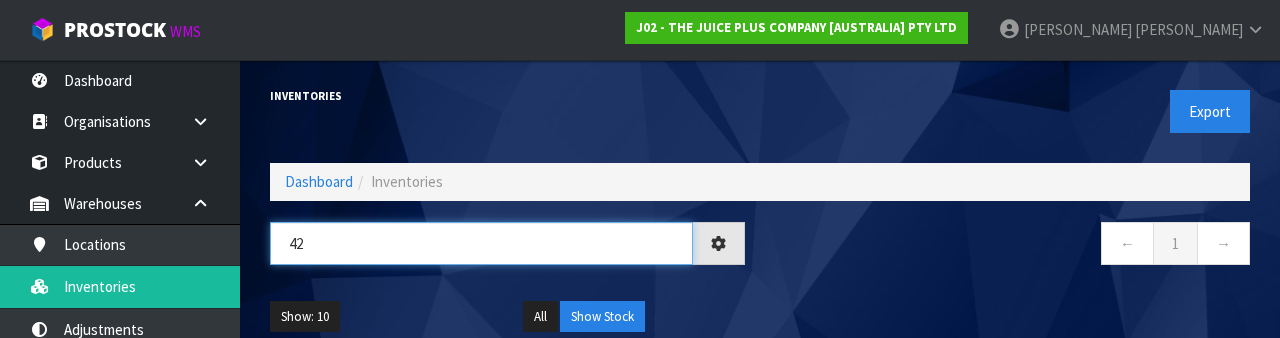 type on "4" 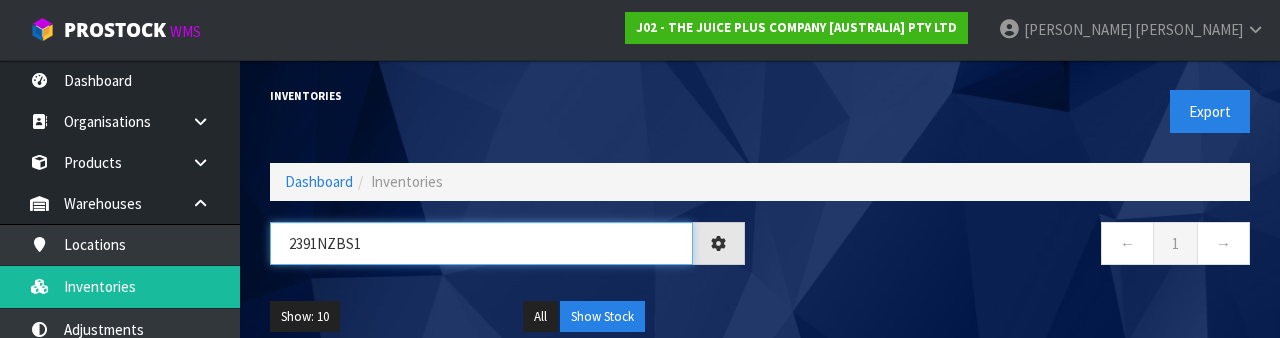 type on "2391NZBS1" 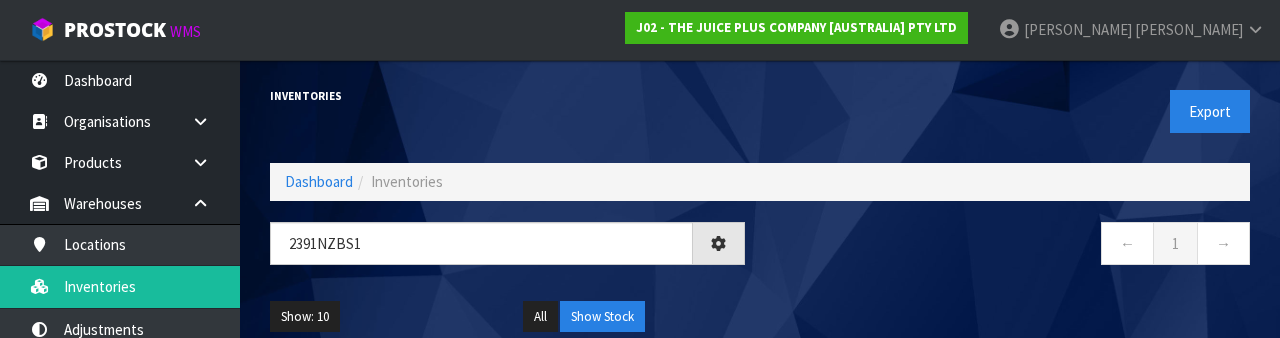 click on "←
1
→" at bounding box center [1012, 246] 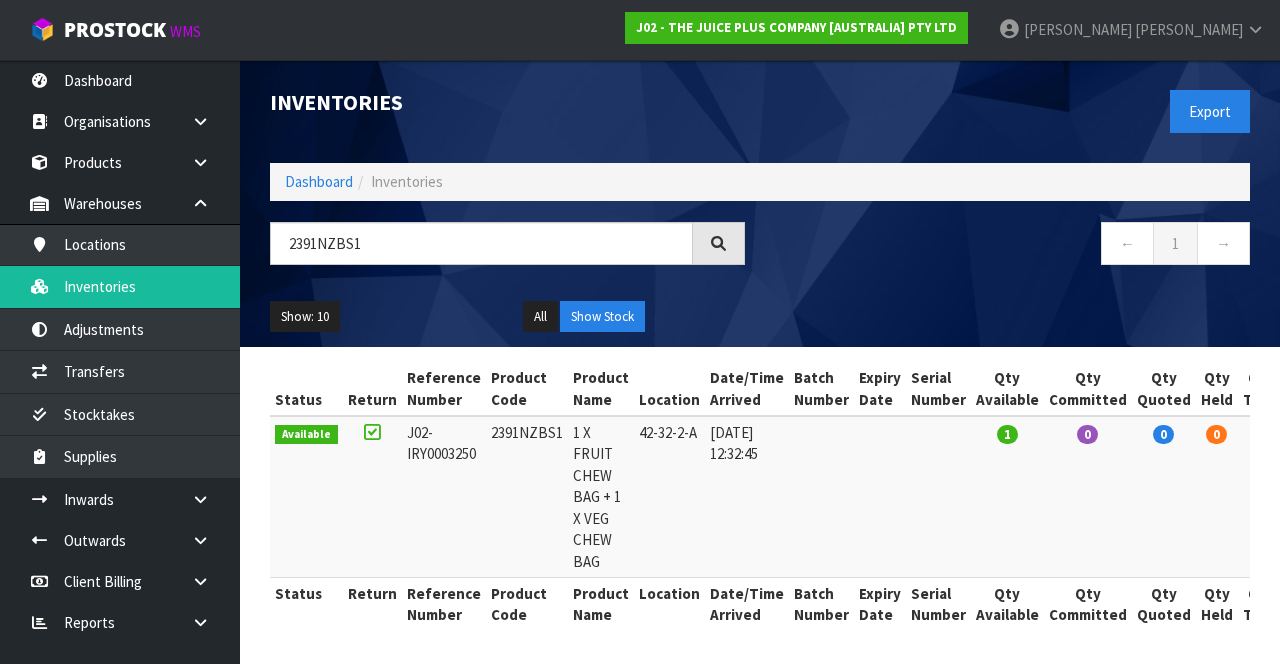 copy on "2391NZBS1" 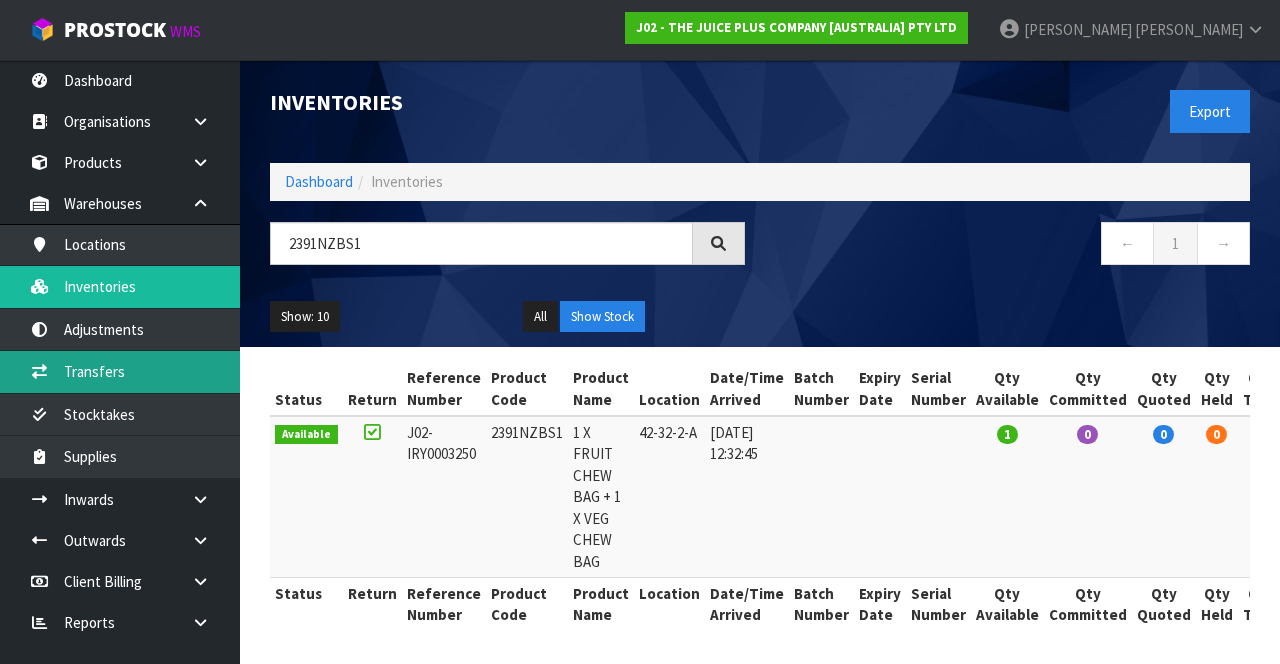 click on "Transfers" at bounding box center [120, 371] 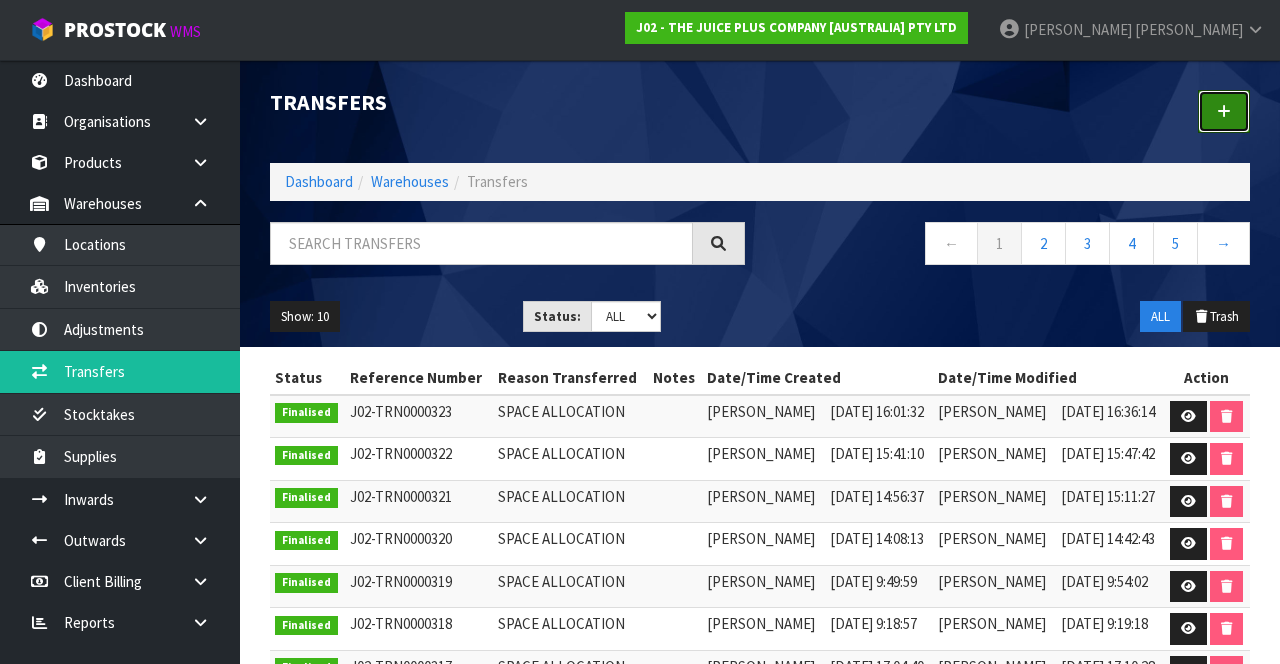 click at bounding box center [1224, 111] 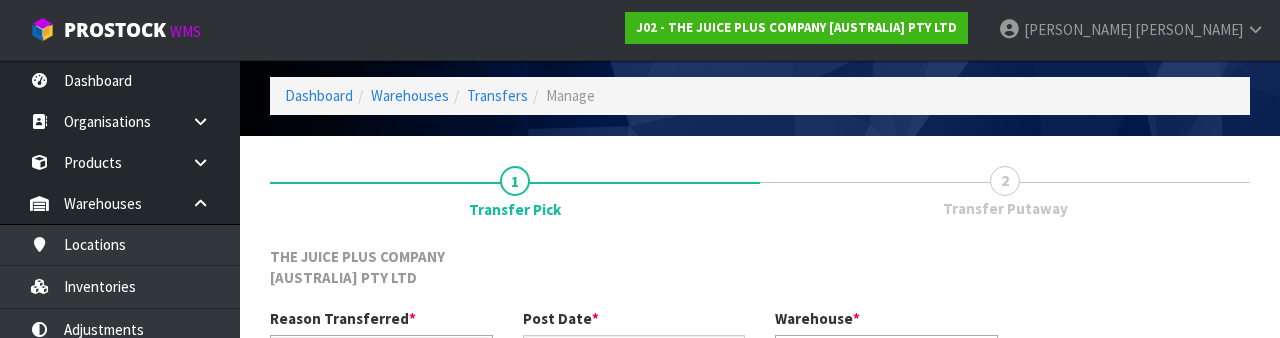 scroll, scrollTop: 260, scrollLeft: 0, axis: vertical 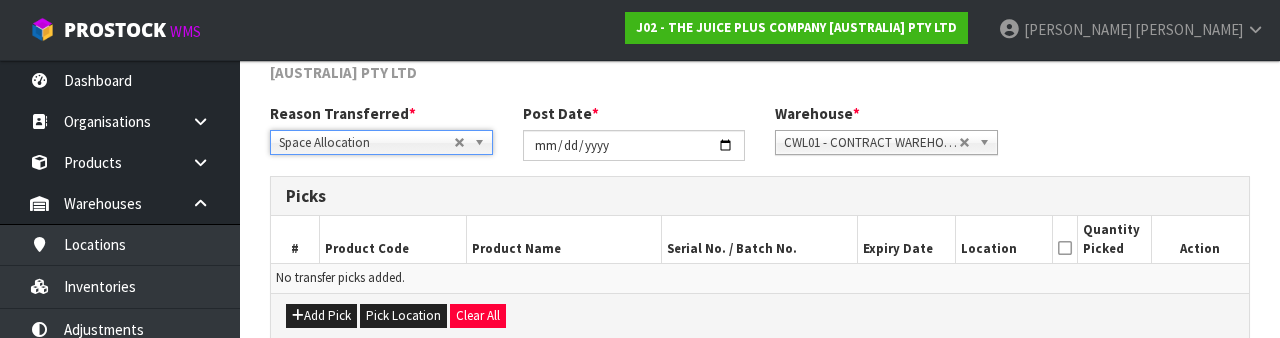 click on "Reason Transferred  *
Space Allocation Damage Expired Stock Repair QA
Space Allocation
Space Allocation Damage Expired Stock Repair QA
Post Date  *
[DATE]
Warehouse  *
01 - CONTRACT WAREHOUSING MAIN 02 - CONTRACT WAREHOUSING NO 2 CHC - CWL [GEOGRAPHIC_DATA] WAIHEKE - SOLAR SHOP [GEOGRAPHIC_DATA] - CONTRACT WAREHOUSING [GEOGRAPHIC_DATA] - CONTRACT WAREHOUSING [DEMOGRAPHIC_DATA] RUBY CWL03 - CONTRACT WAREHOUSING NEILPARK
CWL01 - CONTRACT WAREHOUSING [GEOGRAPHIC_DATA]" at bounding box center (760, 139) 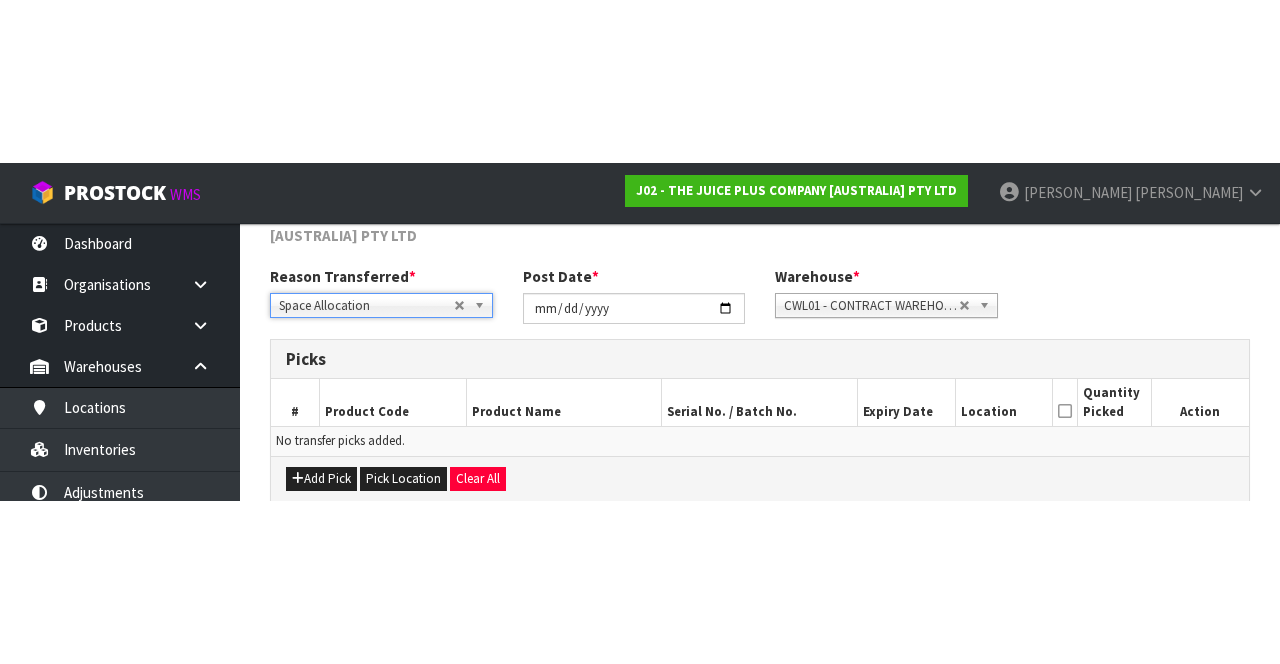 scroll, scrollTop: 129, scrollLeft: 0, axis: vertical 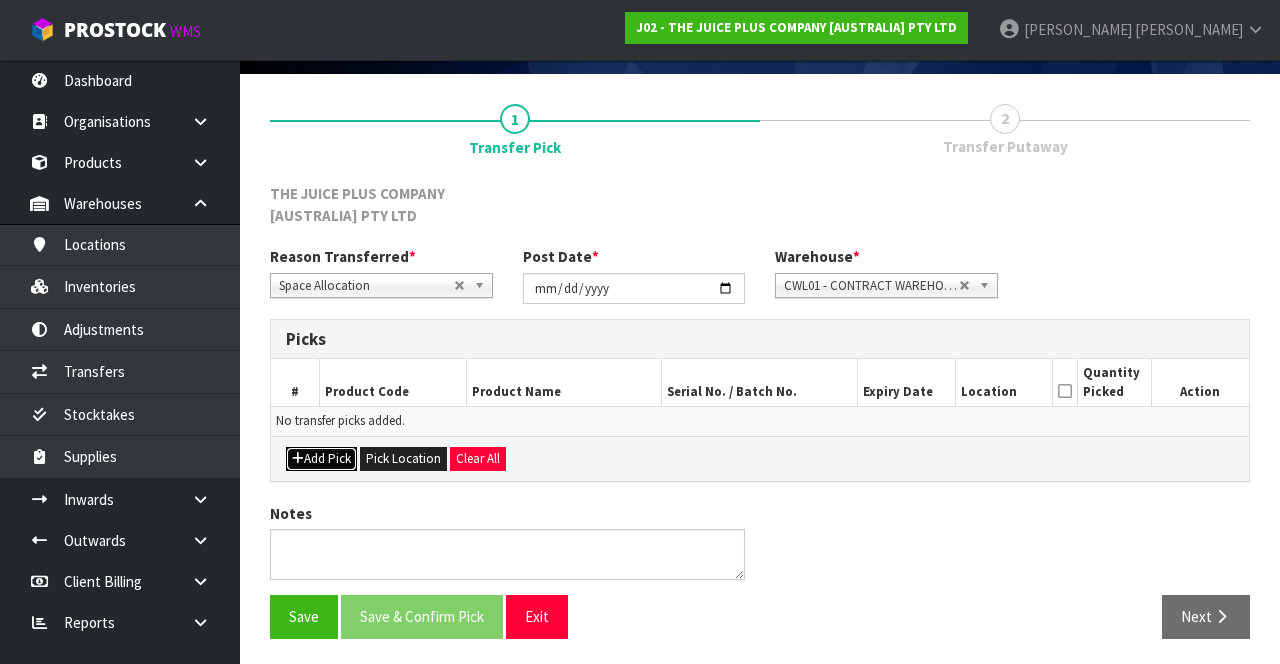 click on "Add Pick" at bounding box center [321, 459] 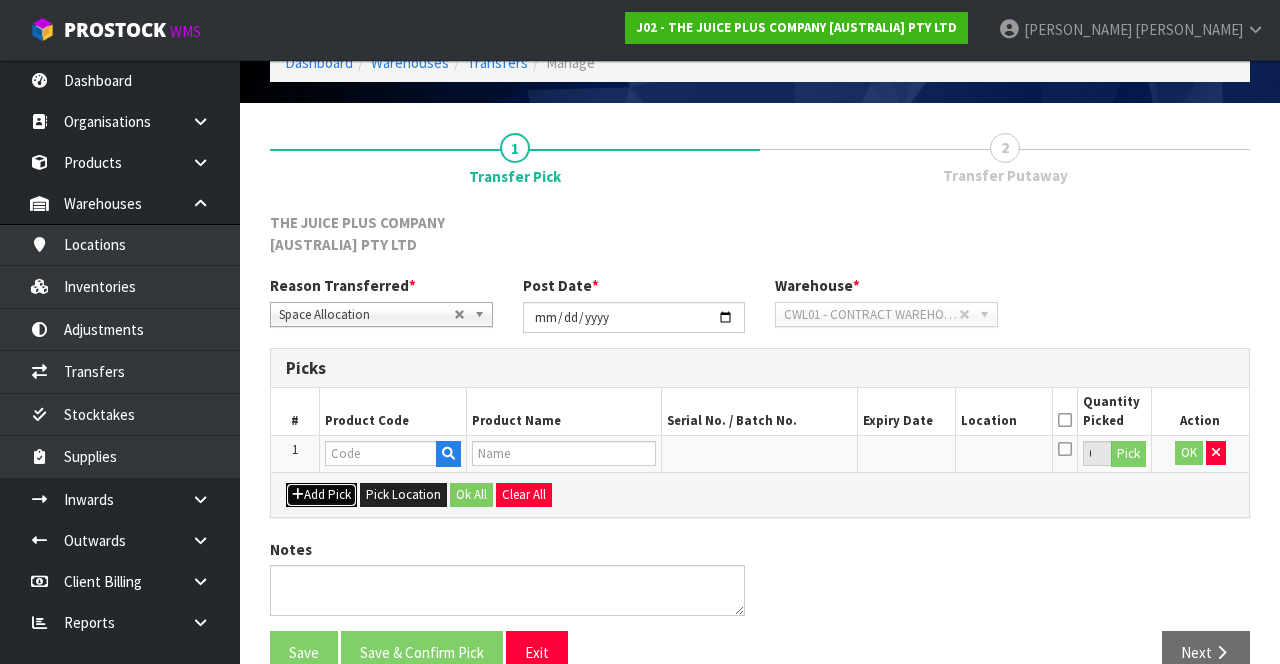 scroll, scrollTop: 129, scrollLeft: 0, axis: vertical 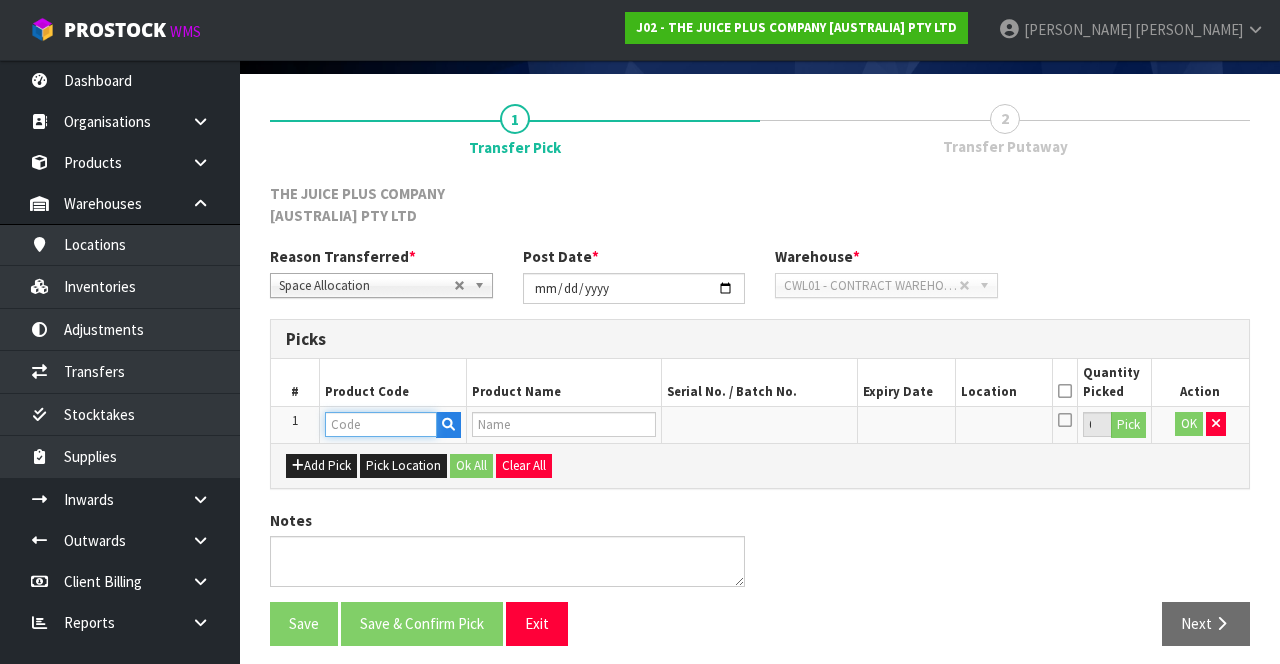 paste on "2391NZBS1" 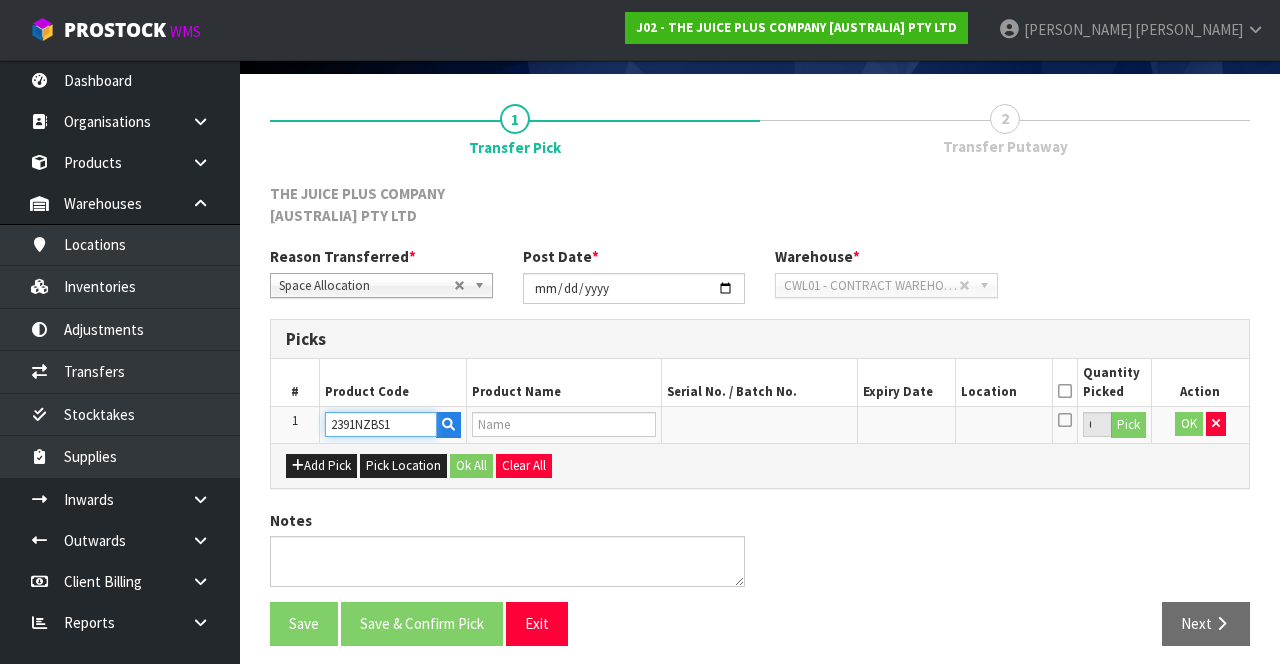 type on "1 X FRUIT CHEW BAG + 1 X VEG CHEW BAG" 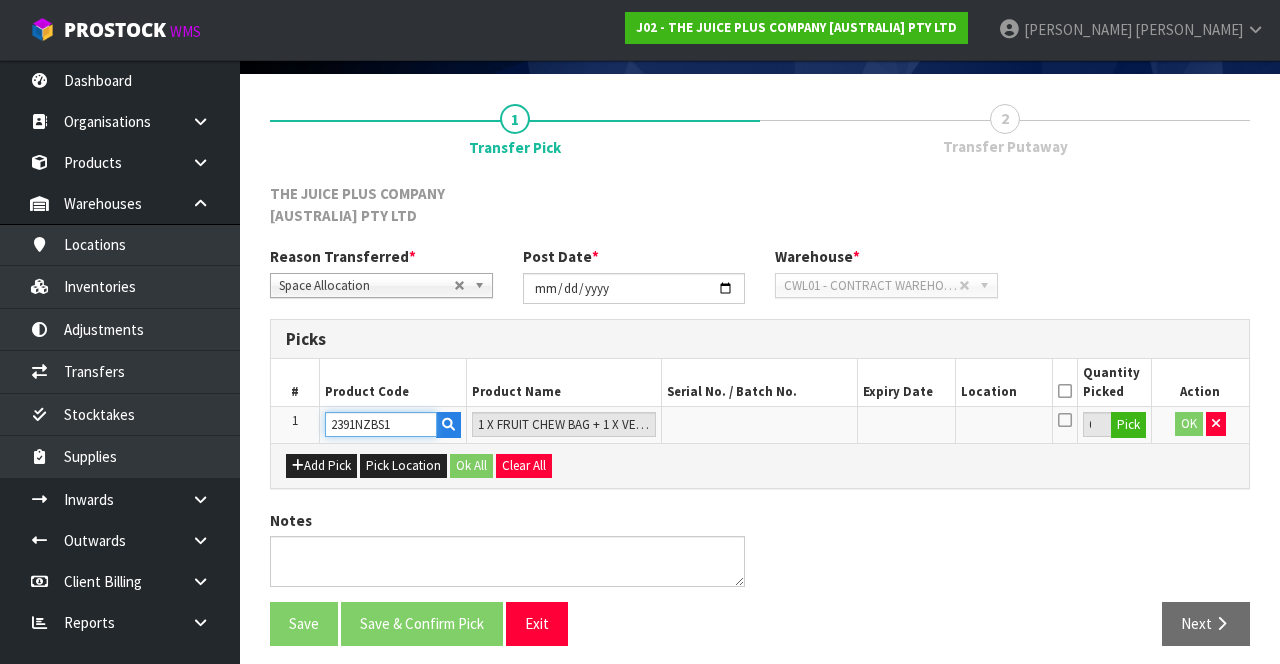 type on "2391NZBS1" 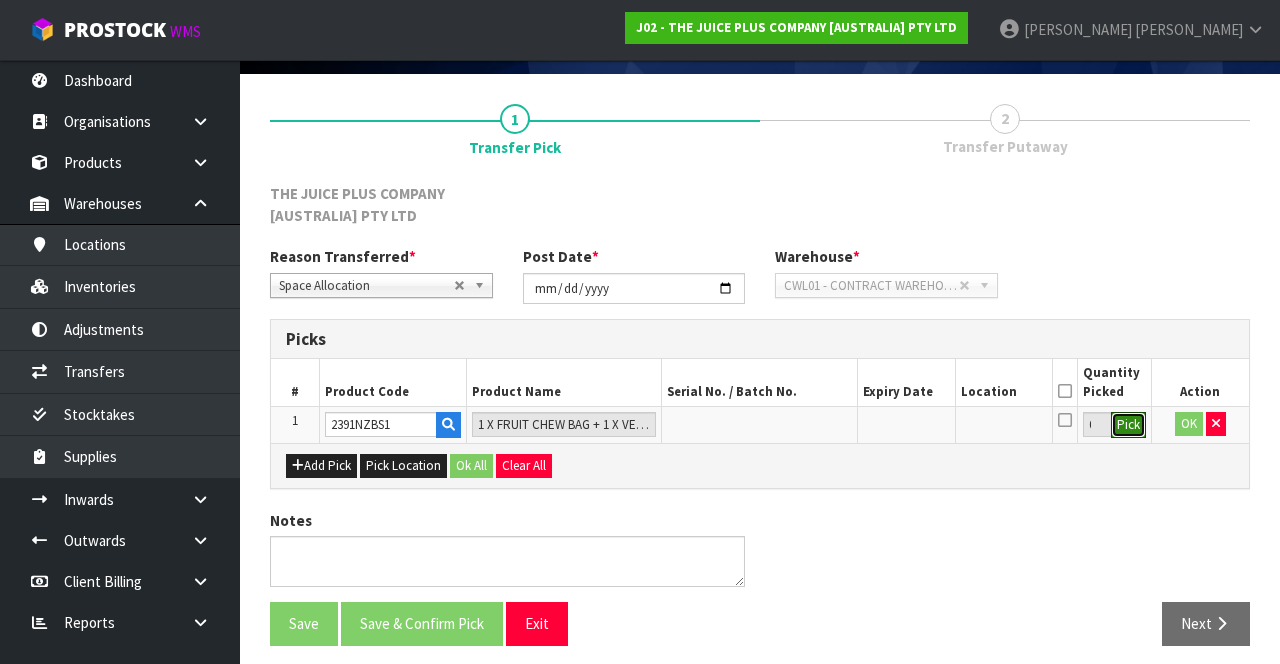 click on "Pick" at bounding box center (1128, 425) 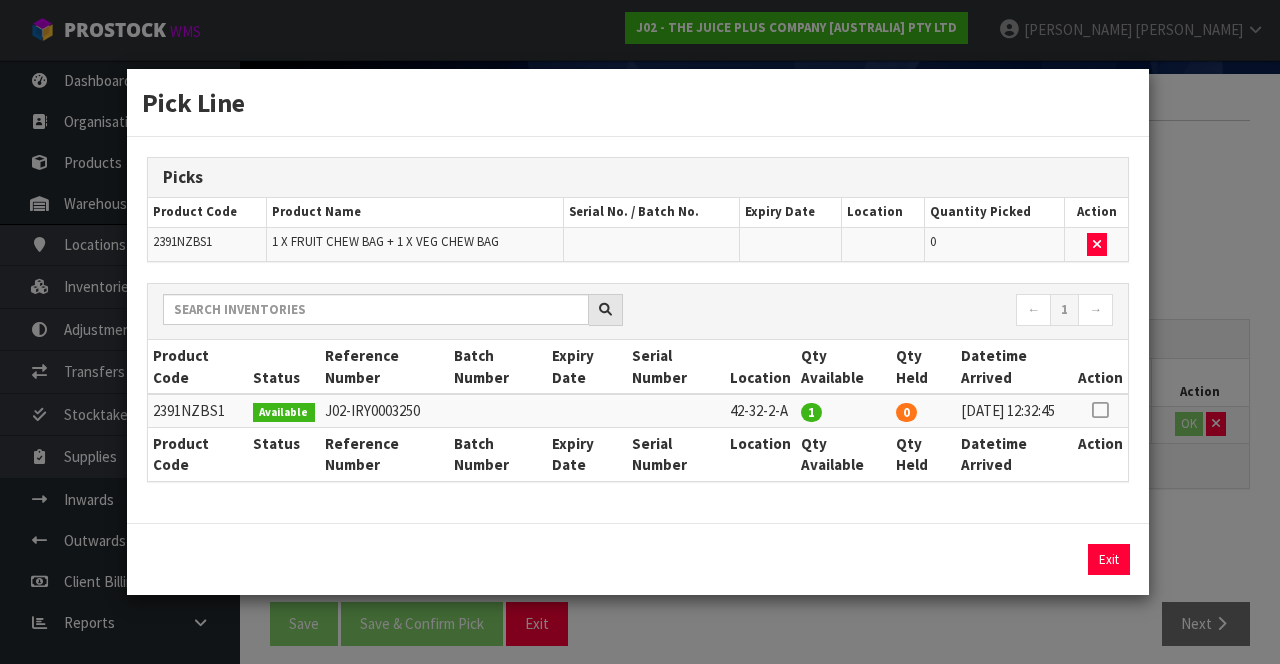 click at bounding box center (1100, 410) 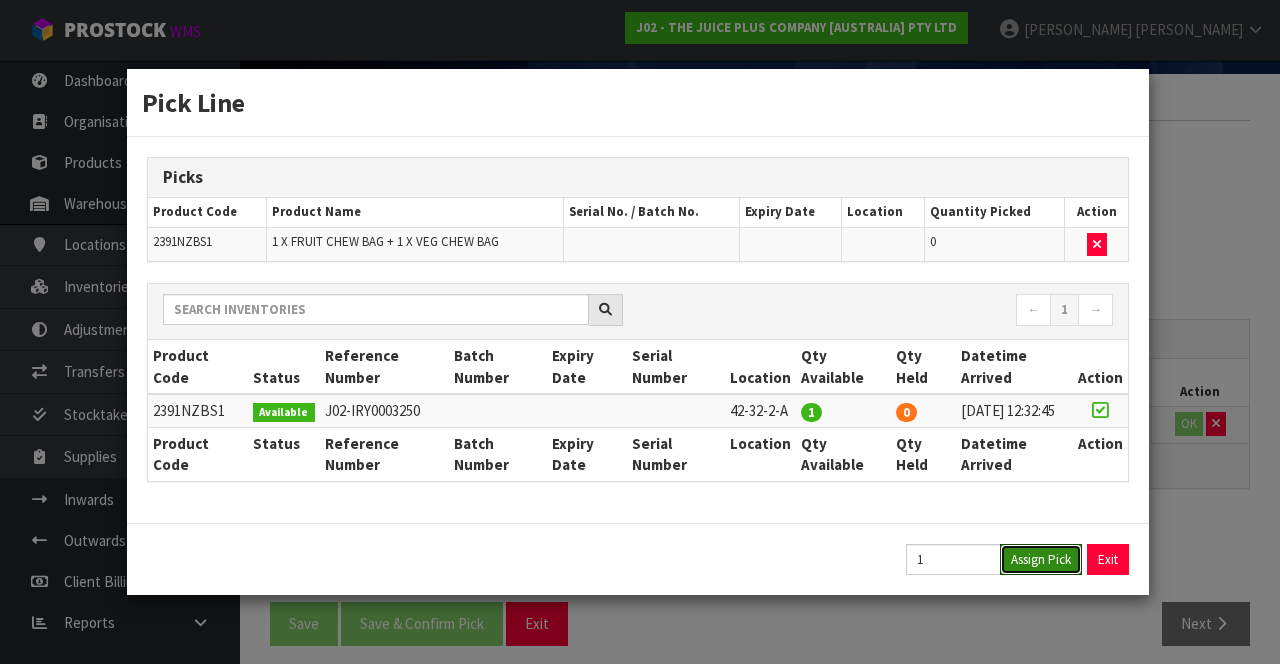 click on "Assign Pick" at bounding box center (1041, 559) 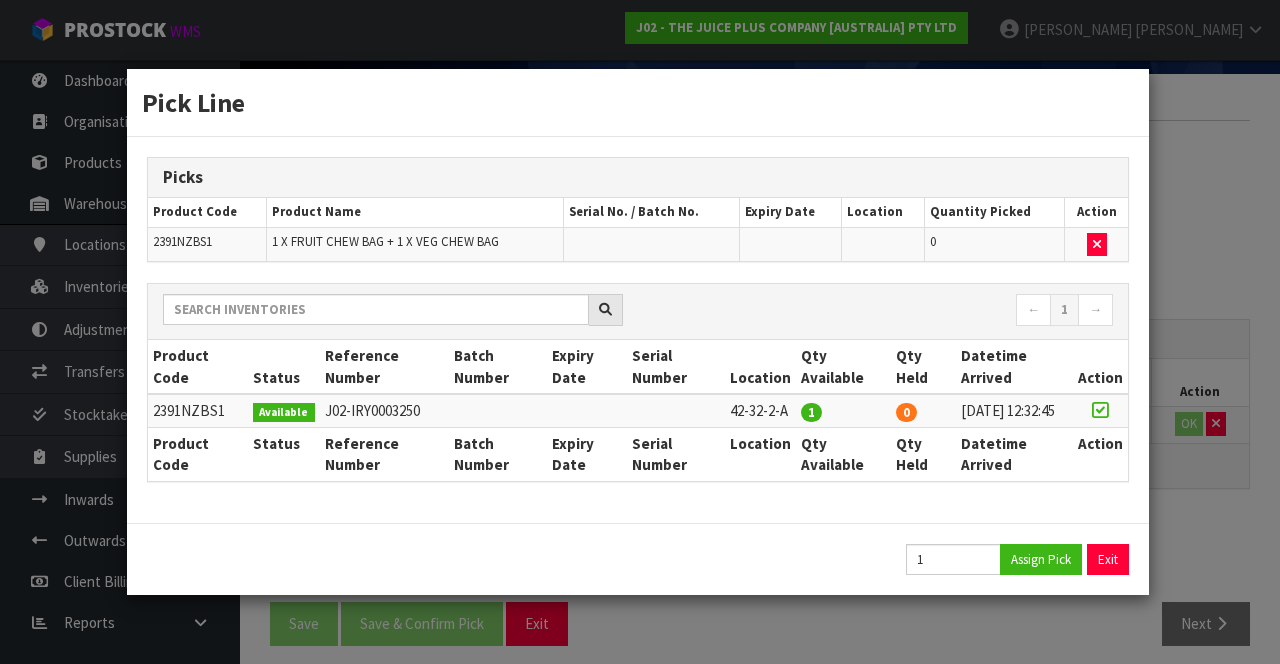 type on "1" 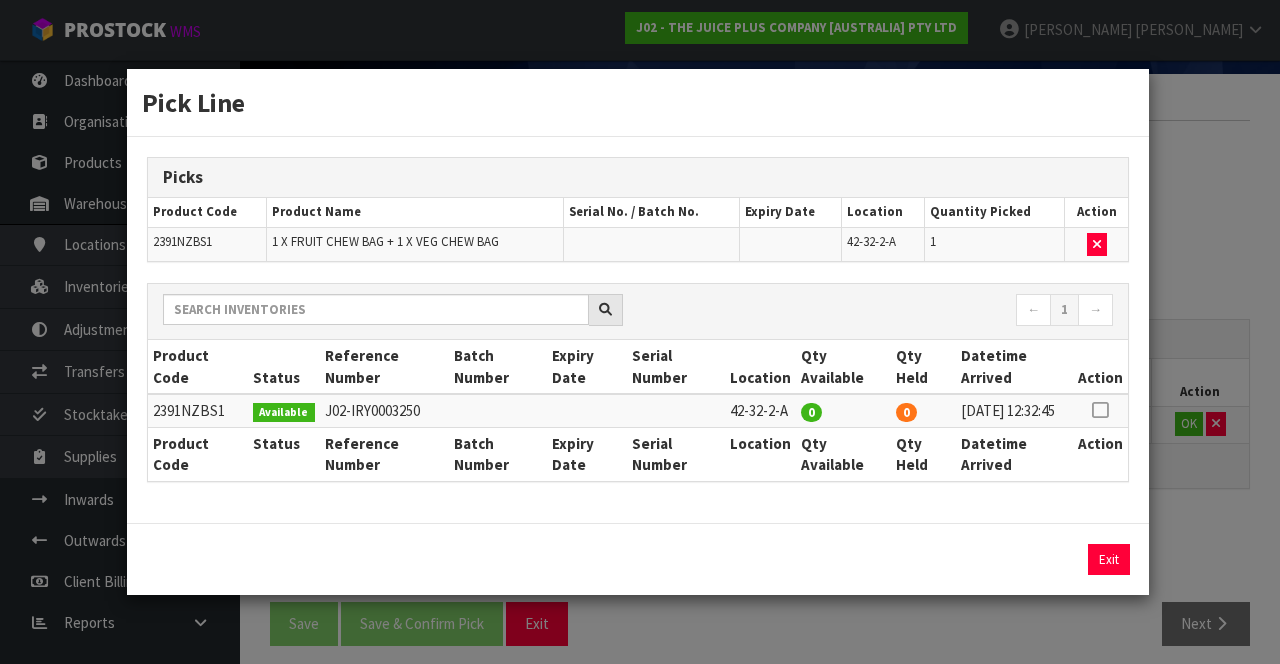 click on "Pick Line
Picks
Product Code
Product Name
Serial No. / Batch No.
Expiry Date
Location
Quantity Picked
Action
2391NZBS1
1 X FRUIT CHEW BAG + 1 X VEG CHEW BAG
42-32-2-A
1
←
1
→
Product Code
Status
Reference Number
Batch Number
Expiry Date
Serial Number
Location
Qty Available
Qty Held
Datetime Arrived
Action" at bounding box center [640, 332] 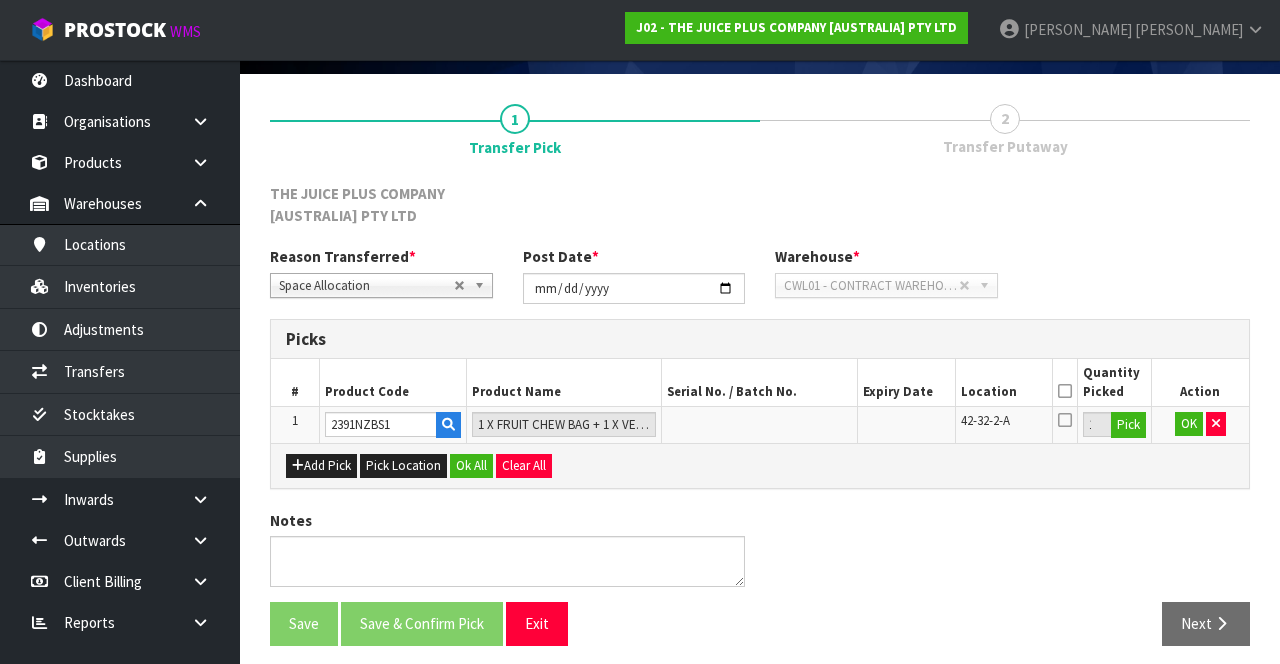 click at bounding box center (1065, 420) 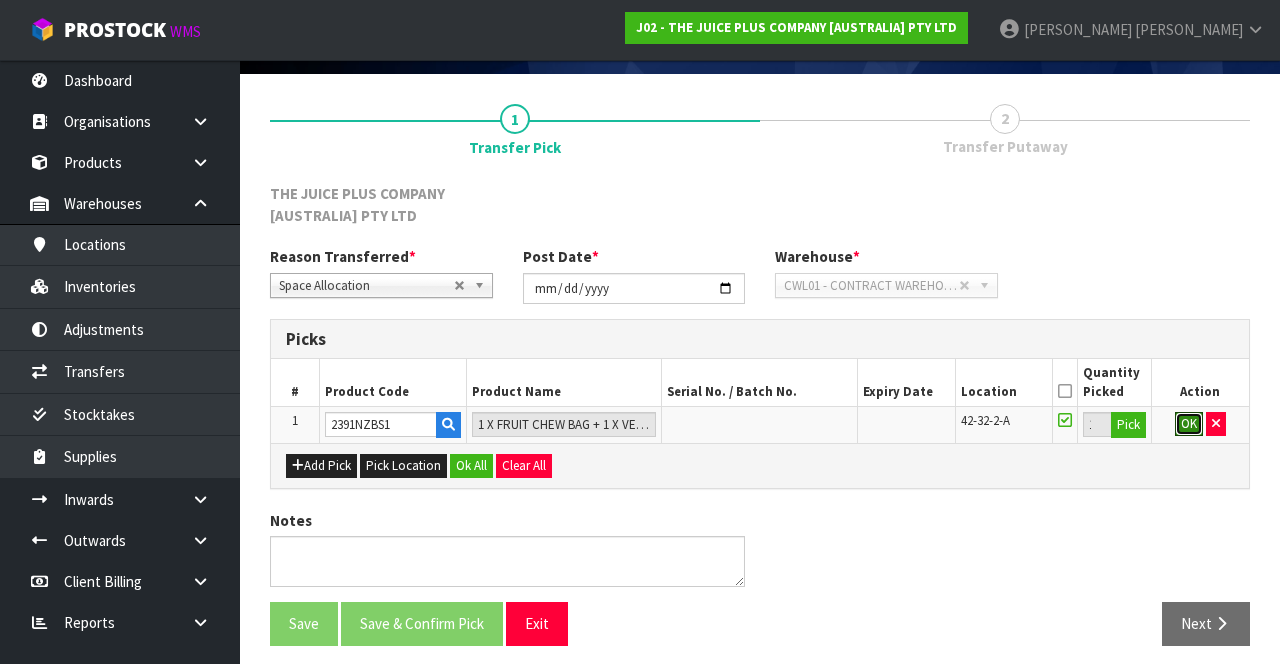 click on "OK" at bounding box center (1189, 424) 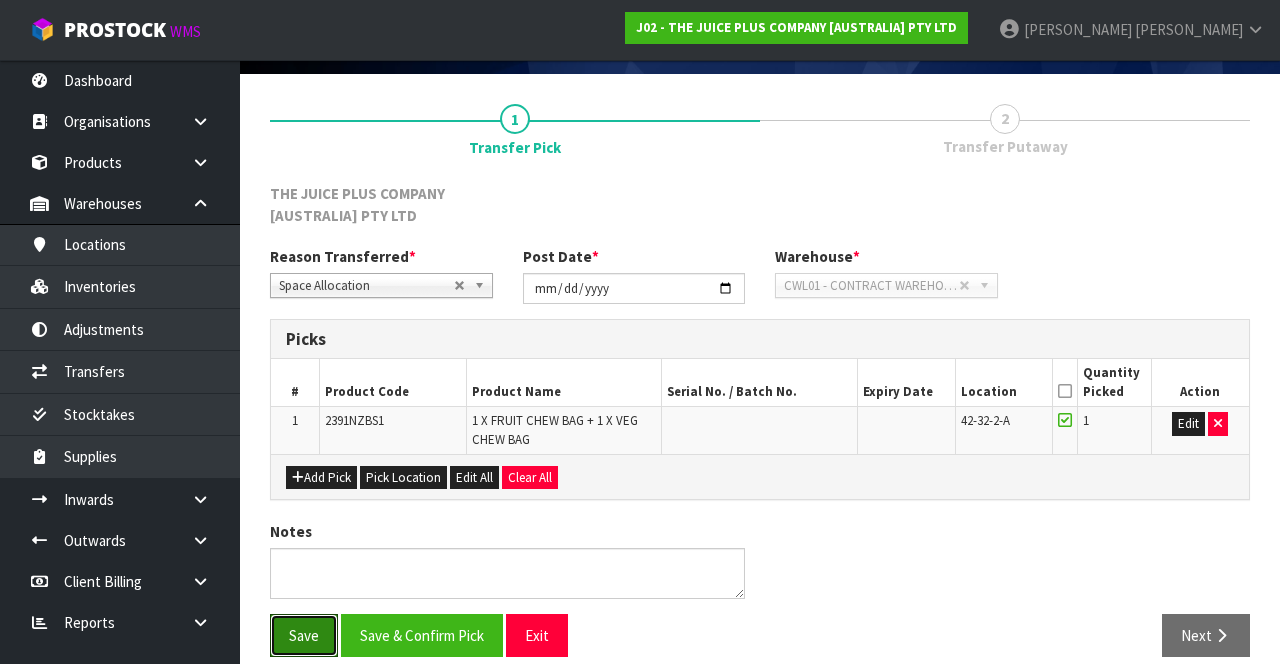 click on "Save" at bounding box center (304, 635) 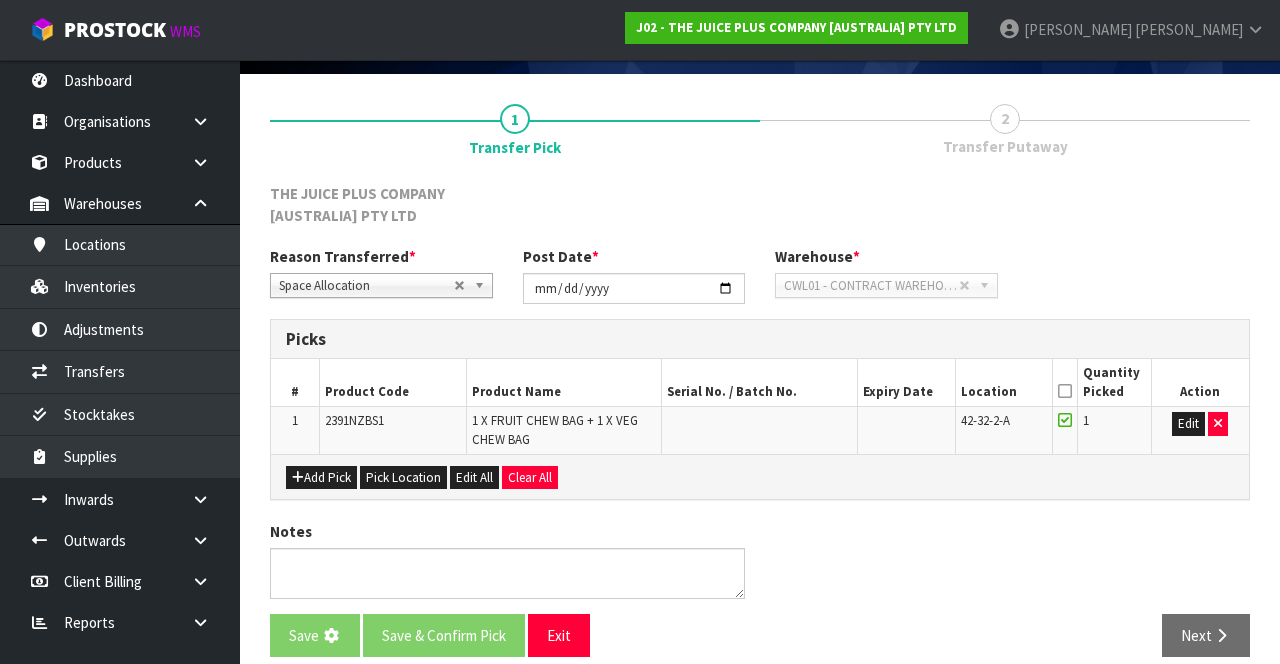 scroll, scrollTop: 0, scrollLeft: 0, axis: both 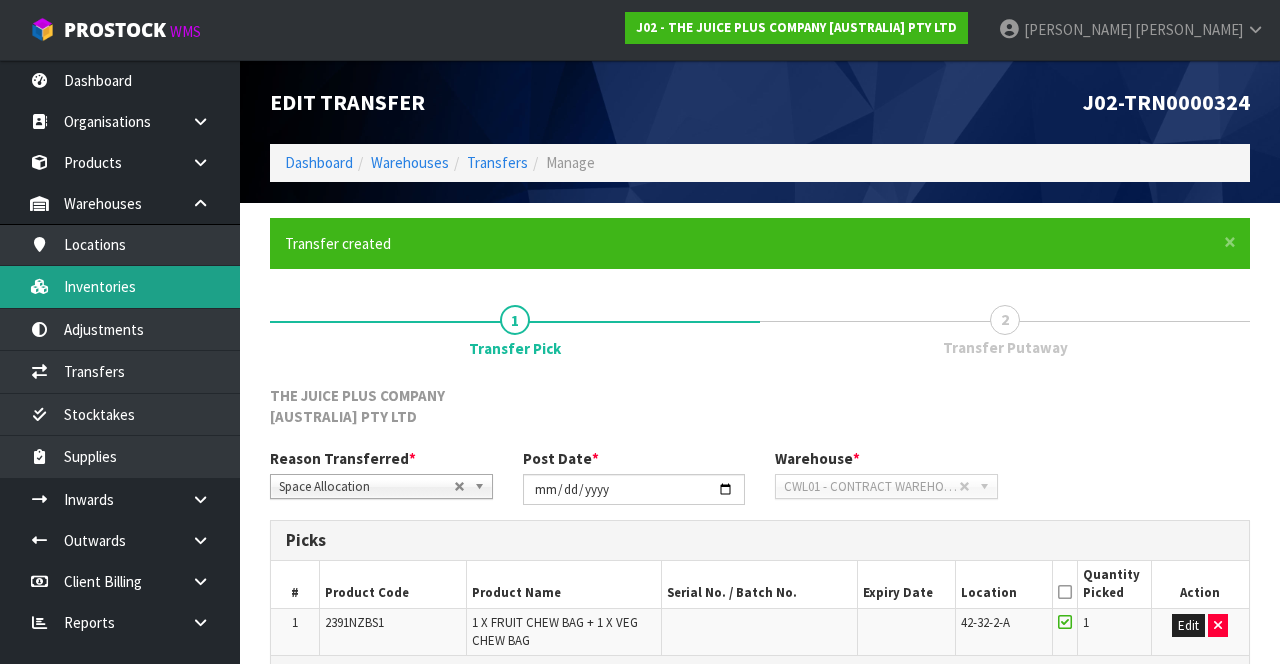 click on "Inventories" at bounding box center (120, 286) 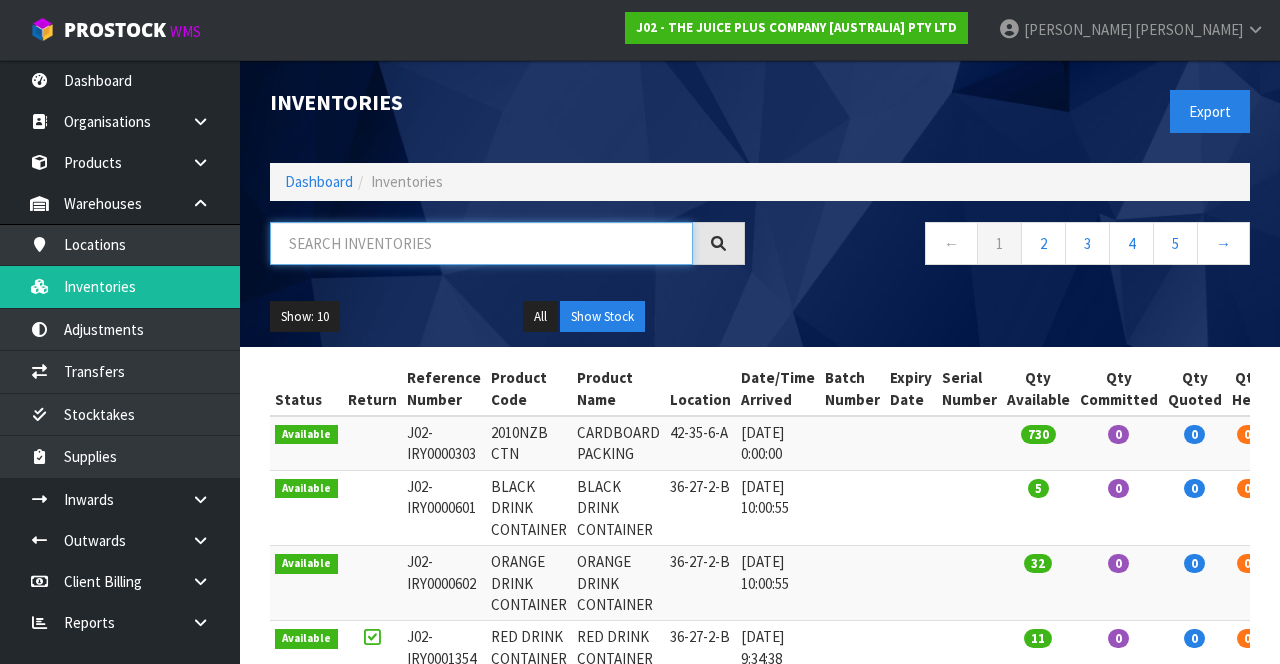 click at bounding box center (481, 243) 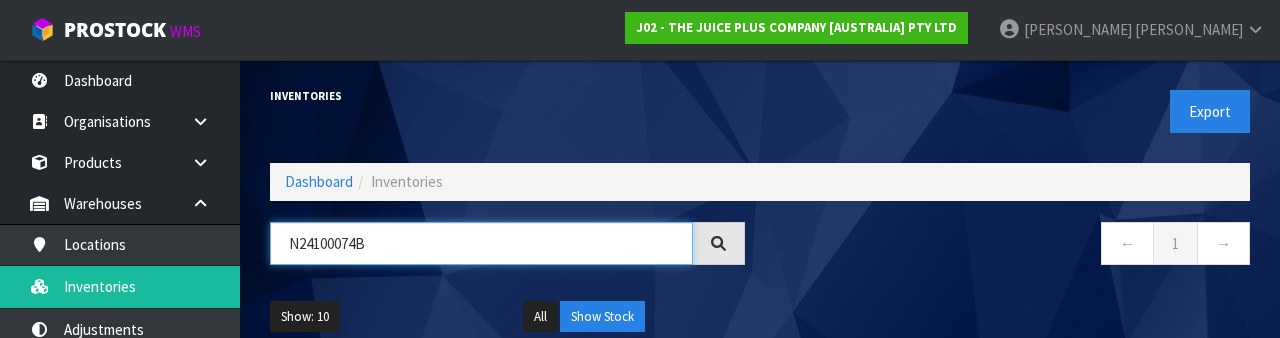 type on "N24100074B" 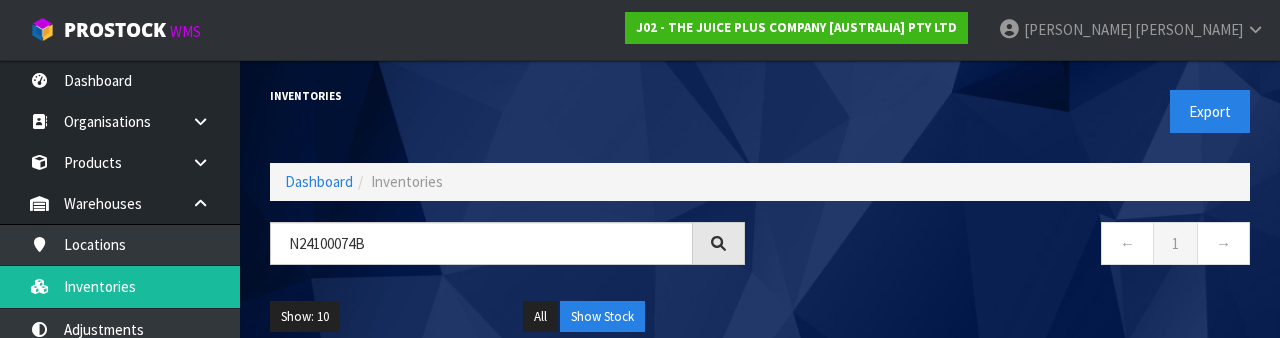 click on "←
1
→" at bounding box center [1012, 246] 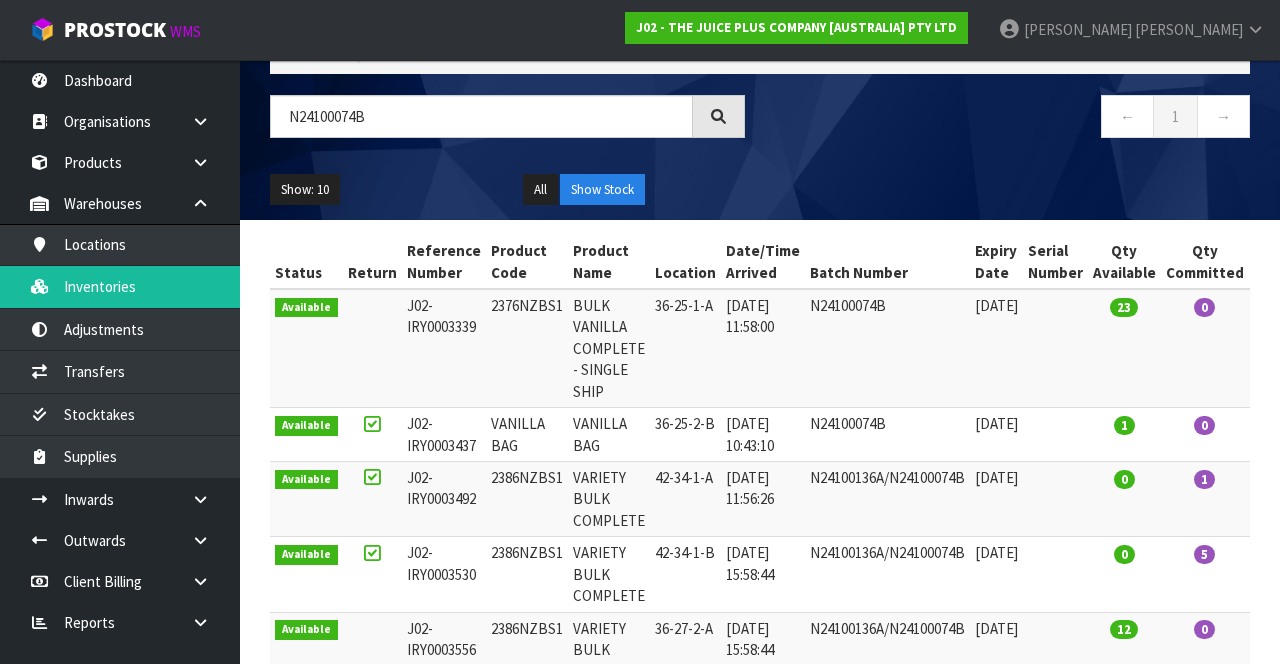 scroll, scrollTop: 141, scrollLeft: 0, axis: vertical 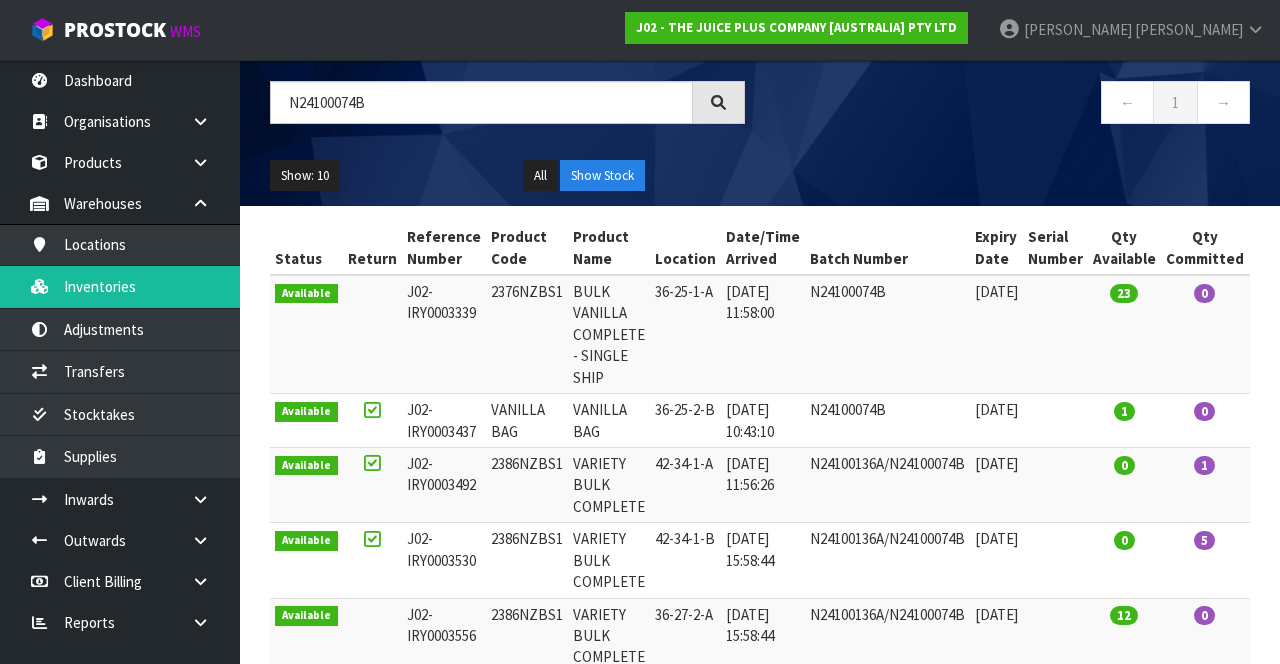 copy on "2386NZBS1" 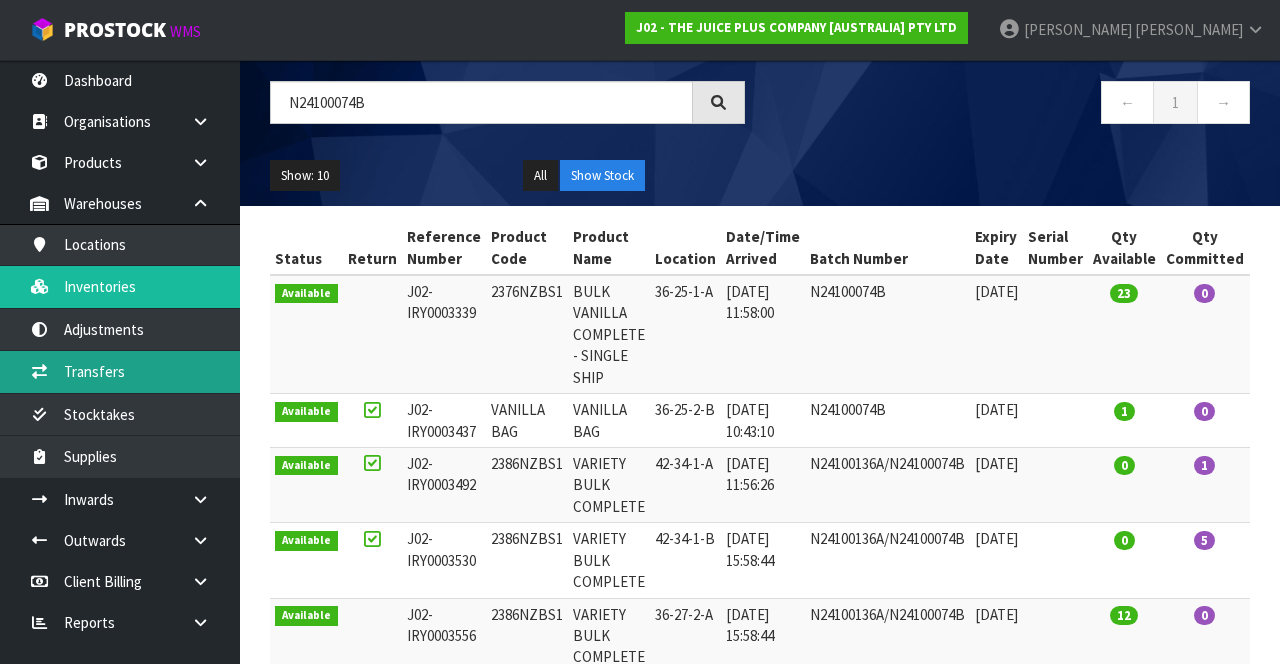 click on "Transfers" at bounding box center [120, 371] 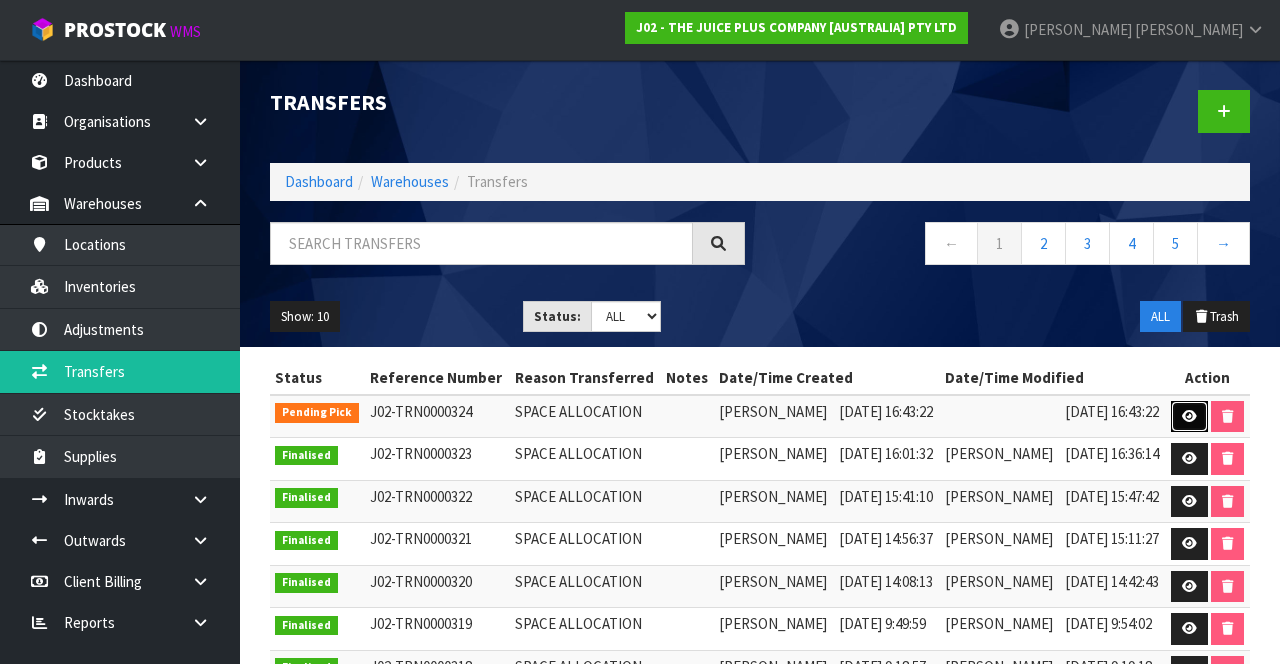 click at bounding box center (1189, 416) 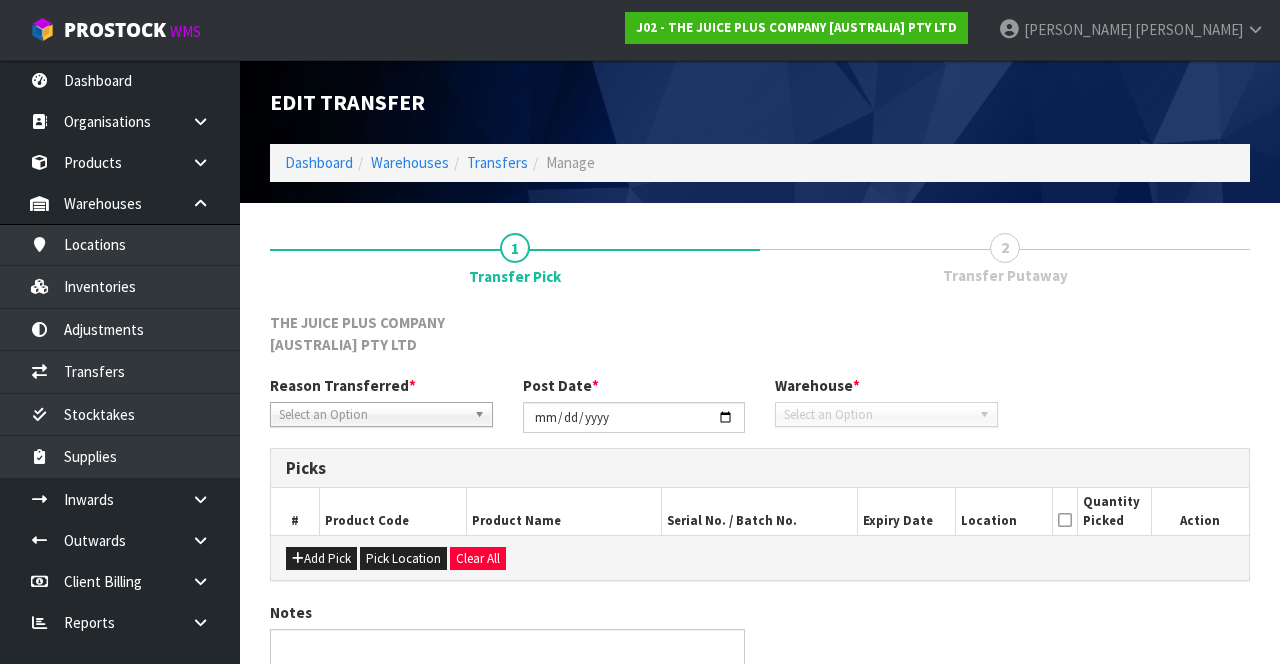 type on "[DATE]" 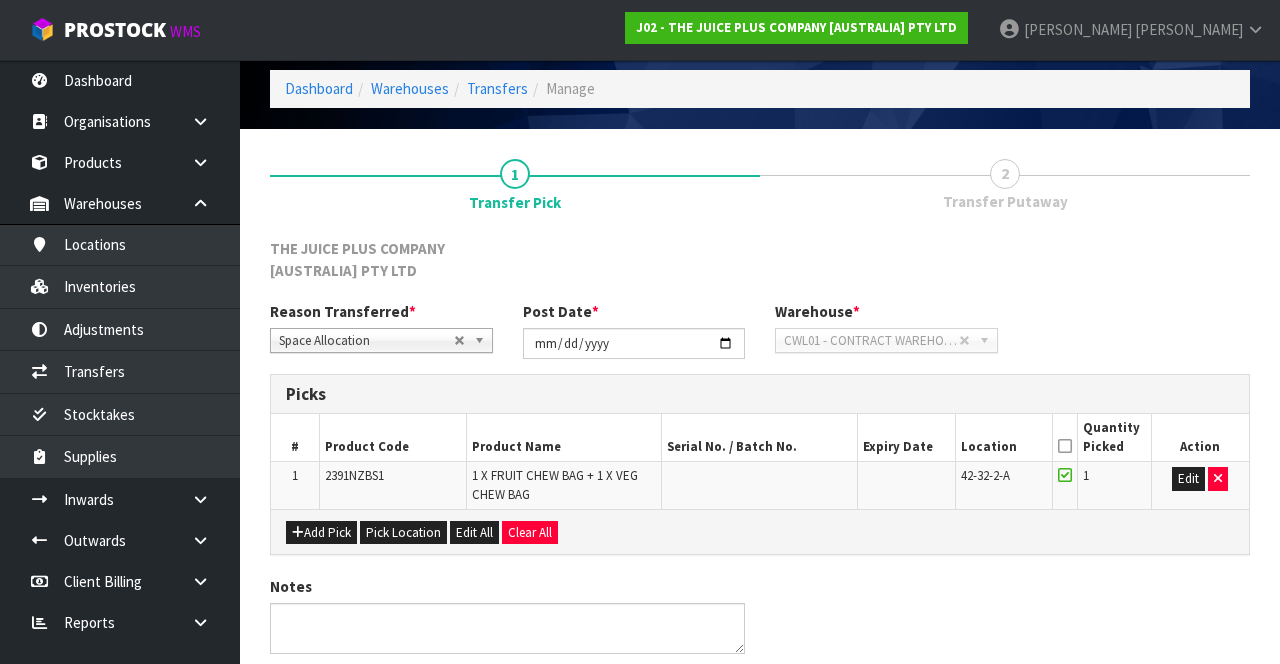 scroll, scrollTop: 80, scrollLeft: 0, axis: vertical 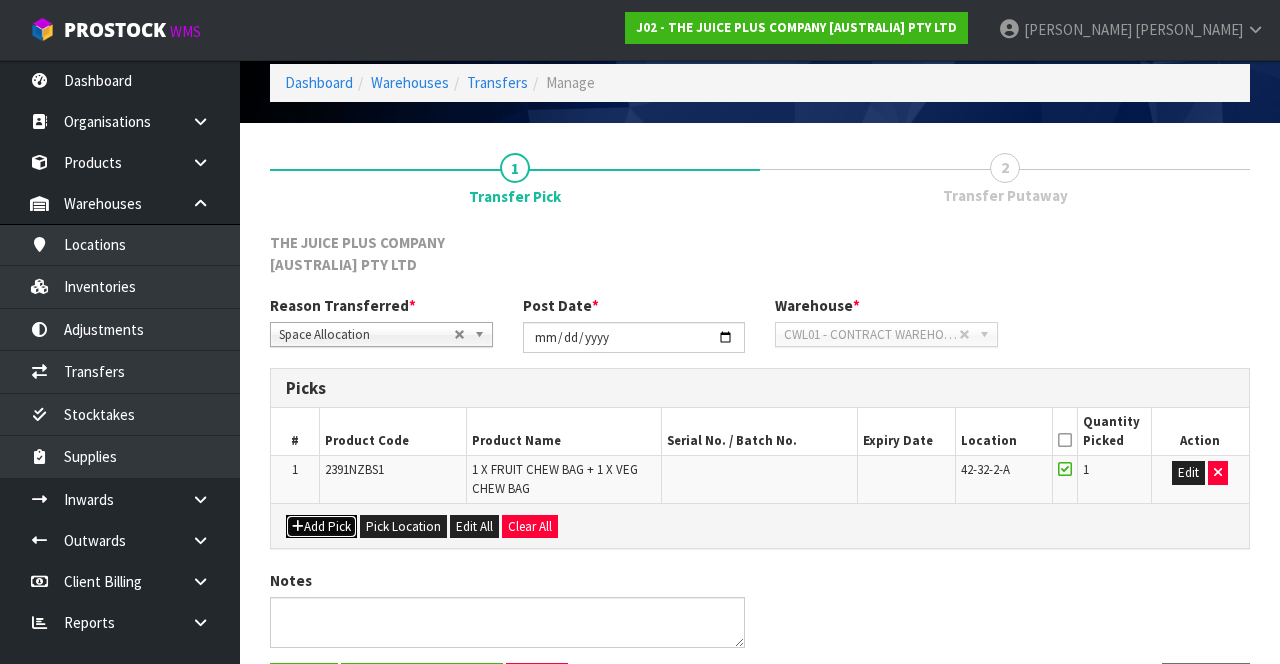 click on "Add Pick" at bounding box center (321, 527) 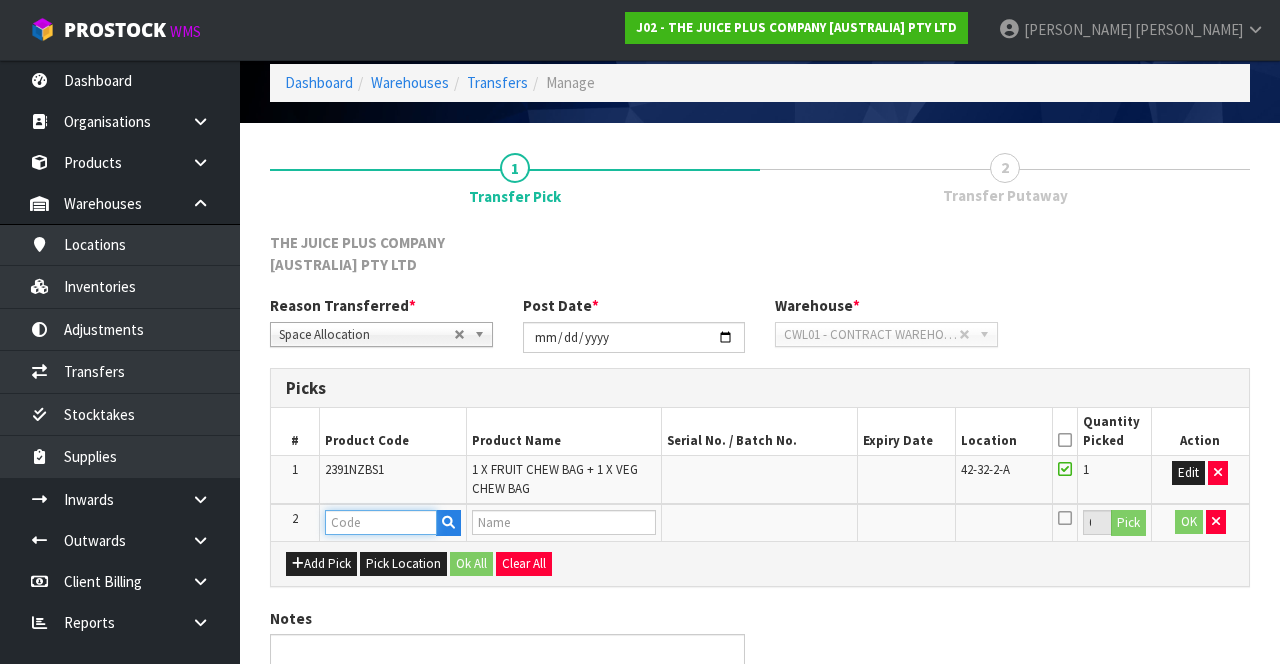 paste on "2386NZBS1" 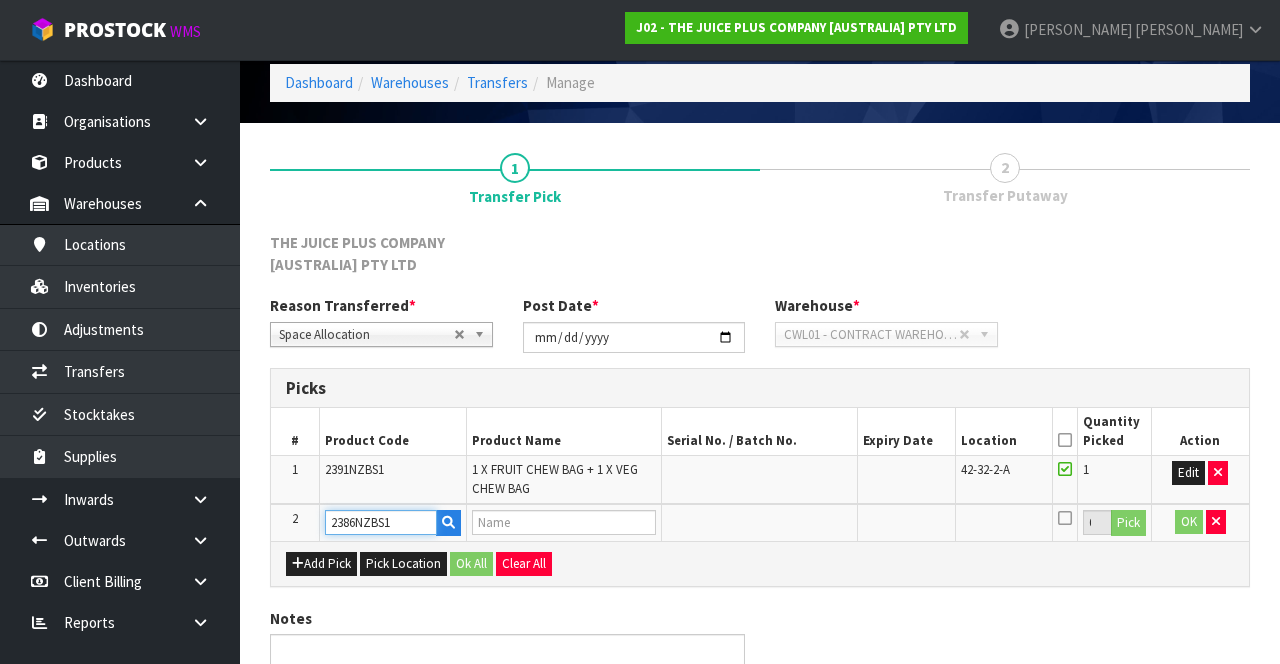 type on "VARIETY BULK COMPLETE" 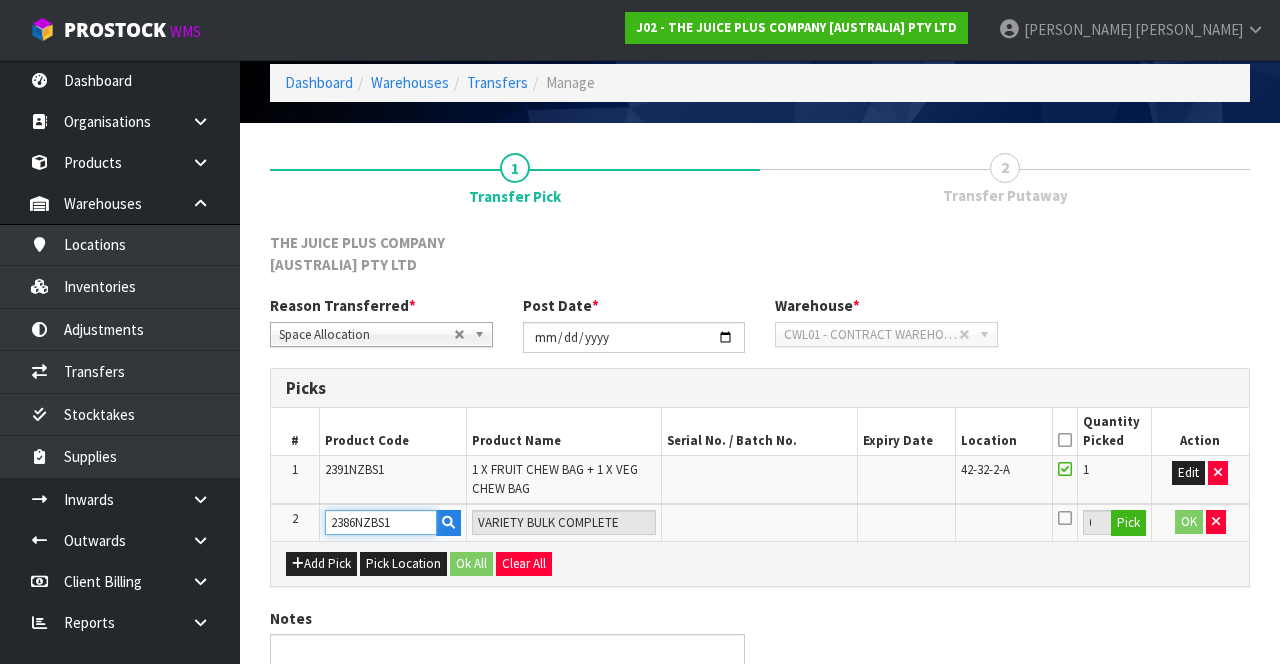 type on "2386NZBS1" 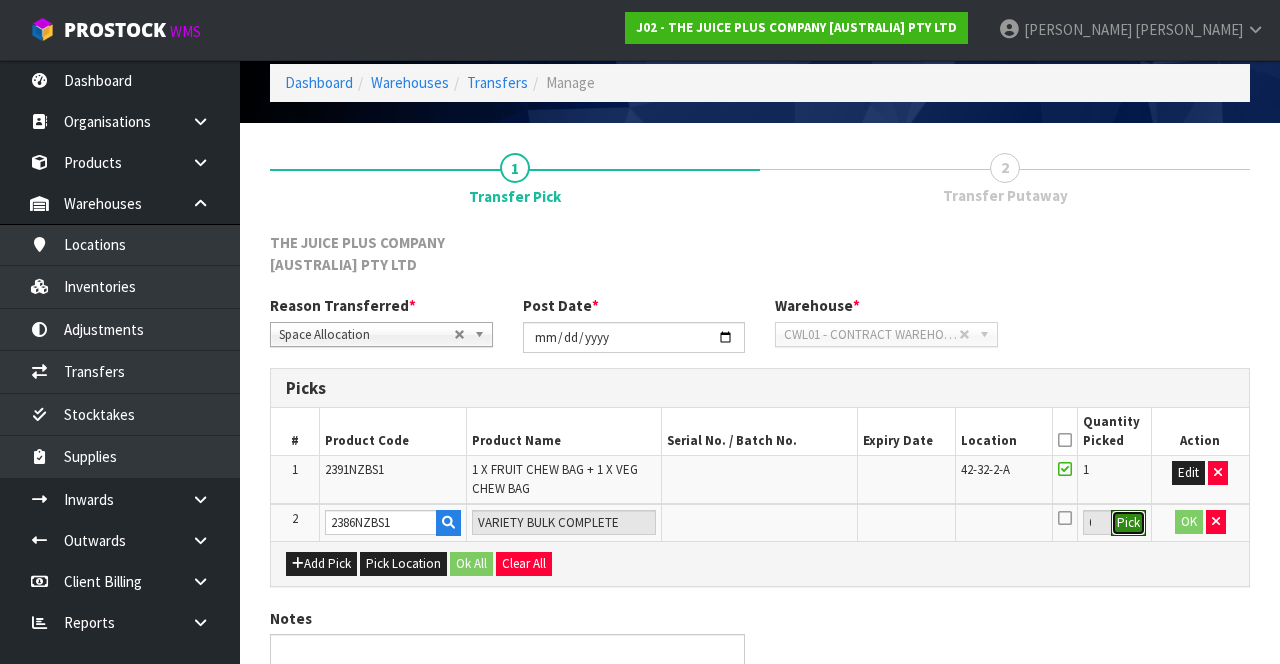 click on "Pick" at bounding box center [1128, 523] 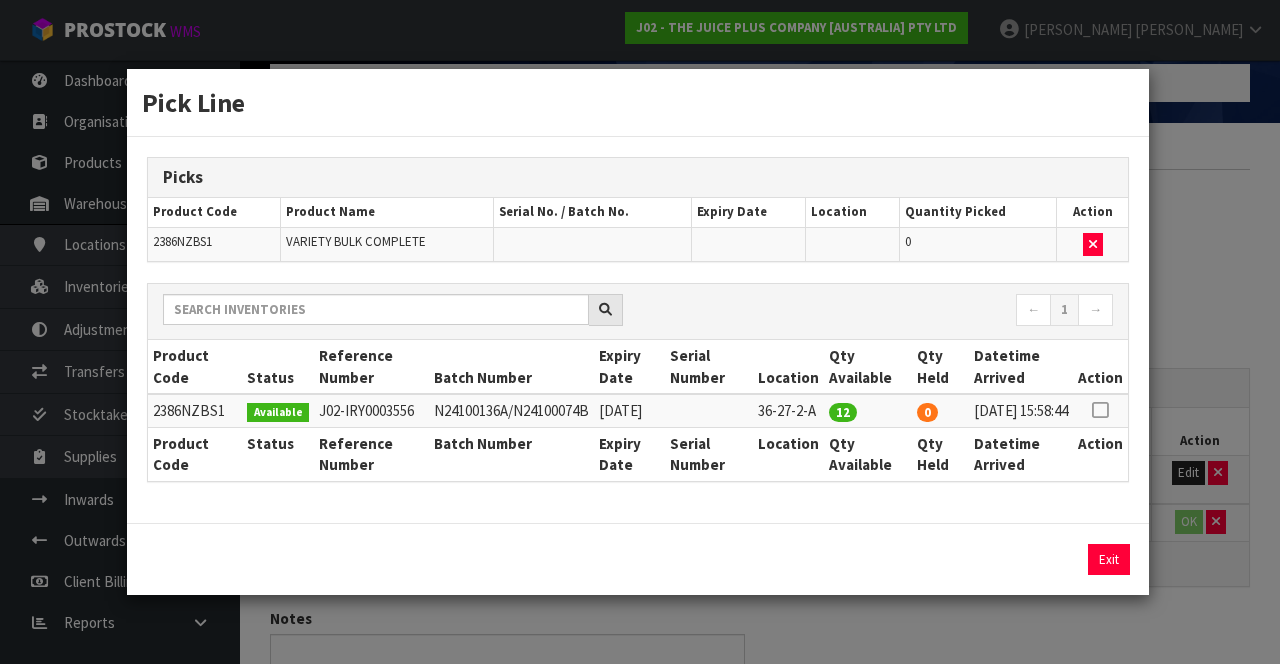 click on "Pick Line
Picks
Product Code
Product Name
Serial No. / Batch No.
Expiry Date
Location
Quantity Picked
Action
2386NZBS1
VARIETY BULK COMPLETE
0
←
1
→
Product Code
Status
Reference Number
Batch Number
Expiry Date
Serial Number
Location
Qty Available
Qty Held
Datetime Arrived
Action
12" at bounding box center (640, 332) 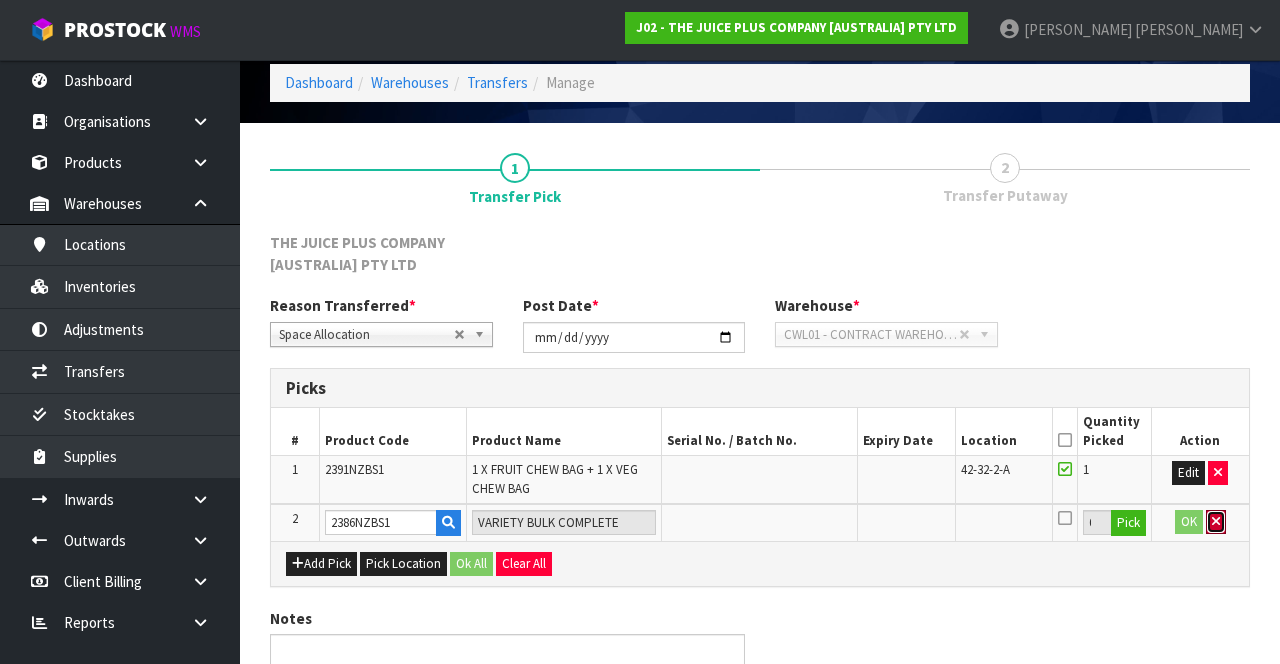 click at bounding box center [1216, 522] 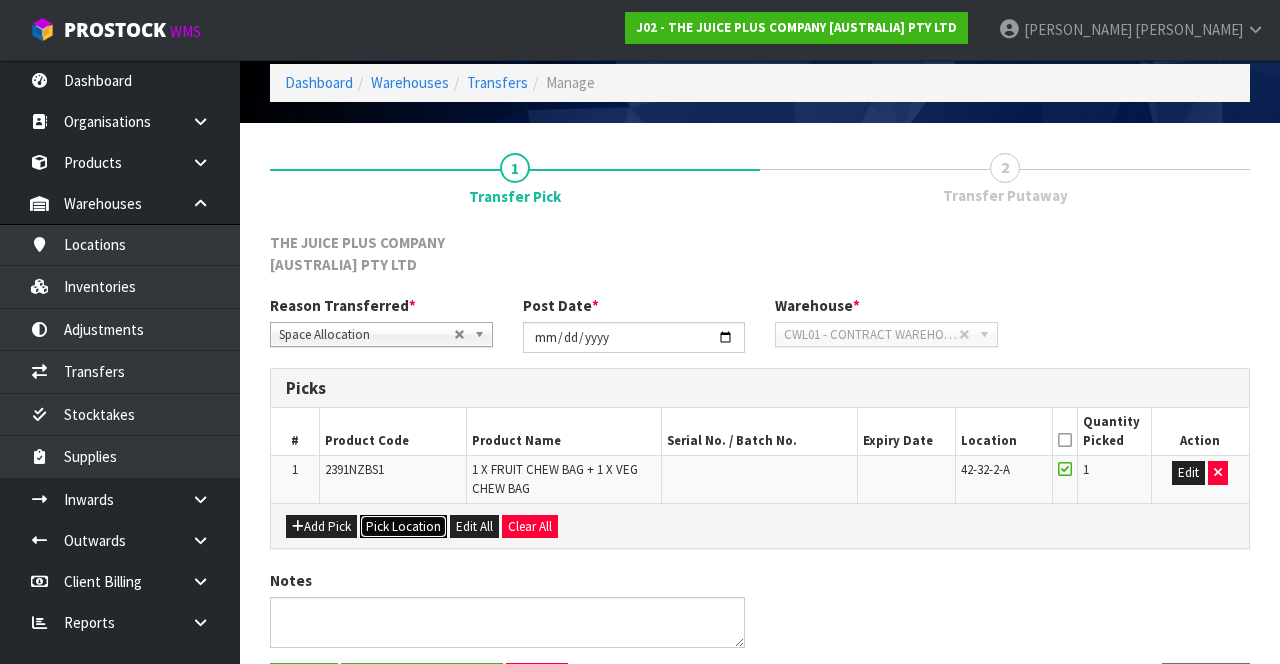 click on "Pick Location" at bounding box center (403, 527) 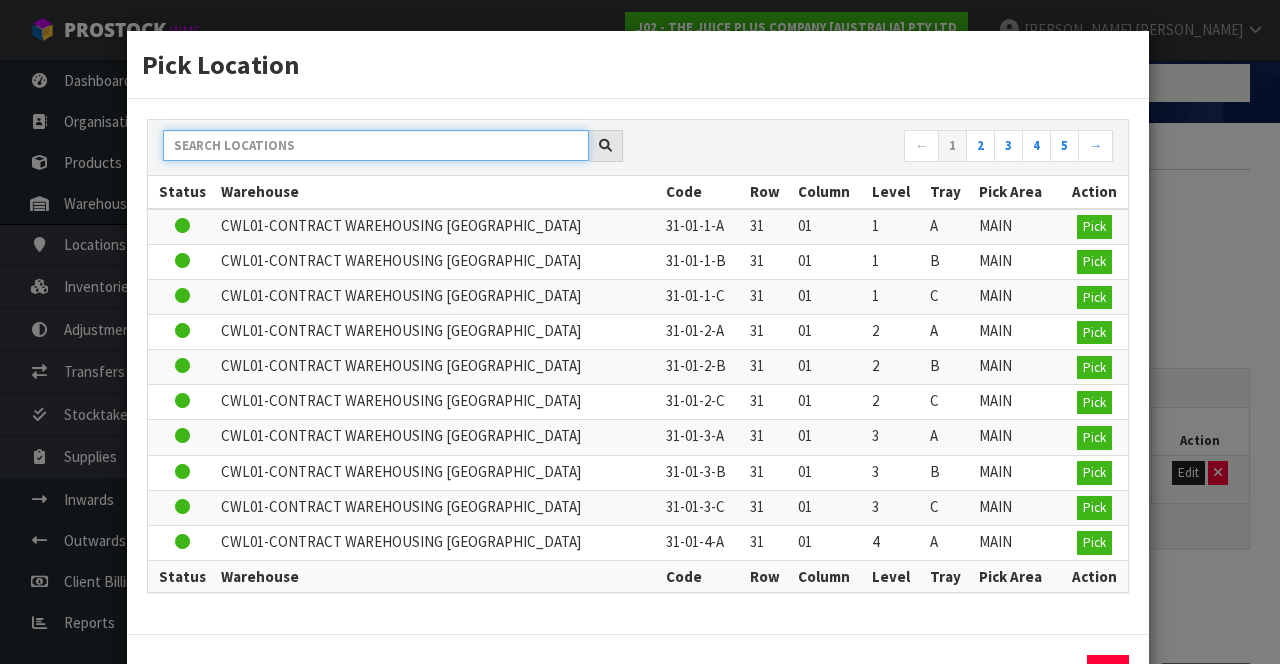 click at bounding box center (376, 145) 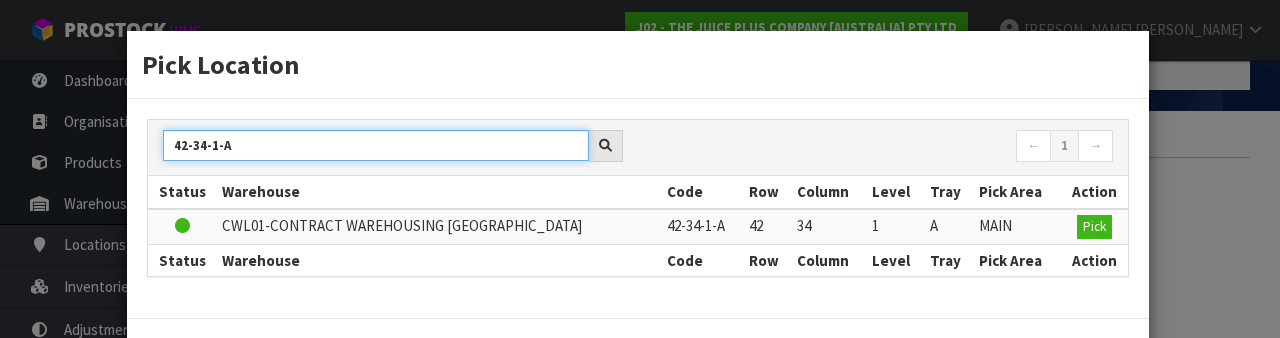 type on "42-34-1-A" 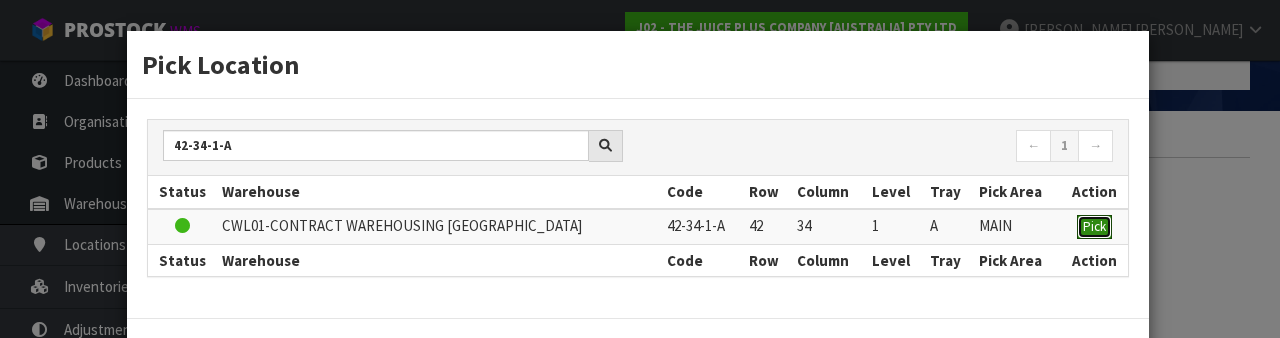 click on "Pick" at bounding box center (1094, 226) 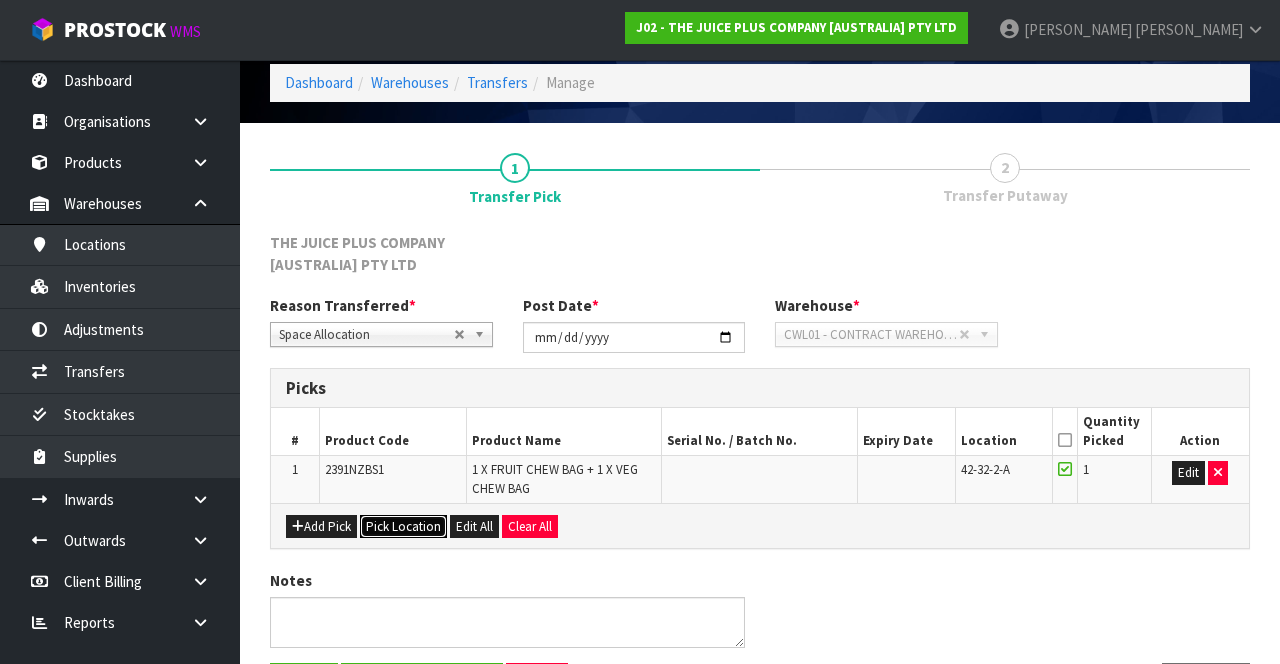 scroll, scrollTop: 0, scrollLeft: 0, axis: both 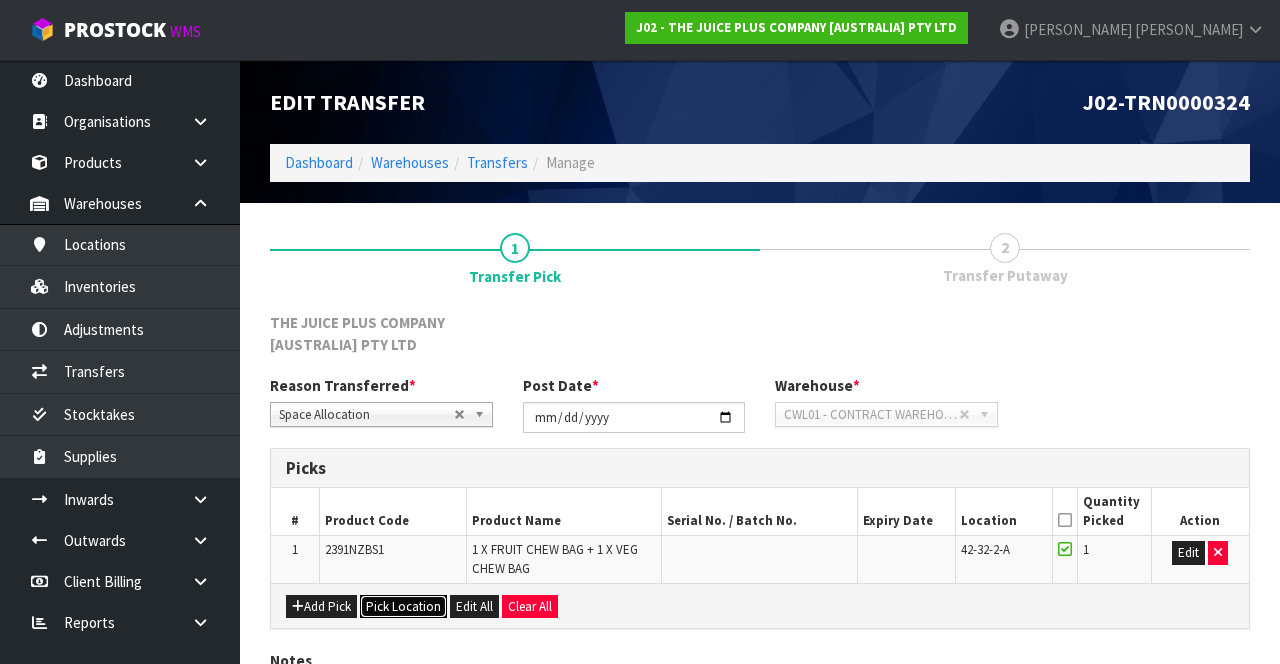click on "Pick Location" at bounding box center (403, 607) 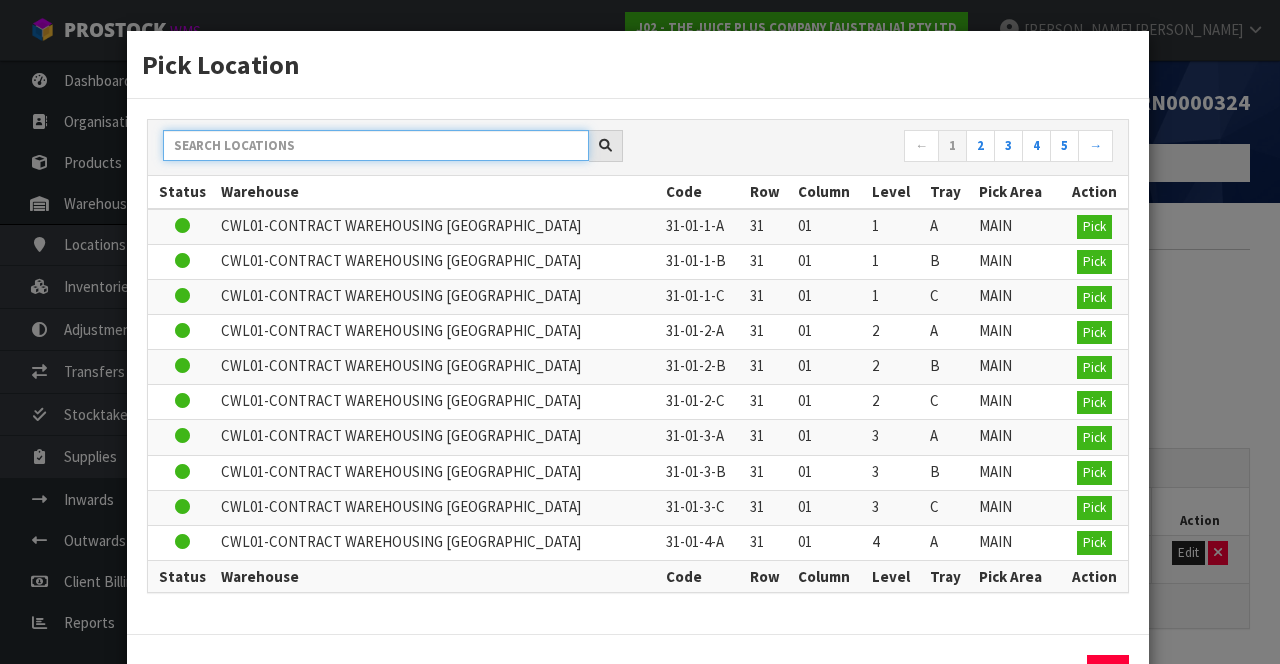 click at bounding box center [376, 145] 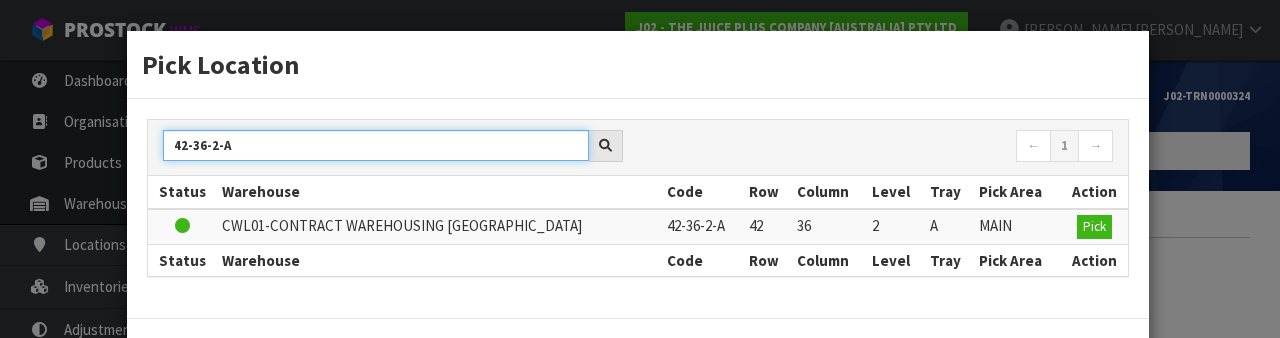 type on "42-36-2-A" 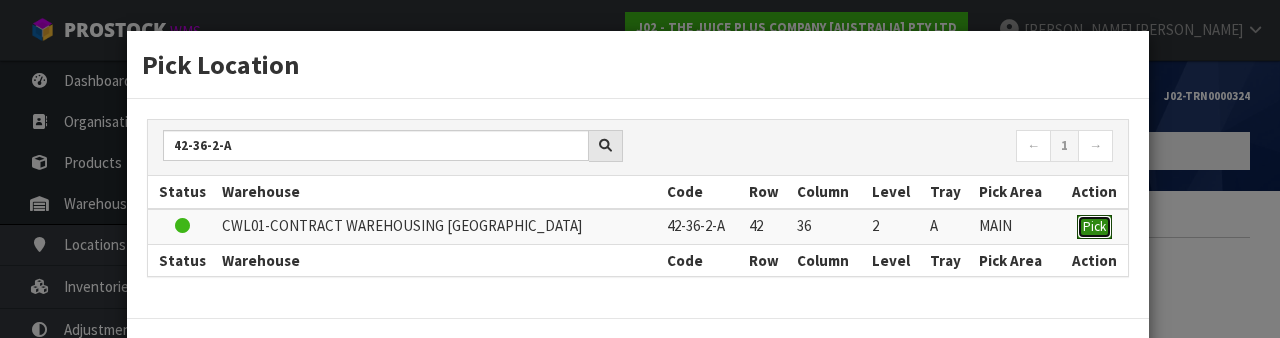 click on "Pick" at bounding box center (1094, 227) 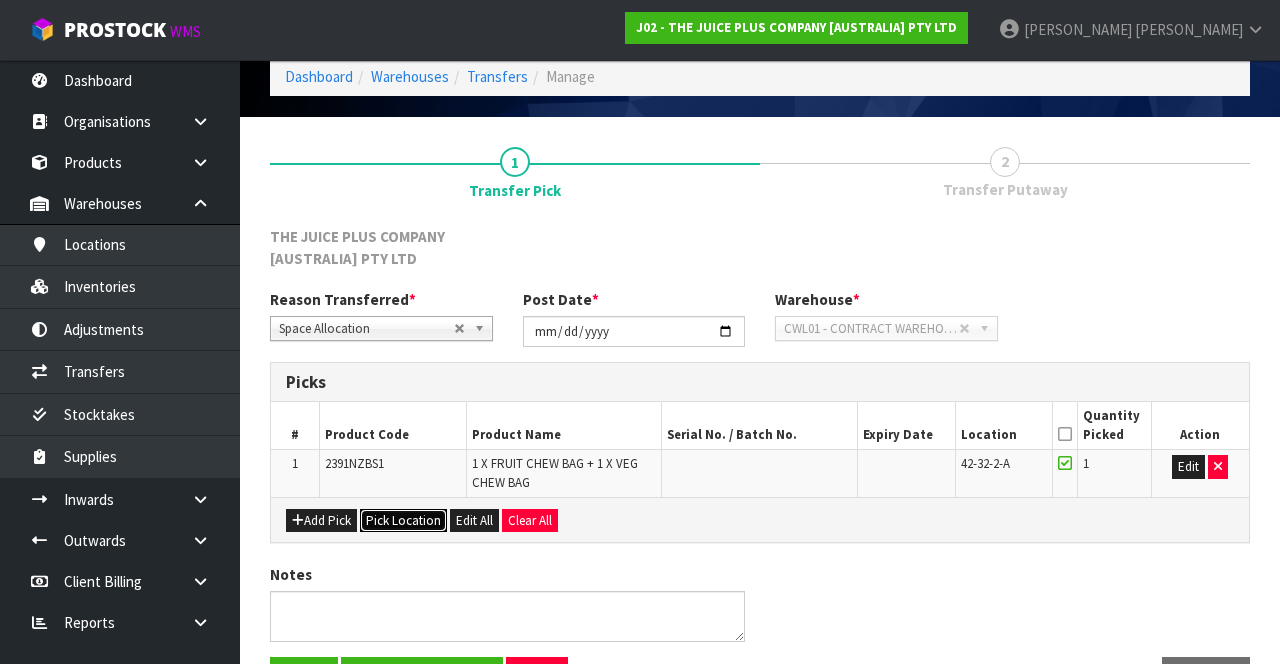scroll, scrollTop: 85, scrollLeft: 0, axis: vertical 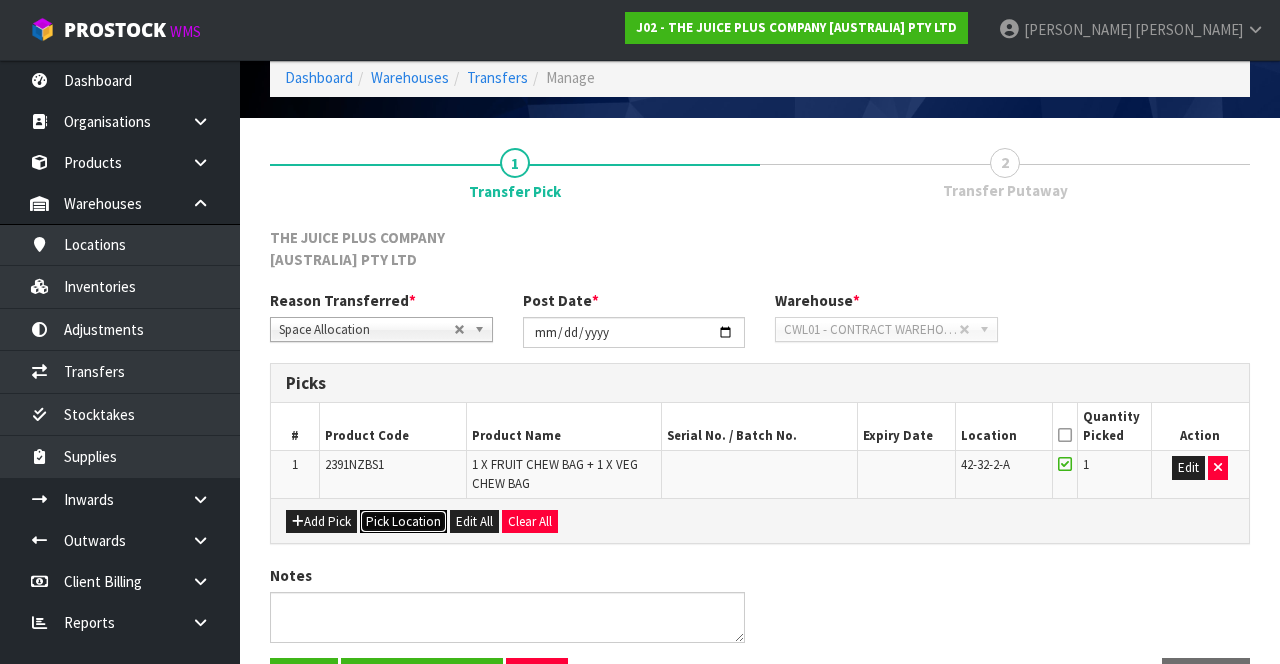 click on "Pick Location" at bounding box center [403, 522] 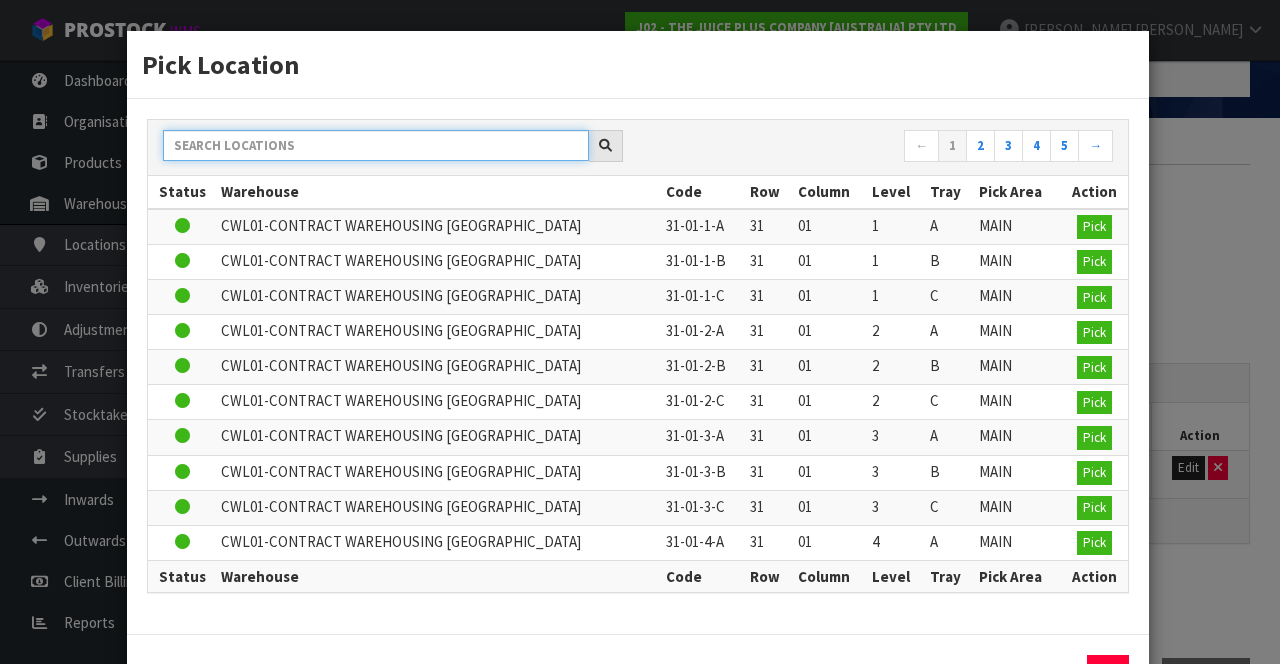 click at bounding box center [376, 145] 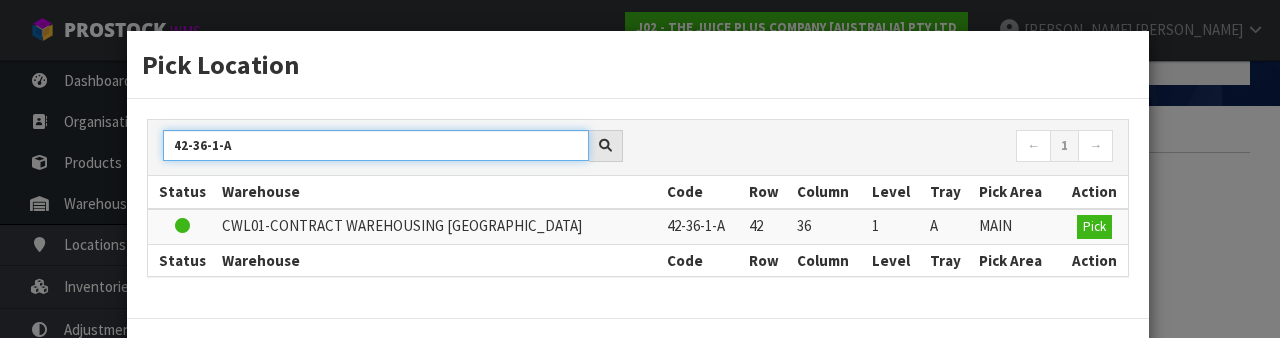 type on "42-36-1-A" 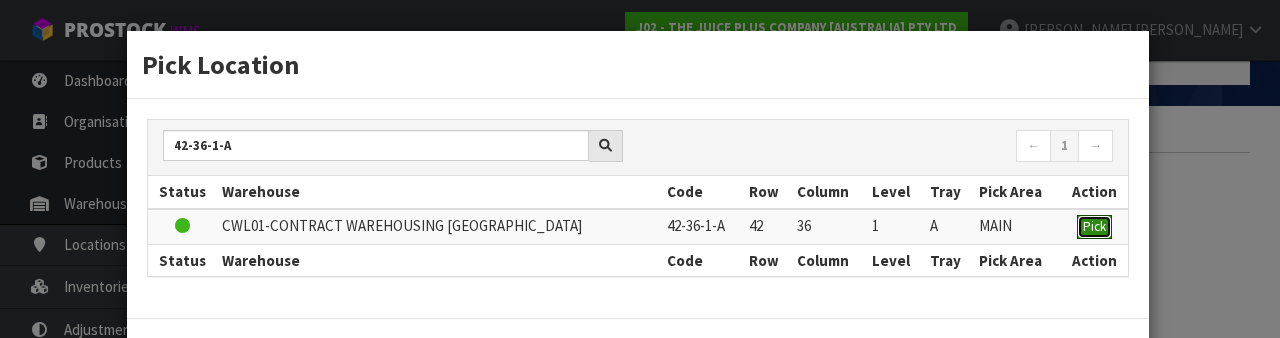 click on "Pick" at bounding box center (1094, 226) 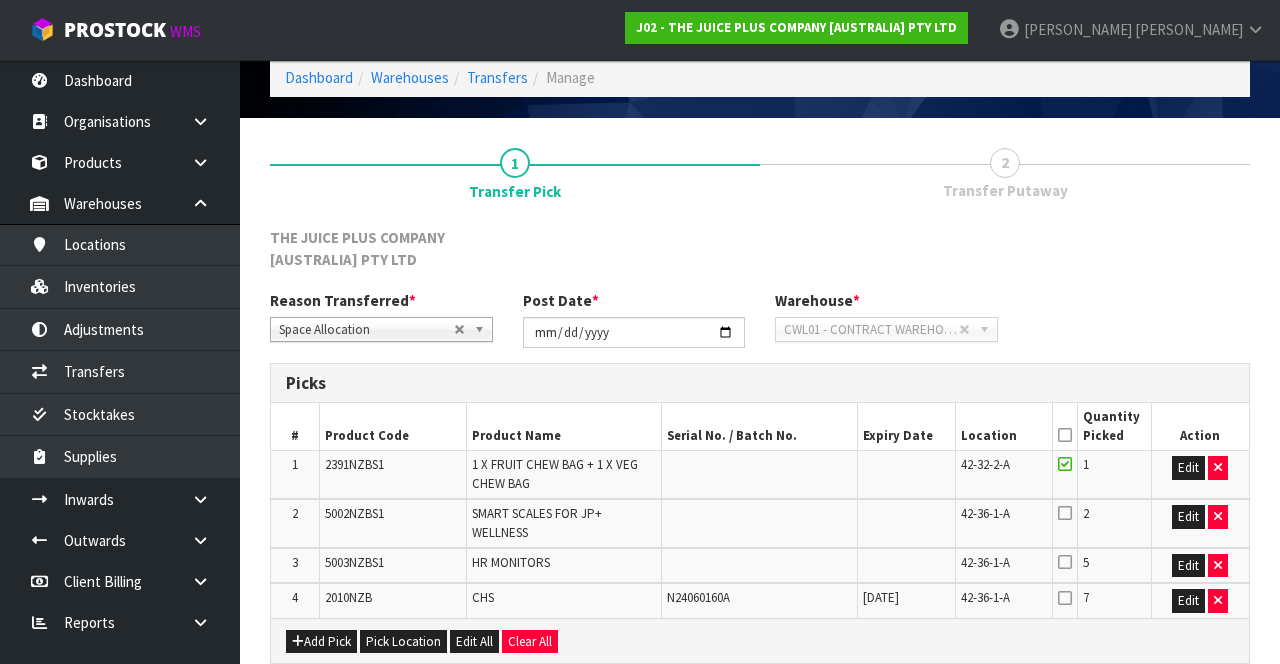 click at bounding box center [1065, 562] 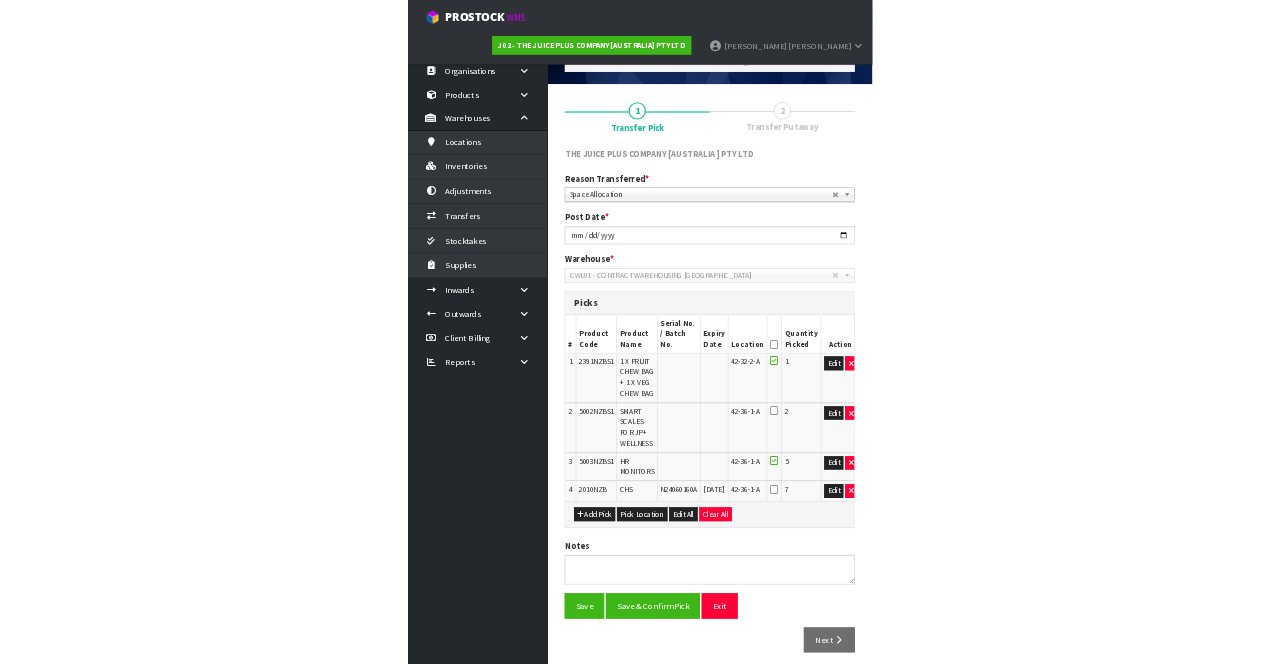 scroll, scrollTop: 85, scrollLeft: 0, axis: vertical 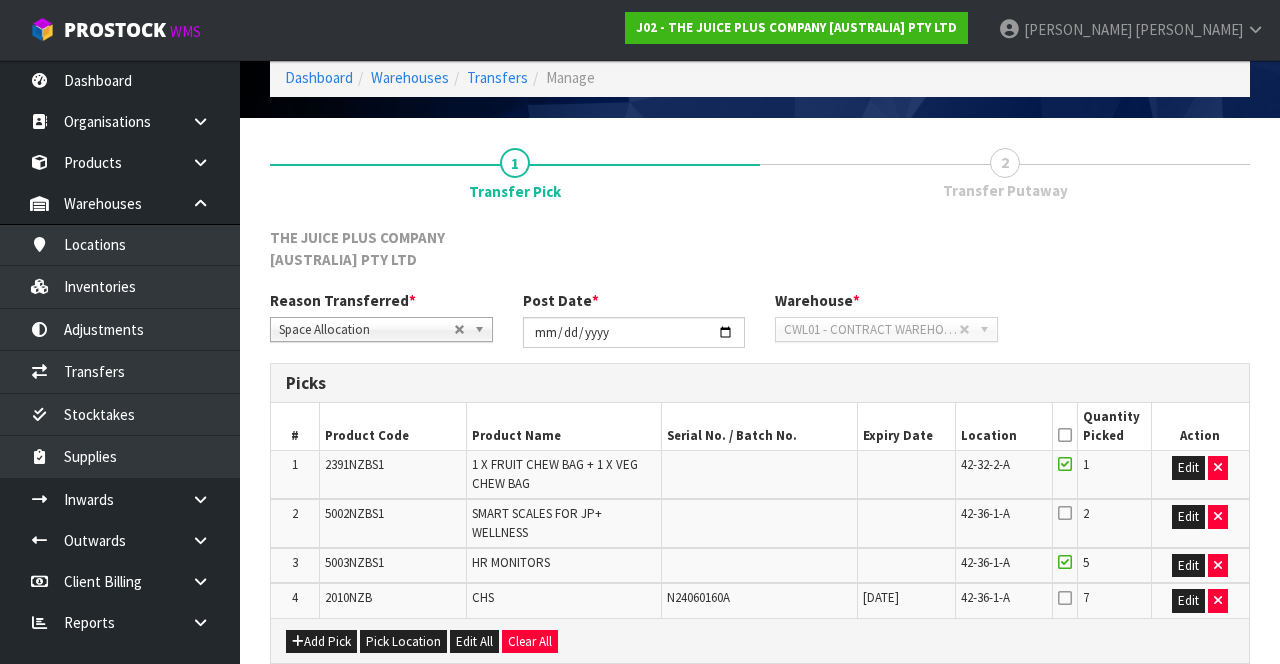 click at bounding box center [1065, 513] 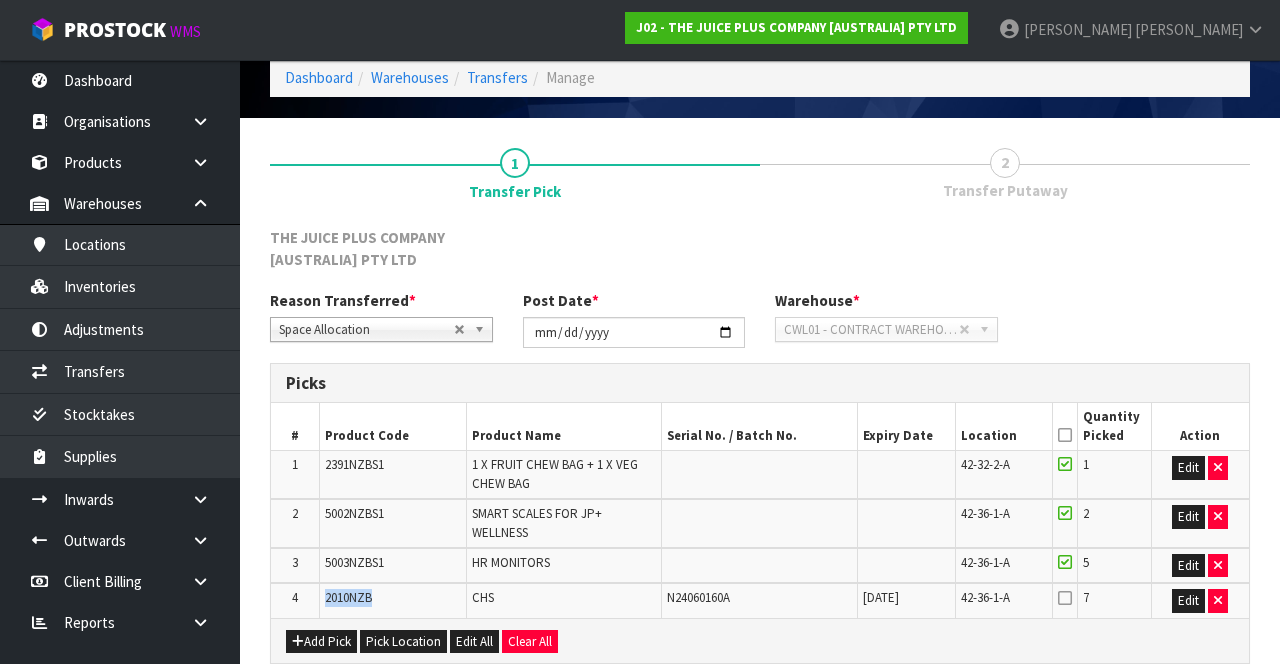 copy on "2010NZB" 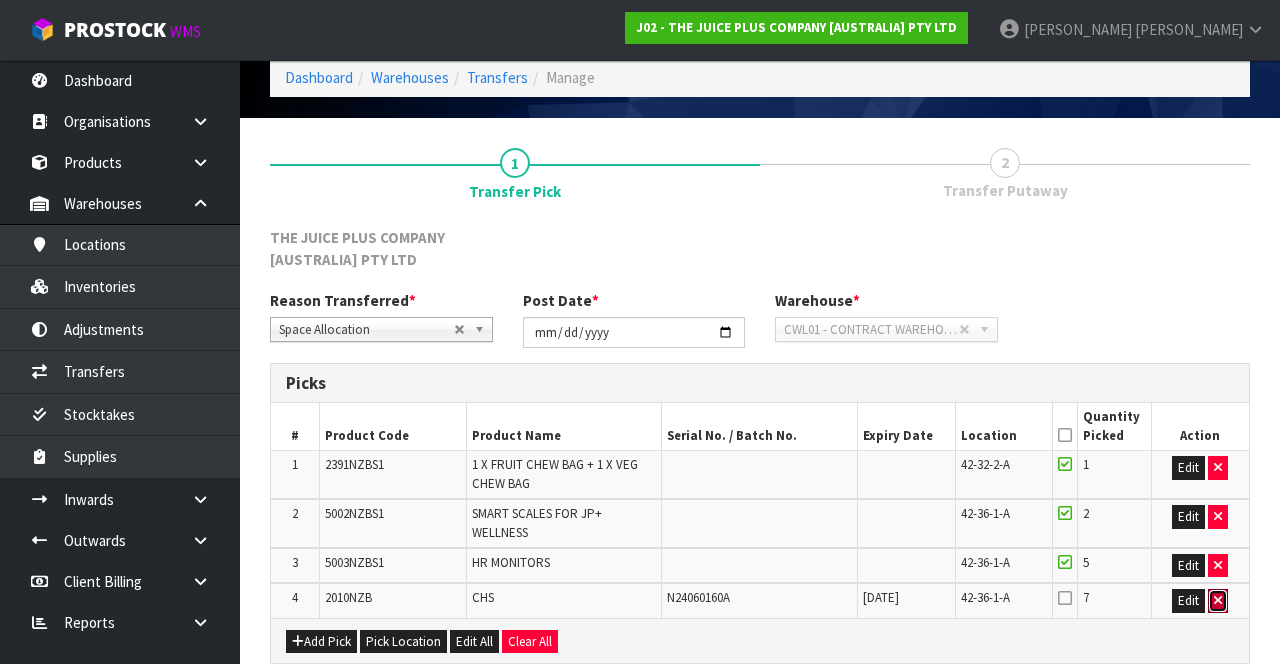 click at bounding box center (1218, 601) 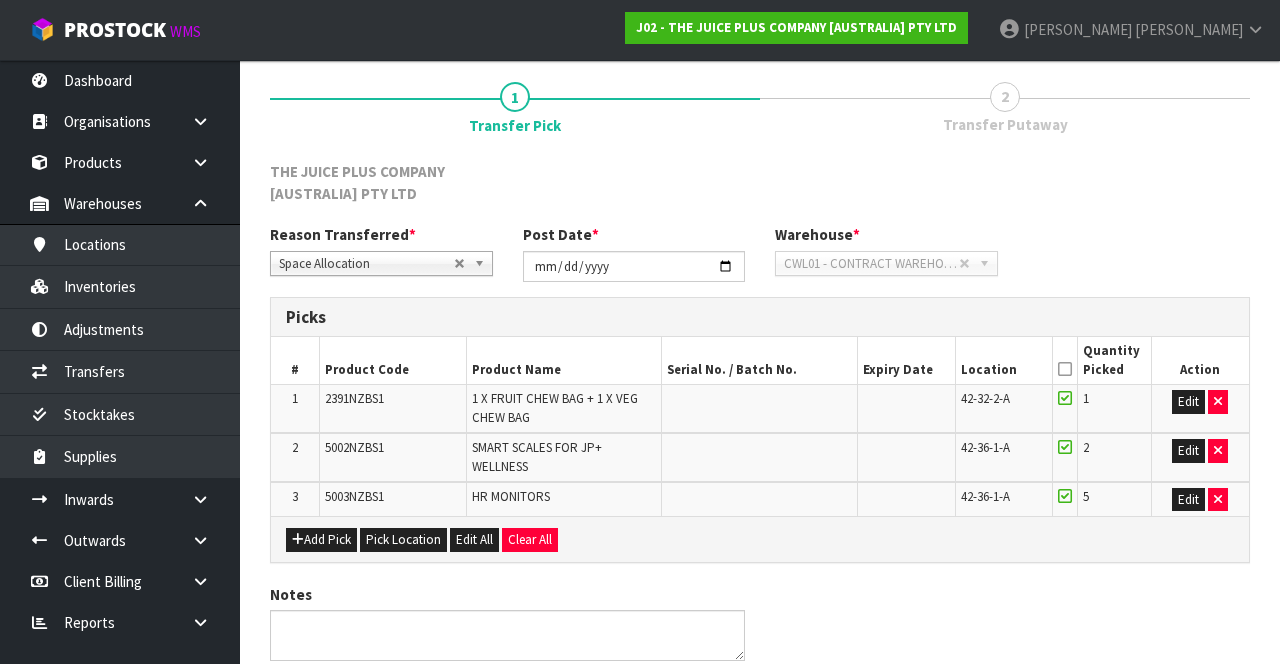 scroll, scrollTop: 231, scrollLeft: 0, axis: vertical 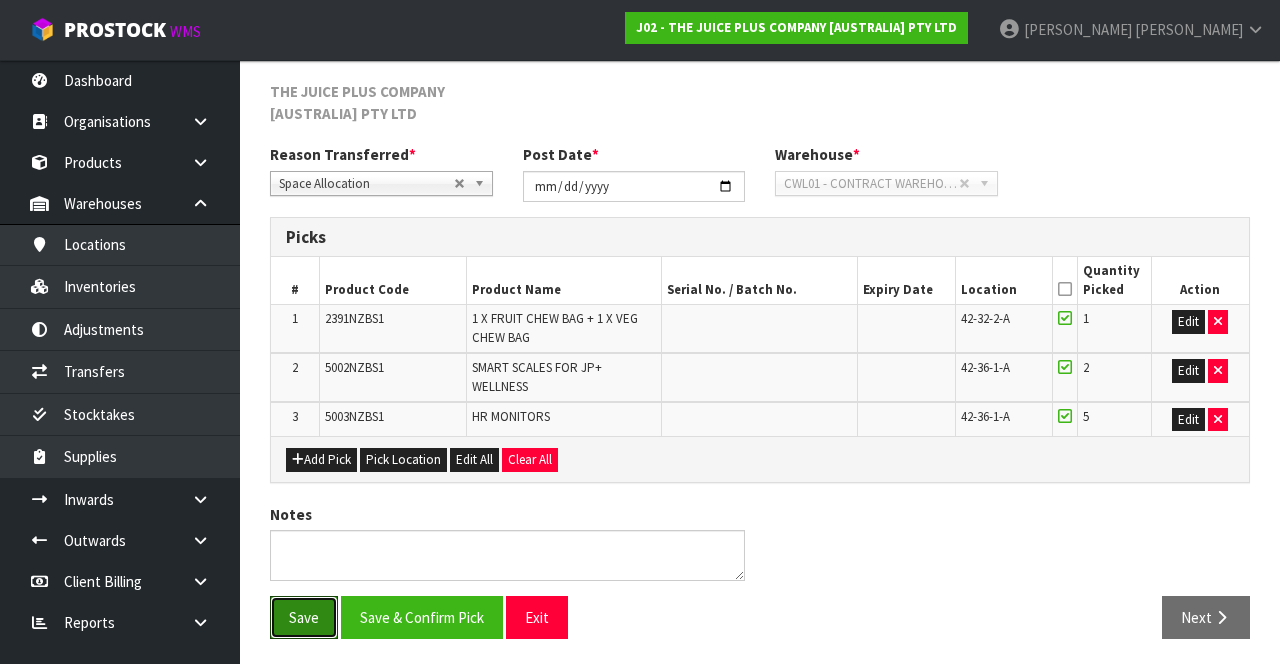 click on "Save" at bounding box center [304, 617] 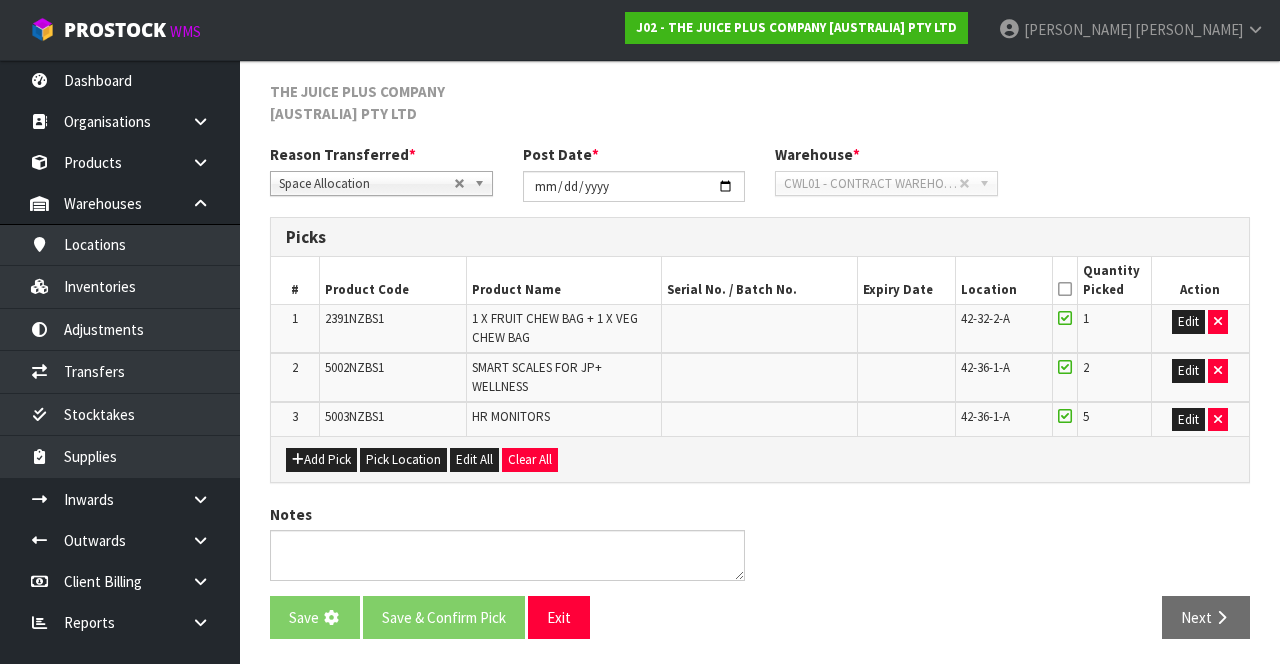 scroll, scrollTop: 0, scrollLeft: 0, axis: both 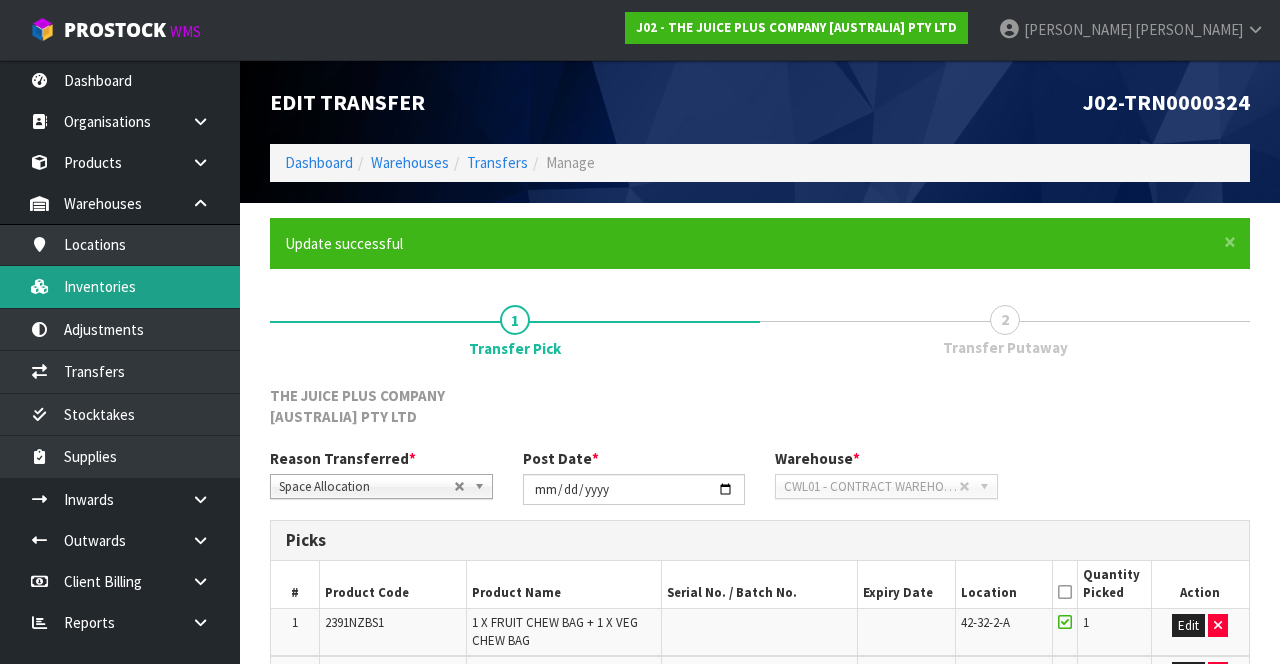 click on "Inventories" at bounding box center (120, 286) 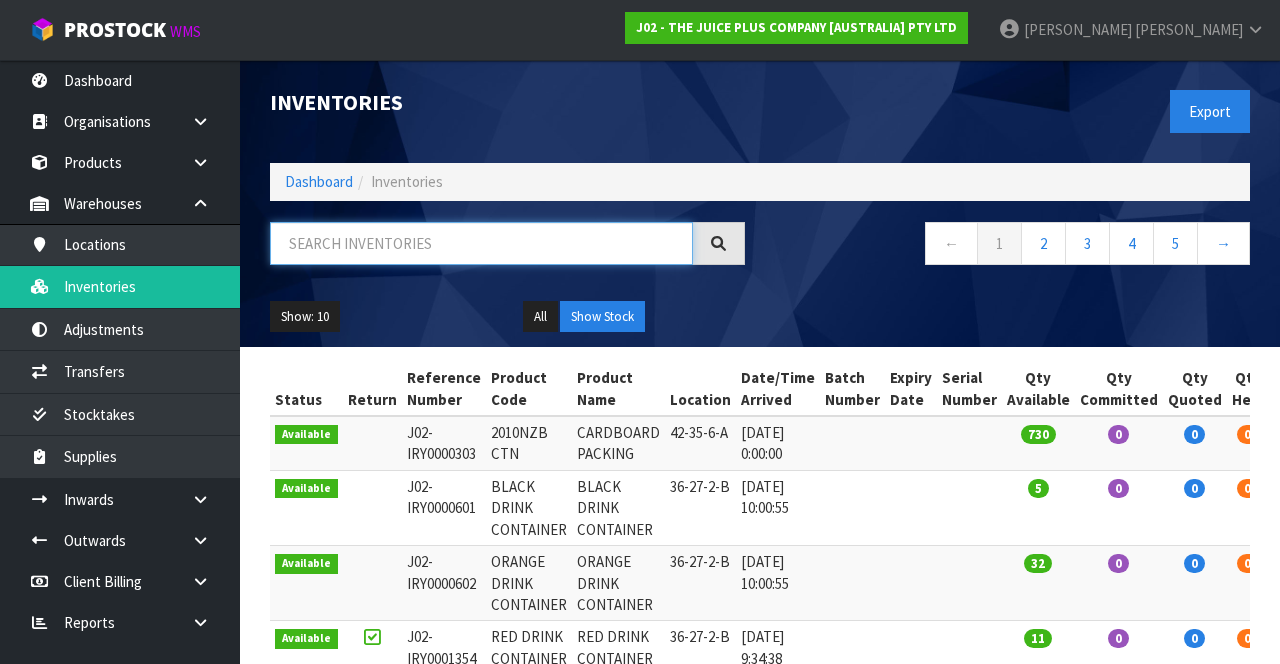 paste on "2010NZB" 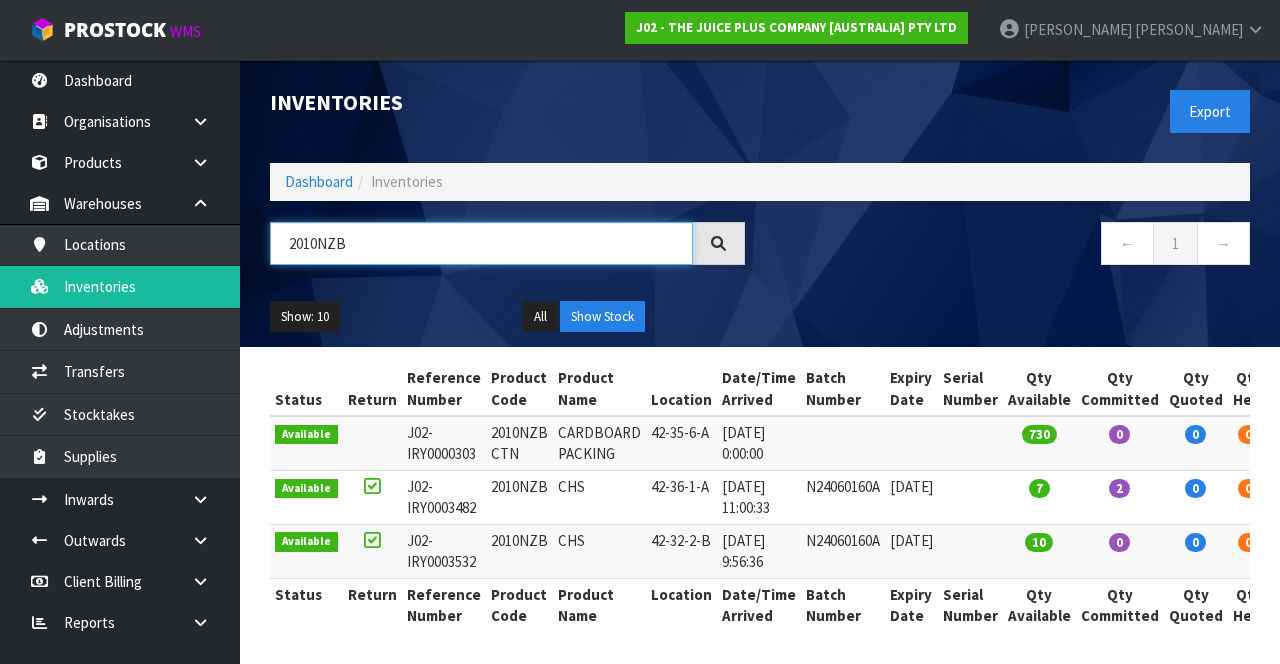 scroll, scrollTop: 1, scrollLeft: 0, axis: vertical 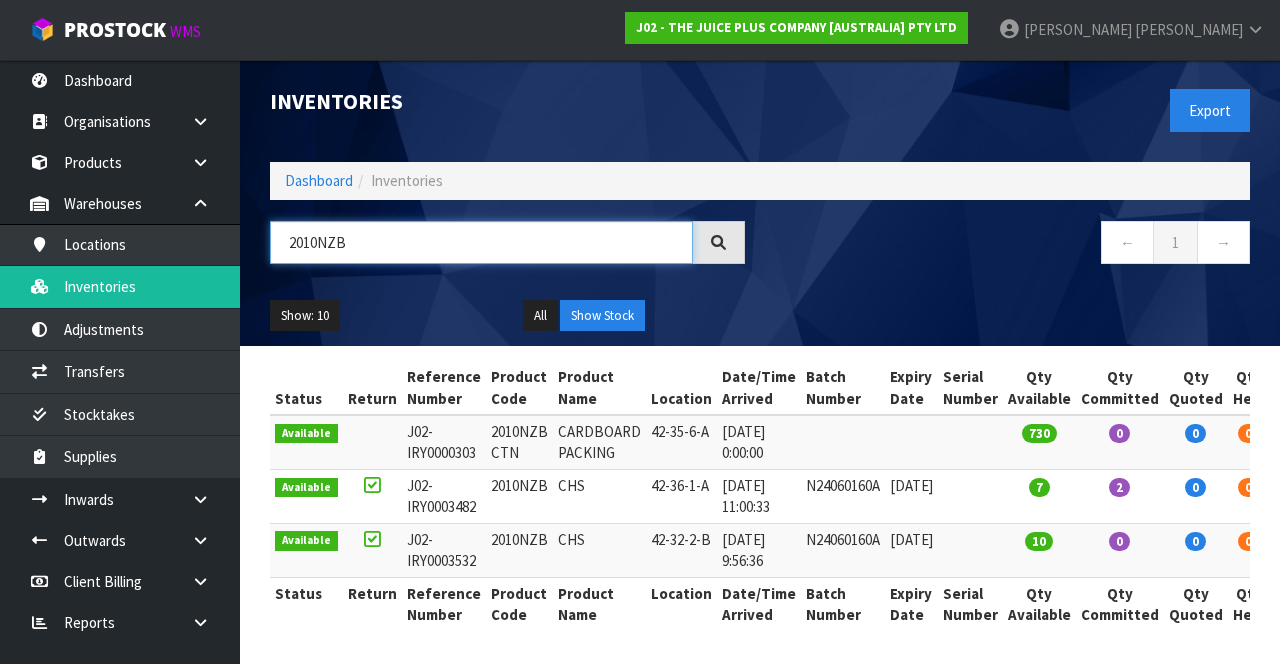 type on "2010NZB" 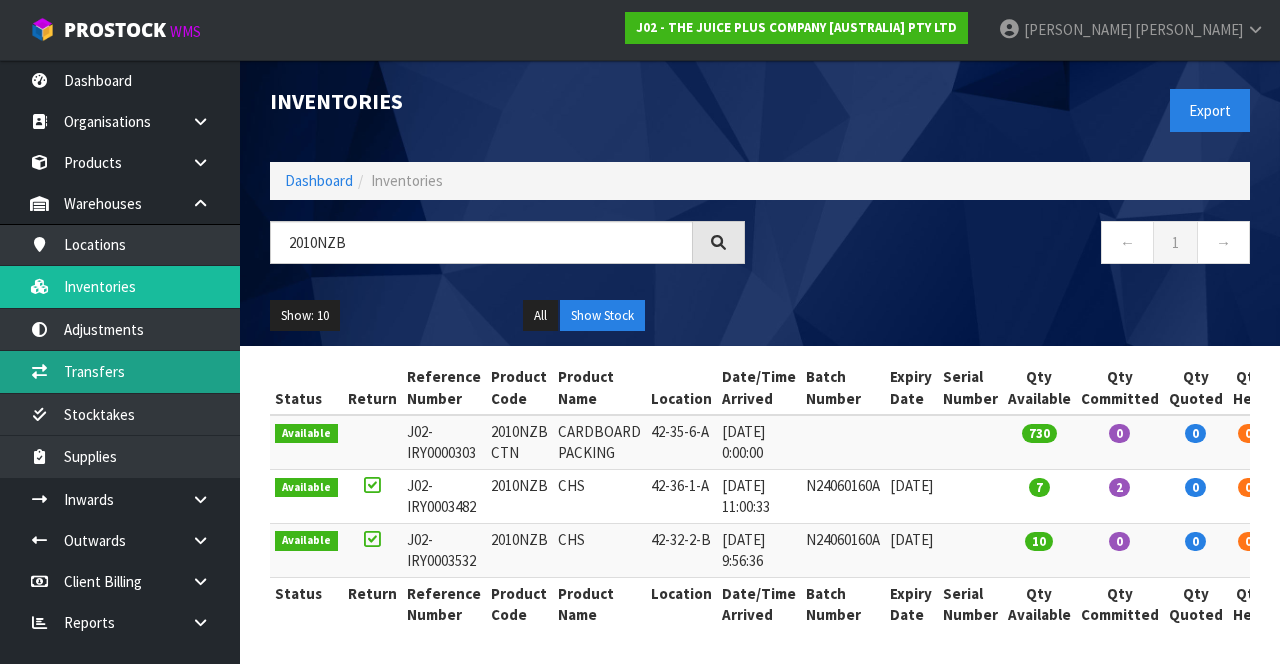 click on "Transfers" at bounding box center (120, 371) 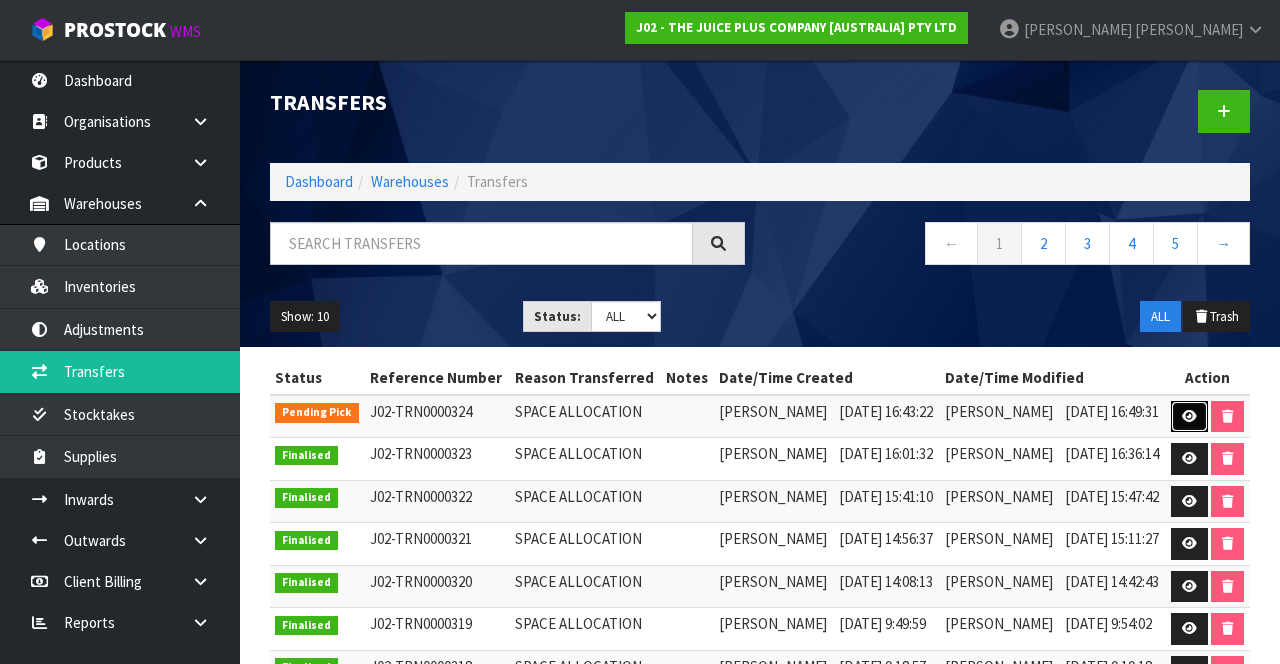 click at bounding box center [1189, 417] 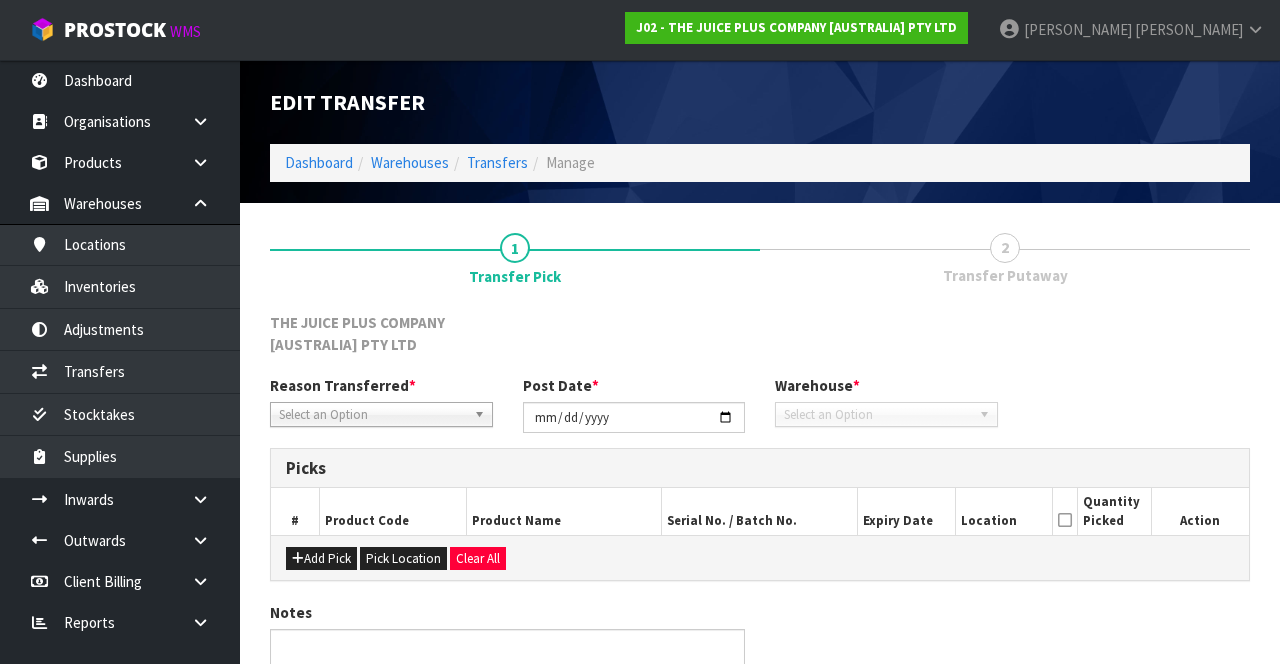type on "[DATE]" 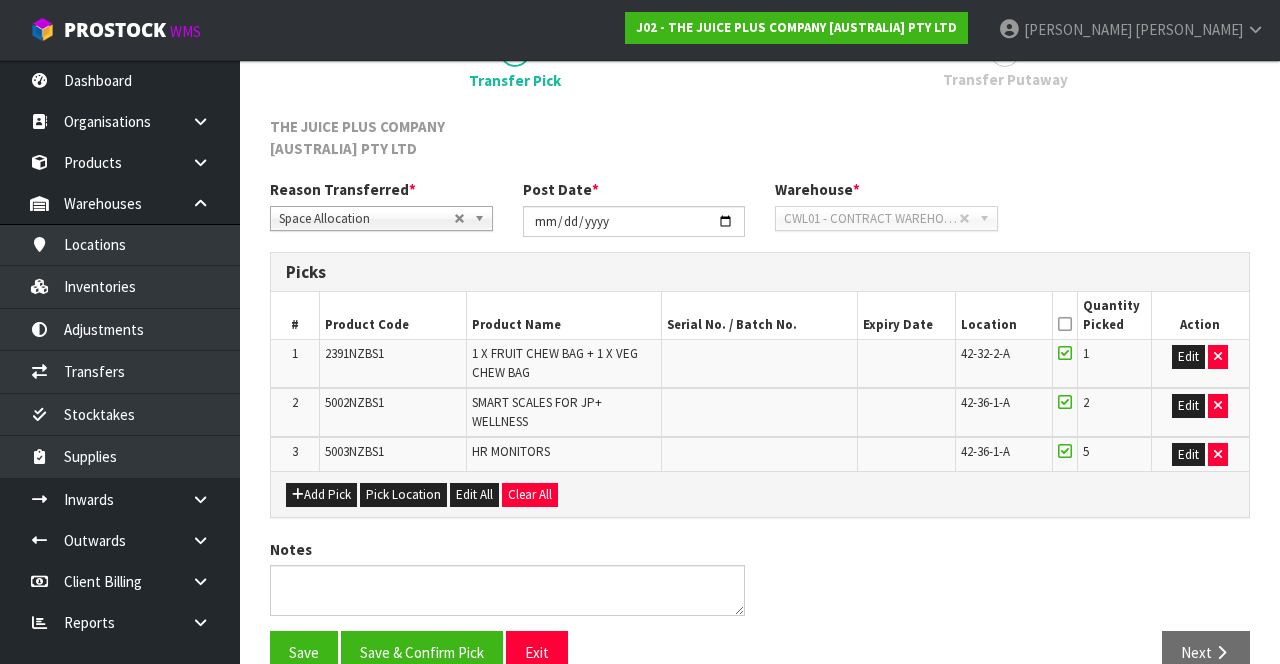 scroll, scrollTop: 192, scrollLeft: 0, axis: vertical 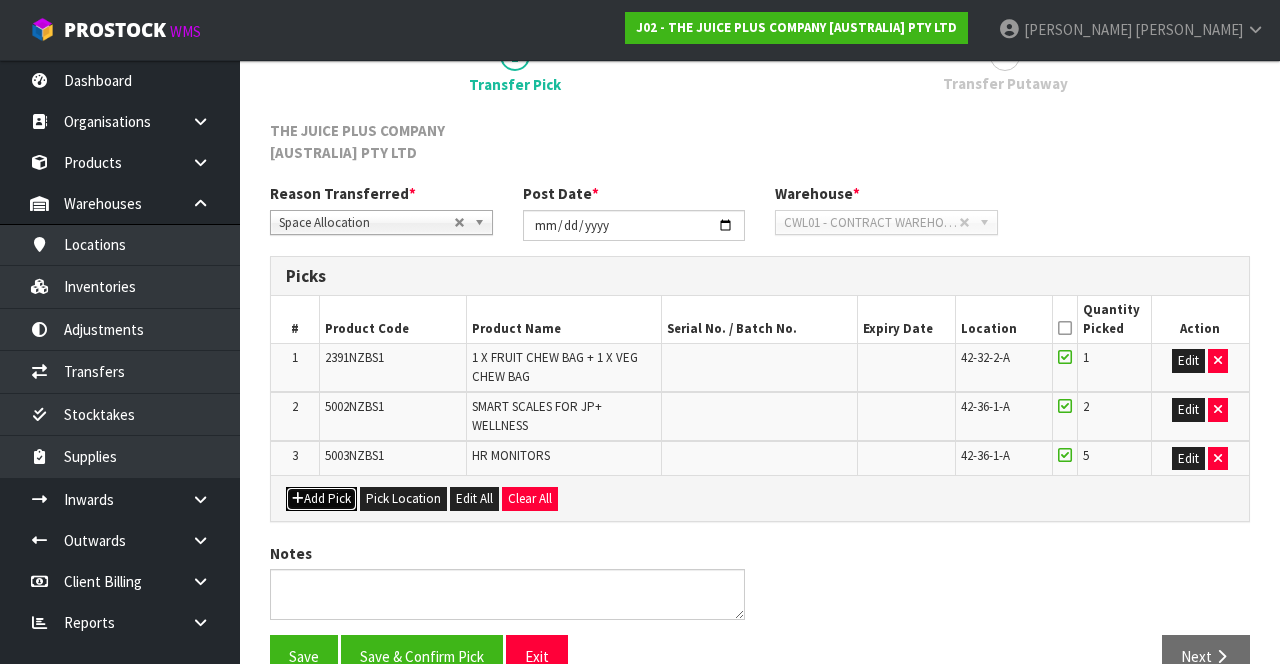 click on "Add Pick" at bounding box center [321, 499] 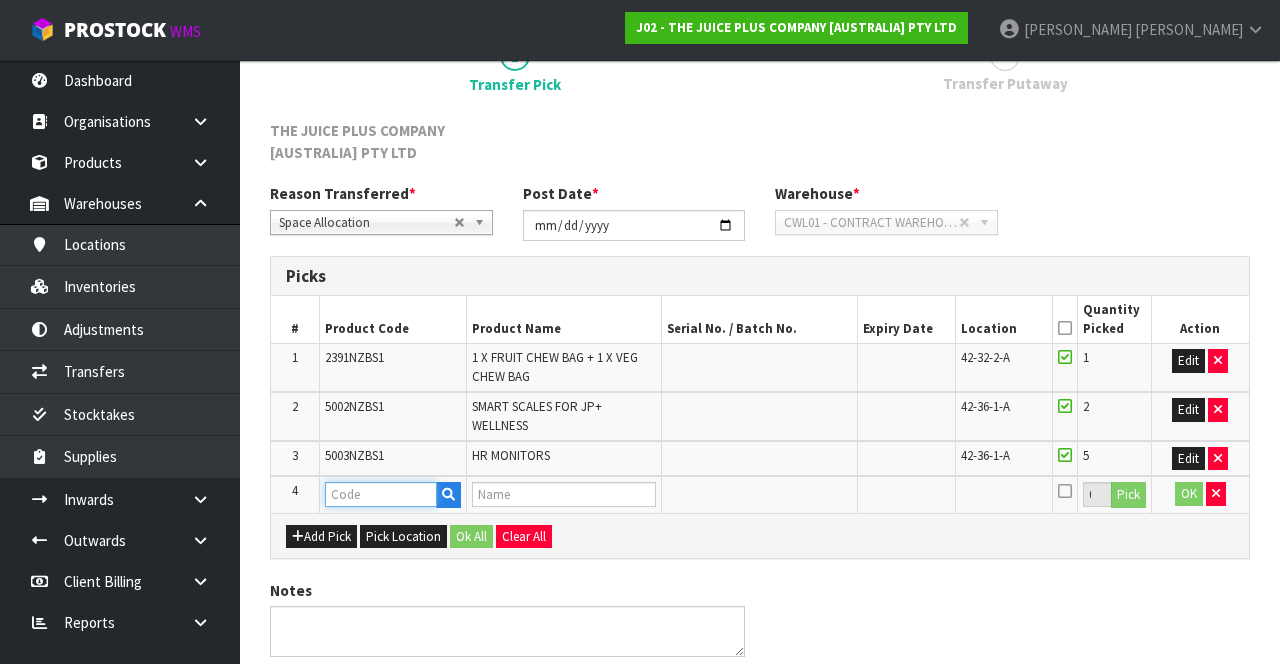 paste on "2010NZB" 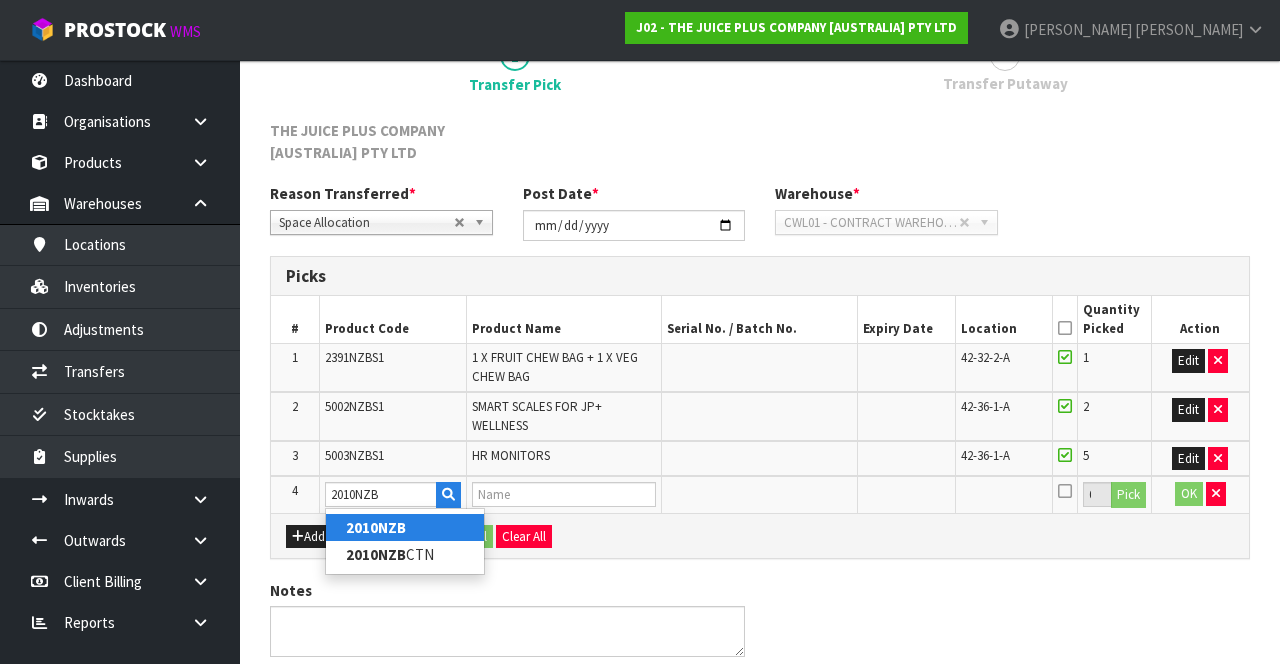 click on "2010NZB" at bounding box center (405, 527) 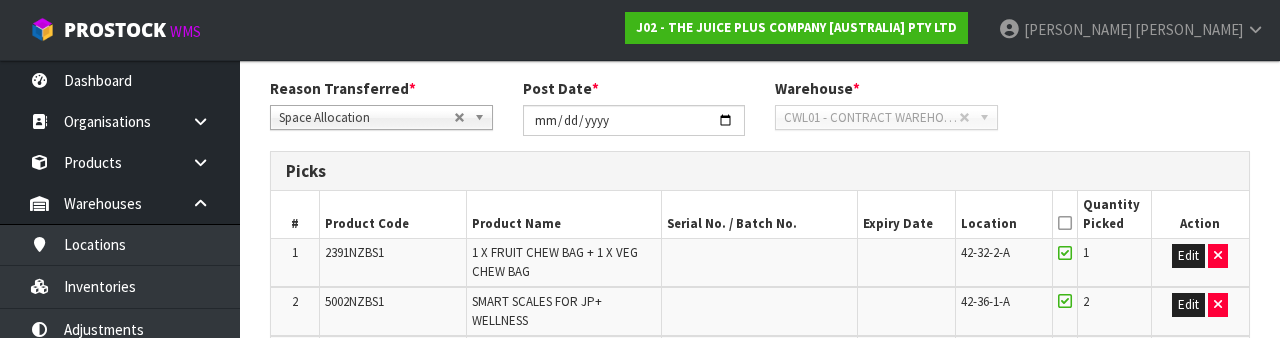 type on "CHS" 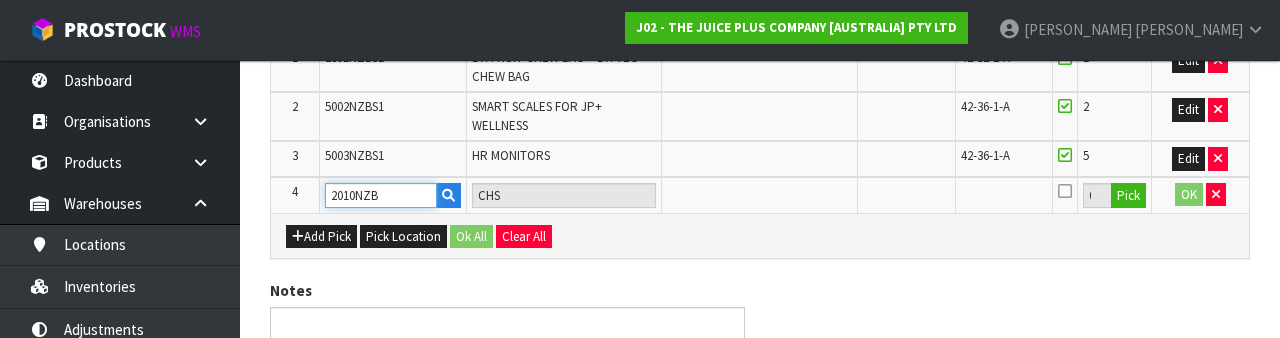 scroll, scrollTop: 504, scrollLeft: 0, axis: vertical 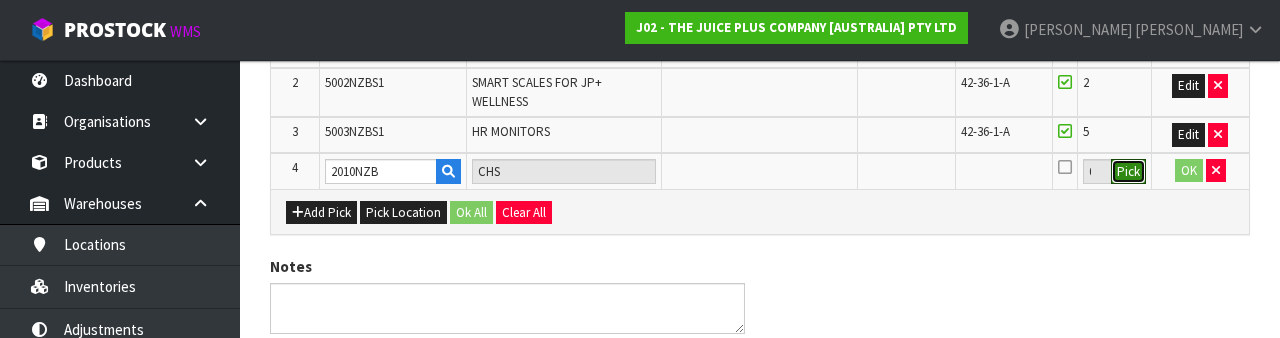 click on "Pick" at bounding box center [1128, 172] 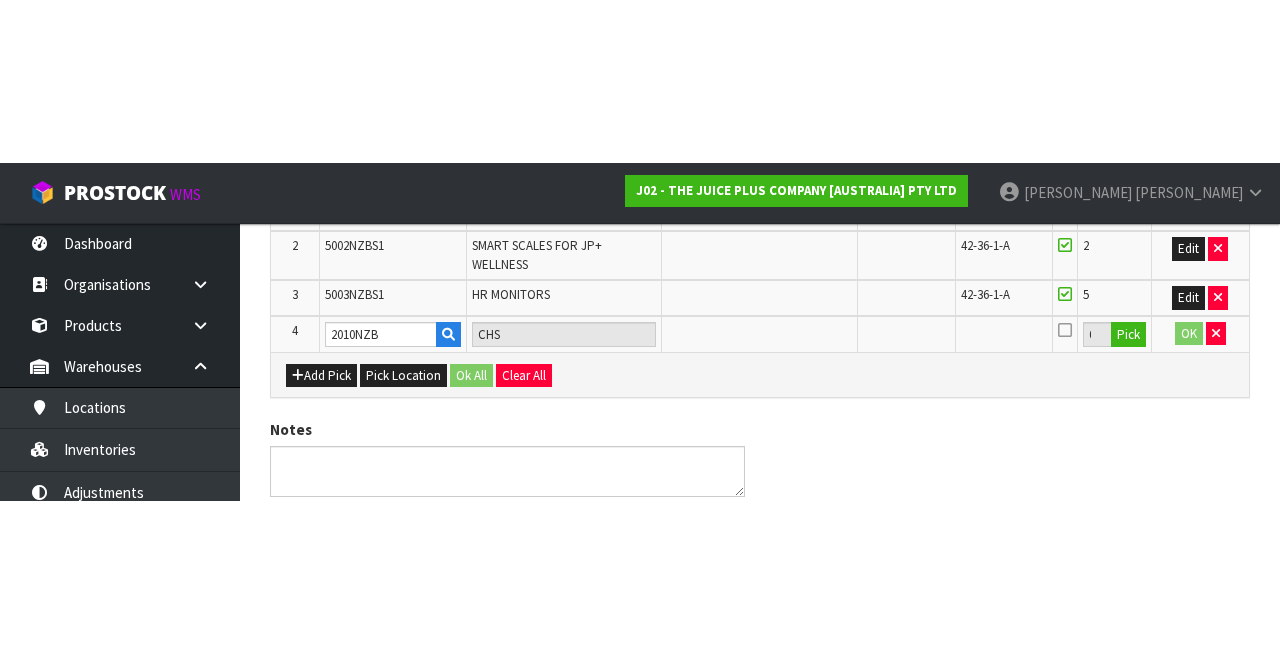 scroll, scrollTop: 268, scrollLeft: 0, axis: vertical 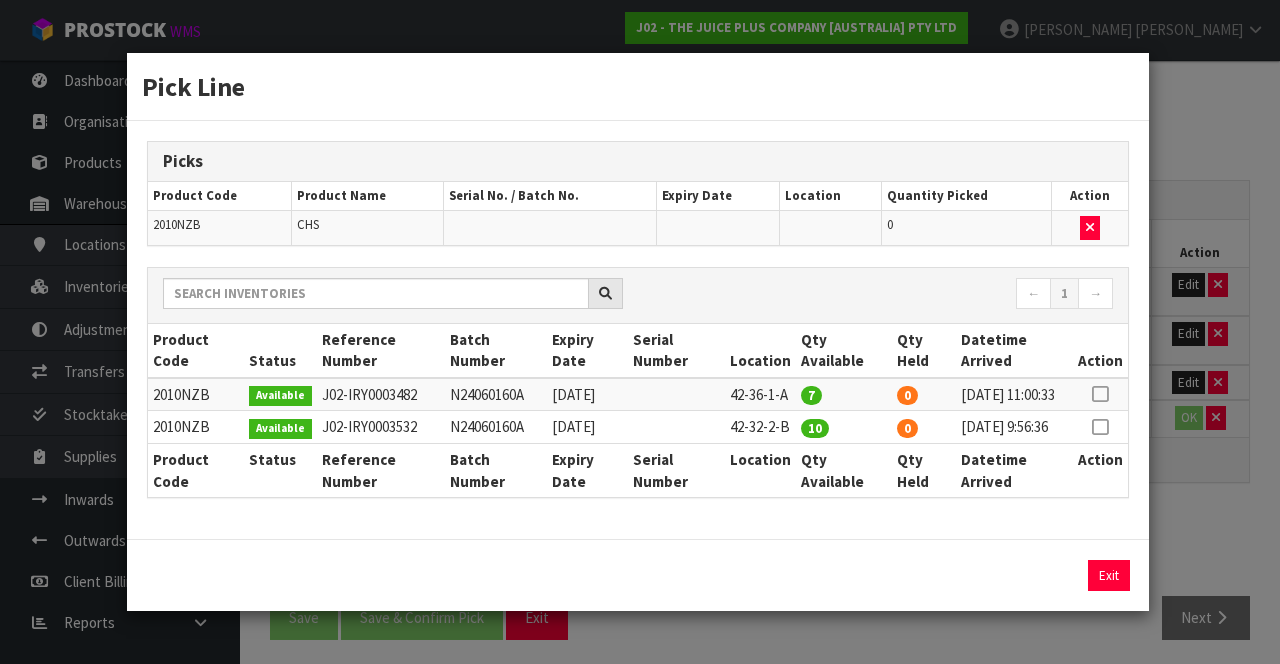 click at bounding box center [1100, 394] 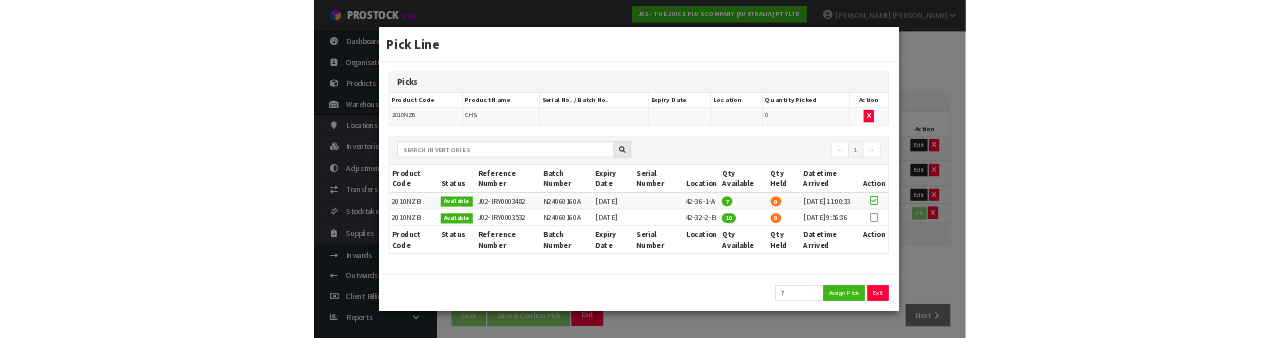 scroll, scrollTop: 68, scrollLeft: 0, axis: vertical 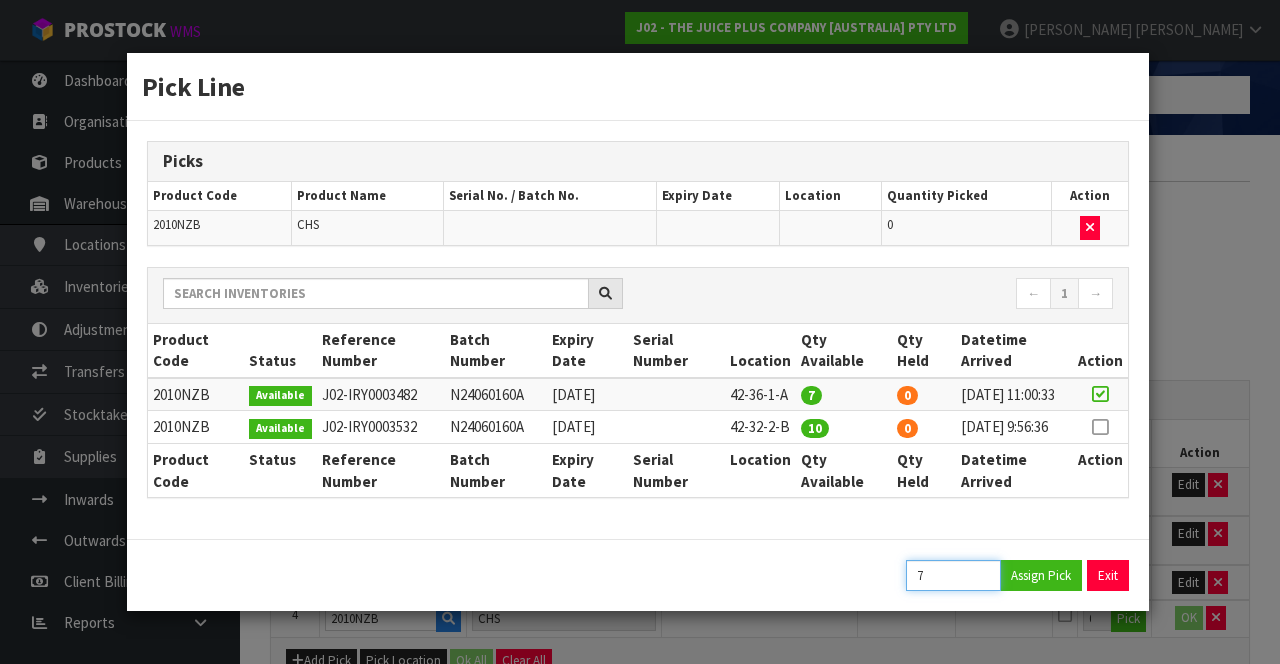 click on "7" at bounding box center [953, 575] 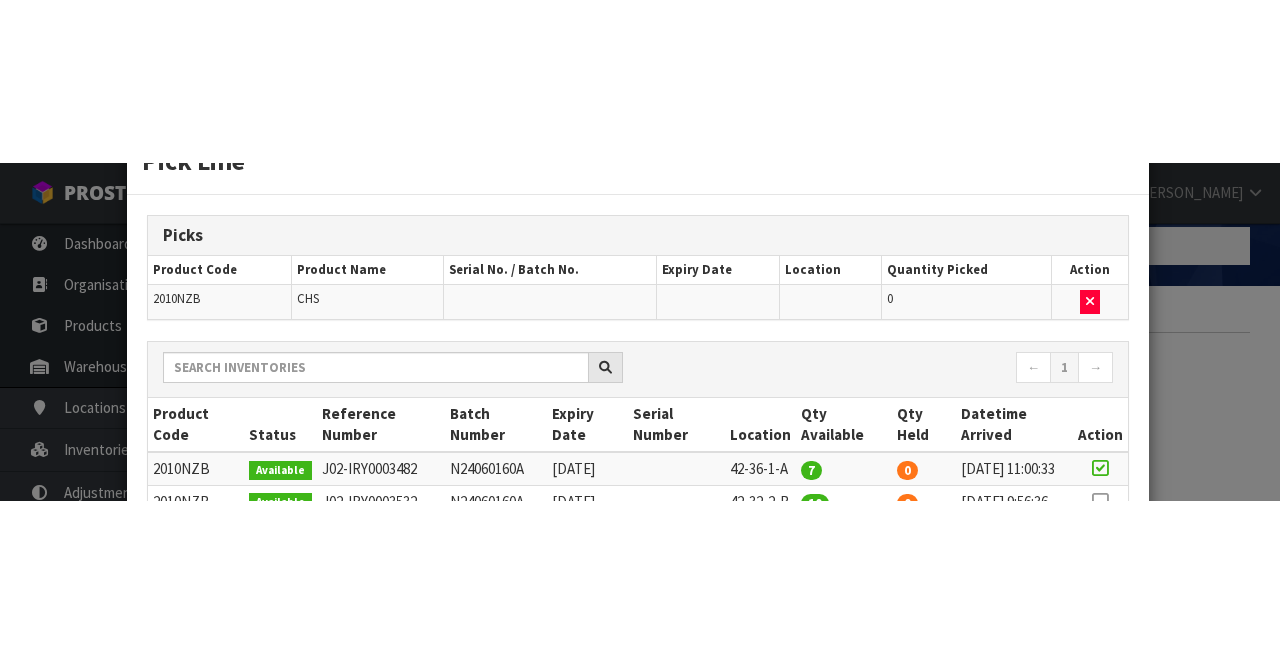 scroll, scrollTop: 318, scrollLeft: 0, axis: vertical 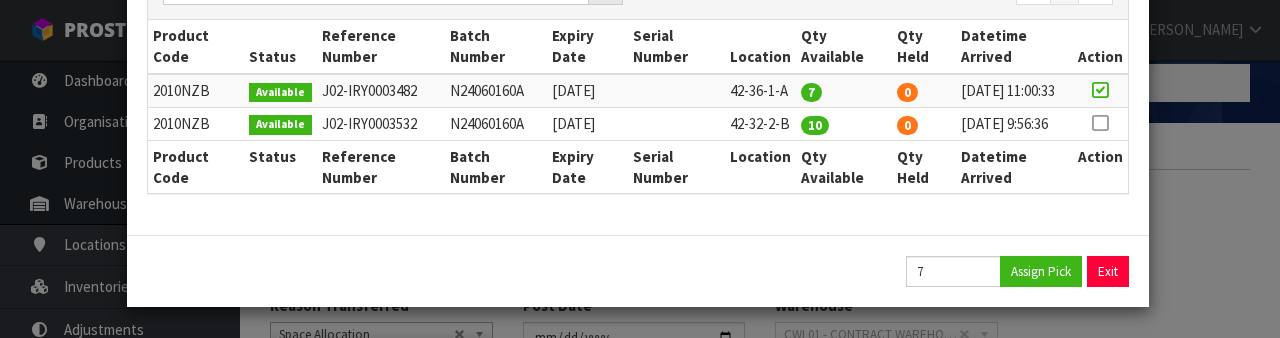click on "Pick Line
Picks
Product Code
Product Name
Serial No. / Batch No.
Expiry Date
Location
Quantity Picked
Action
2010NZB
CHS
0
←
1
→
Product Code
Status
Reference Number
Batch Number
Expiry Date
Serial Number
Location
Qty Available
Qty Held
Datetime Arrived
Action
2010NZB" at bounding box center (640, 169) 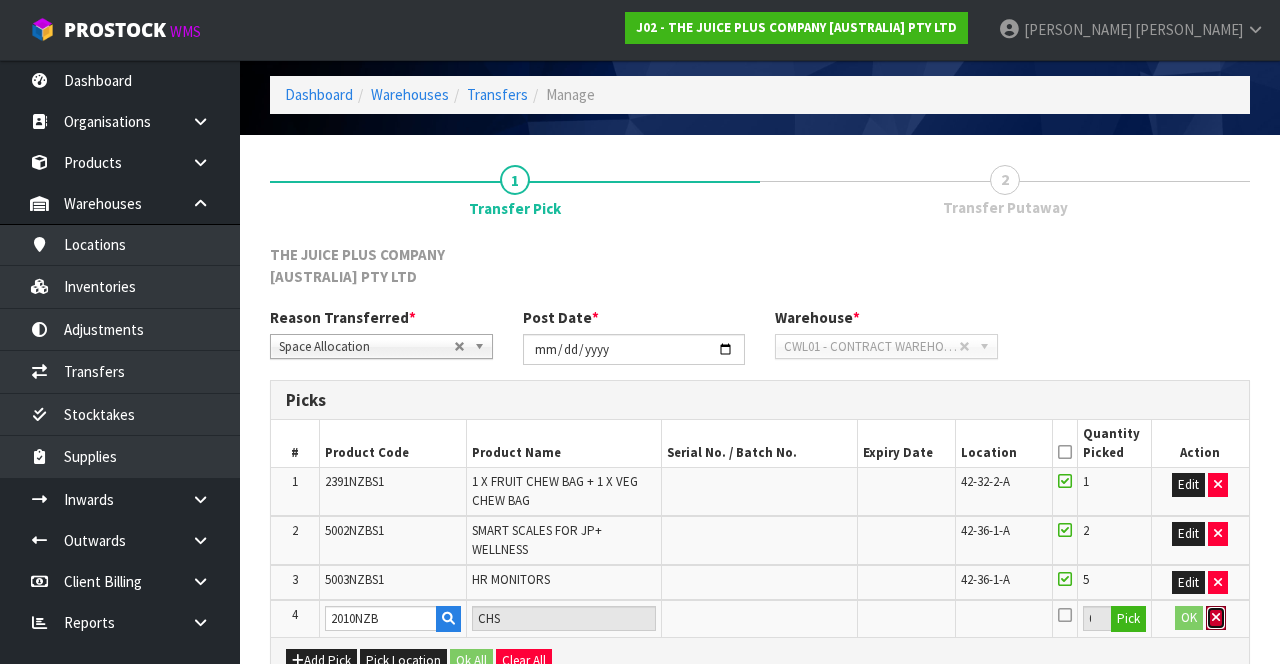 click at bounding box center (1216, 617) 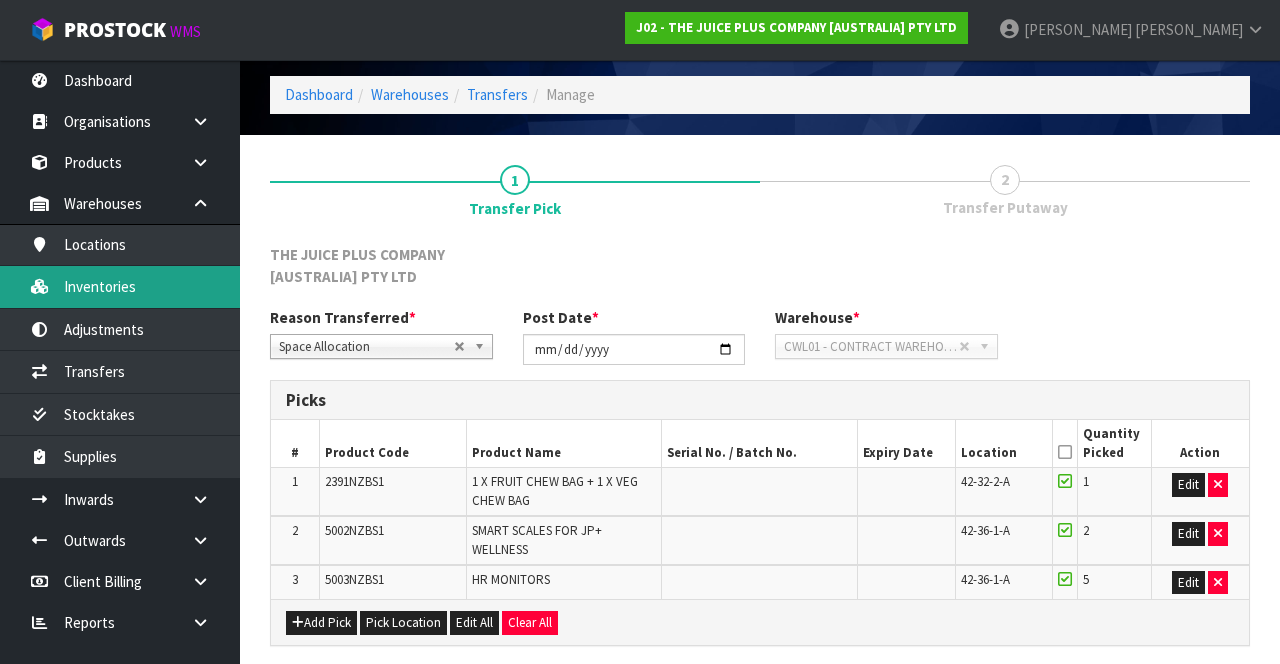 click on "Inventories" at bounding box center [120, 286] 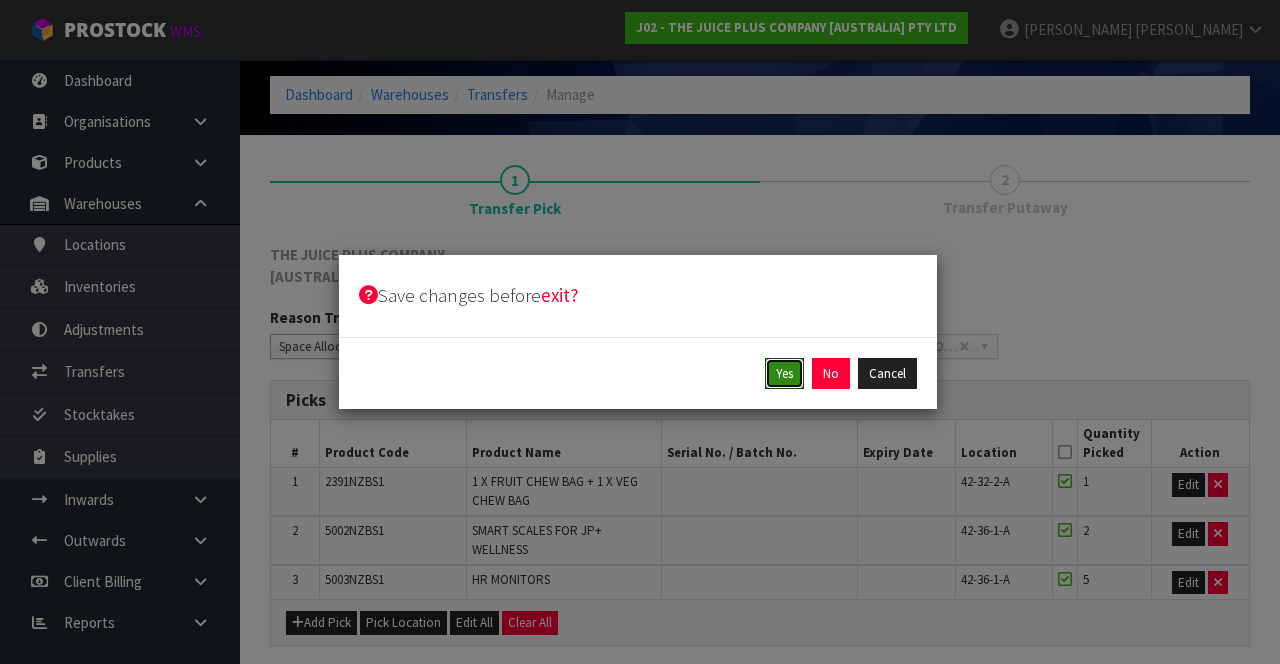 click on "Yes" at bounding box center (784, 374) 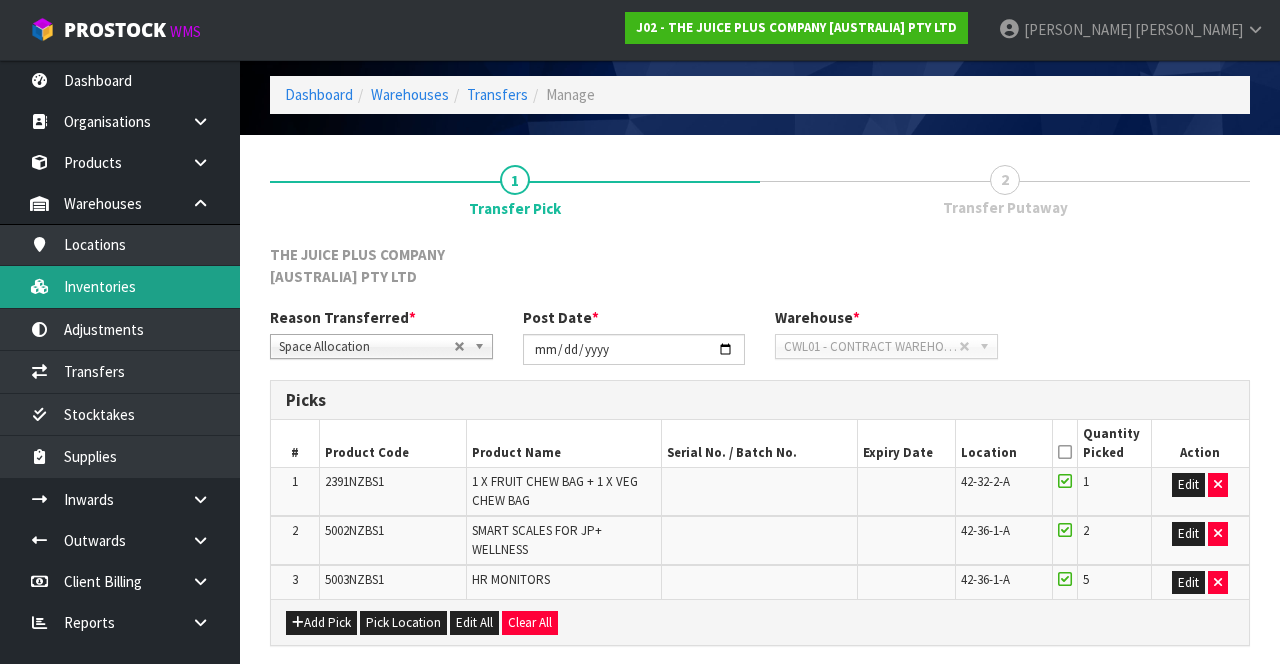 scroll, scrollTop: 0, scrollLeft: 0, axis: both 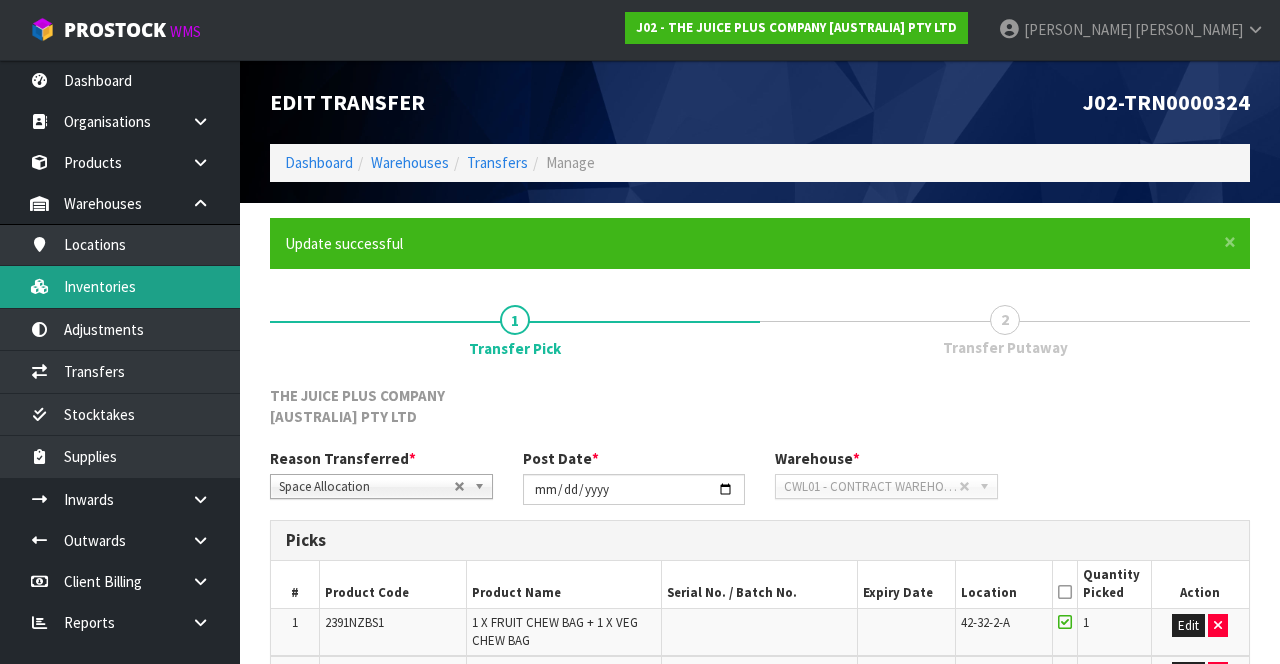 click on "Inventories" at bounding box center [120, 286] 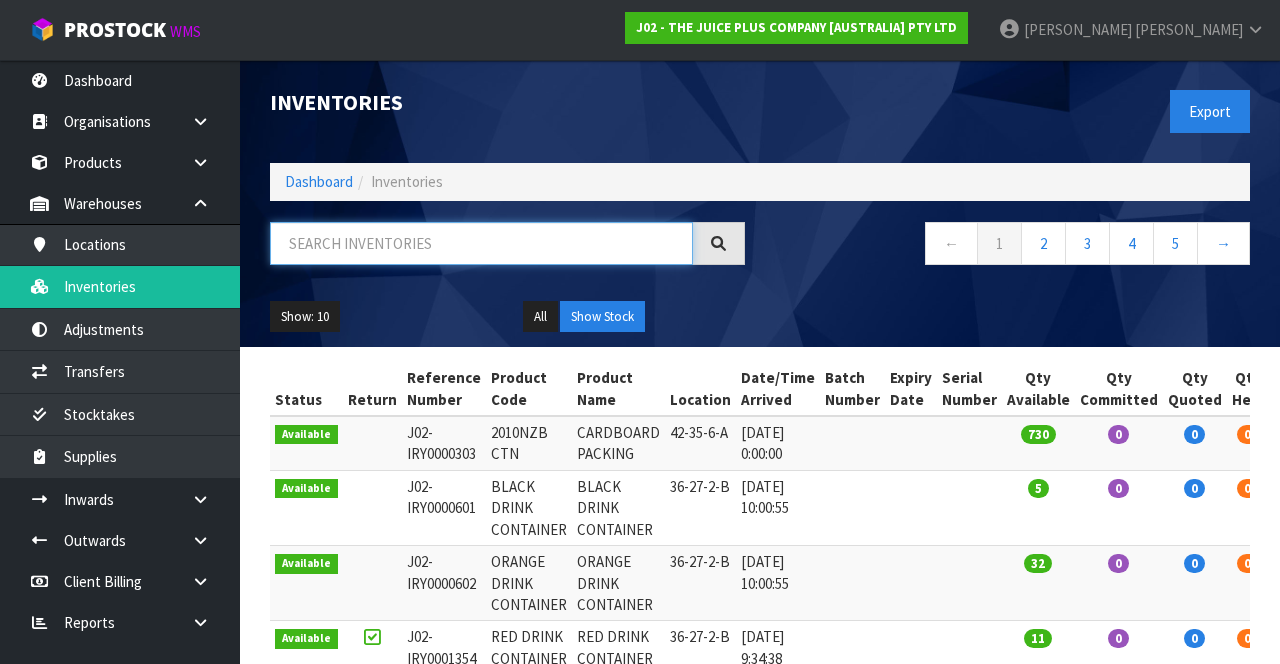 paste on "2010NZB" 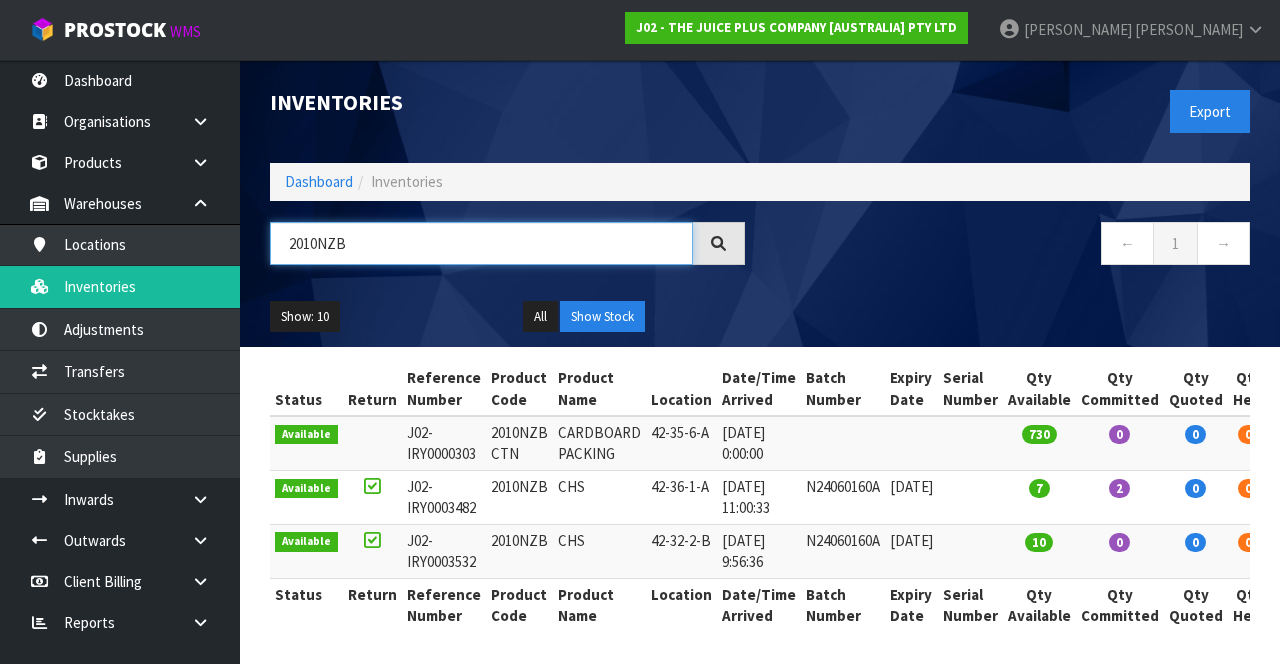 type on "2010NZB" 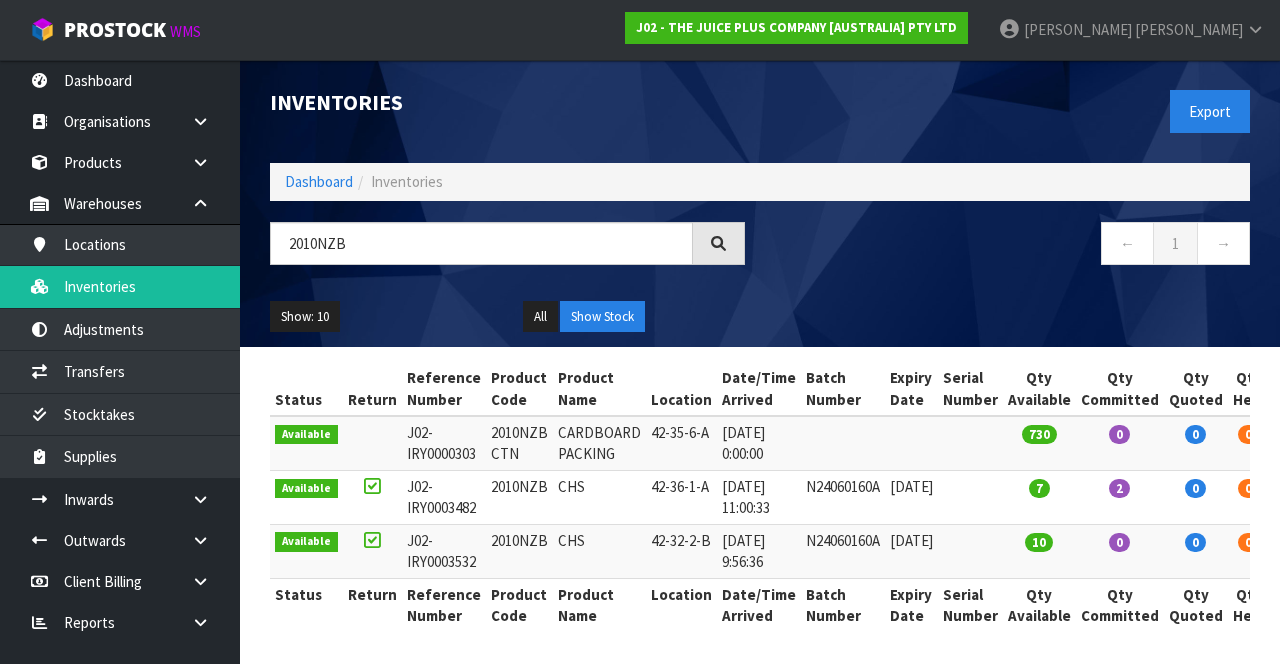 click on "←
1
→" at bounding box center (1012, 246) 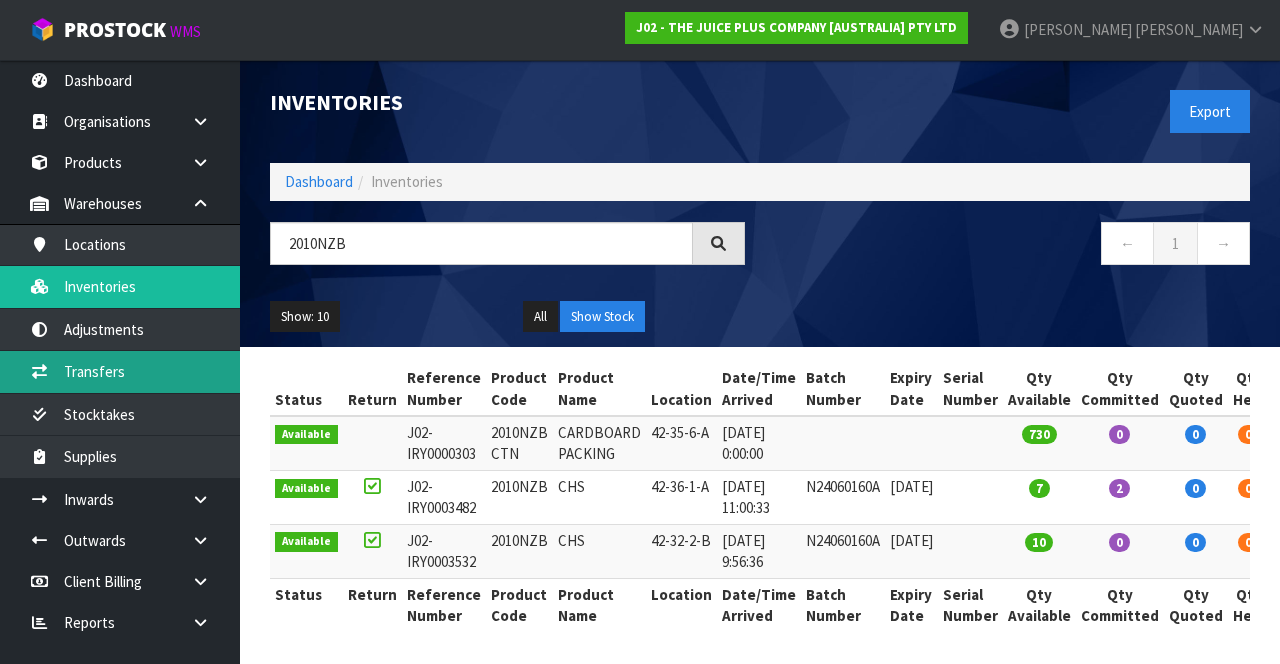 click on "Transfers" at bounding box center [120, 371] 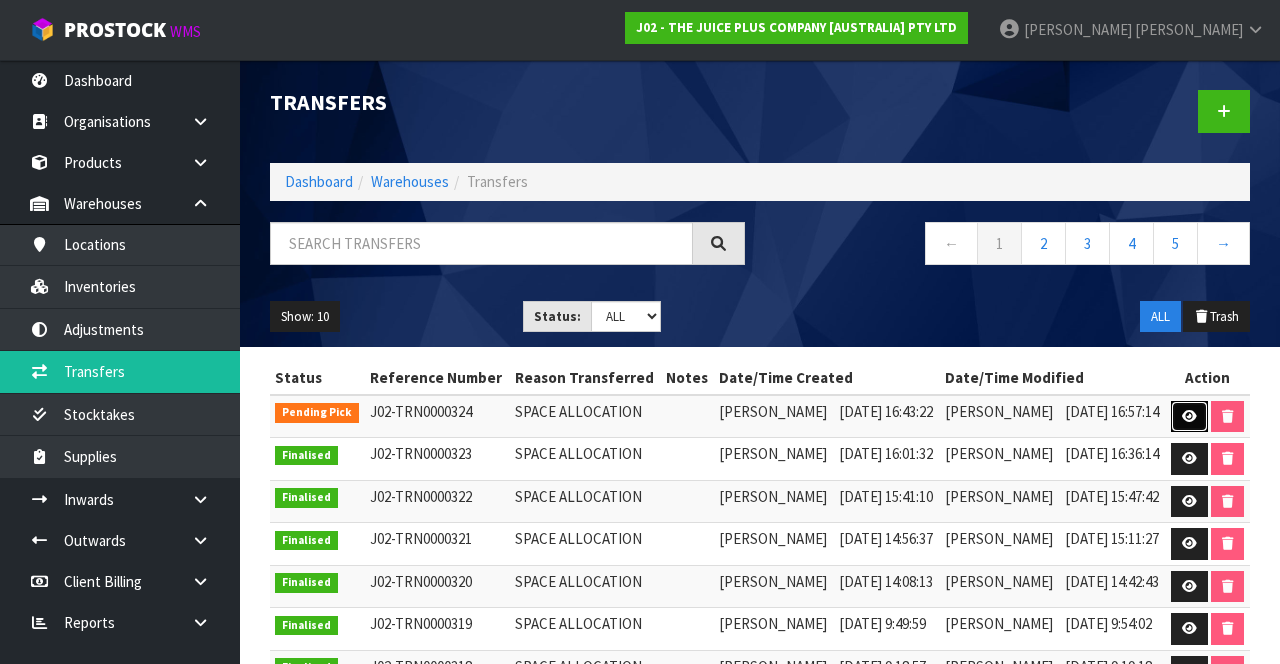 click at bounding box center [1189, 416] 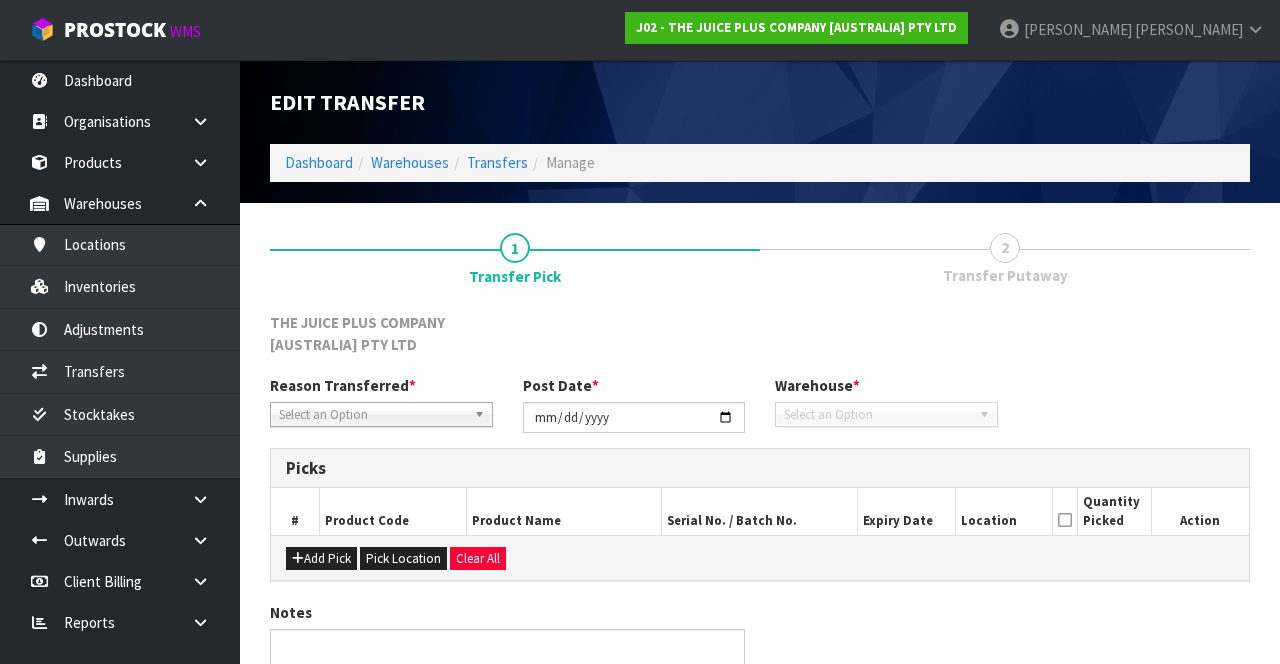 type on "[DATE]" 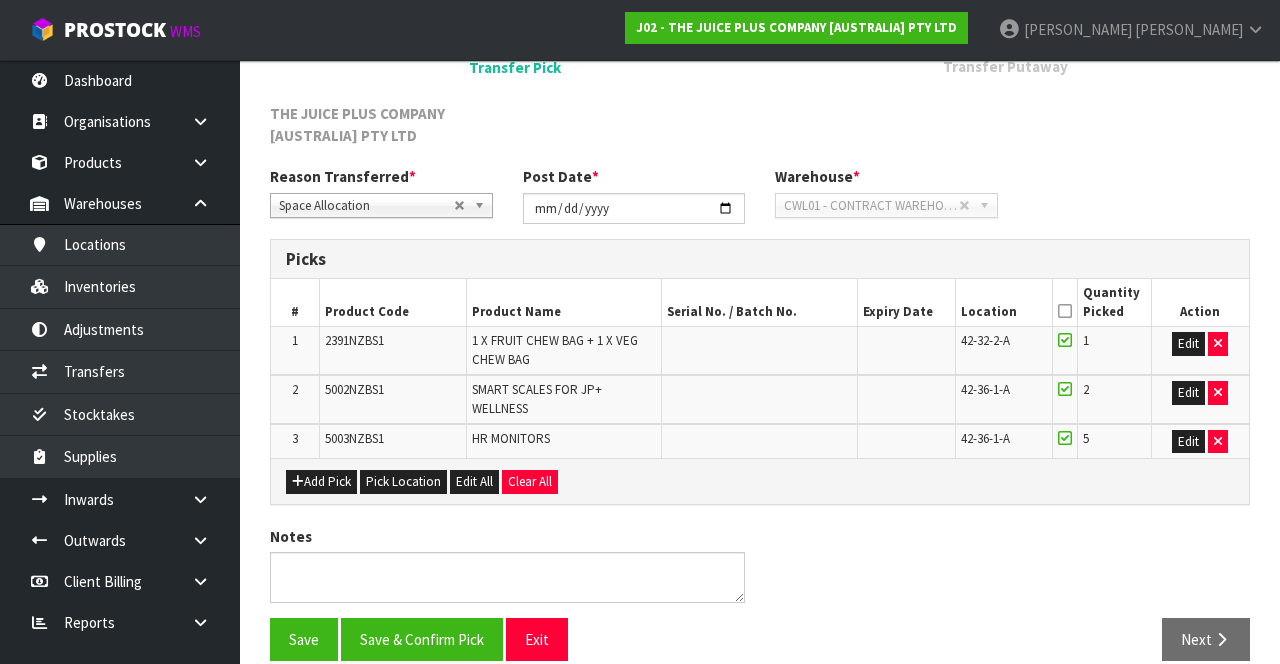 scroll, scrollTop: 230, scrollLeft: 0, axis: vertical 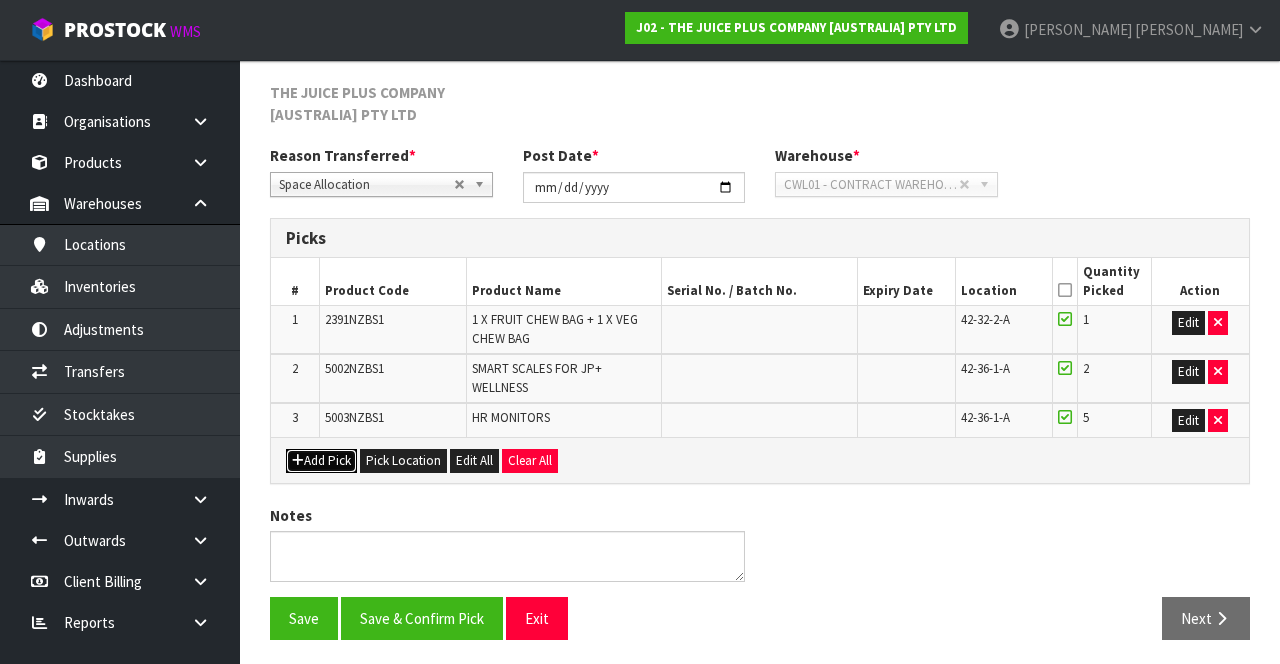 click on "Add Pick" at bounding box center [321, 461] 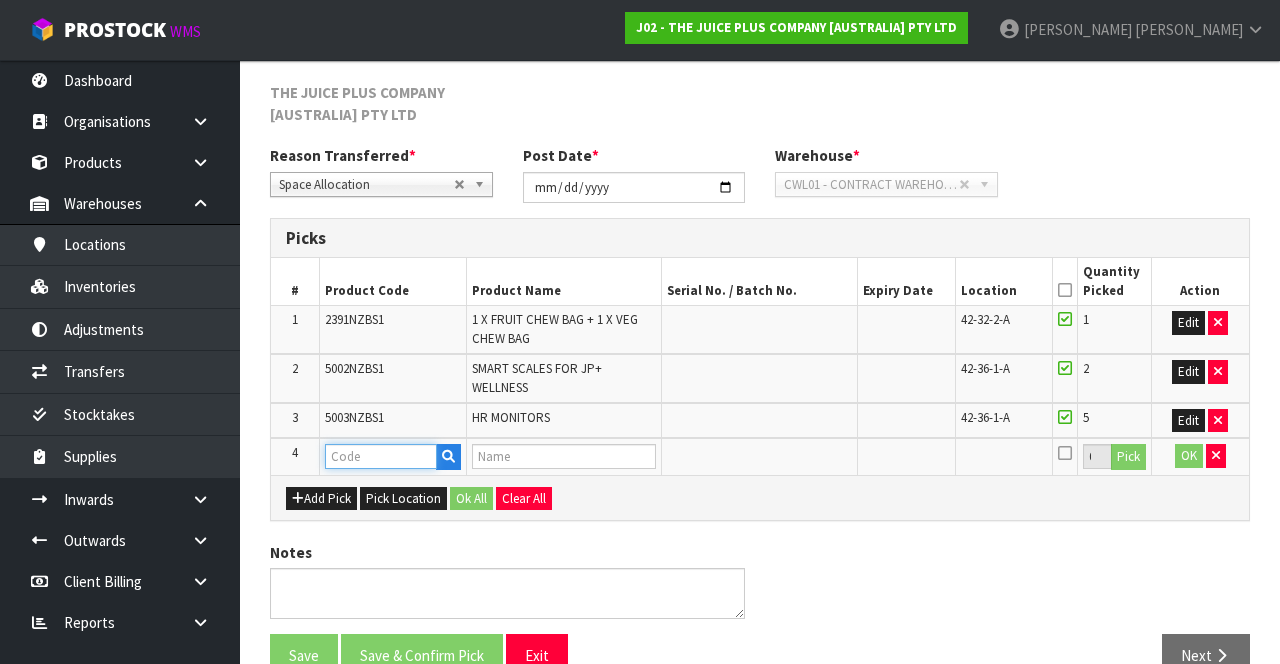 paste on "2010NZB" 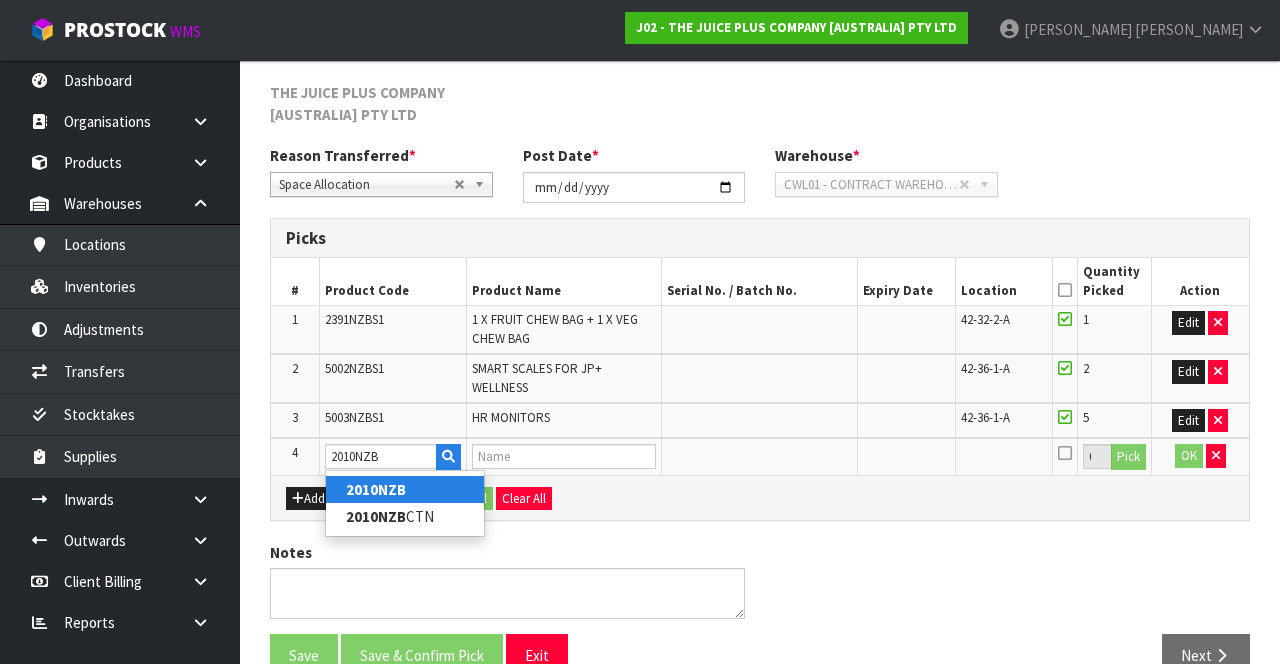 click on "2010NZB" at bounding box center (405, 489) 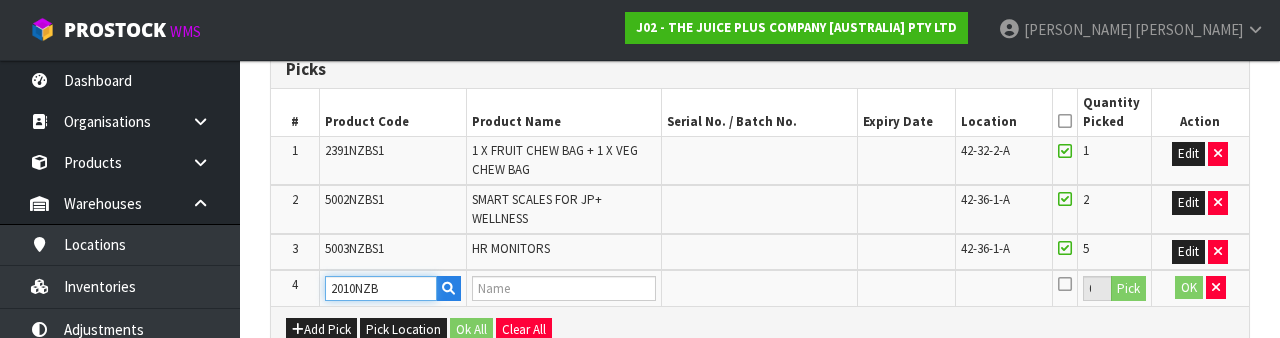 type on "CHS" 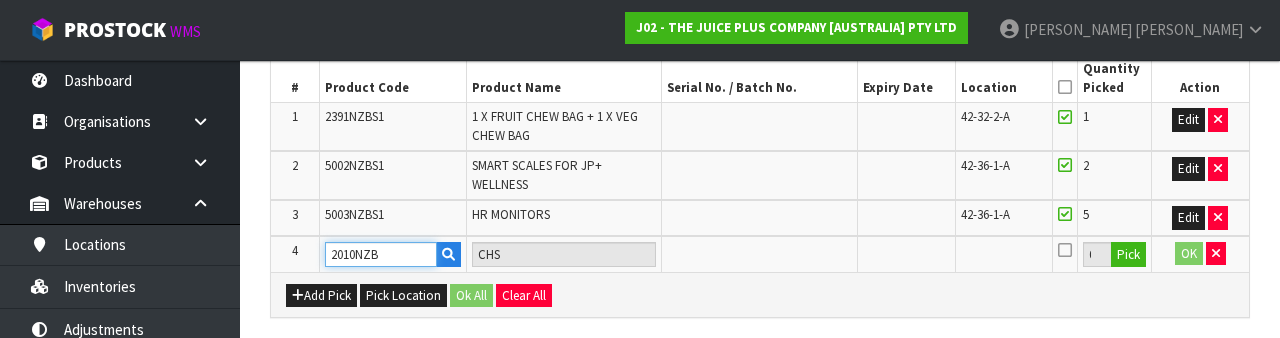 scroll, scrollTop: 504, scrollLeft: 0, axis: vertical 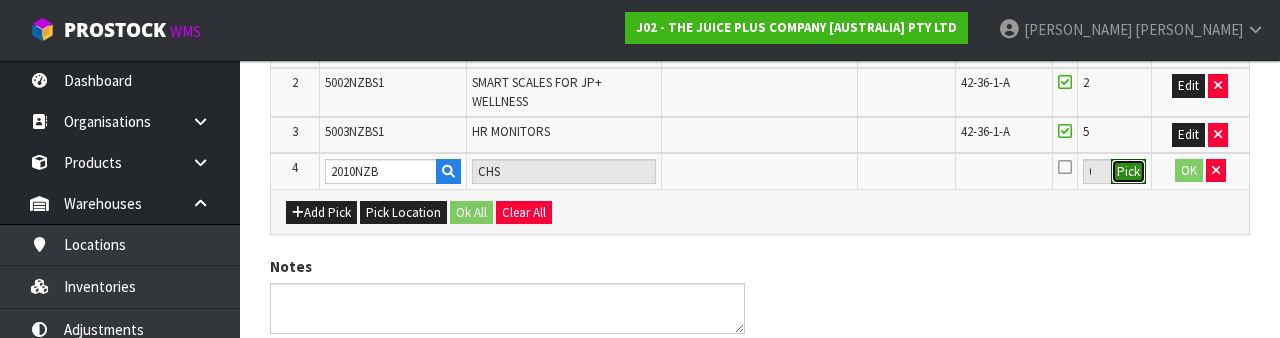 click on "Pick" at bounding box center (1128, 172) 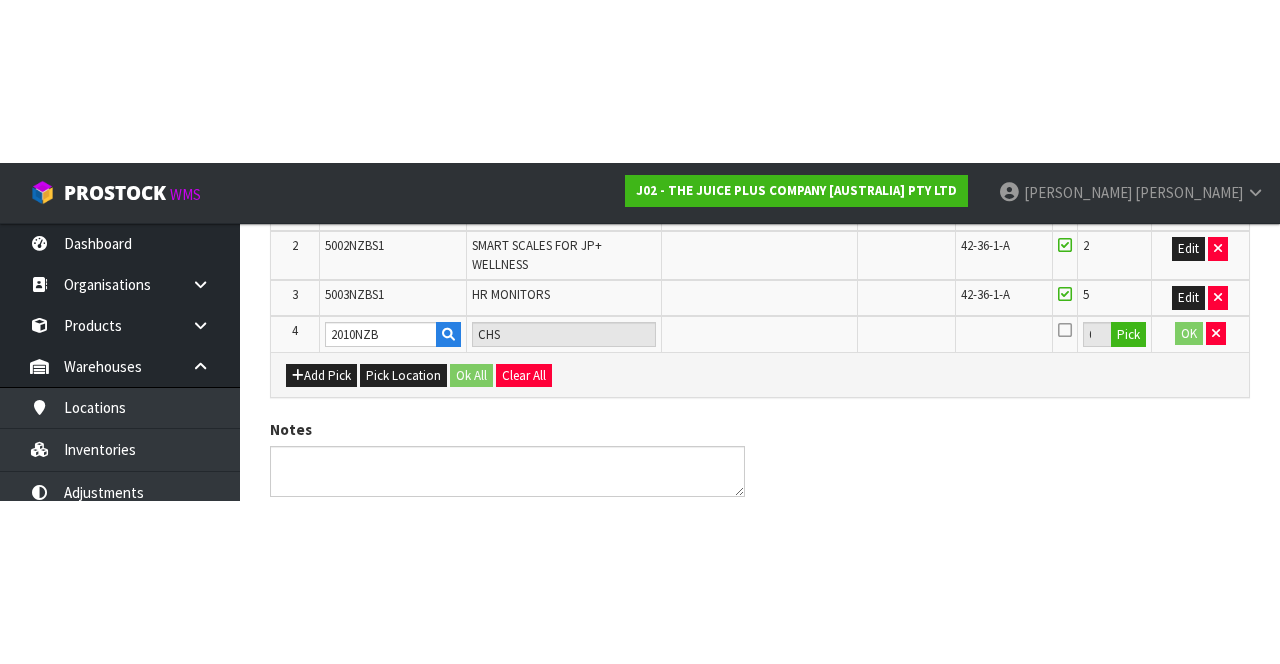 scroll, scrollTop: 268, scrollLeft: 0, axis: vertical 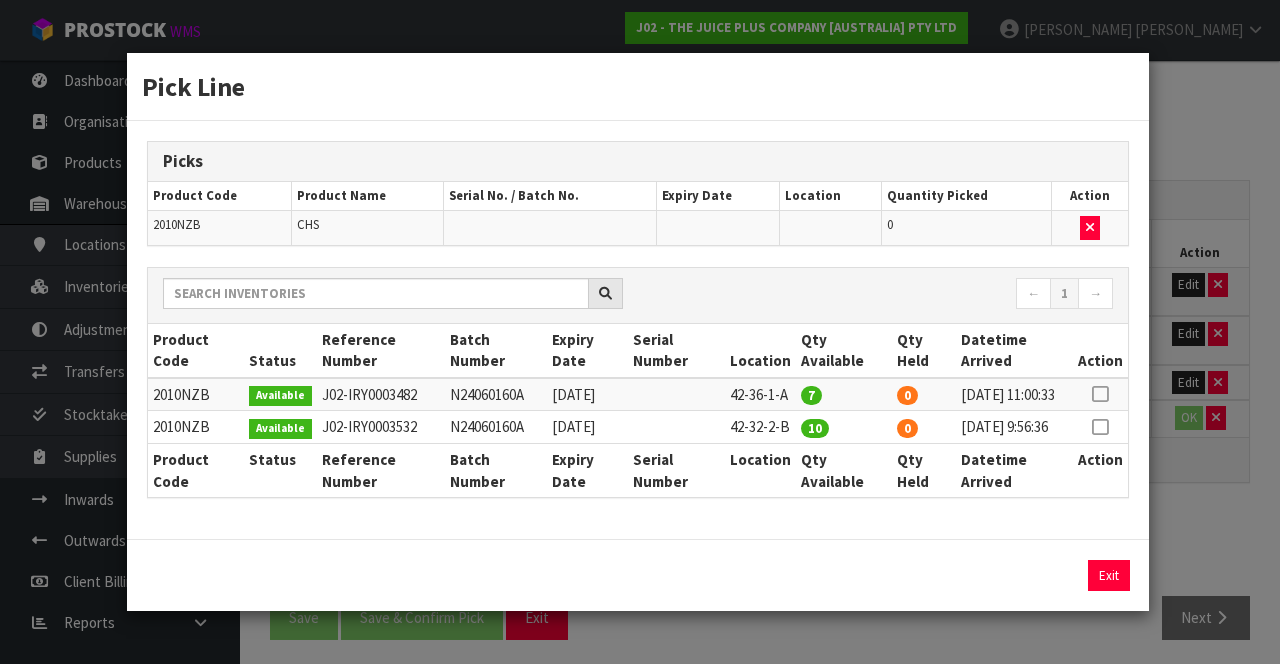 click at bounding box center (1100, 394) 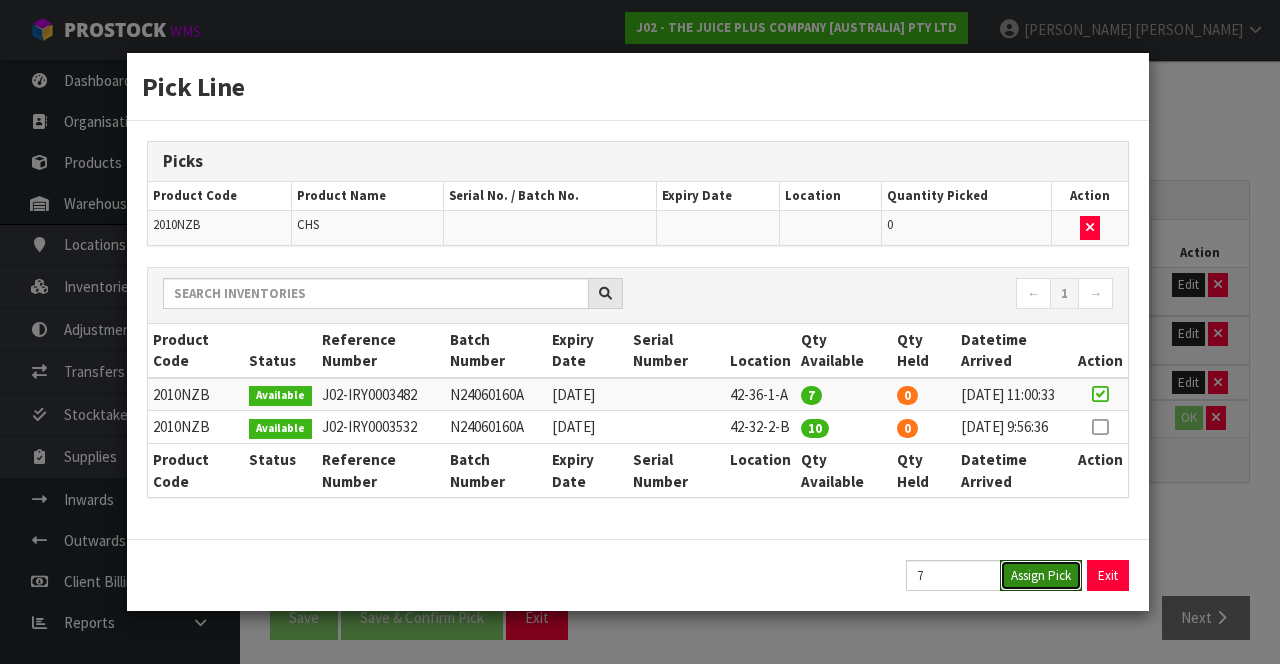 click on "Assign Pick" at bounding box center [1041, 575] 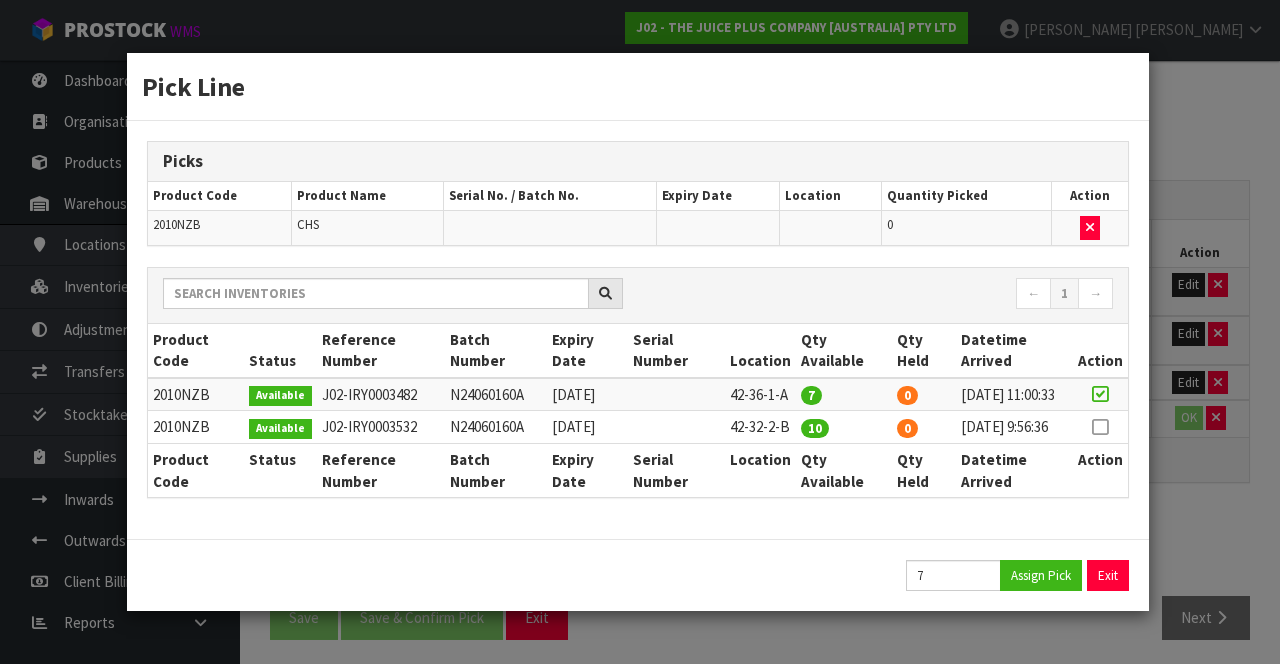 type on "7" 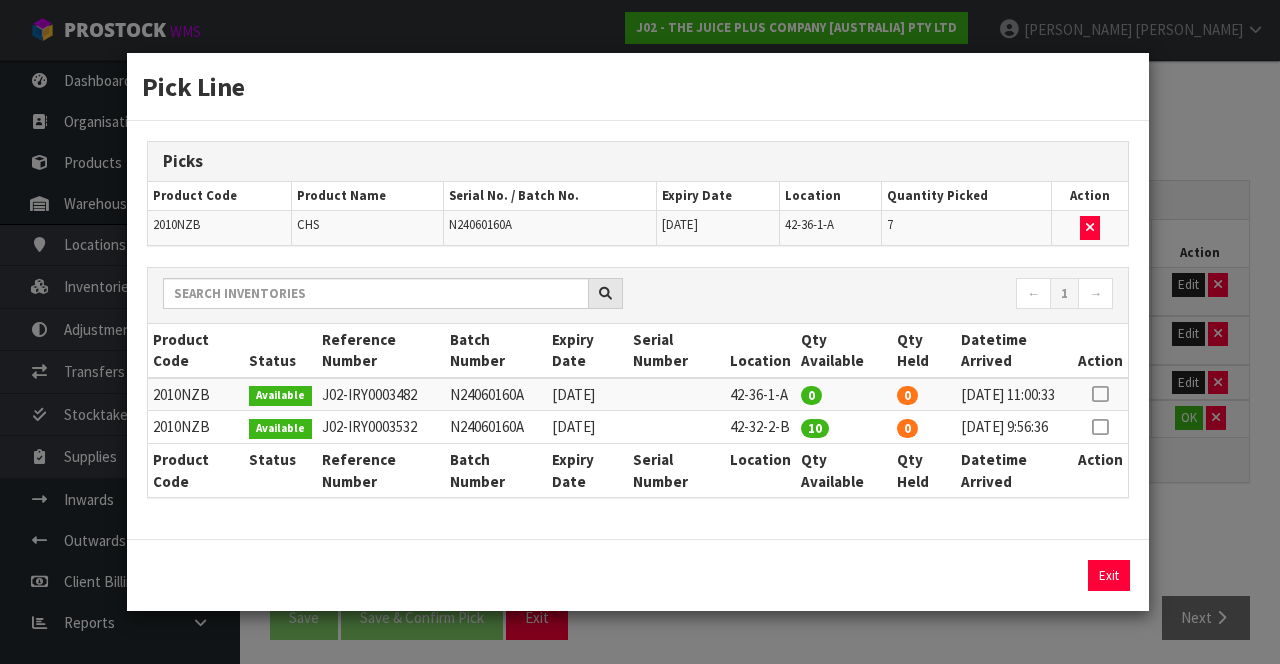 click on "Pick Line
Picks
Product Code
Product Name
Serial No. / Batch No.
Expiry Date
Location
Quantity Picked
Action
2010NZB
CHS
N24060160A
31/07/2026
42-36-1-A
7
←
1
→
Product Code
Status
Reference Number
Batch Number
Expiry Date
Serial Number
Location
Qty Available
Qty Held
Datetime Arrived
Action" at bounding box center [640, 332] 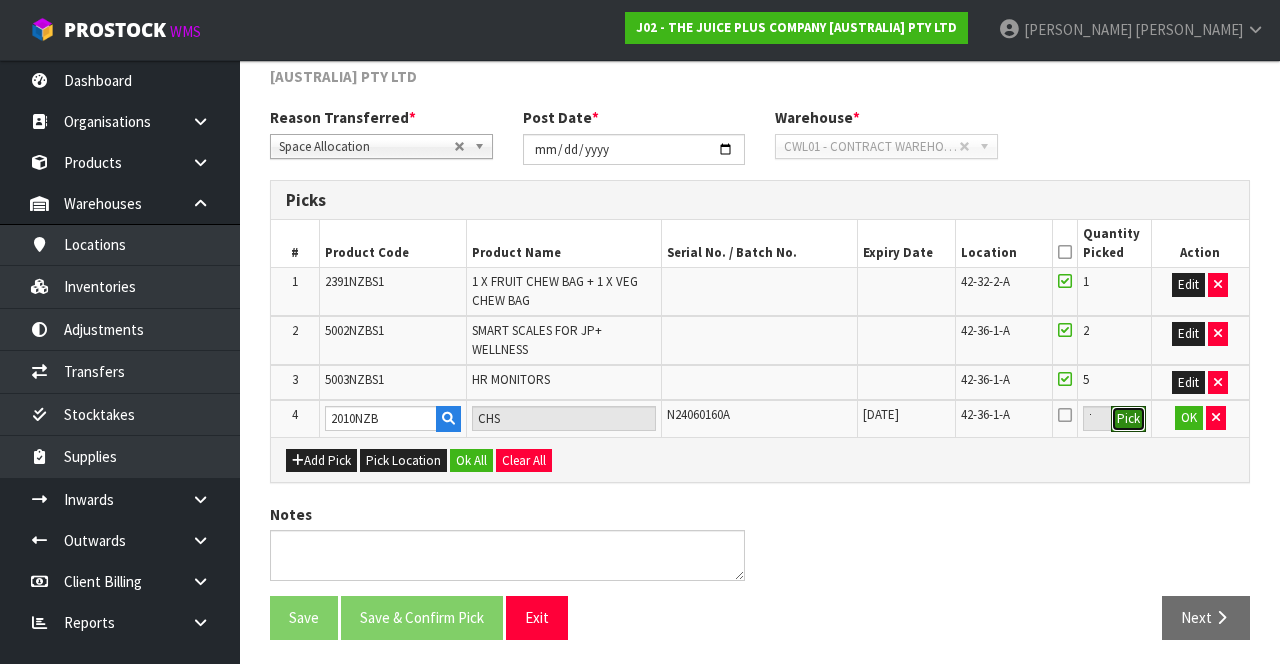 click on "Pick" at bounding box center (1128, 419) 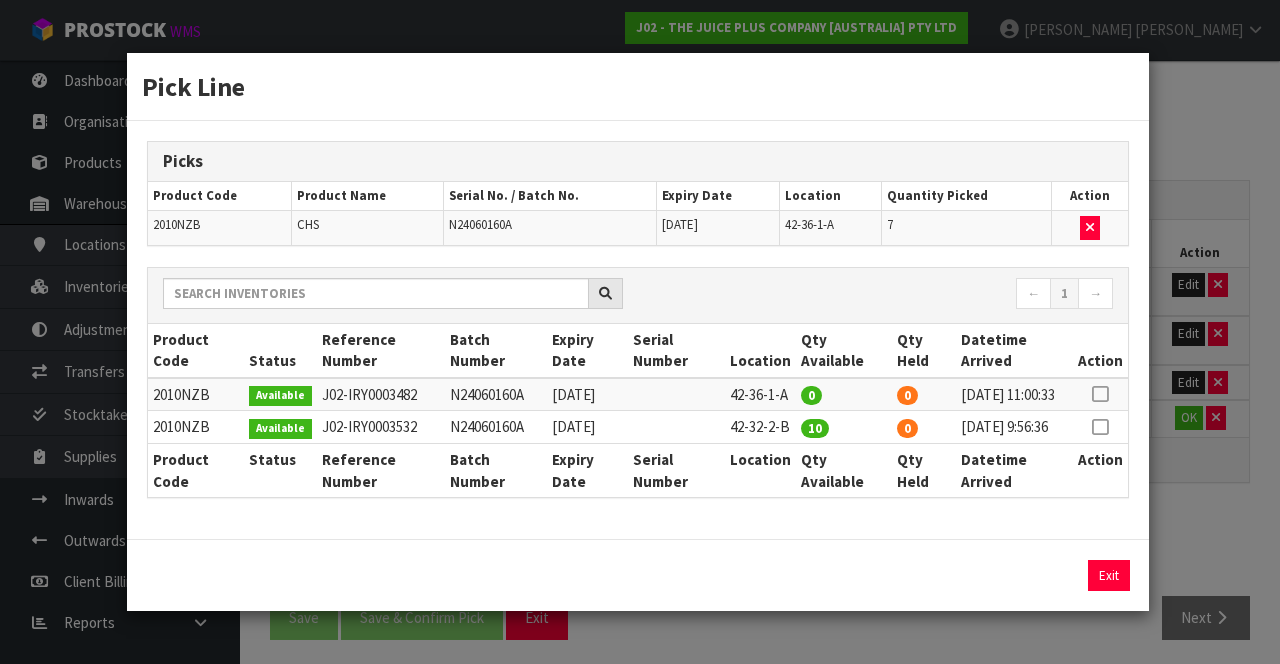 click on "Pick Line
Picks
Product Code
Product Name
Serial No. / Batch No.
Expiry Date
Location
Quantity Picked
Action
2010NZB
CHS
N24060160A
31/07/2026
42-36-1-A
7
←
1
→
Product Code
Status
Reference Number
Batch Number
Expiry Date
Serial Number
Location
Qty Available
Qty Held
Datetime Arrived
Action" at bounding box center [640, 332] 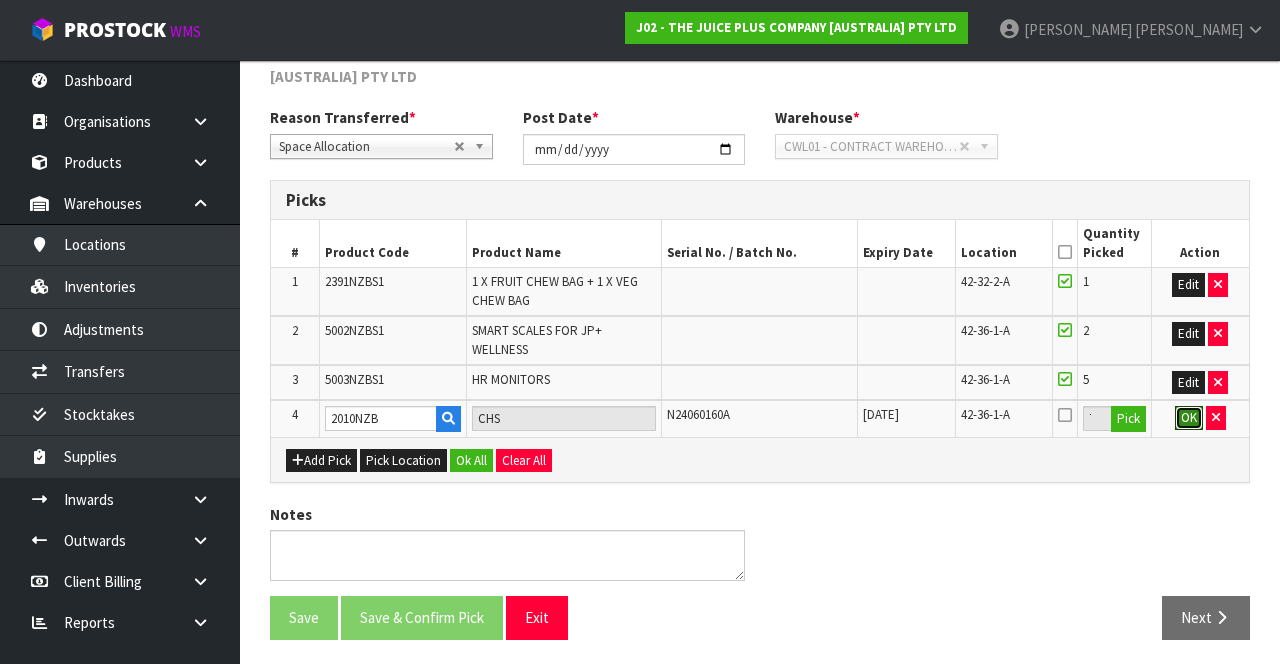click on "OK" at bounding box center [1189, 418] 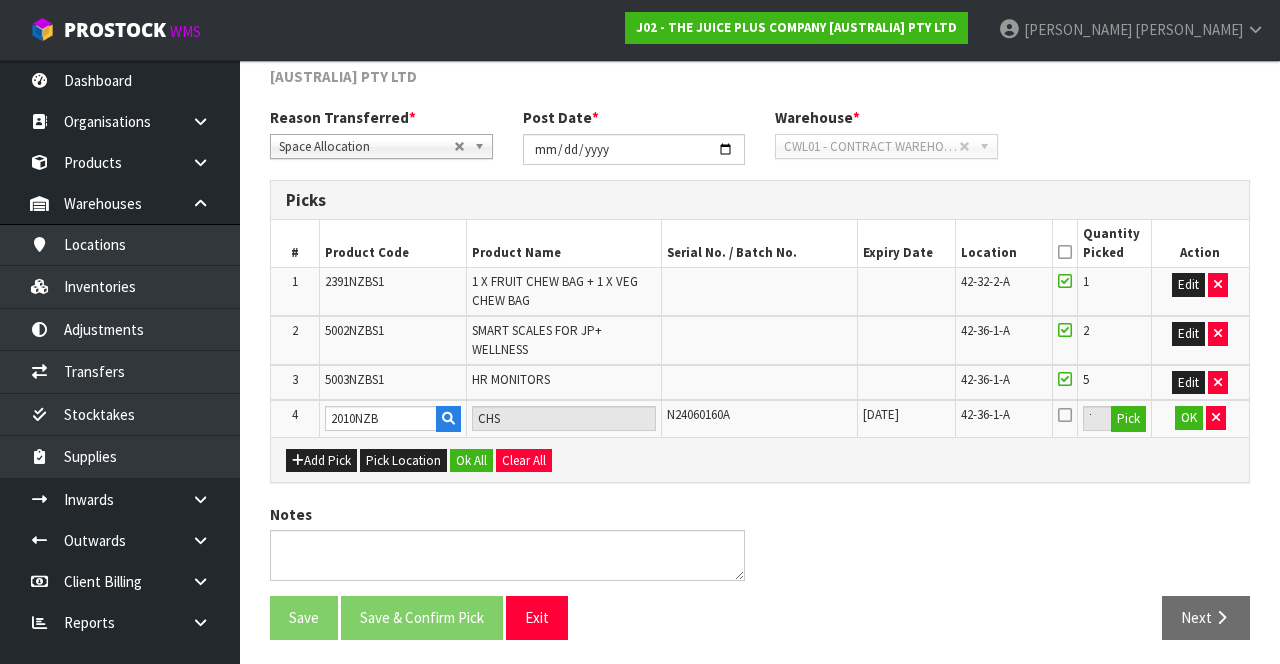 scroll, scrollTop: 266, scrollLeft: 0, axis: vertical 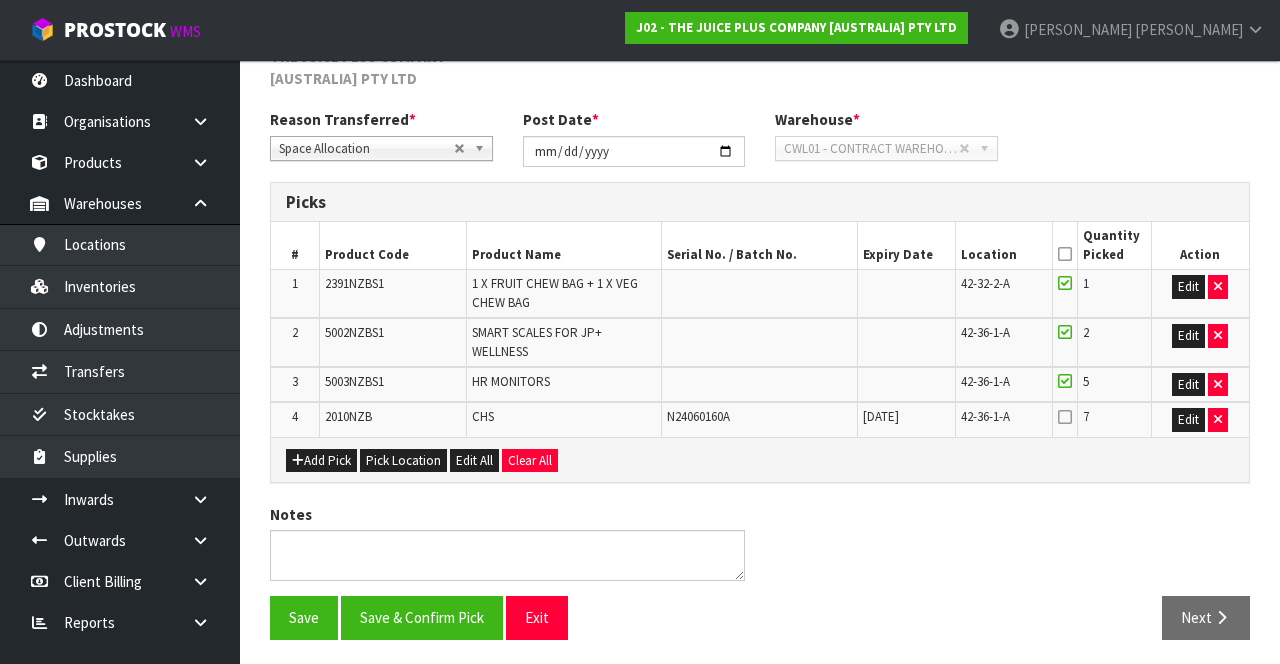 click at bounding box center [1065, 417] 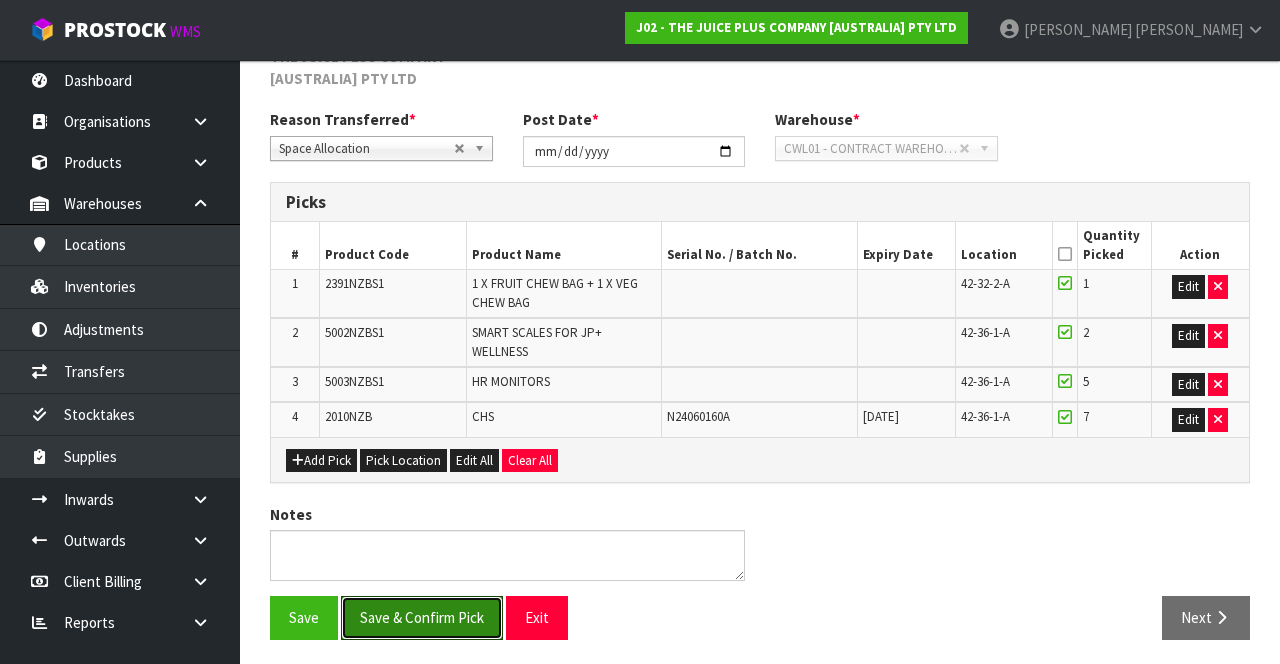 click on "Save & Confirm Pick" at bounding box center [422, 617] 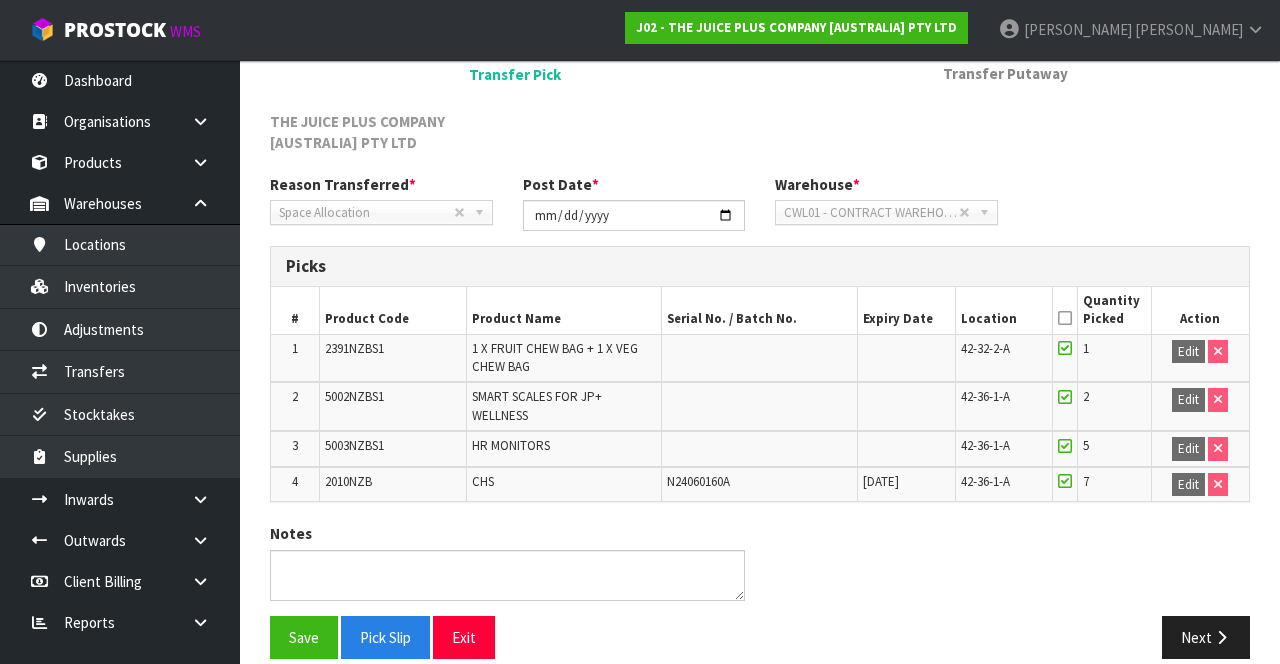 scroll, scrollTop: 295, scrollLeft: 0, axis: vertical 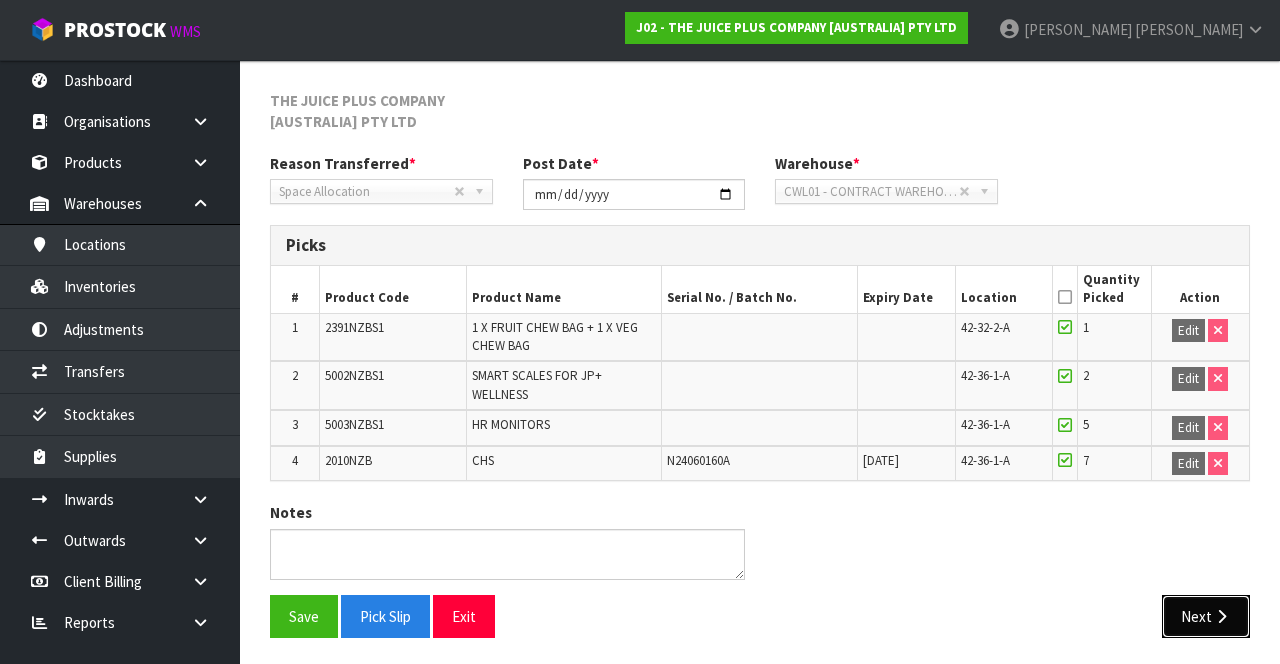 click on "Next" at bounding box center (1206, 616) 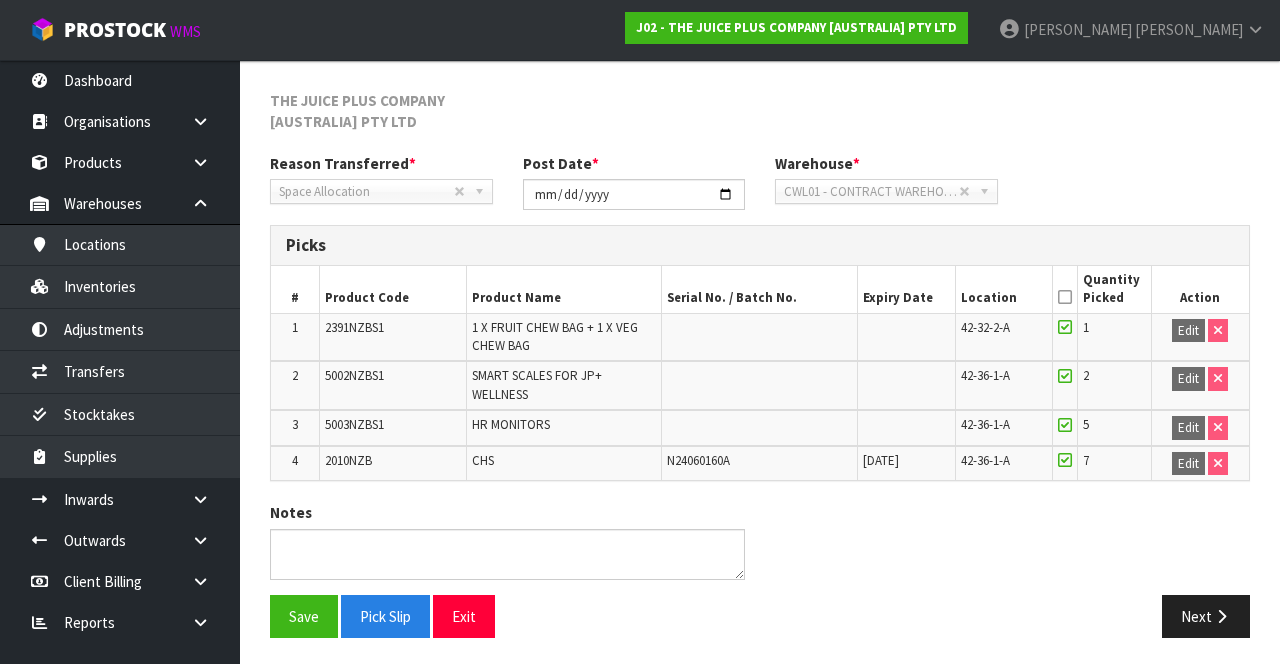 scroll, scrollTop: 0, scrollLeft: 0, axis: both 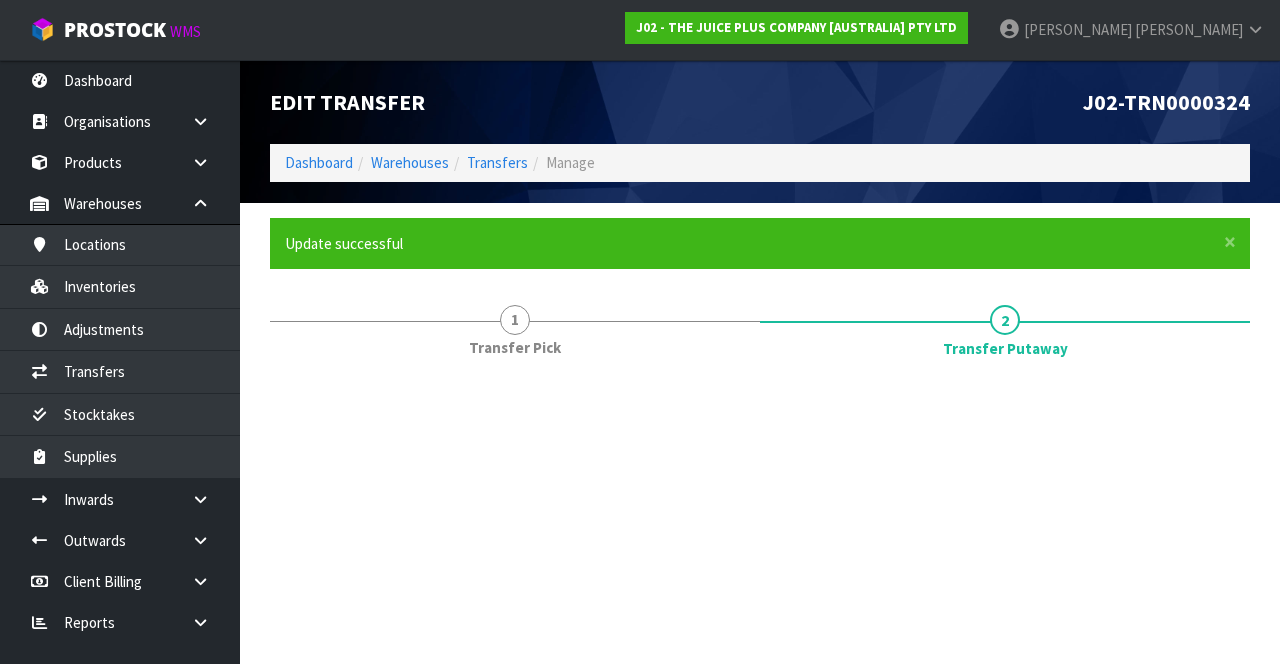 click on "1
Transfer Pick" at bounding box center [515, 329] 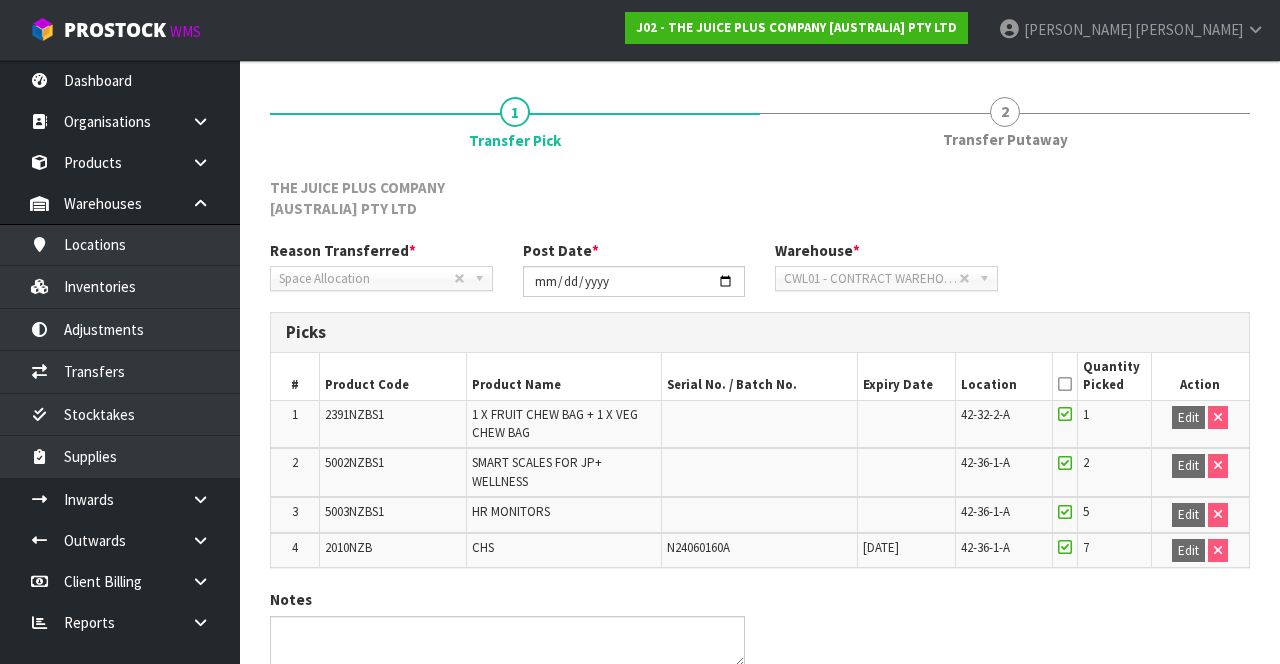 scroll, scrollTop: 295, scrollLeft: 0, axis: vertical 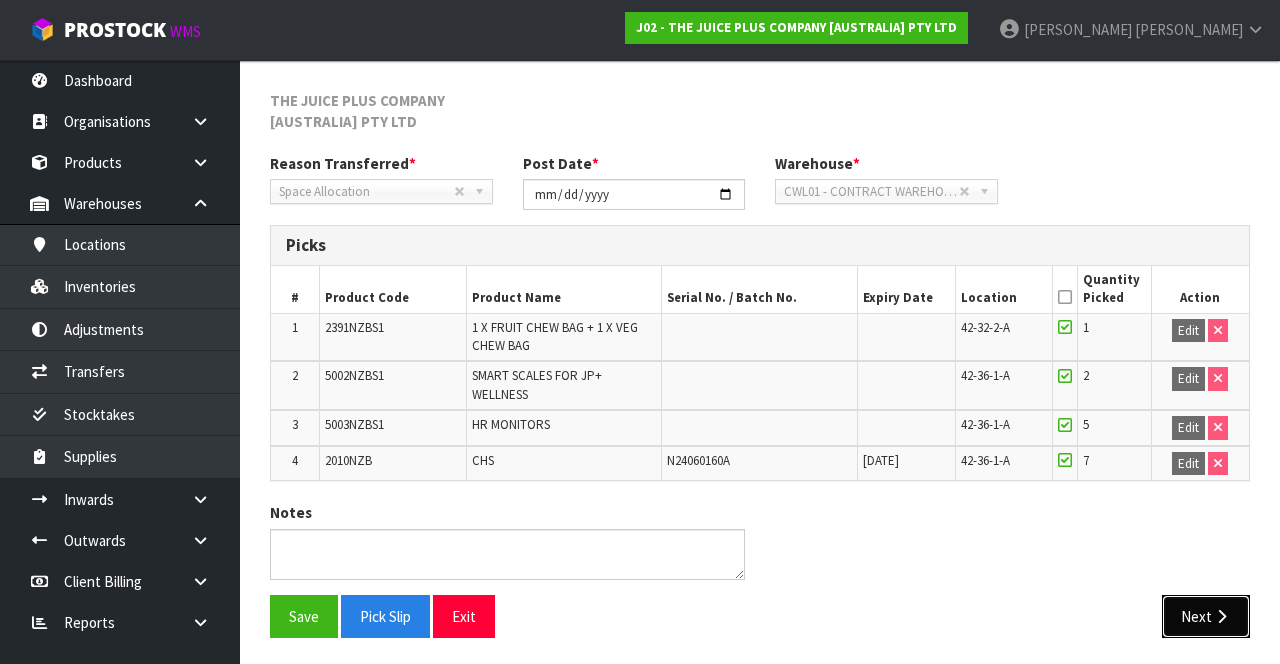 click on "Next" at bounding box center (1206, 616) 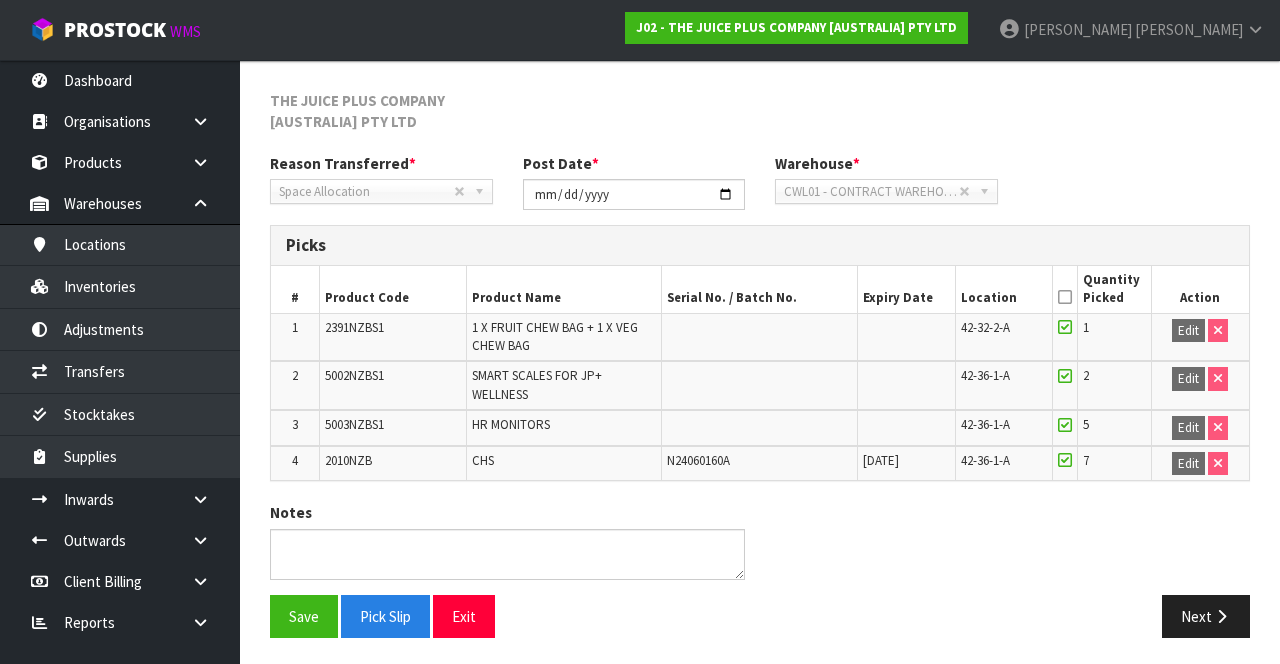 scroll, scrollTop: 0, scrollLeft: 0, axis: both 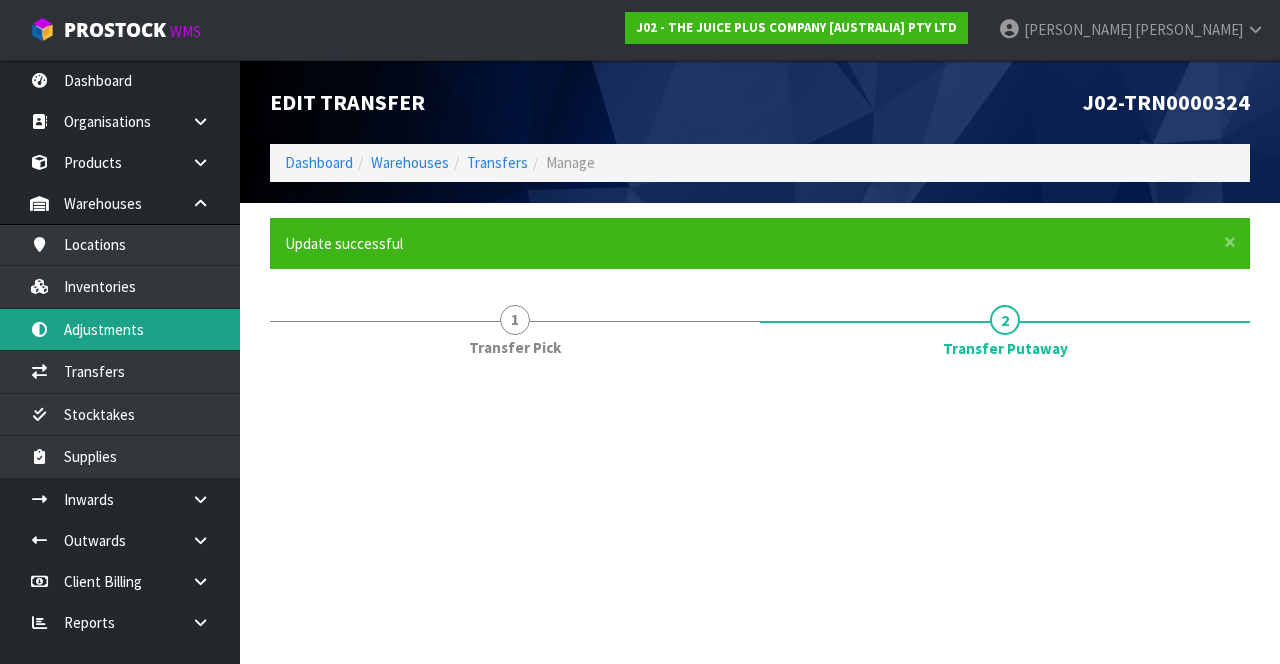 click on "Adjustments" at bounding box center (120, 329) 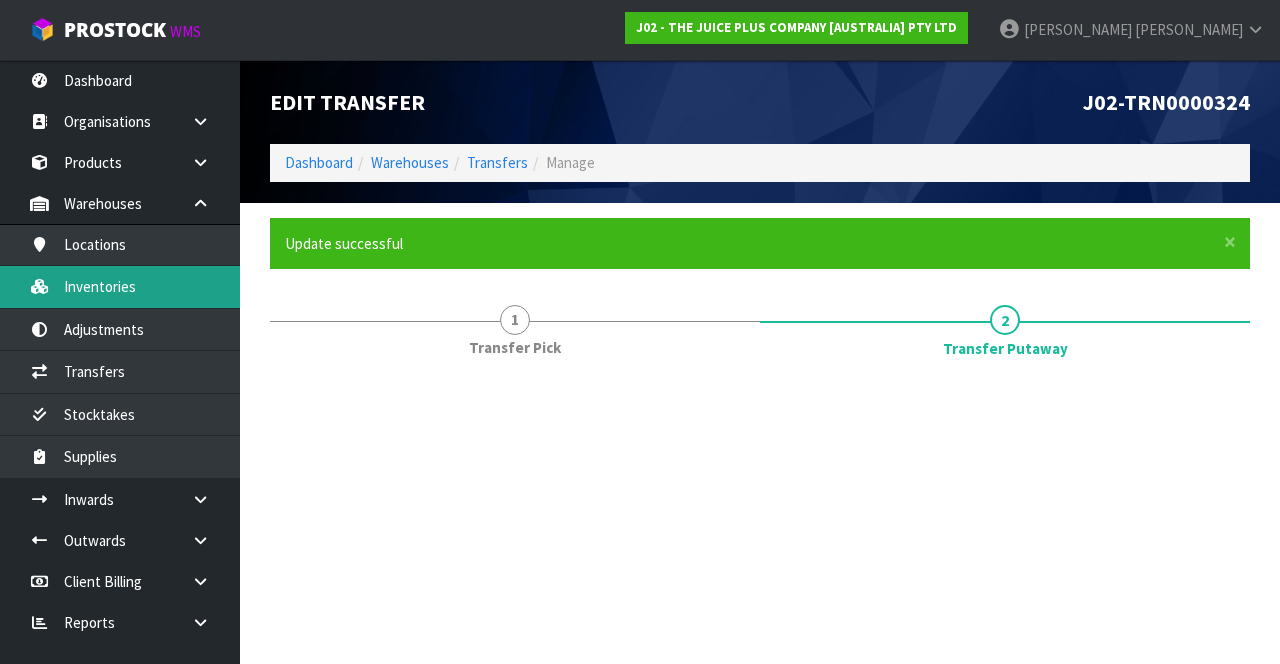 click on "Inventories" at bounding box center [120, 286] 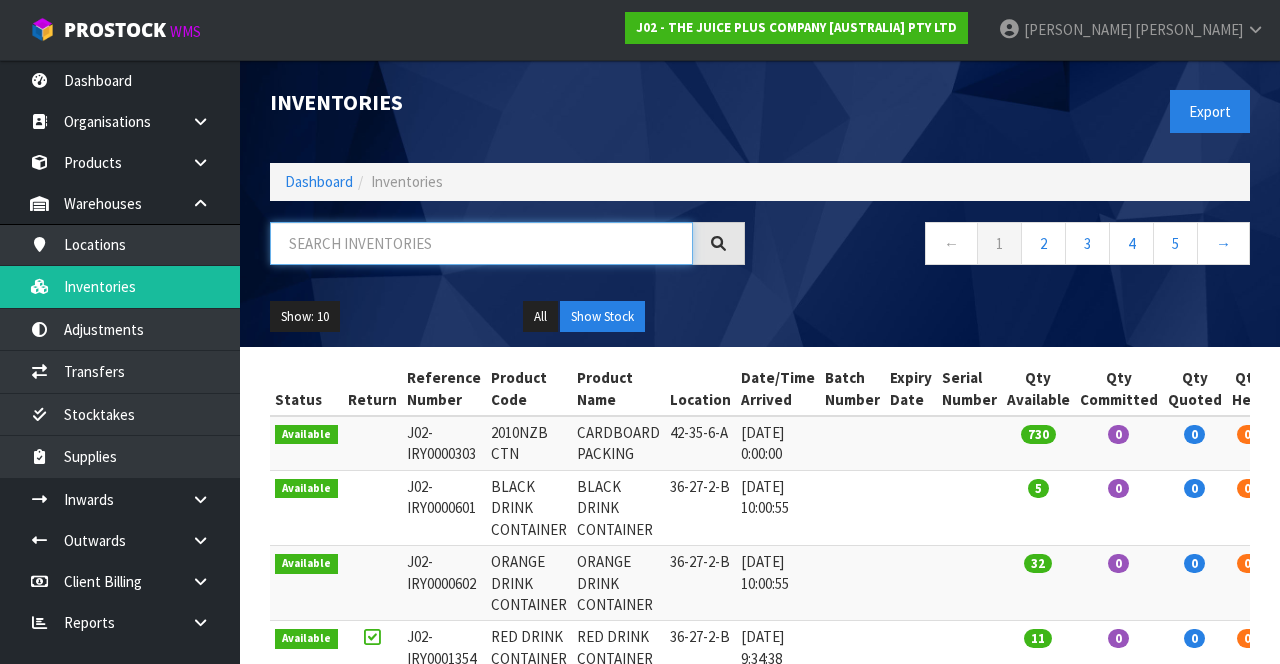 click at bounding box center (481, 243) 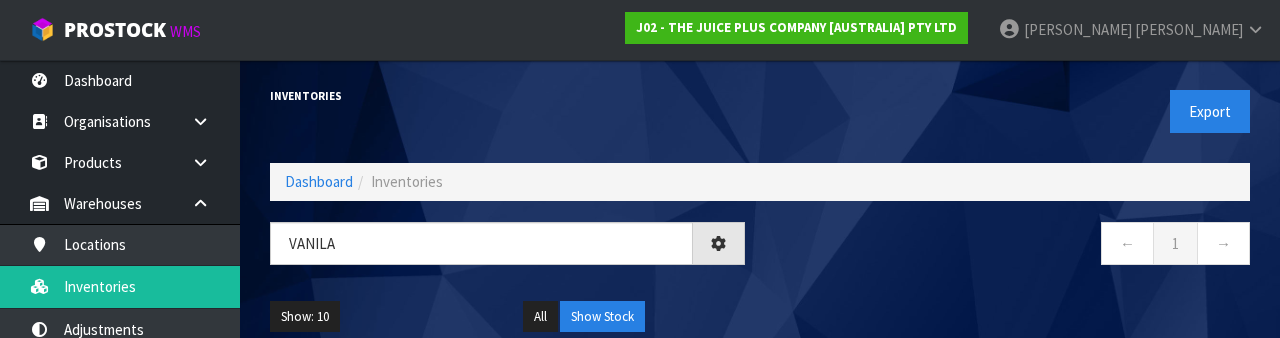 click on "Show: 10
5
10
25
50" at bounding box center [381, 317] 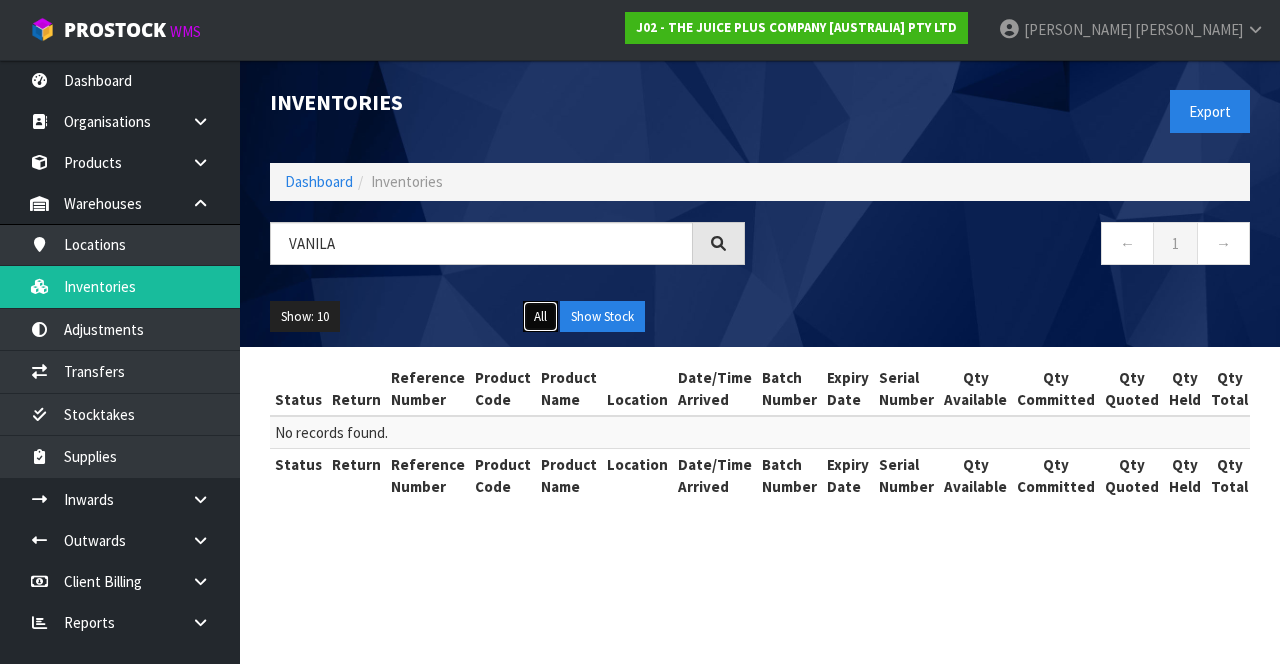 click on "All" at bounding box center [540, 317] 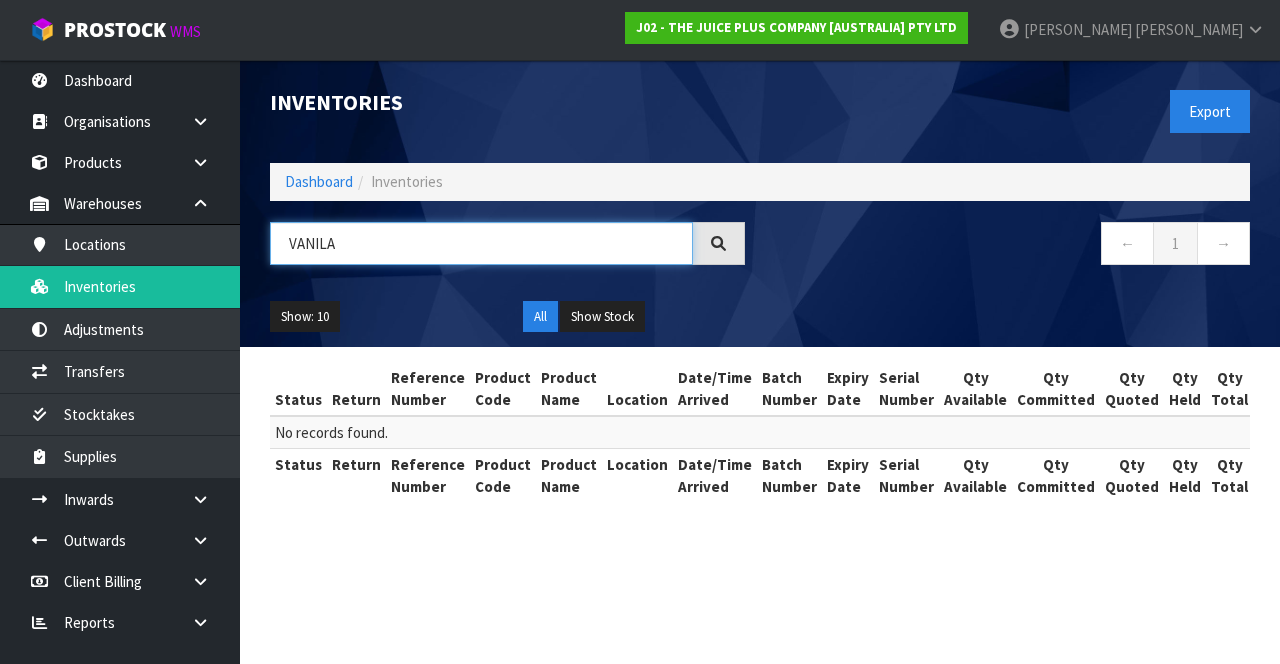 click on "VANILA" at bounding box center (481, 243) 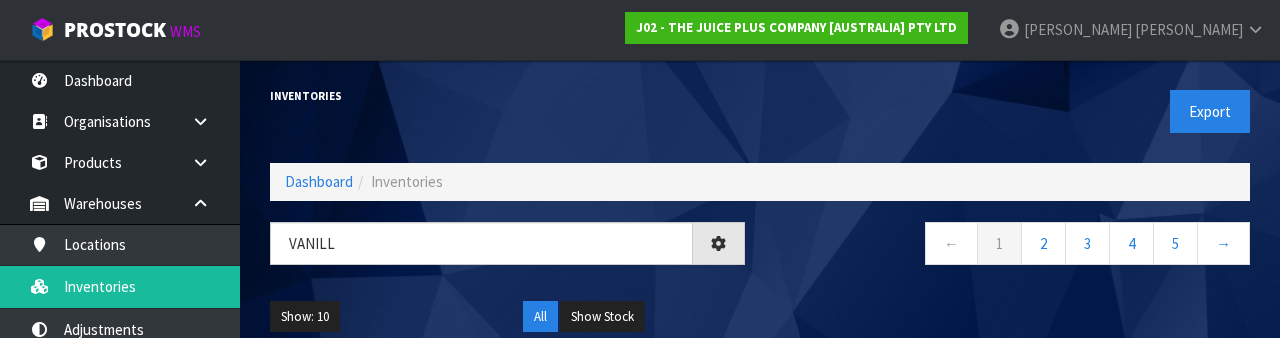 click on "←
1 2 3 4 5
→" at bounding box center (1012, 254) 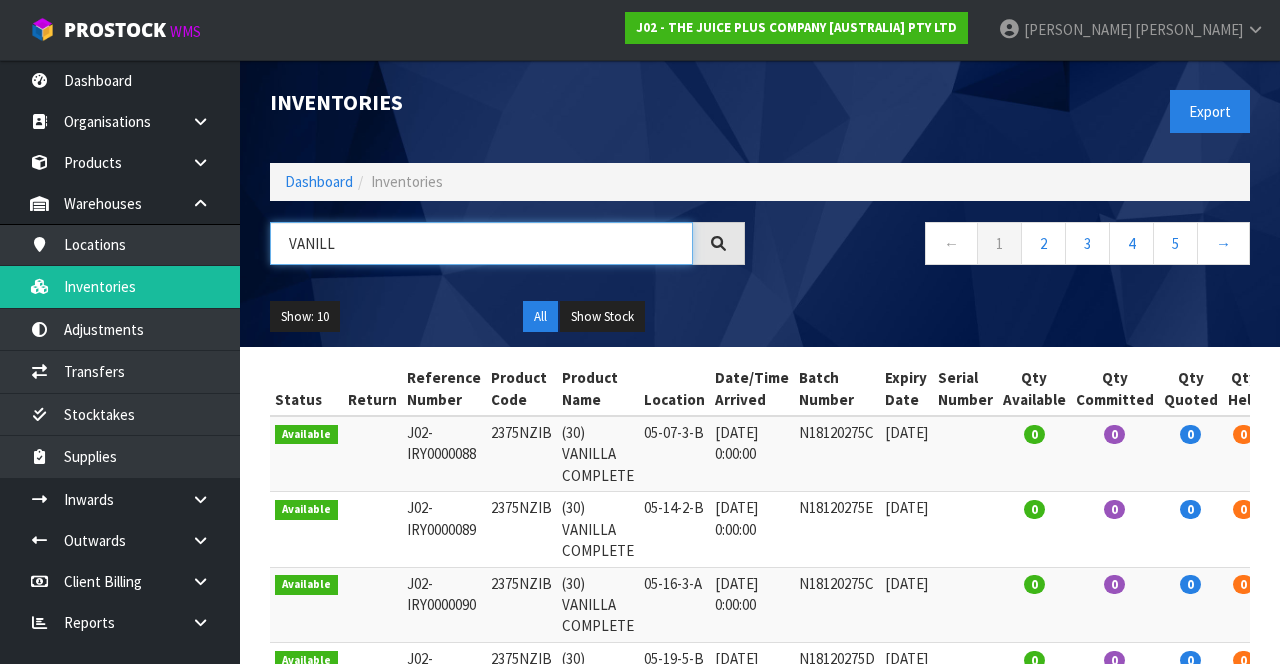 click on "VANILL" at bounding box center (481, 243) 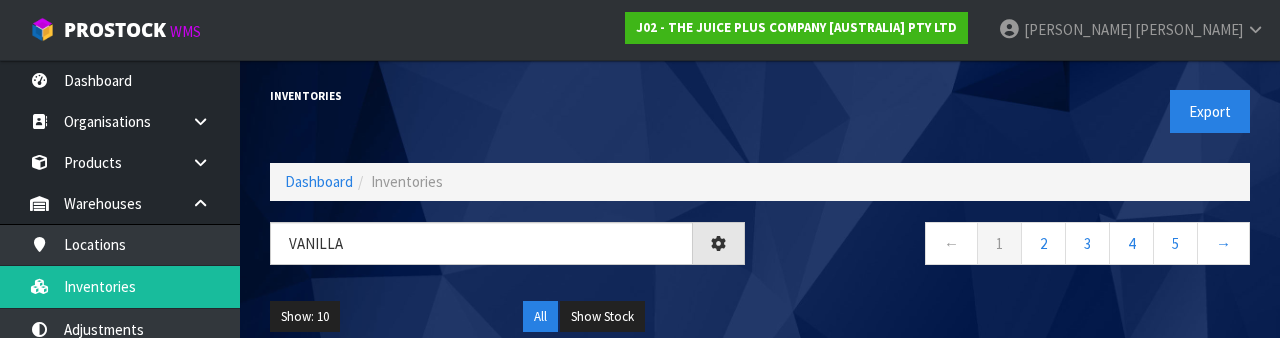 click on "Show: 10
5
10
25
50
All
Show Stock" at bounding box center [760, 317] 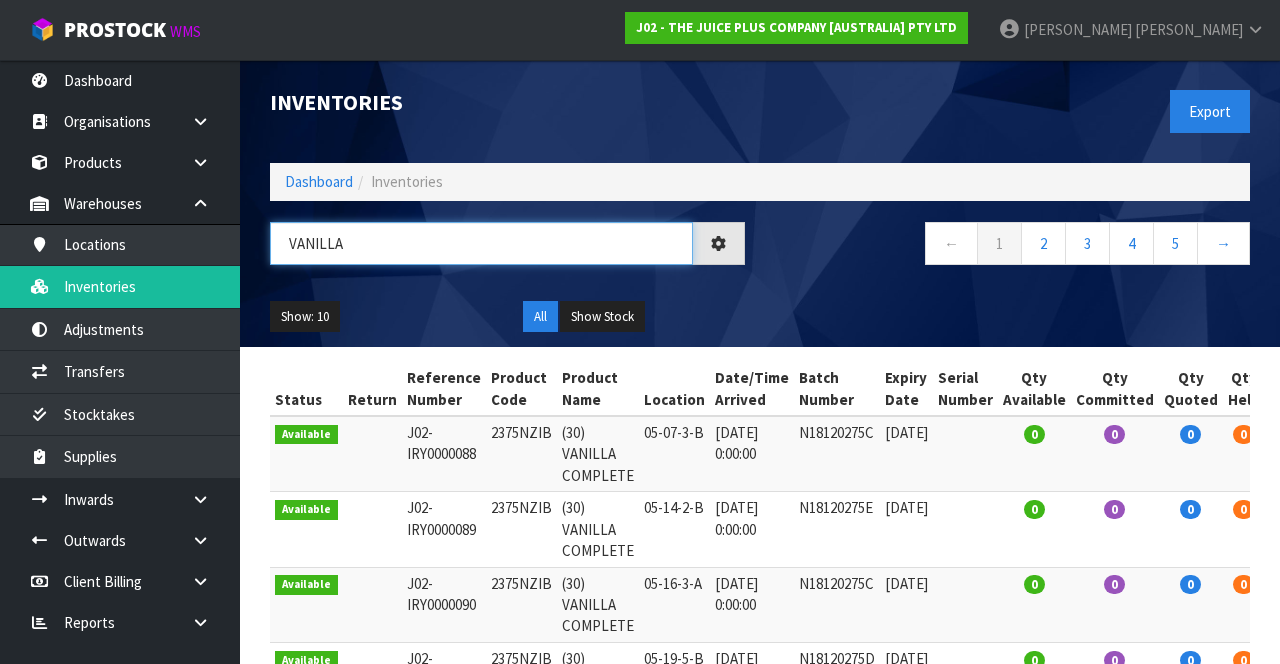 click on "VANILLA" at bounding box center (481, 243) 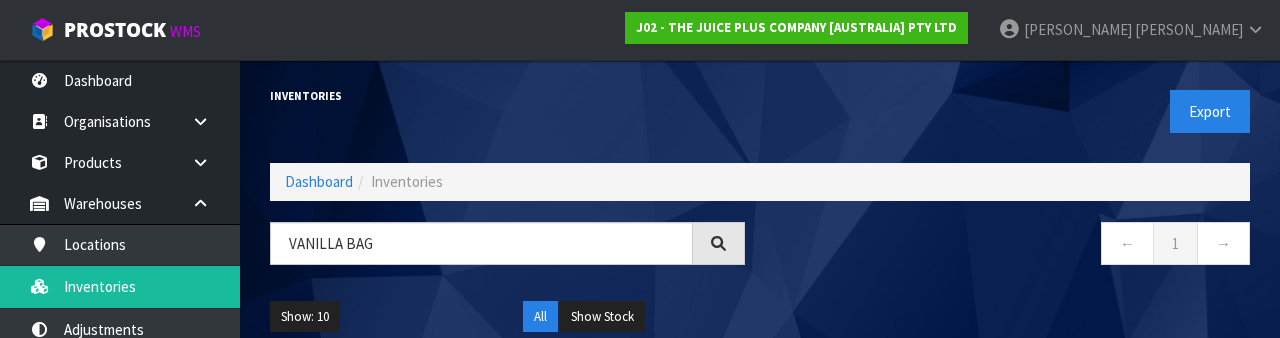 click on "Show: 10
5
10
25
50
All
Show Stock" at bounding box center [760, 317] 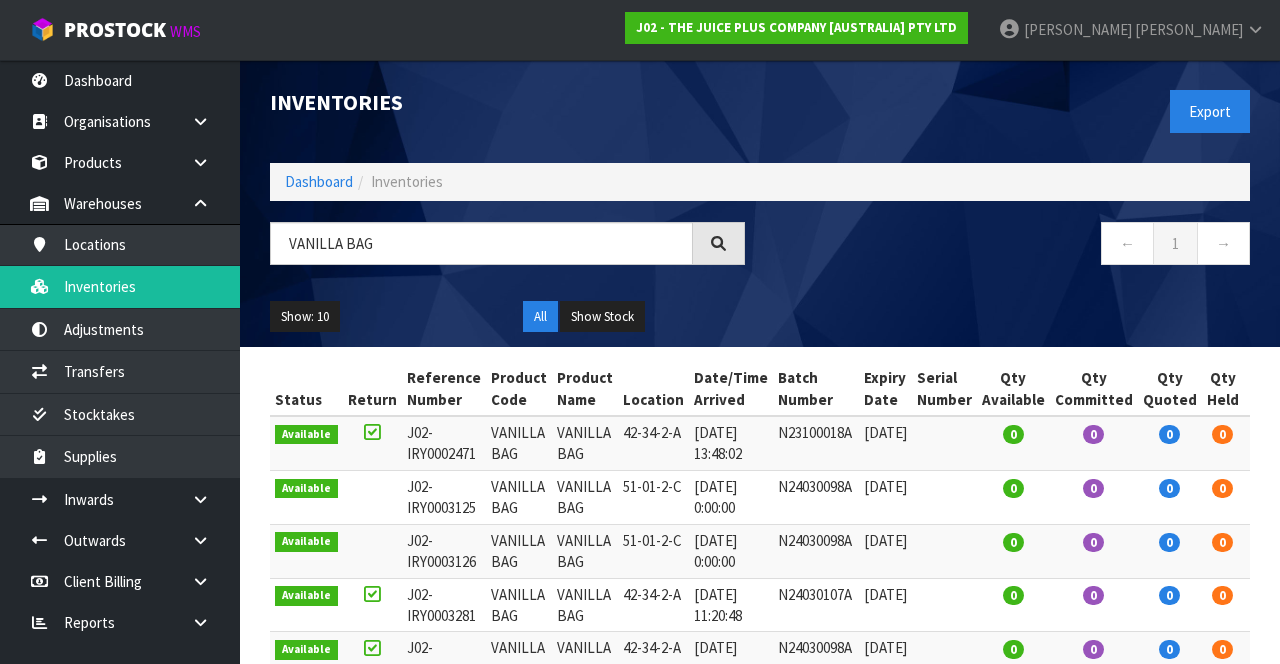 type on "VANILLA BAG" 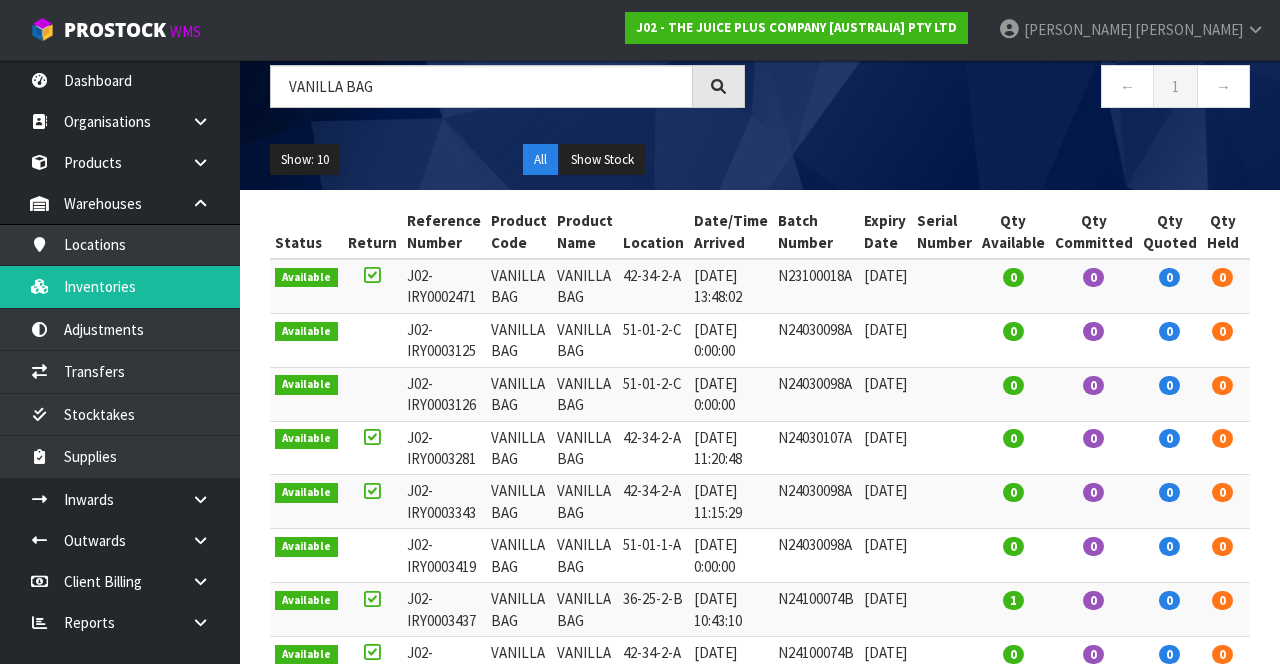 scroll, scrollTop: 137, scrollLeft: 0, axis: vertical 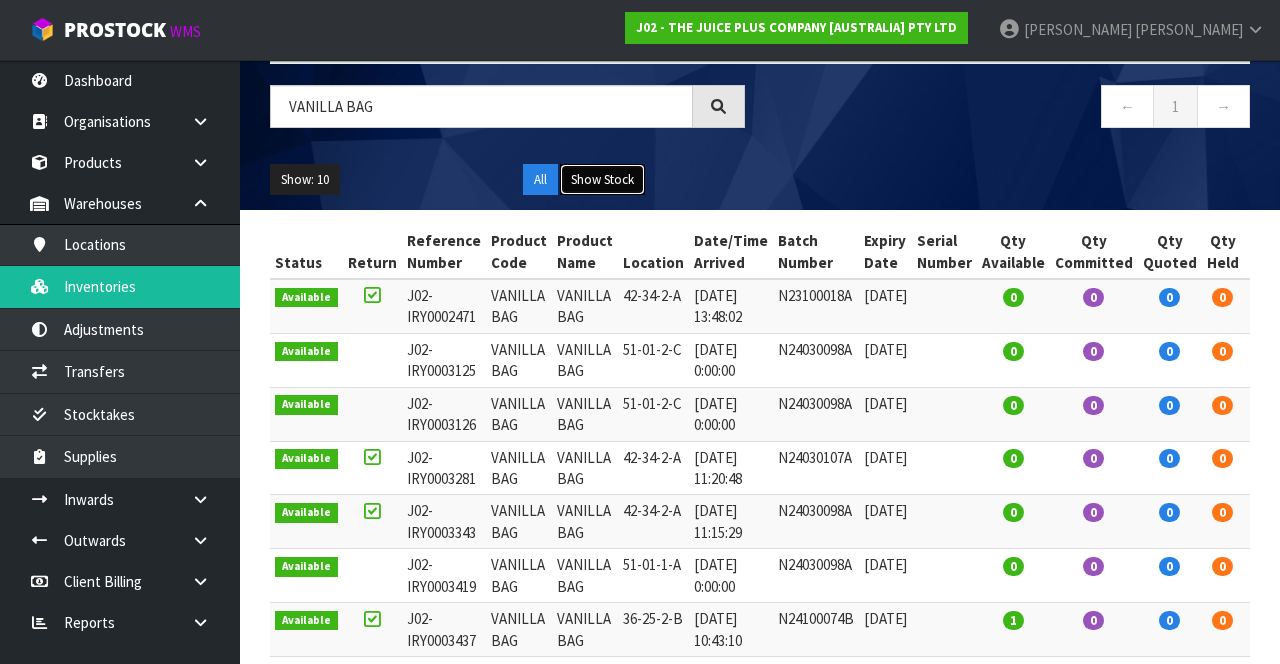 click on "Show Stock" at bounding box center (602, 180) 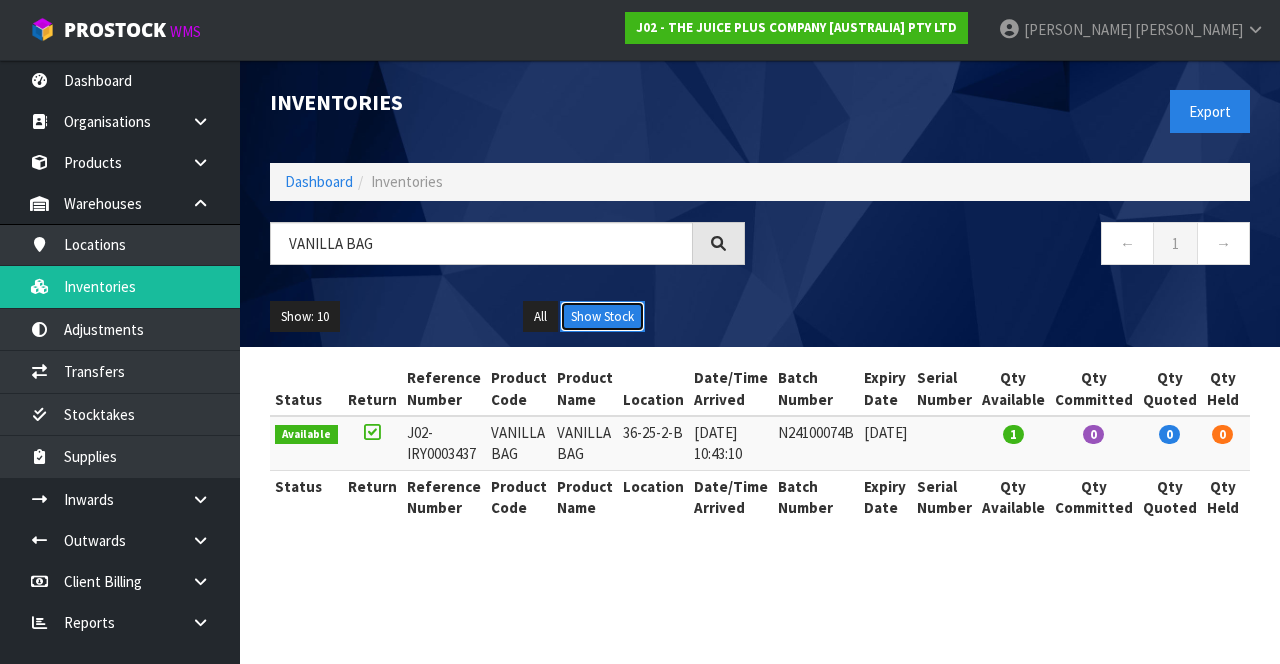 scroll, scrollTop: 0, scrollLeft: 0, axis: both 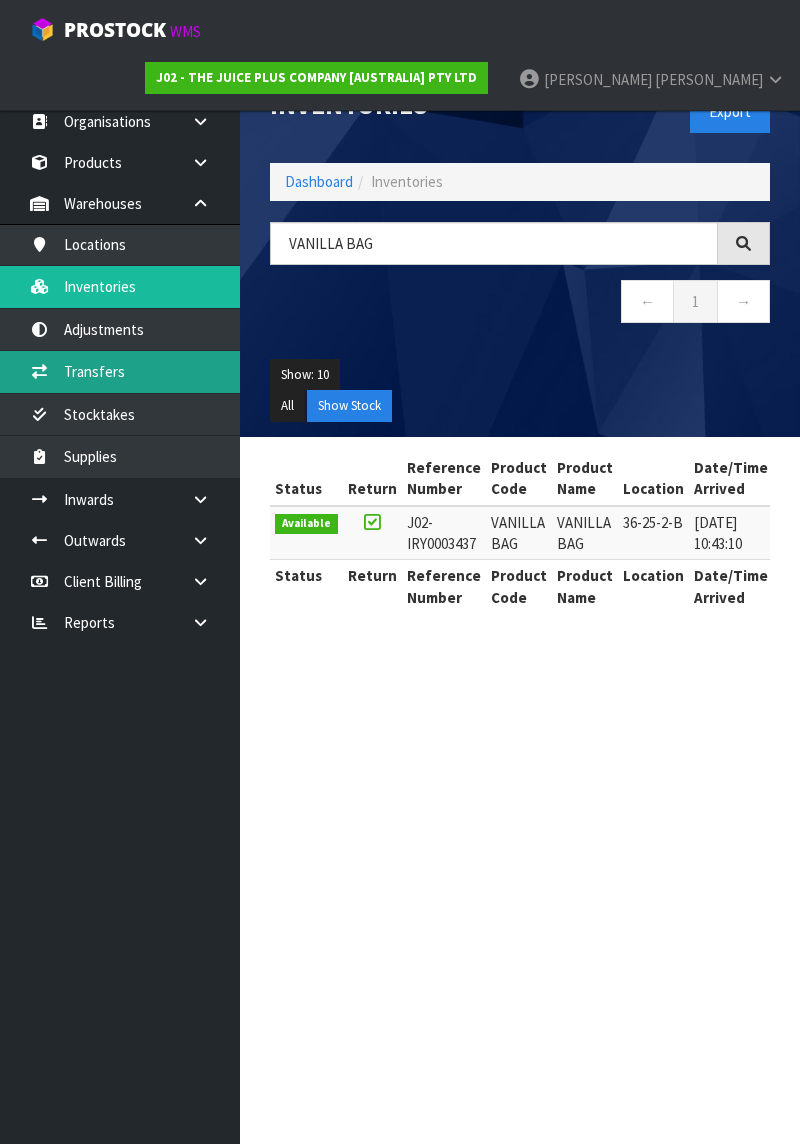click on "Transfers" at bounding box center (120, 371) 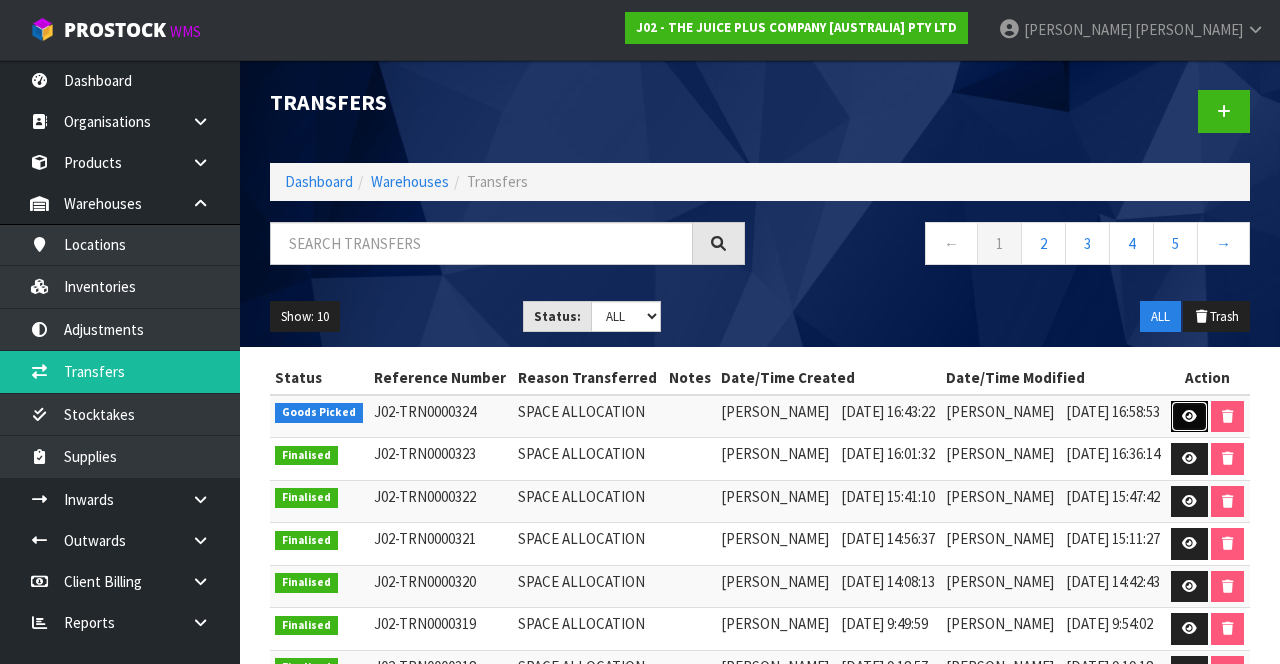 click at bounding box center (1189, 417) 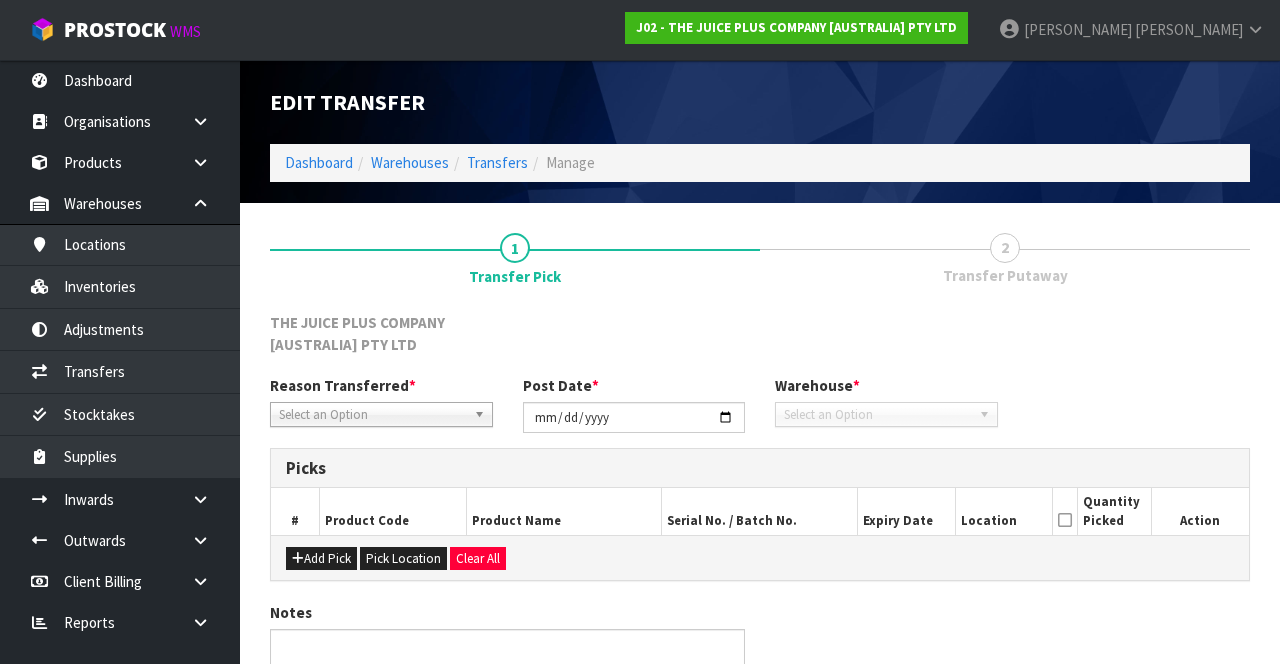 type on "[DATE]" 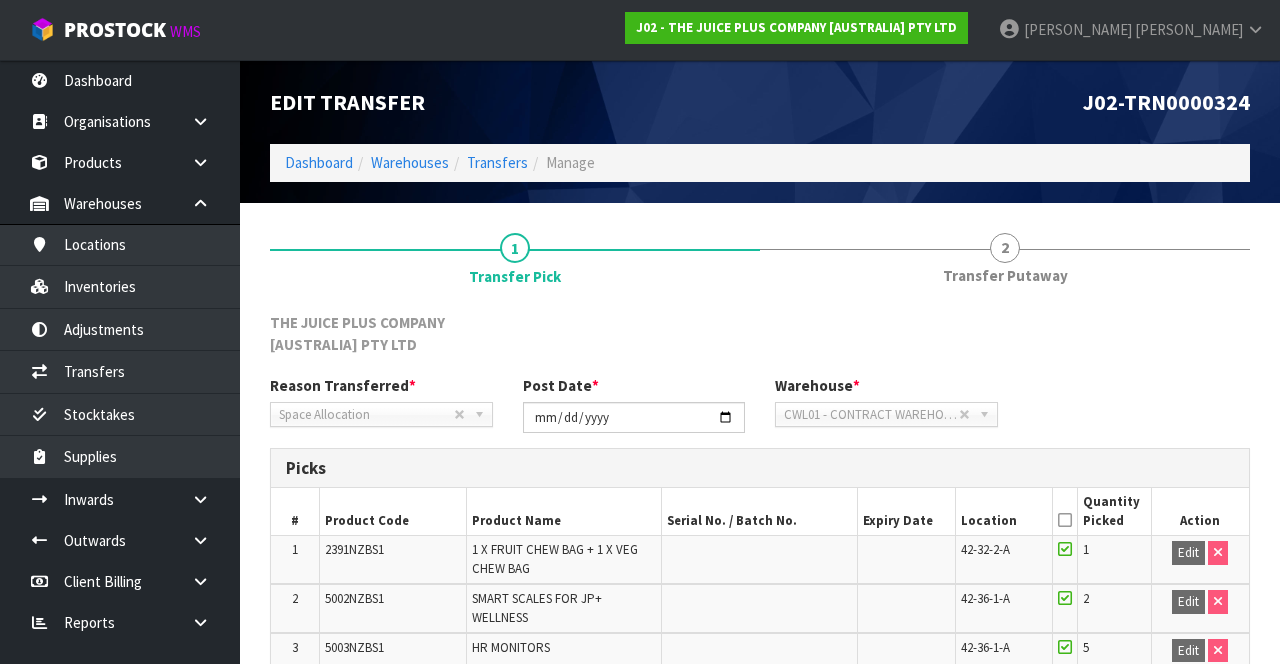 scroll, scrollTop: 222, scrollLeft: 0, axis: vertical 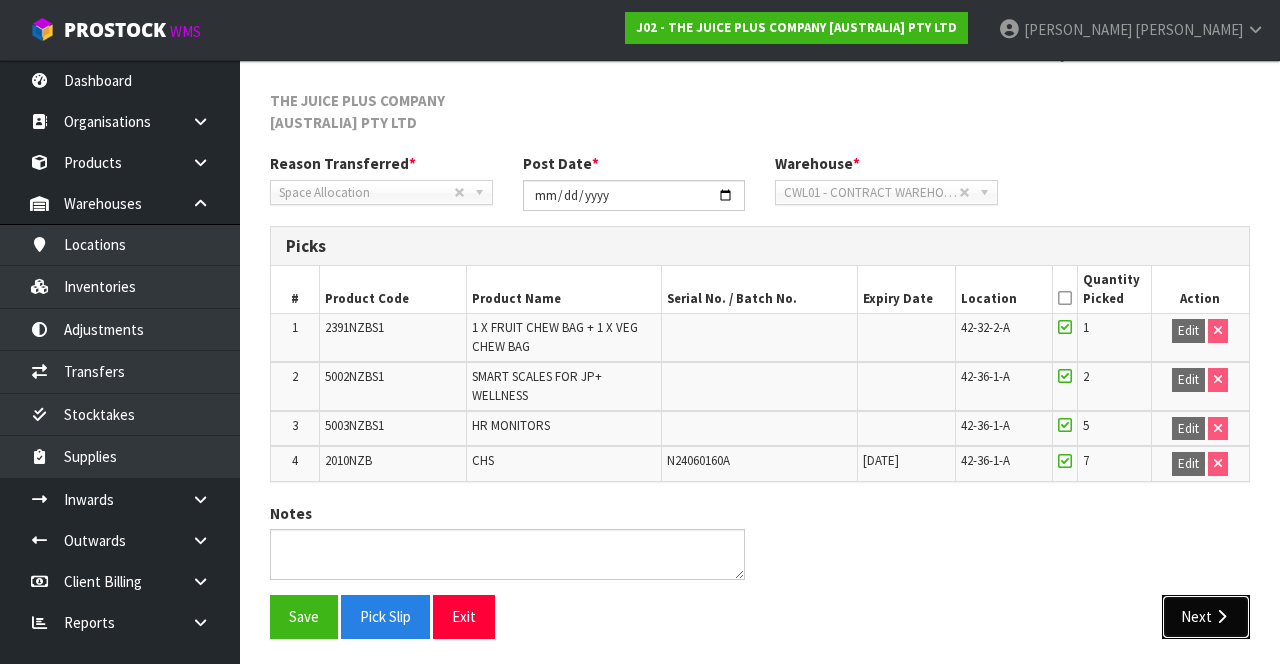 click on "Next" at bounding box center [1206, 616] 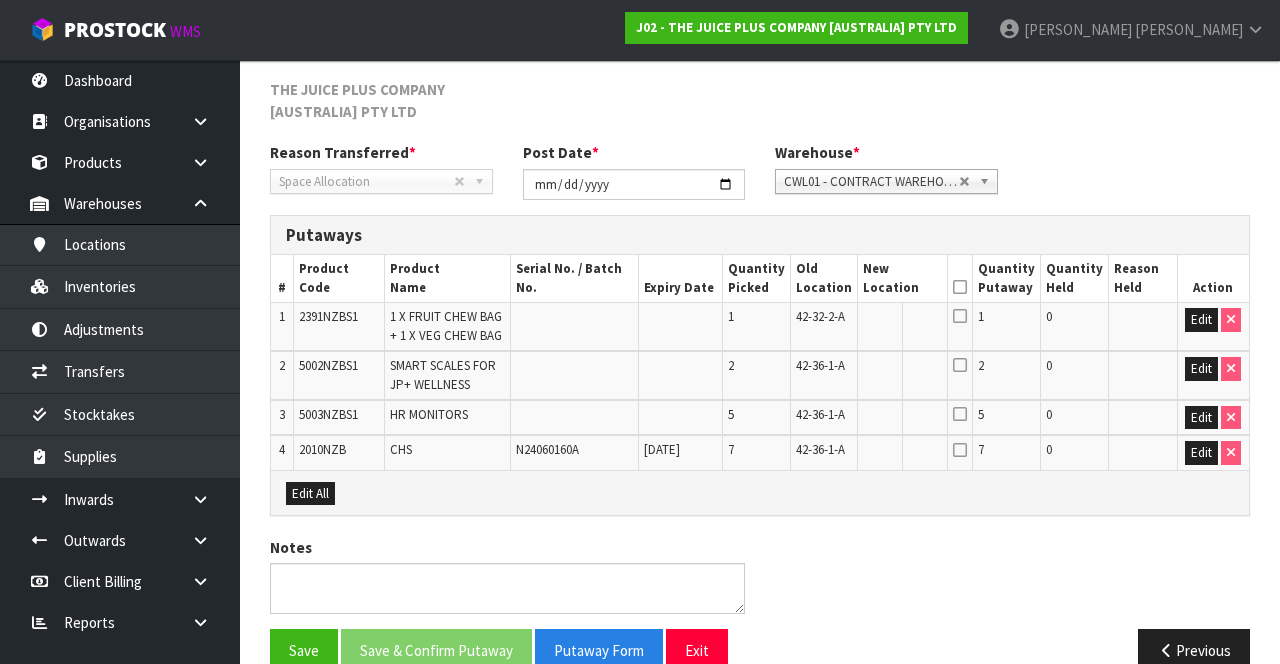 scroll, scrollTop: 292, scrollLeft: 0, axis: vertical 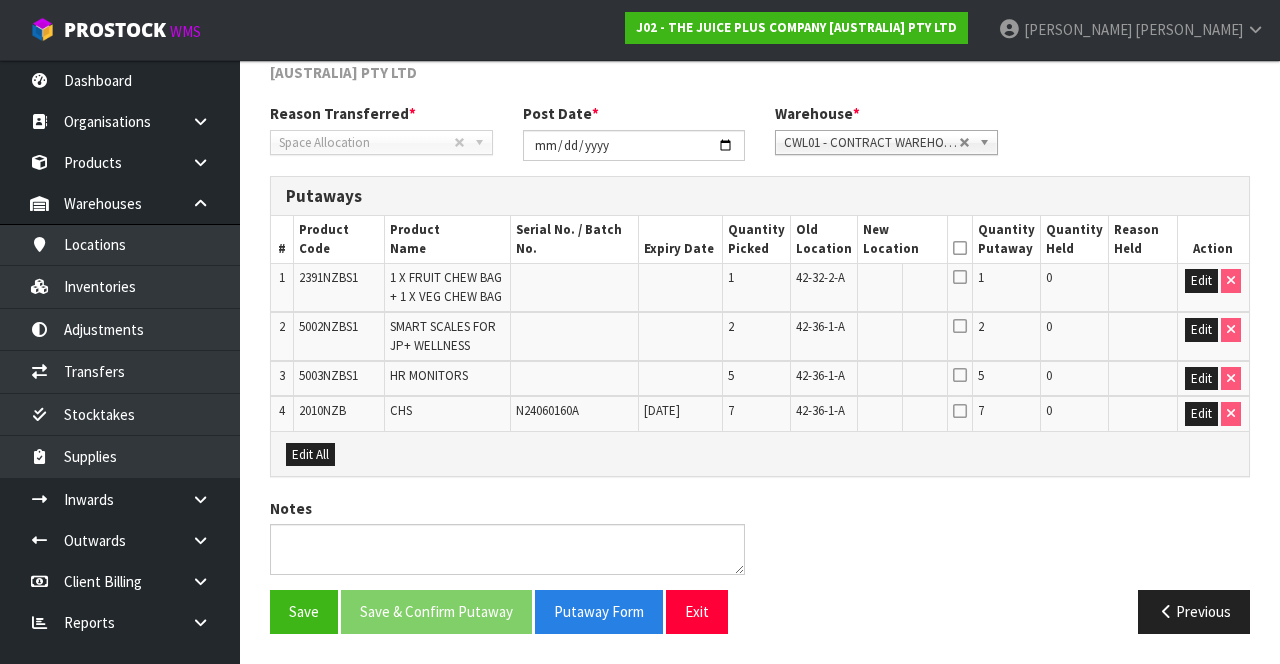 click at bounding box center [960, 248] 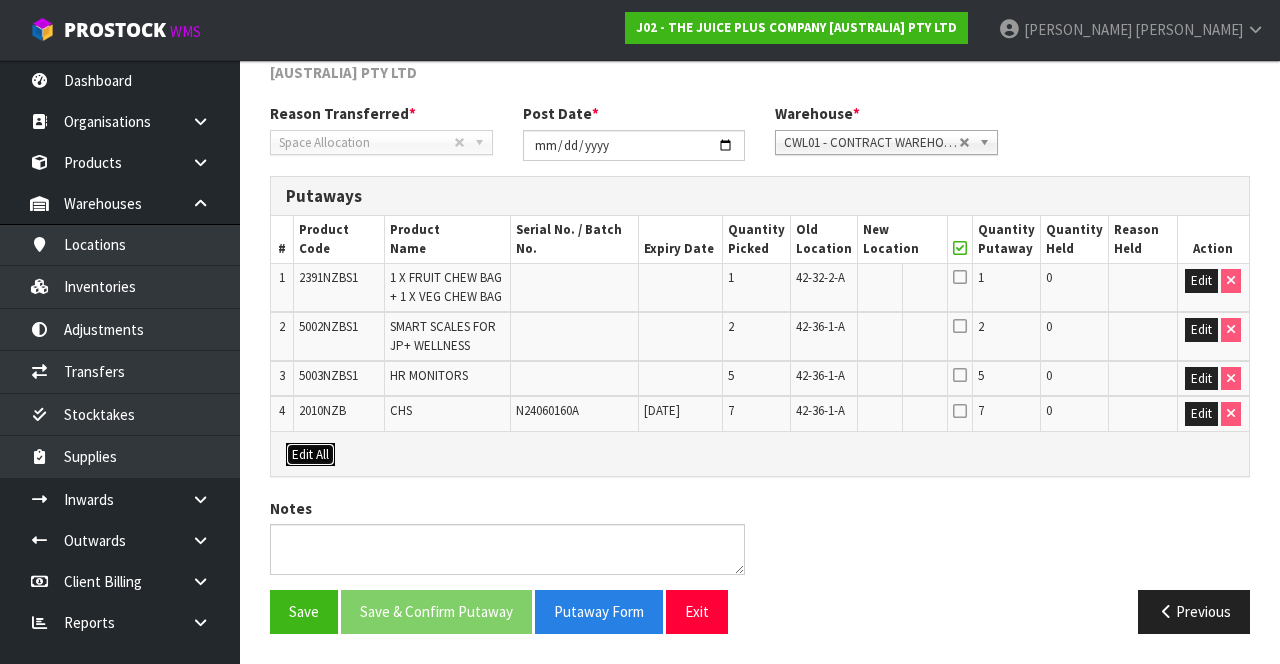 click on "Edit All" at bounding box center [310, 455] 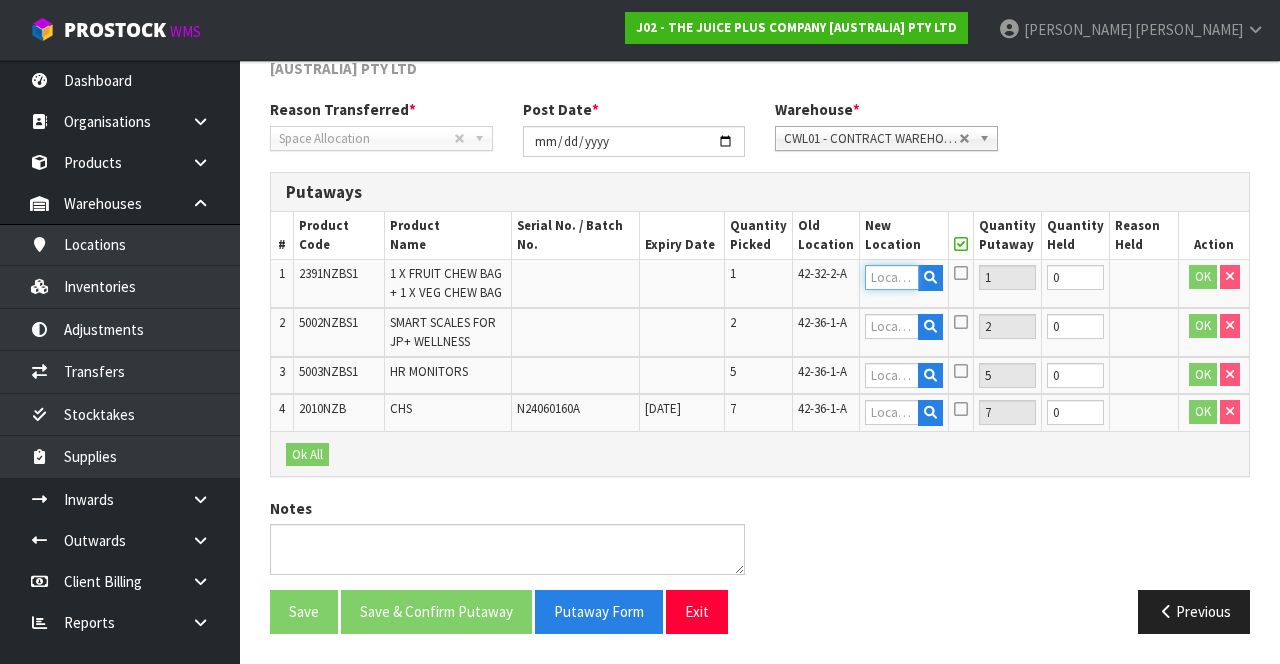 click at bounding box center (892, 277) 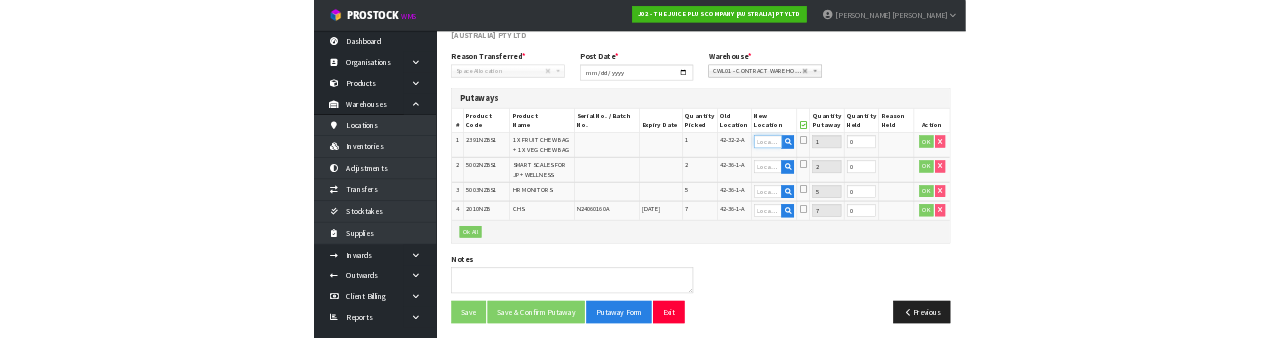 scroll, scrollTop: 280, scrollLeft: 0, axis: vertical 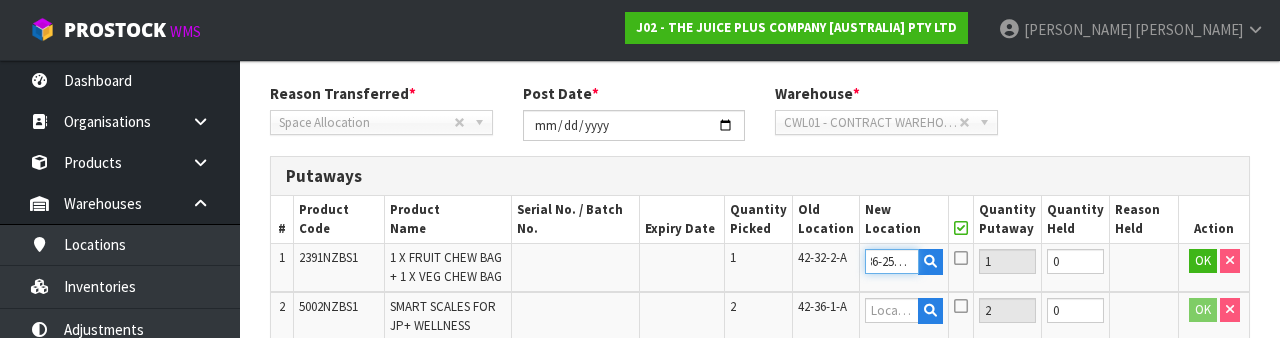 type on "36-25-2-A" 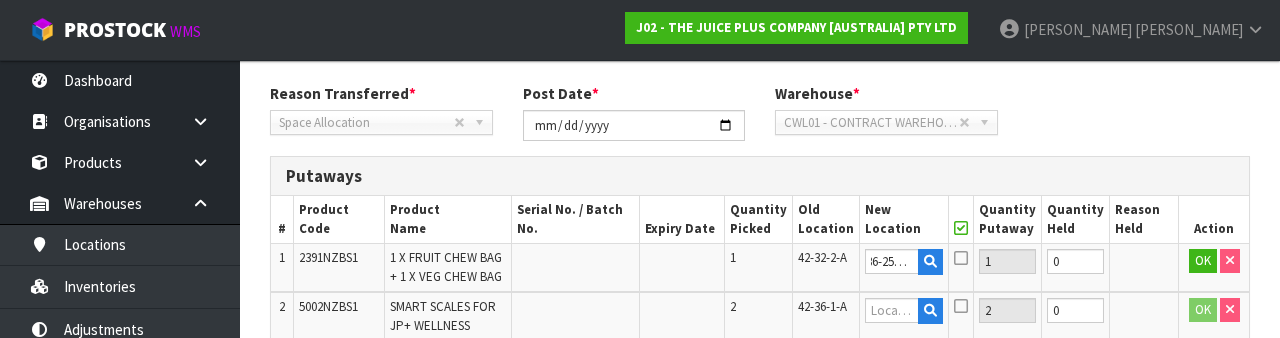 click at bounding box center [961, 258] 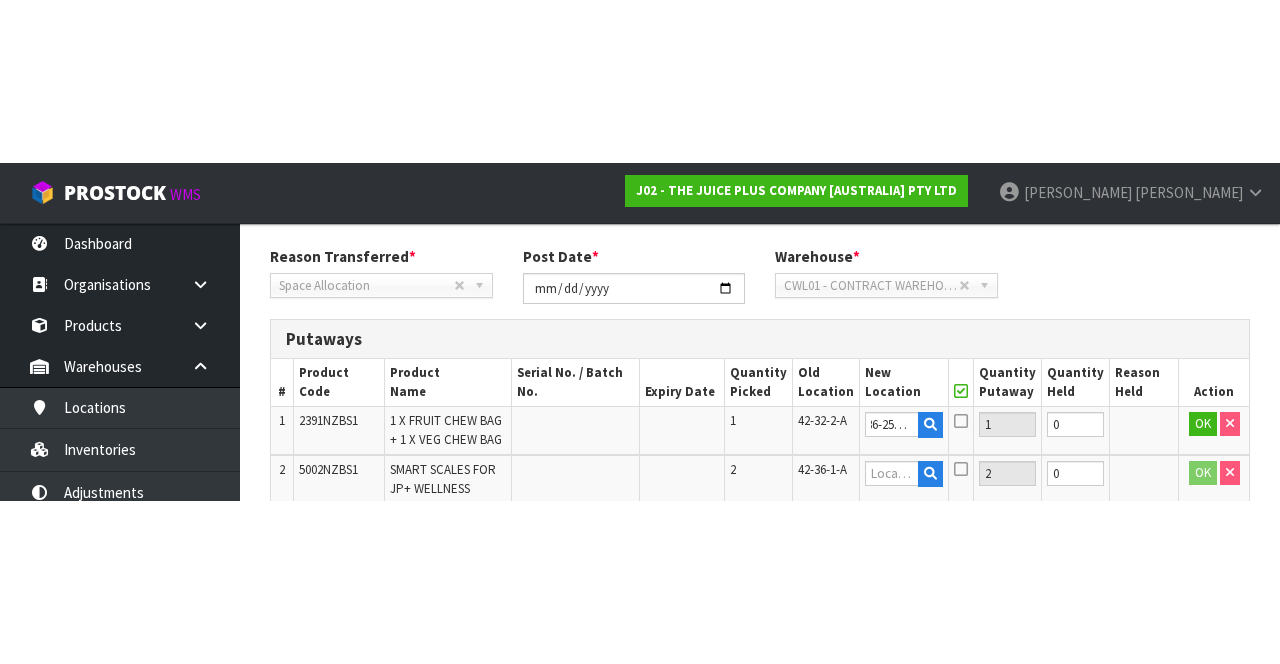 scroll, scrollTop: 292, scrollLeft: 0, axis: vertical 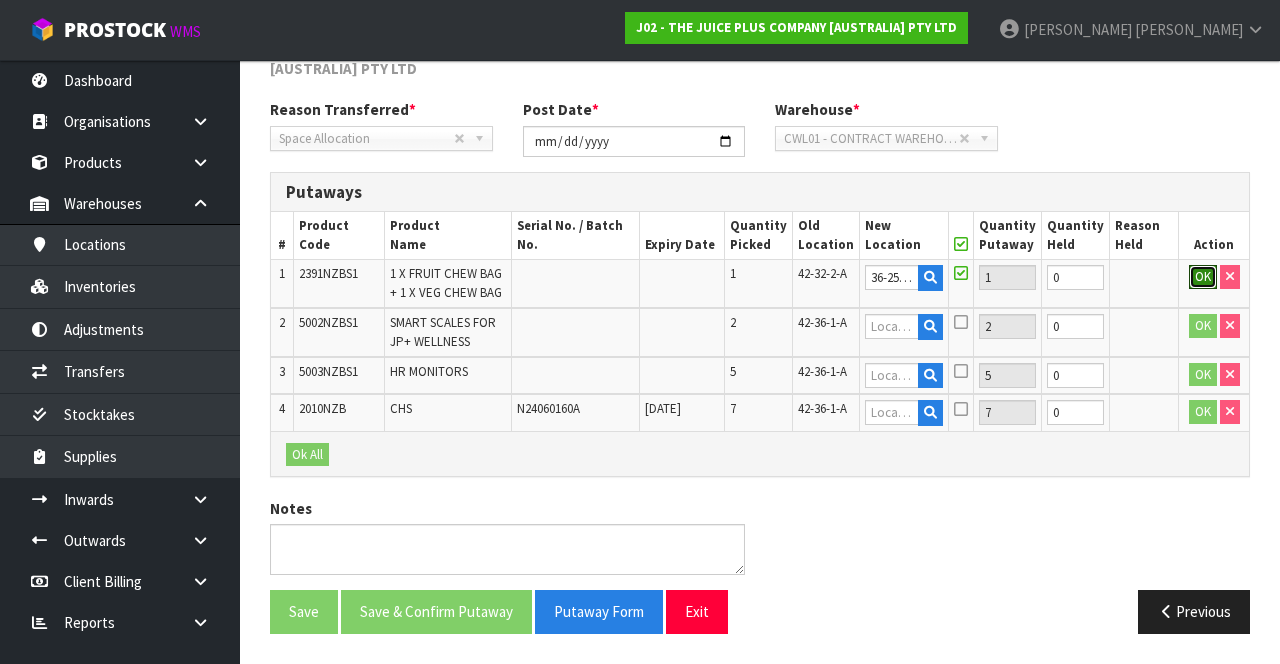 click on "OK" at bounding box center [1203, 277] 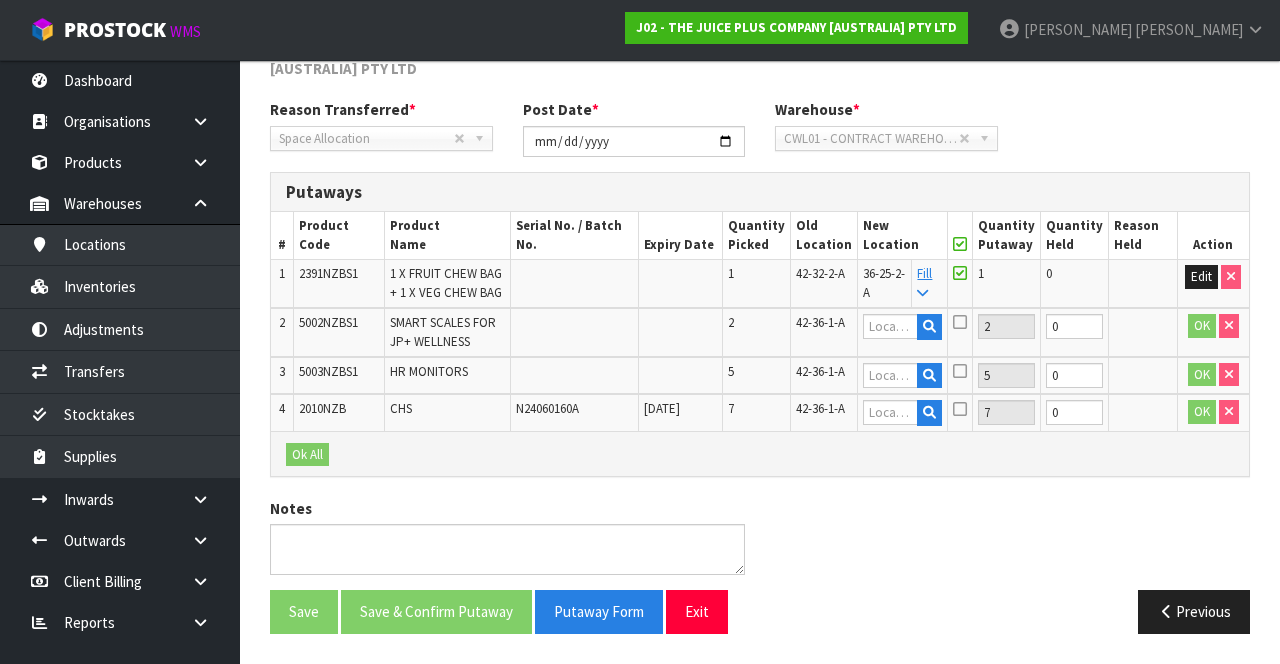 click on "Fill" at bounding box center [924, 282] 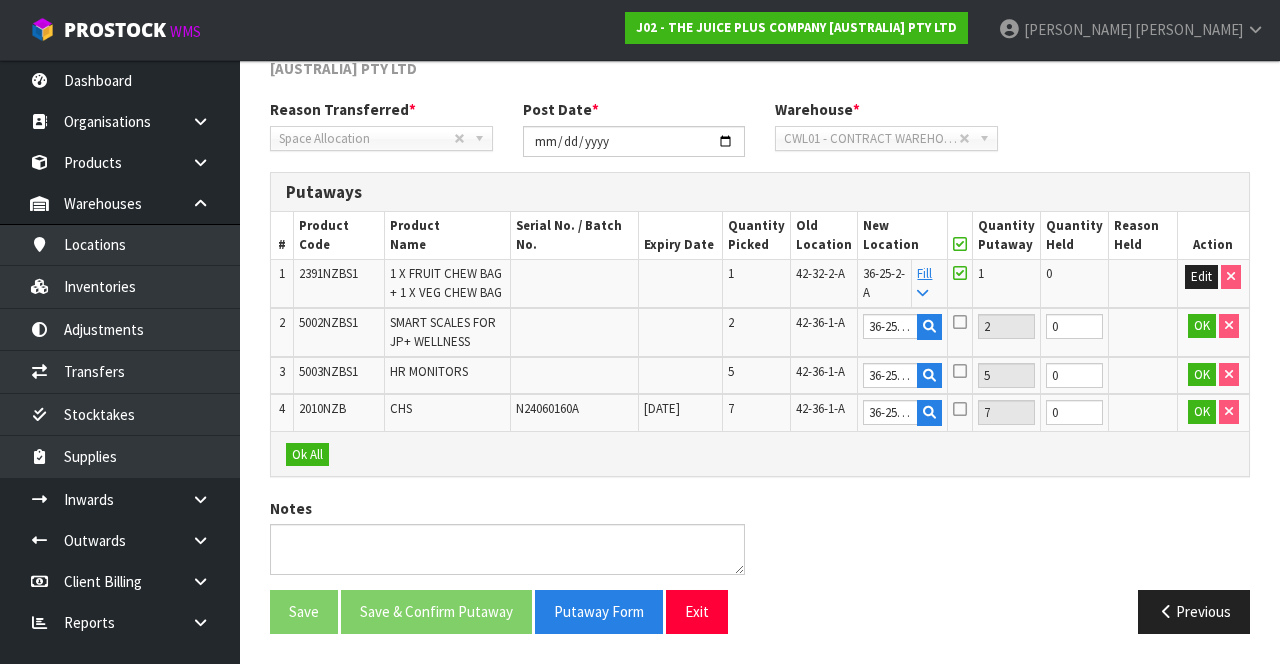 click at bounding box center [960, 244] 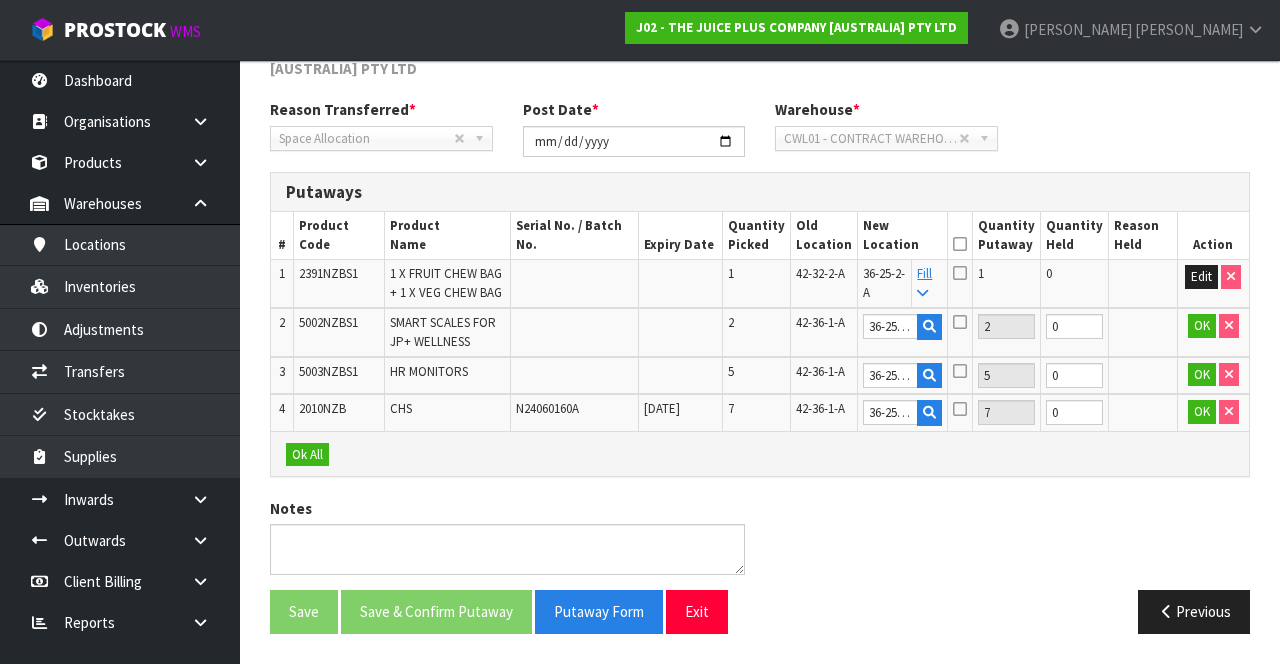 click at bounding box center [960, 244] 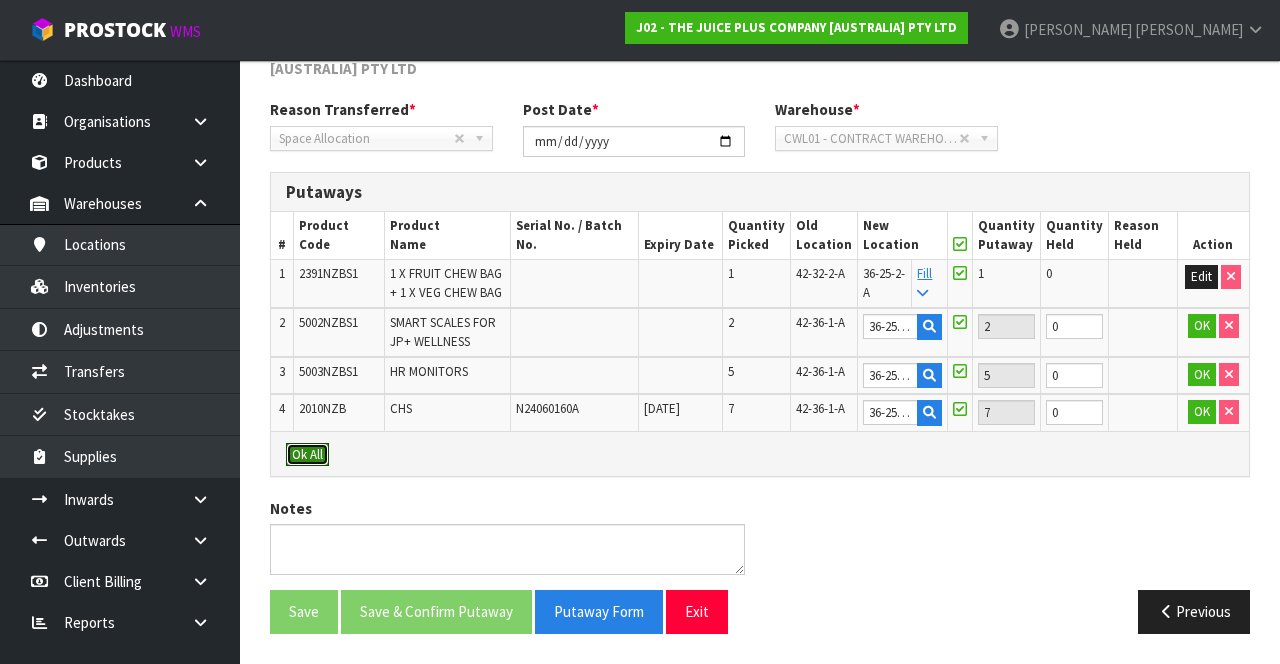 click on "Ok All" at bounding box center [307, 455] 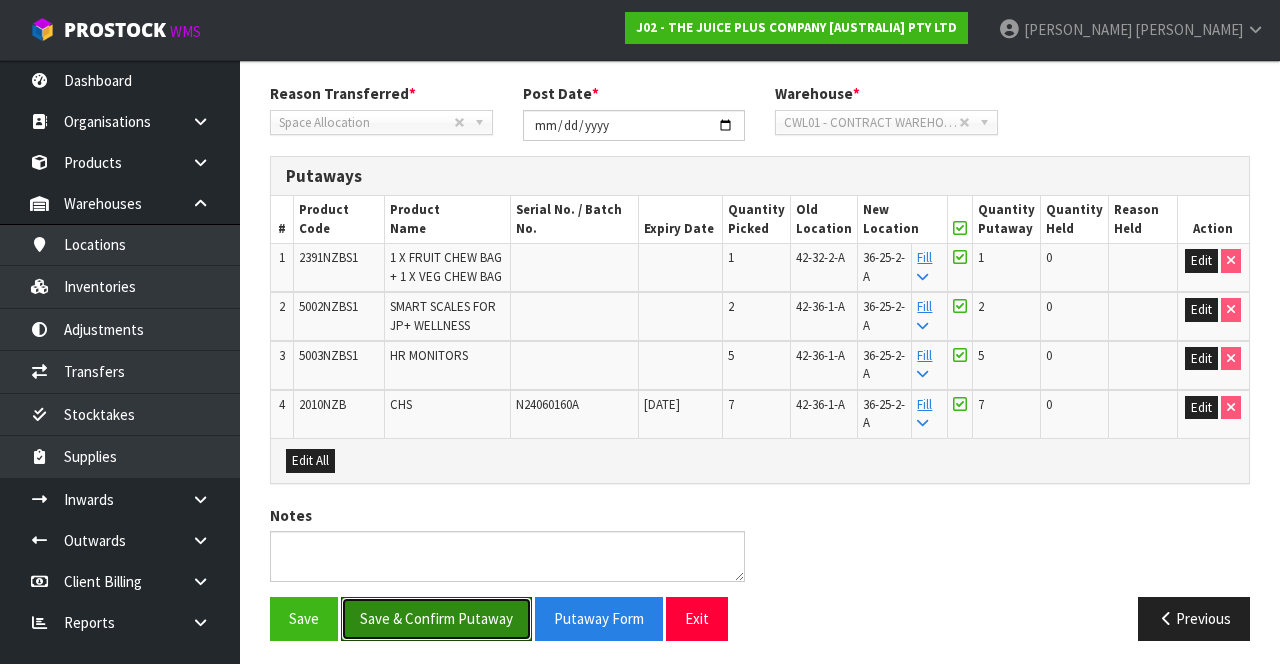 click on "Save & Confirm Putaway" at bounding box center [436, 618] 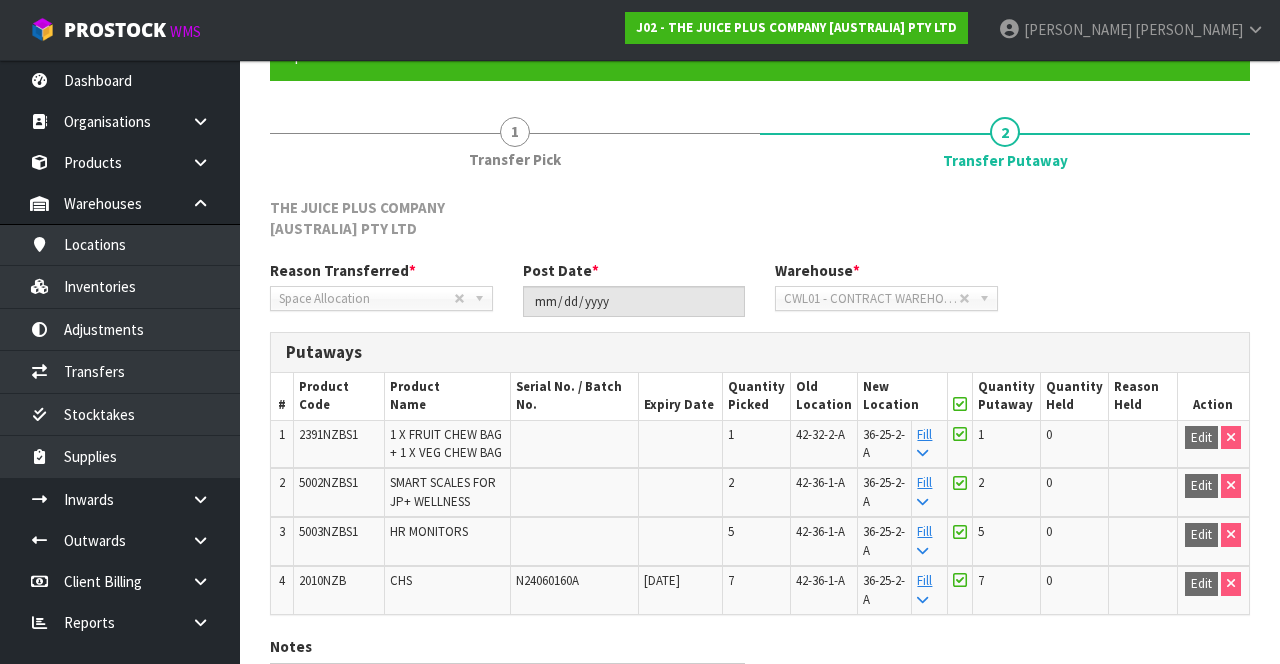 scroll, scrollTop: 0, scrollLeft: 0, axis: both 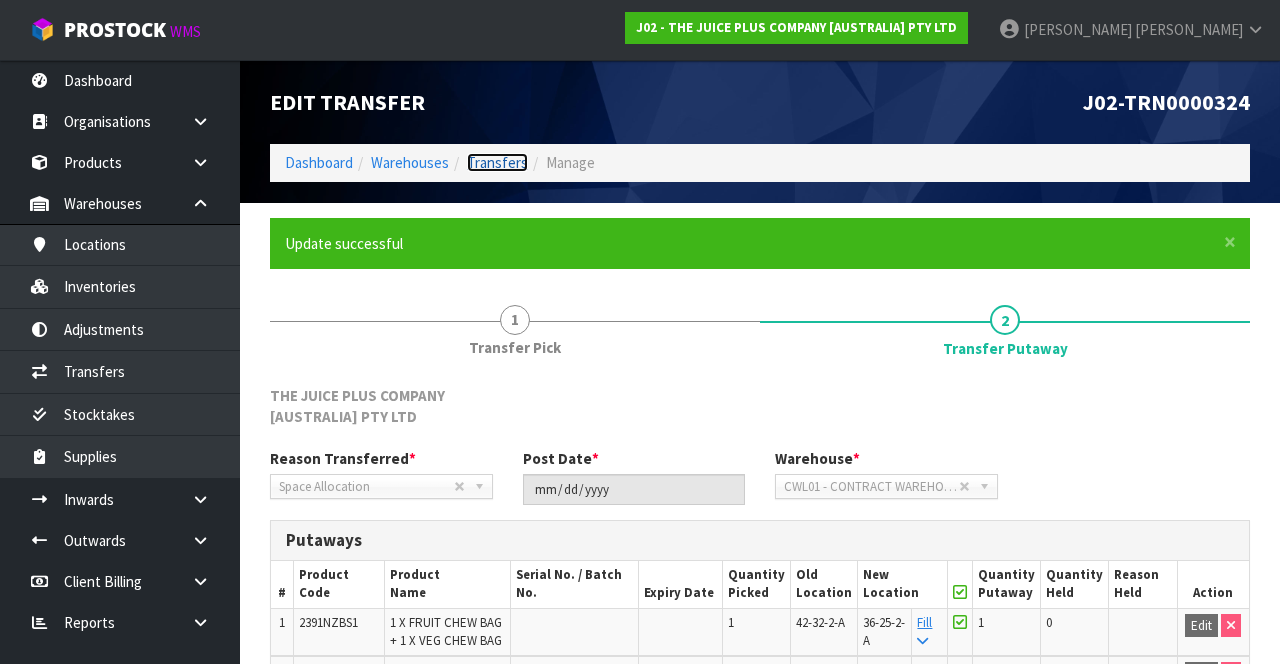 click on "Transfers" at bounding box center [497, 162] 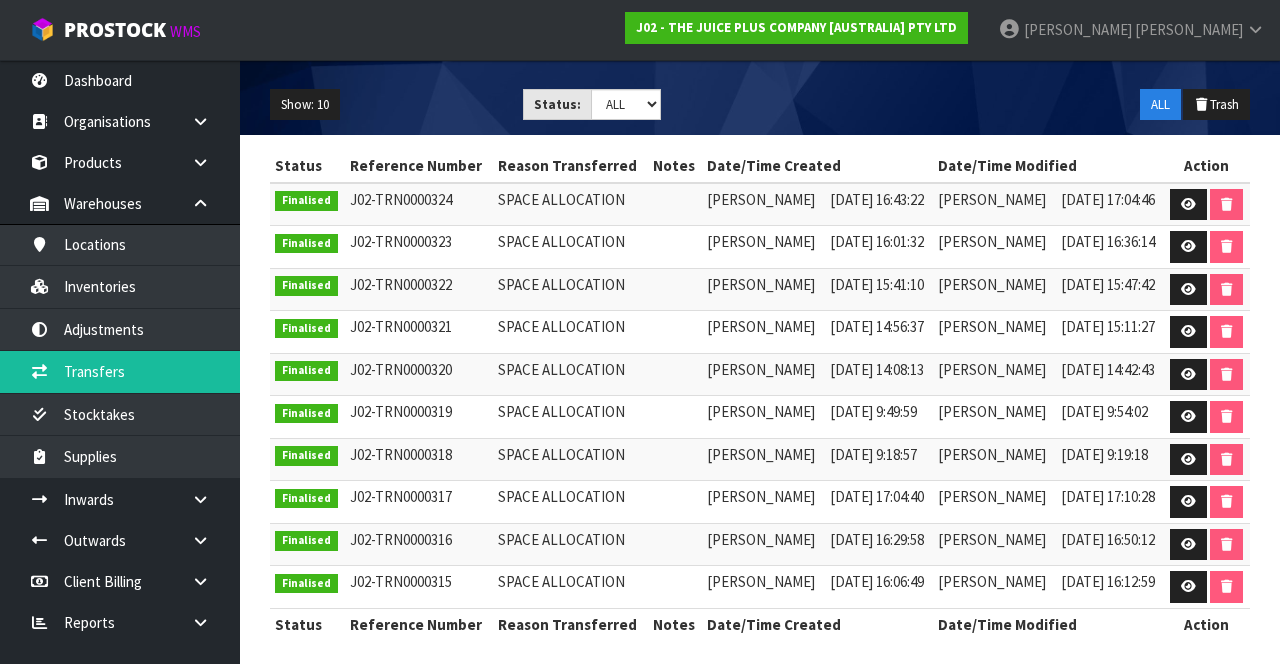 scroll, scrollTop: 0, scrollLeft: 0, axis: both 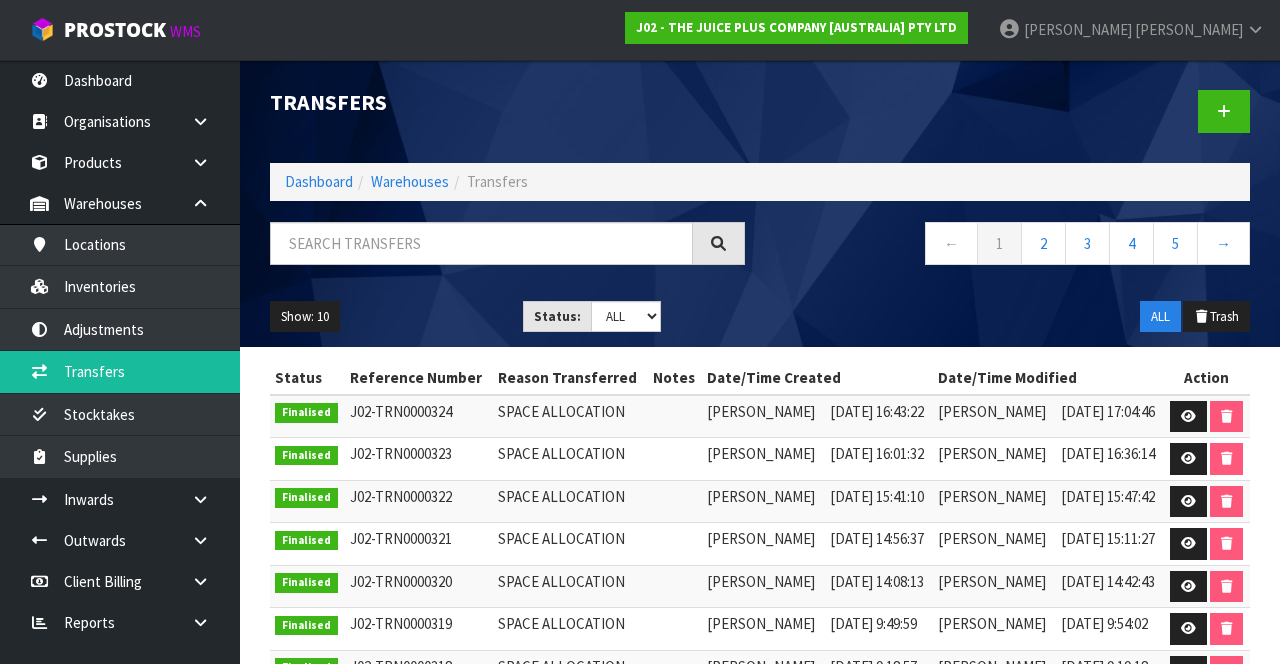 click on "[PERSON_NAME]" at bounding box center [1189, 29] 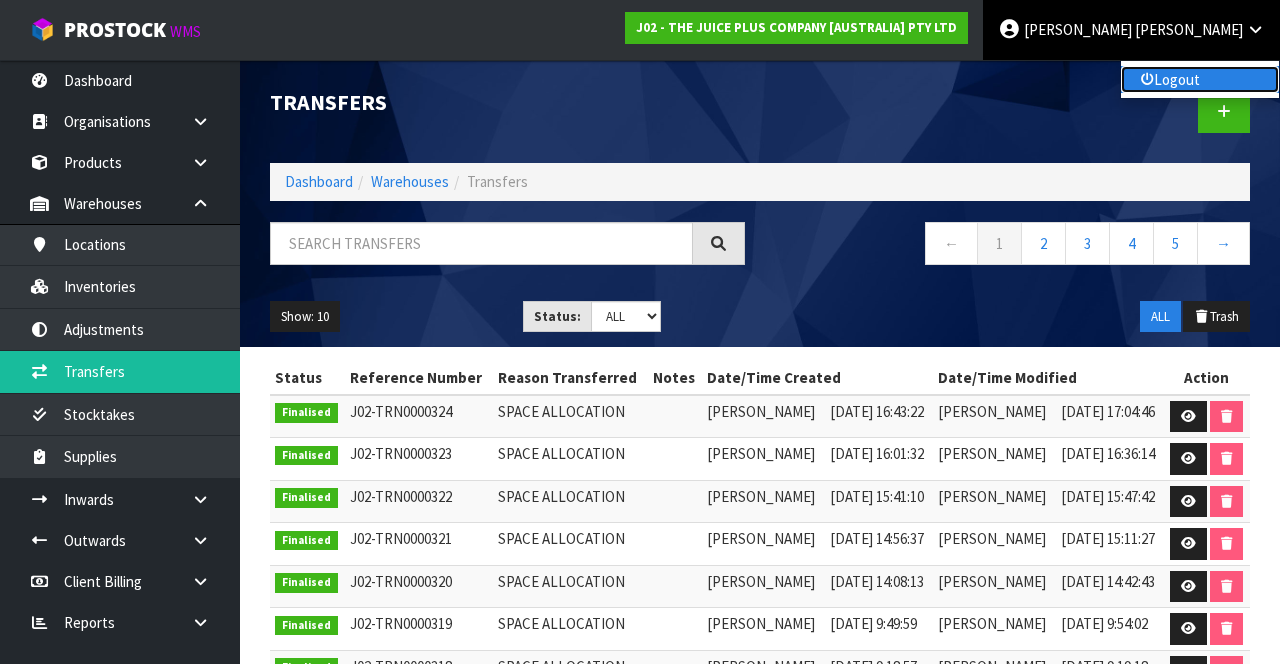 click on "Logout" at bounding box center (1200, 79) 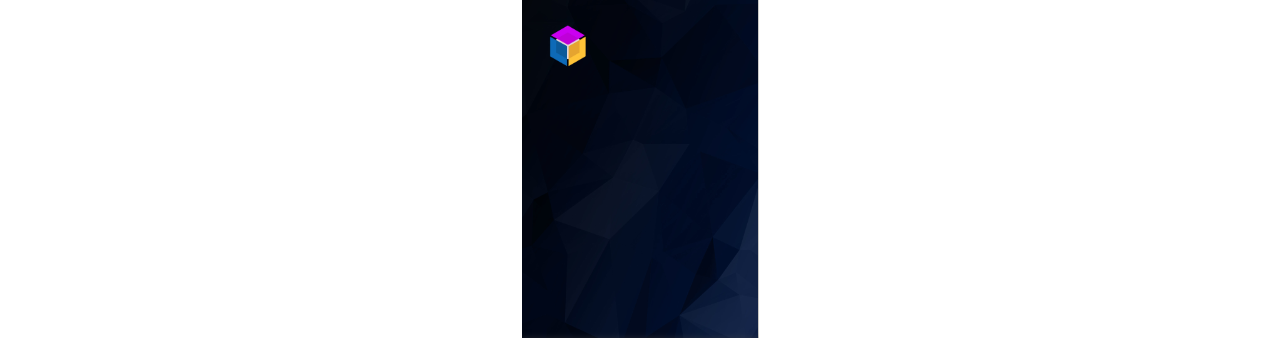 scroll, scrollTop: 0, scrollLeft: 0, axis: both 